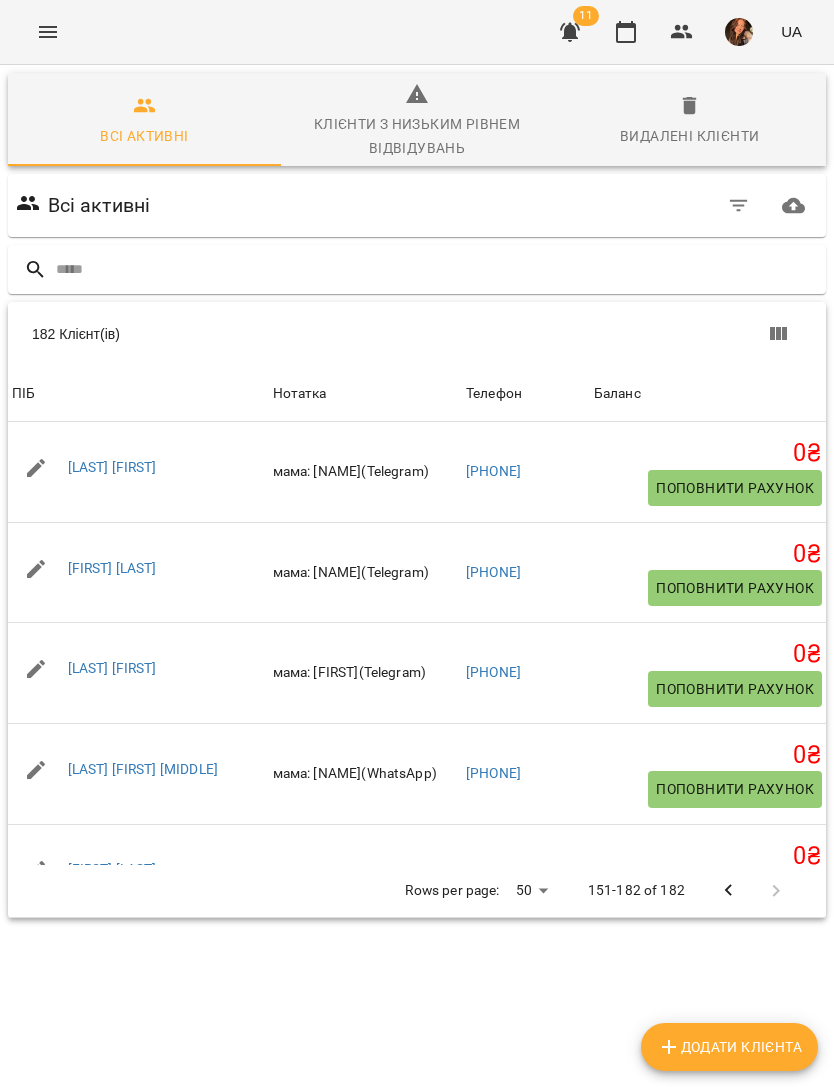 scroll, scrollTop: 0, scrollLeft: 0, axis: both 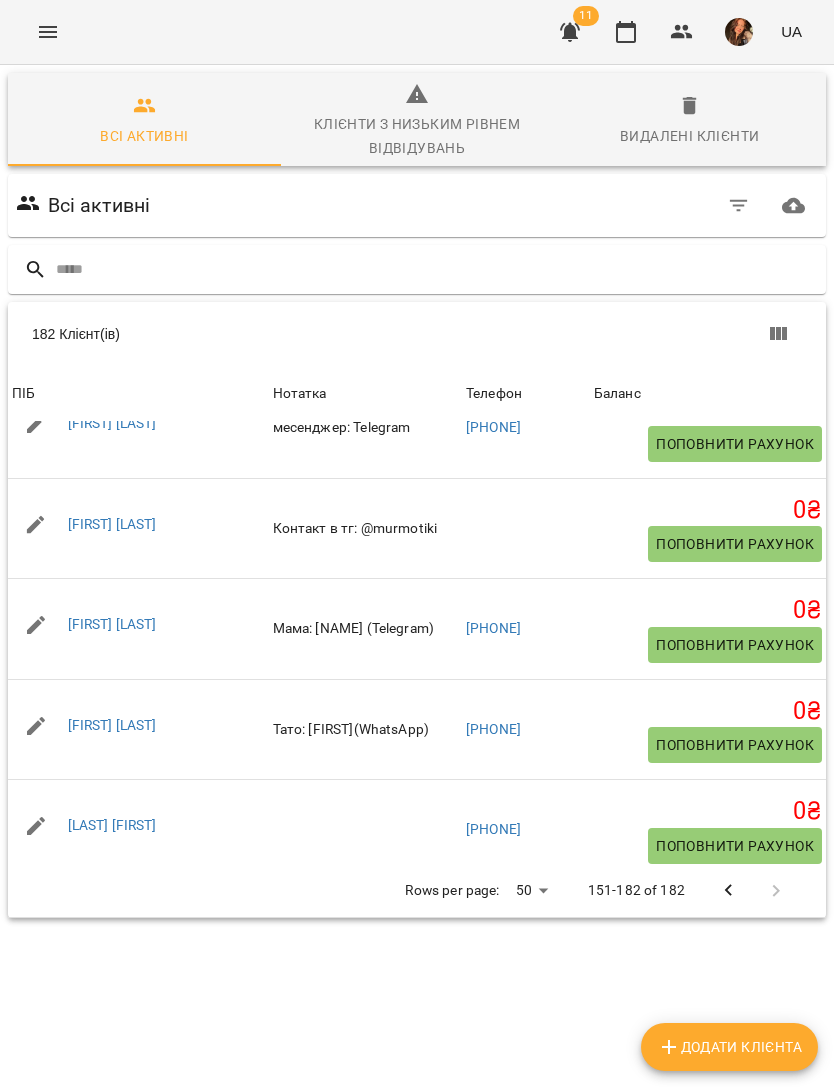 click 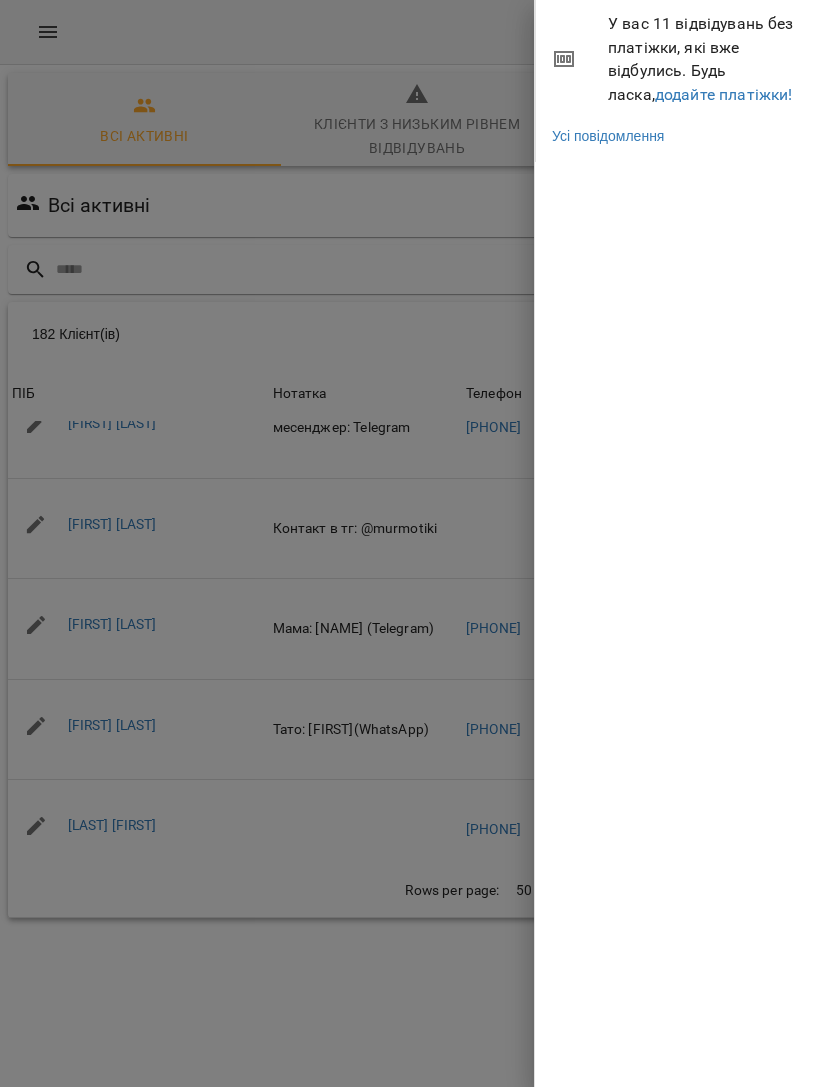 click on "додайте платіжки!" at bounding box center (724, 94) 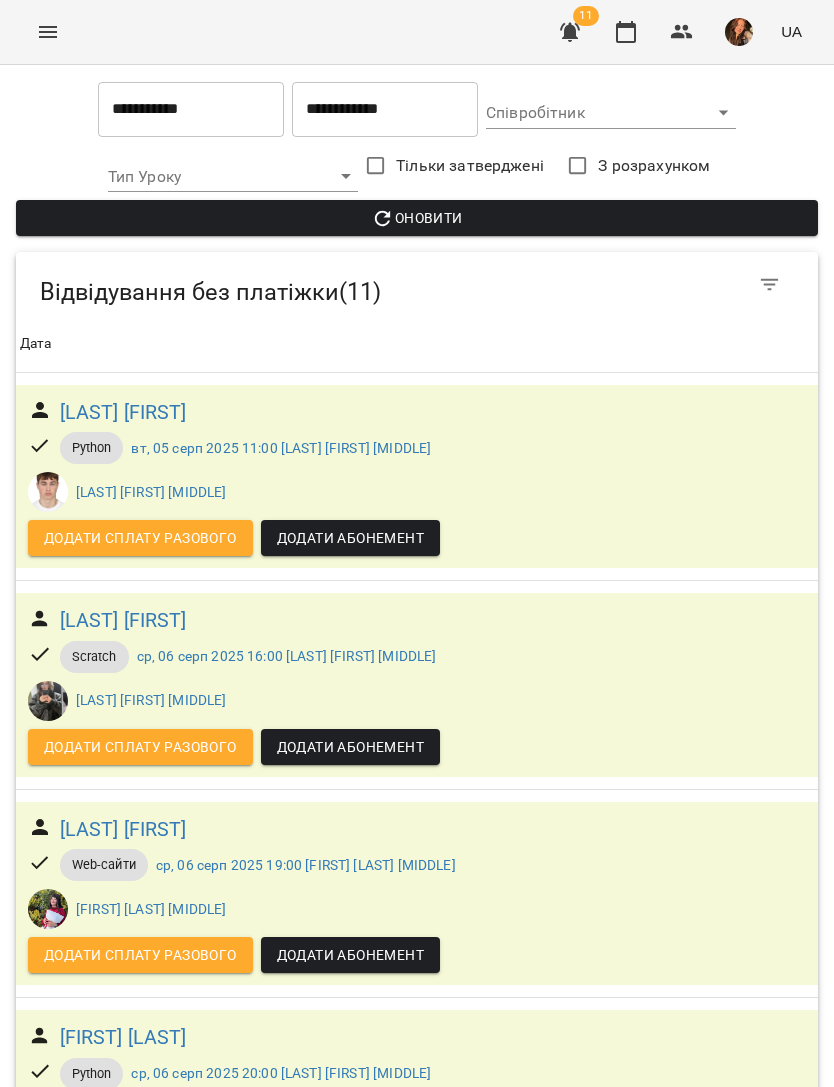 scroll, scrollTop: 952, scrollLeft: 0, axis: vertical 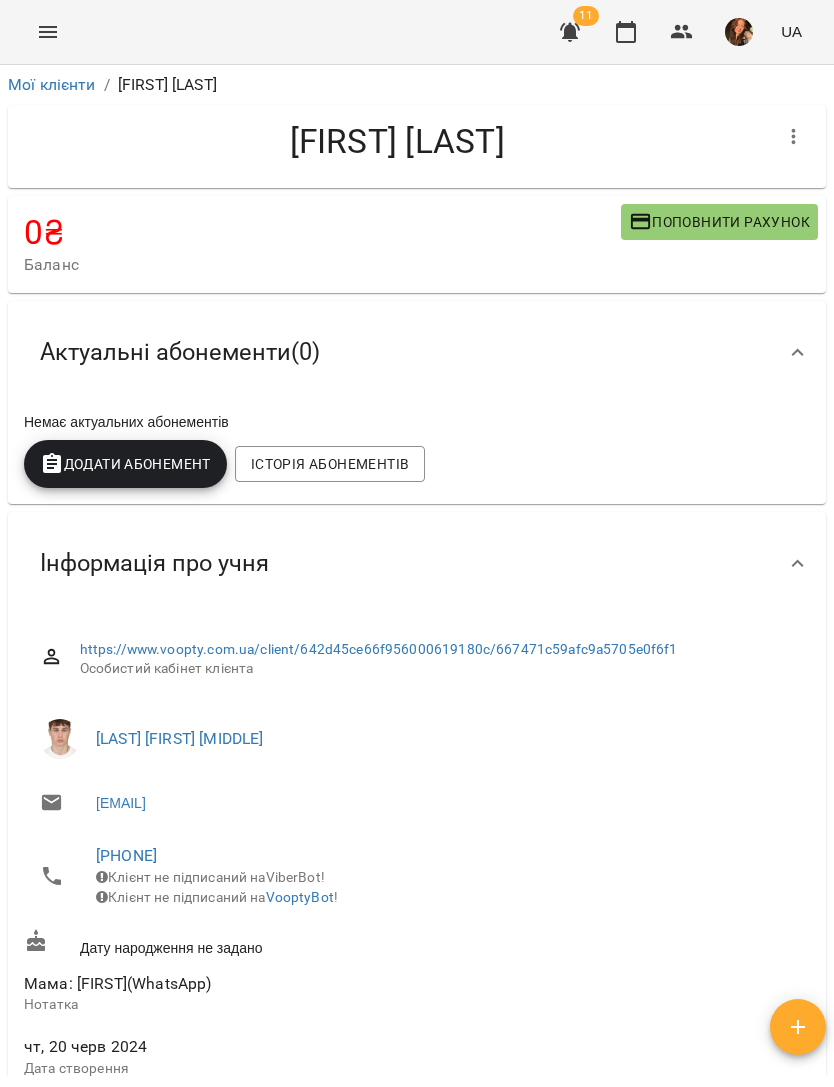 click 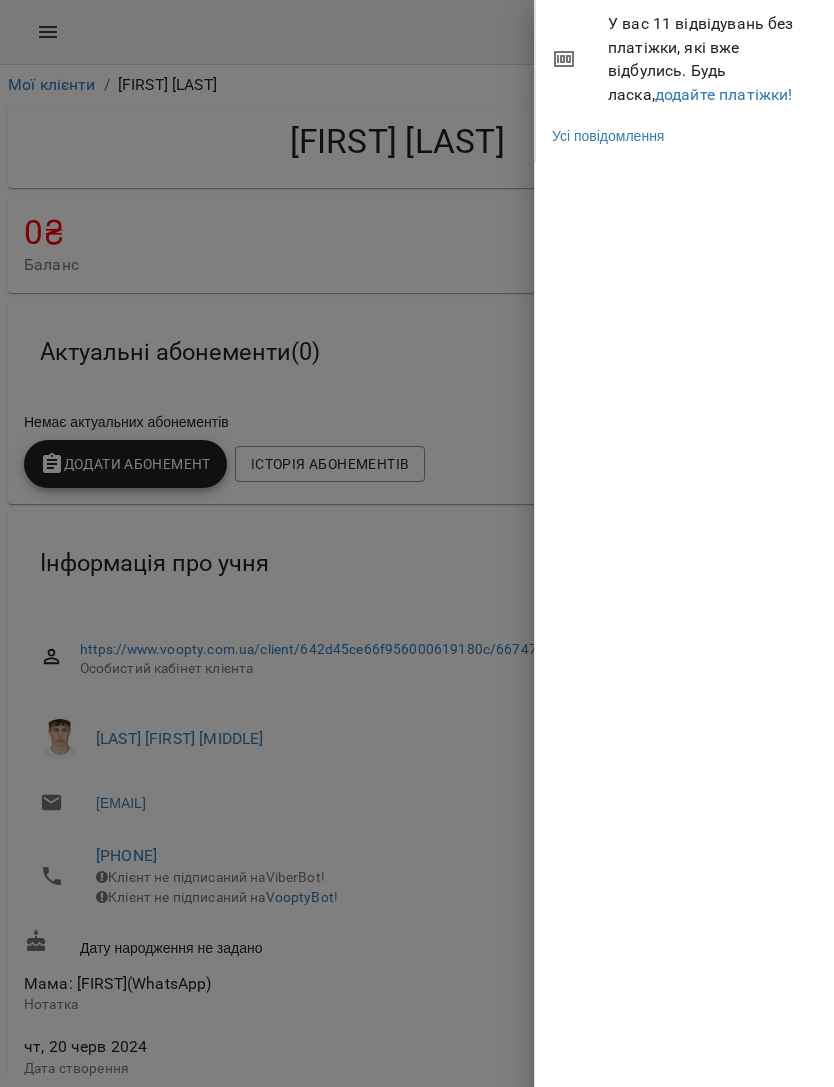 click on "додайте платіжки!" at bounding box center [724, 94] 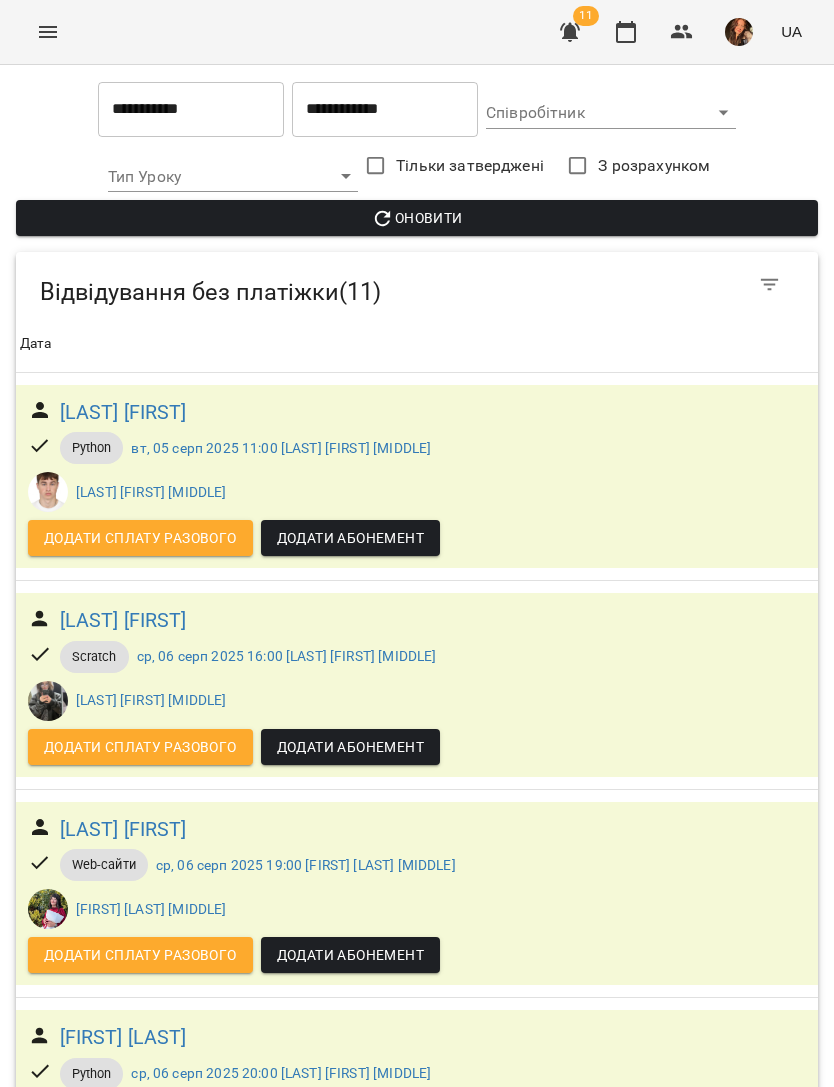 scroll, scrollTop: 1521, scrollLeft: 0, axis: vertical 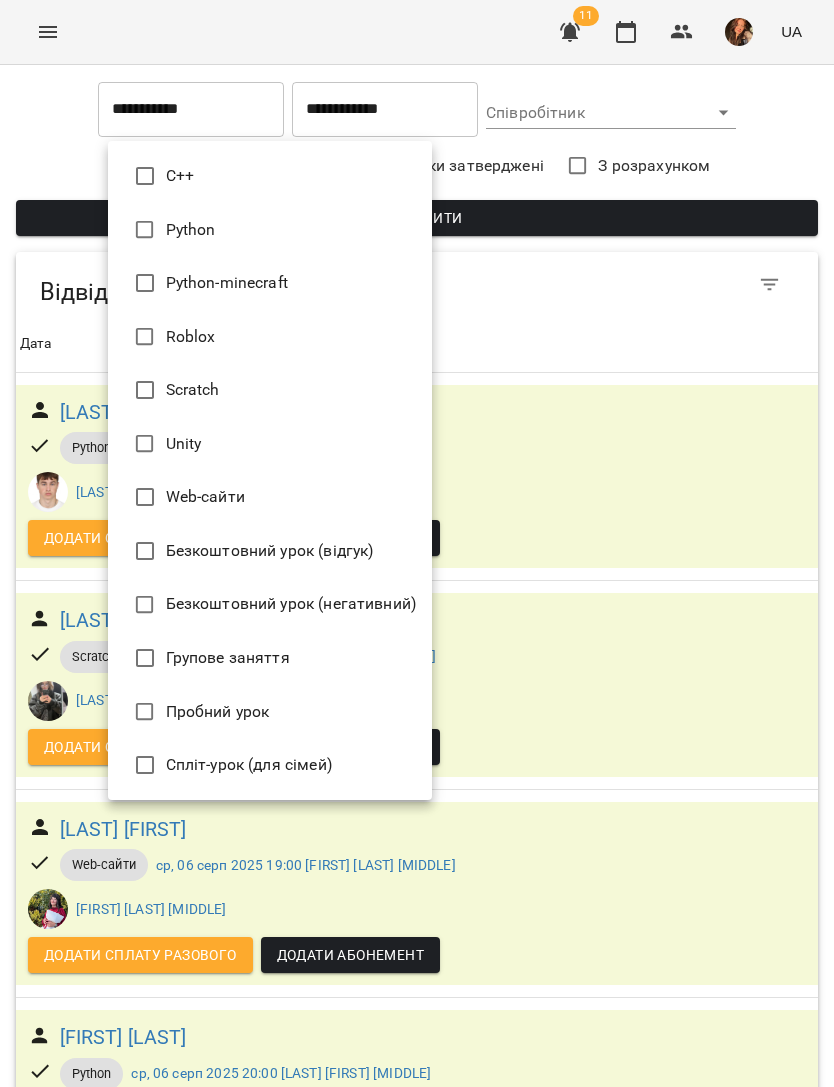 click at bounding box center (417, 543) 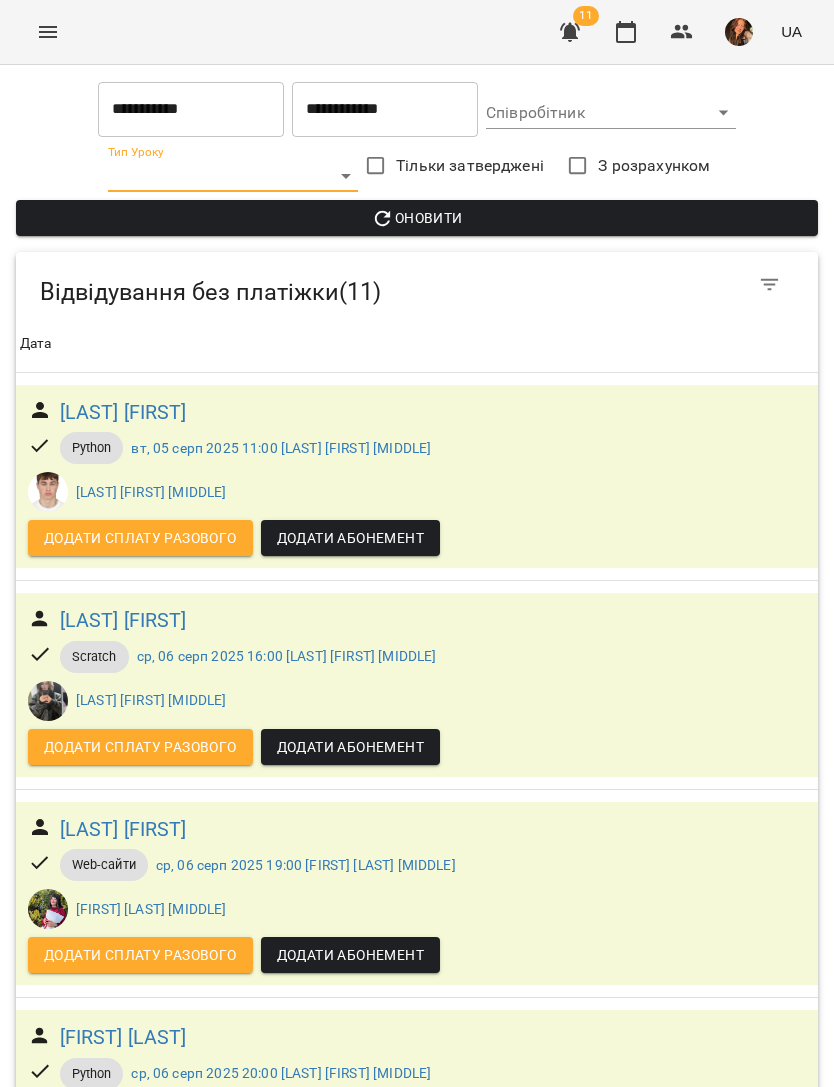 click 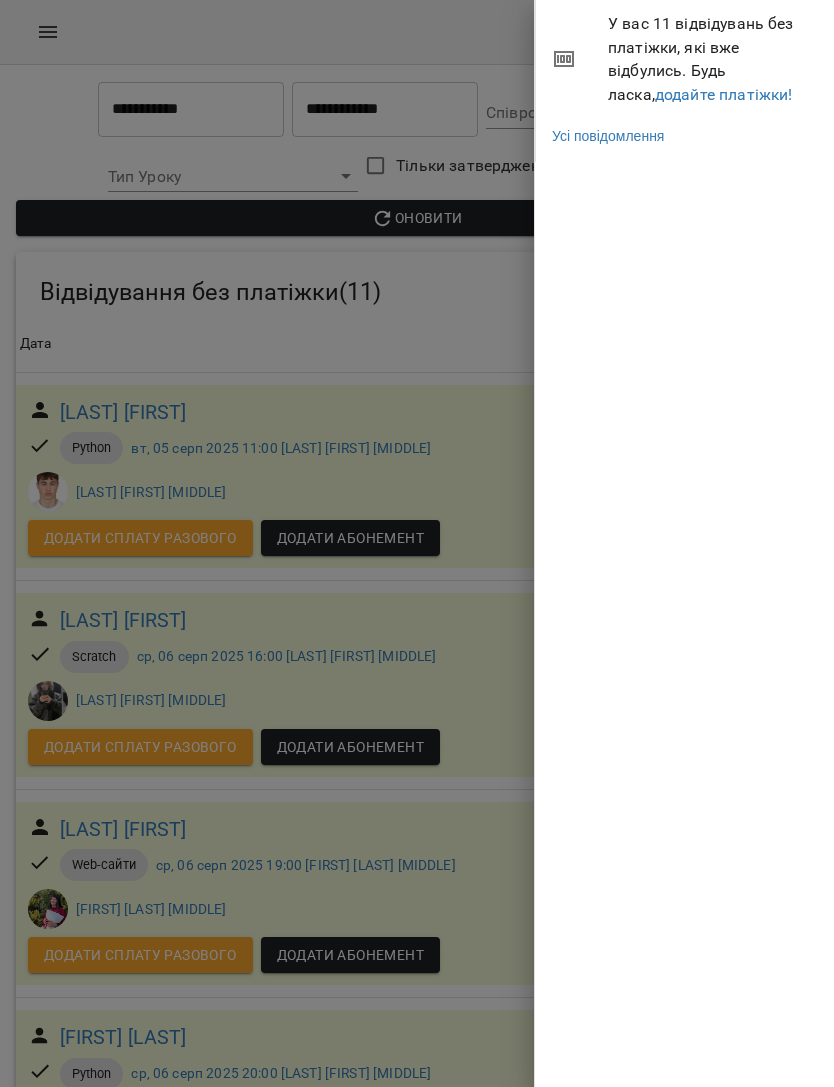 click on "Усі повідомлення" at bounding box center (685, 136) 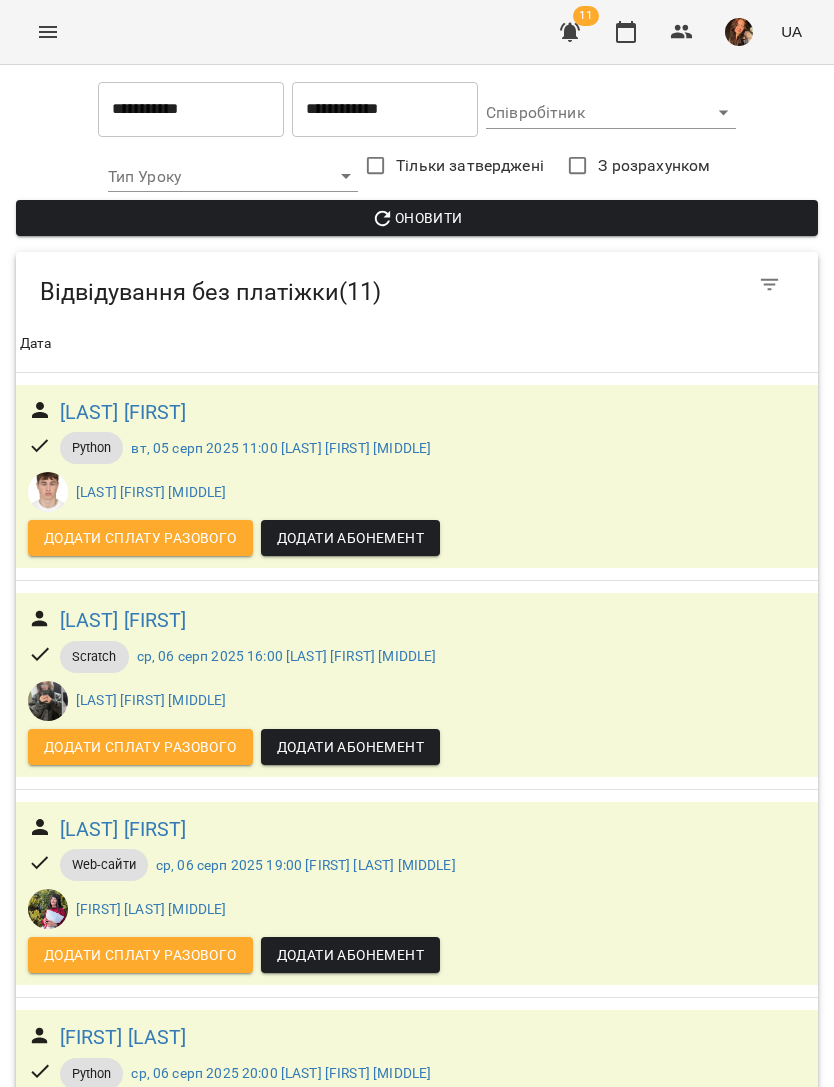 scroll, scrollTop: -1, scrollLeft: 0, axis: vertical 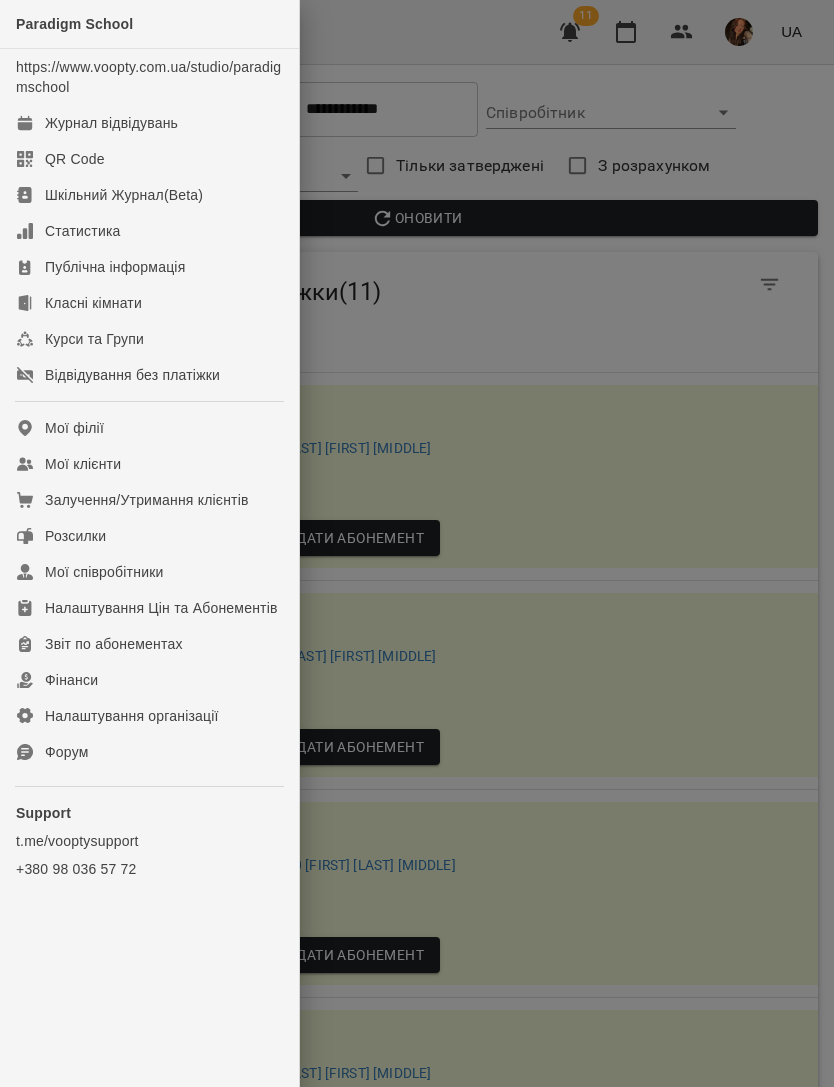 click on "Журнал відвідувань" at bounding box center [149, 123] 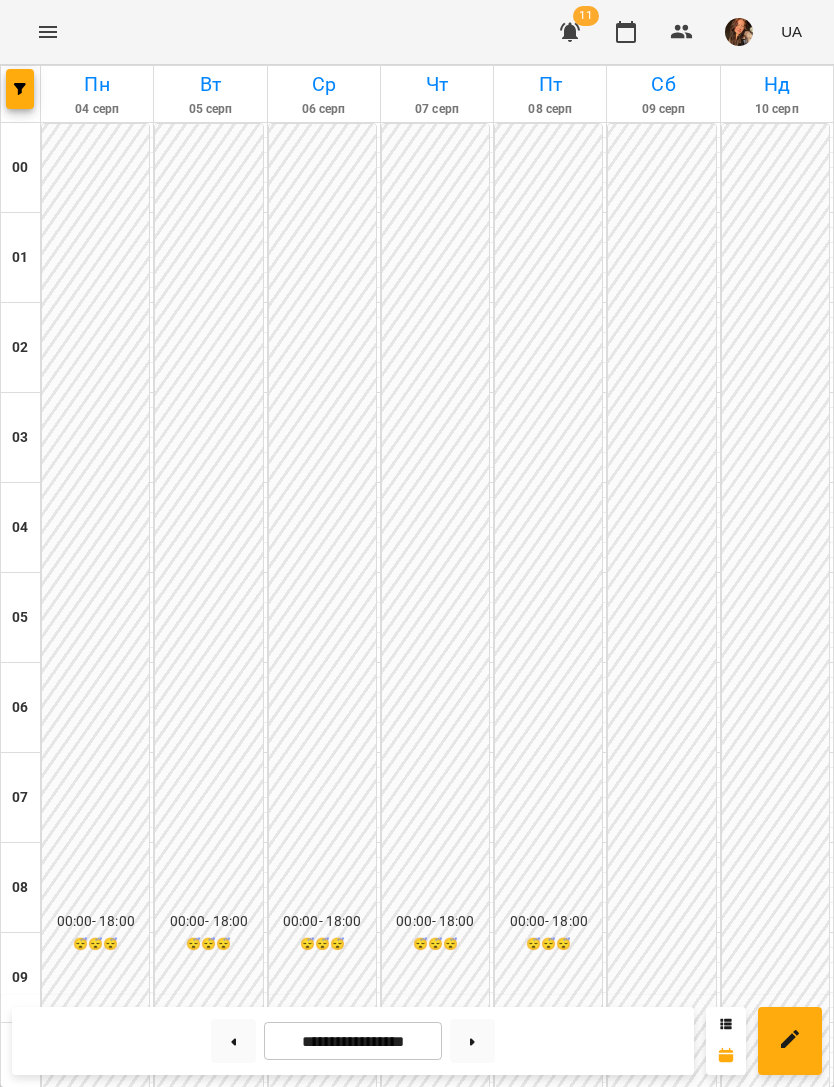 scroll, scrollTop: 807, scrollLeft: 0, axis: vertical 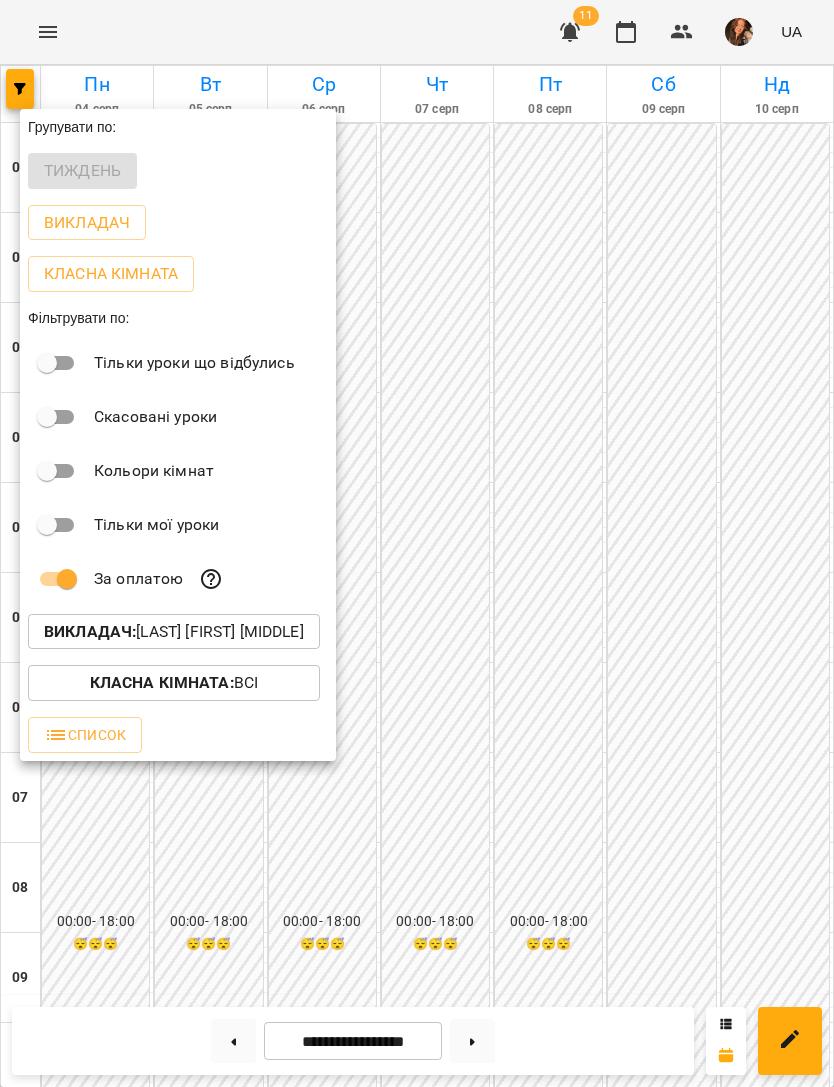 click on "Викладач :  [FIRST] [LAST] [MIDDLE]" at bounding box center [174, 632] 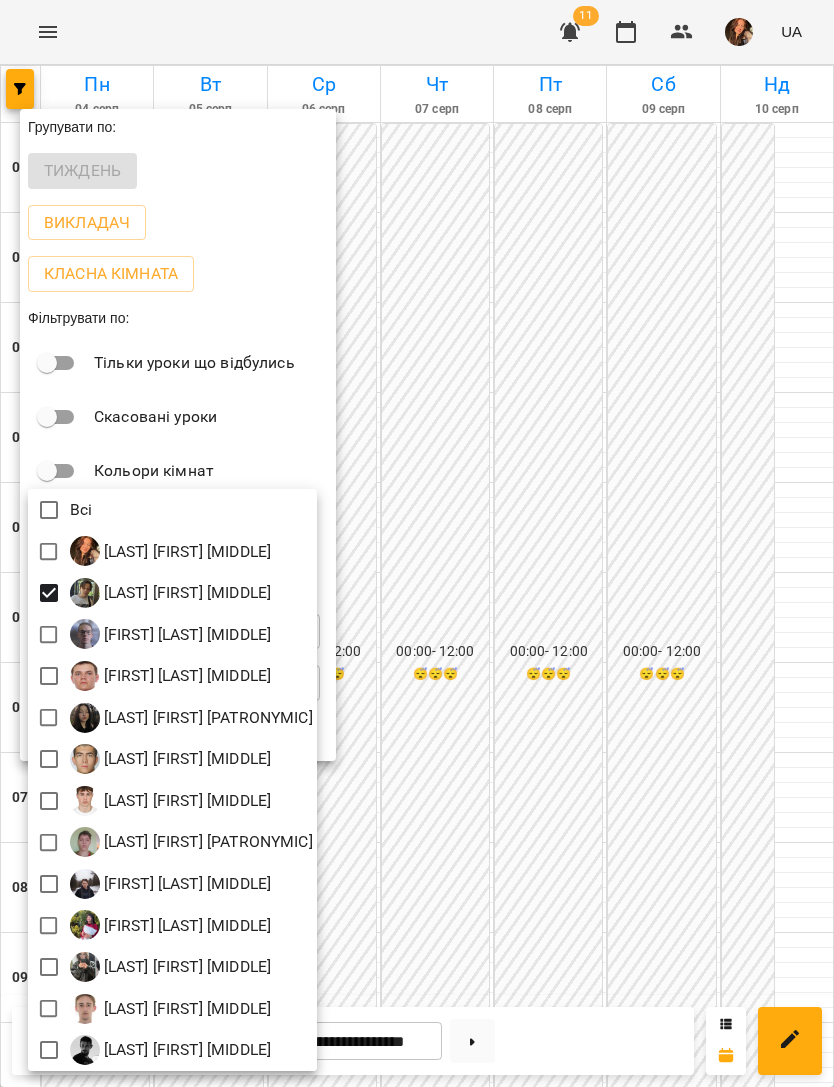 click at bounding box center [417, 543] 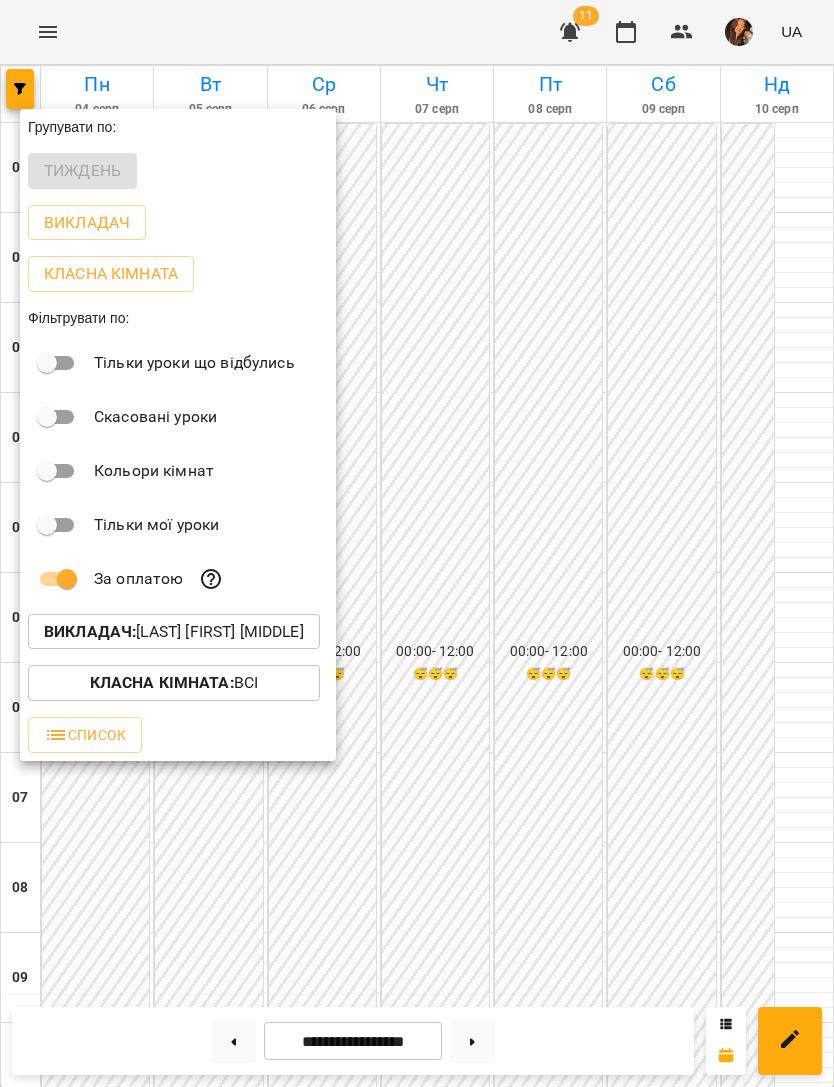 click at bounding box center (417, 543) 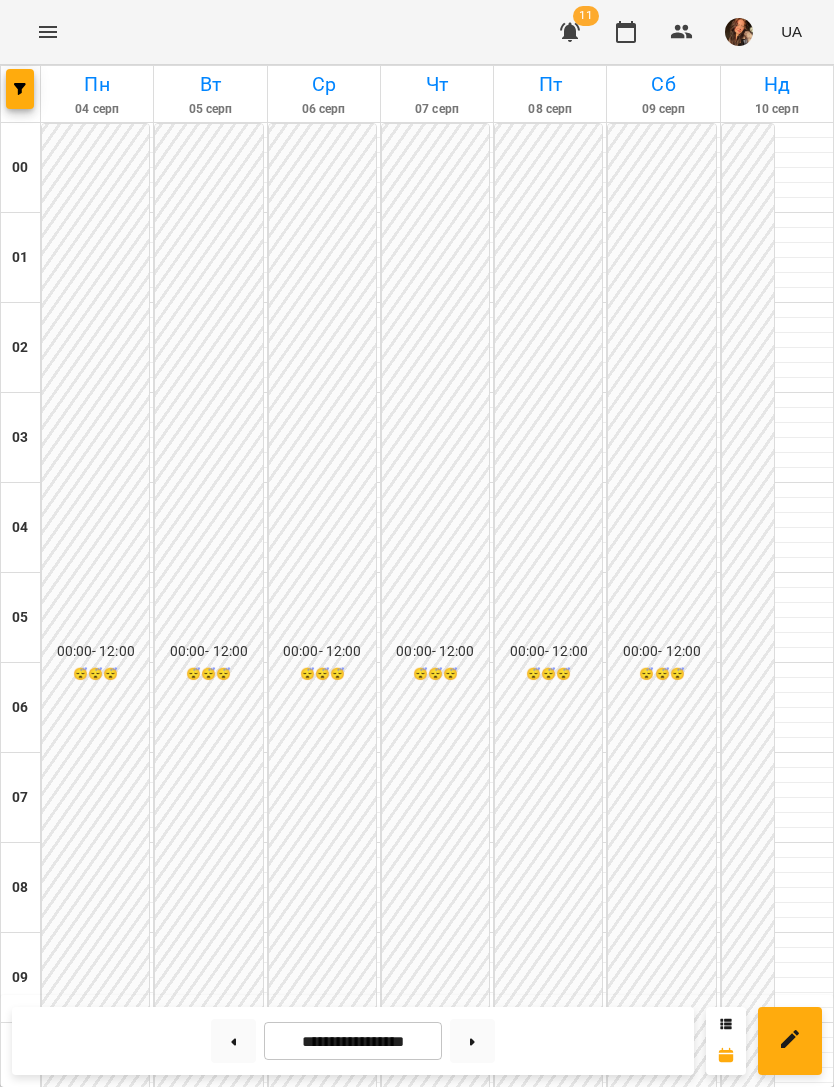 scroll, scrollTop: 657, scrollLeft: 0, axis: vertical 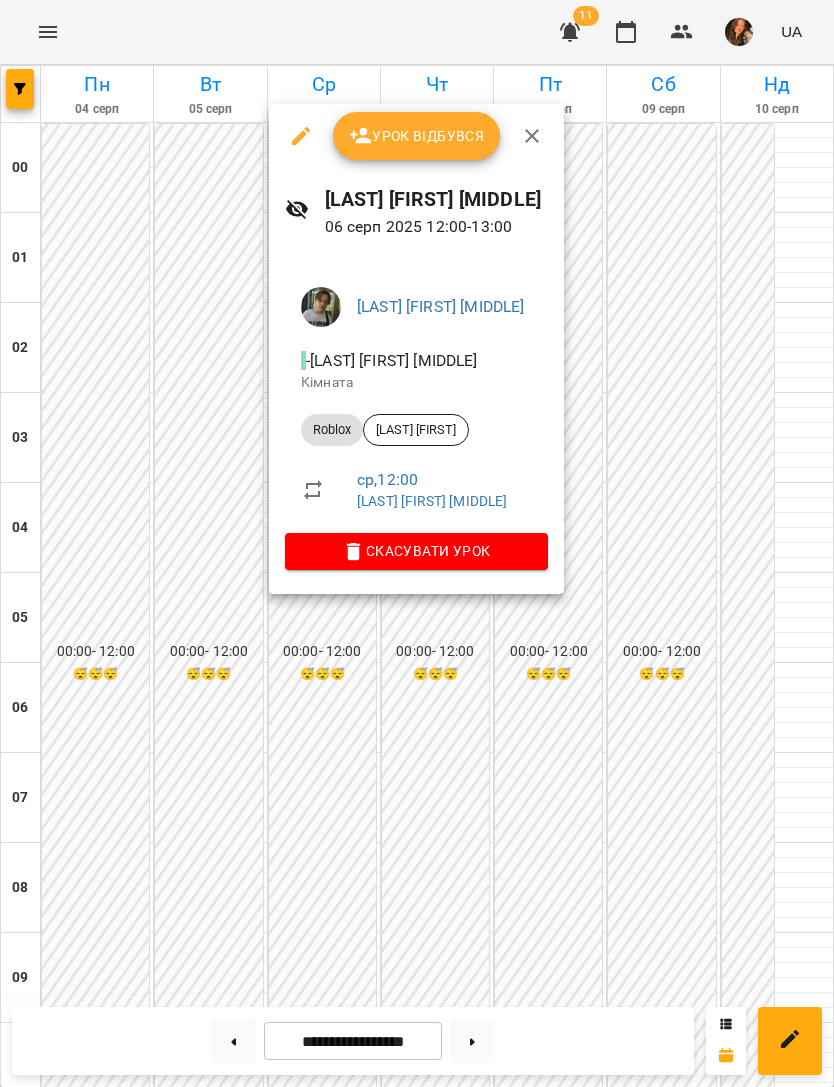 click on "Скасувати Урок" at bounding box center [416, 551] 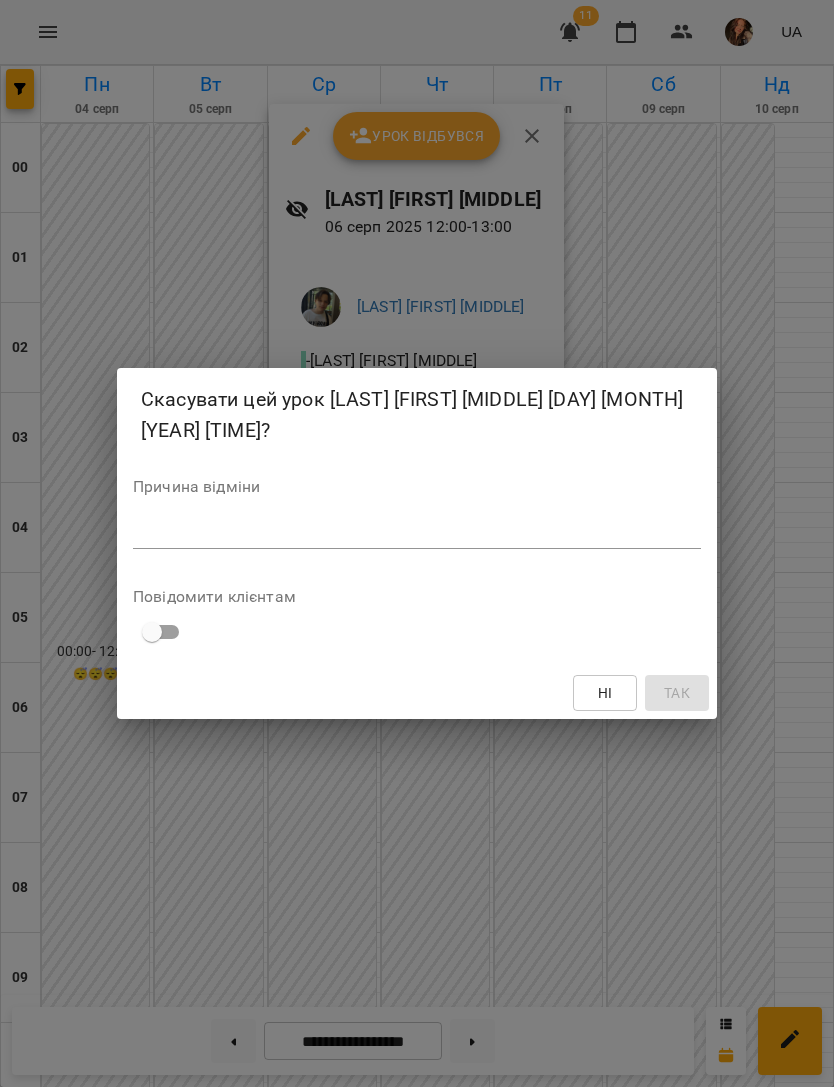 click at bounding box center [417, 533] 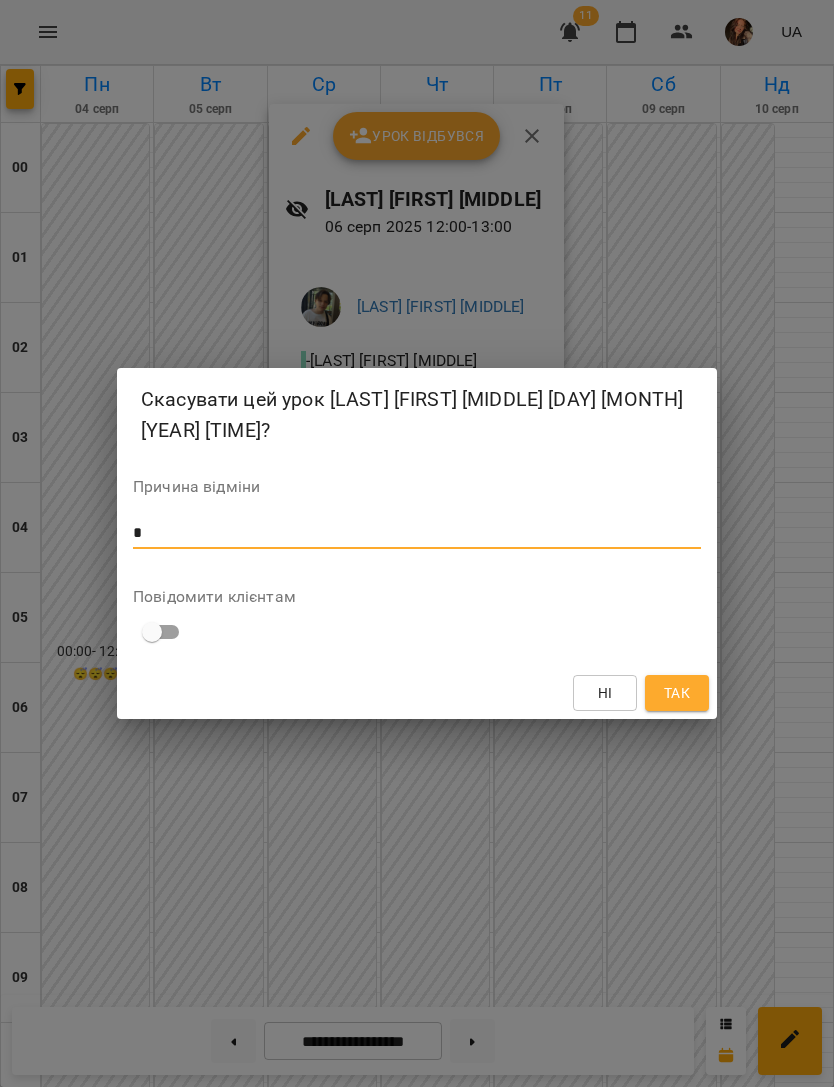 type on "*" 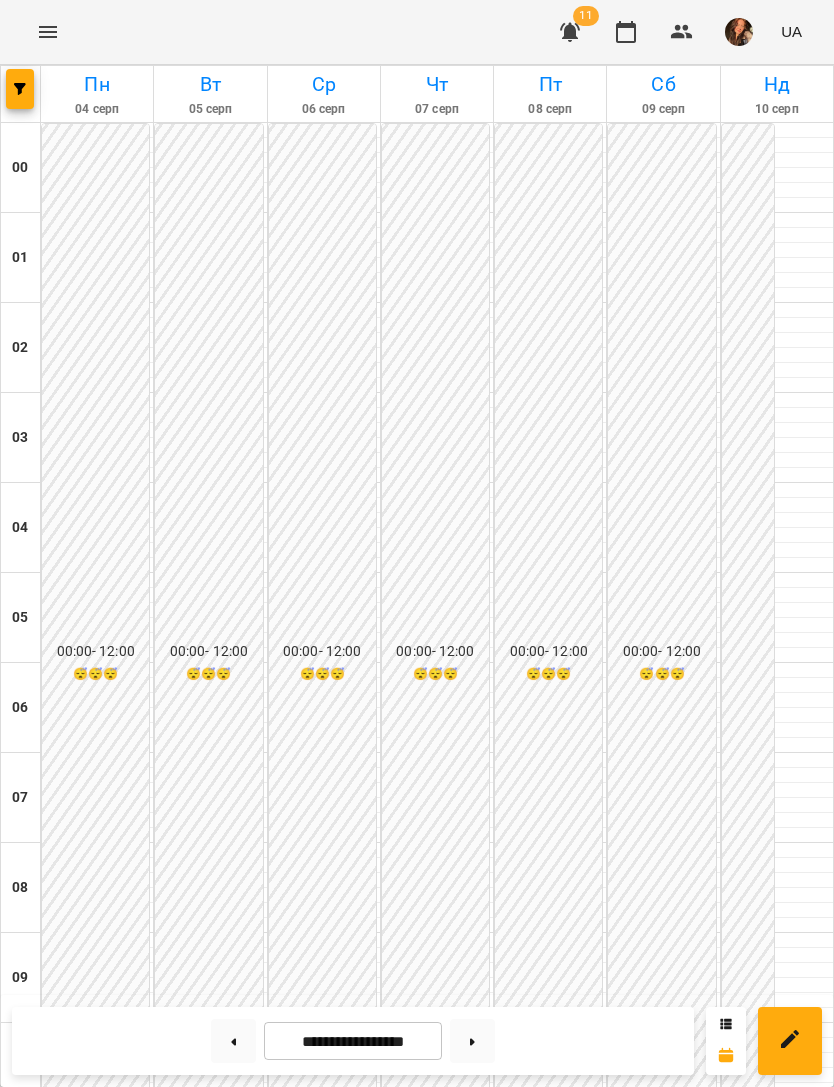 click at bounding box center [472, 1041] 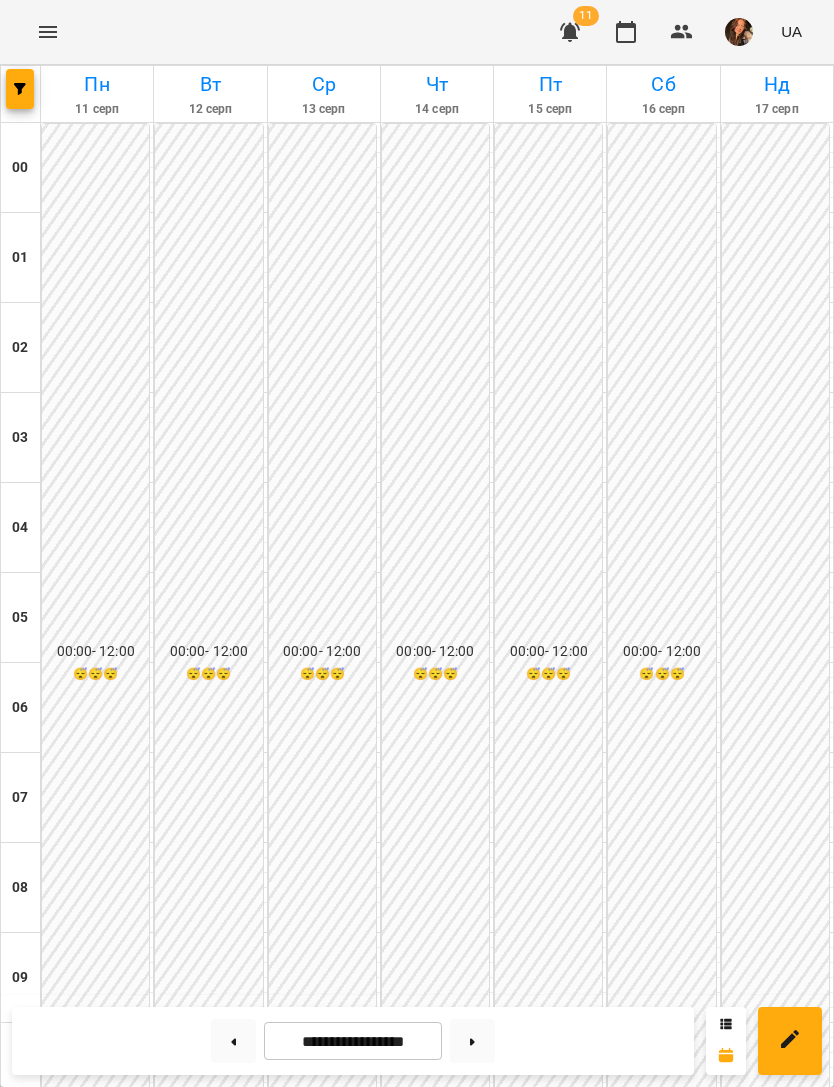 scroll, scrollTop: 607, scrollLeft: 0, axis: vertical 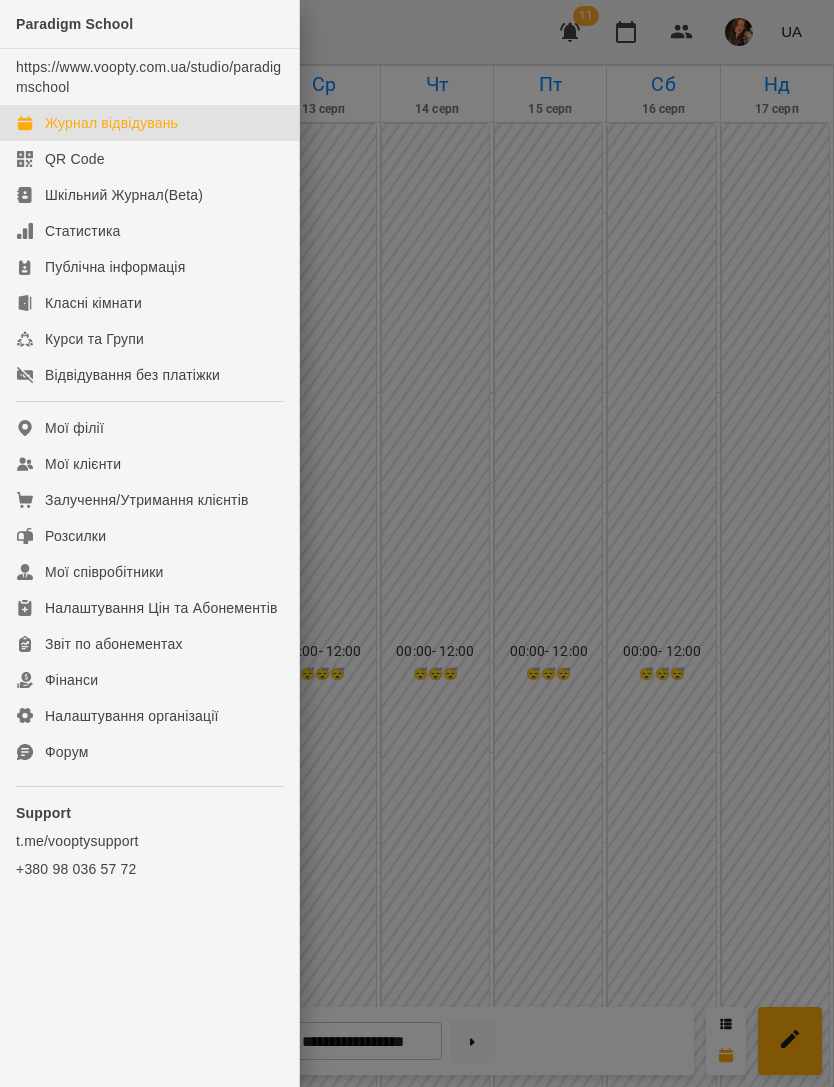 click on "Мої клієнти" at bounding box center (149, 464) 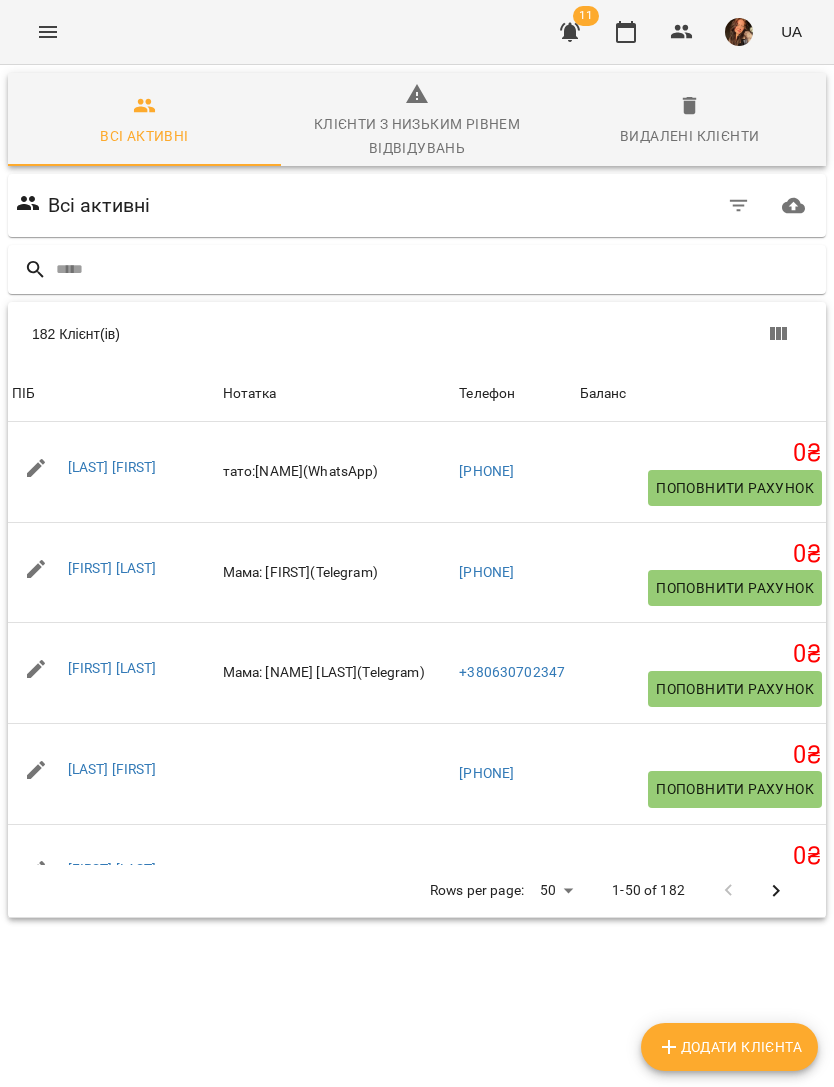 click at bounding box center [437, 269] 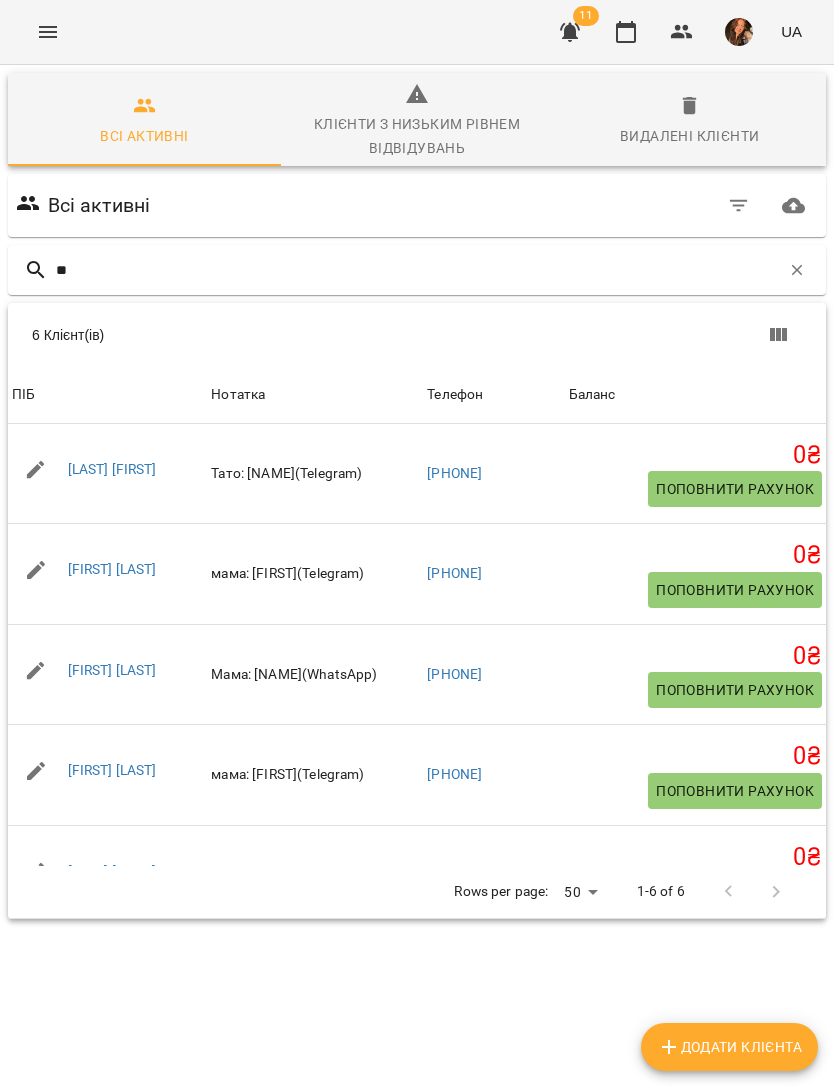 type on "***" 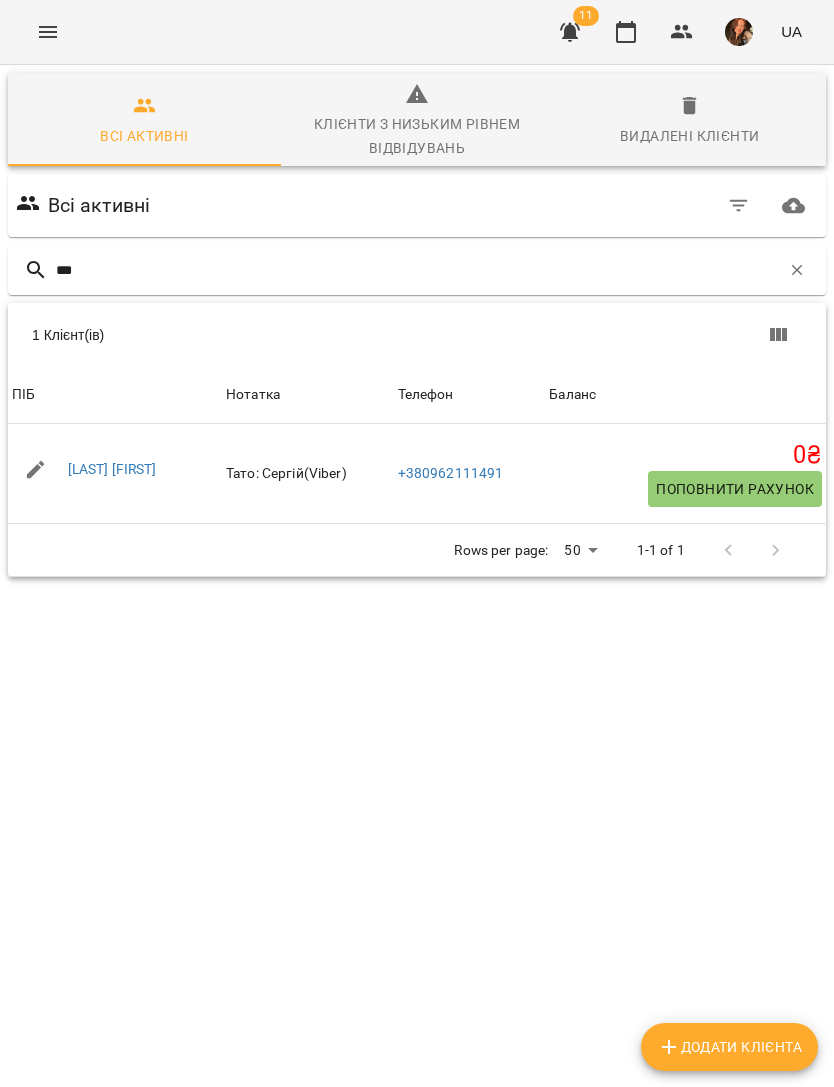 click on "[LAST] [FIRST]" at bounding box center [112, 469] 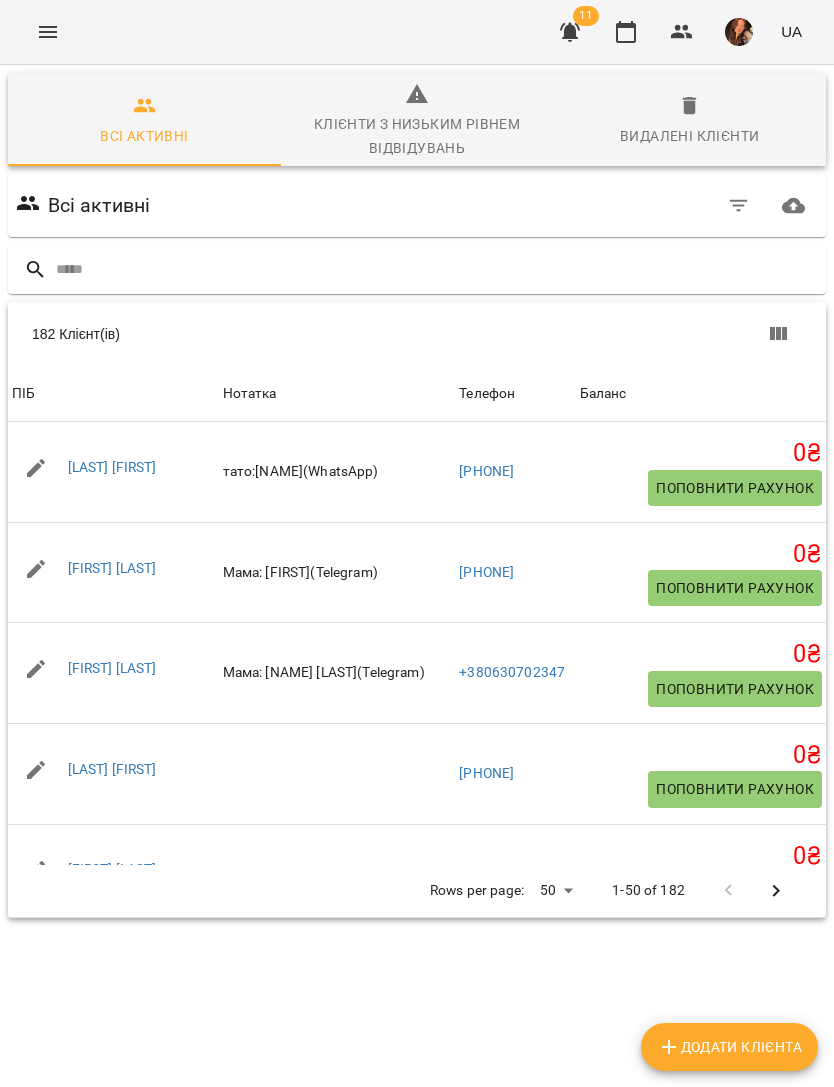 click 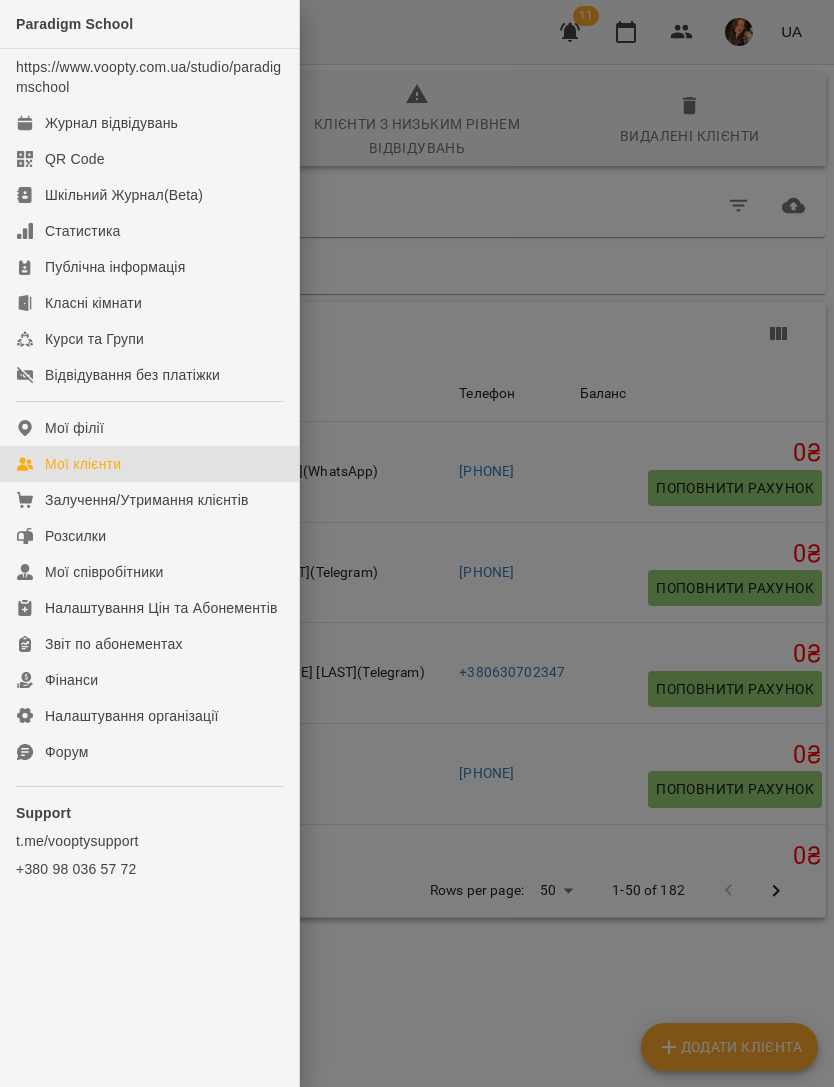 click on "Журнал відвідувань" at bounding box center (111, 123) 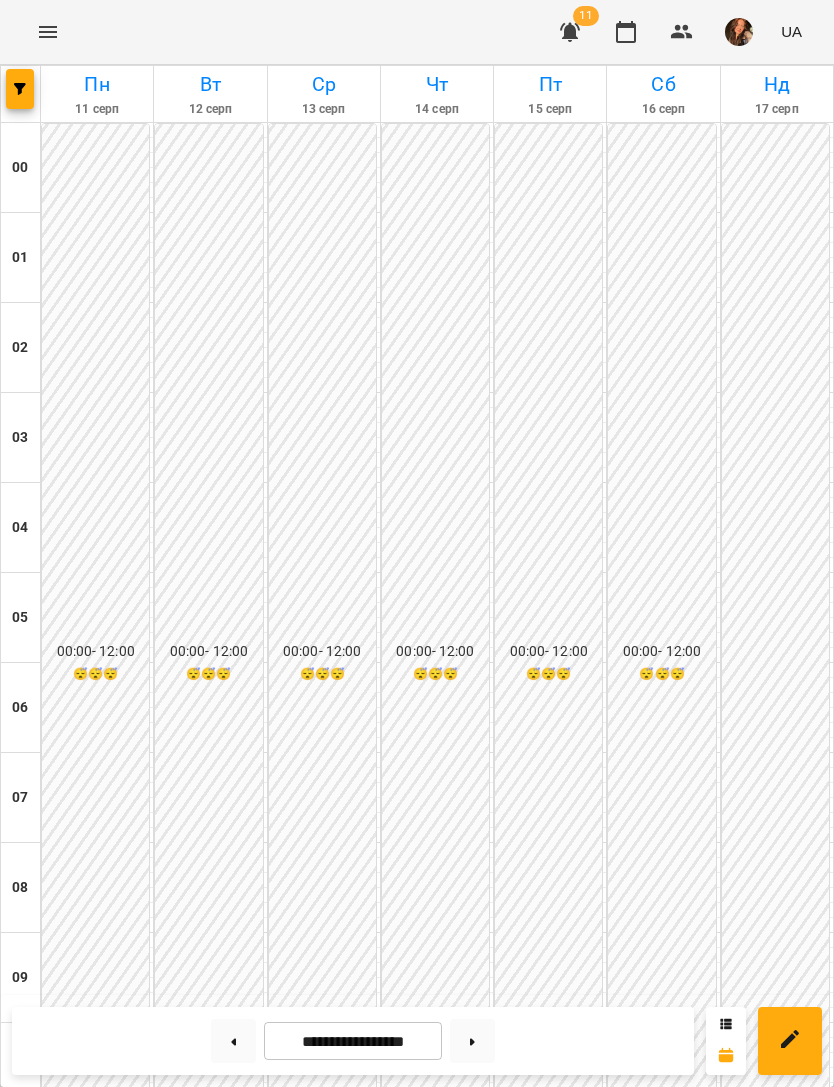 scroll, scrollTop: 1043, scrollLeft: 0, axis: vertical 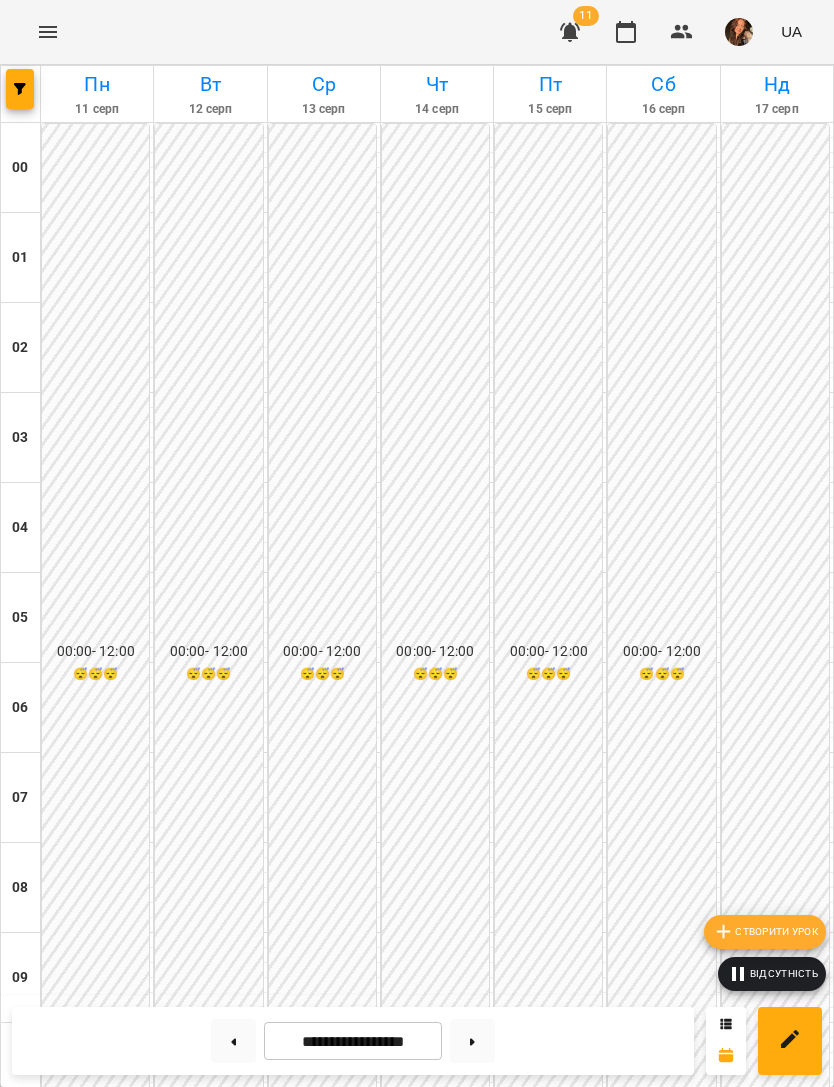 click on "Створити урок" at bounding box center (765, 932) 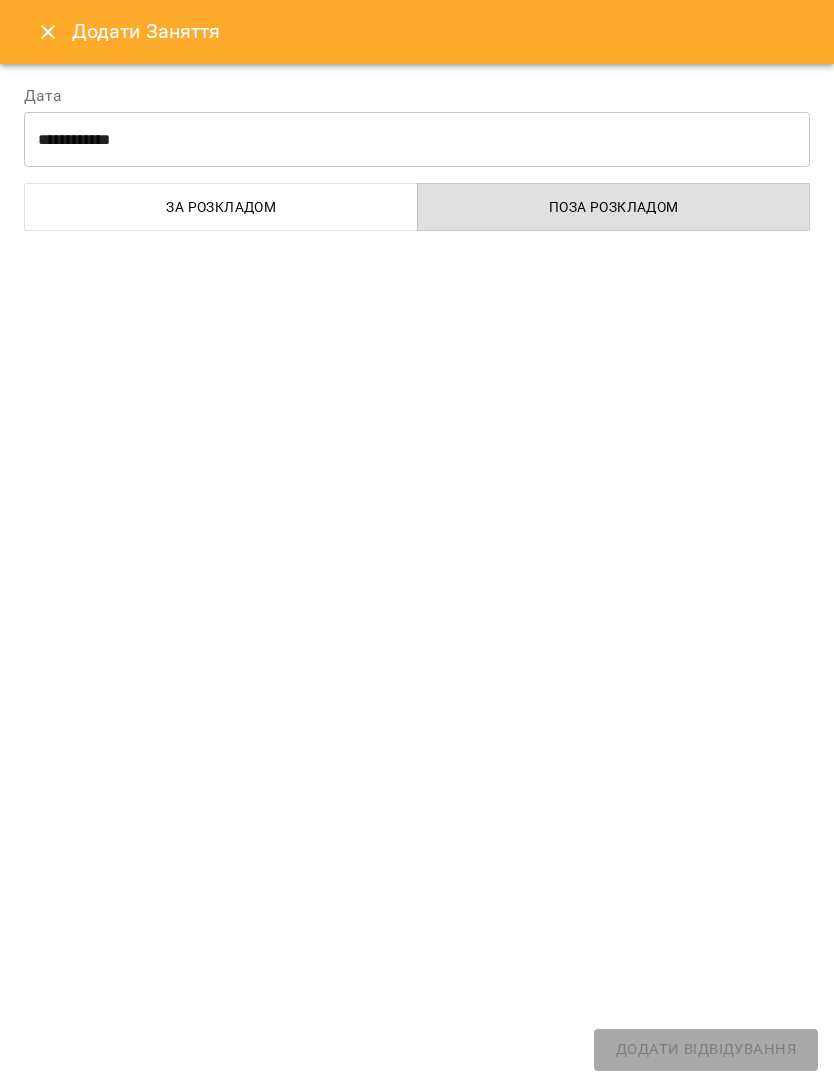 select on "******" 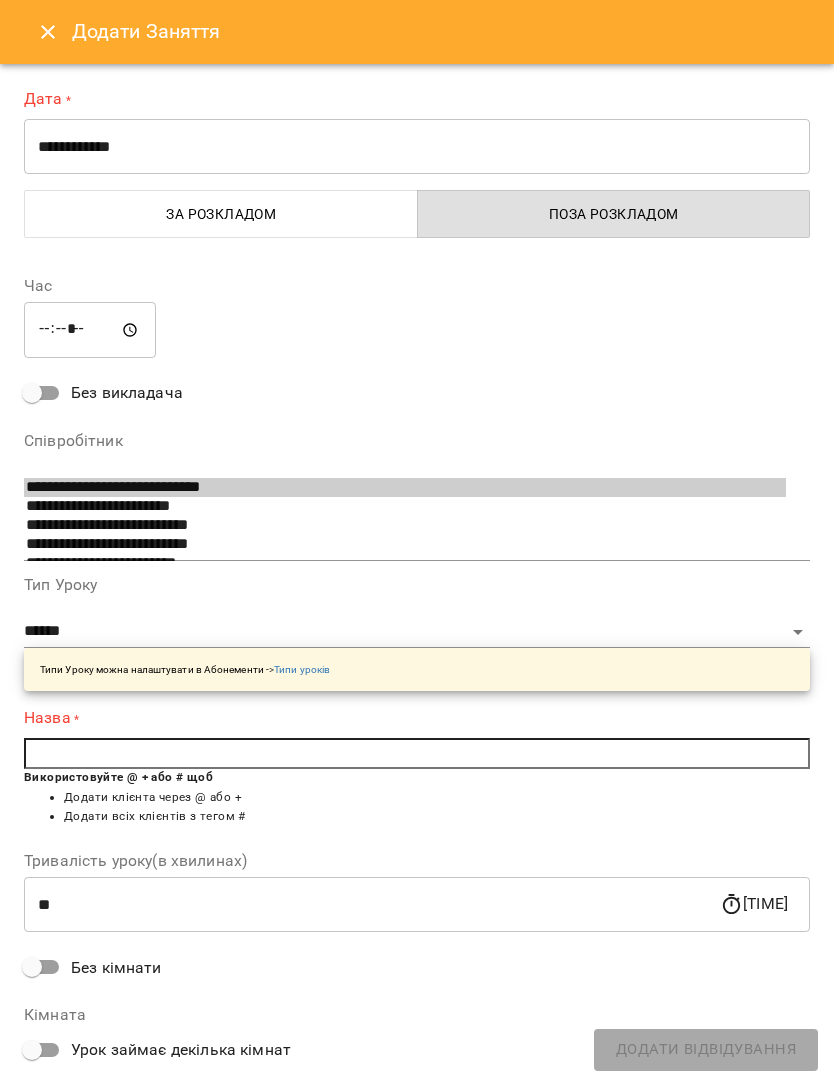 click 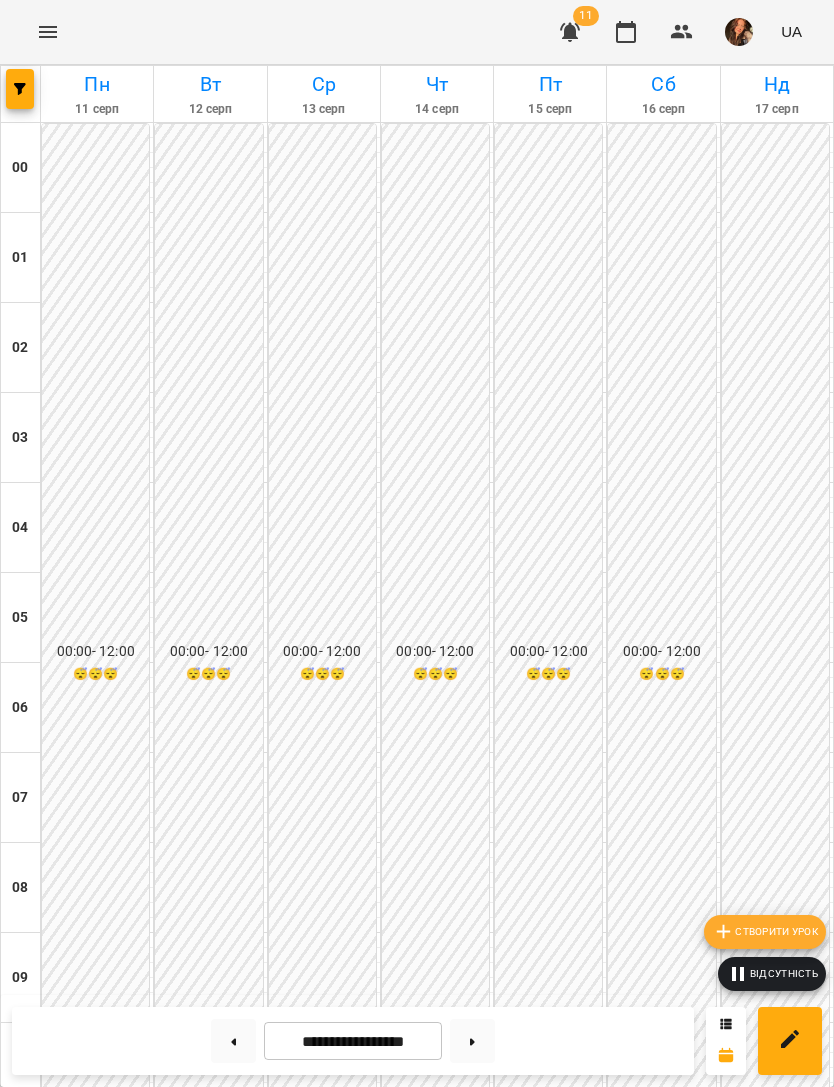 scroll, scrollTop: 607, scrollLeft: 0, axis: vertical 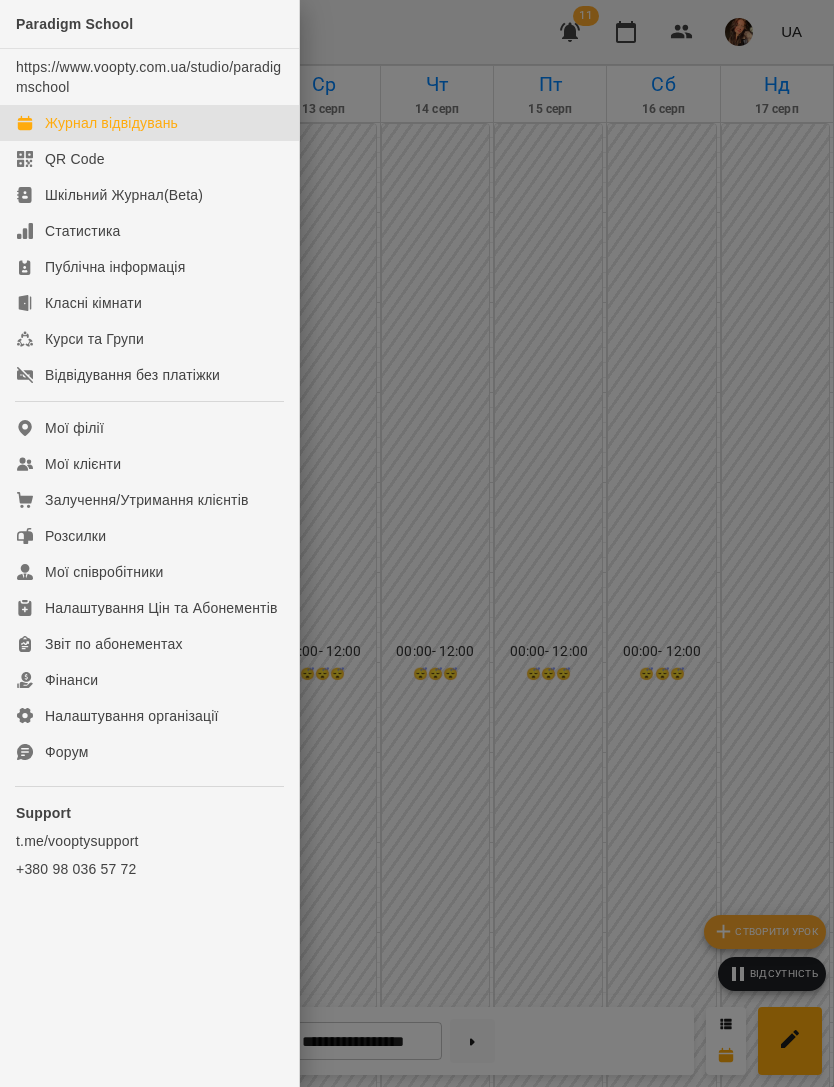 click on "Мої клієнти" at bounding box center [149, 464] 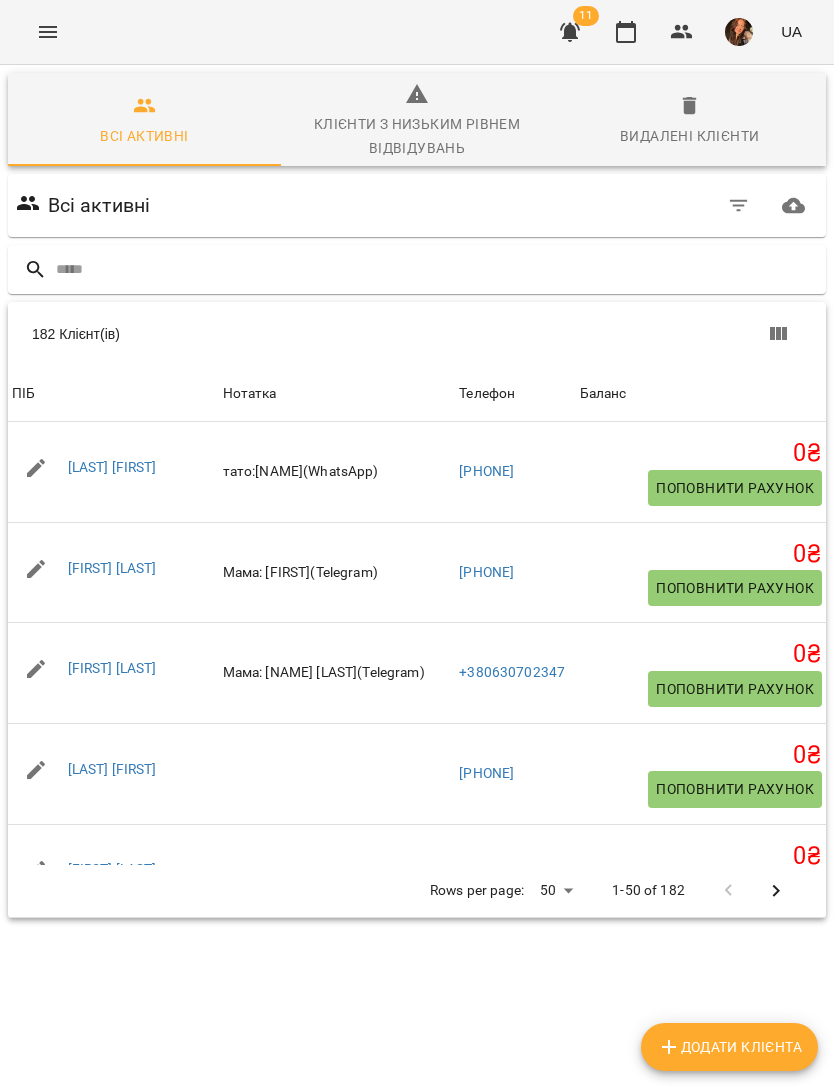 click at bounding box center (437, 269) 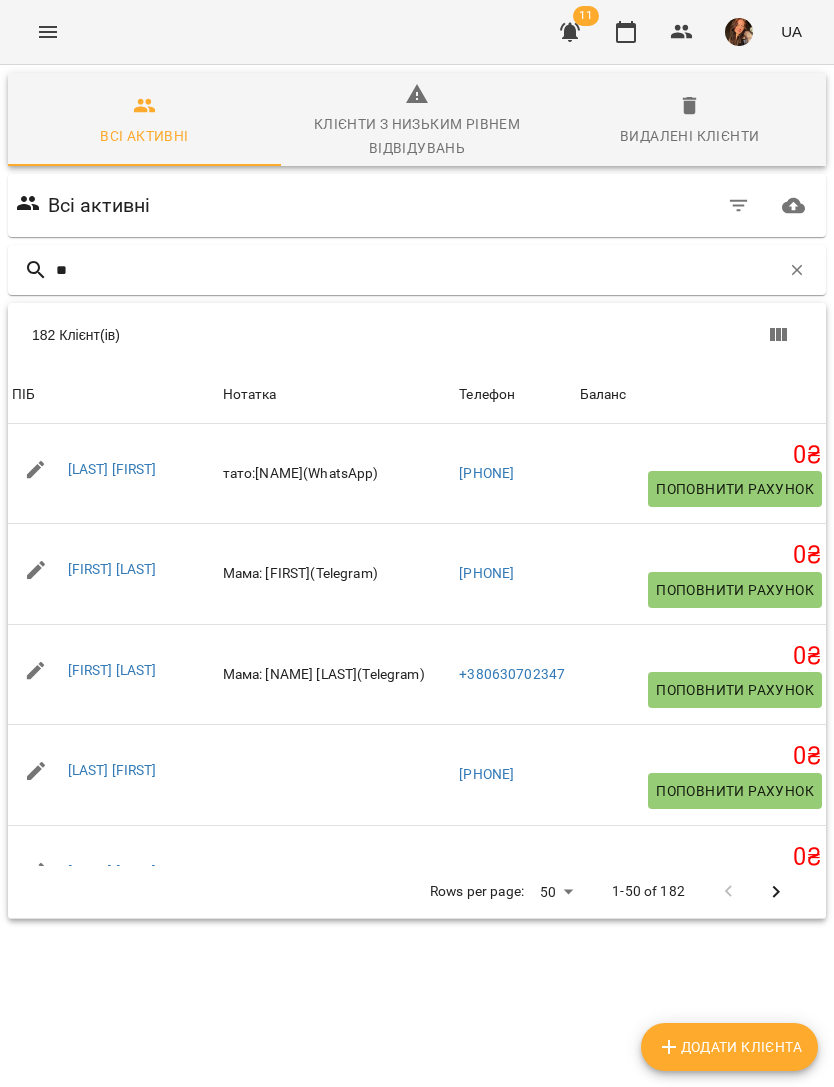 type on "***" 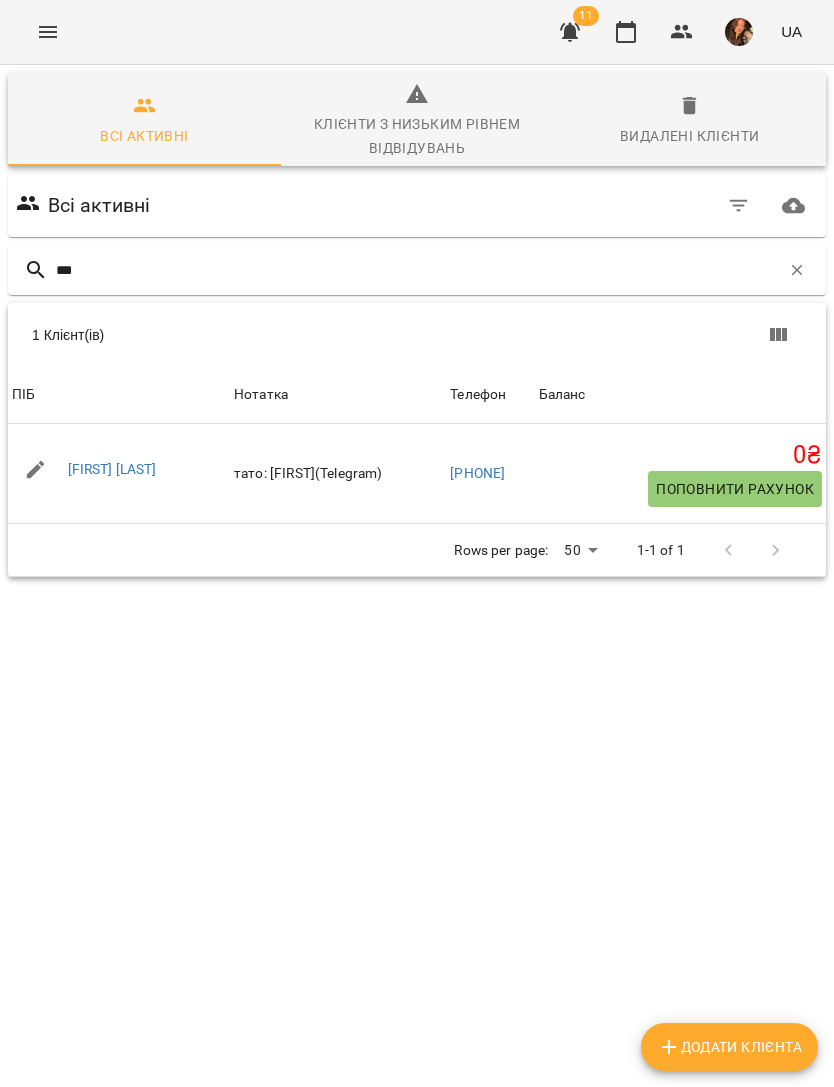 click on "[FIRST] [LAST]" at bounding box center (112, 469) 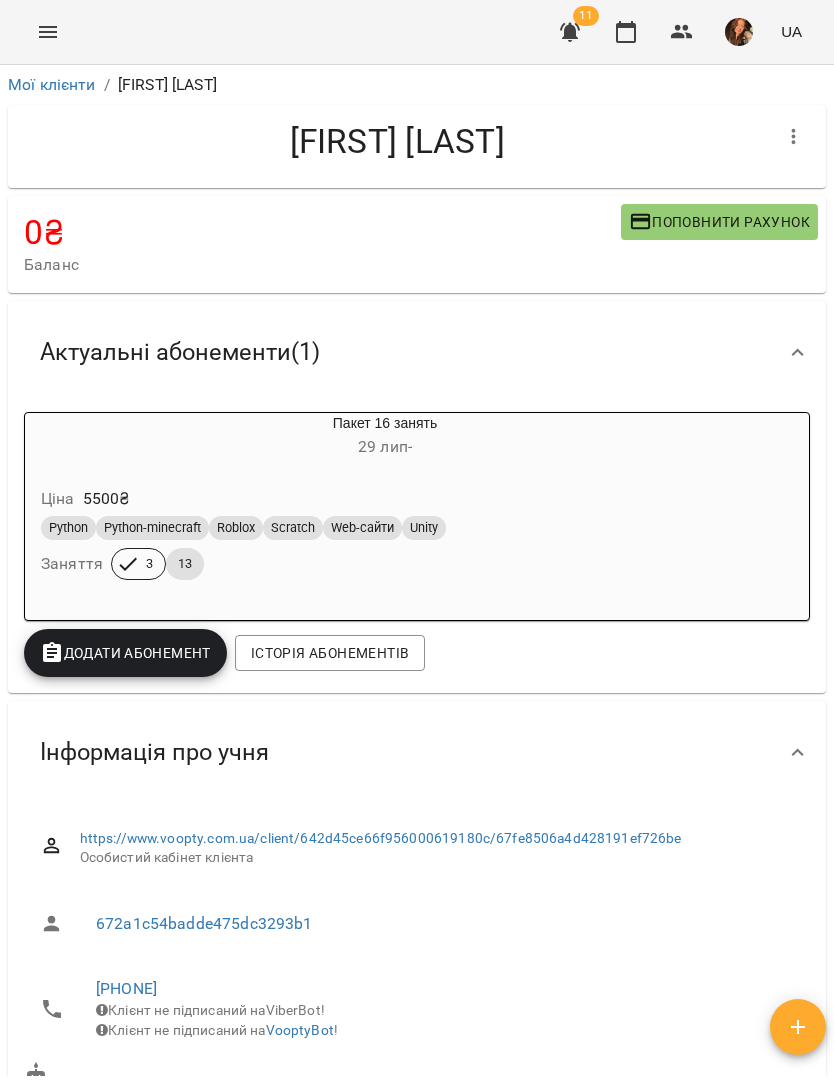click 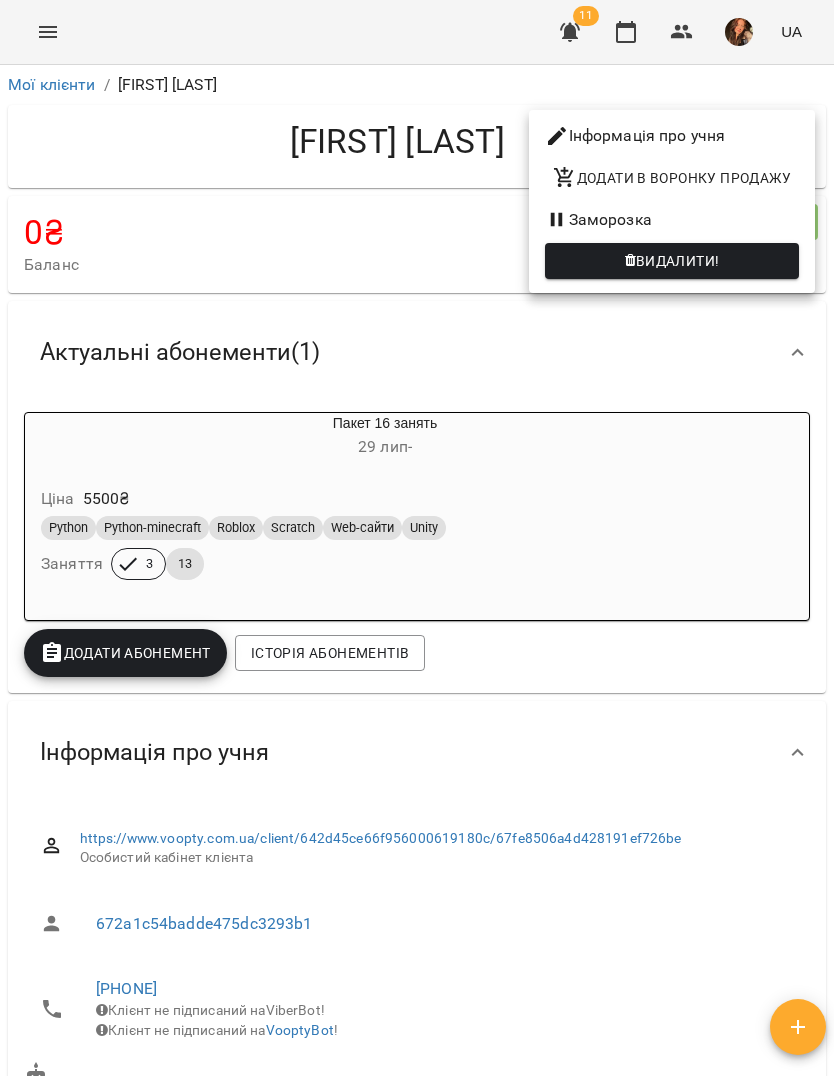 click on "Заморозка" at bounding box center (672, 220) 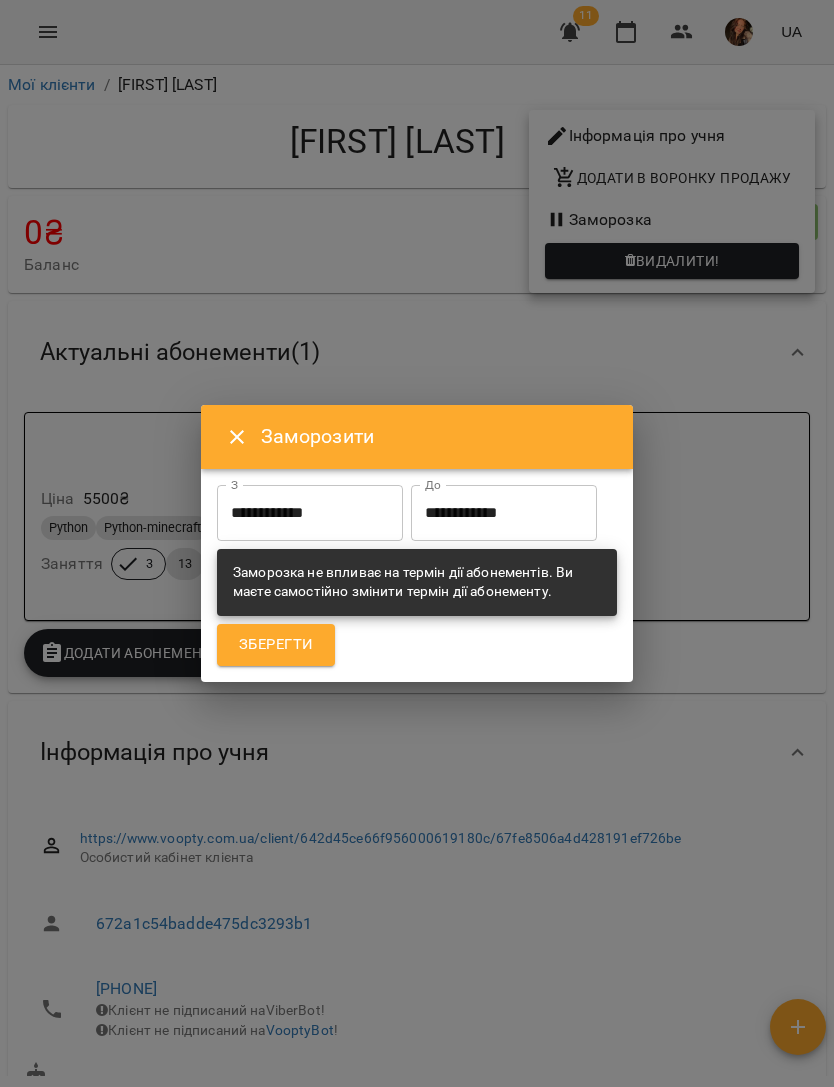 click on "**********" at bounding box center [310, 513] 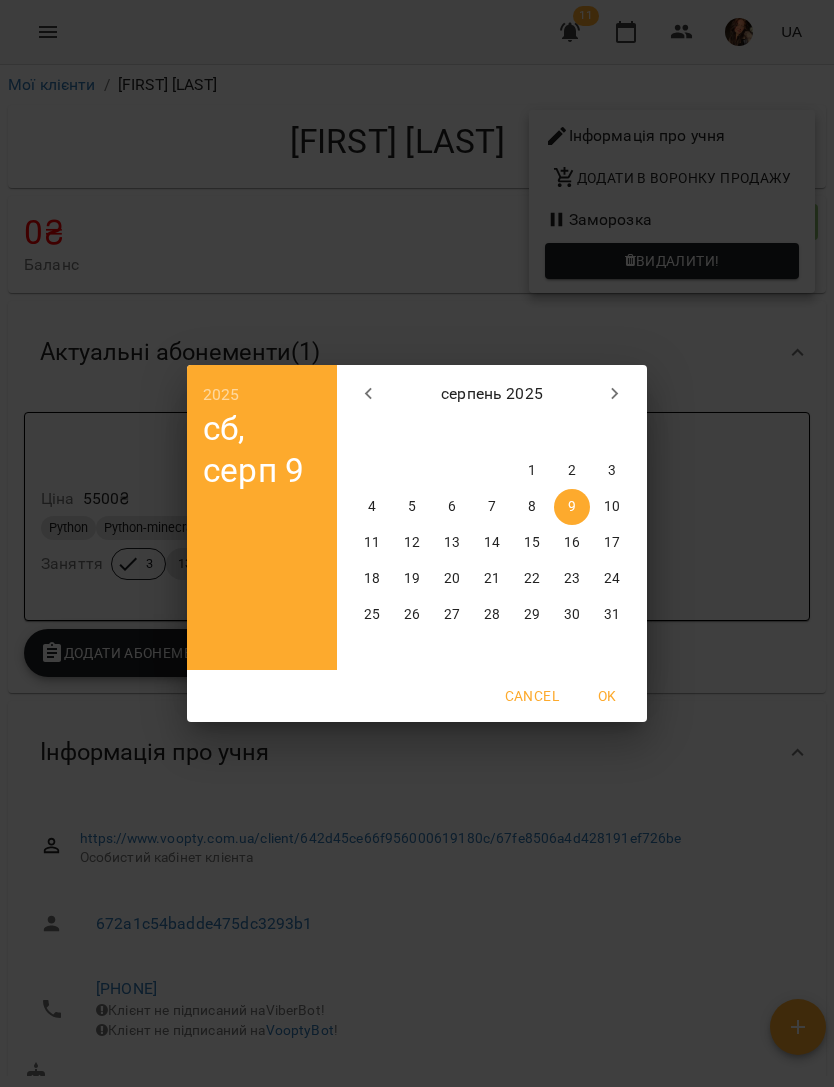 click on "20" at bounding box center (452, 579) 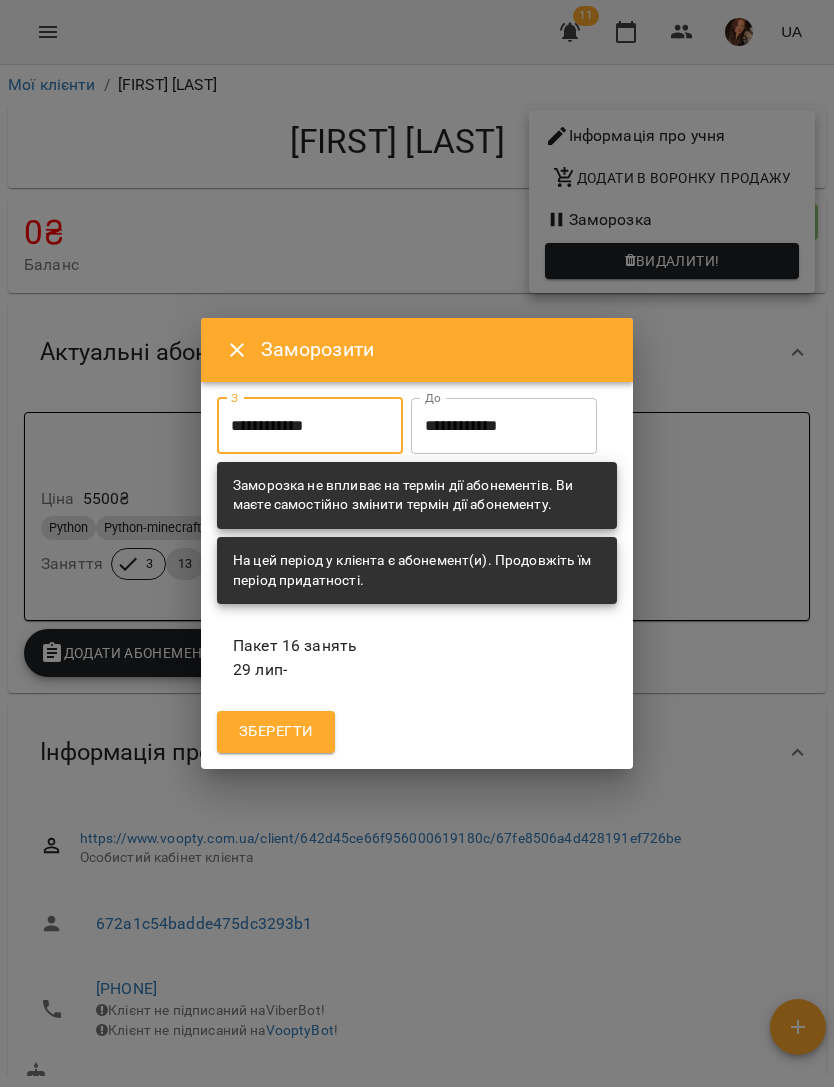 click on "**********" at bounding box center (504, 426) 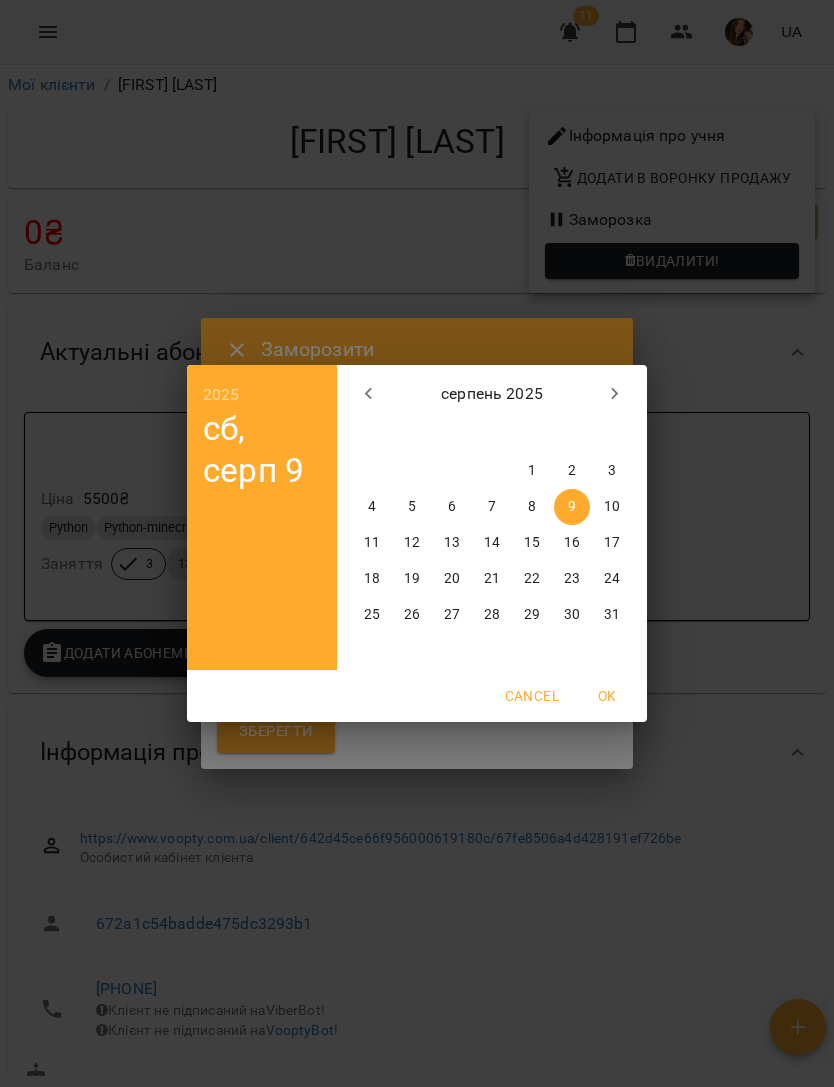 click on "28" at bounding box center (492, 615) 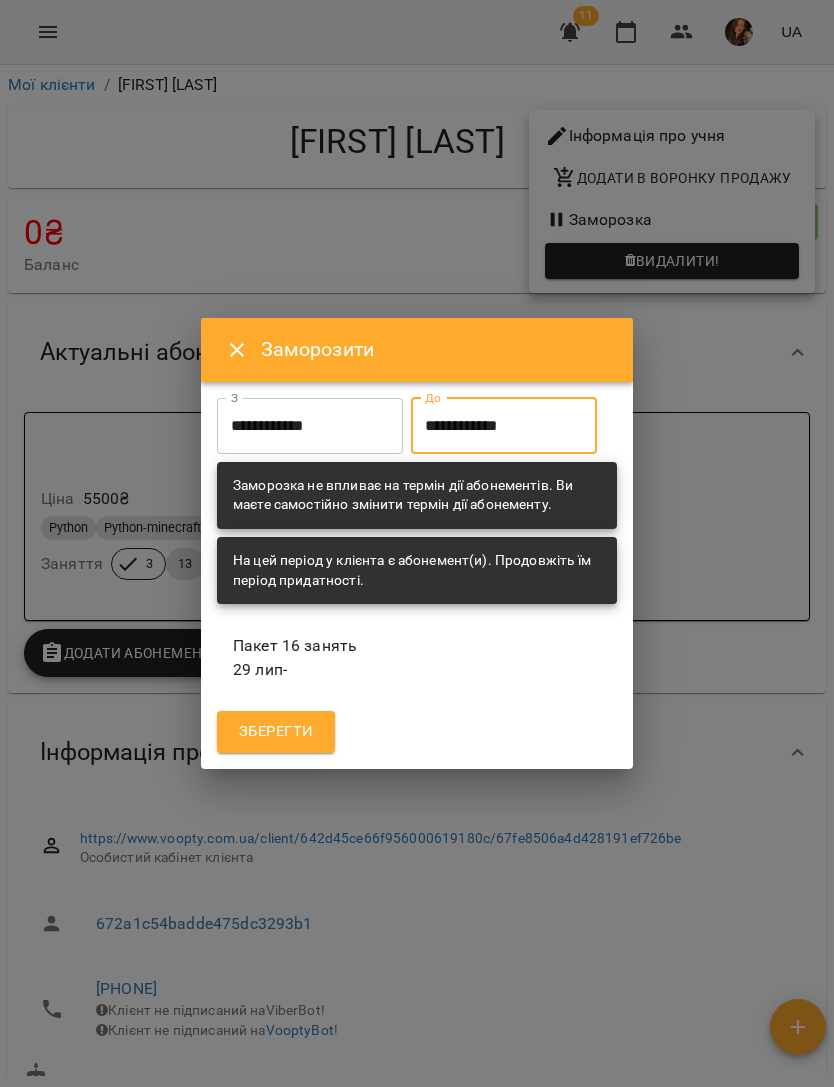 click on "Зберегти" at bounding box center (276, 732) 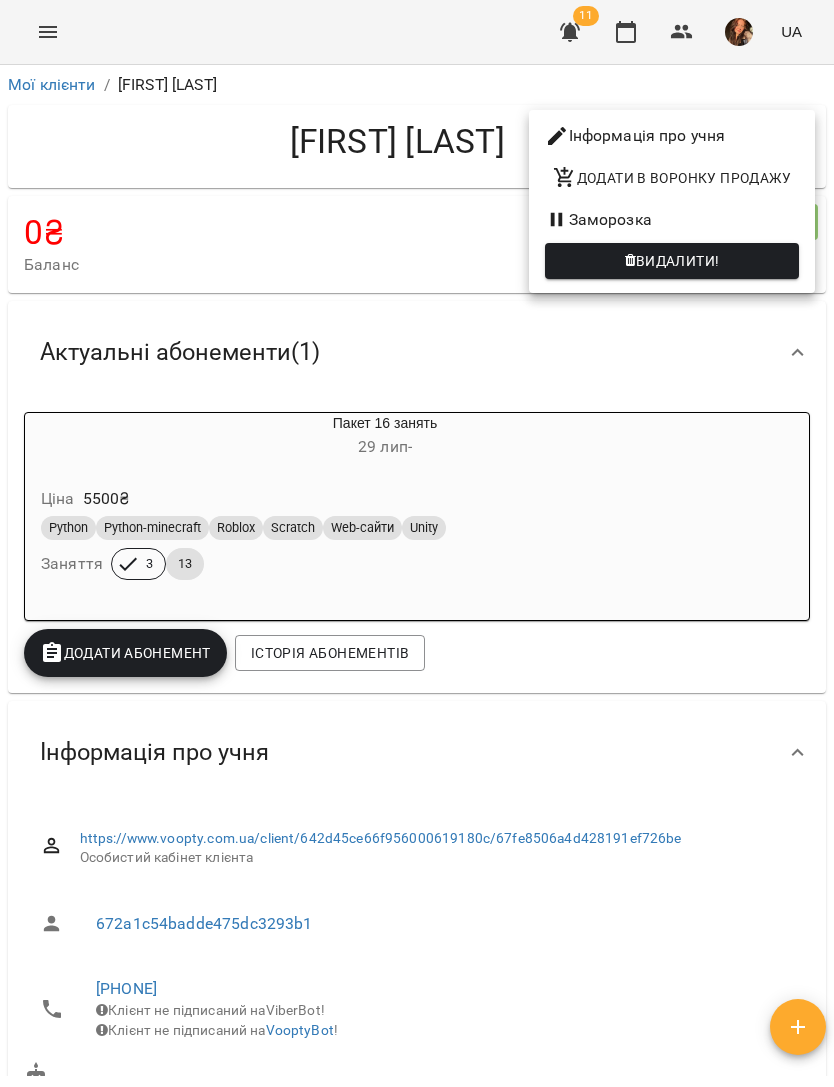click at bounding box center (417, 543) 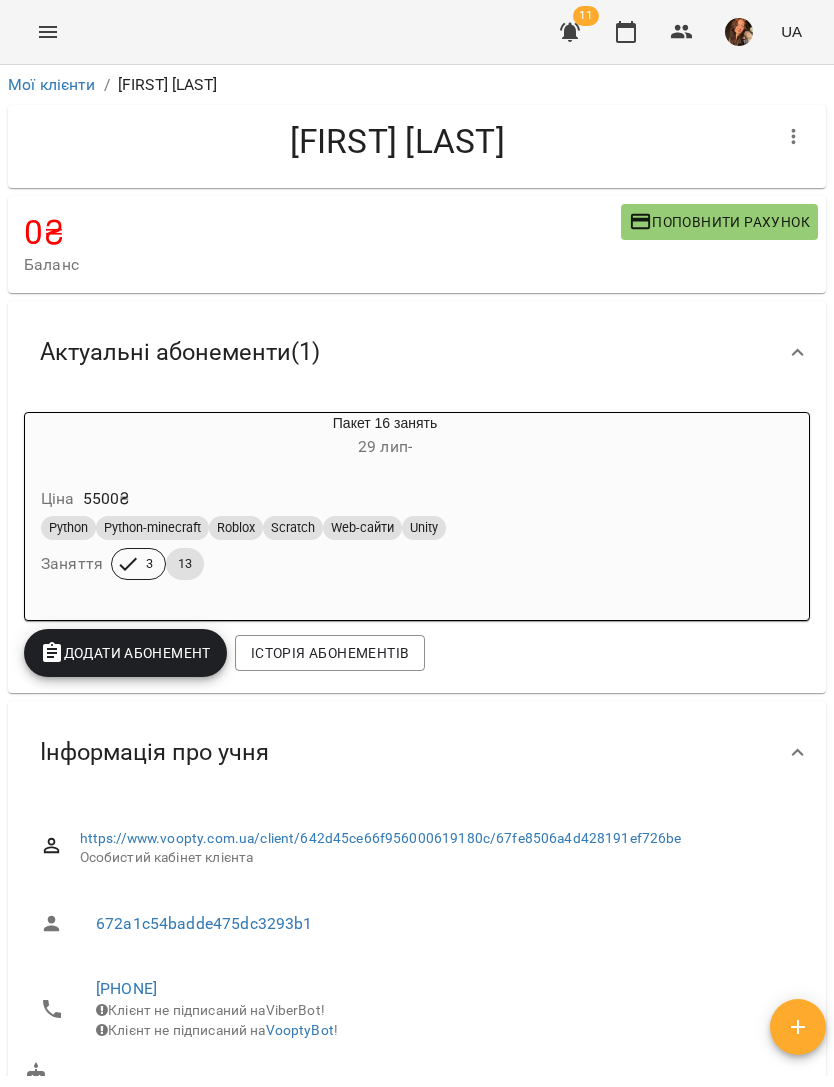 click 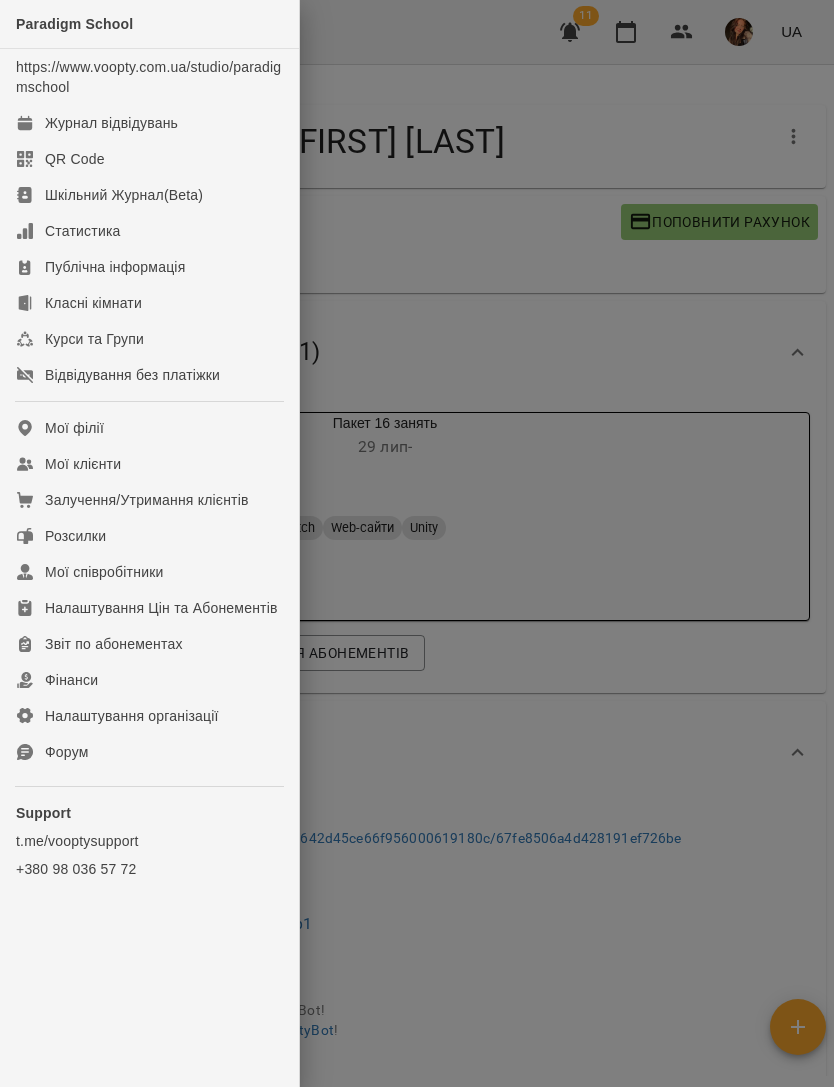 click on "Журнал відвідувань" at bounding box center (149, 123) 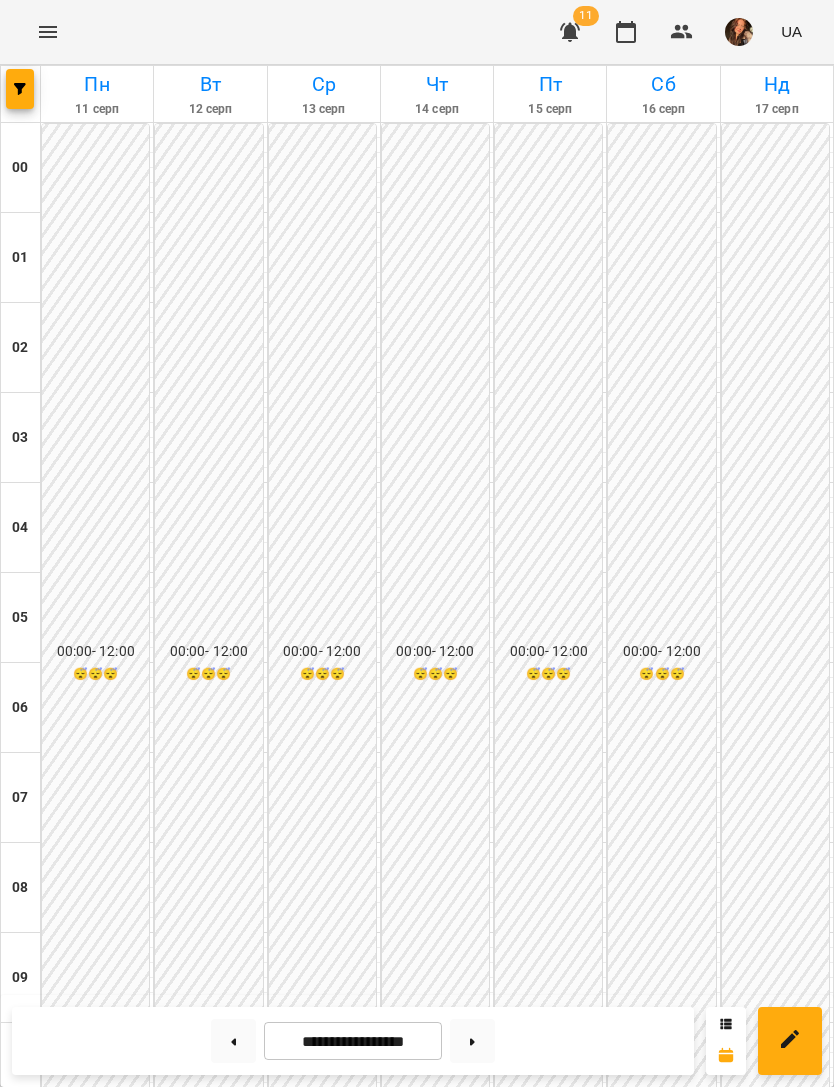 scroll, scrollTop: 972, scrollLeft: 0, axis: vertical 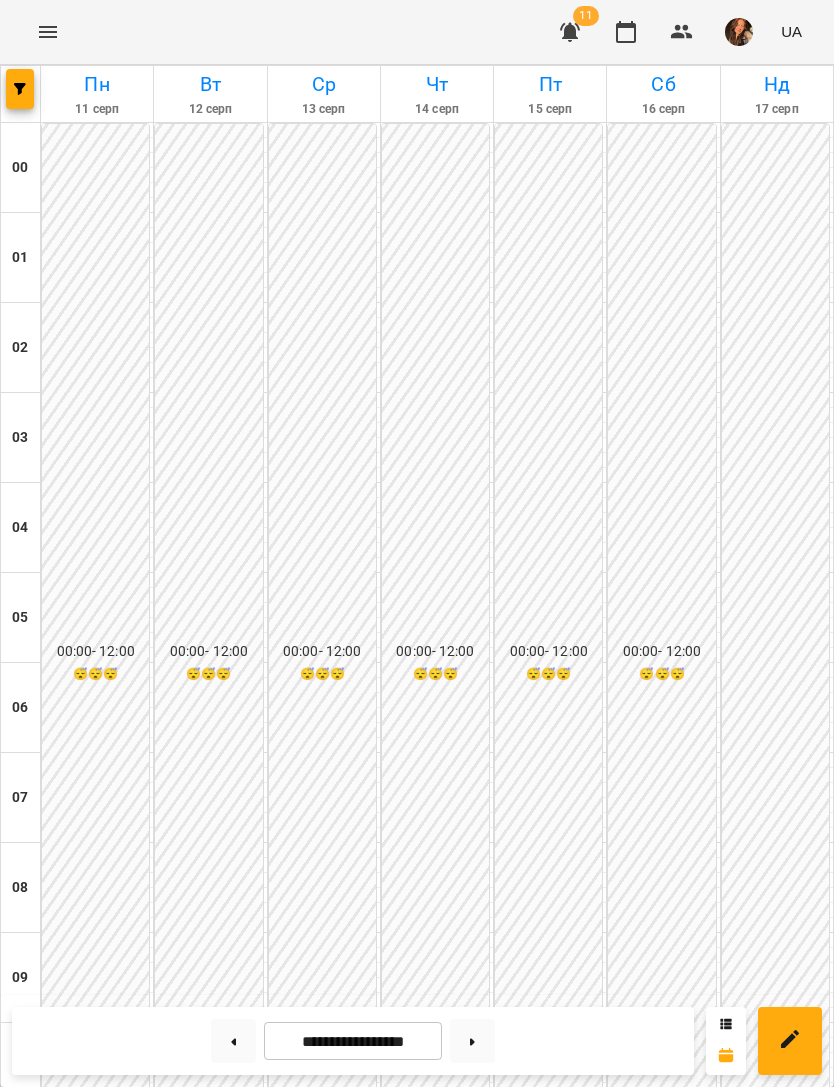 click at bounding box center (48, 32) 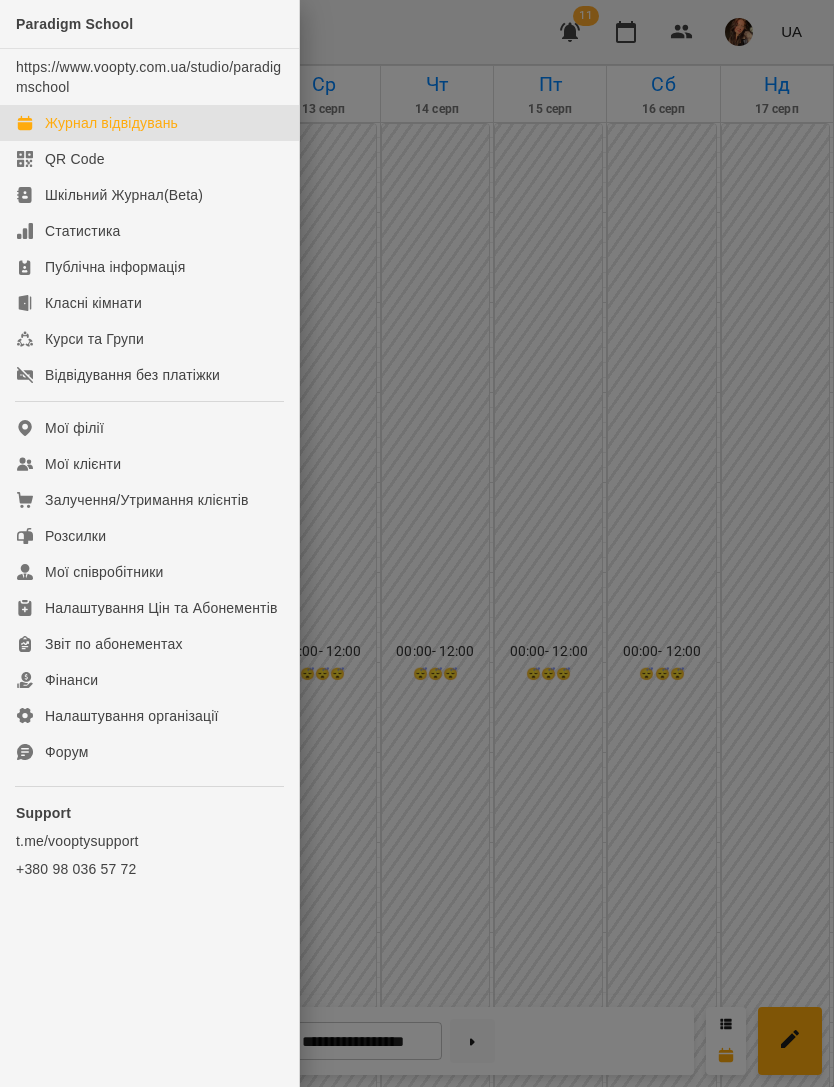 click on "Мої клієнти" at bounding box center [149, 464] 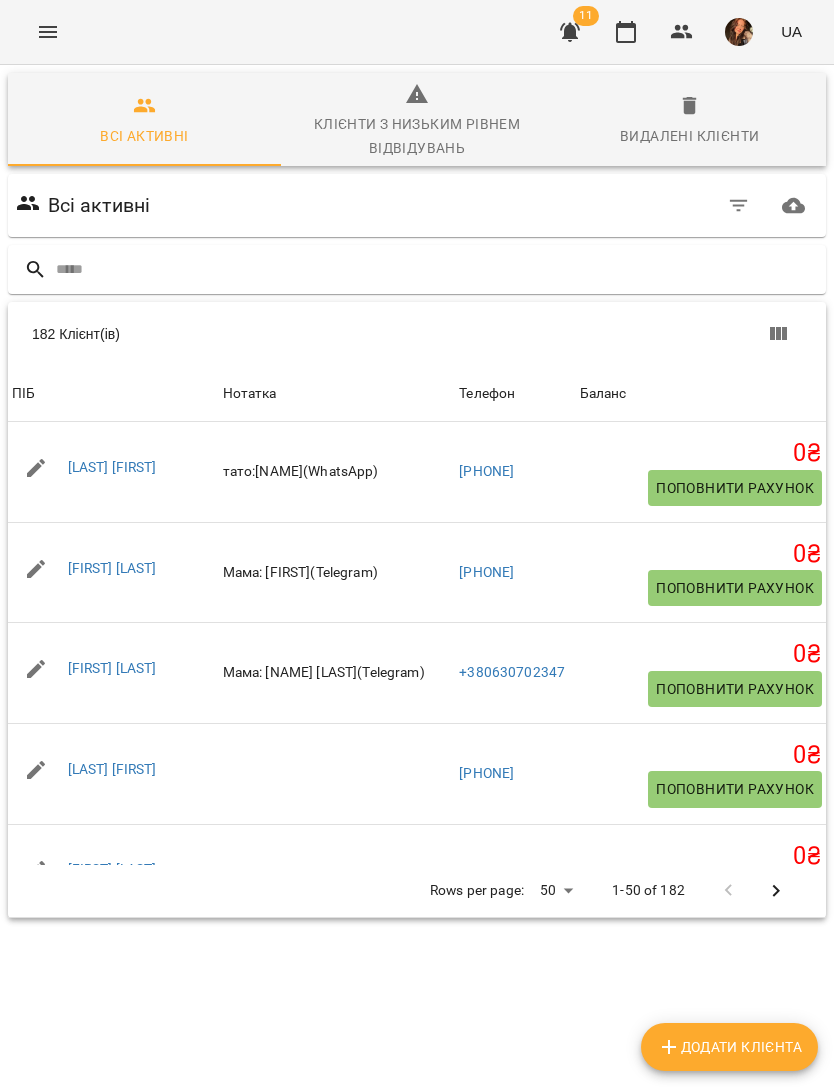 click at bounding box center [437, 269] 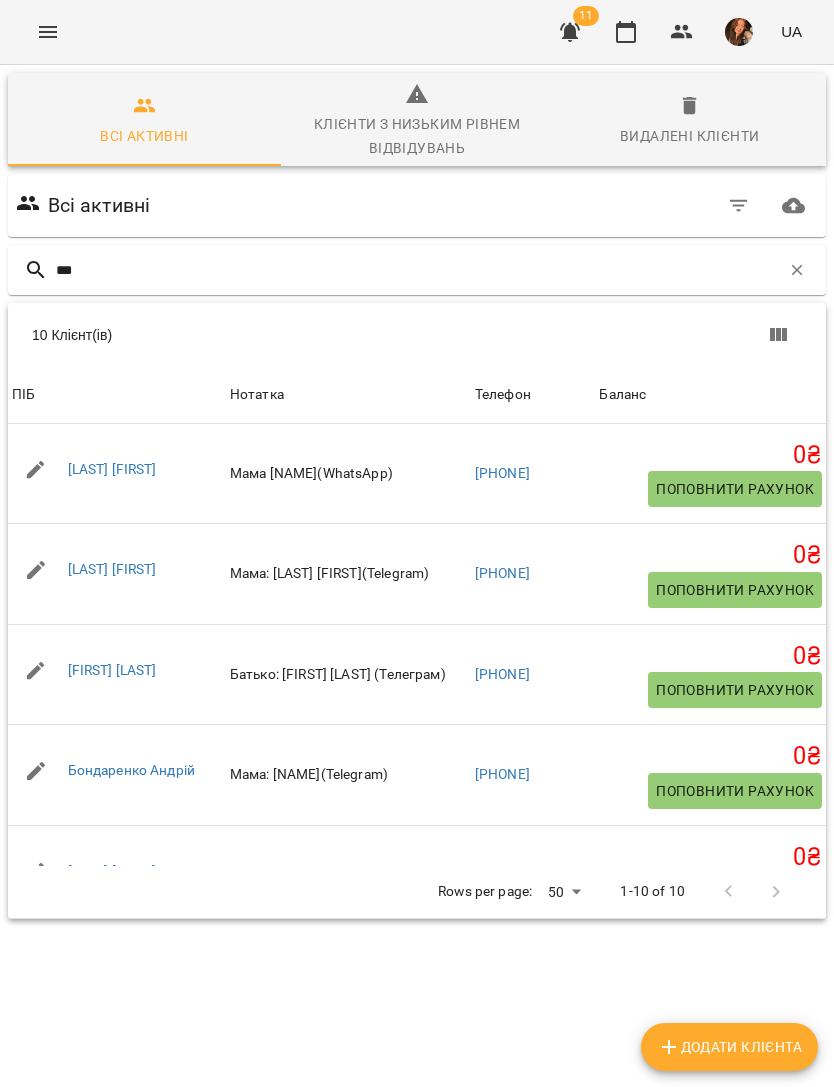 type on "****" 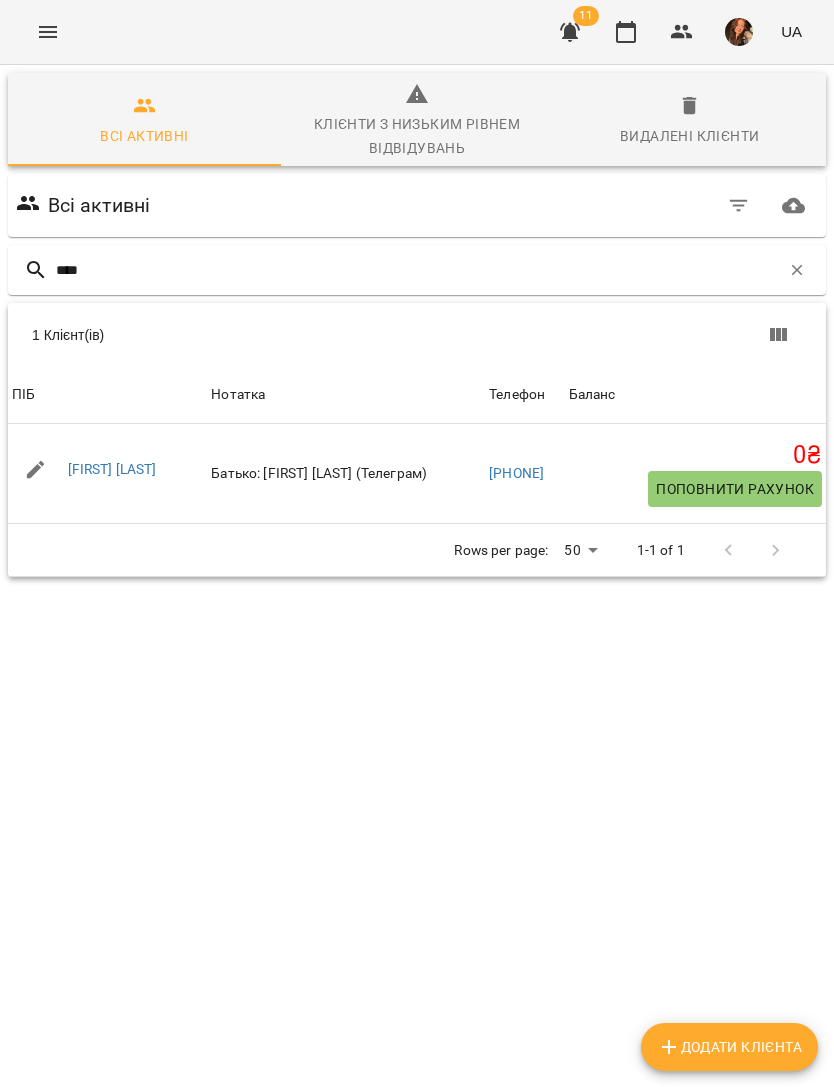 click on "[FIRST] [LAST]" at bounding box center [112, 469] 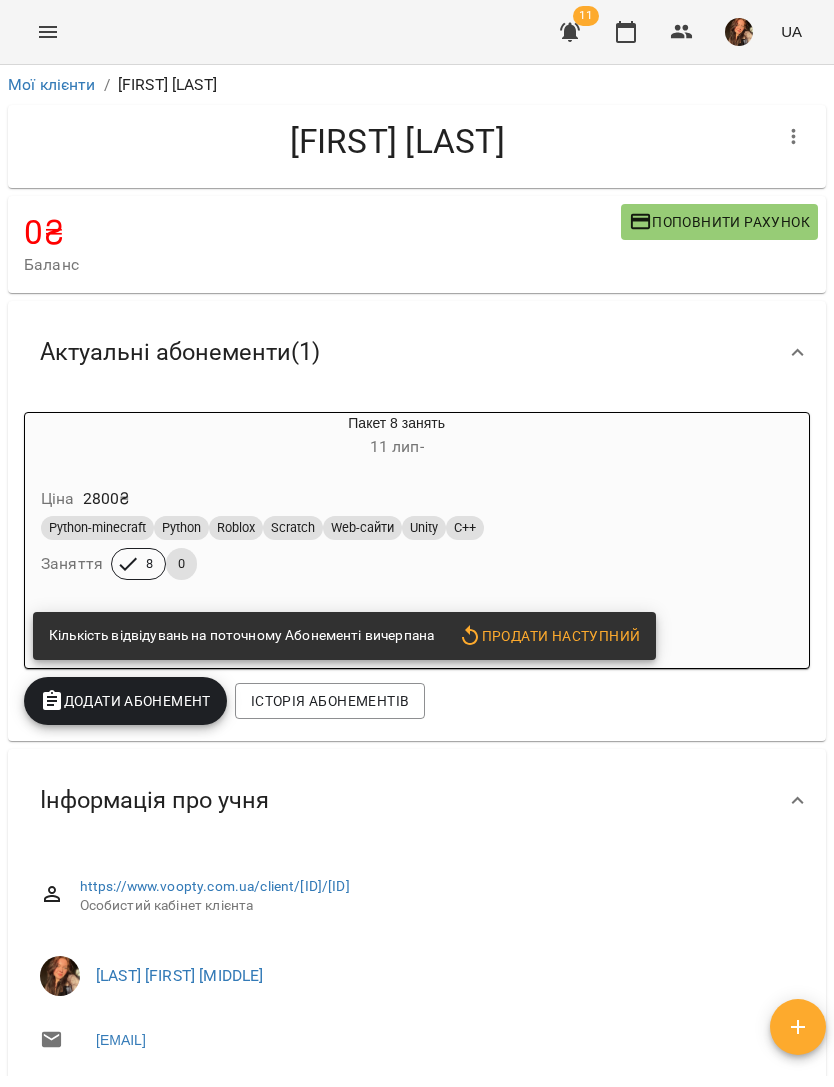 click 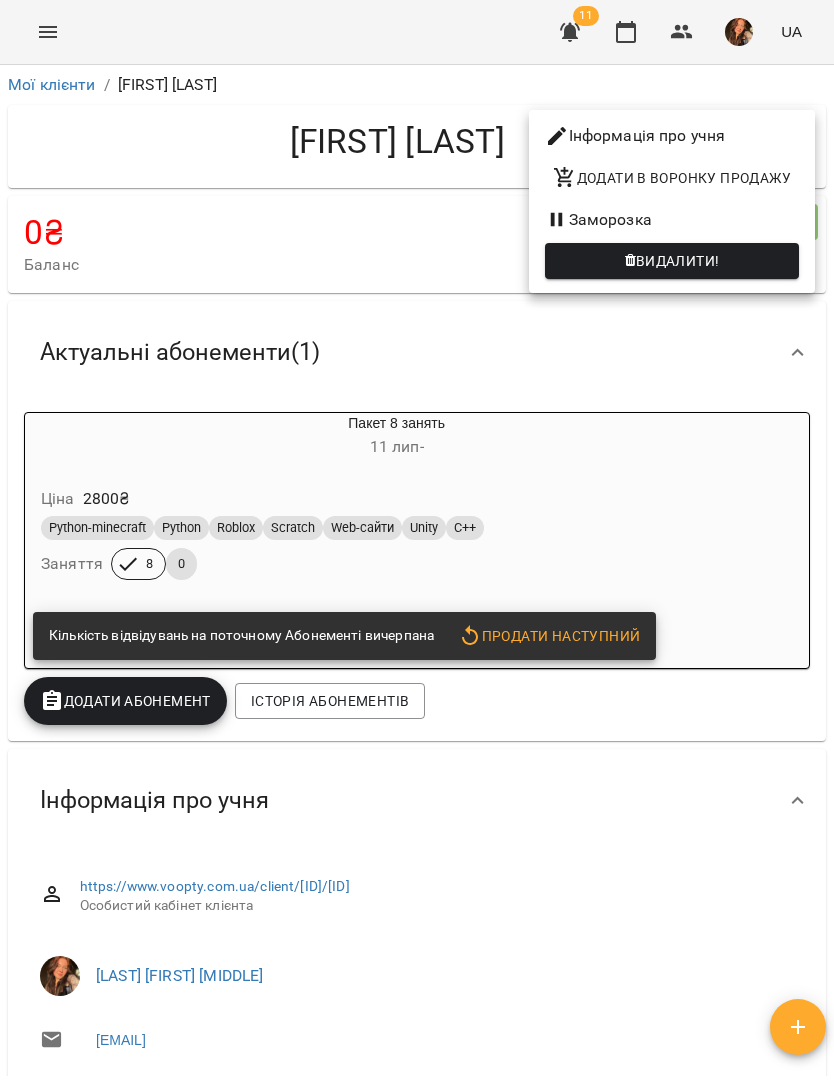 click at bounding box center [417, 543] 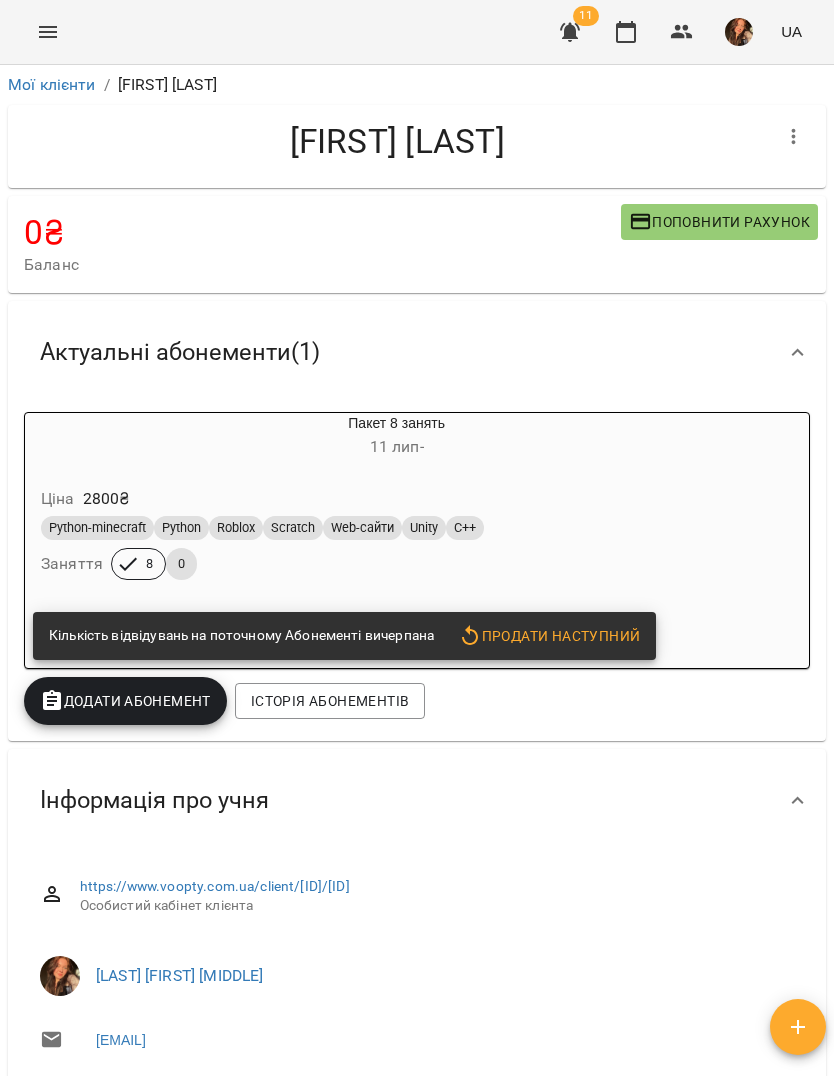 click on "For Business 11 UA" at bounding box center (417, 32) 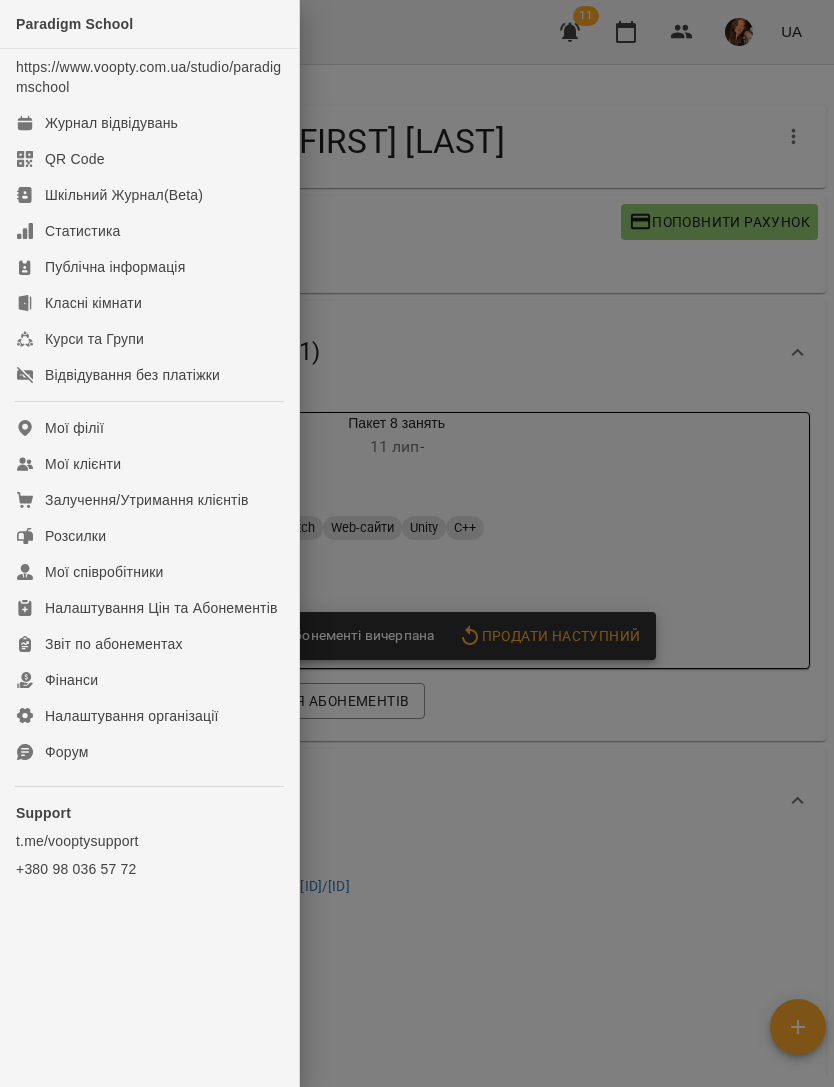 click on "Журнал відвідувань" at bounding box center (111, 123) 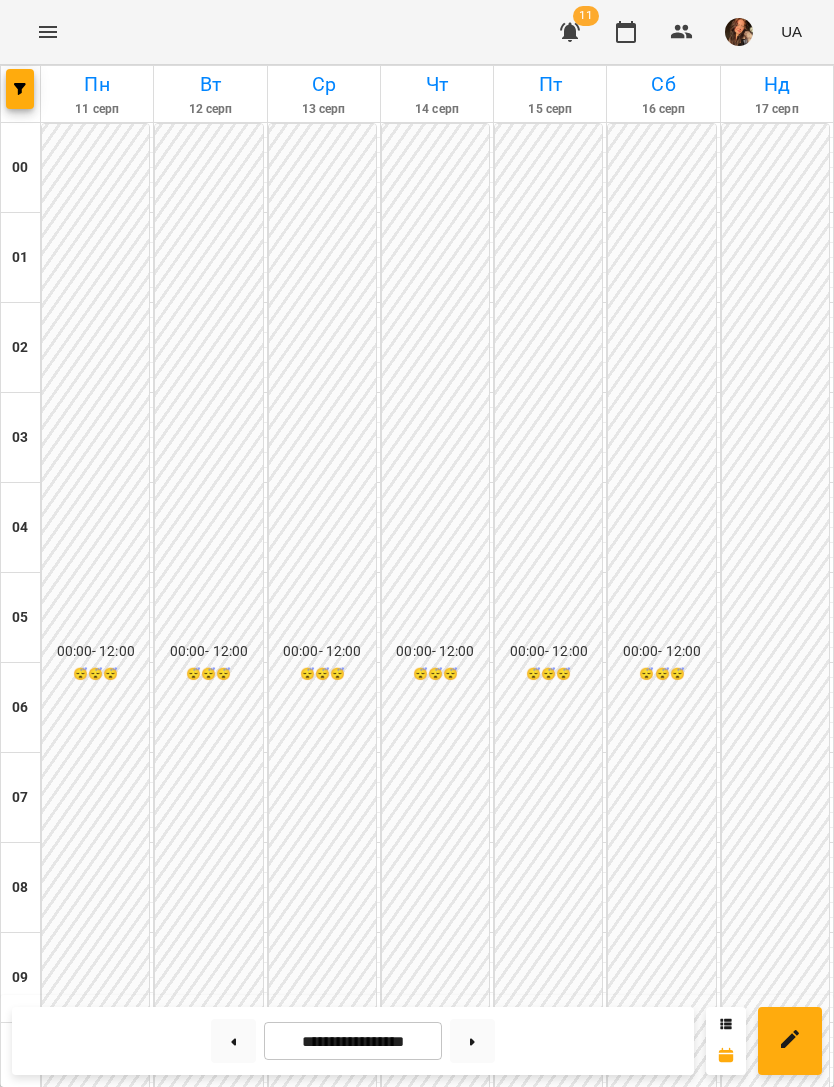 scroll, scrollTop: 877, scrollLeft: 0, axis: vertical 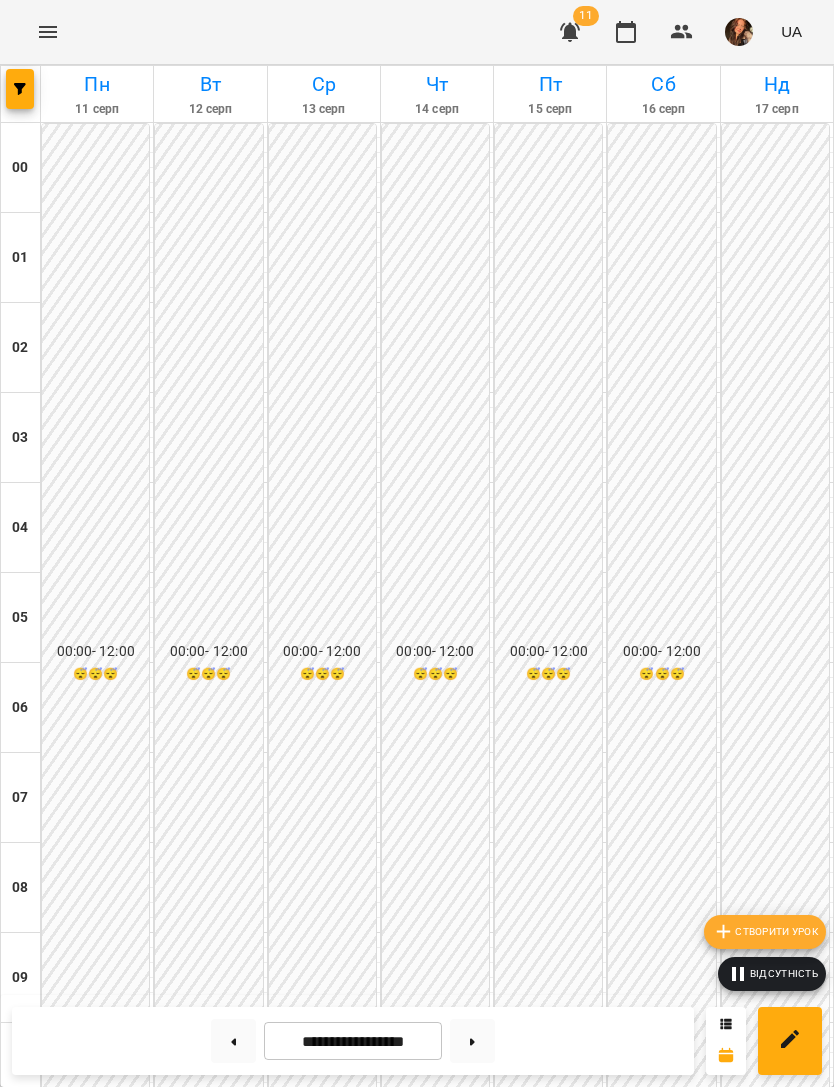 click on "Створити урок" at bounding box center (765, 932) 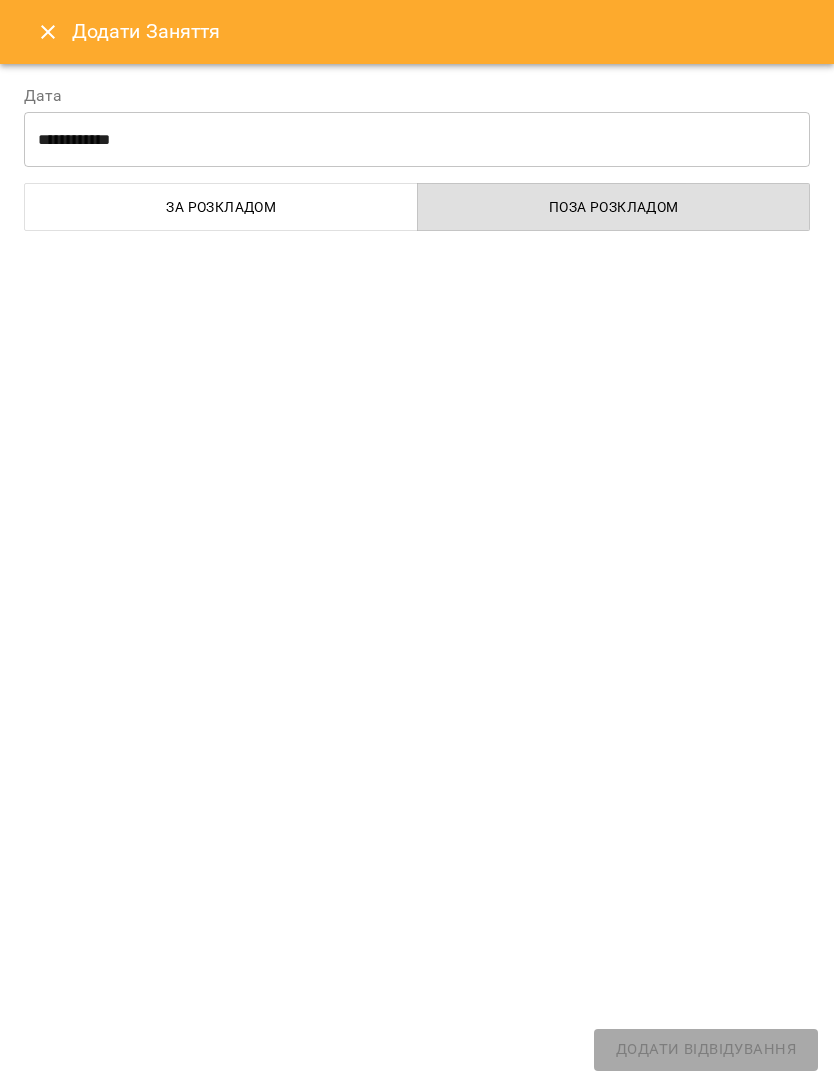 select on "******" 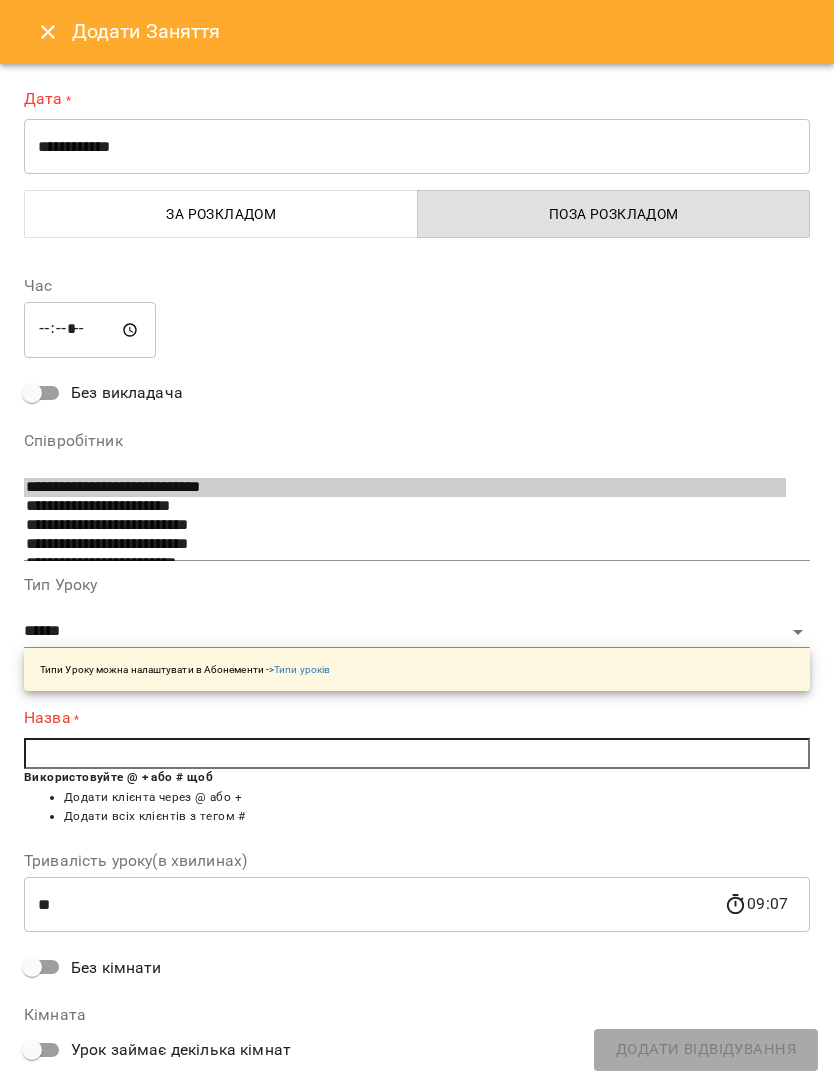 click on "**********" at bounding box center [417, 147] 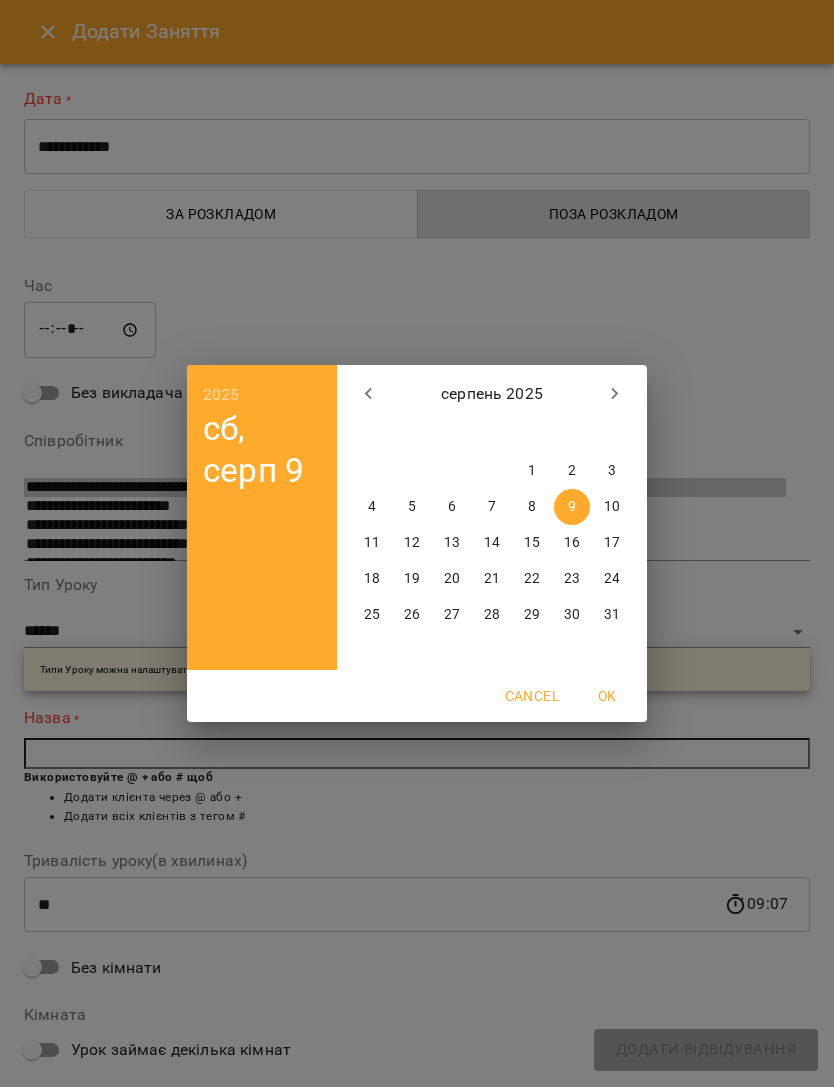 click on "11" at bounding box center (372, 543) 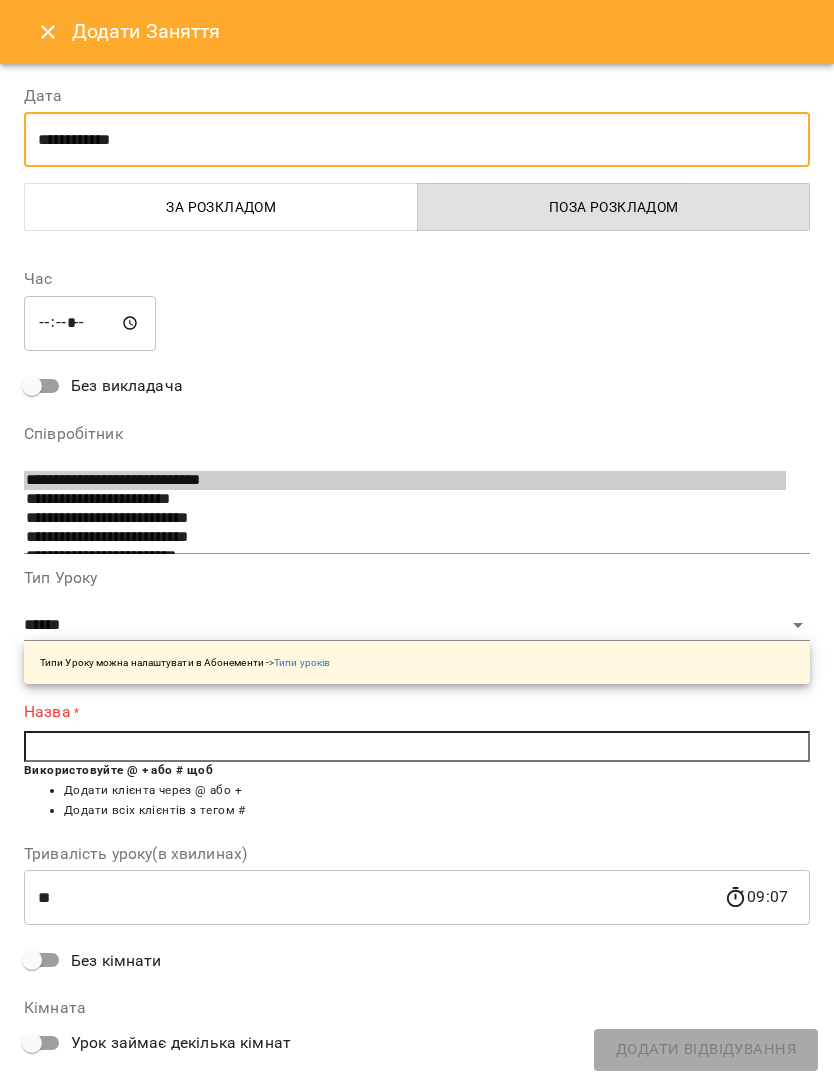 click on "*****" at bounding box center (90, 323) 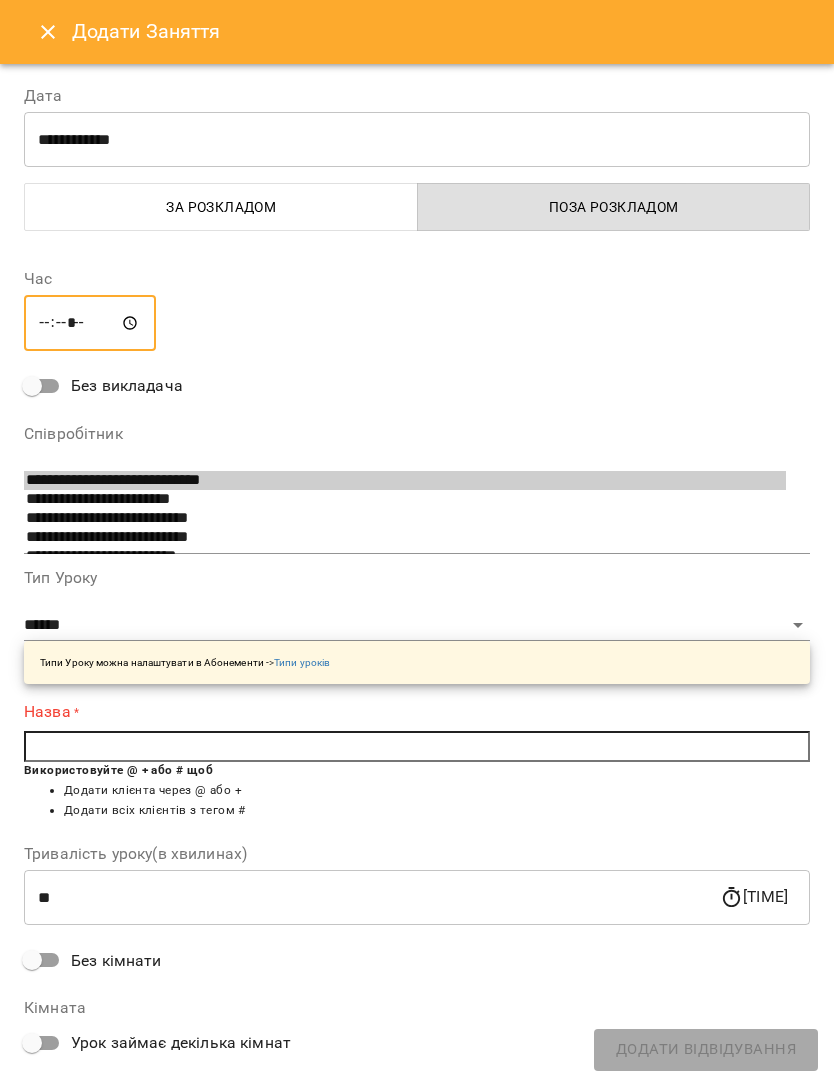 type on "*****" 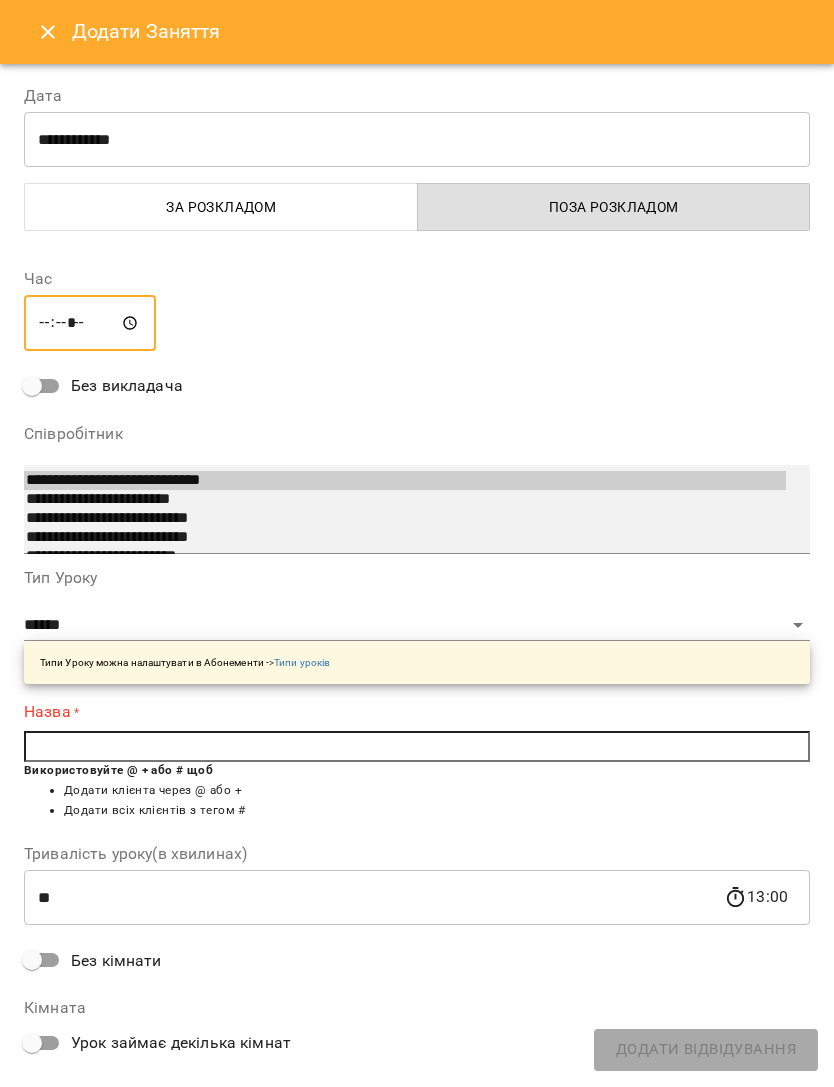 click on "**********" at bounding box center [417, 509] 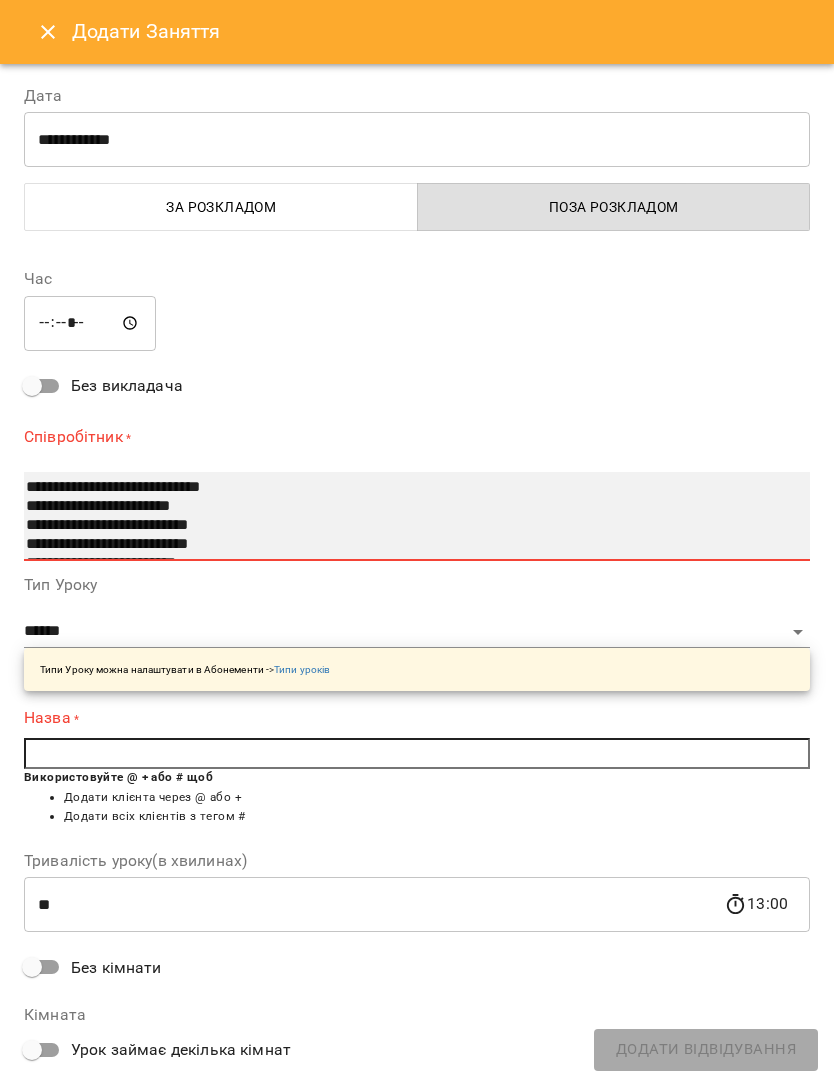 select on "**********" 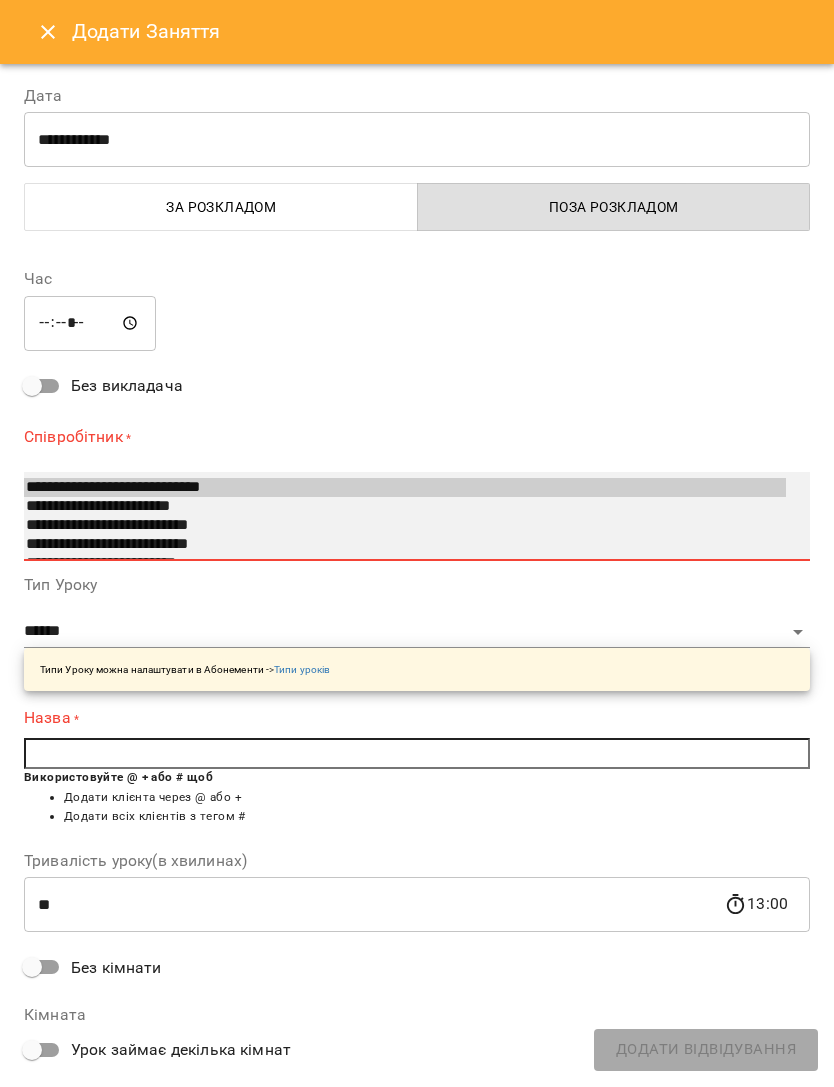 type on "**********" 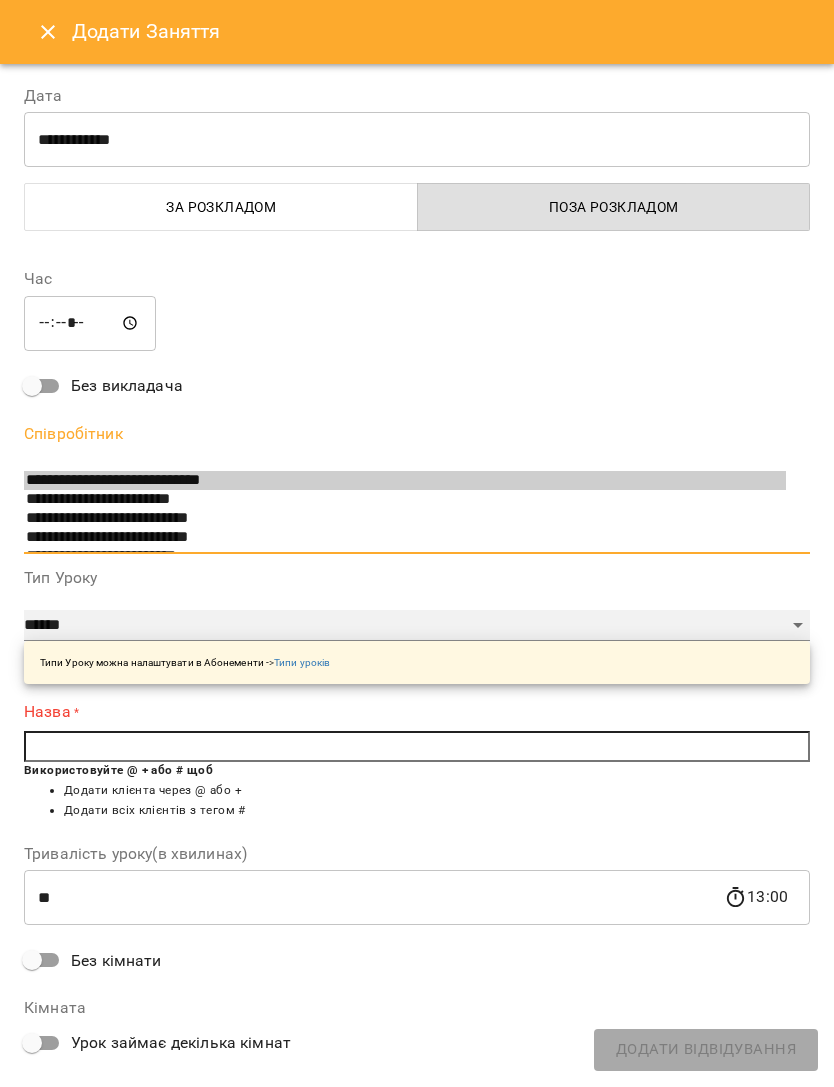 click on "**********" at bounding box center [417, 626] 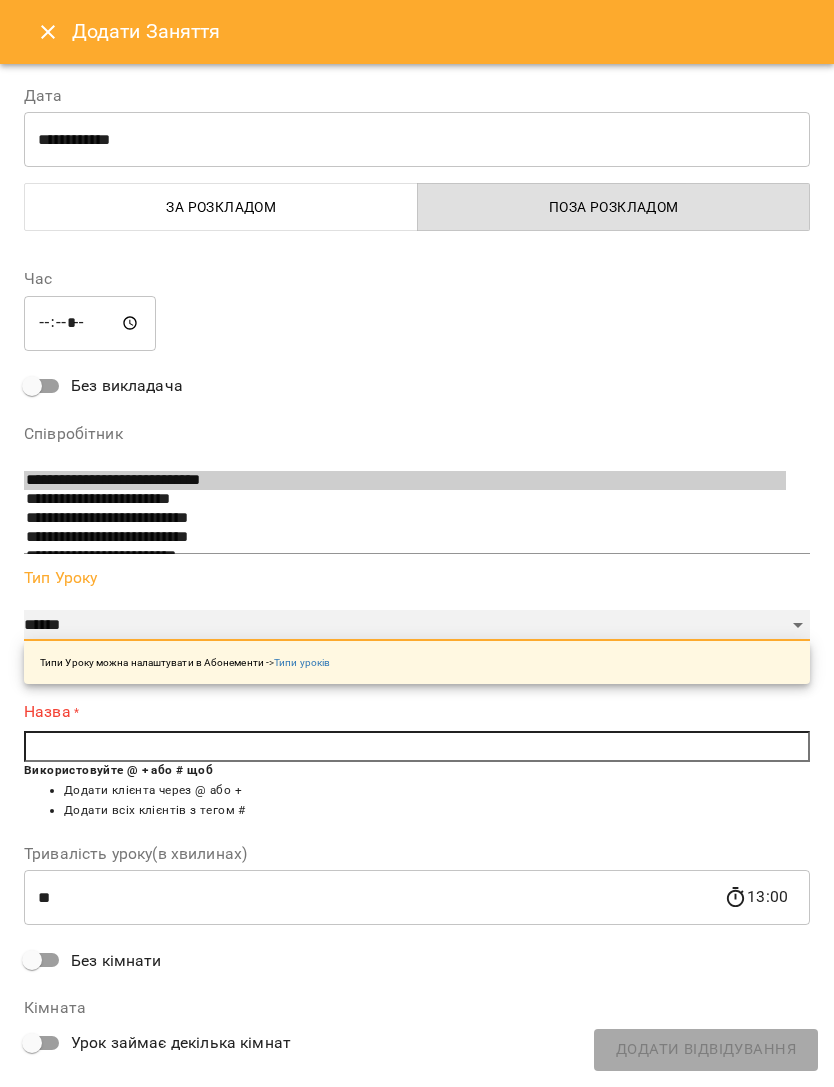 select on "**********" 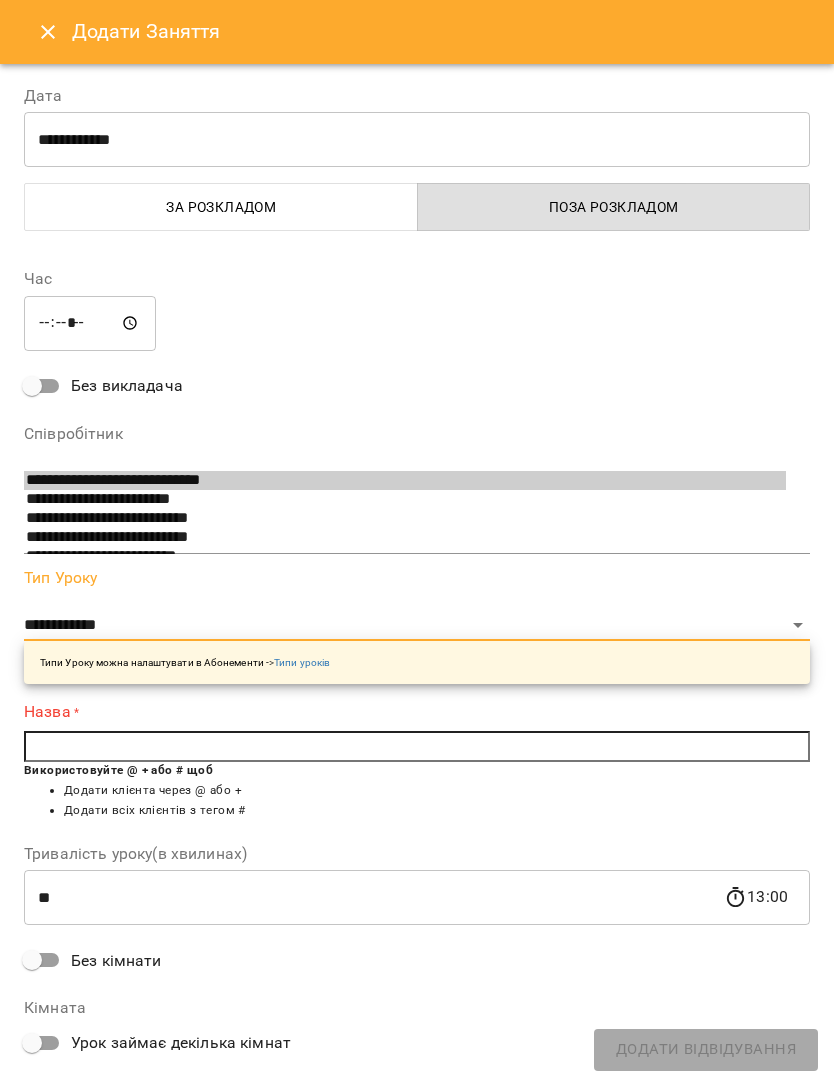 click at bounding box center (417, 747) 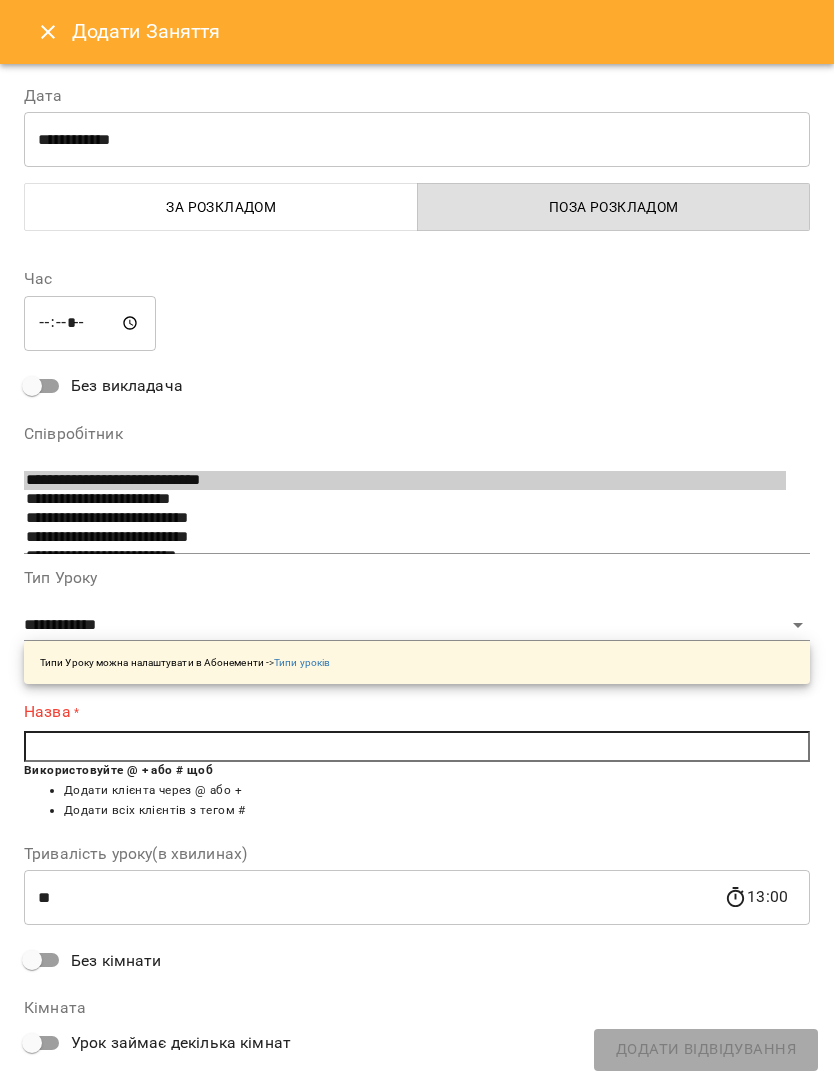 type on "*" 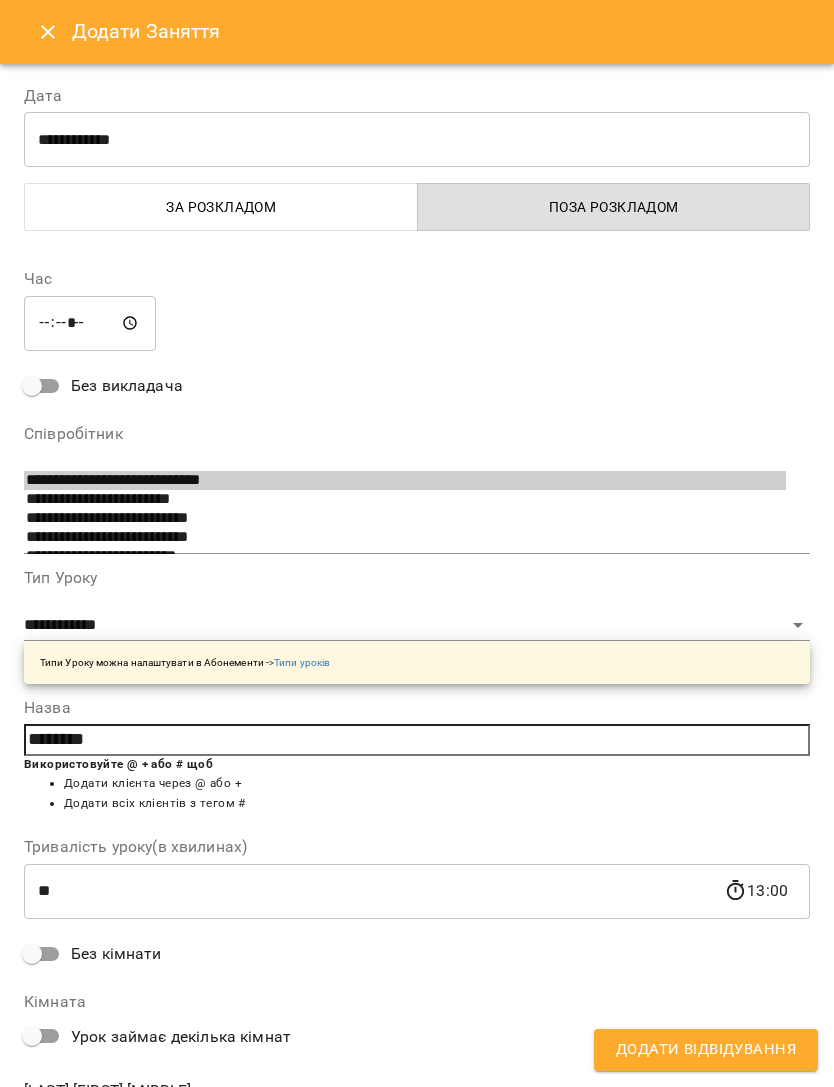 type on "********" 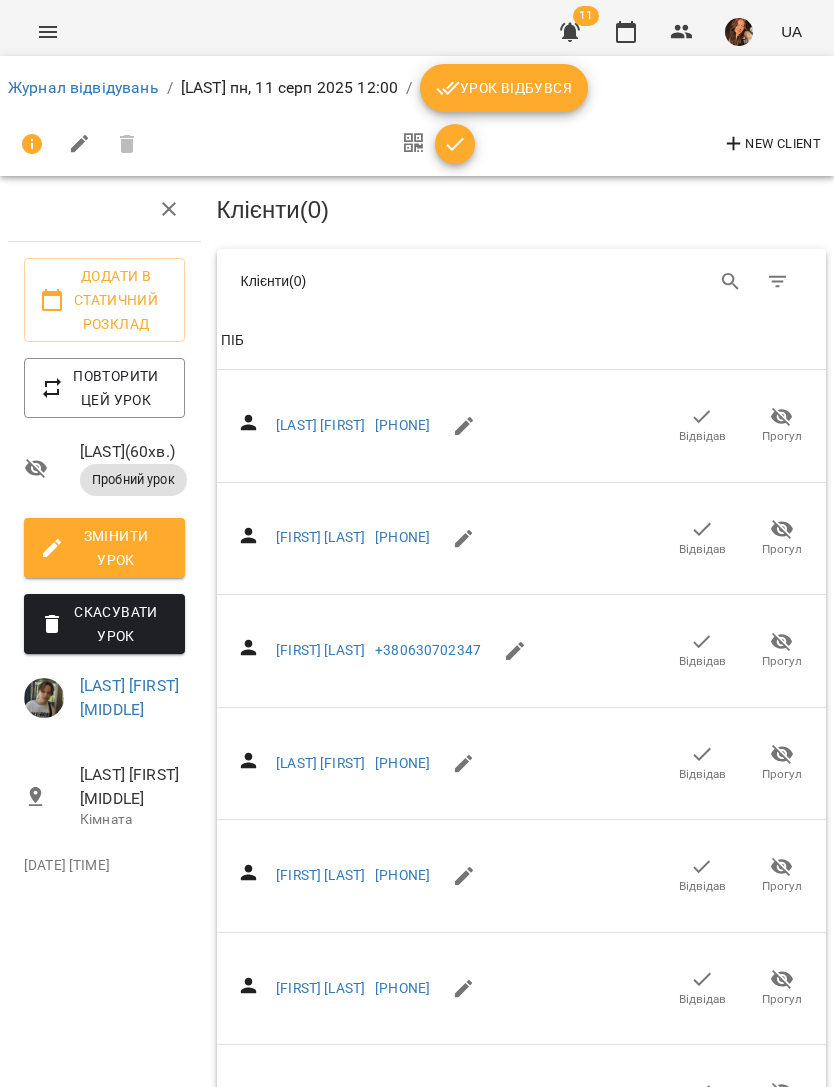 click on "Журнал відвідувань" at bounding box center [83, 87] 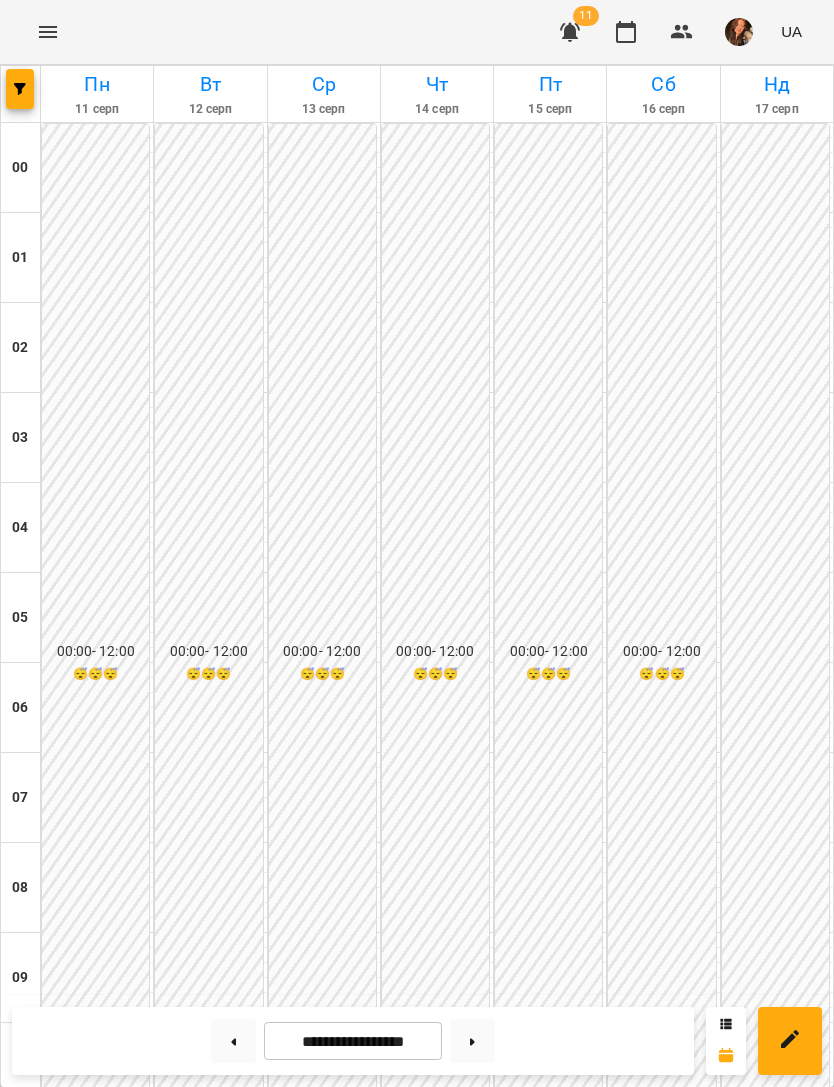 scroll, scrollTop: 862, scrollLeft: 0, axis: vertical 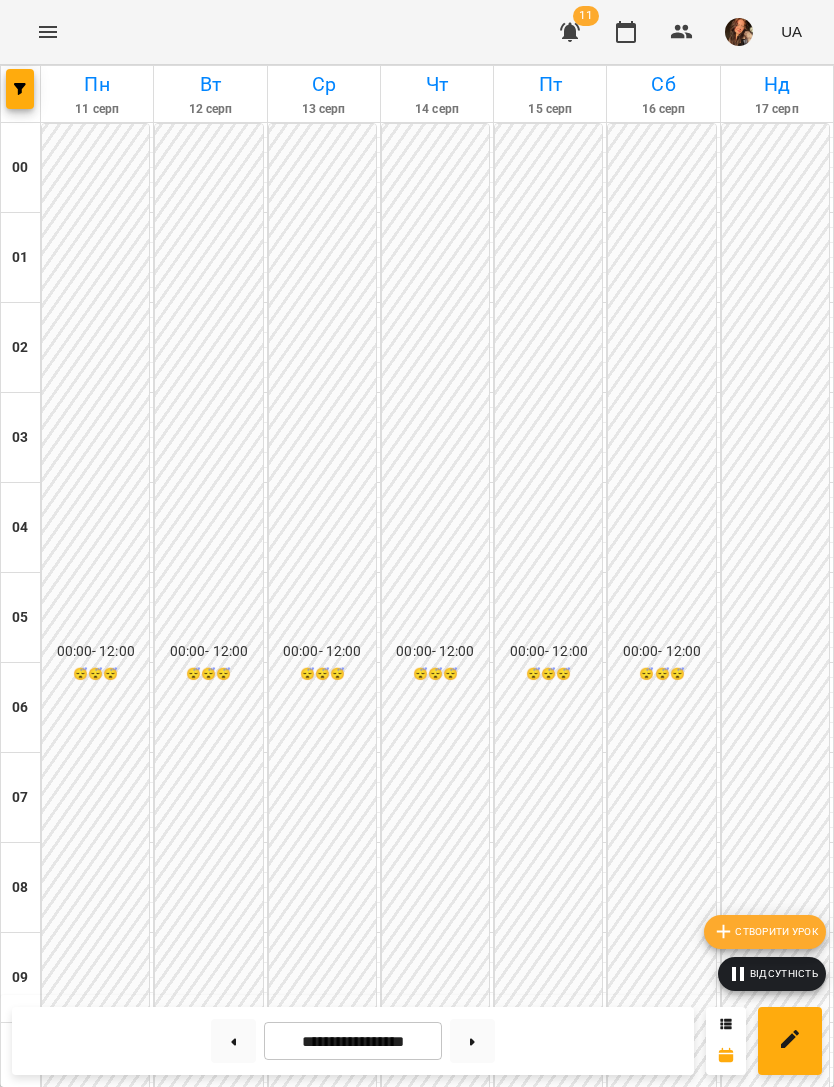 click on "Створити урок" at bounding box center (765, 932) 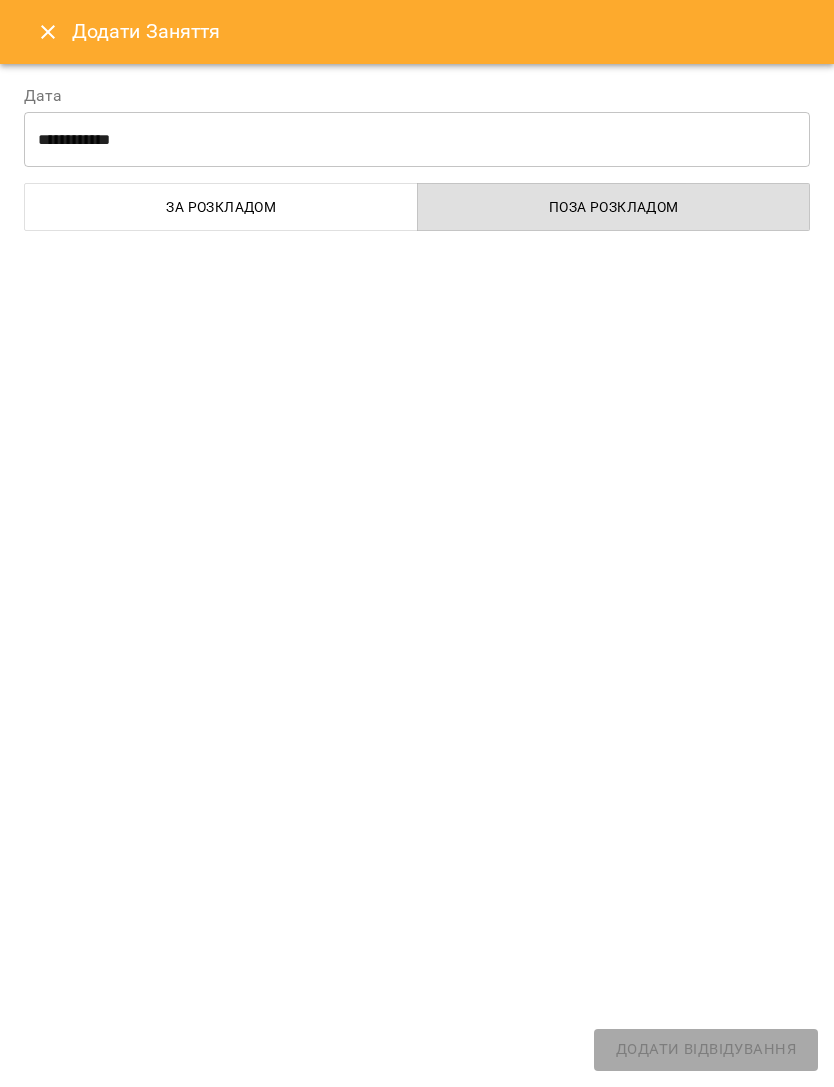 select on "******" 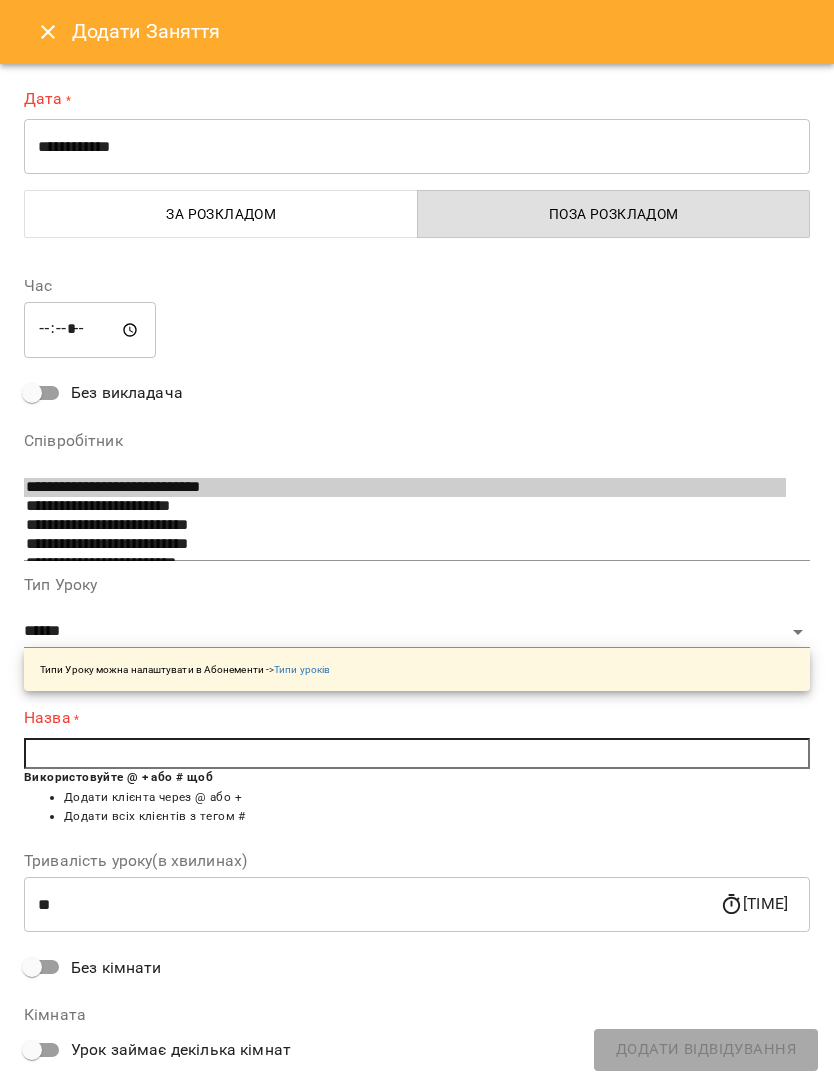 click on "**********" at bounding box center [417, 147] 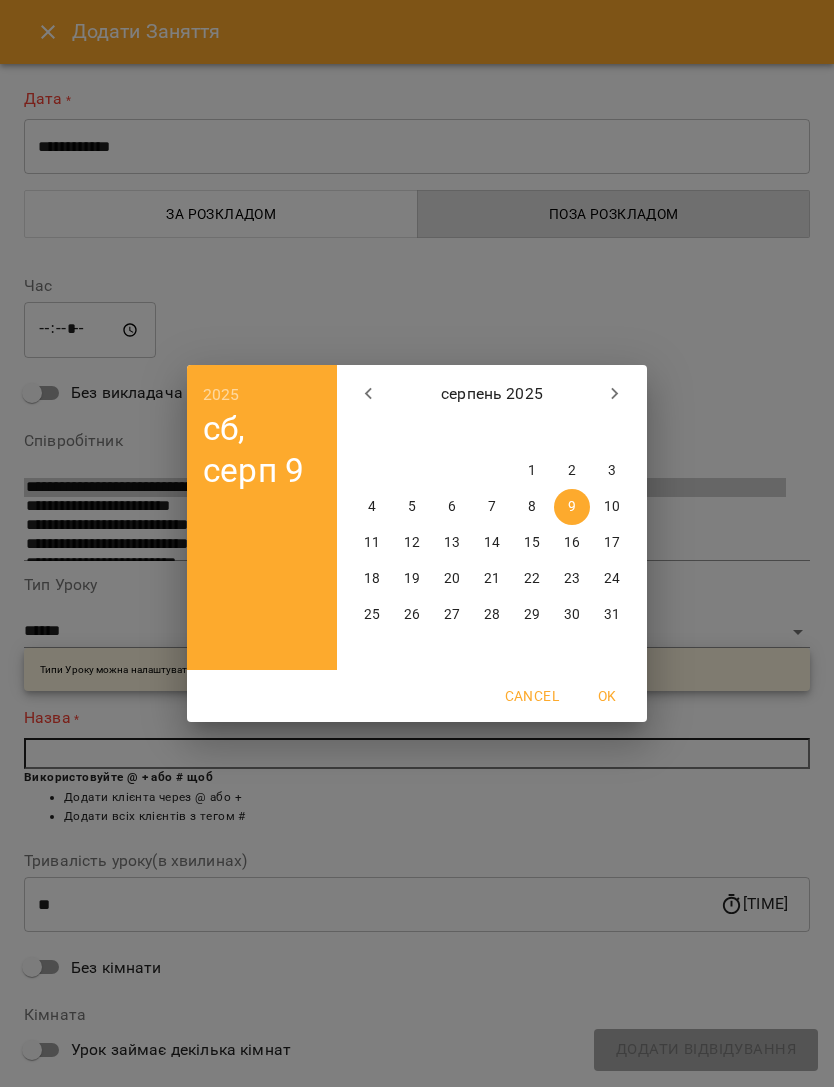 click on "11" at bounding box center [372, 543] 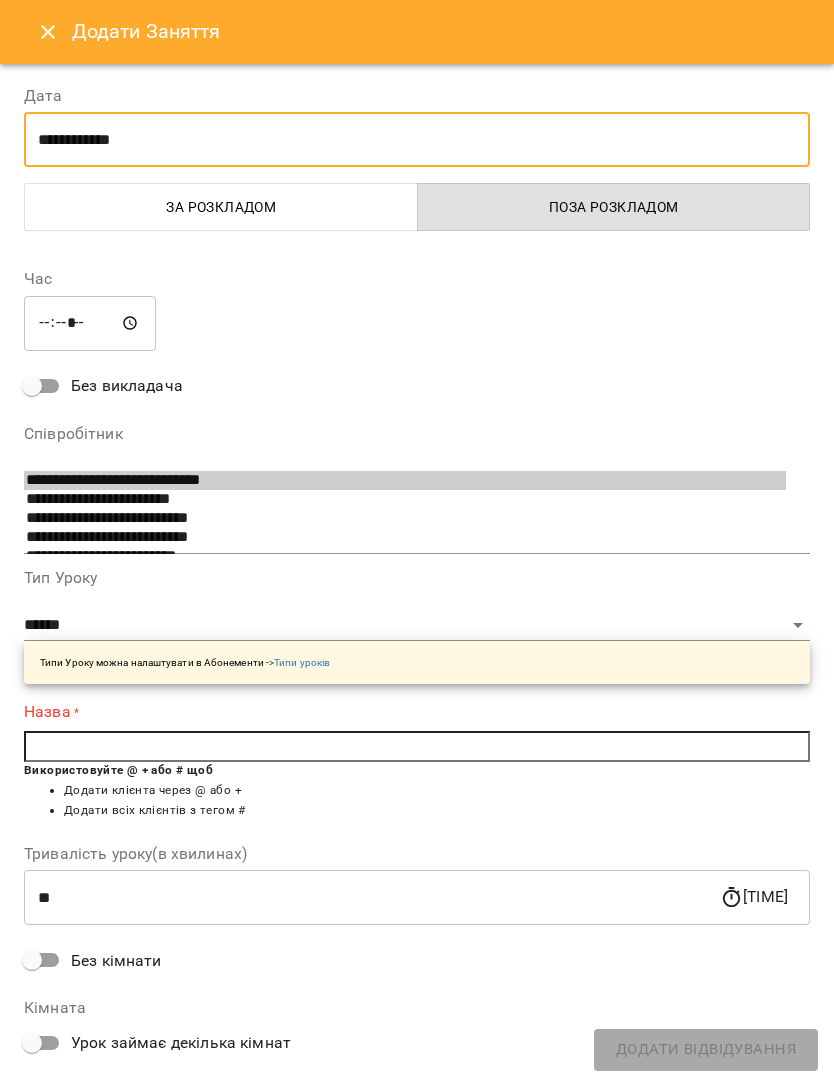 click on "*****" at bounding box center [90, 323] 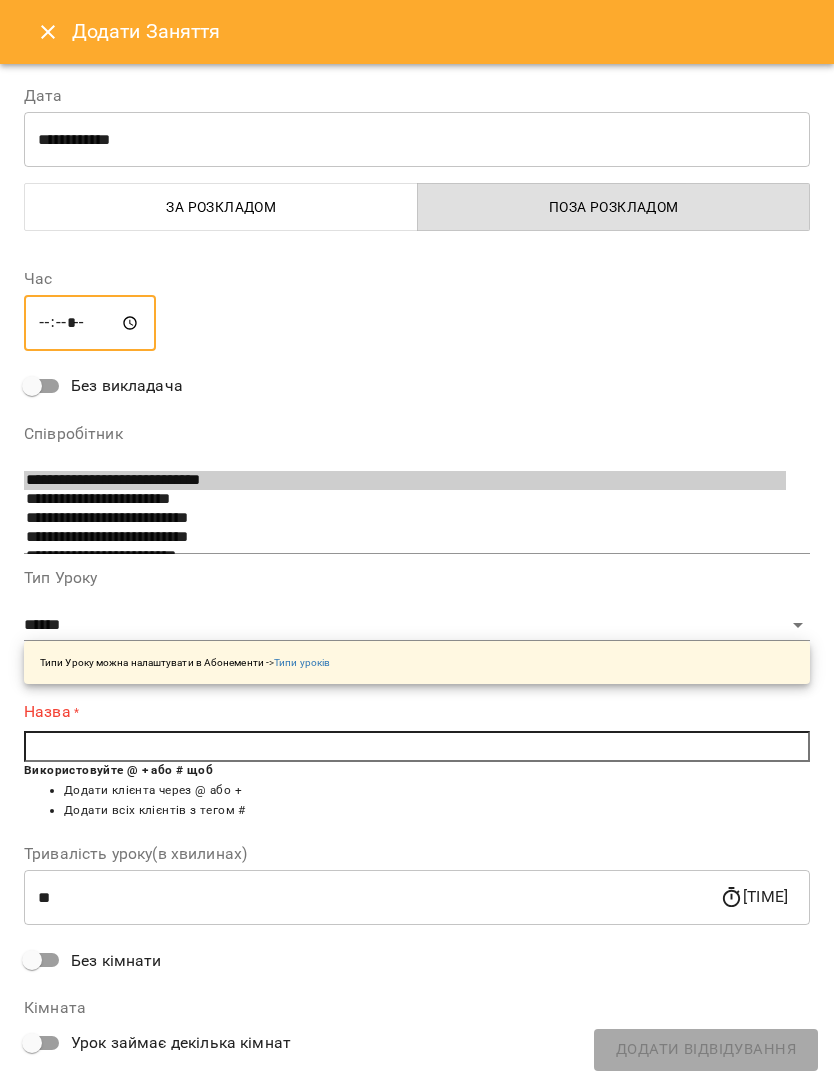 type on "*****" 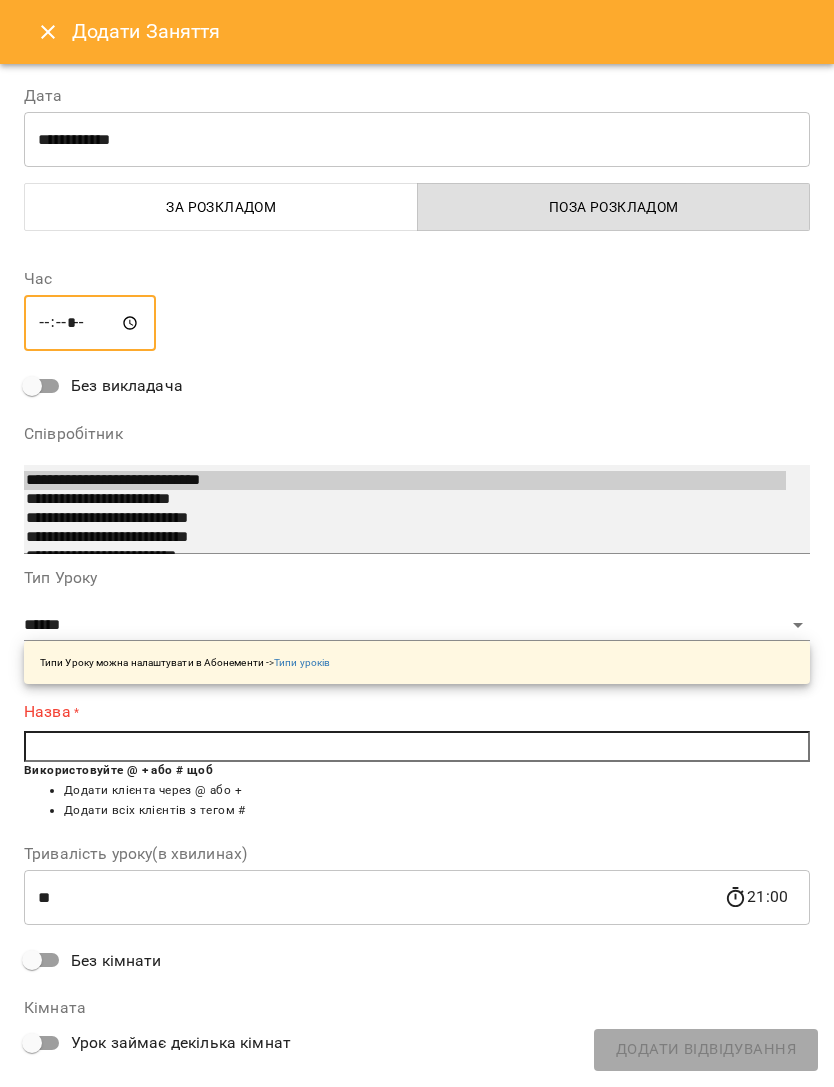 click on "**********" at bounding box center (417, 509) 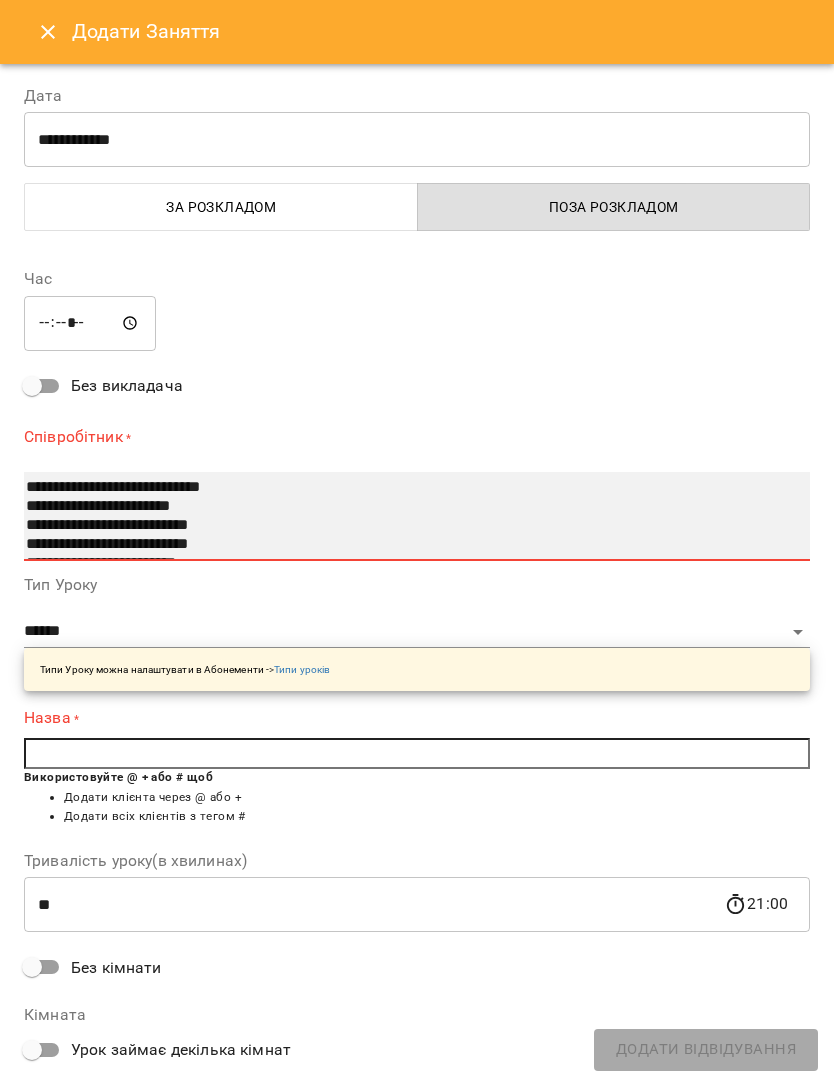 select on "**********" 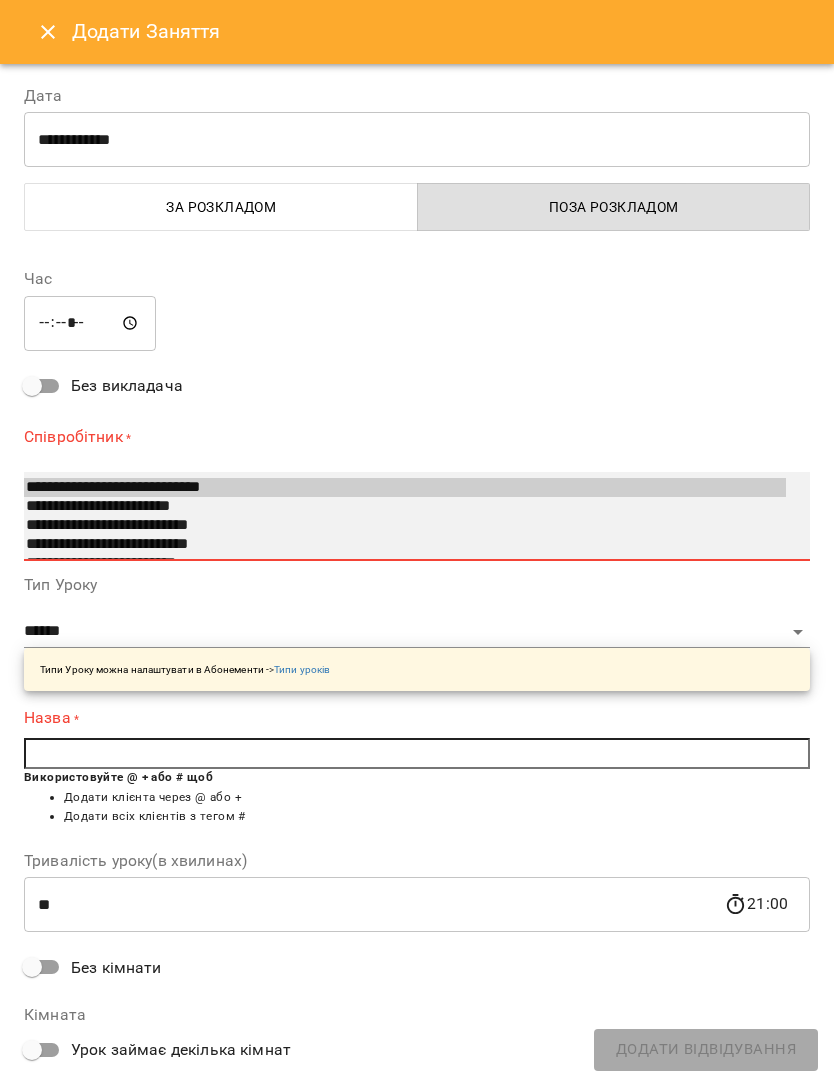 type on "**********" 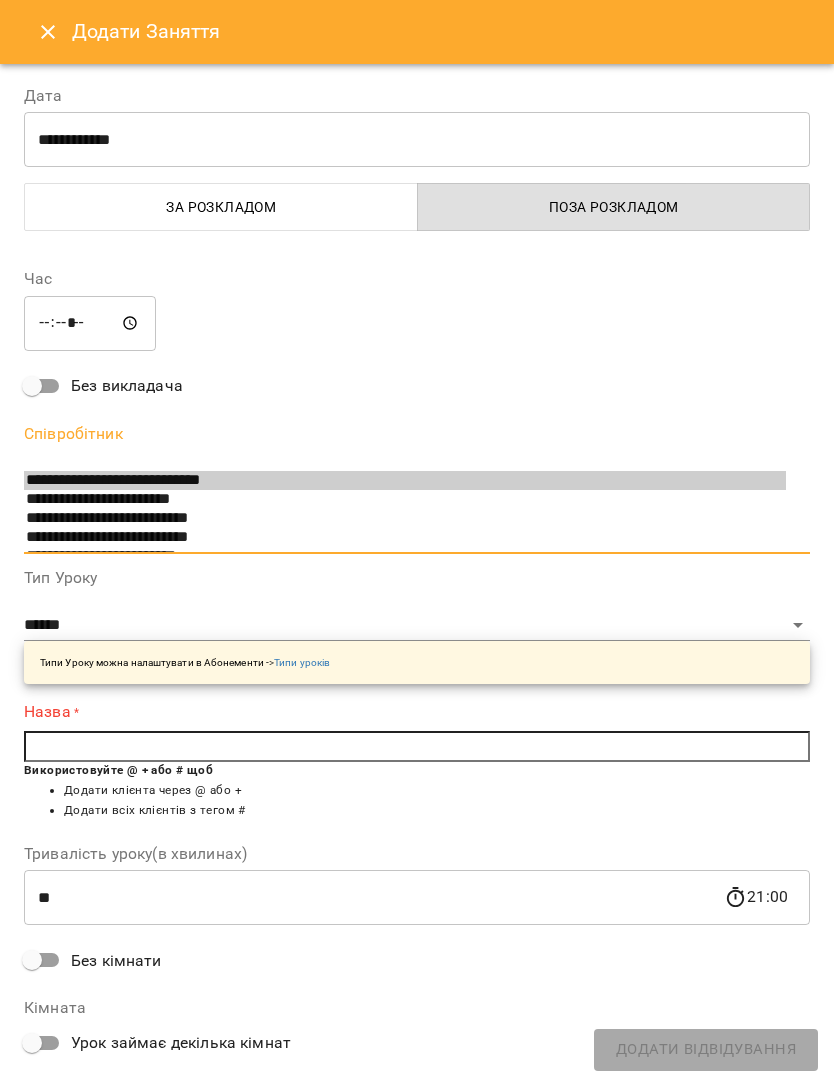 click at bounding box center [417, 747] 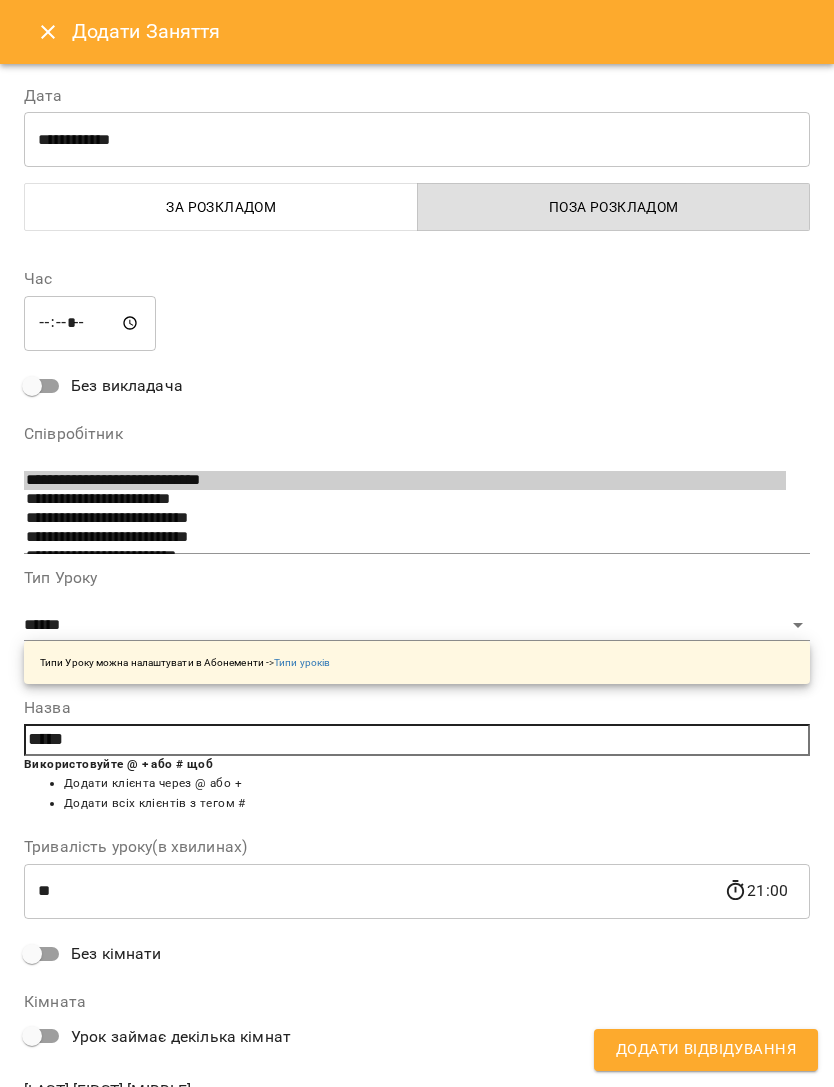 type on "*****" 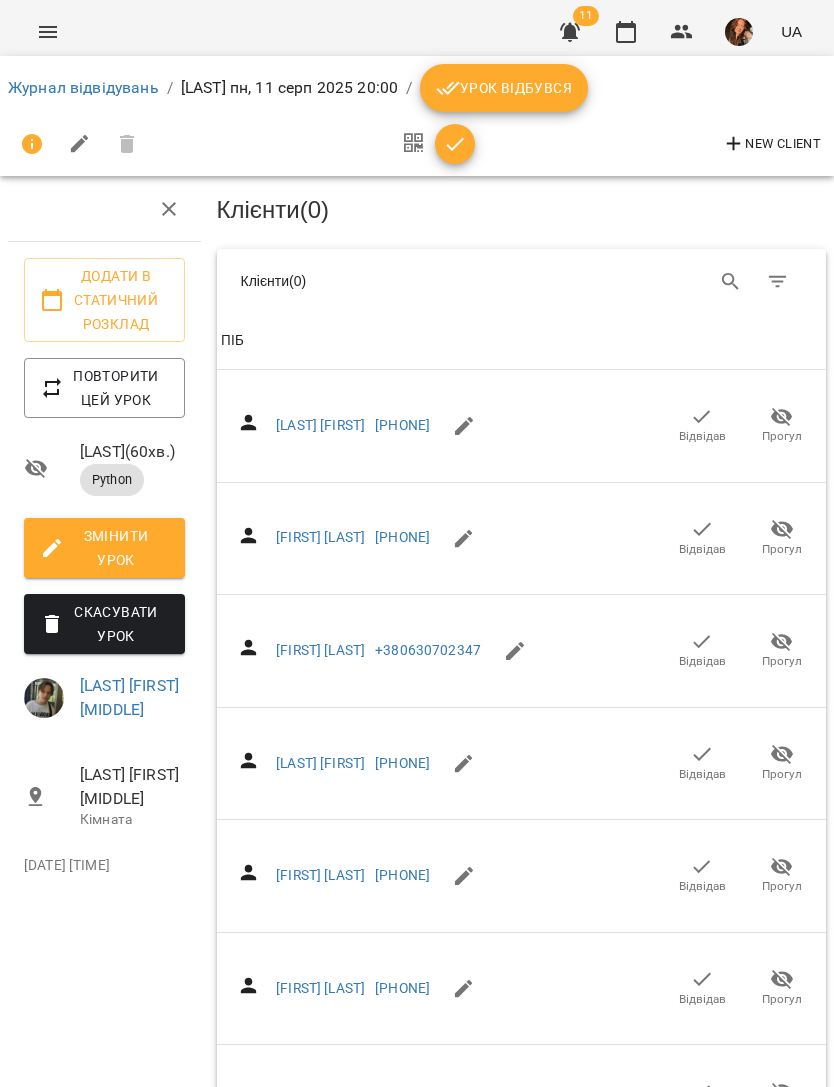 click on "Журнал відвідувань" at bounding box center (83, 87) 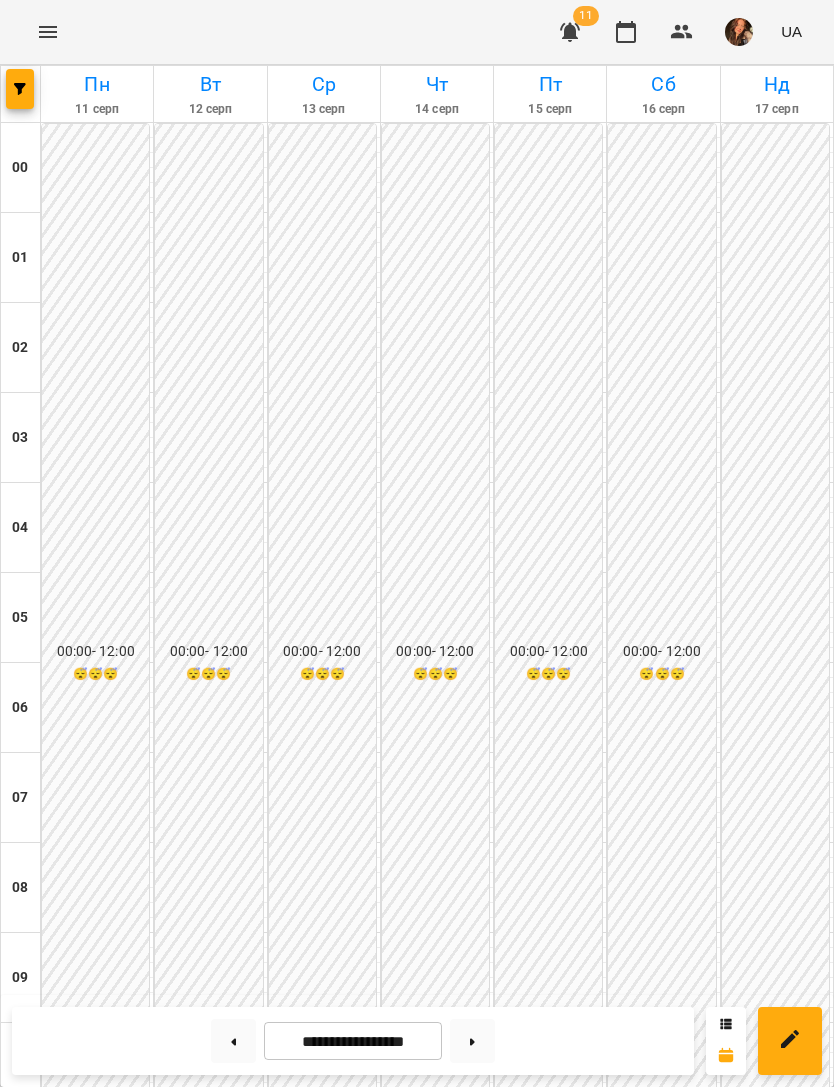 scroll, scrollTop: 1063, scrollLeft: 0, axis: vertical 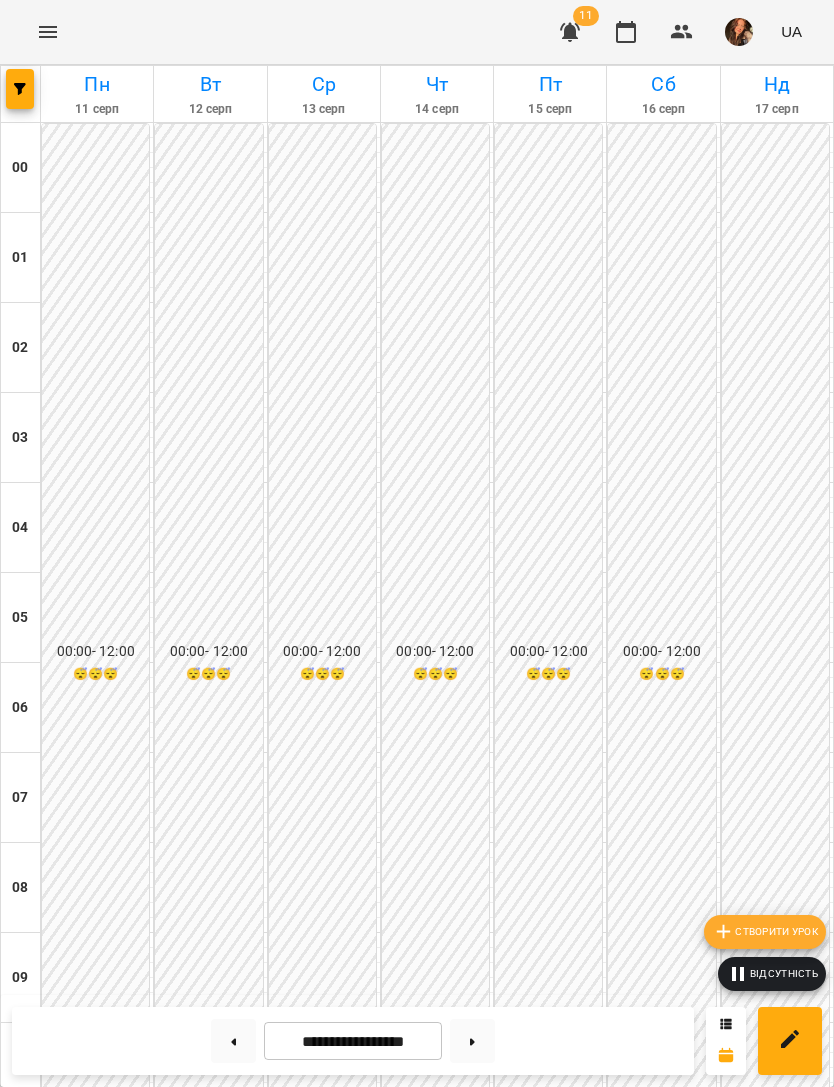 click on "Створити урок" at bounding box center [765, 932] 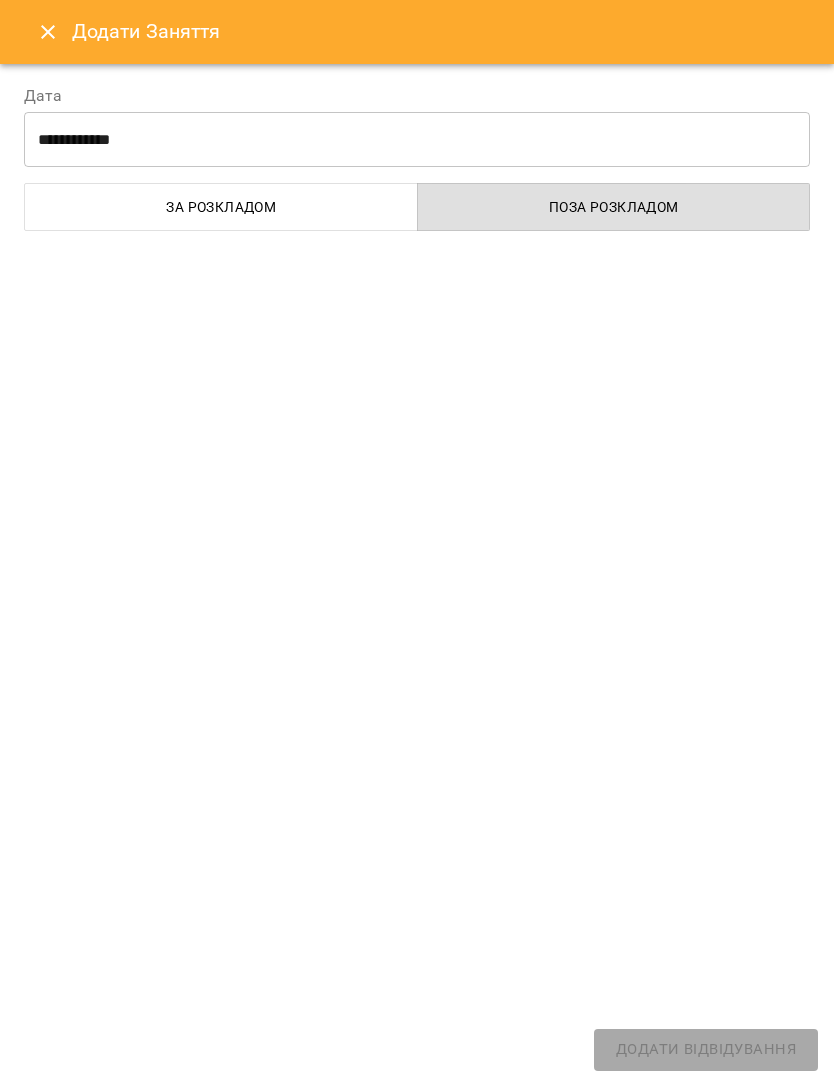 select on "******" 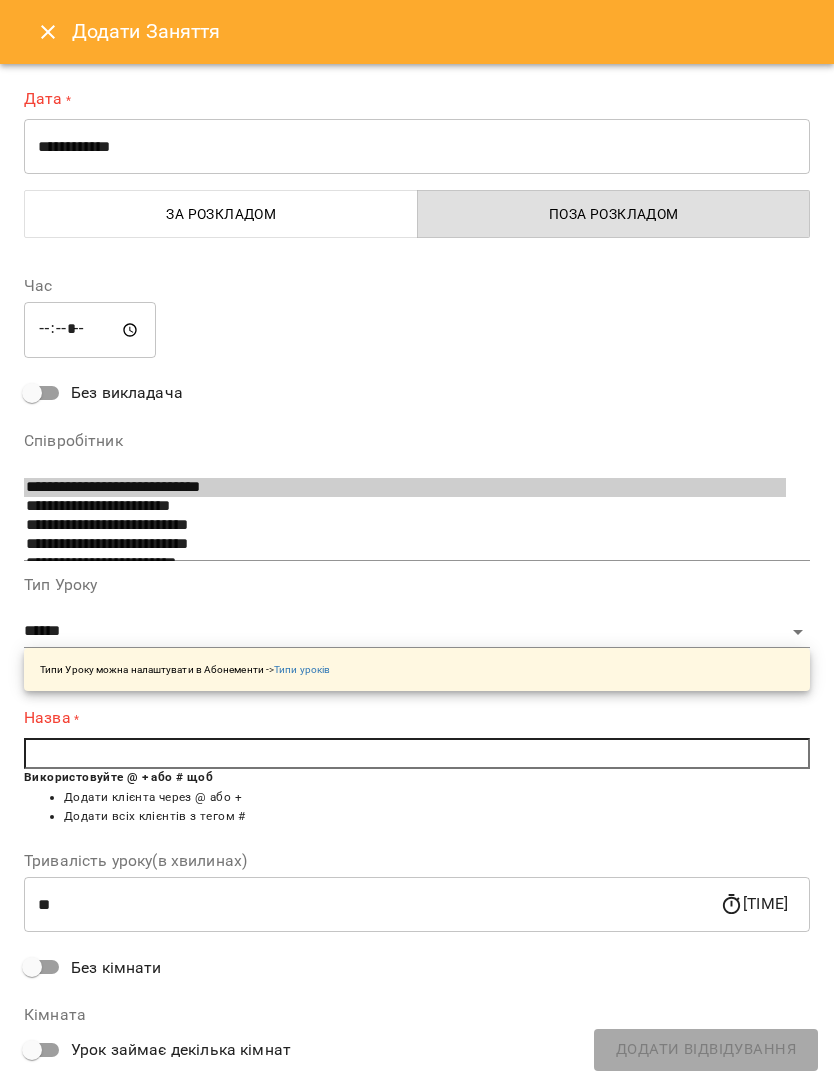 click on "**********" at bounding box center [417, 147] 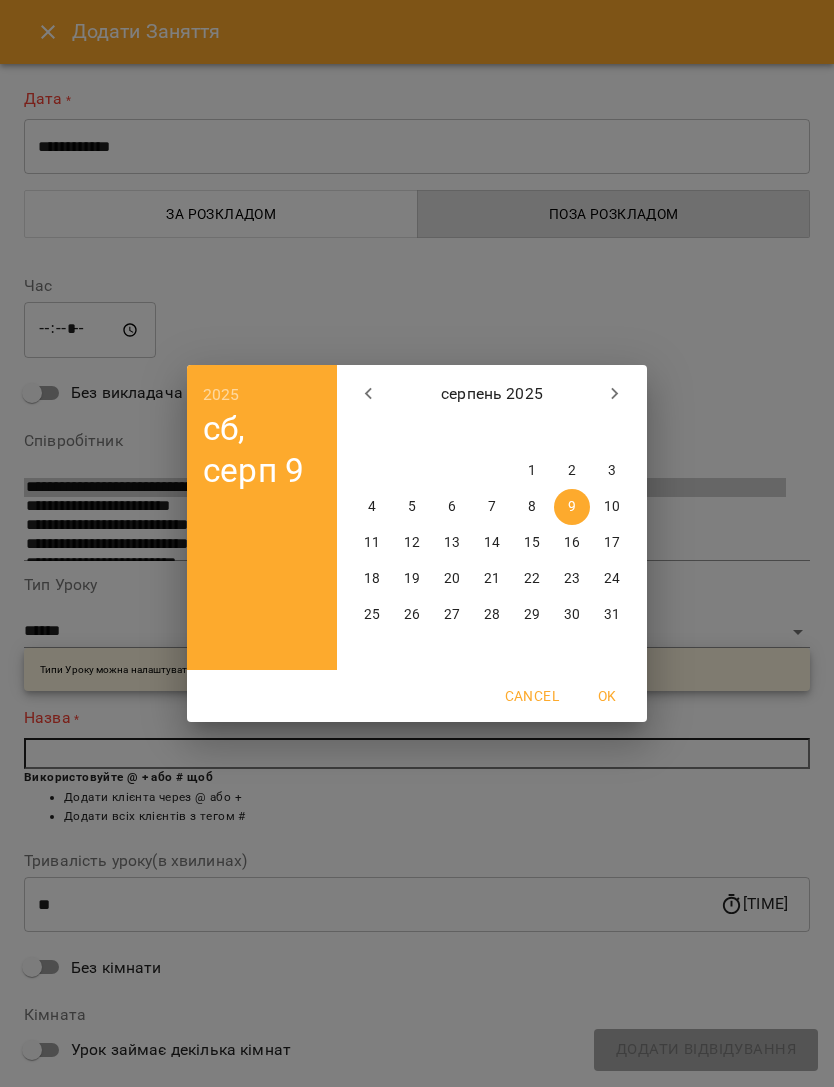 click on "12" at bounding box center (412, 543) 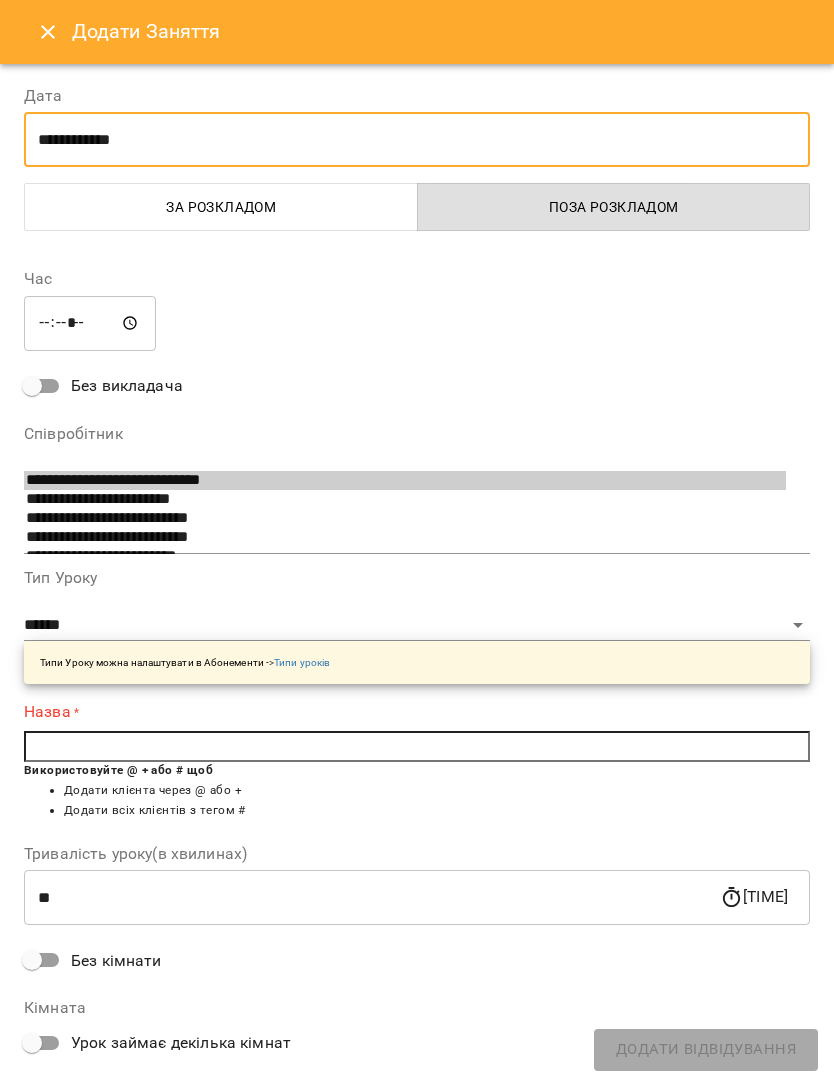 click on "*****" at bounding box center (90, 323) 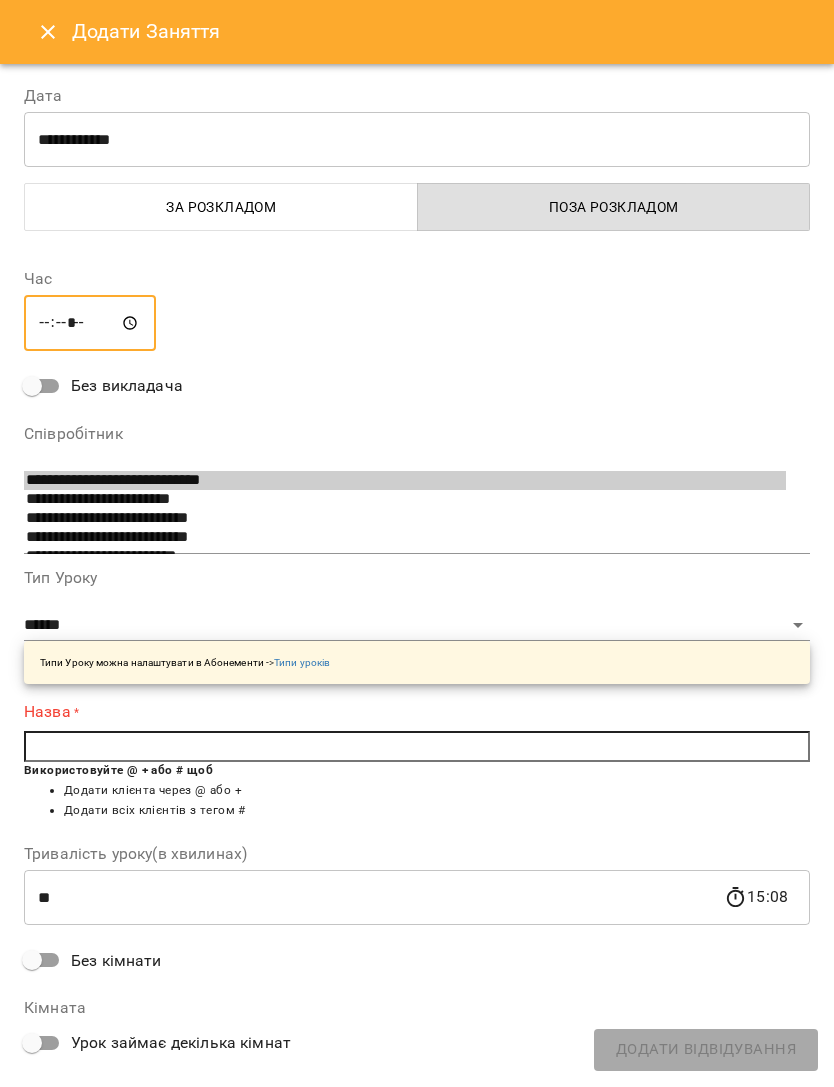 type on "*****" 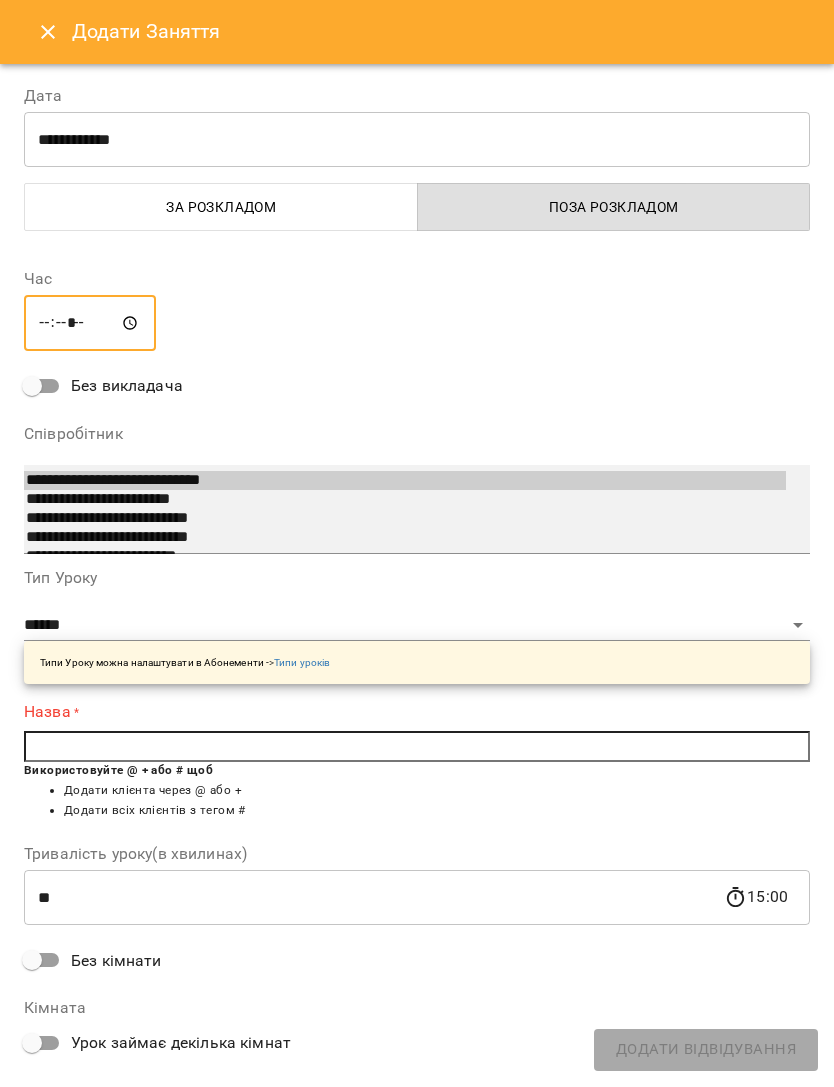 click on "**********" at bounding box center (417, 509) 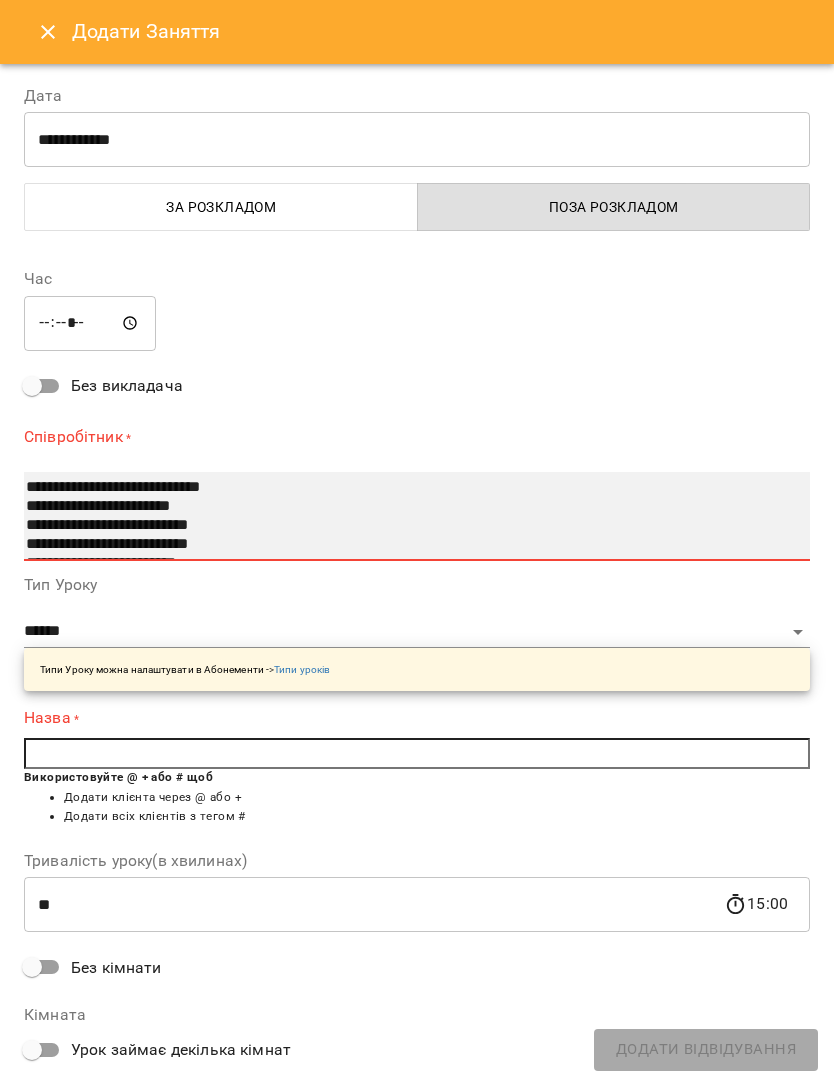select on "**********" 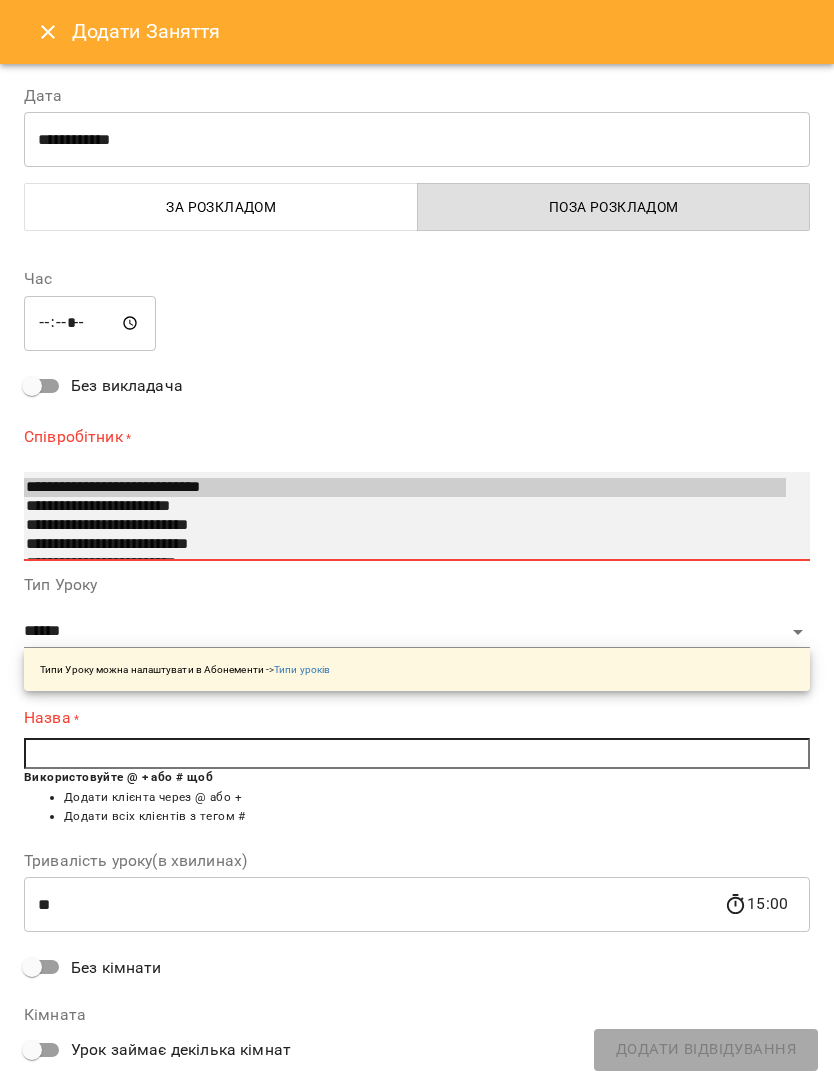 type on "**********" 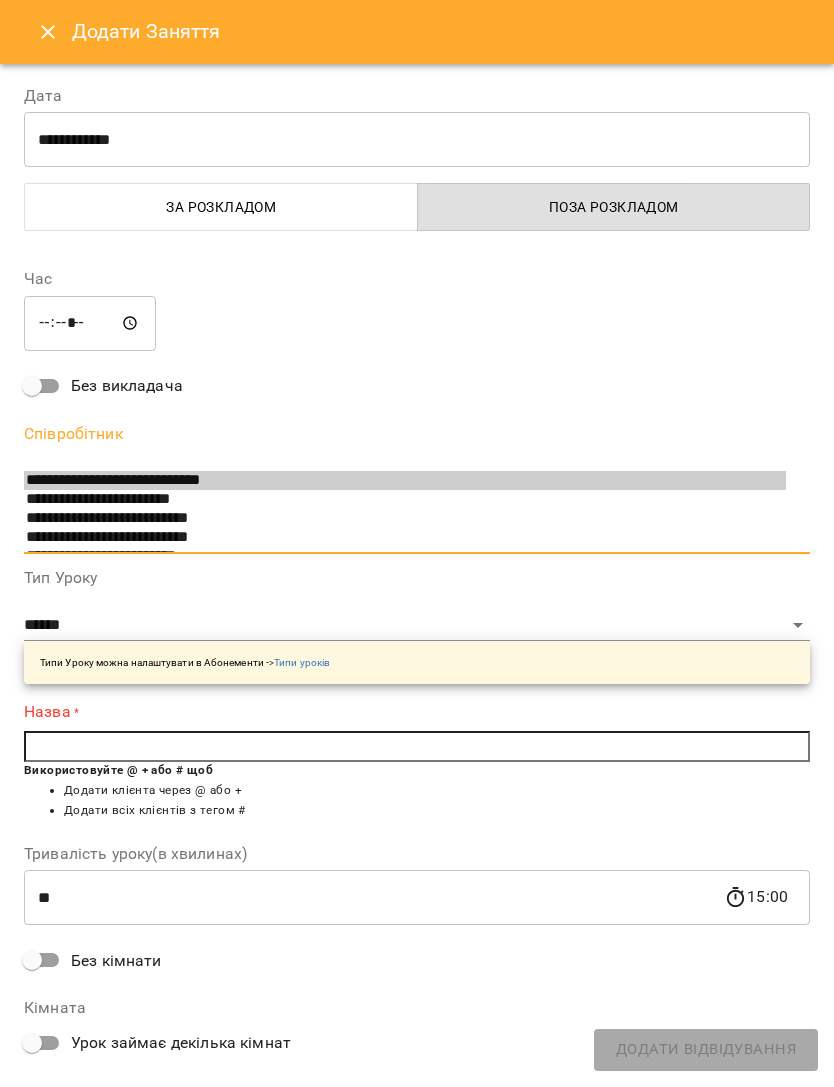 click at bounding box center [417, 747] 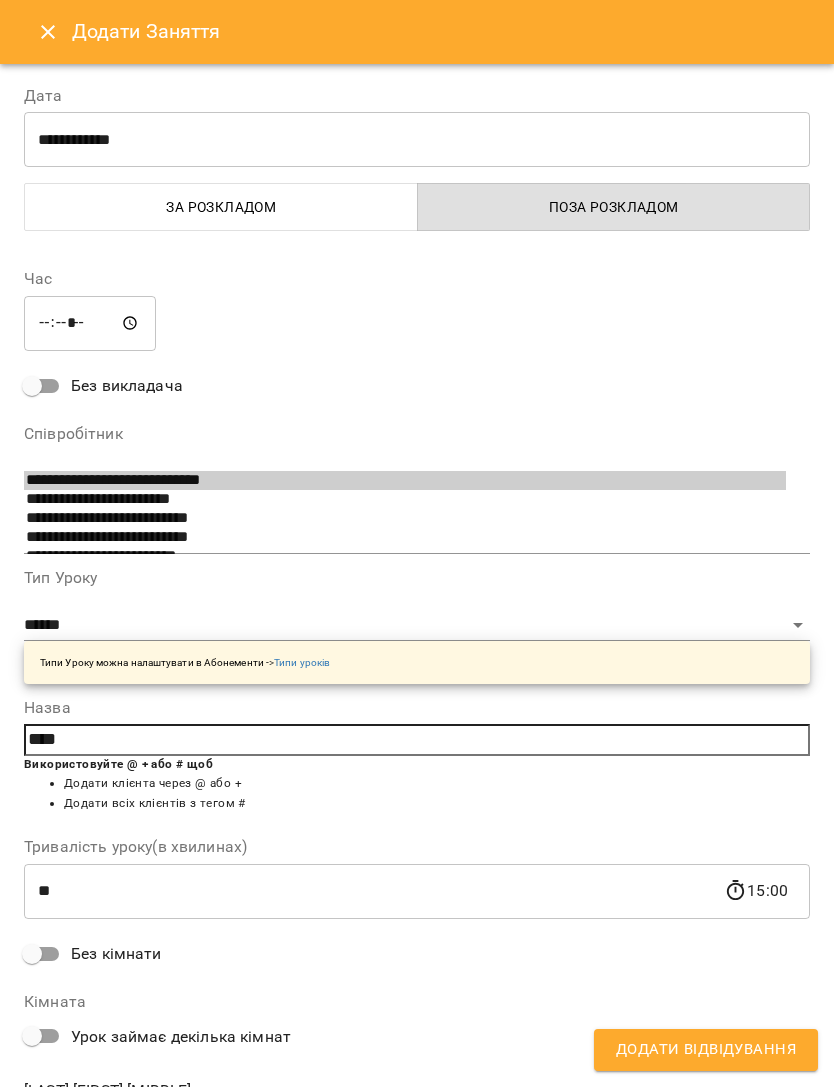 type on "****" 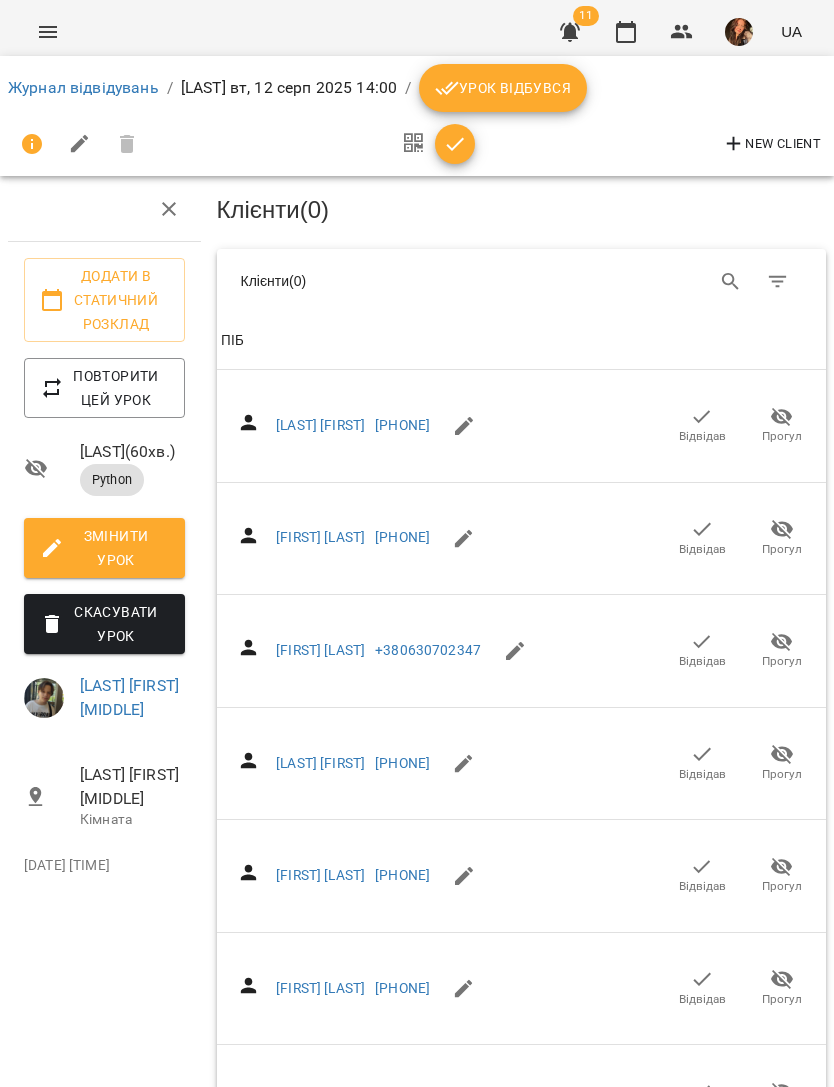 click on "Журнал відвідувань" at bounding box center [83, 87] 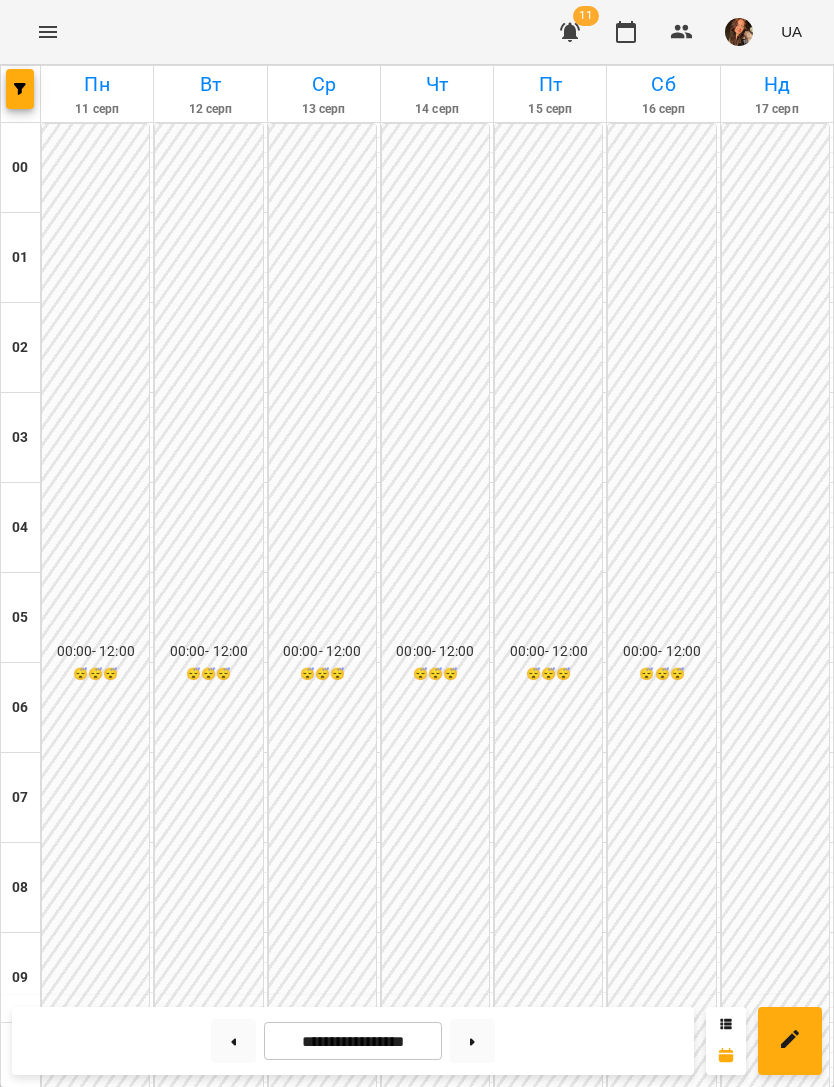 scroll, scrollTop: 856, scrollLeft: 0, axis: vertical 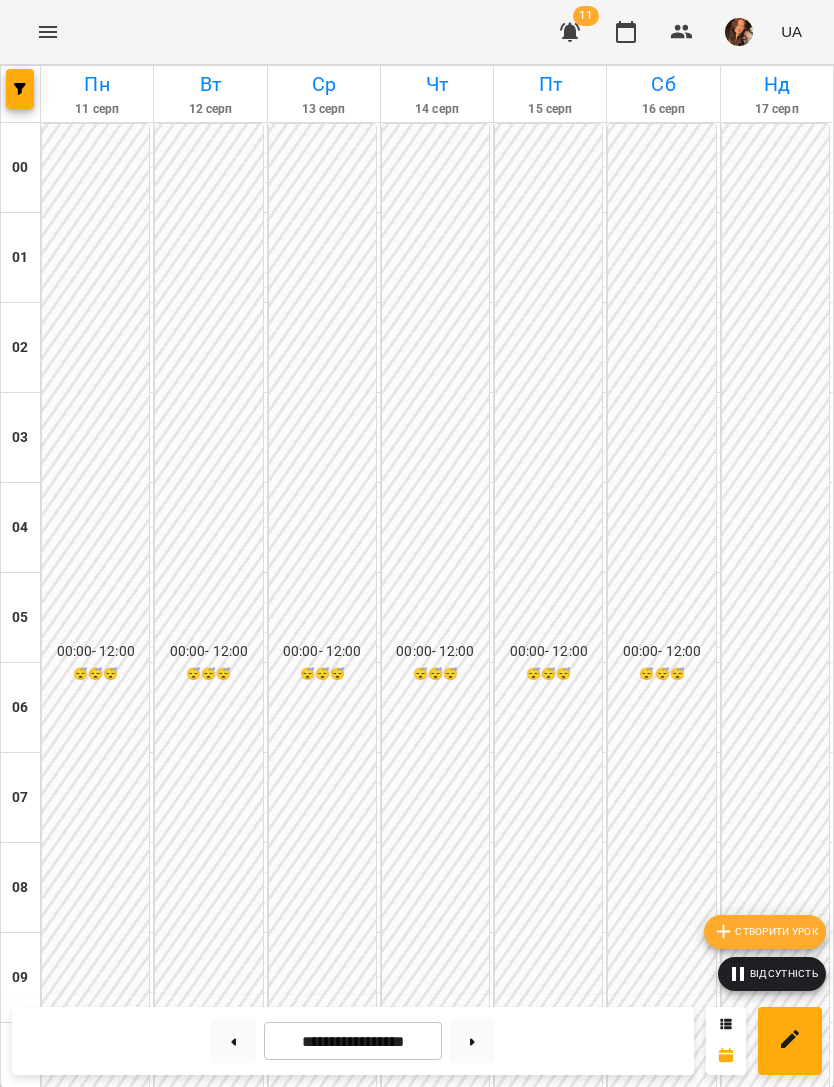 click on "Створити урок" at bounding box center (765, 932) 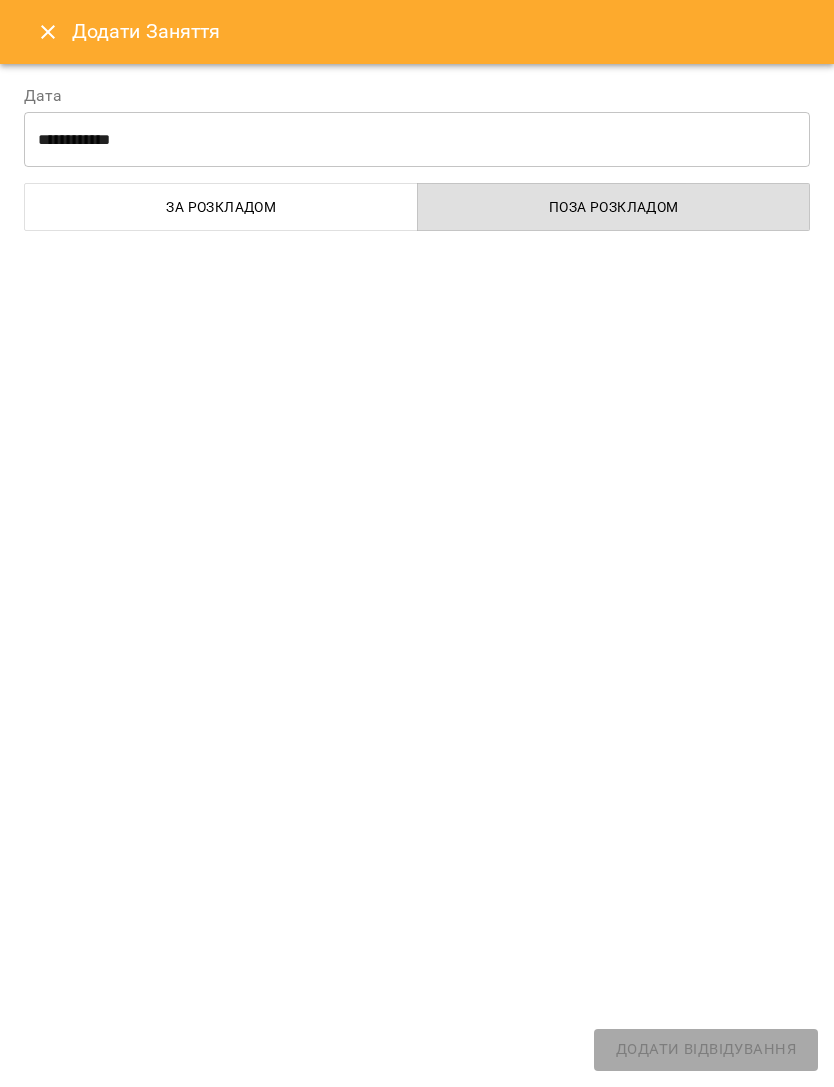 select on "******" 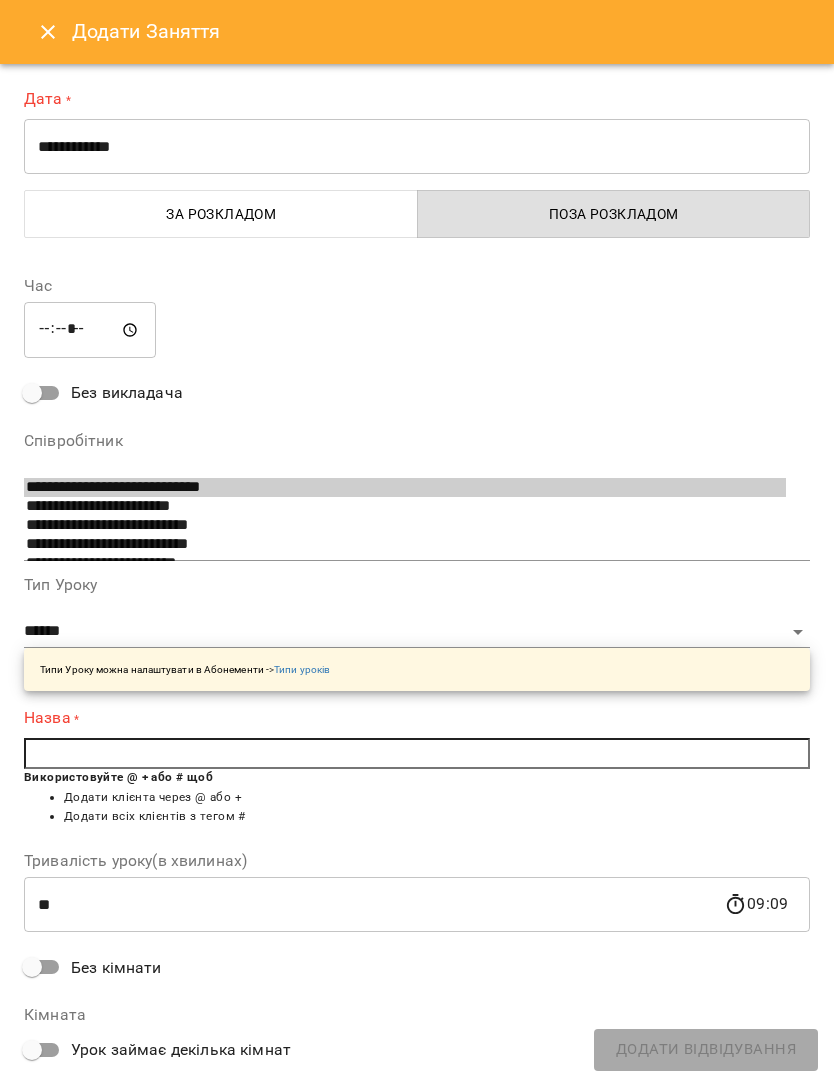 click on "**********" at bounding box center [417, 147] 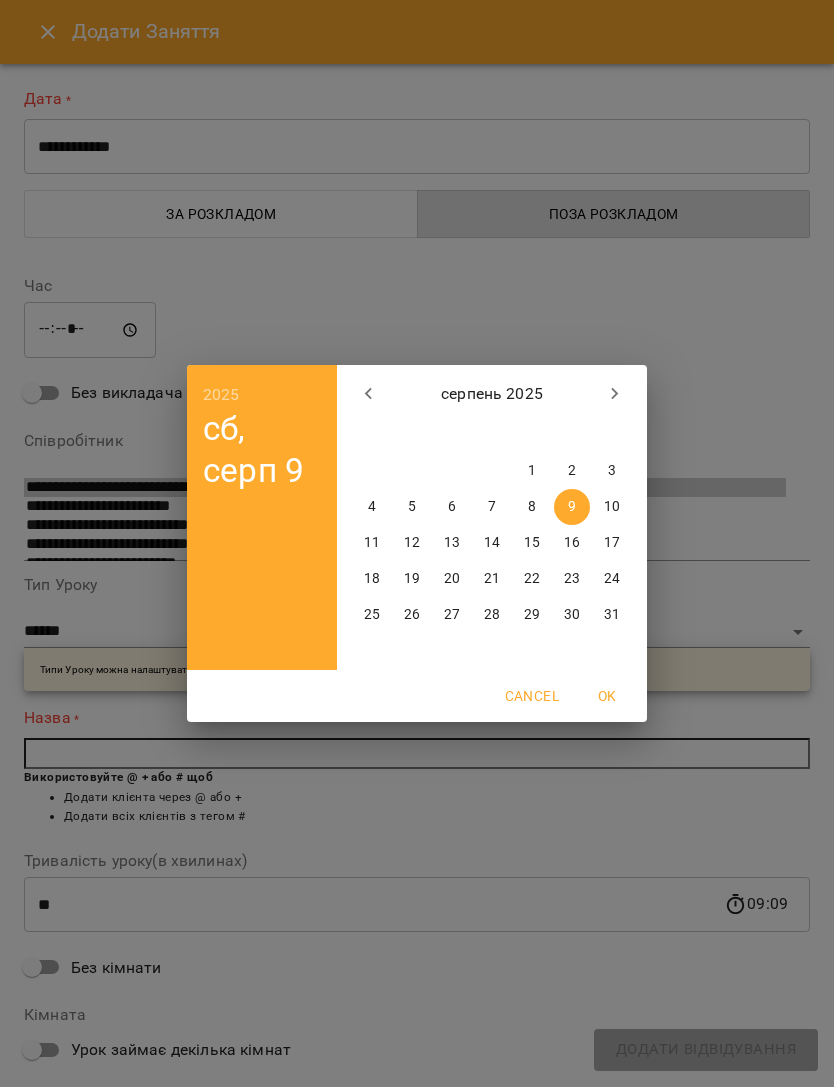 click on "6" at bounding box center (452, 507) 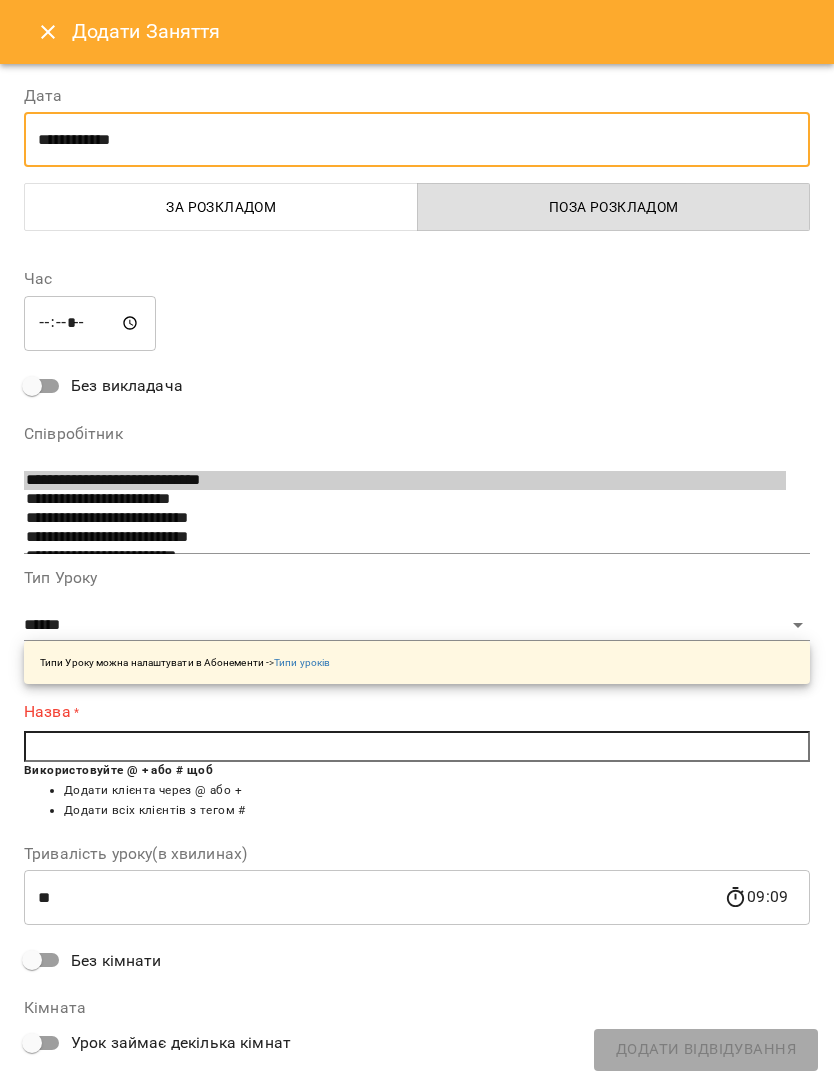 click on "*****" at bounding box center (90, 323) 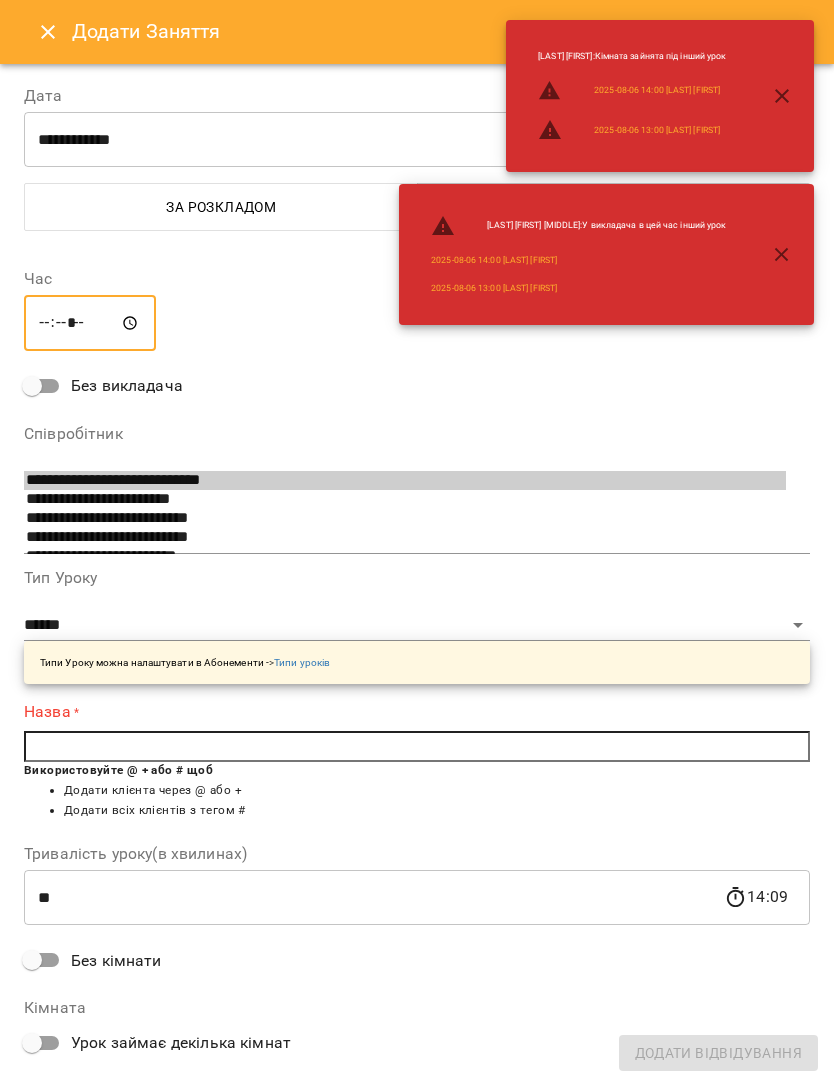type on "*****" 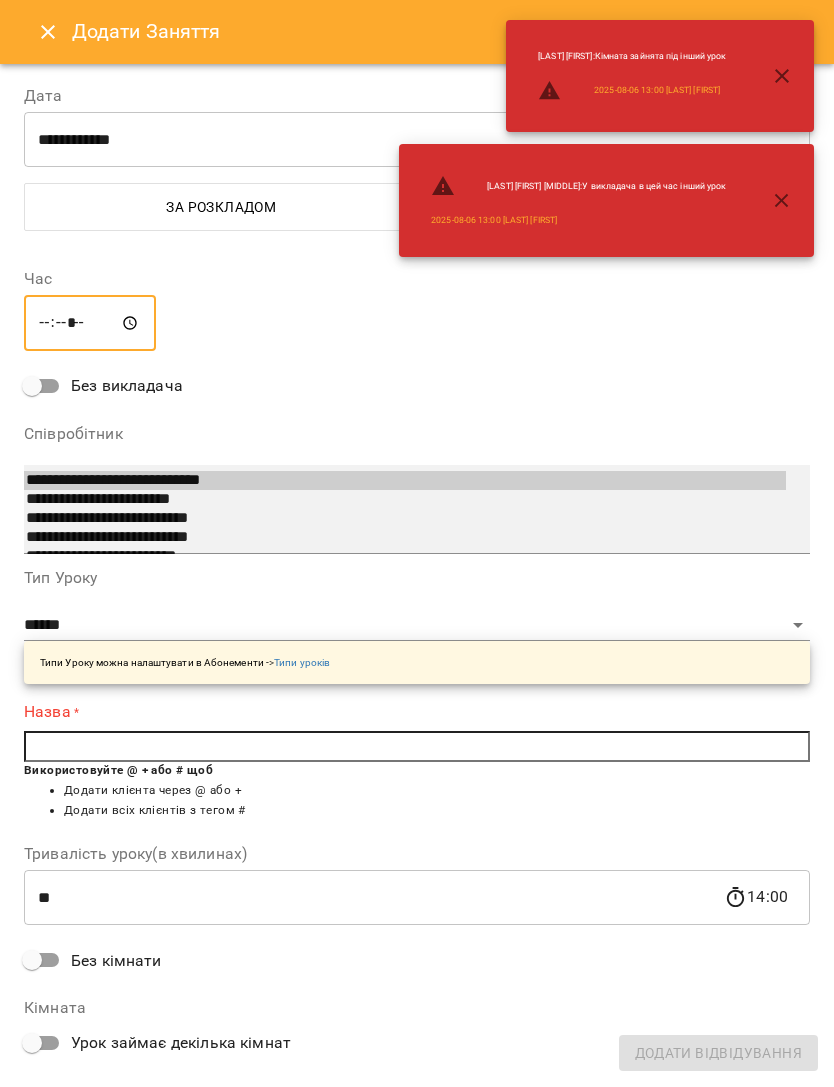 click on "**********" at bounding box center (417, 509) 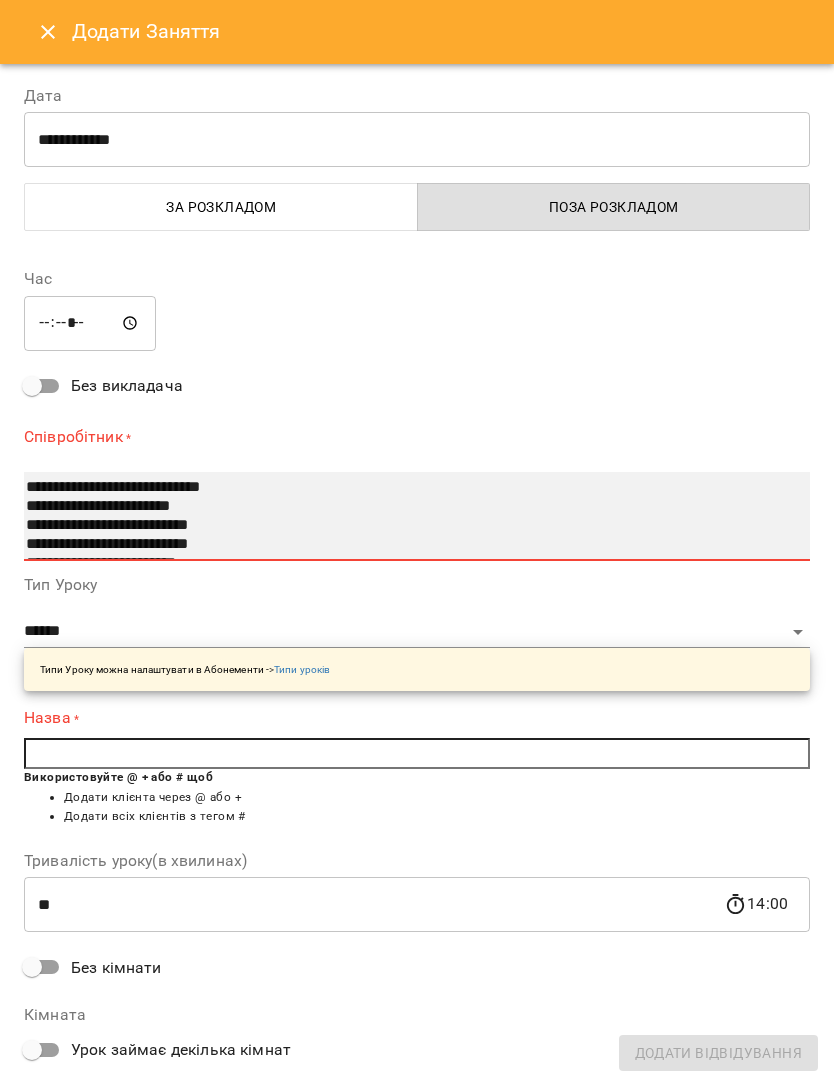 select on "**********" 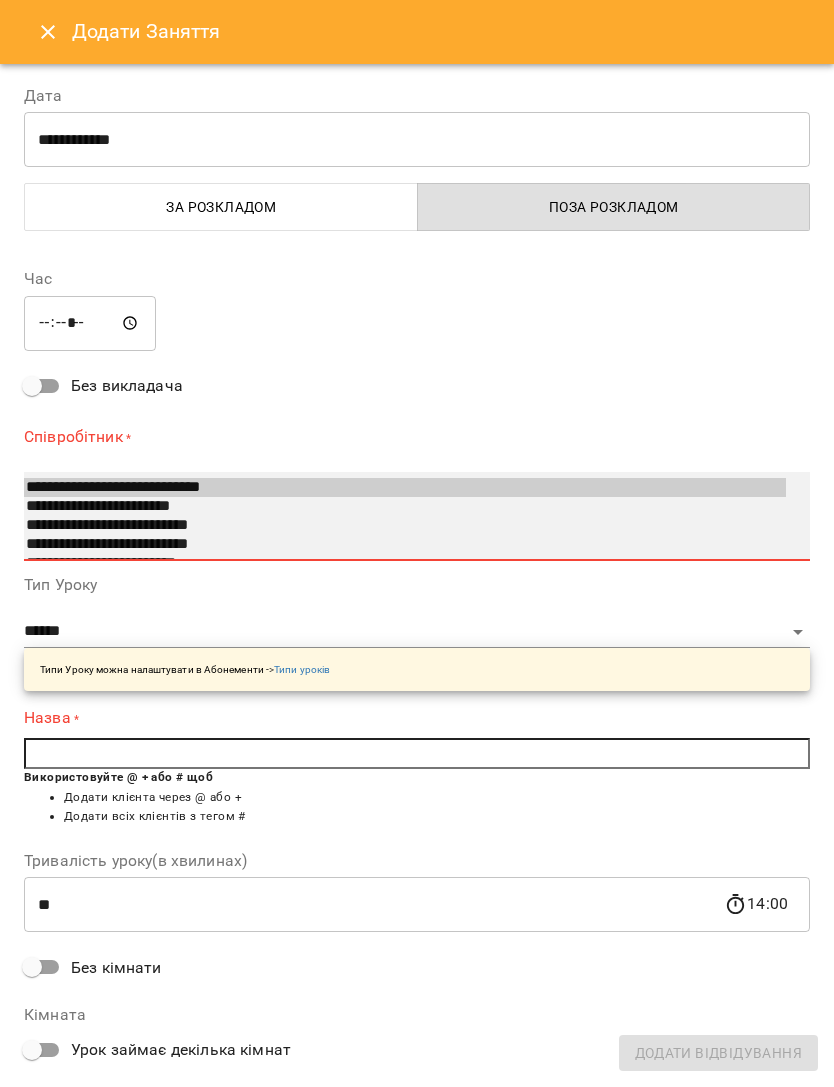 type on "**********" 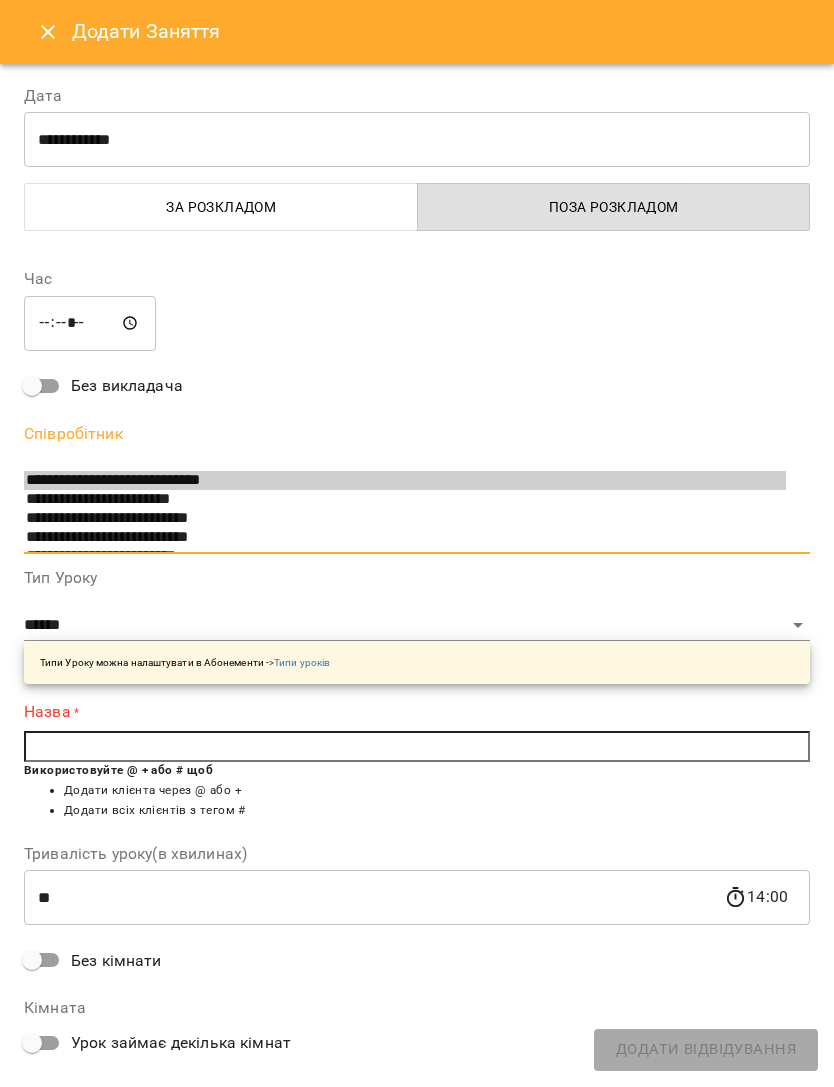 click at bounding box center [417, 747] 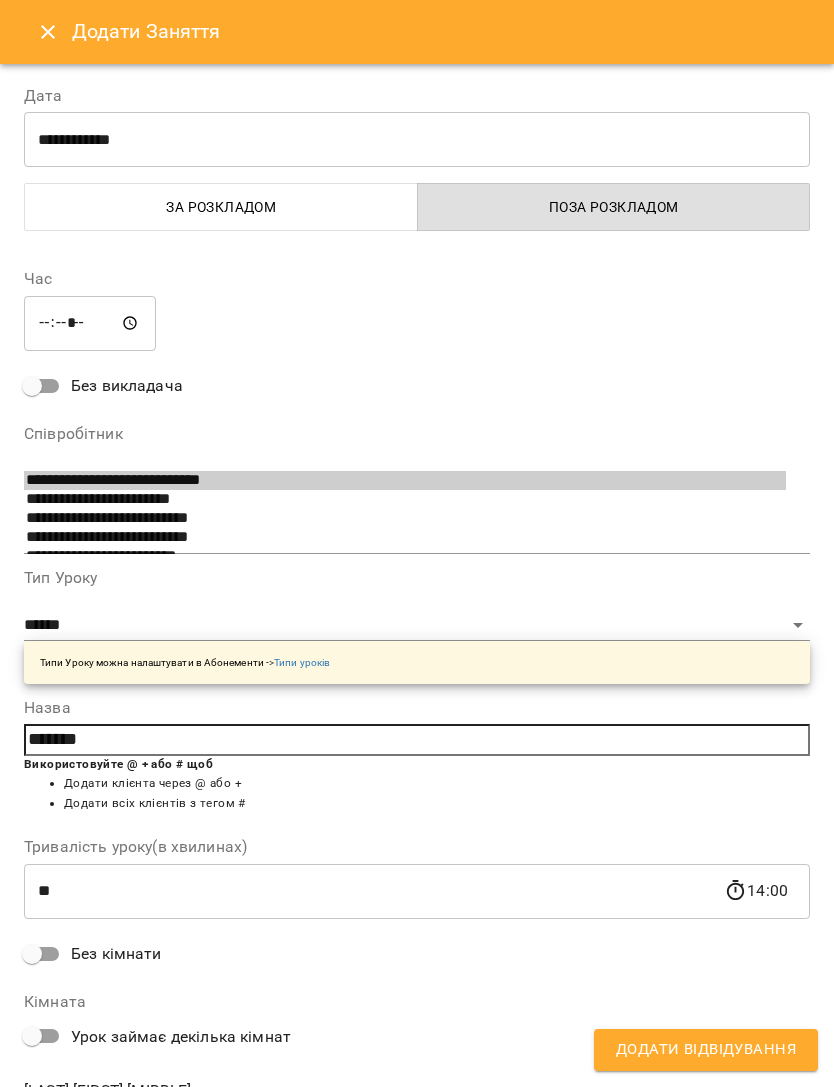 type on "*******" 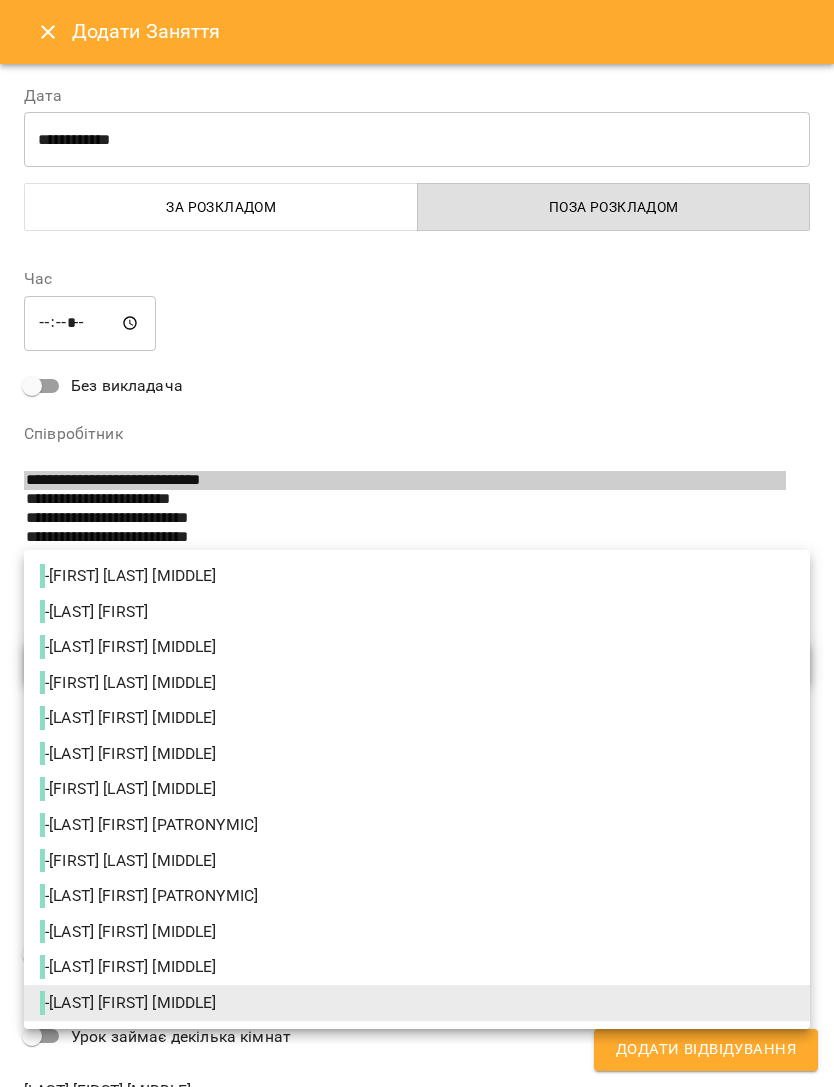 click at bounding box center [417, 543] 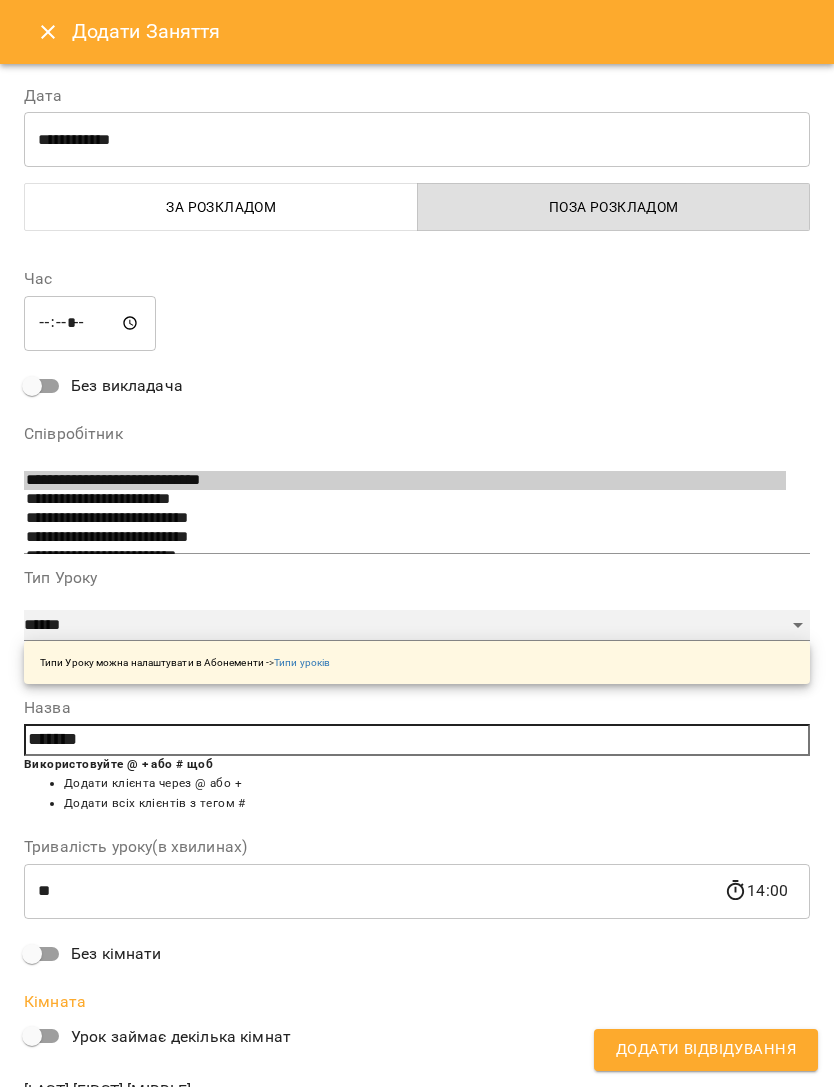 click on "**********" at bounding box center (417, 626) 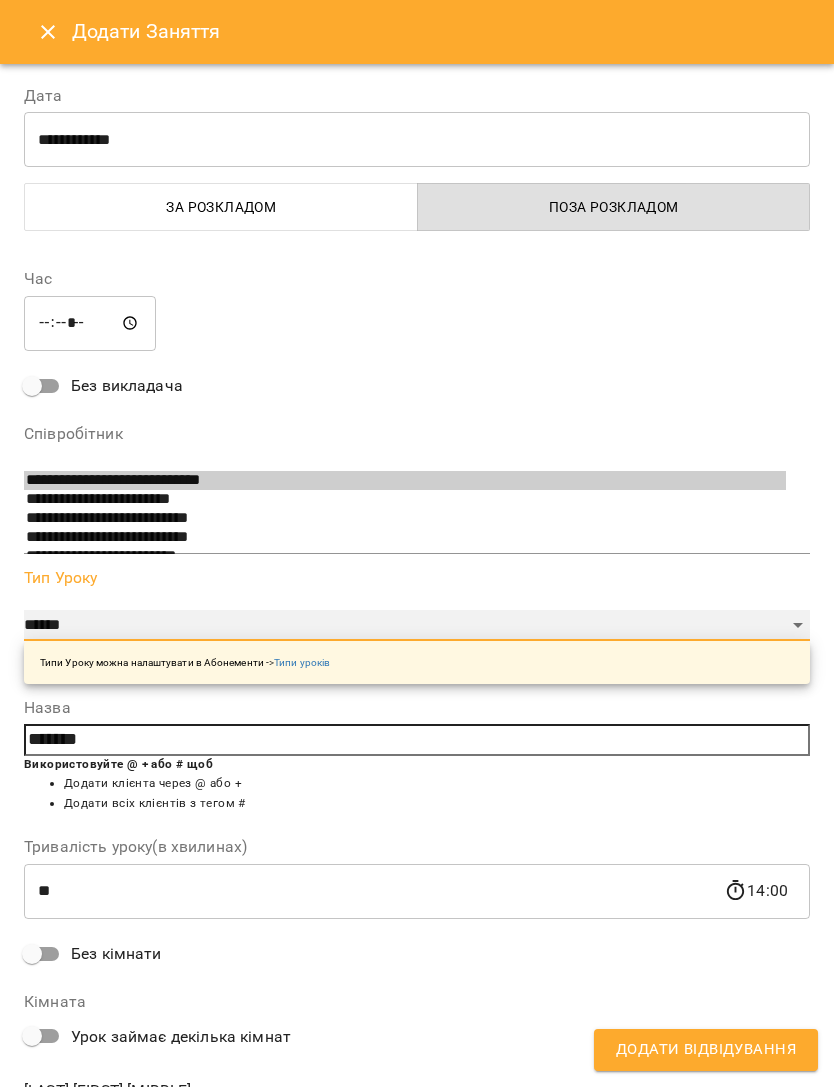 select on "**********" 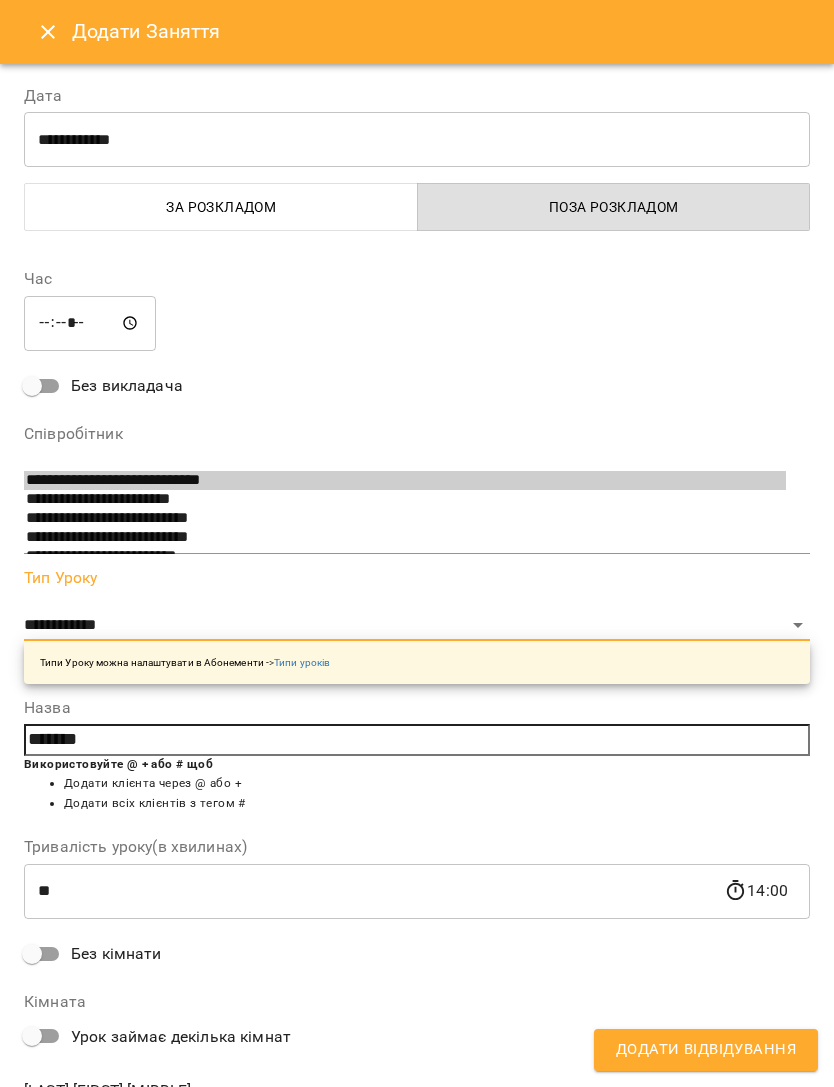 click on "Додати Відвідування" at bounding box center [706, 1050] 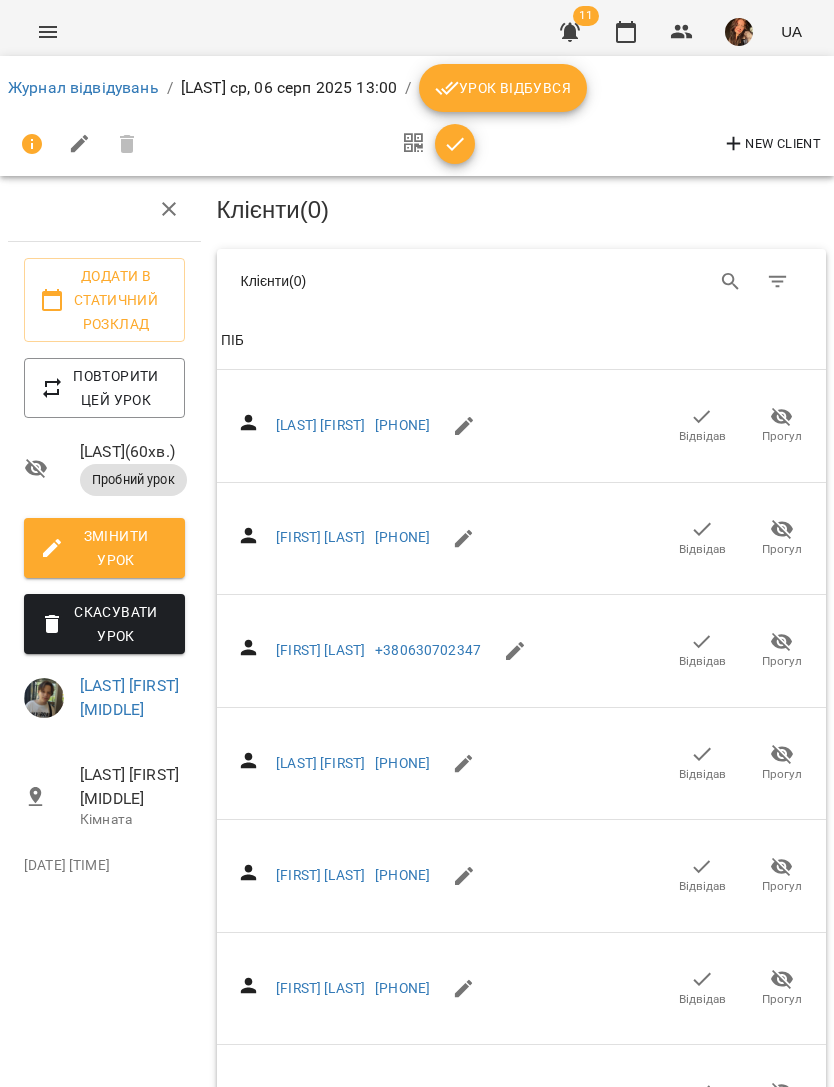 click on "Журнал відвідувань" at bounding box center (83, 87) 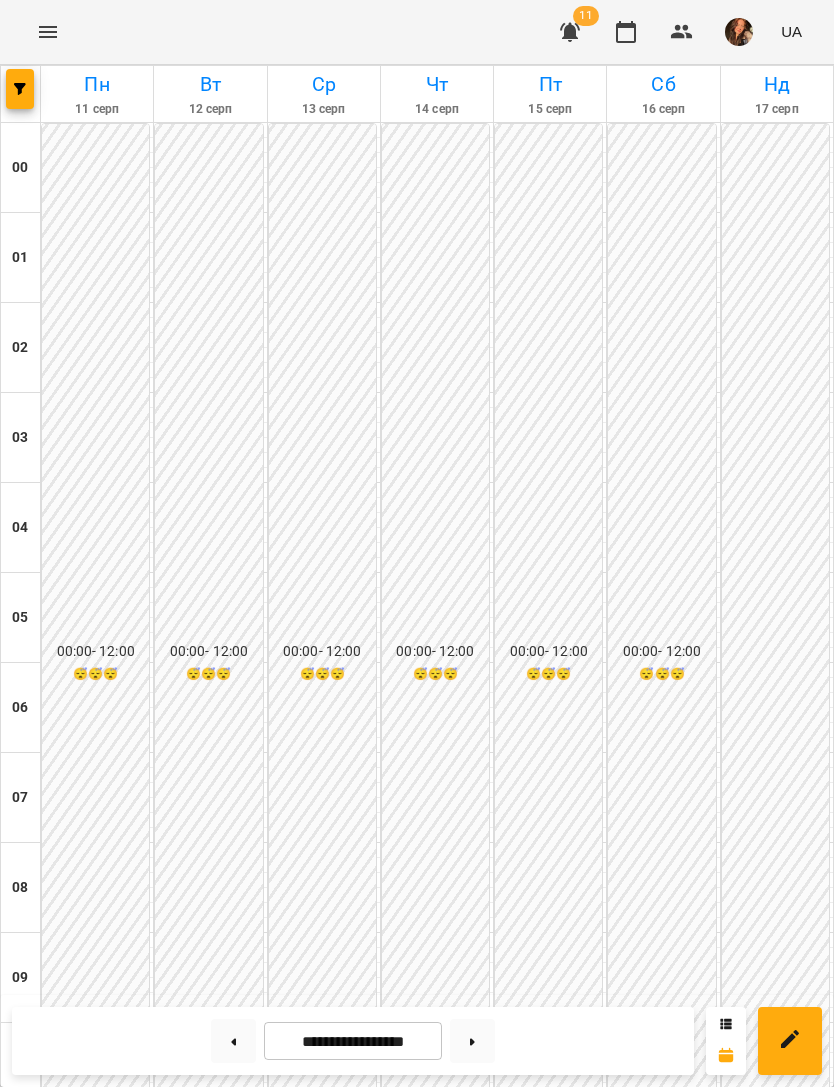 scroll, scrollTop: 924, scrollLeft: 0, axis: vertical 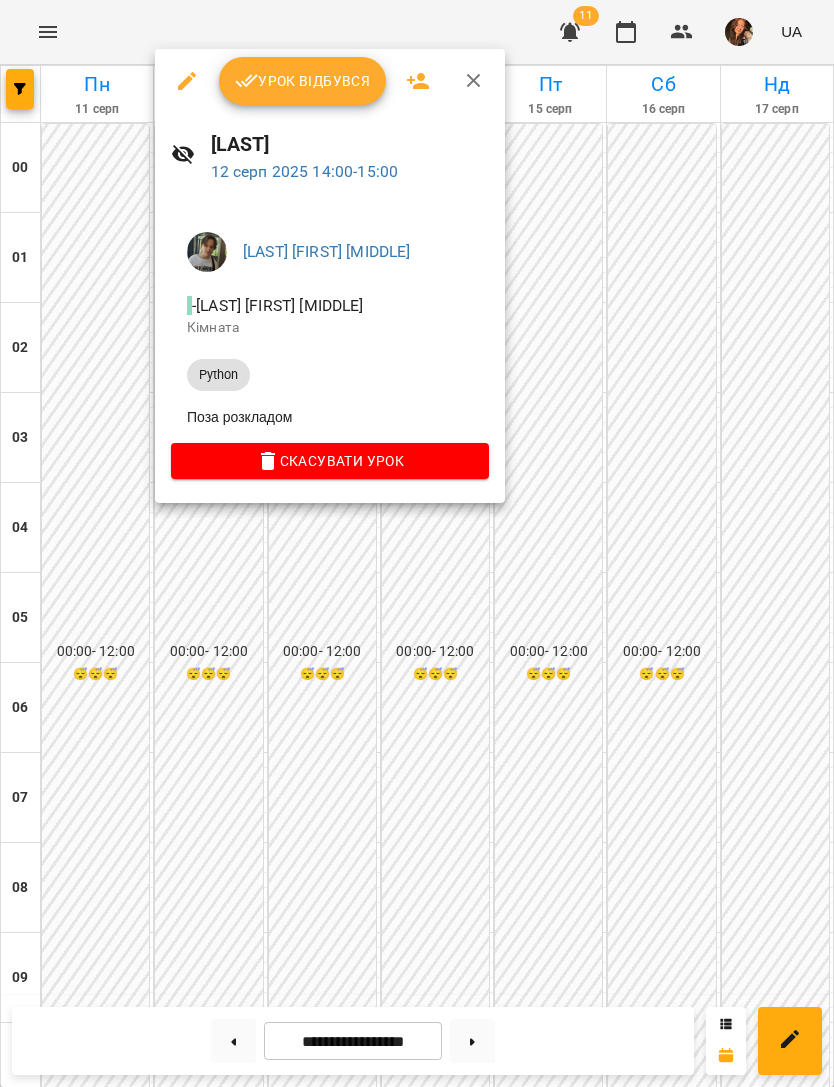 click 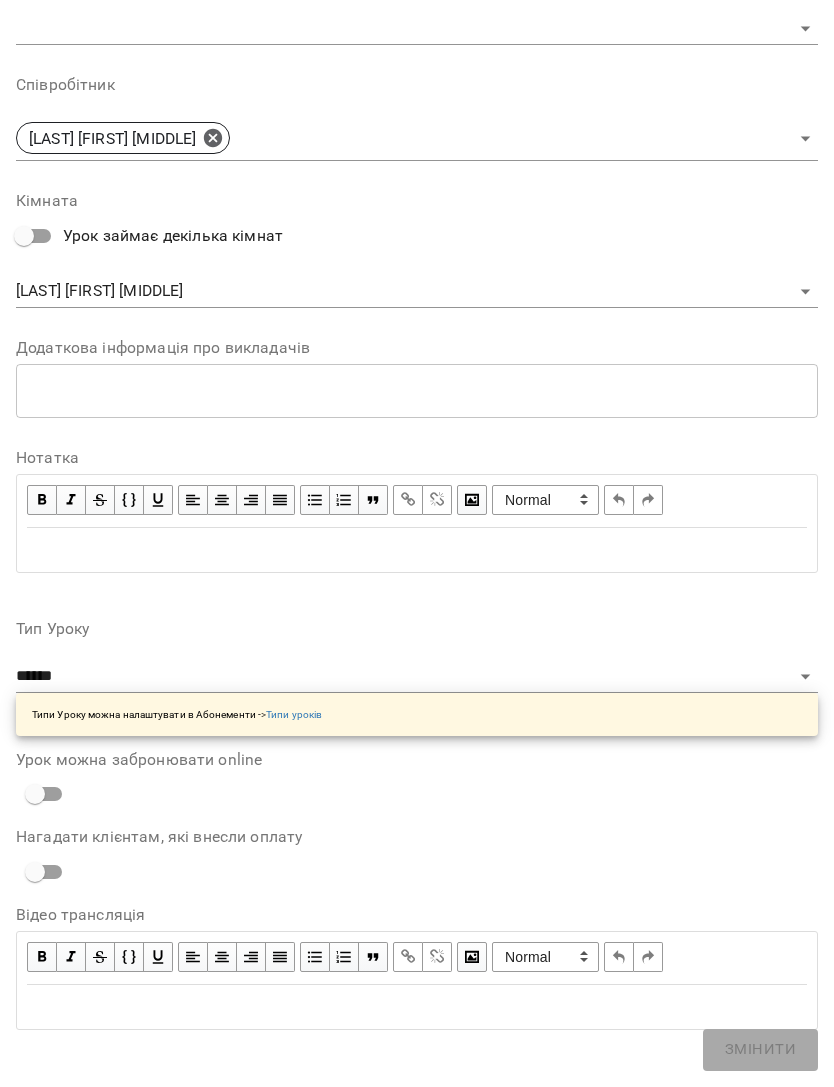 scroll, scrollTop: 659, scrollLeft: 0, axis: vertical 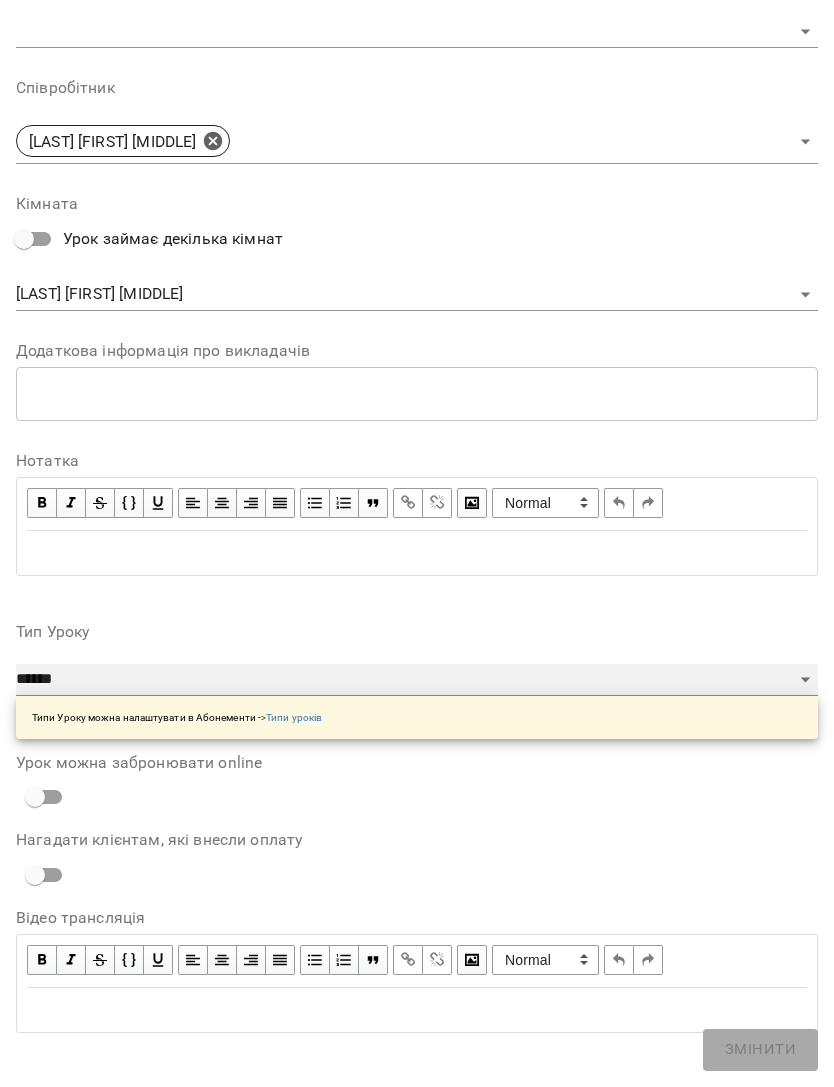 click on "**********" at bounding box center (417, 680) 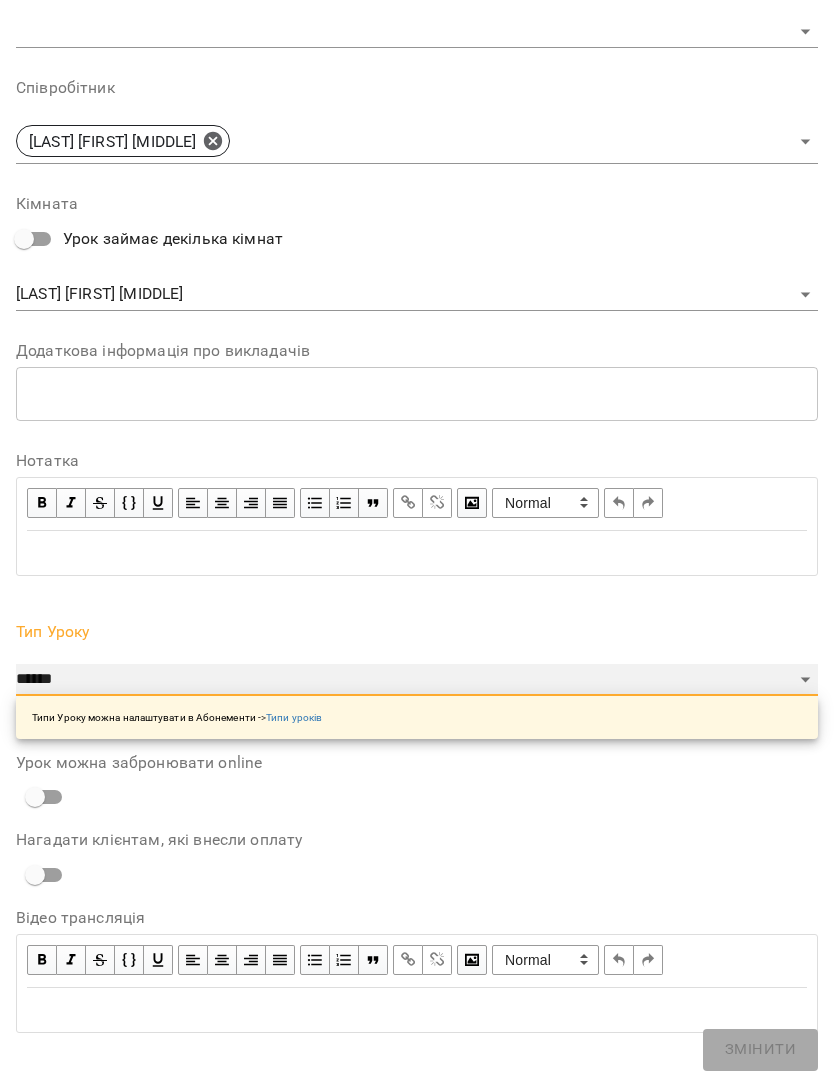 click on "**********" at bounding box center [417, 680] 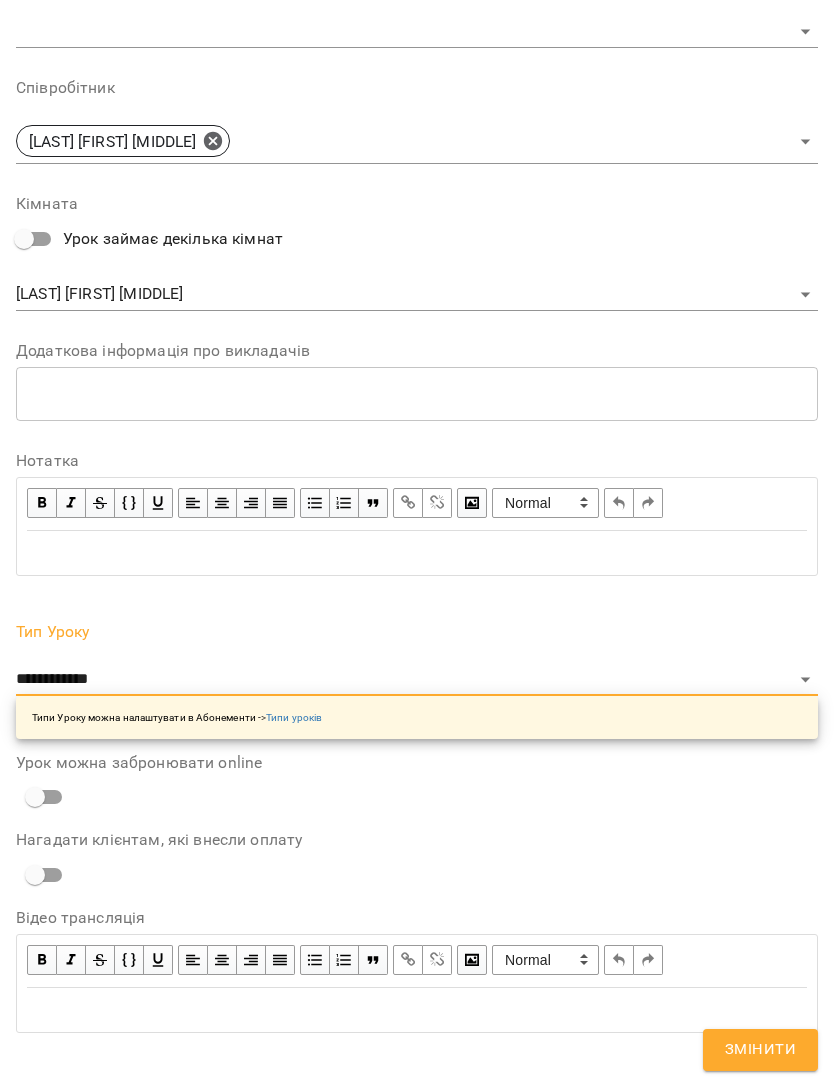 click on "Змінити" at bounding box center (760, 1050) 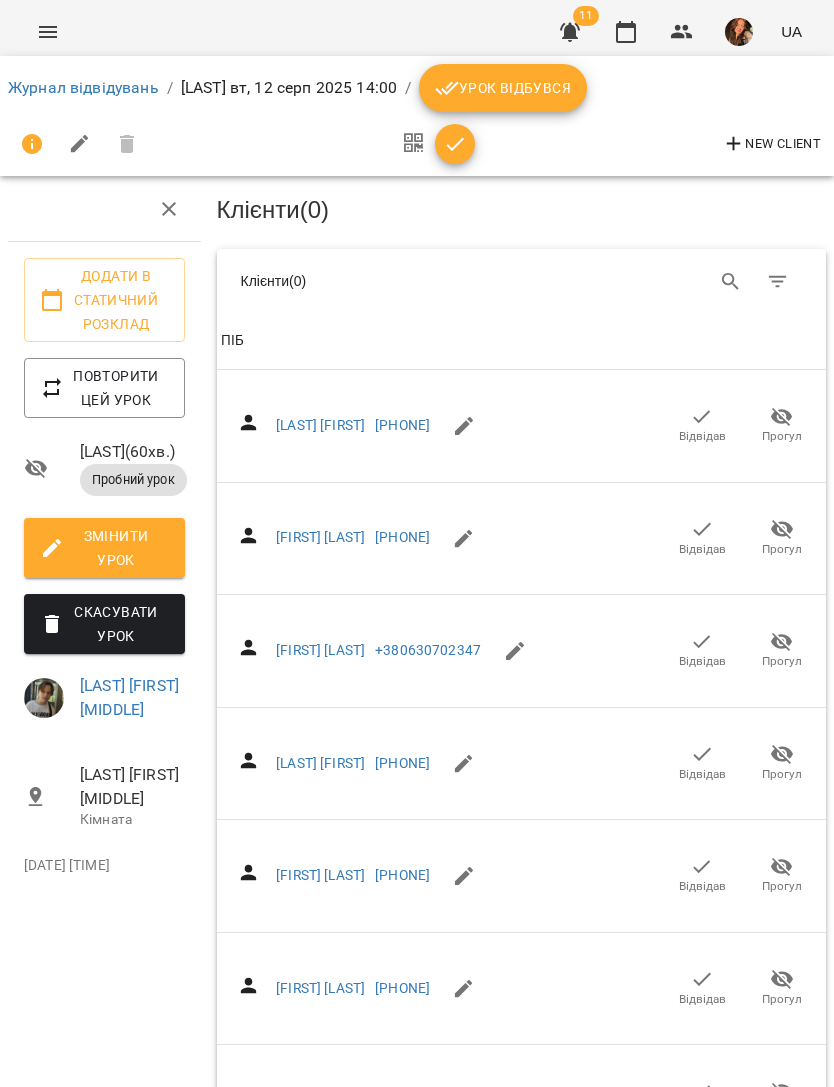 click on "Журнал відвідувань" at bounding box center [83, 87] 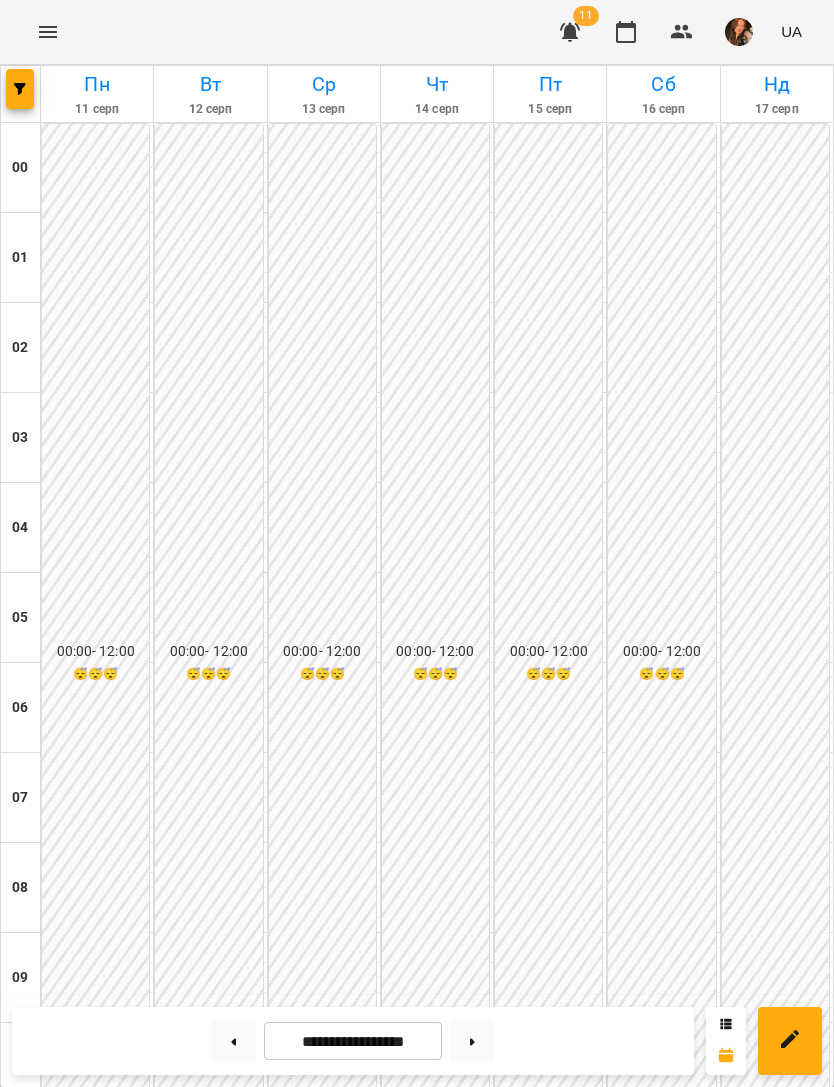 scroll, scrollTop: 960, scrollLeft: 0, axis: vertical 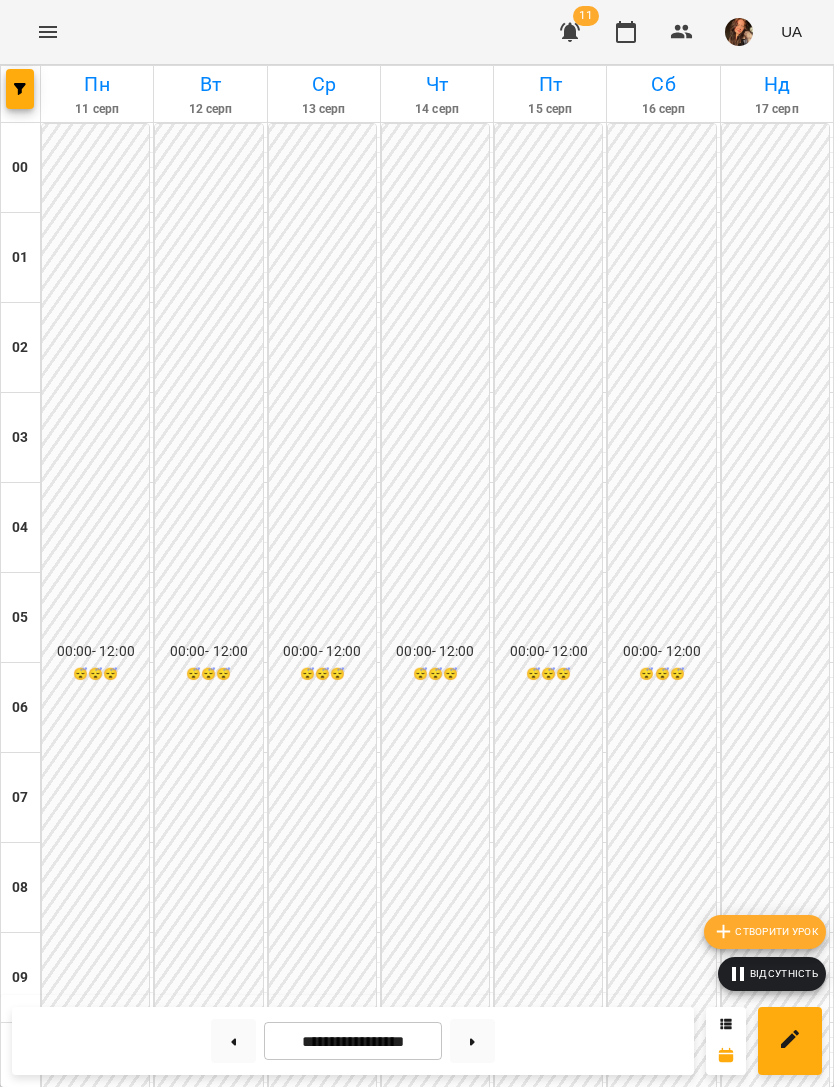click on "Створити урок" at bounding box center (765, 932) 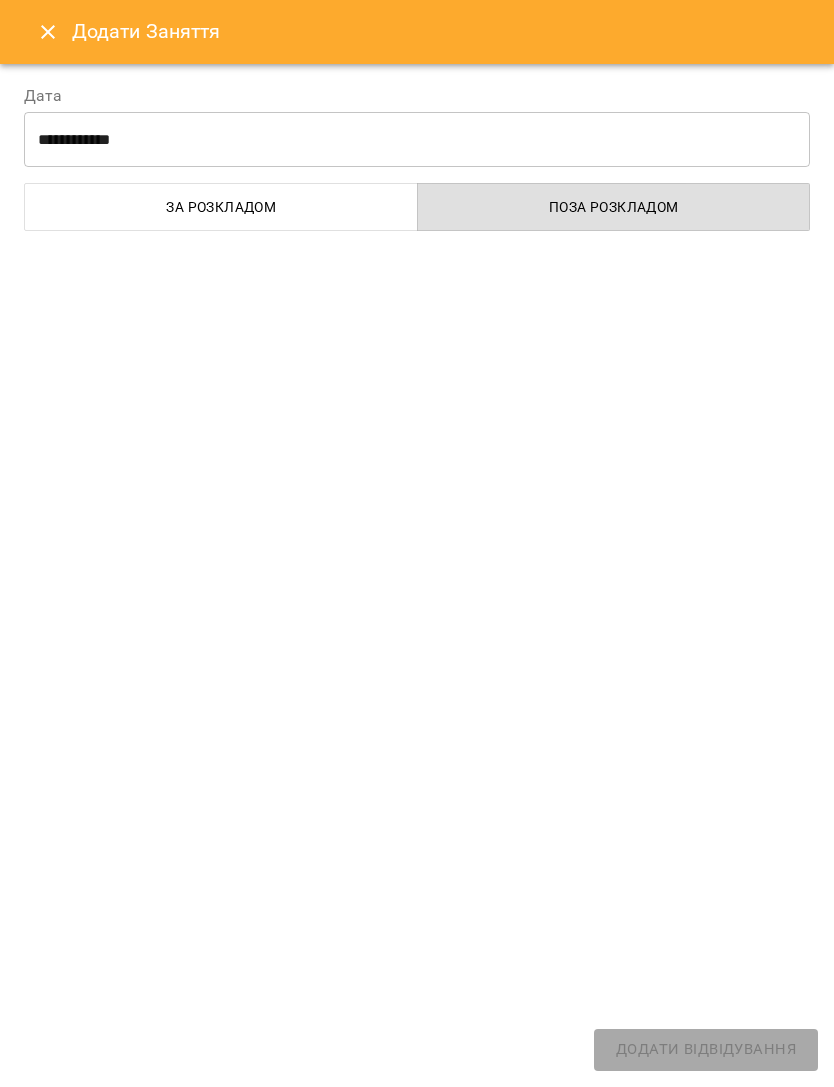 select on "******" 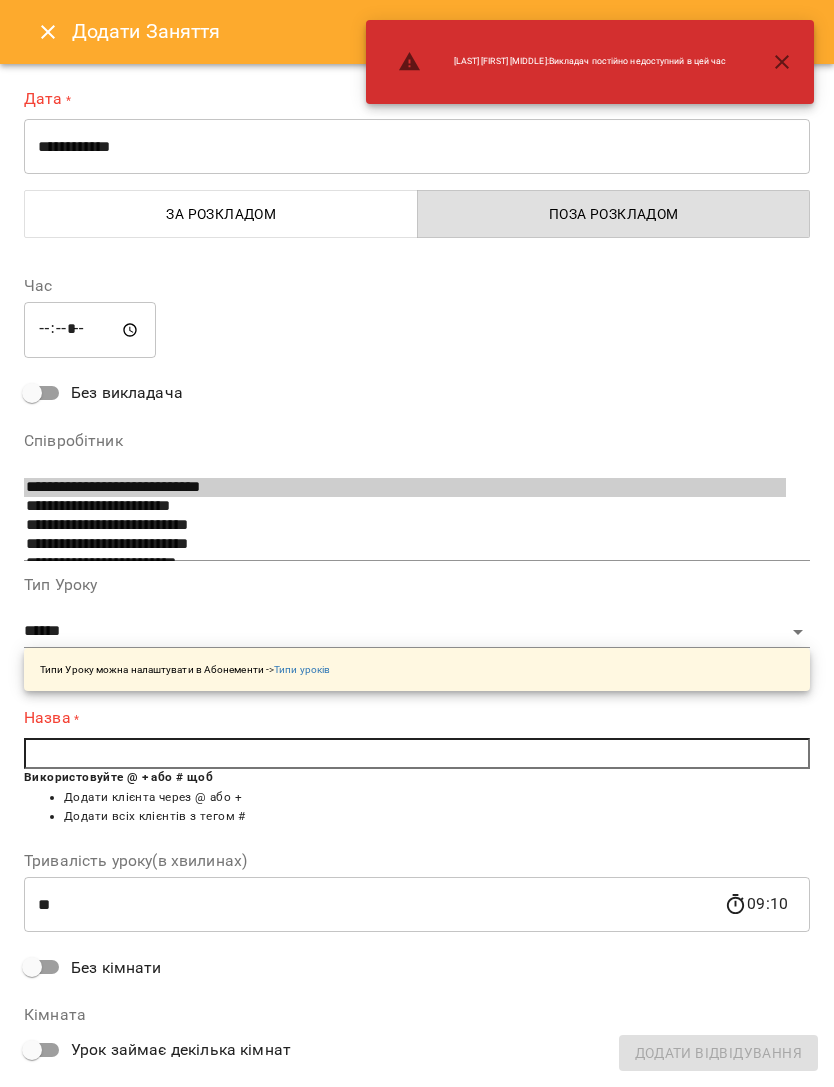 click on "**********" at bounding box center (417, 147) 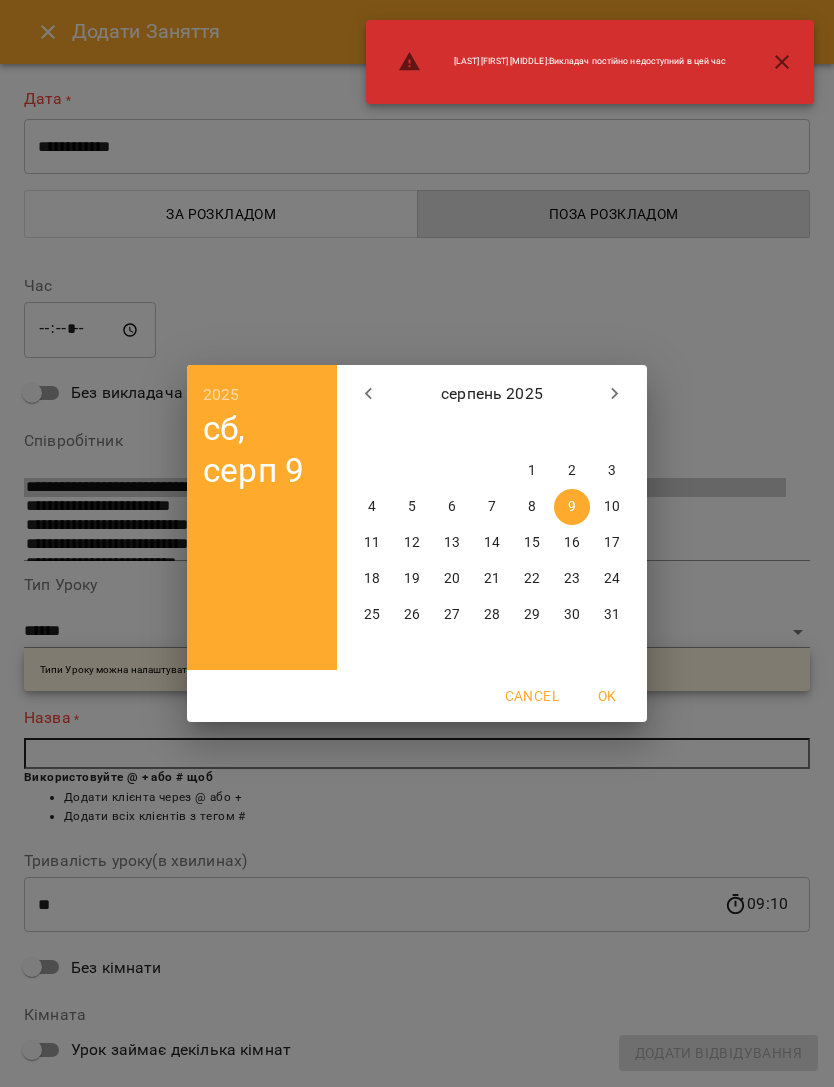 click on "6" at bounding box center (452, 507) 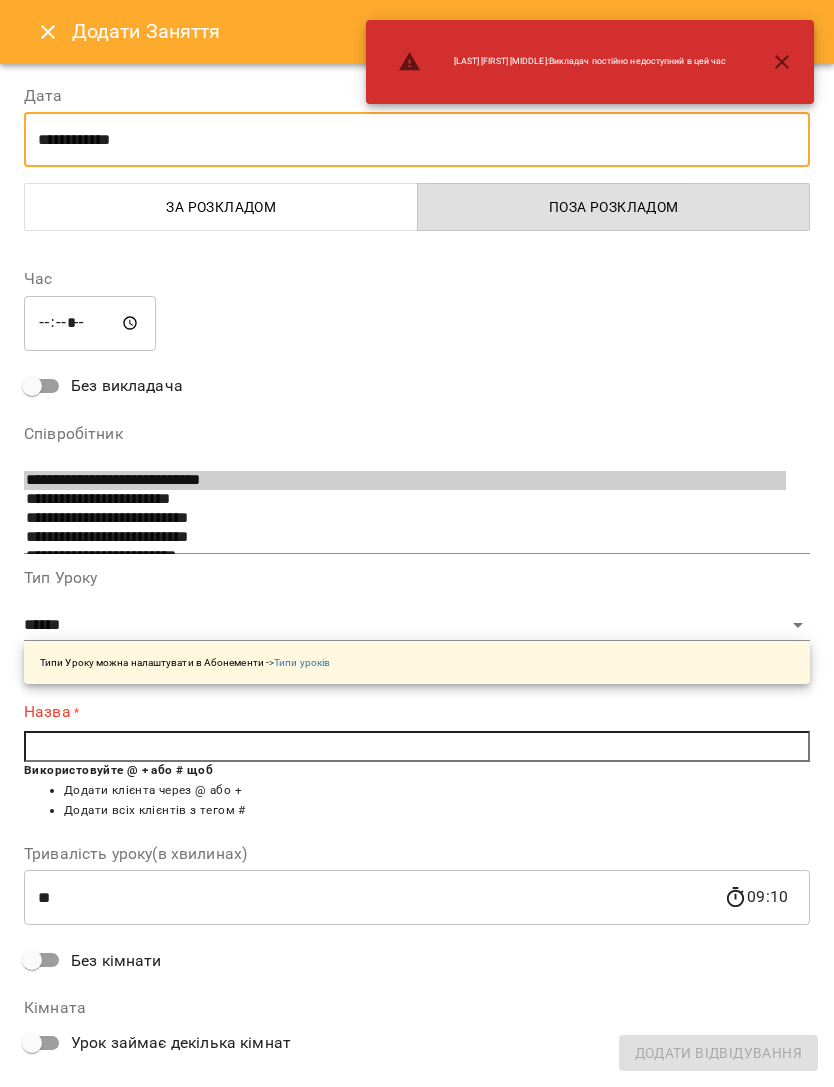click on "*****" at bounding box center [90, 323] 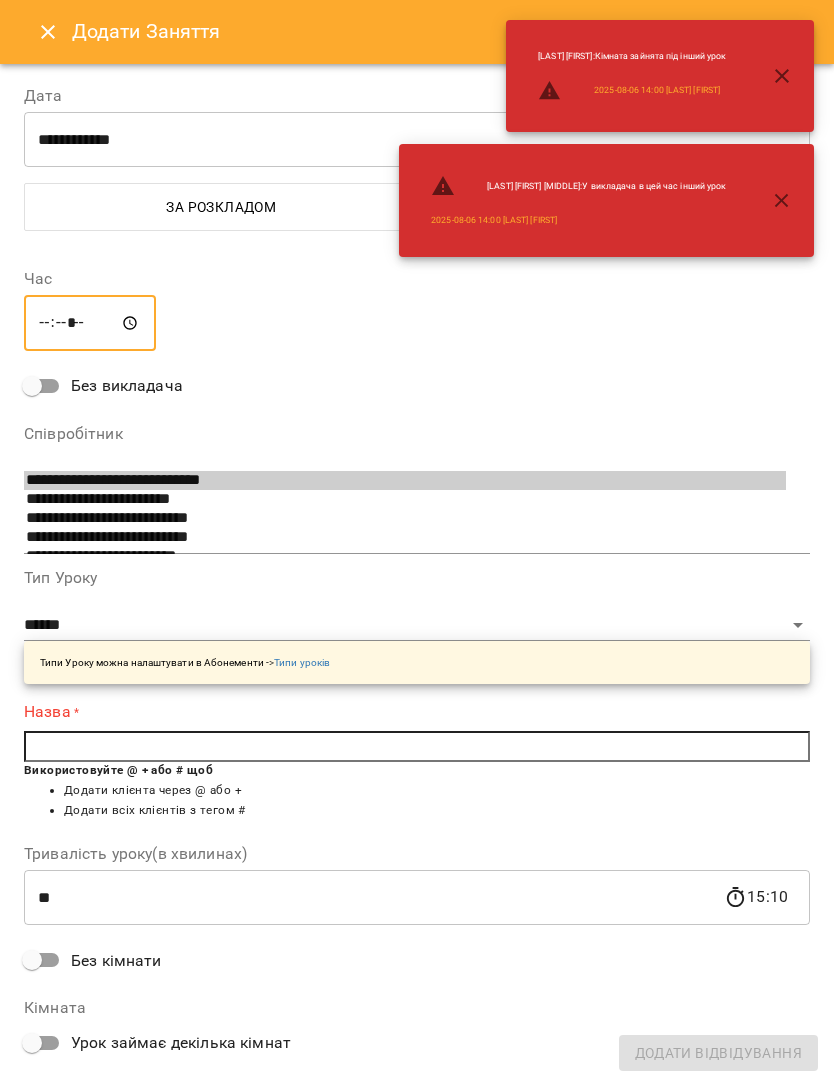 type on "*****" 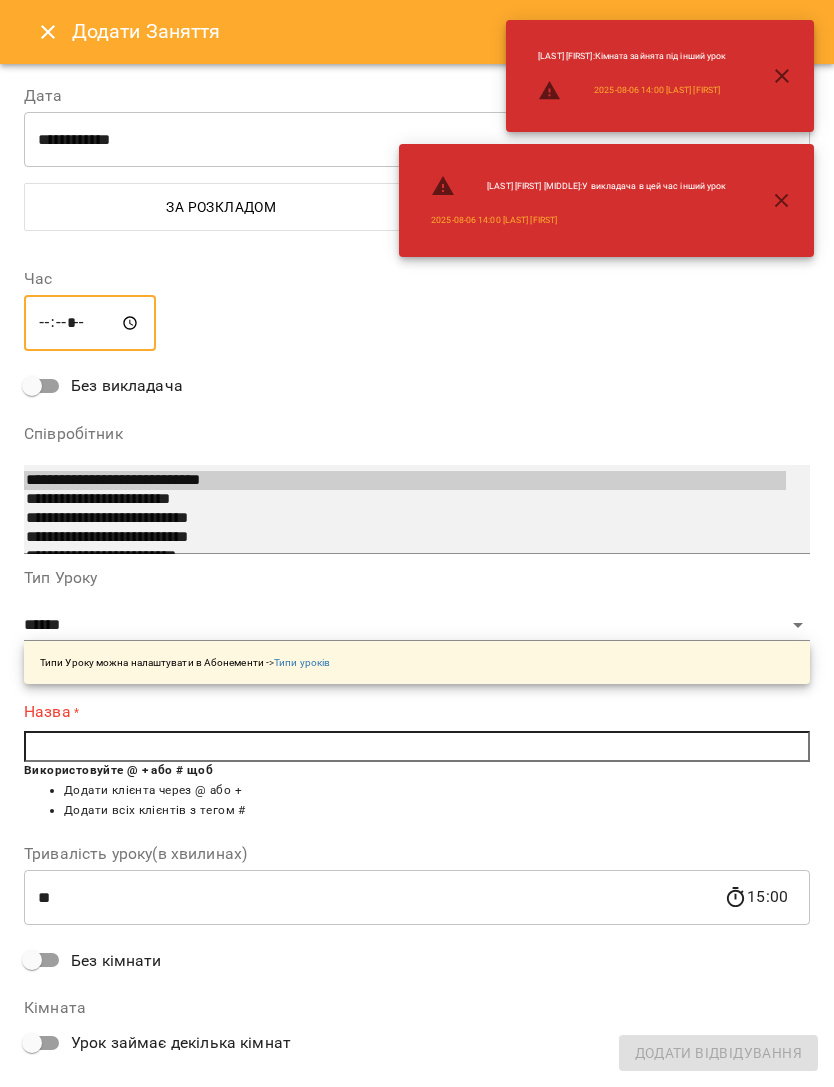 click on "**********" at bounding box center [417, 509] 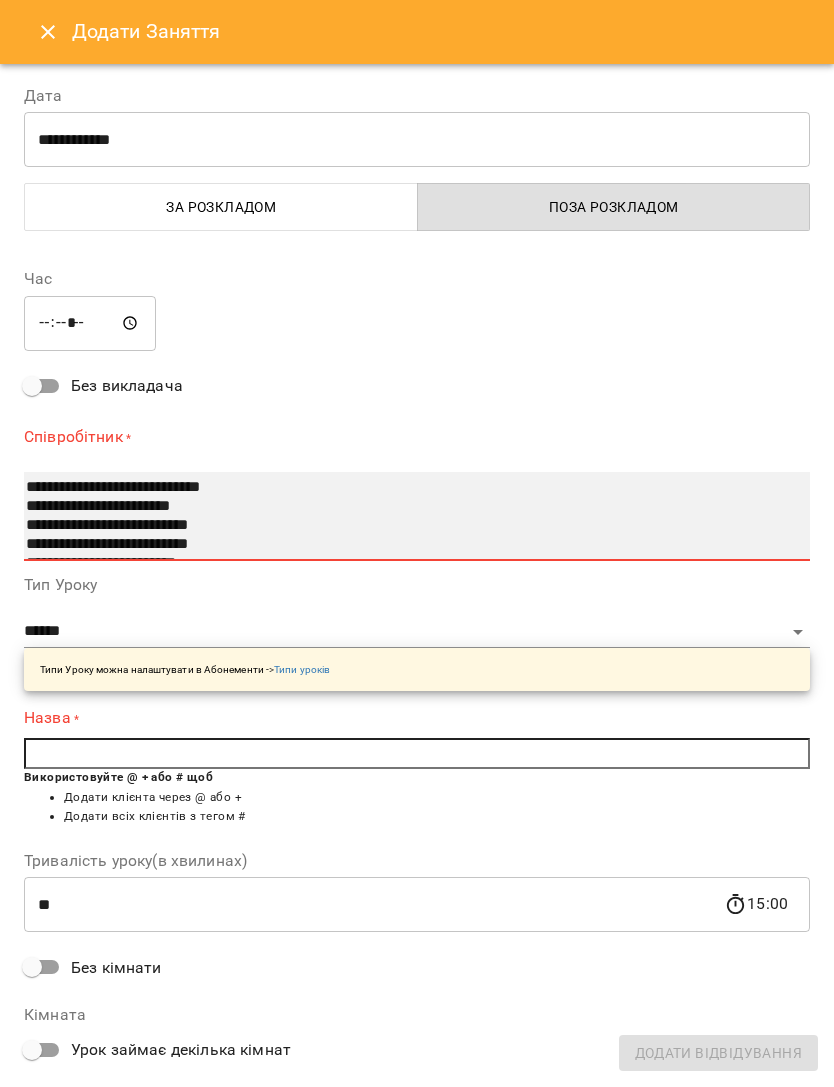 select on "**********" 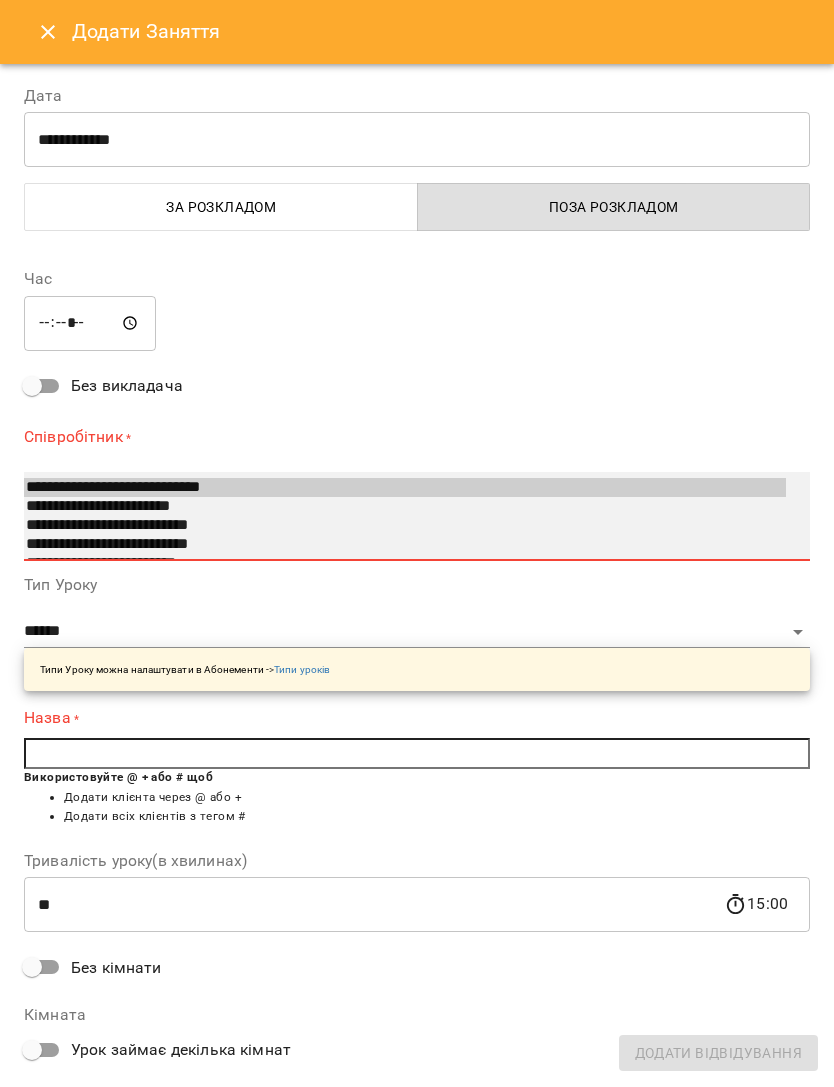 type on "**********" 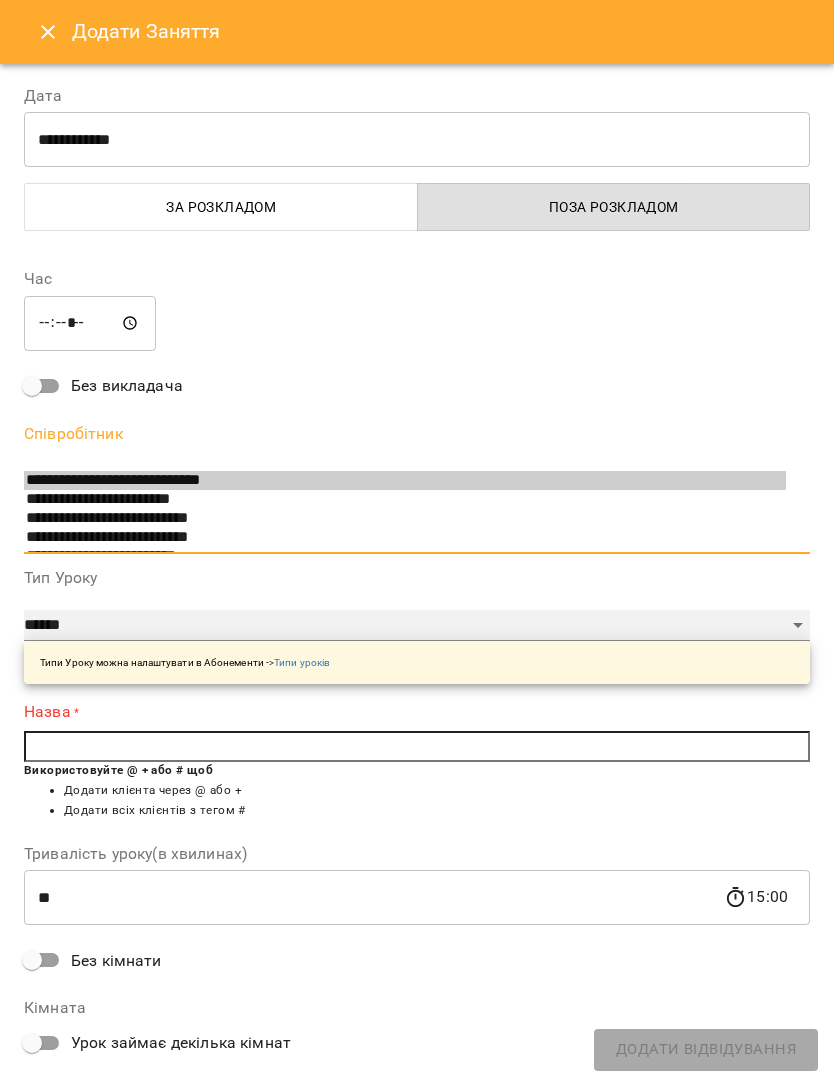 click on "**********" at bounding box center (417, 626) 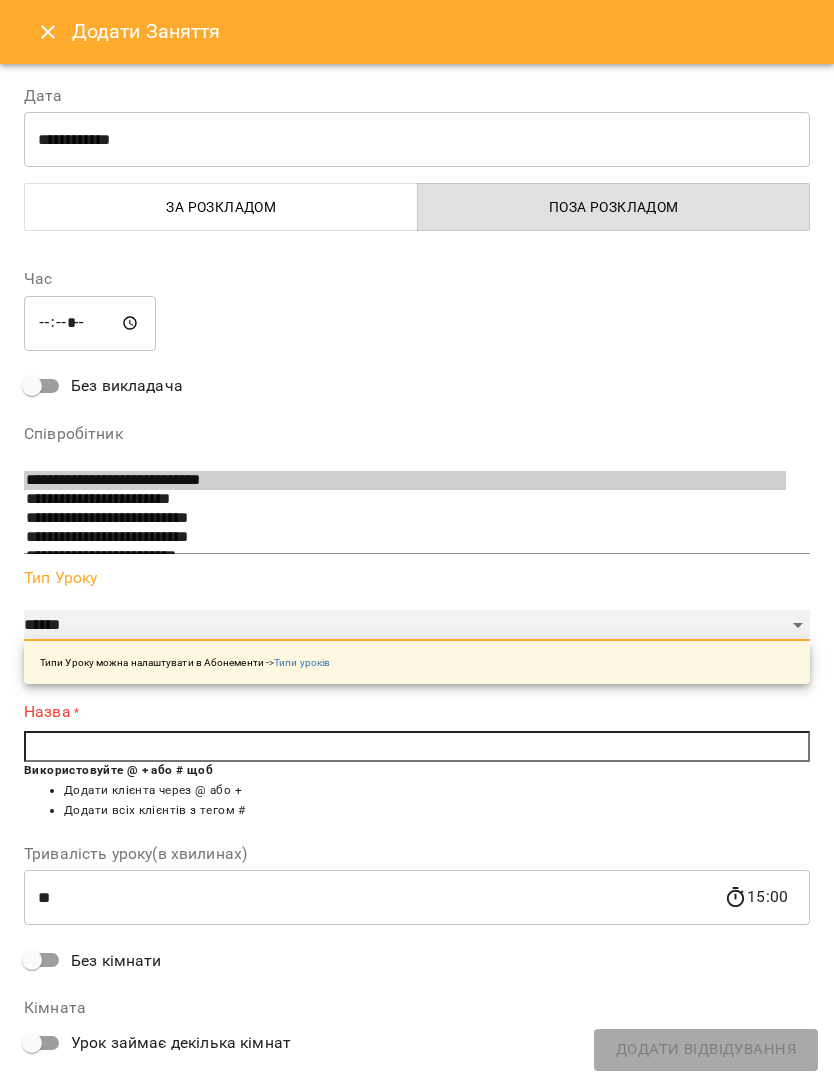 select on "**********" 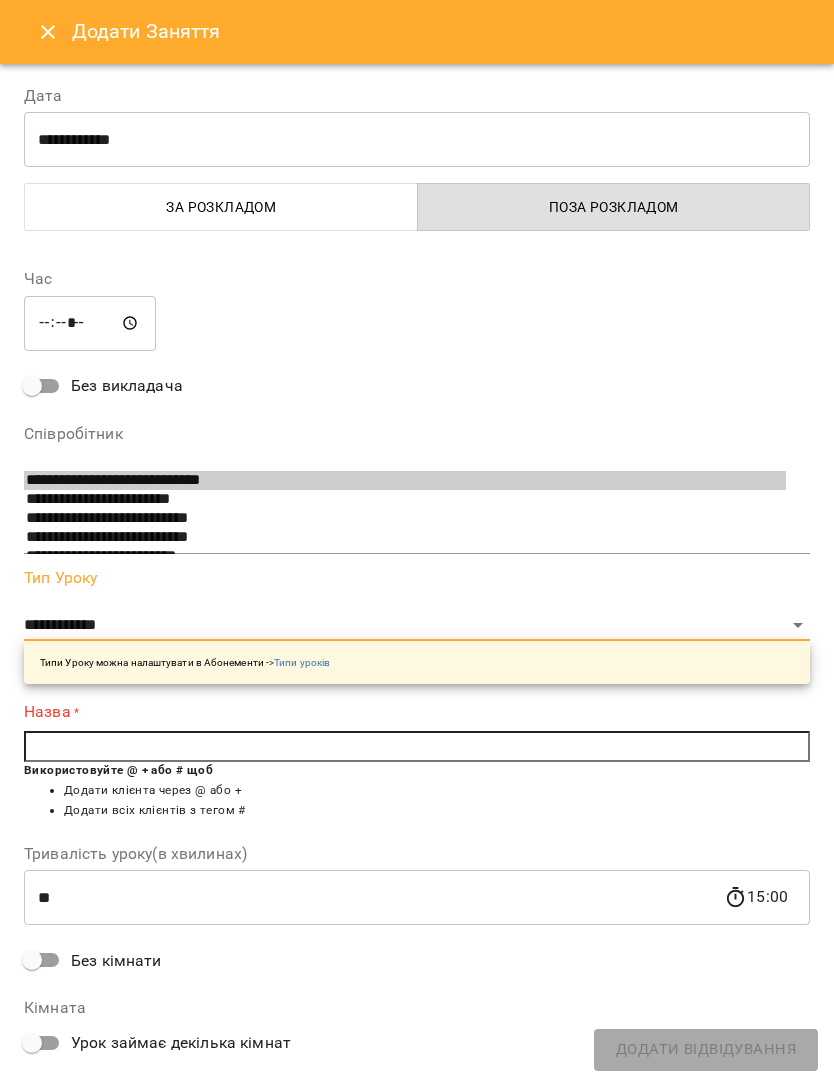 click at bounding box center (417, 747) 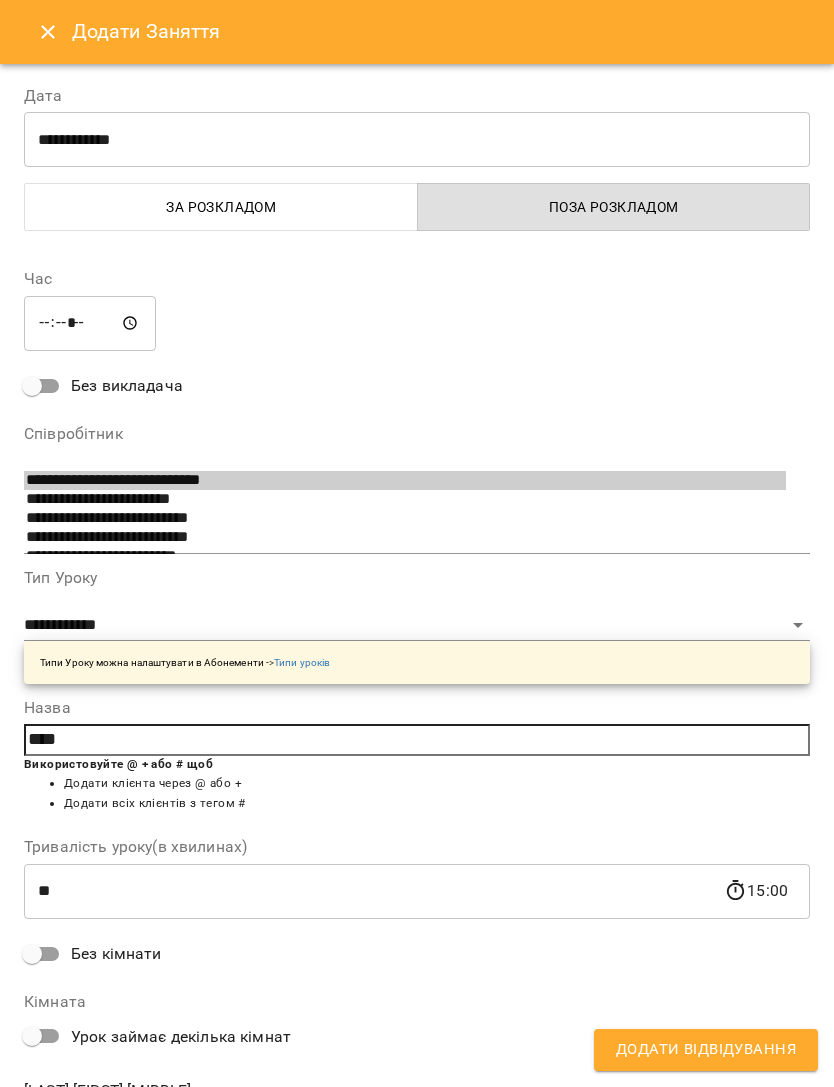 type on "*****" 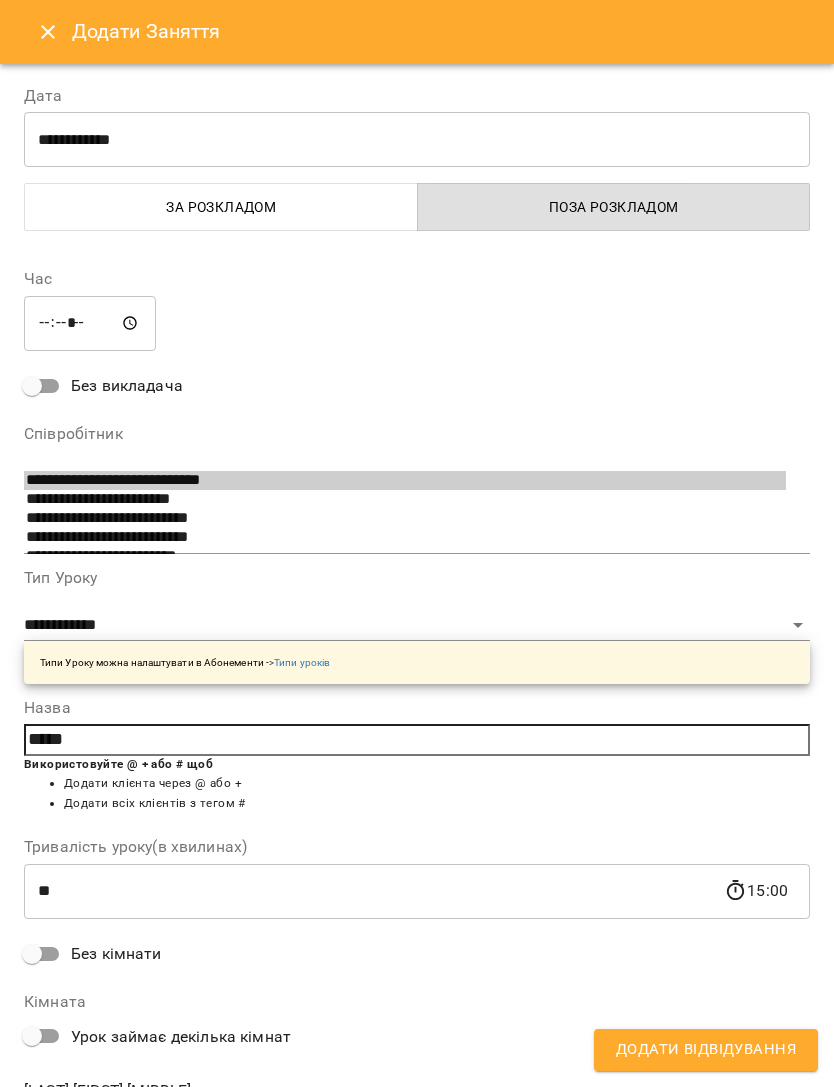 click on "Додати Відвідування" at bounding box center [706, 1050] 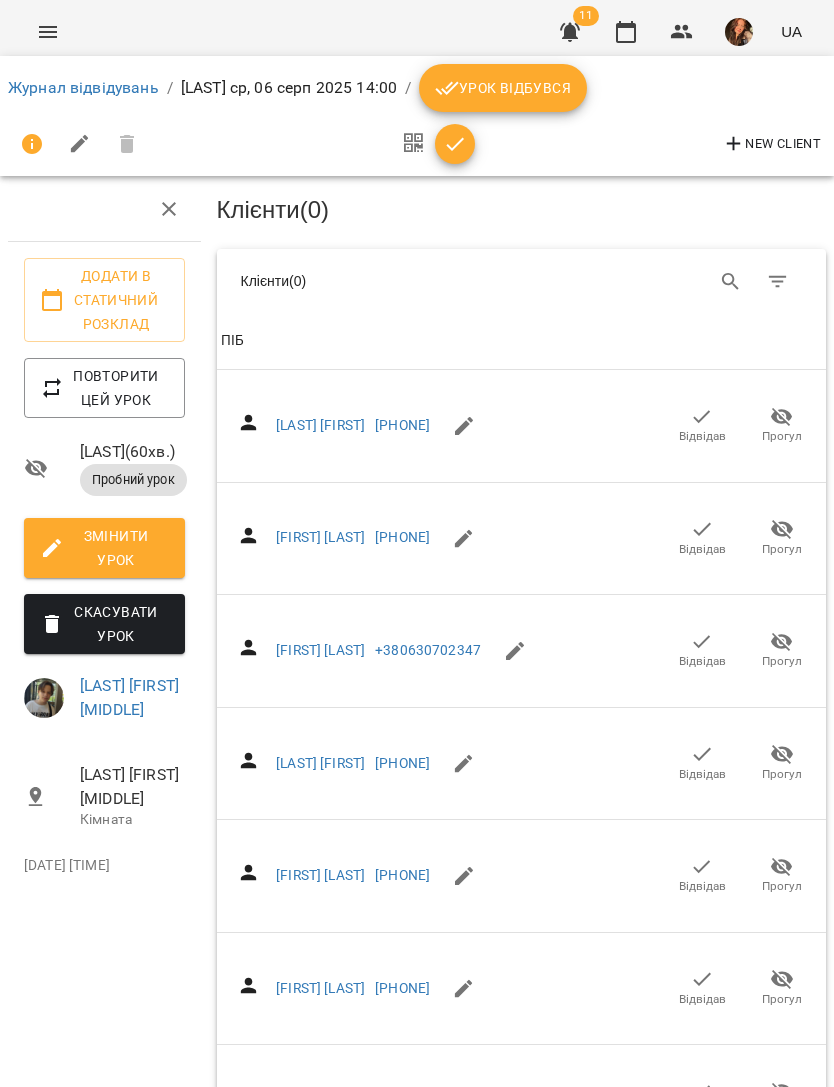 click on "Журнал відвідувань / [LAST]   ср, [DATE] [TIME] / Урок відбувся" at bounding box center [417, 88] 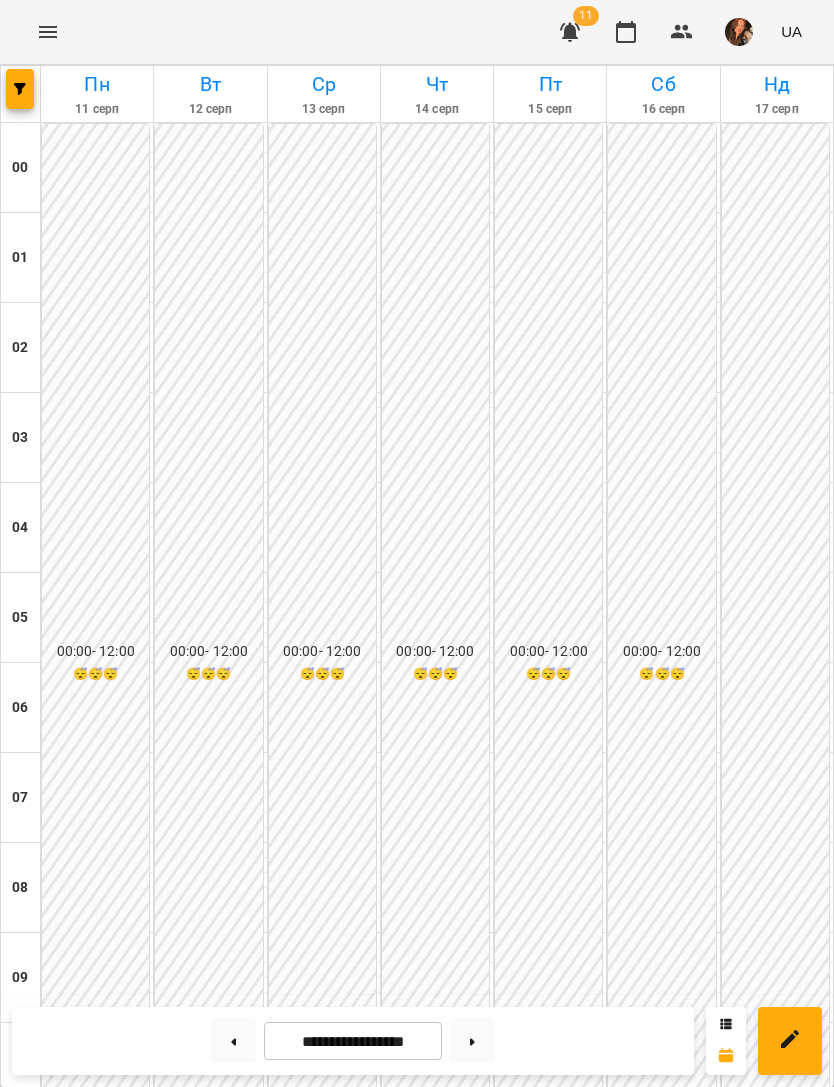 scroll, scrollTop: 1055, scrollLeft: 0, axis: vertical 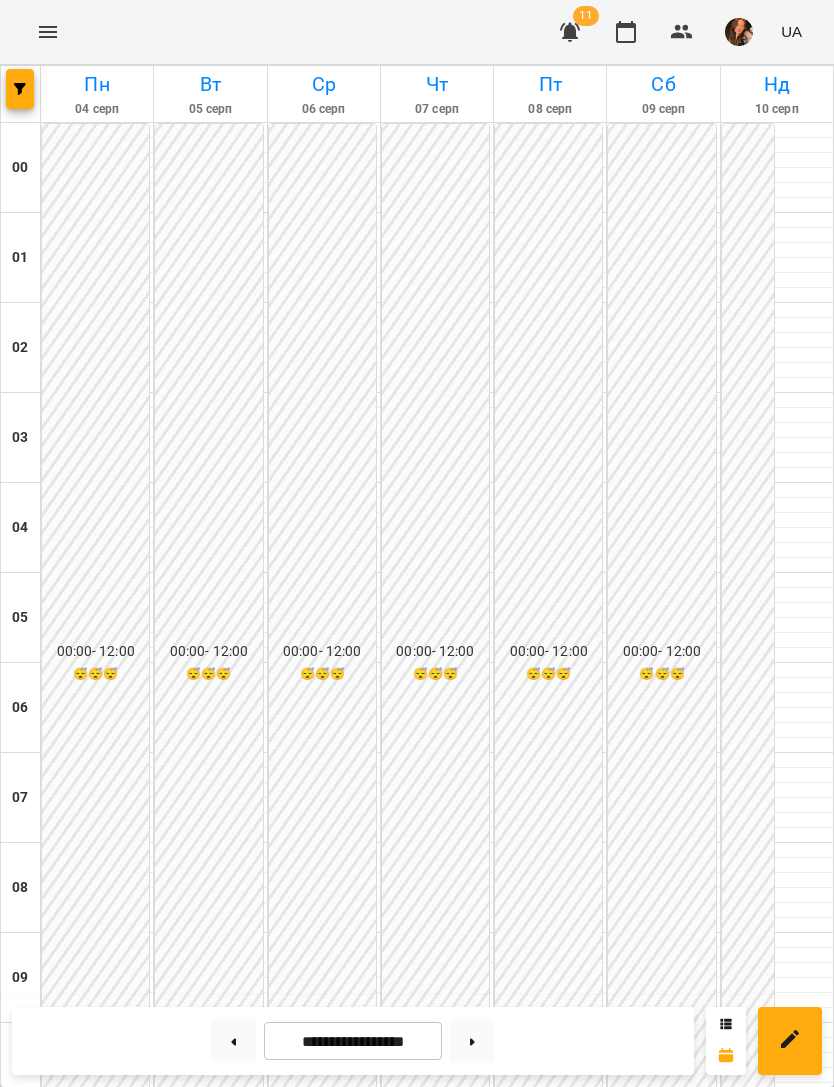 click at bounding box center (336, 1324) 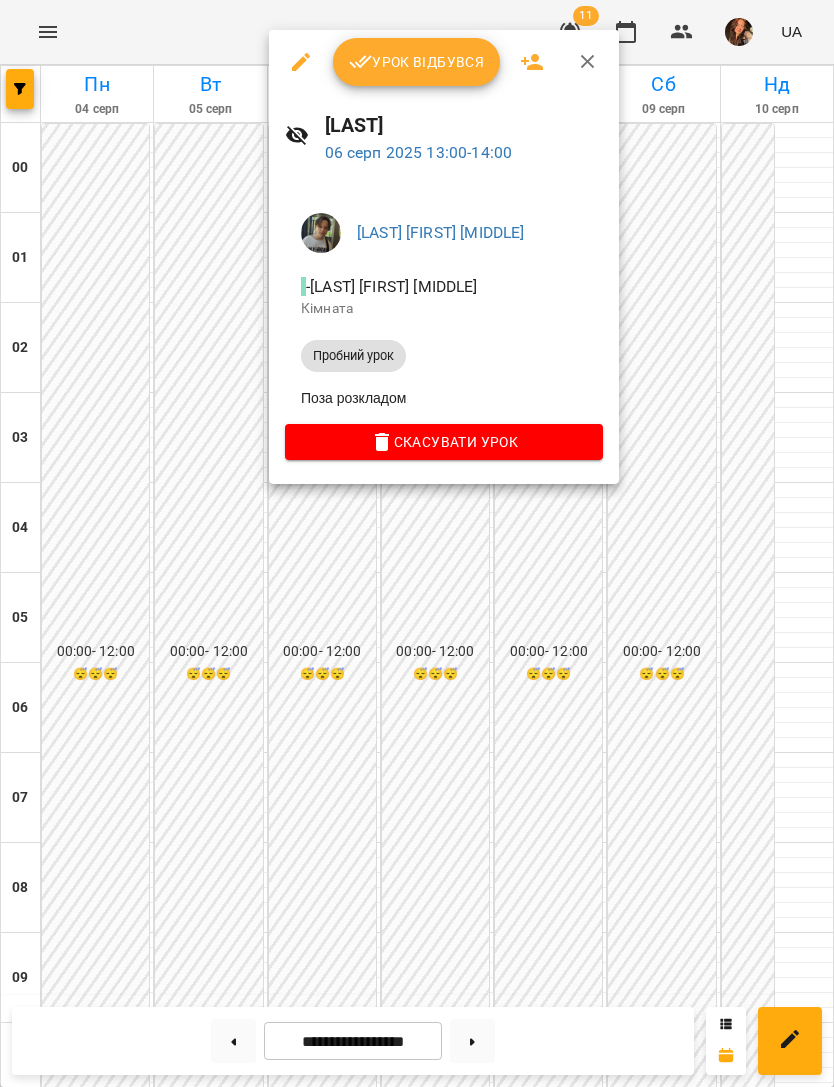 click 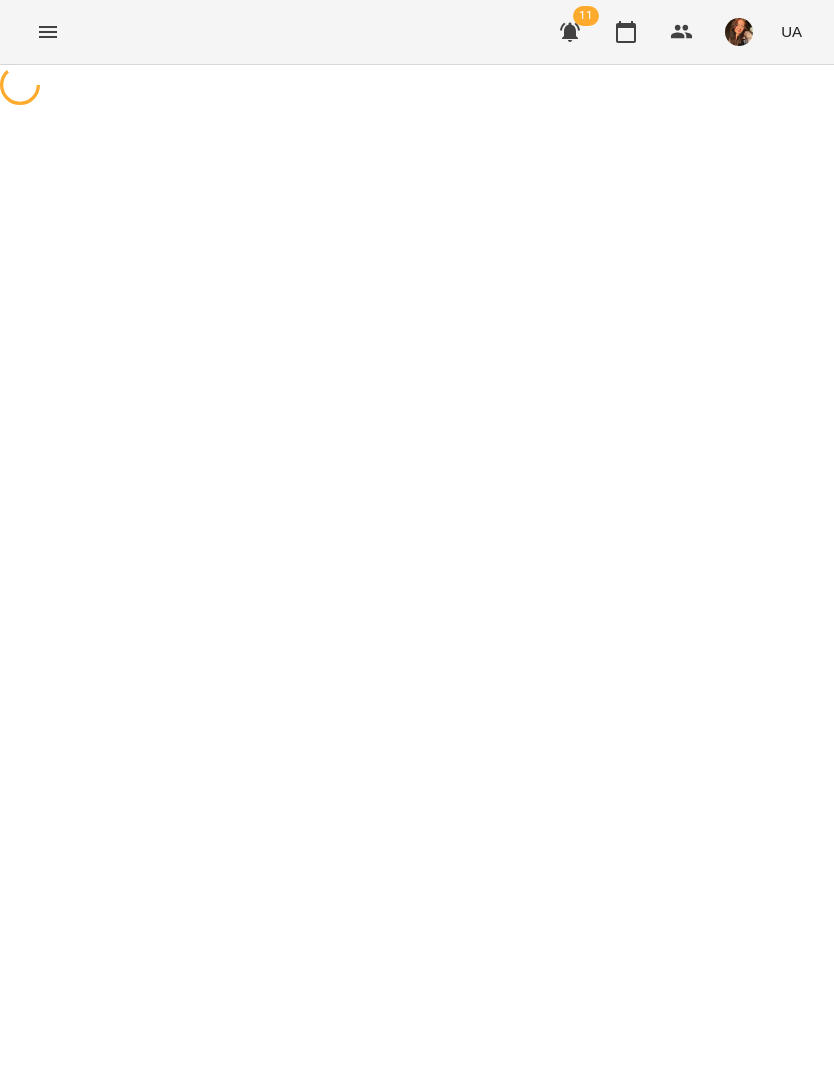 select on "**********" 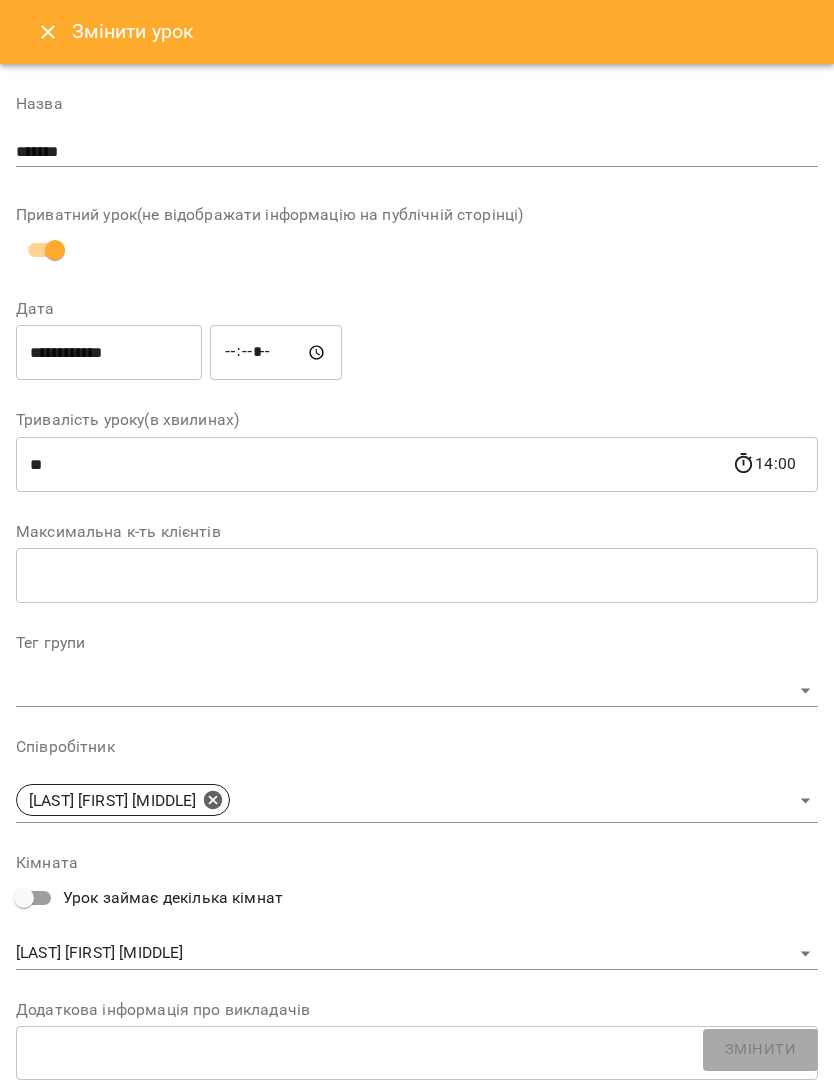 click on "**********" at bounding box center (109, 353) 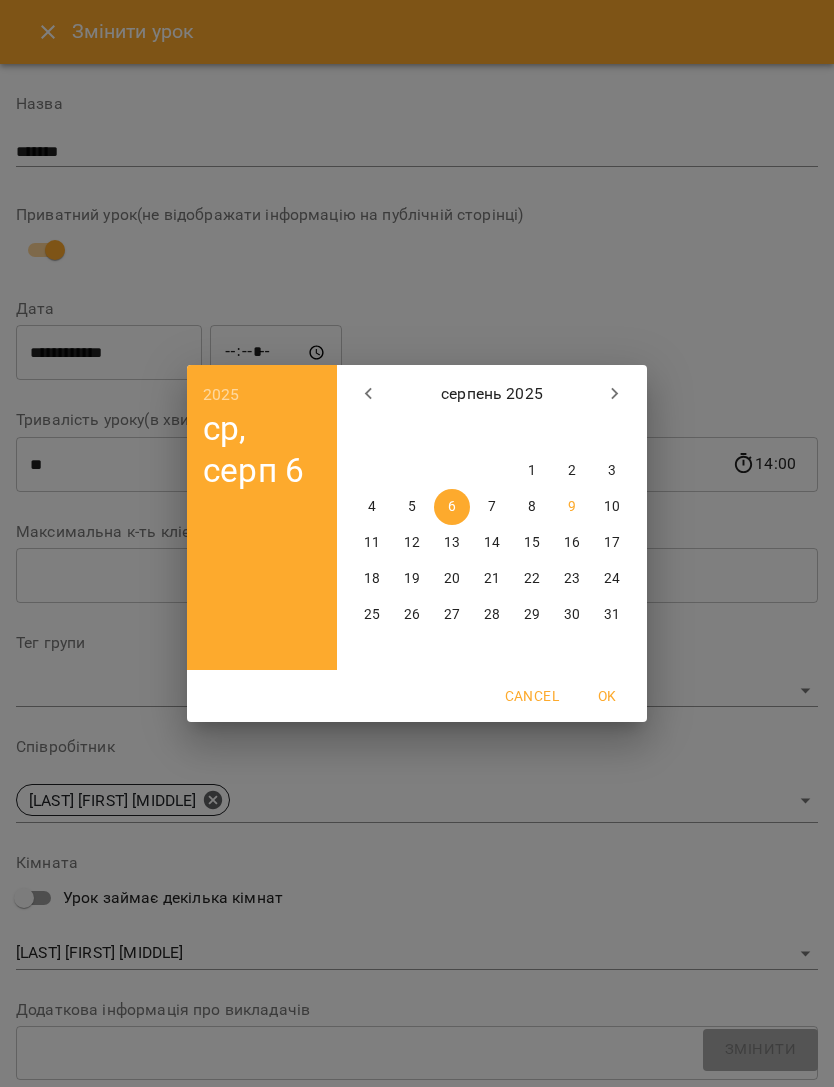 click on "13" at bounding box center (452, 543) 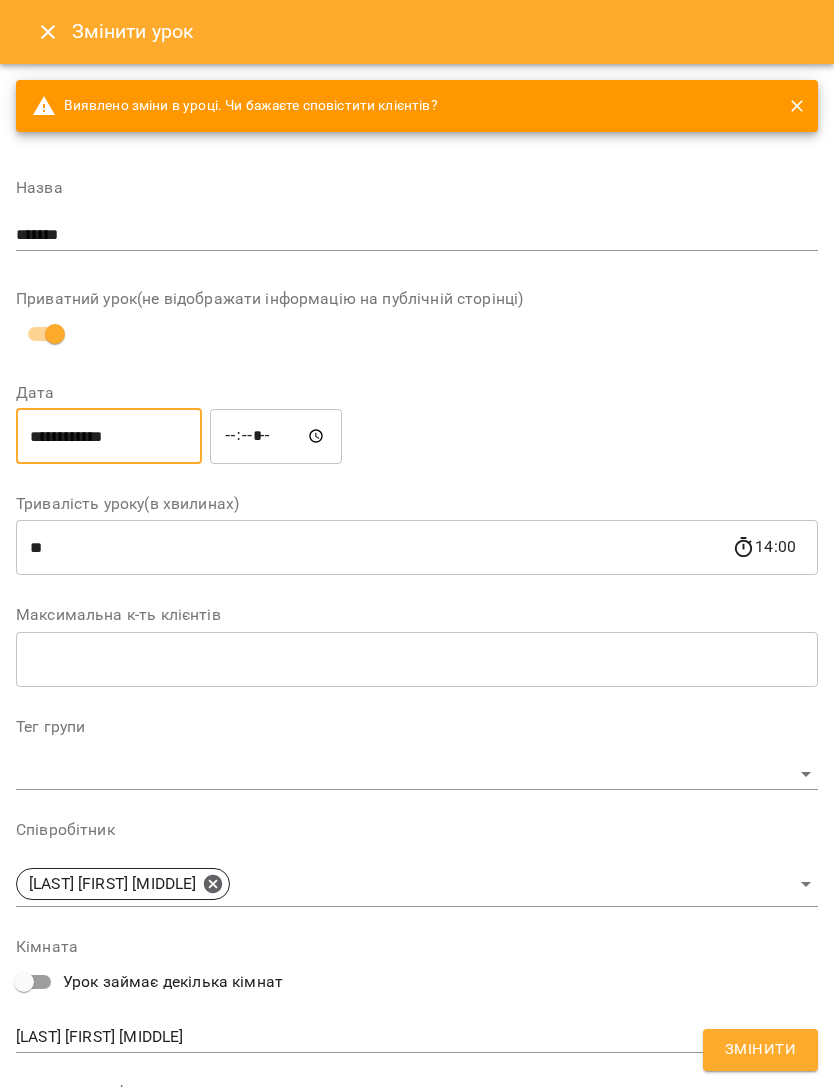 click on "Змінити" at bounding box center [760, 1050] 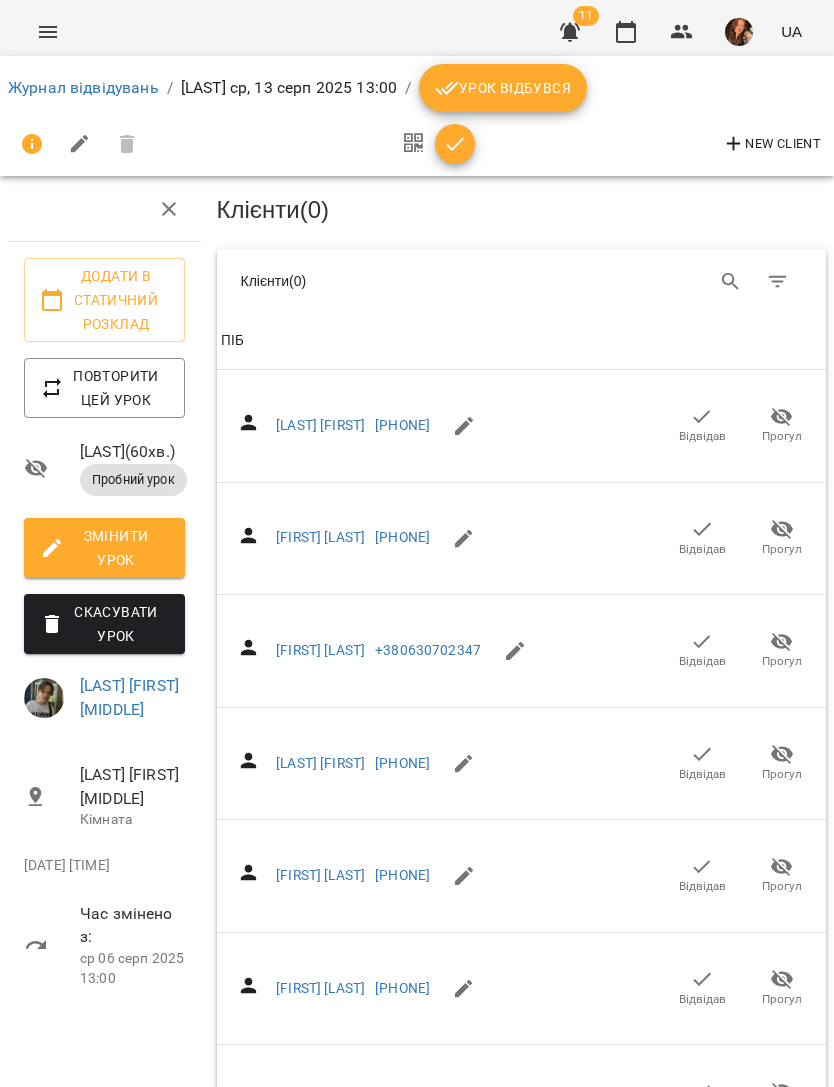 click on "Журнал відвідувань" at bounding box center (83, 87) 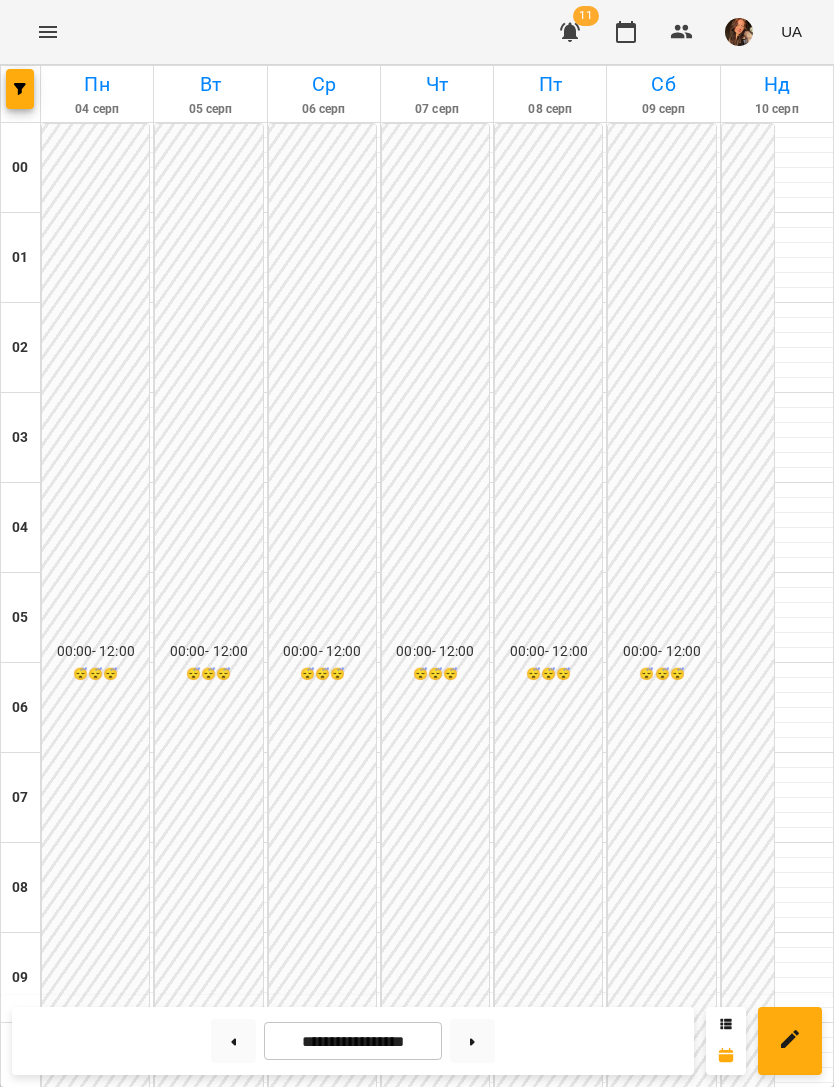 scroll, scrollTop: 902, scrollLeft: 0, axis: vertical 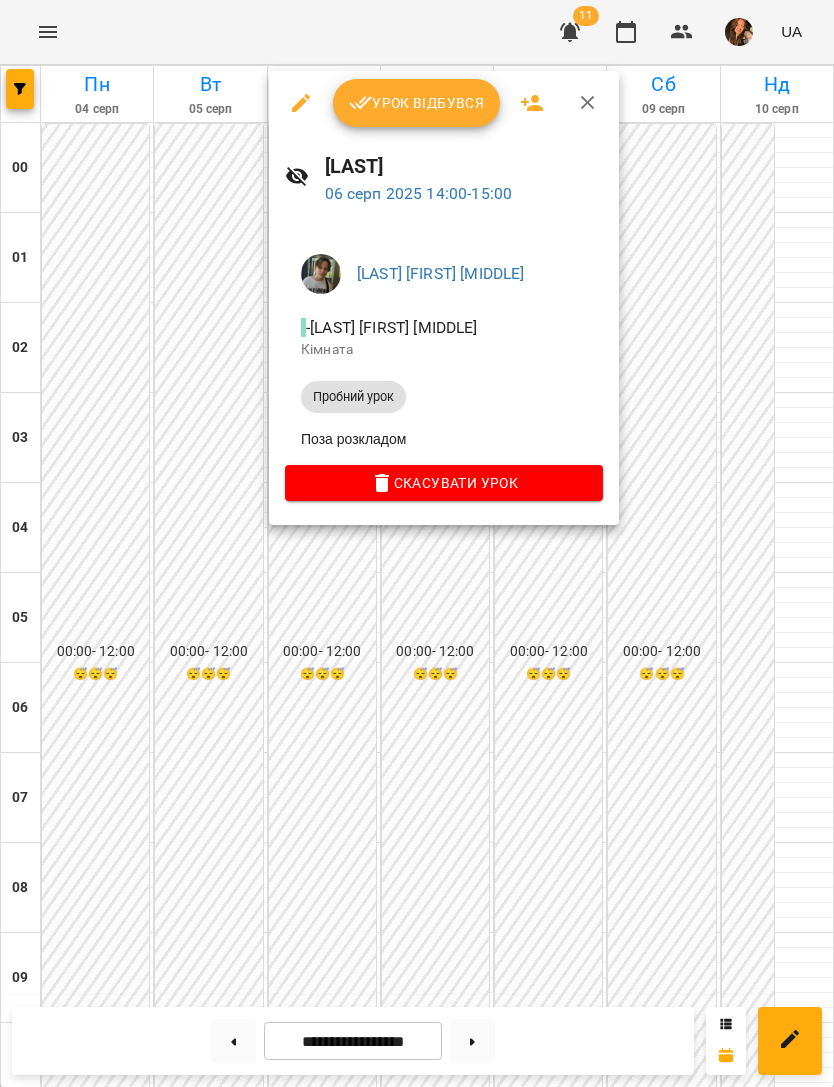 click 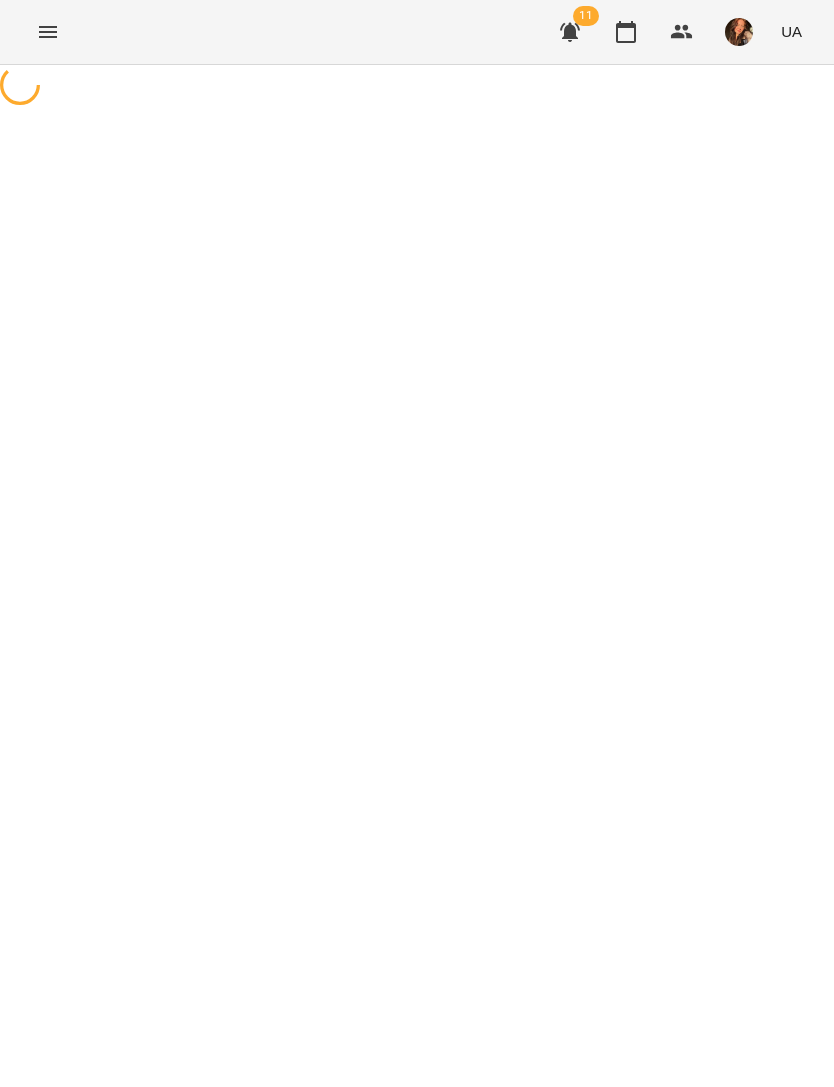select on "**********" 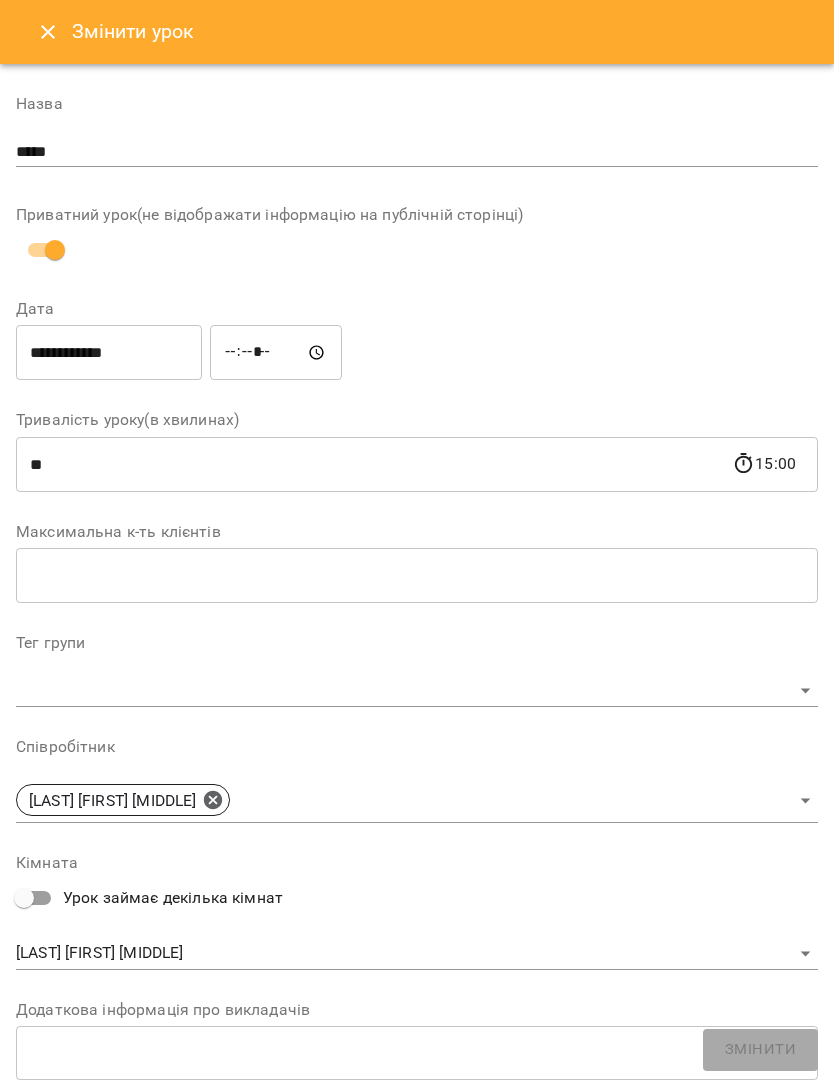 click on "**********" at bounding box center [109, 353] 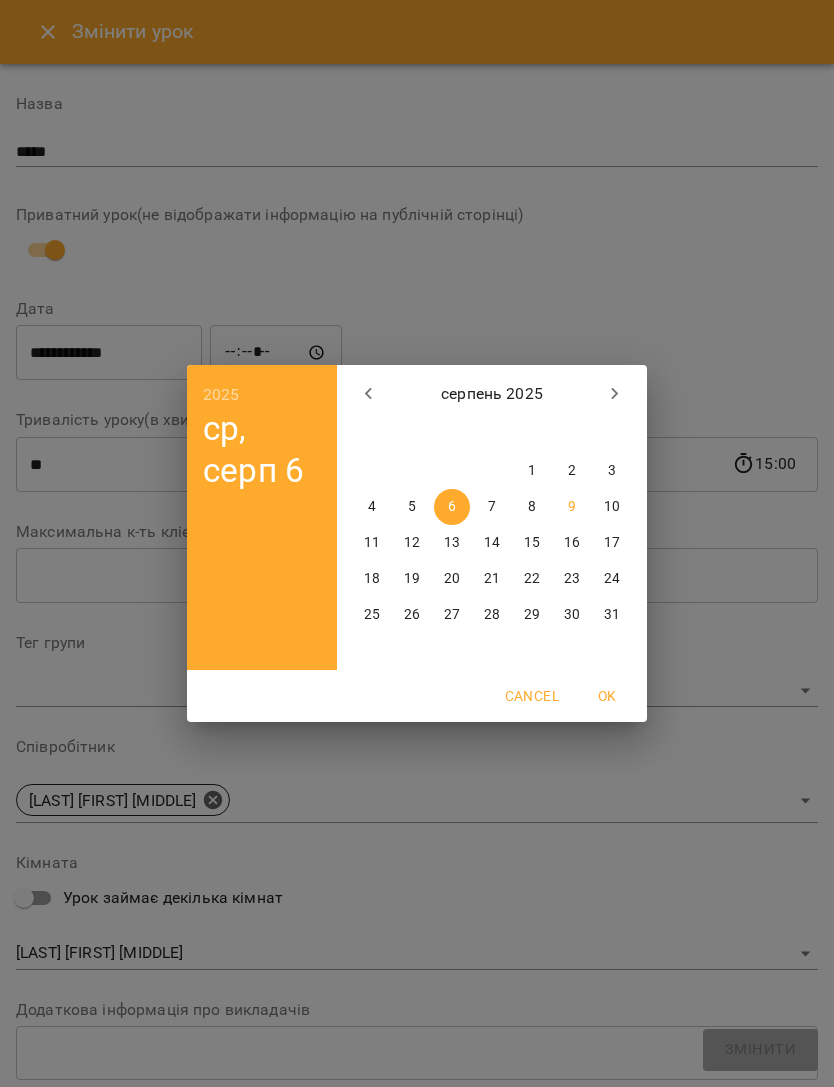 click on "13" at bounding box center [452, 543] 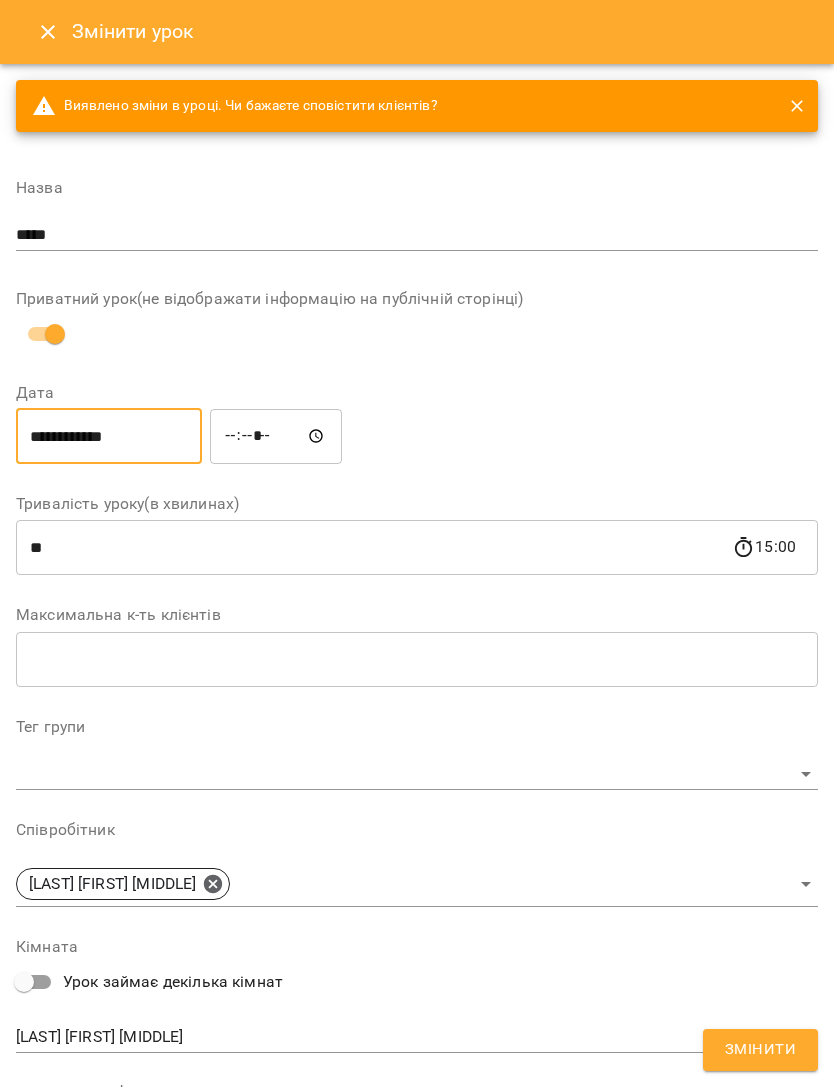 click on "For Business 11 UA Журнал відвідувань / [LAST]  ср, [DATE] [TIME] / Урок відбувся New Client Додати в статичний розклад Повторити цей урок   [LAST] ( 60 хв. ) Пробний урок                         Змінити урок Скасувати Урок [FIRST] [LAST] [FIRST] [LAST] [DATE] [TIME] Клієнти ( 0 ) Клієнти ( 0 ) Клієнти ( 0 ) ПІБ ПІБ [FIRST] [LAST] [PHONE] Відвідав Прогул ПІБ [FIRST] [LAST] [PHONE] Відвідав Прогул ПІБ [FIRST] [LAST] [PHONE] Відвідав Прогул ПІБ [FIRST] [LAST]  [PHONE] Відвідав Прогул ПІБ [FIRST] [LAST] [PHONE] Відвідав Прогул ПІБ 100 *" at bounding box center (417, 5875) 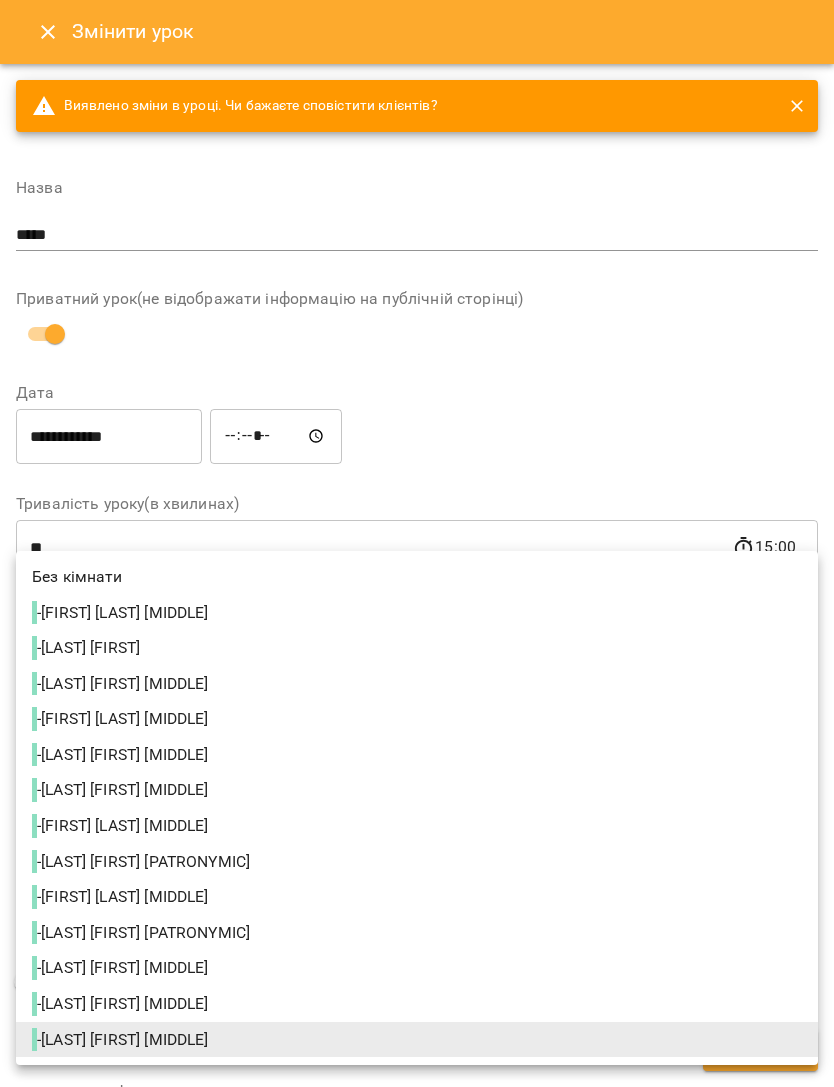 click at bounding box center [417, 543] 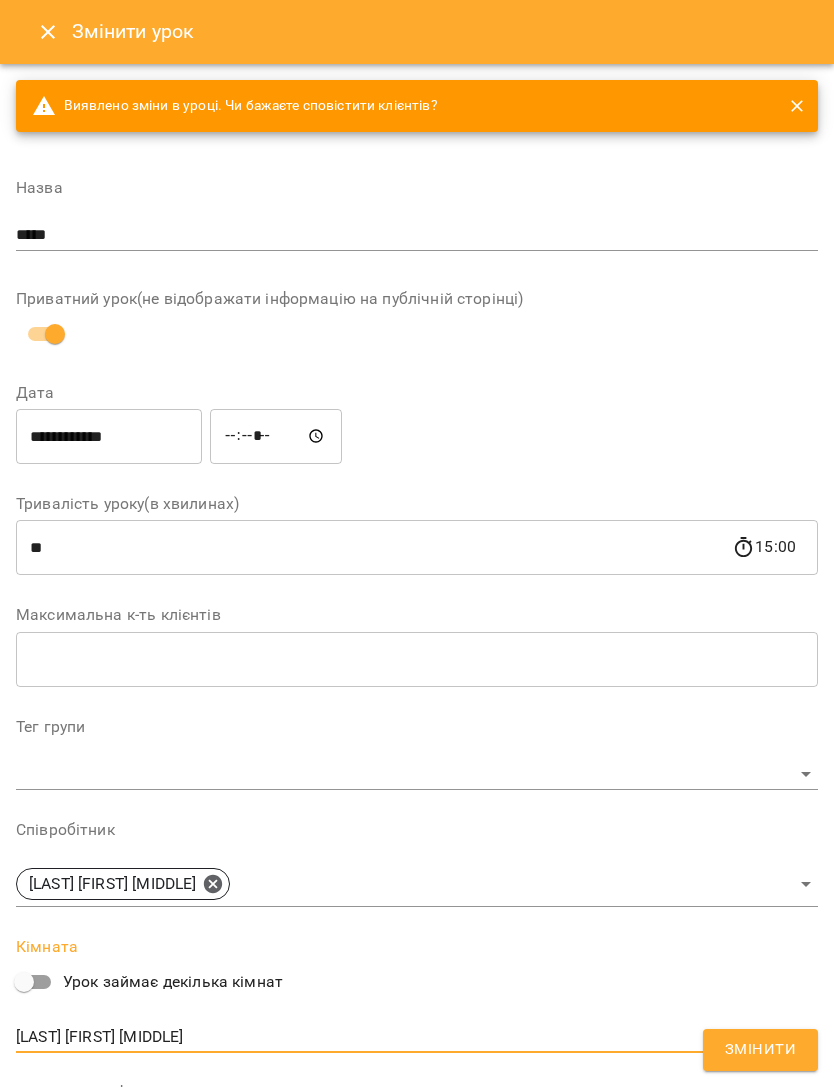 click on "Змінити" at bounding box center (760, 1050) 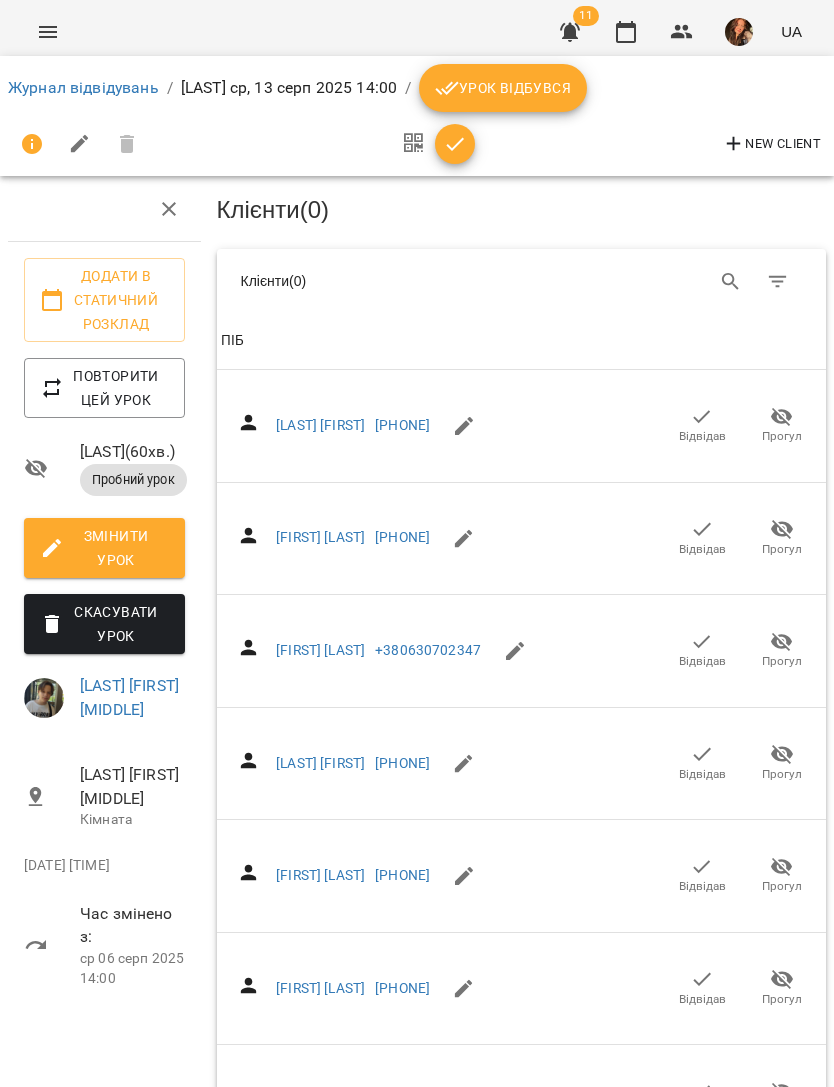 click on "Журнал відвідувань" at bounding box center [83, 87] 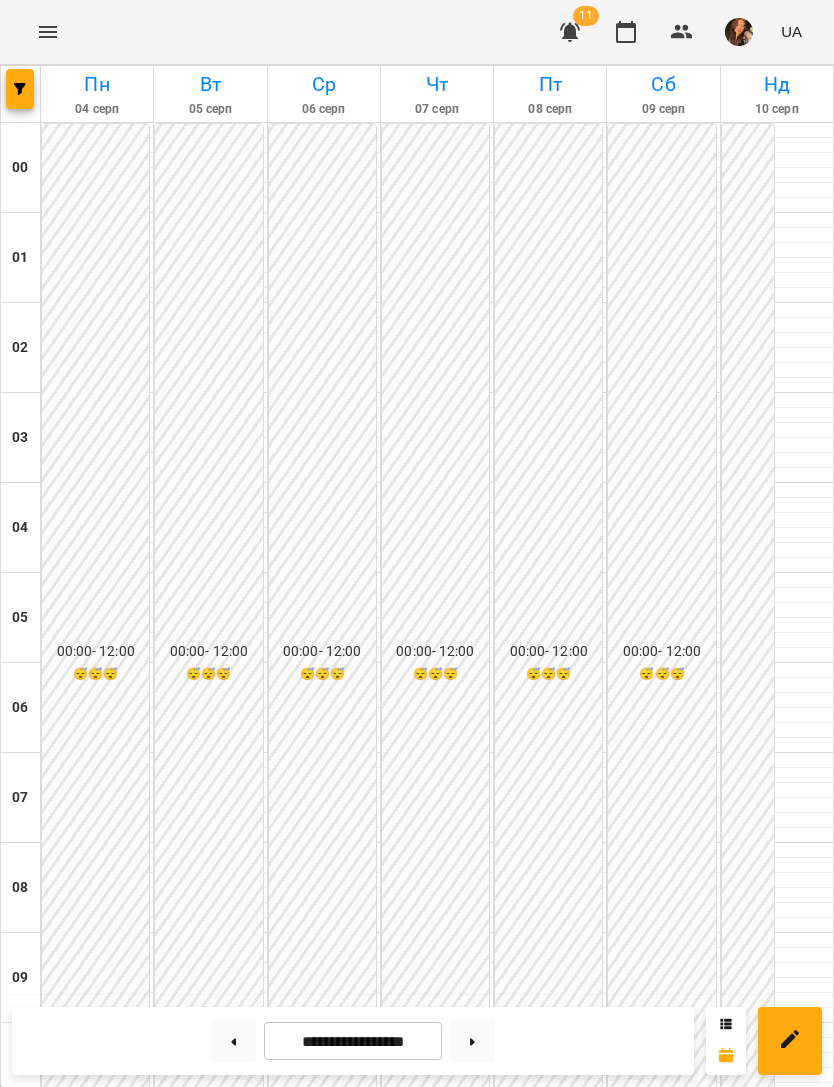 scroll, scrollTop: 923, scrollLeft: 0, axis: vertical 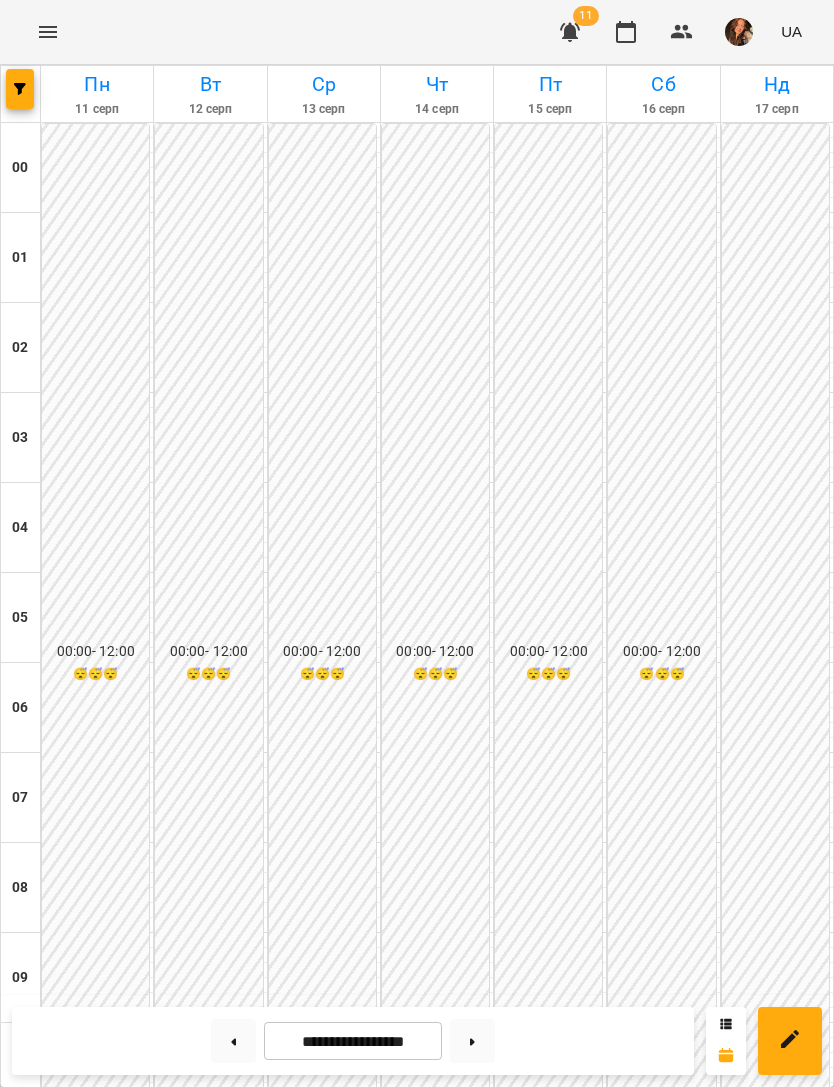 click on "0" at bounding box center (97, 1980) 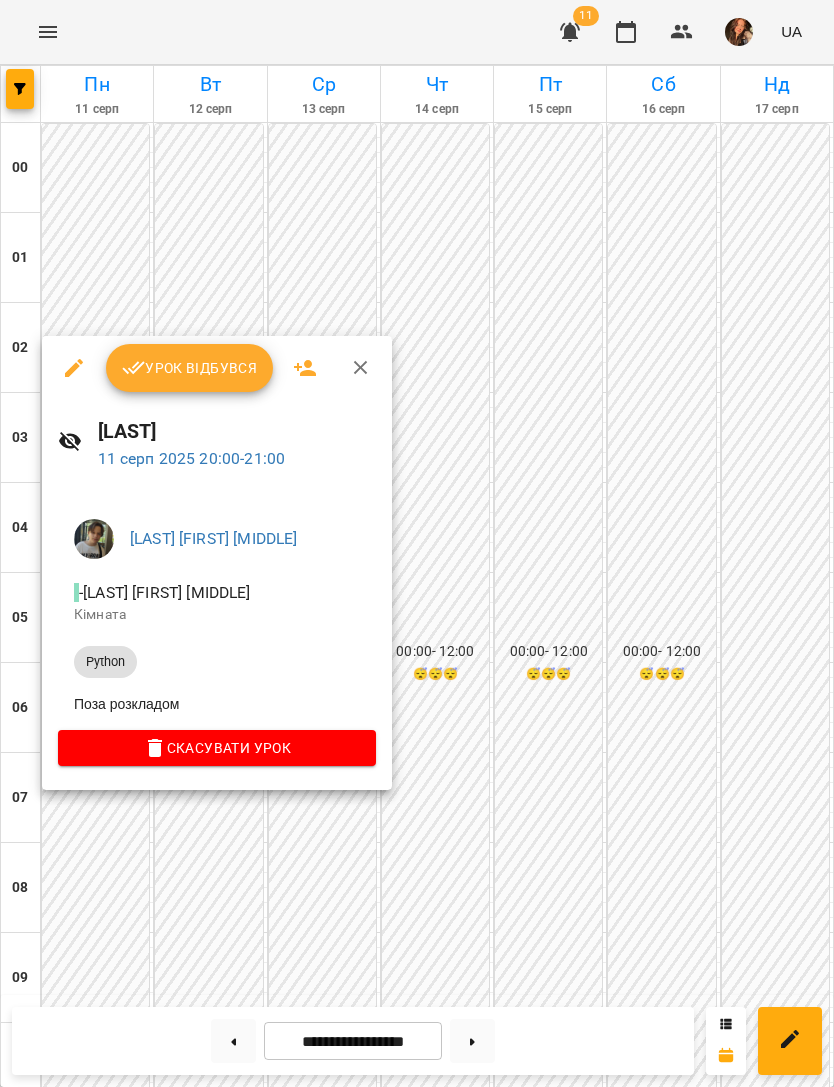 click 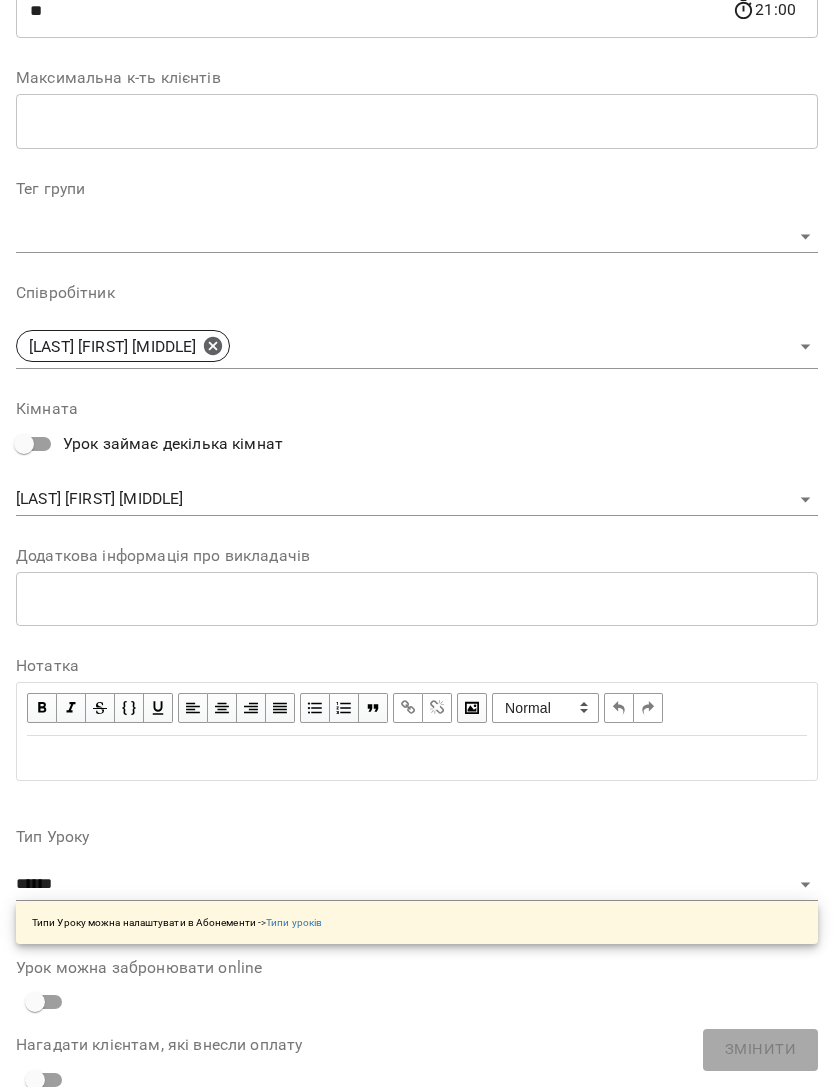 scroll, scrollTop: 557, scrollLeft: 0, axis: vertical 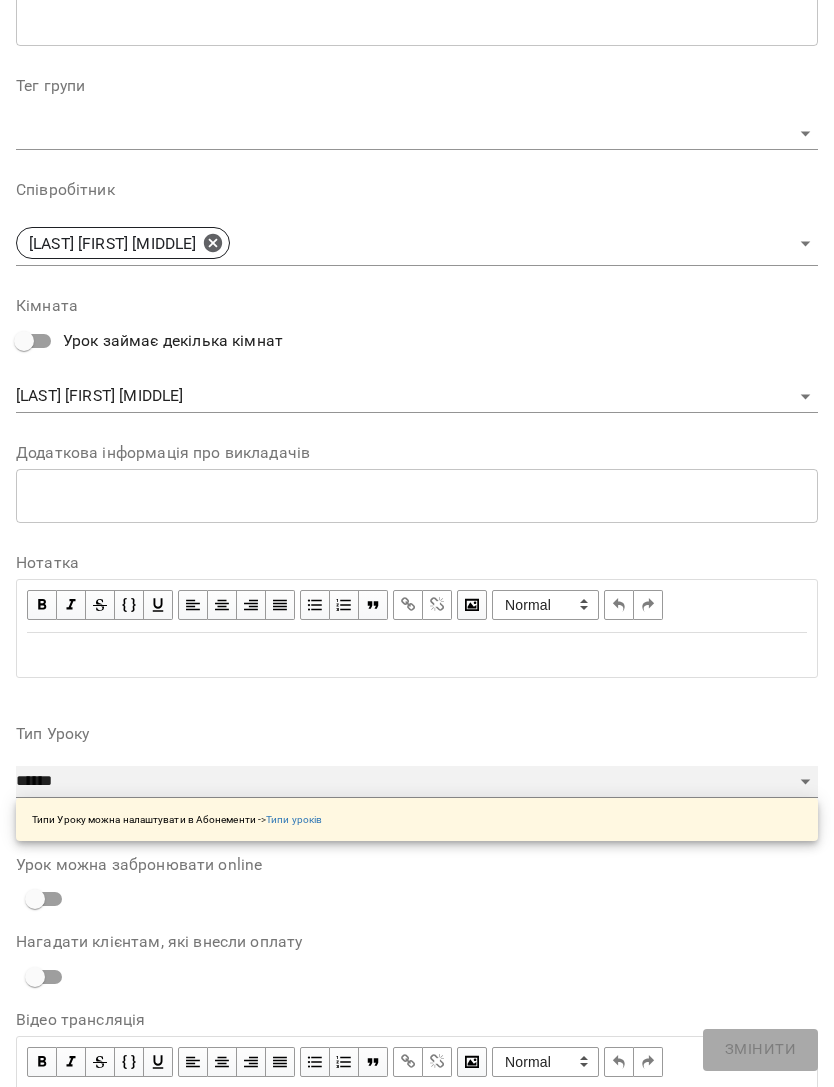 click on "**********" at bounding box center (417, 782) 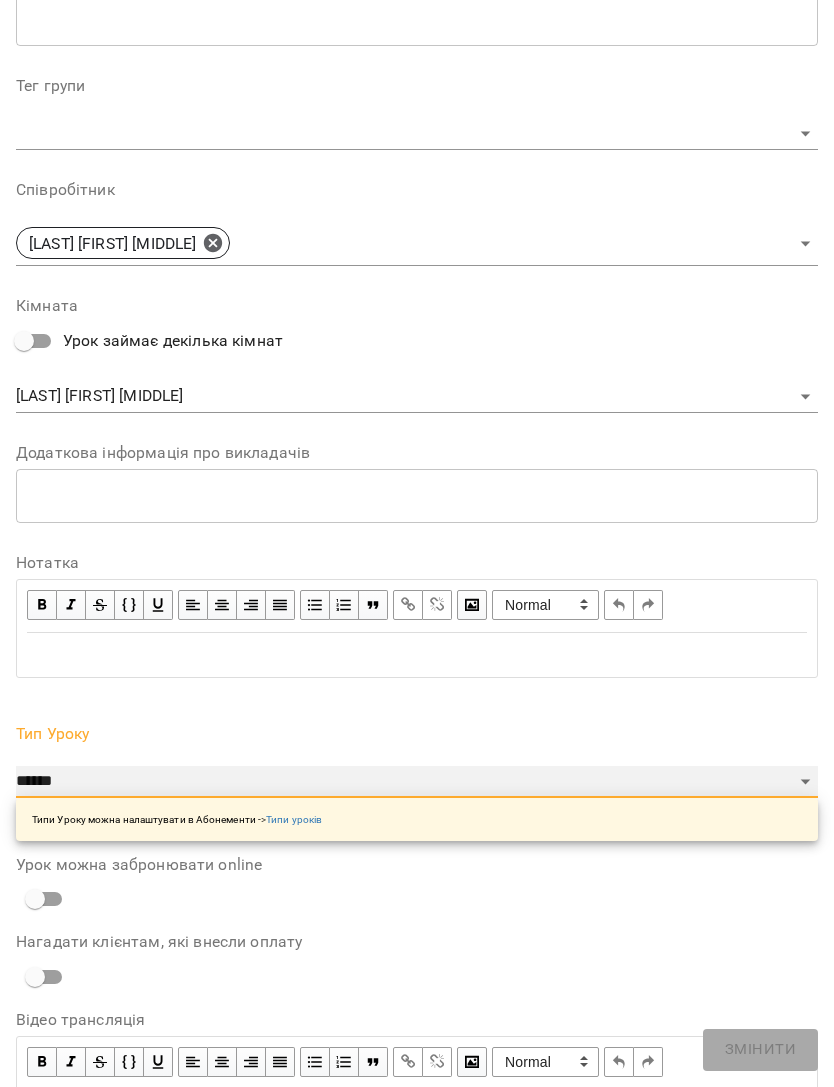 select on "**********" 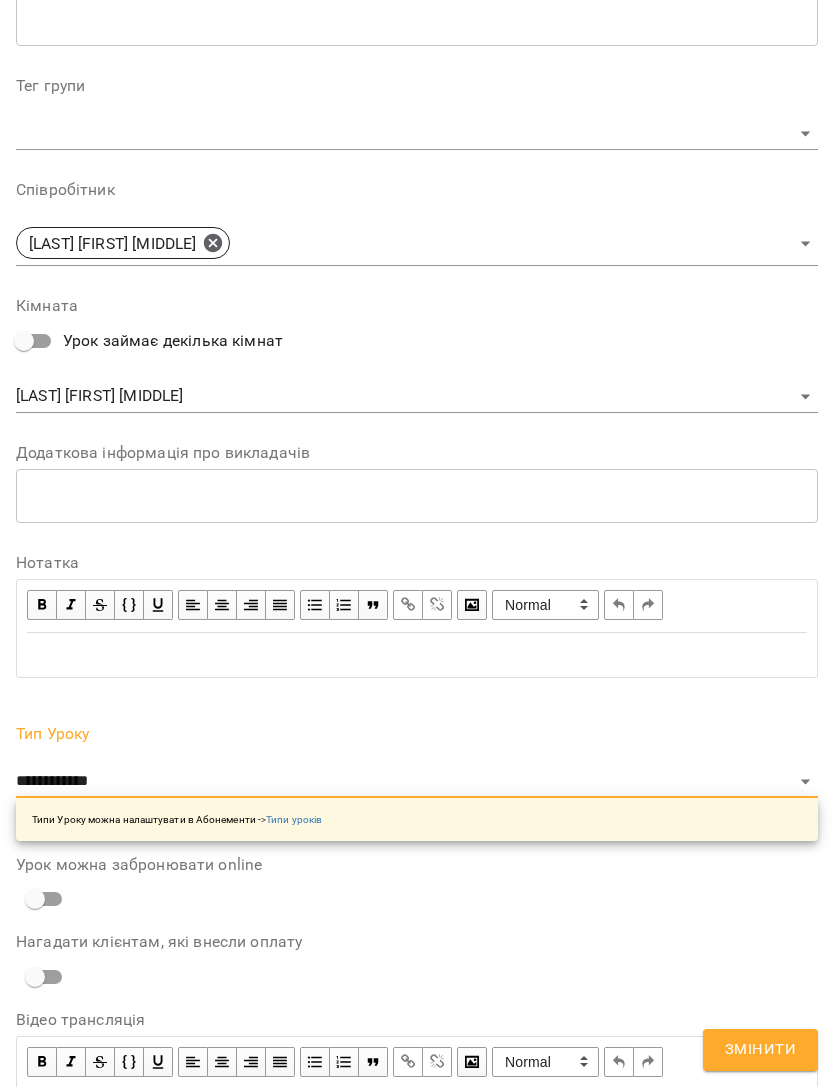 click on "Змінити" at bounding box center [760, 1050] 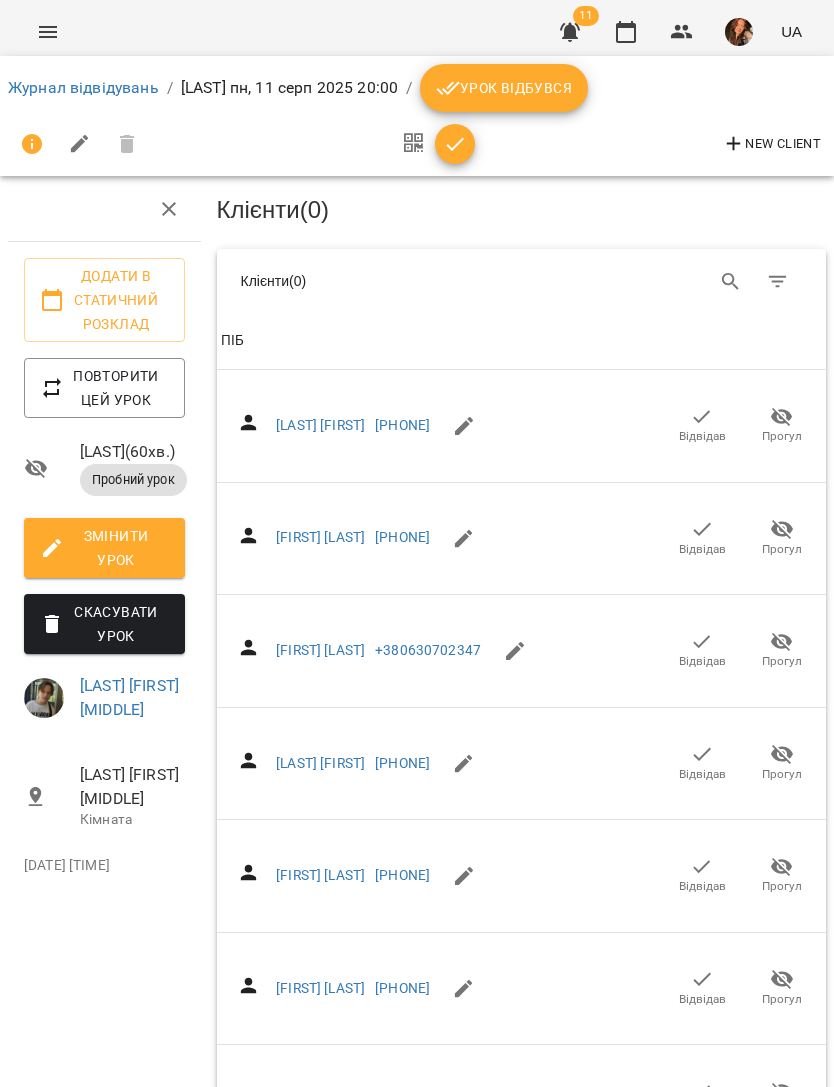 click on "Журнал відвідувань" at bounding box center [83, 87] 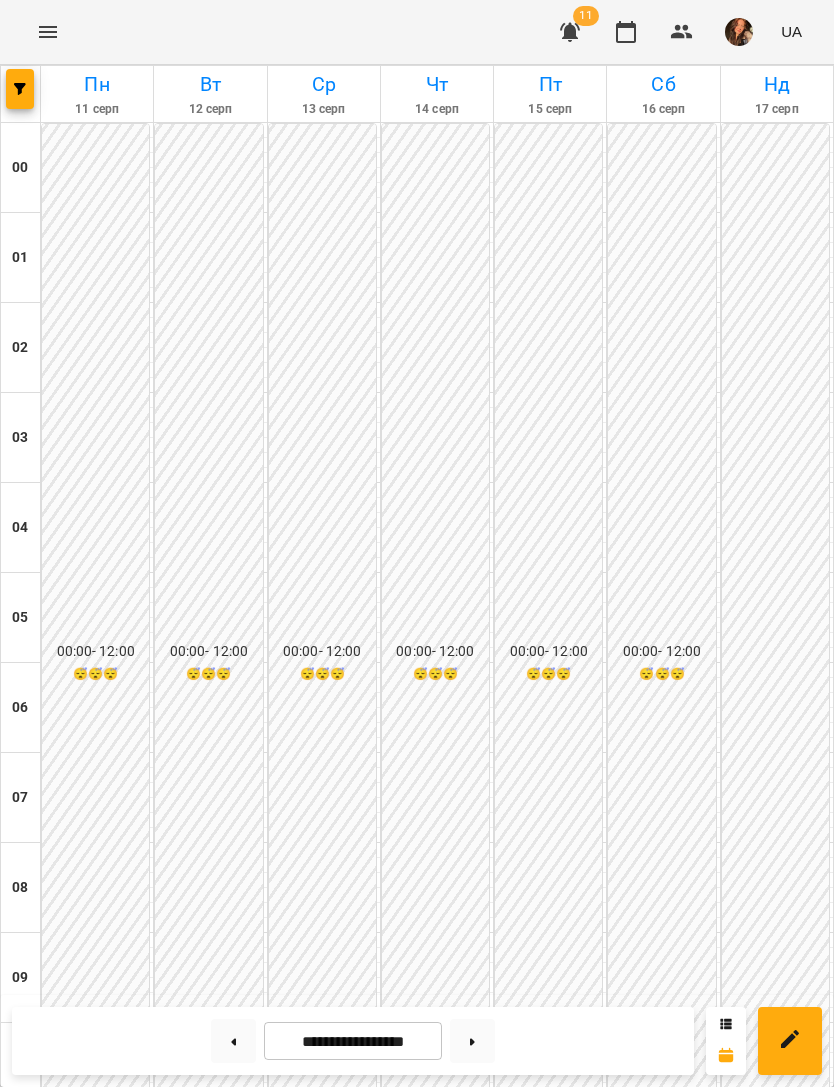 scroll, scrollTop: 1140, scrollLeft: 0, axis: vertical 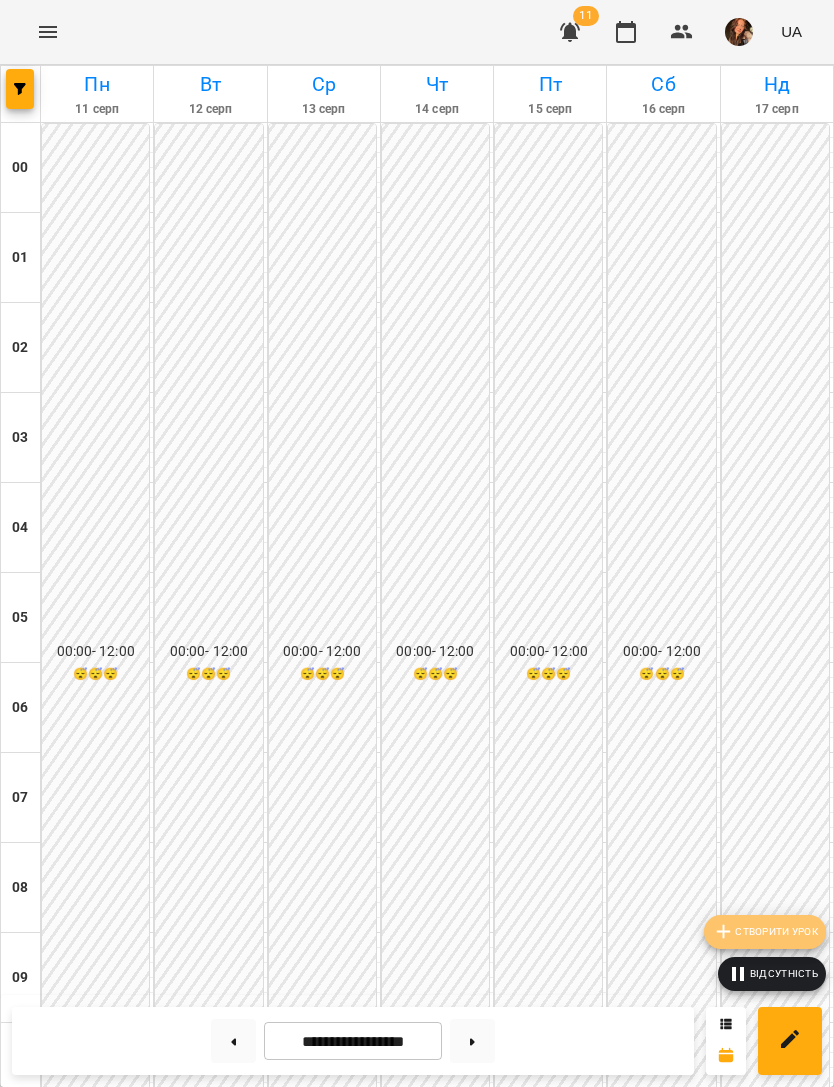 click on "Створити урок" at bounding box center (765, 932) 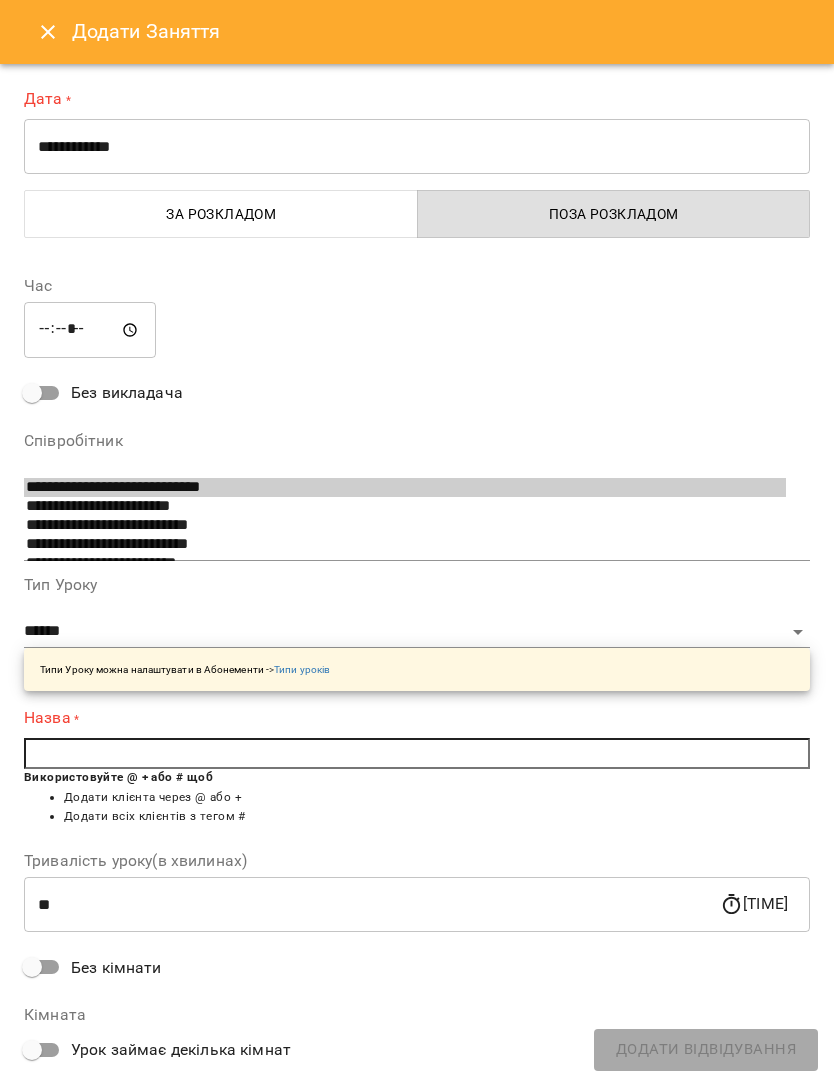 click on "**********" at bounding box center [417, 147] 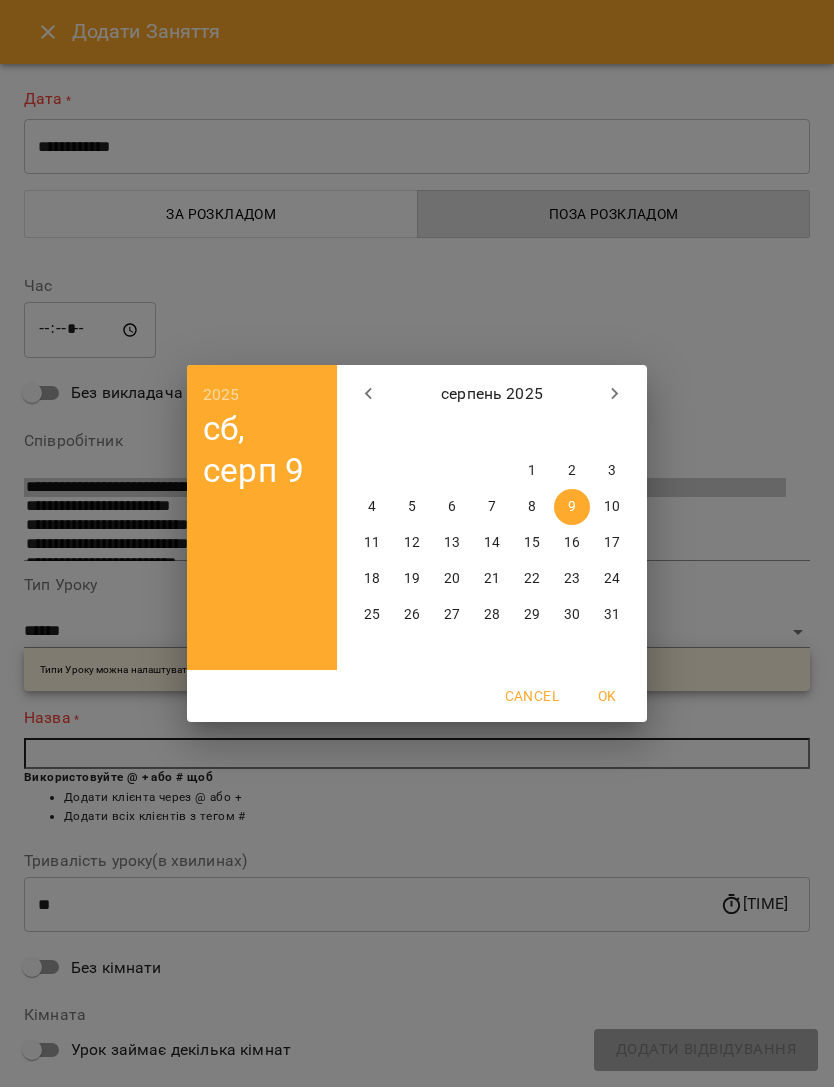click on "13" at bounding box center [452, 543] 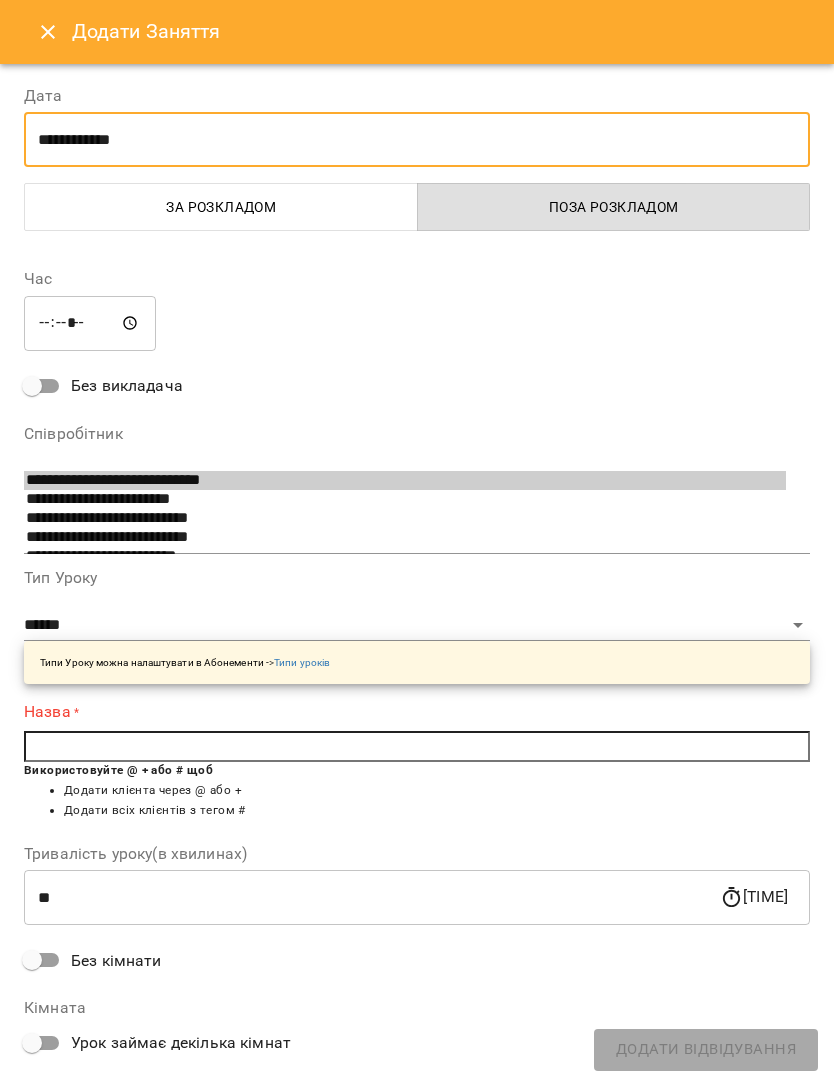 click on "*****" at bounding box center [90, 323] 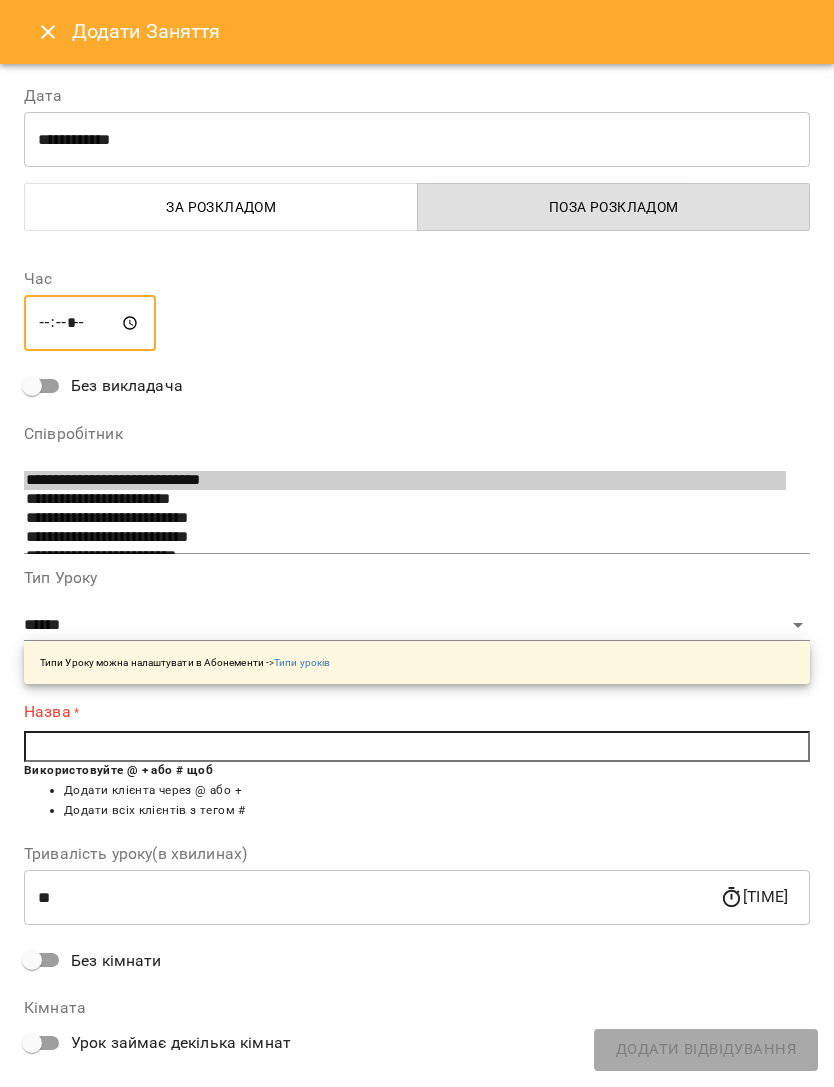 type on "*****" 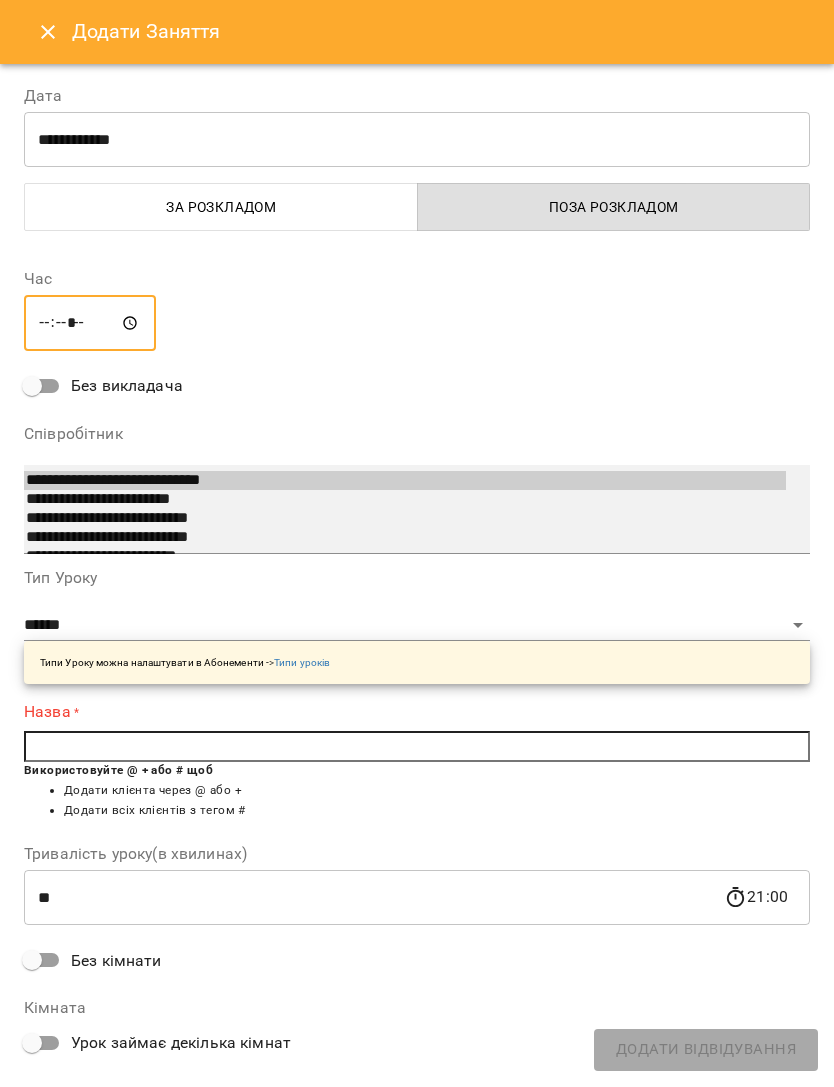 click on "**********" at bounding box center [417, 509] 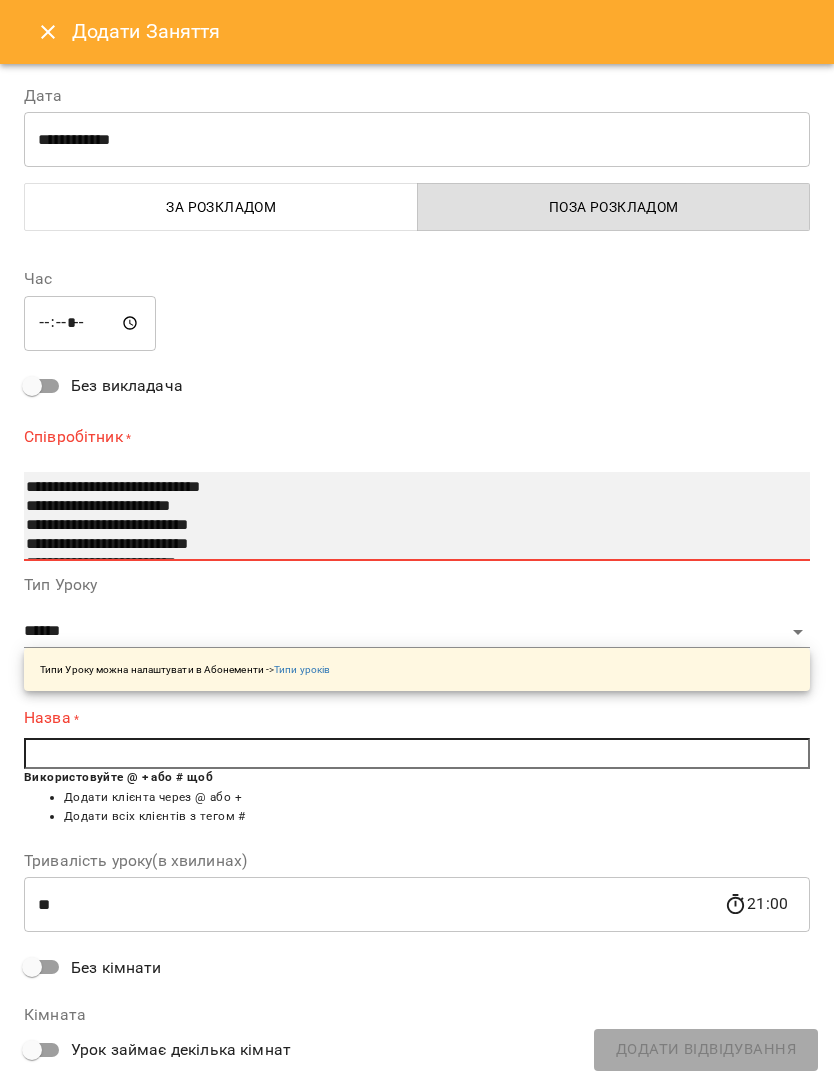 select on "**********" 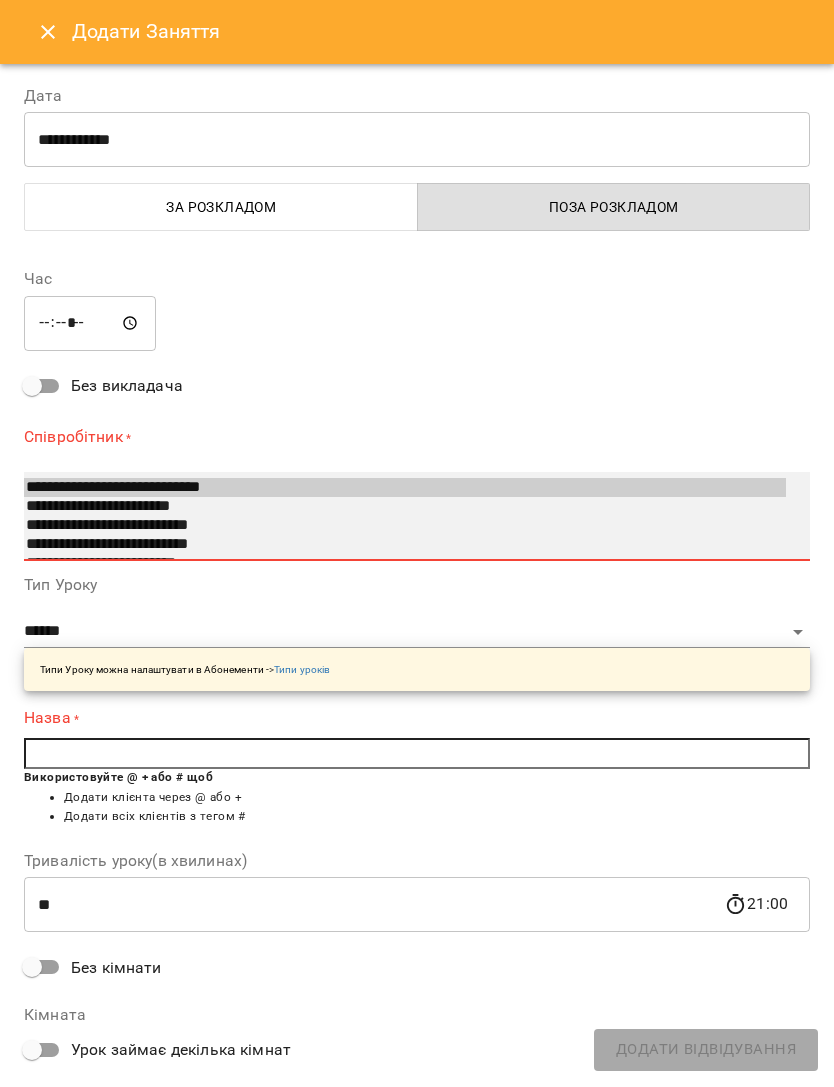 type on "**********" 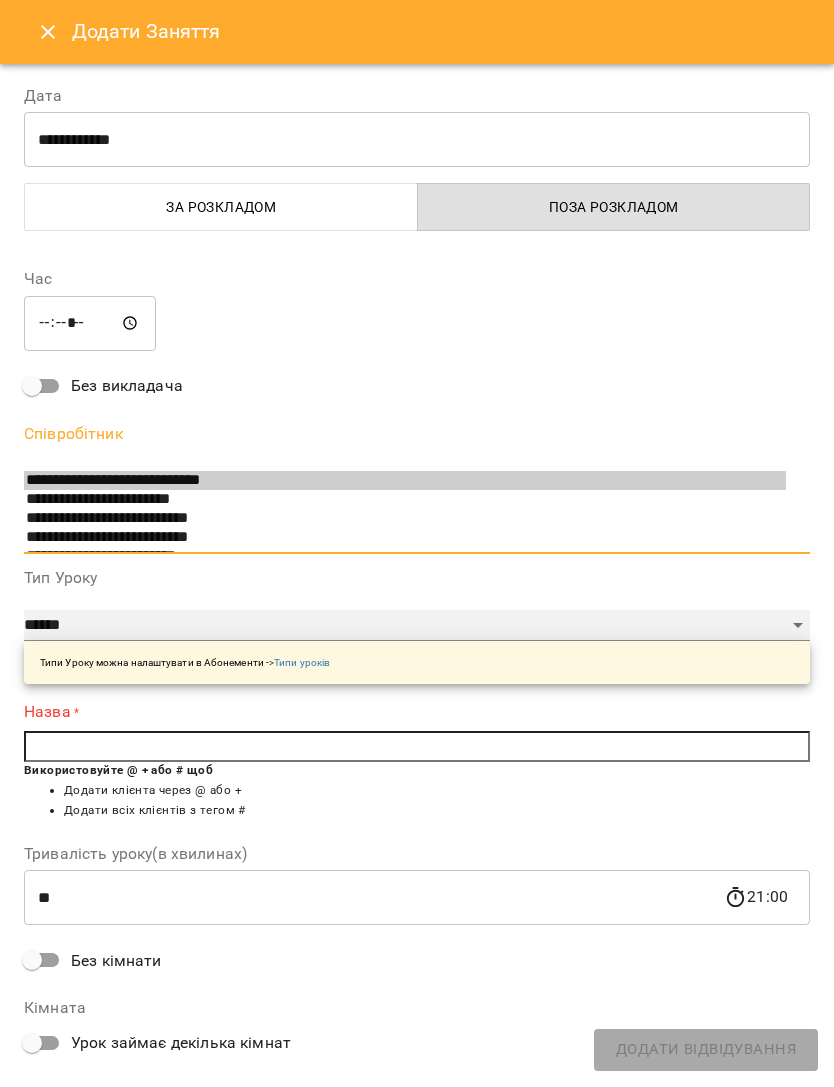 click on "**********" at bounding box center [417, 626] 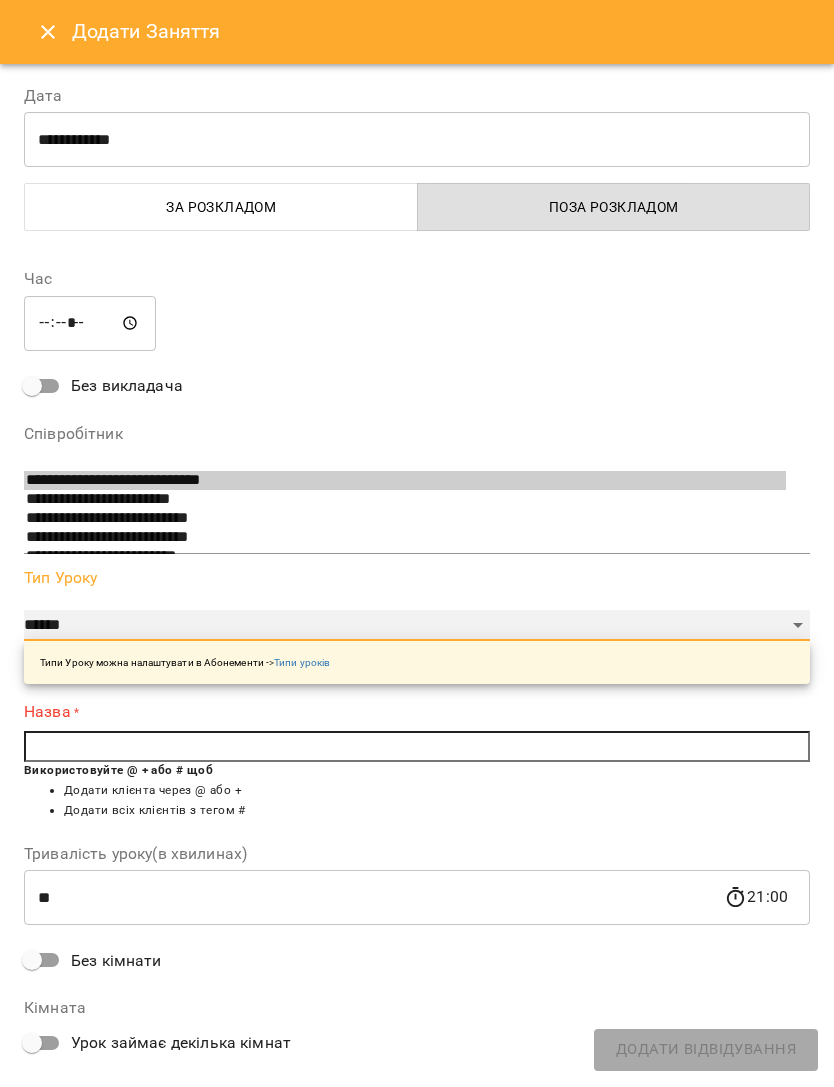 select on "**********" 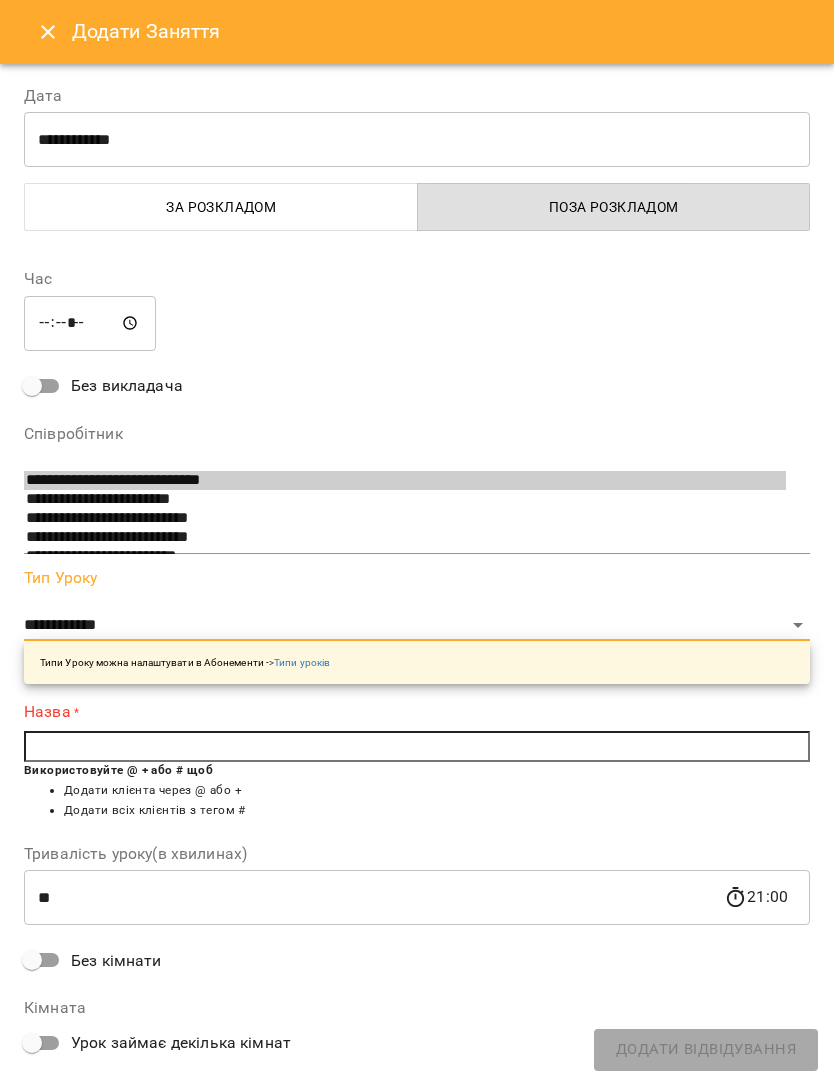 click at bounding box center [417, 747] 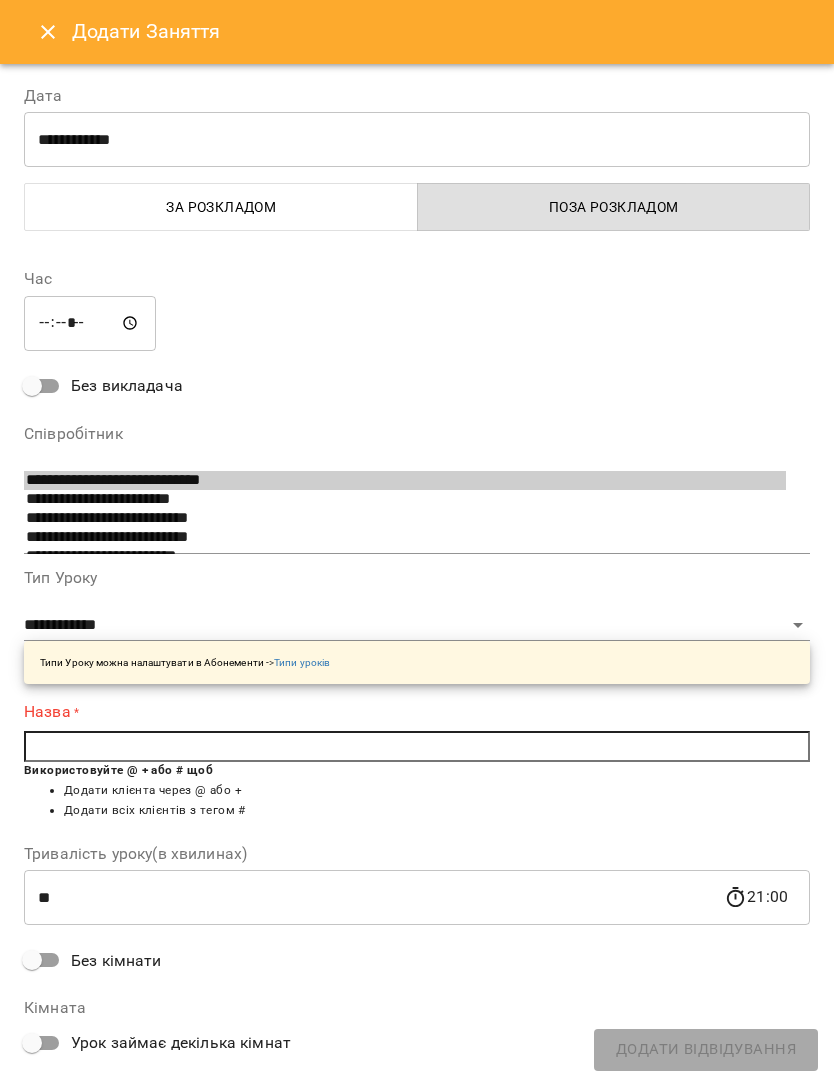 type on "*" 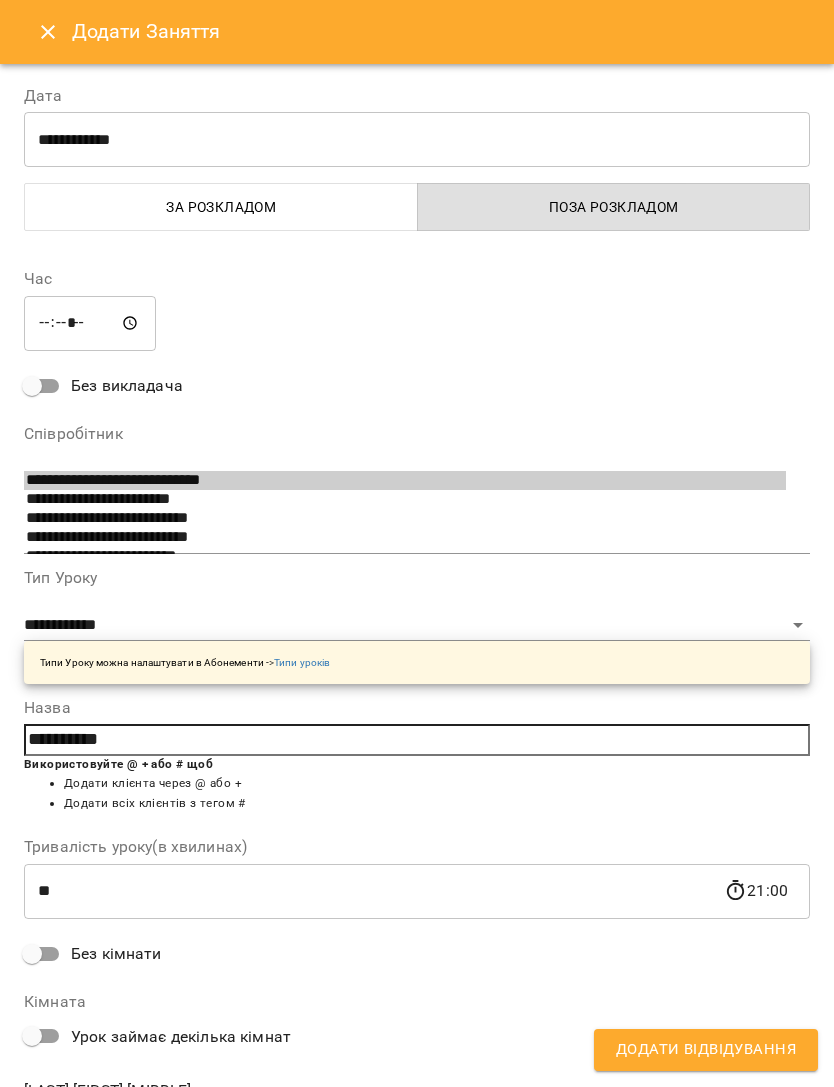 type on "**********" 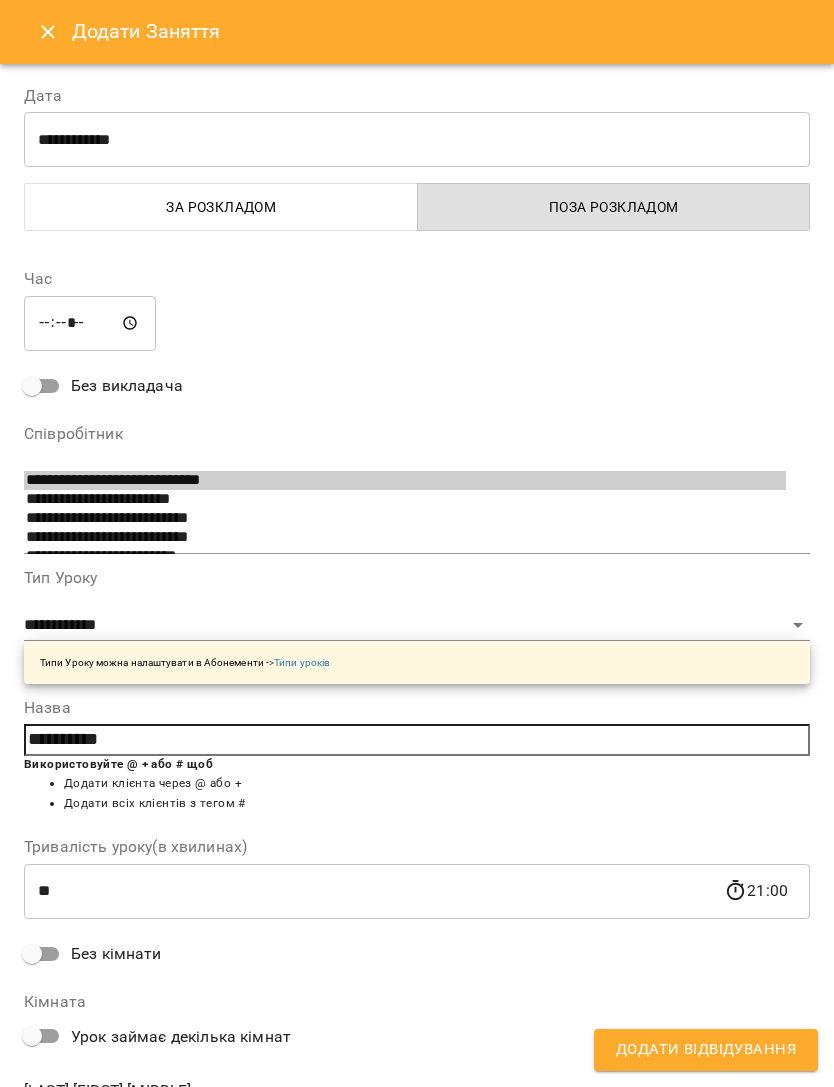 click on "Додати Відвідування" at bounding box center [706, 1050] 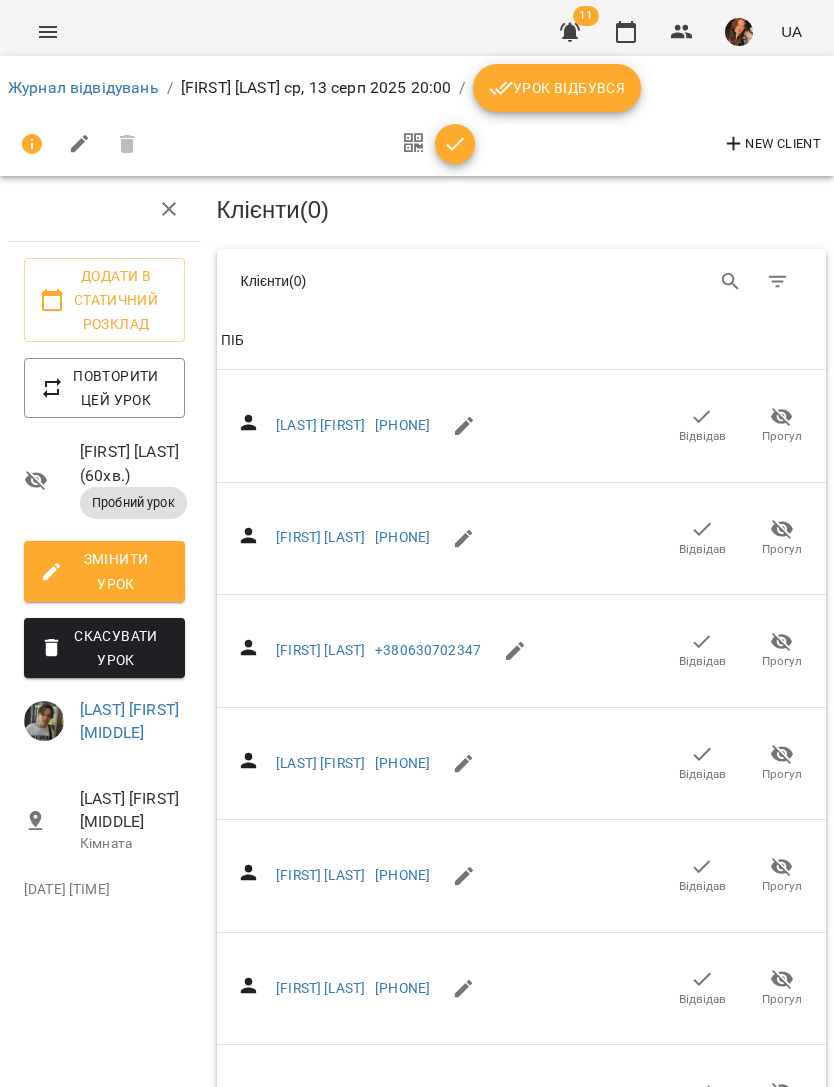 click on "Журнал відвідувань" at bounding box center (83, 87) 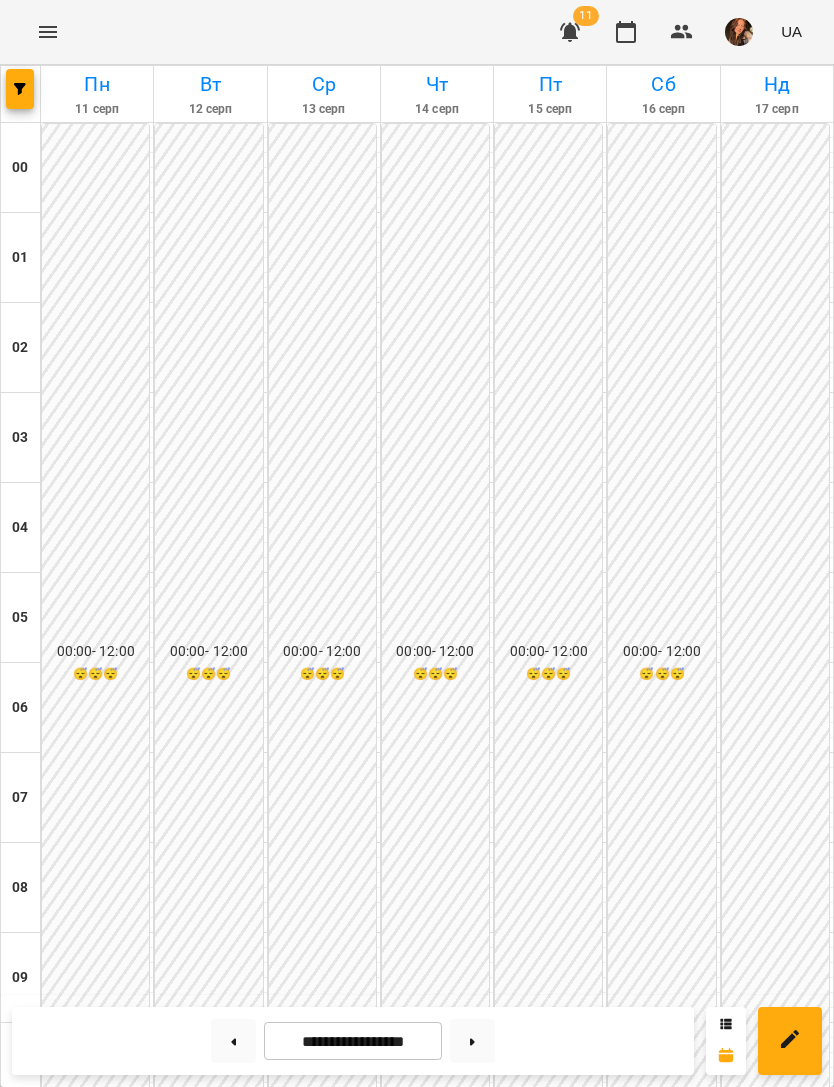 scroll, scrollTop: 607, scrollLeft: 0, axis: vertical 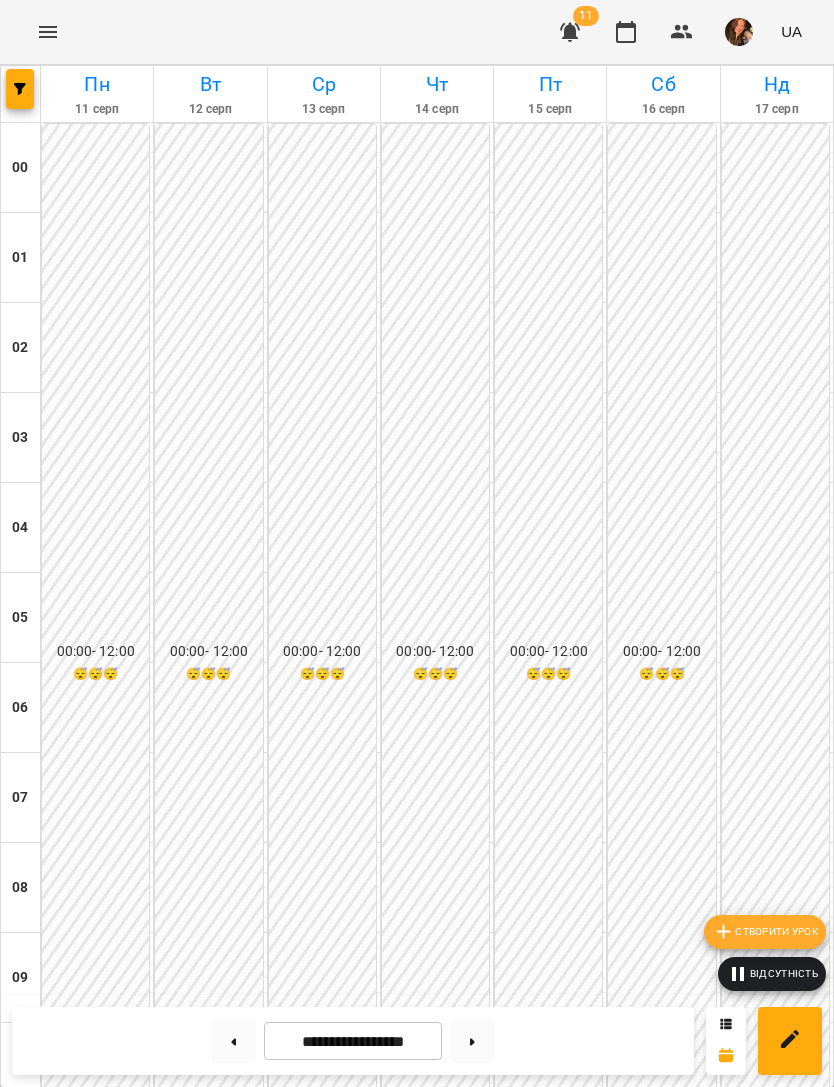 click on "Створити урок" at bounding box center [765, 932] 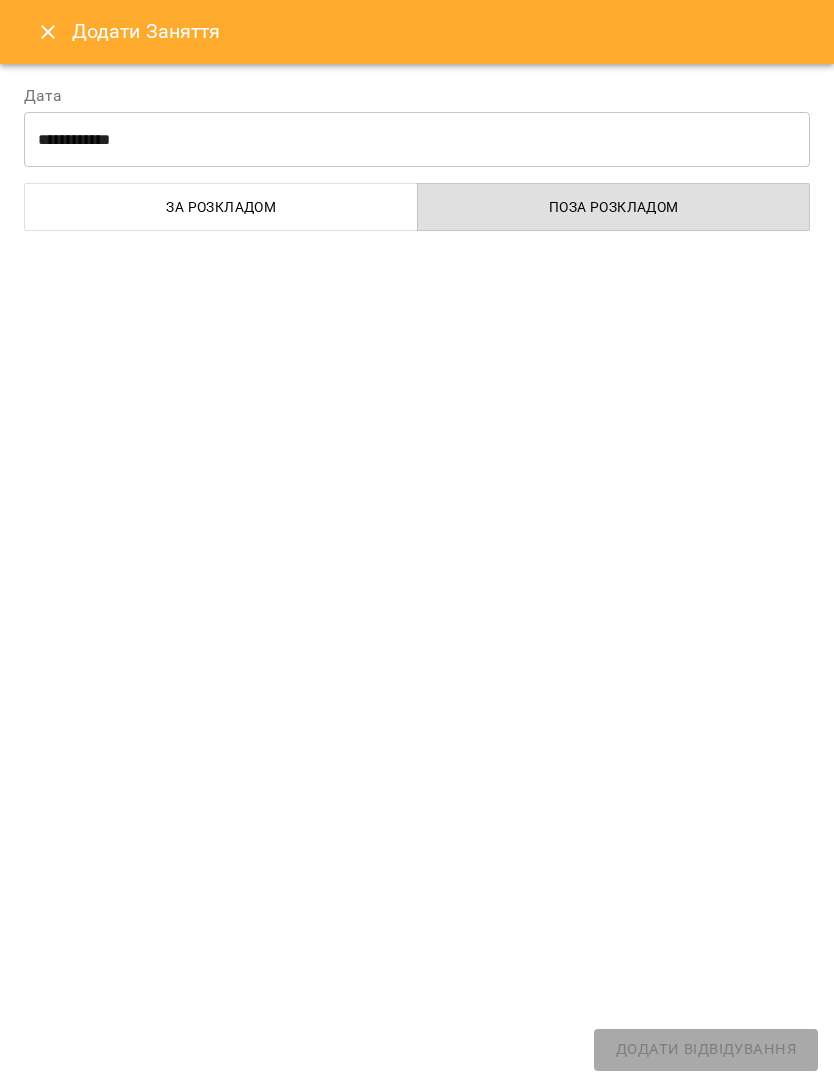 select on "******" 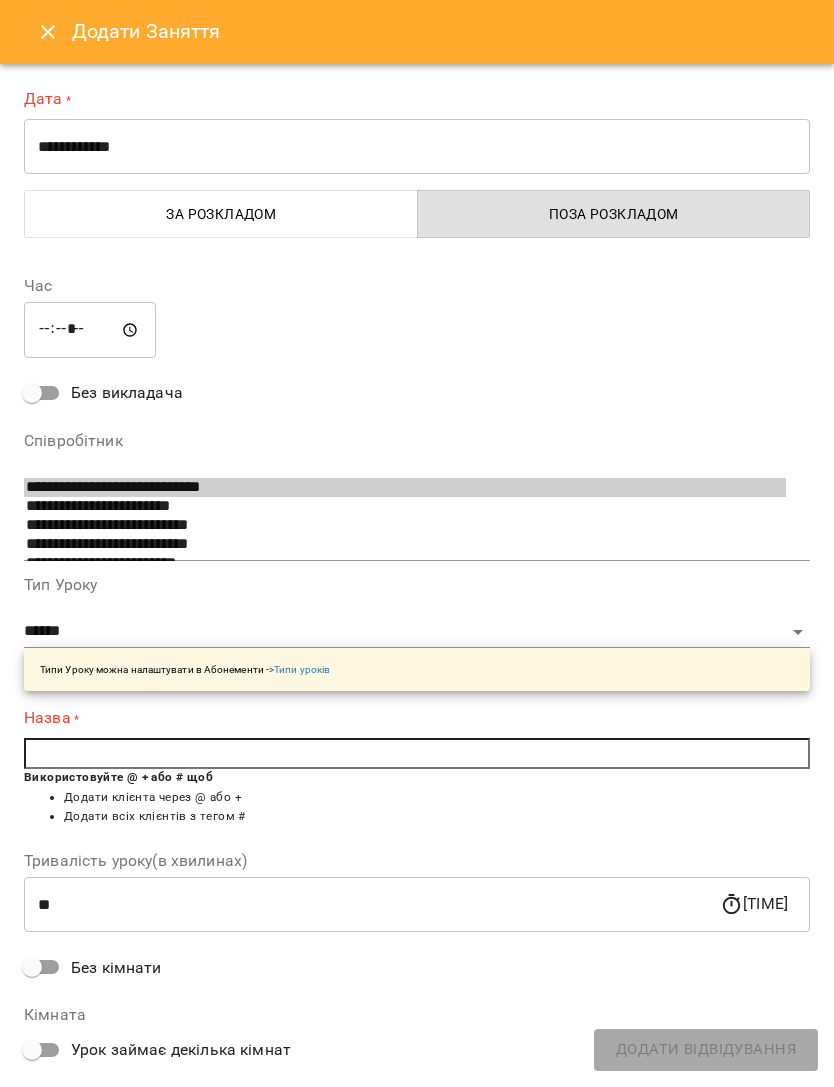click on "**********" at bounding box center [417, 147] 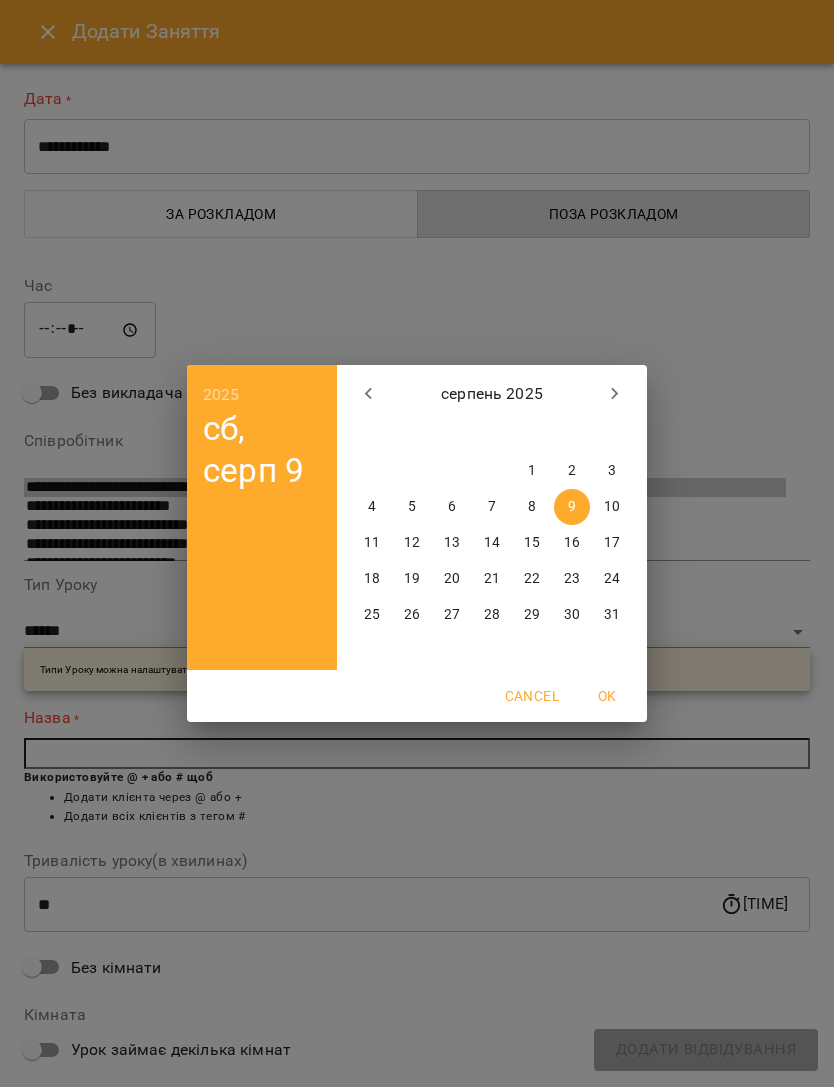 click on "14" at bounding box center (492, 543) 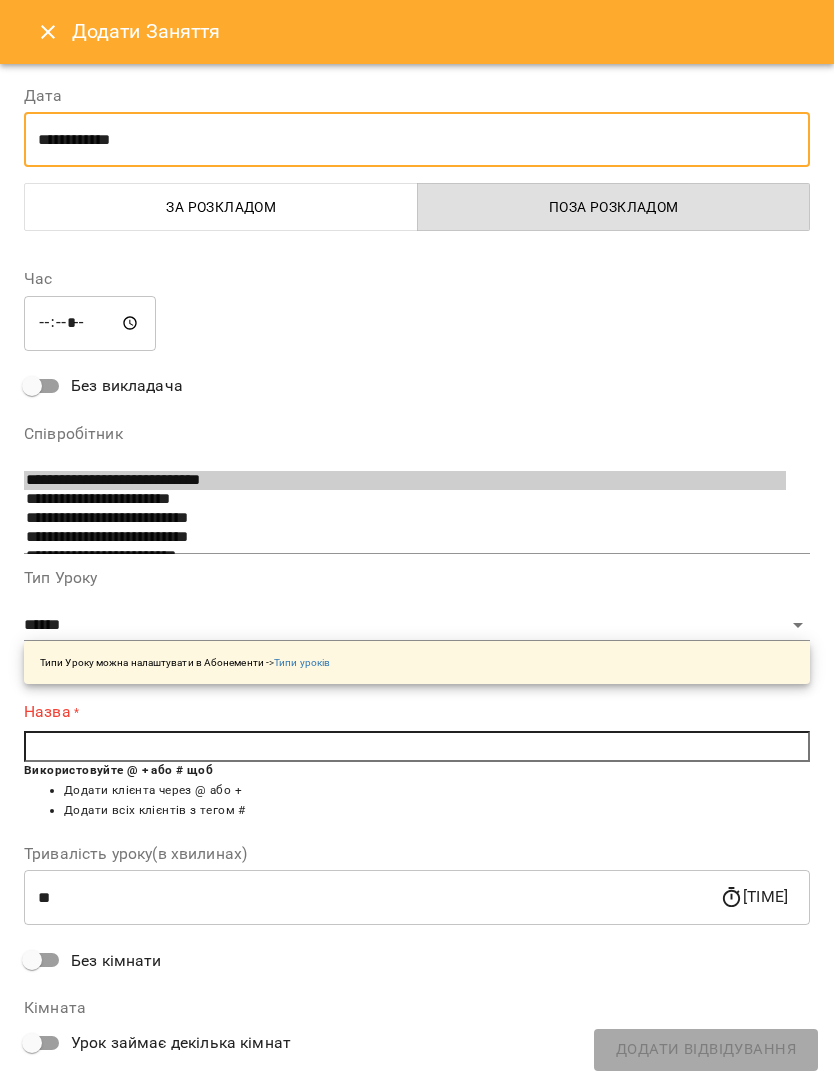click on "*****" at bounding box center (90, 323) 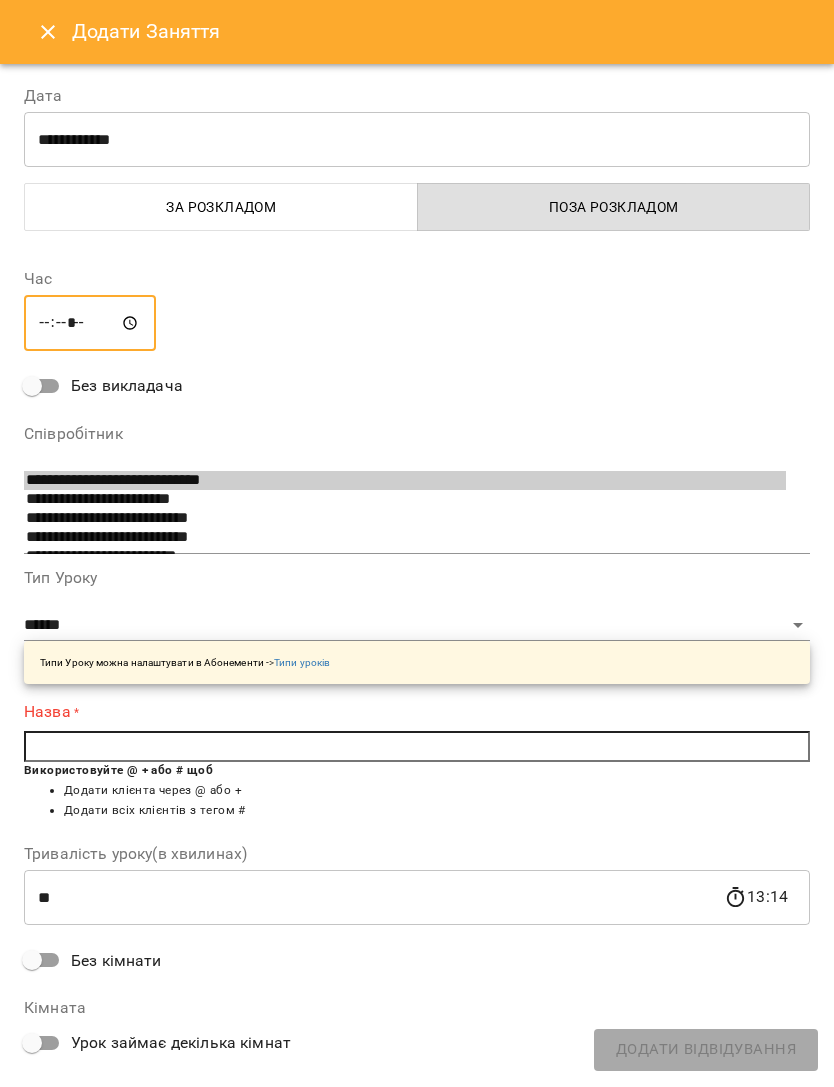 type on "*****" 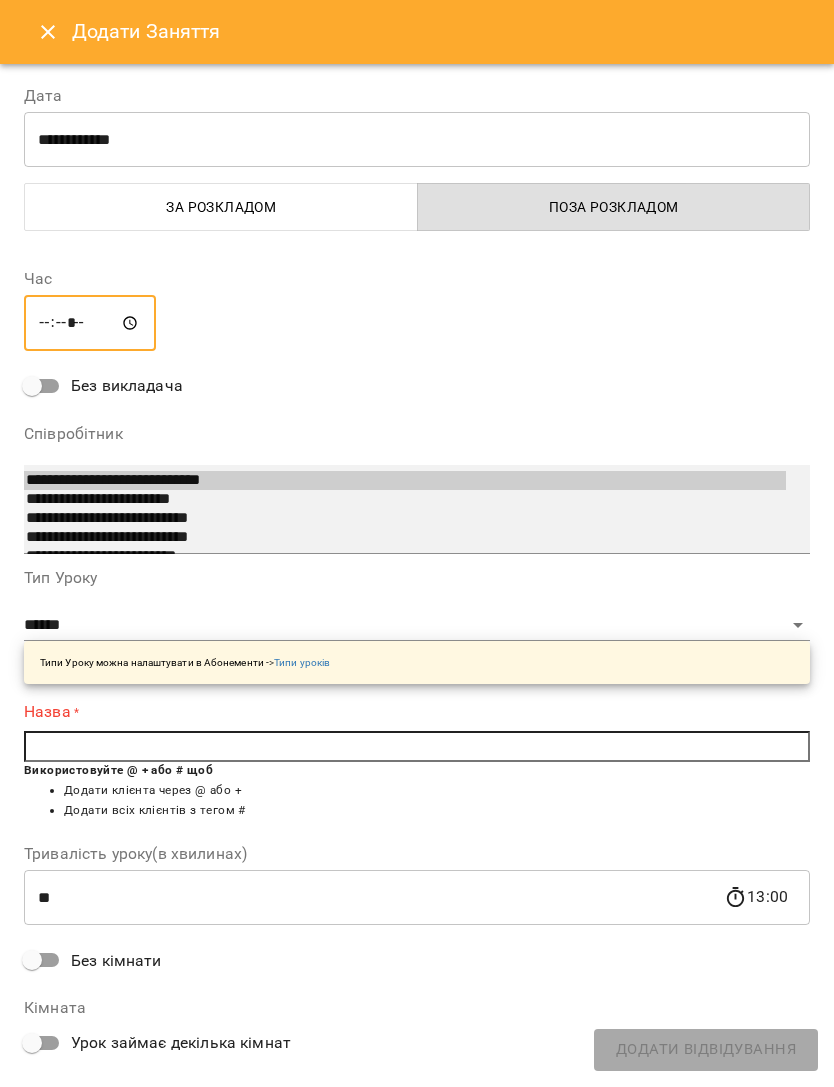 click on "**********" at bounding box center (417, 509) 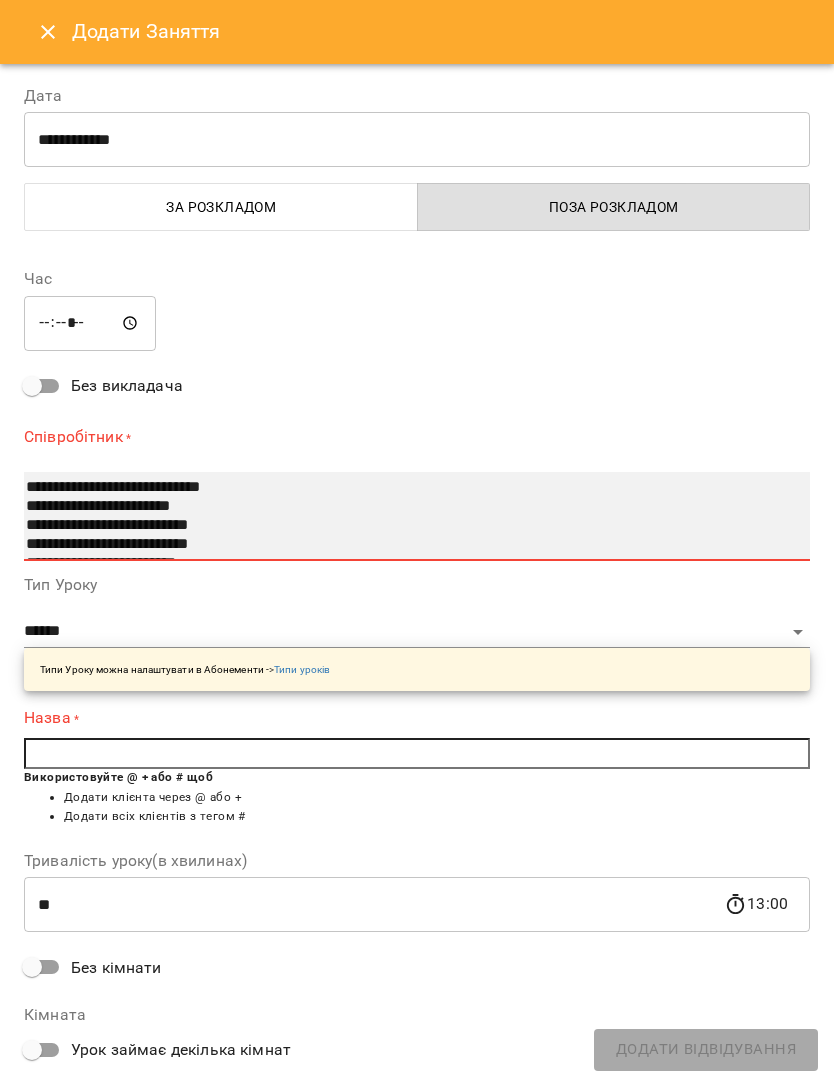 select on "**********" 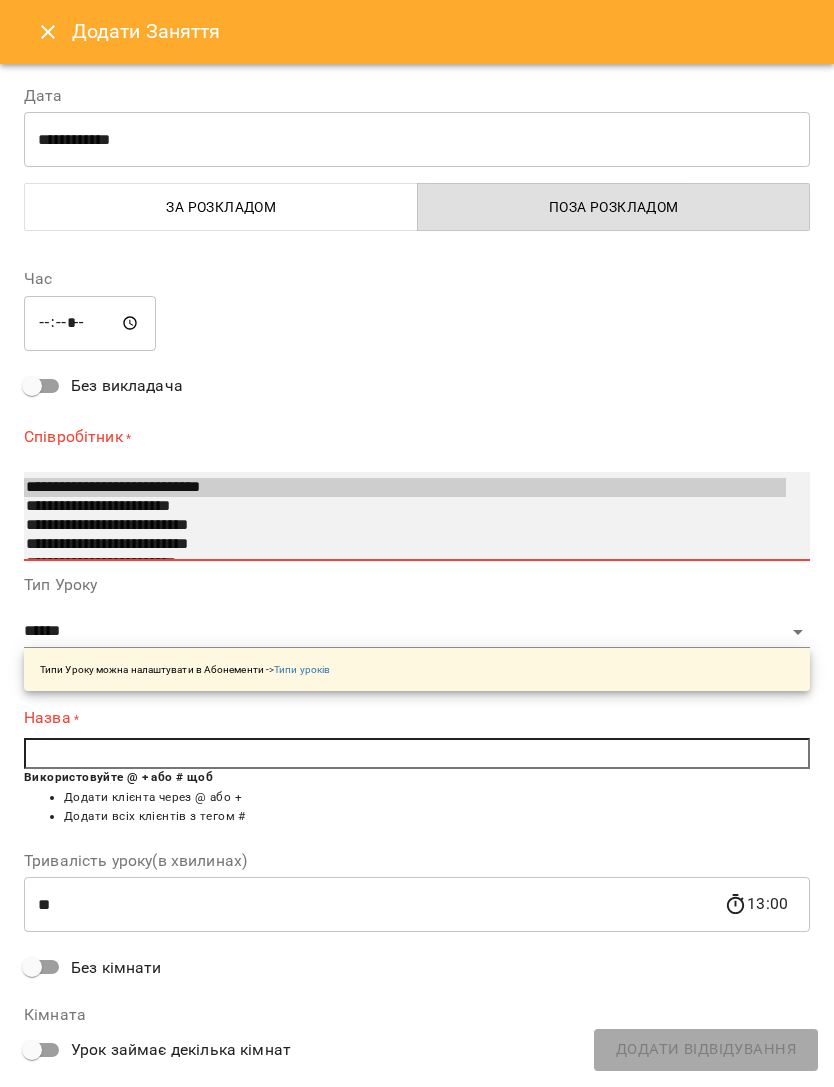 type on "**********" 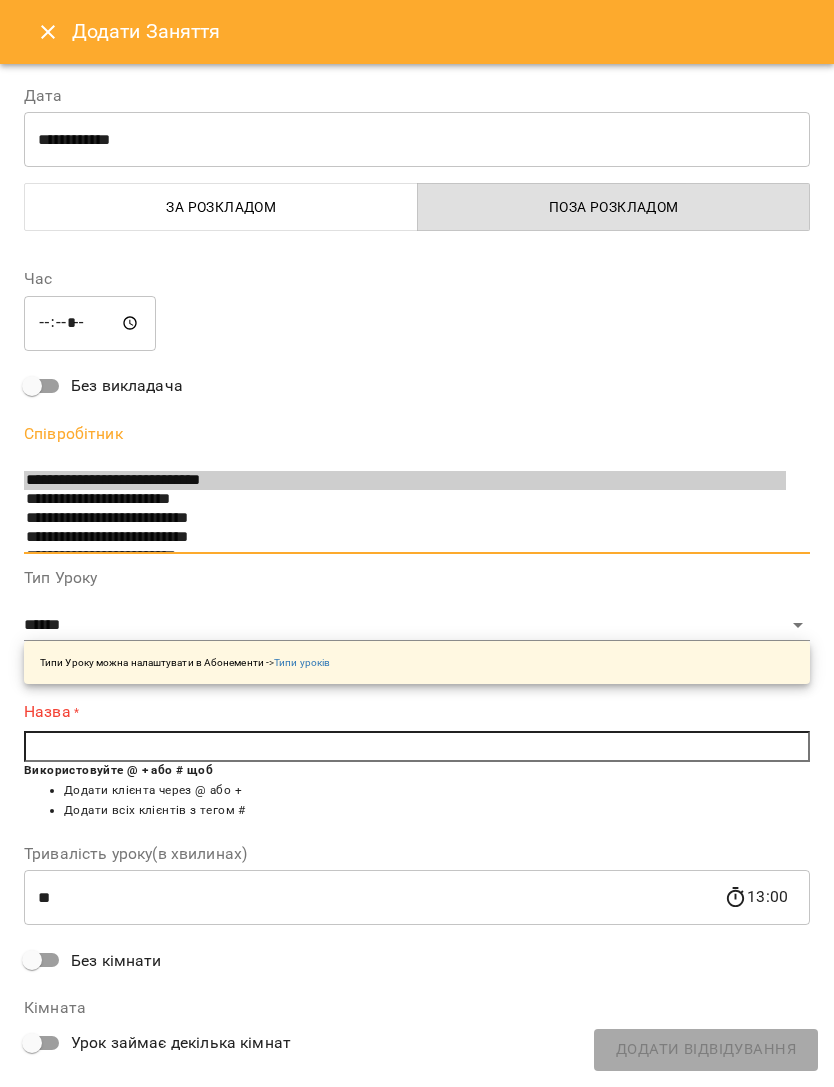 click at bounding box center [417, 747] 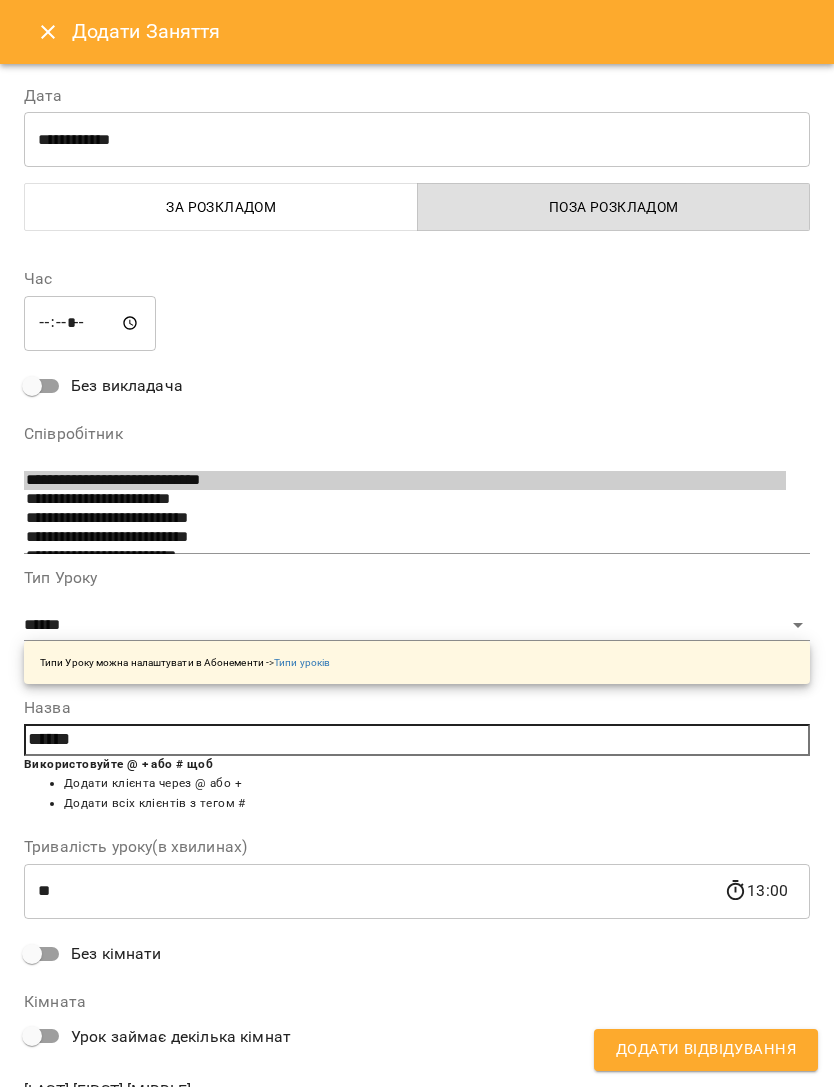 type on "******" 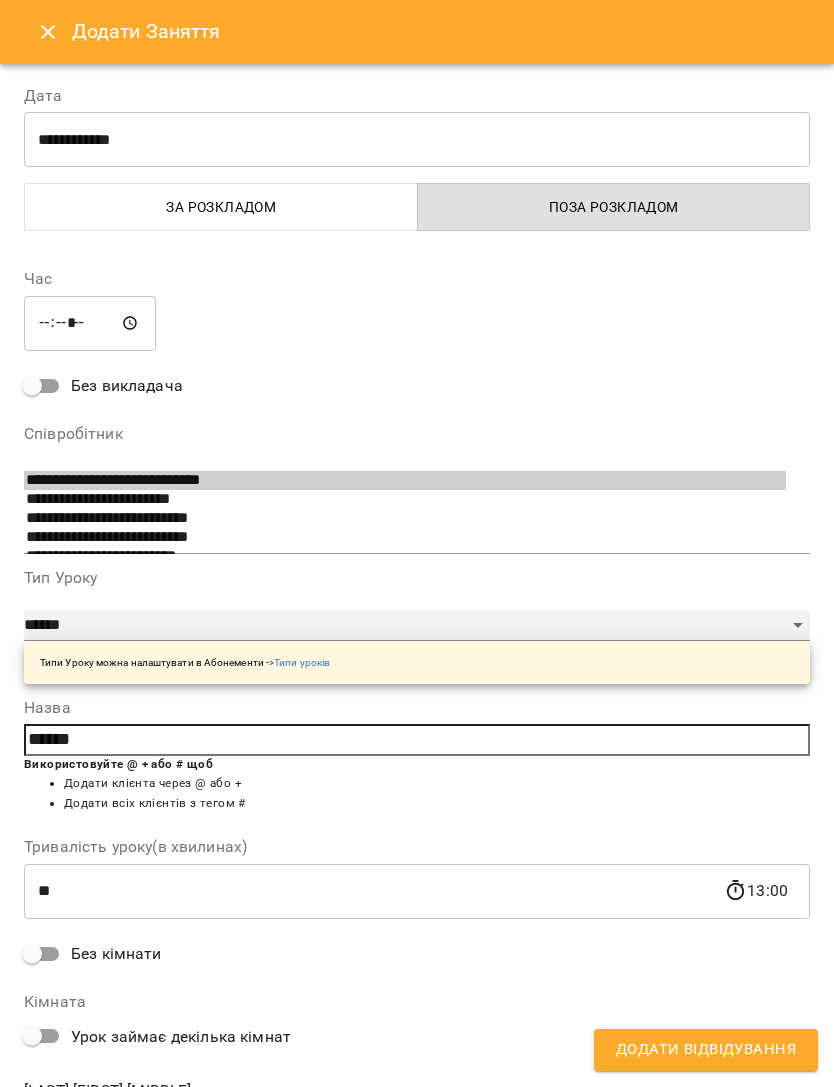 click on "**********" at bounding box center (417, 626) 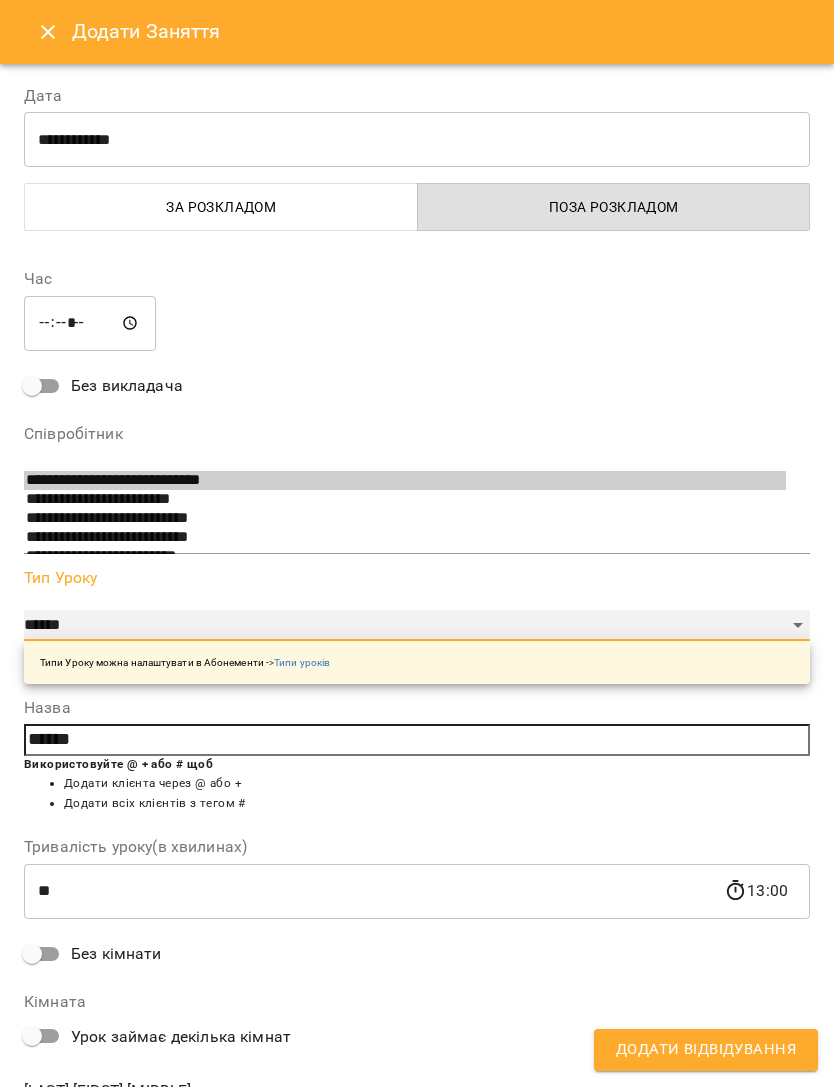 select on "**********" 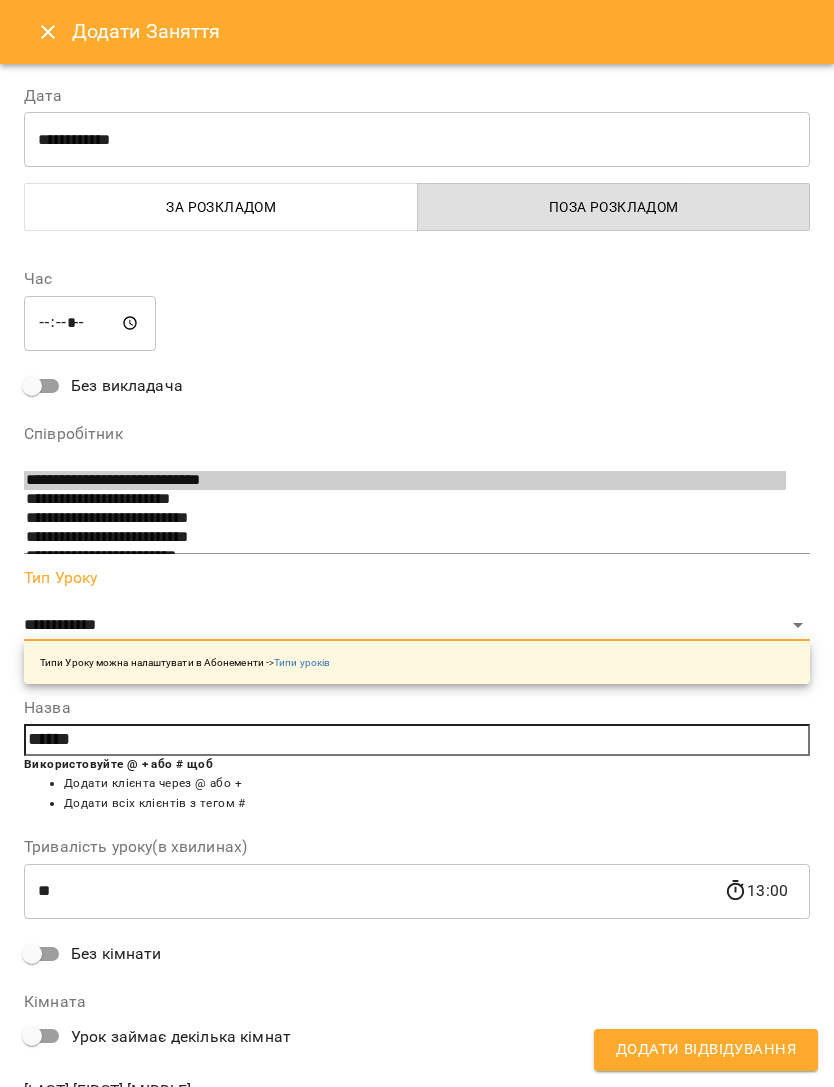 click on "Додати Відвідування" at bounding box center [706, 1050] 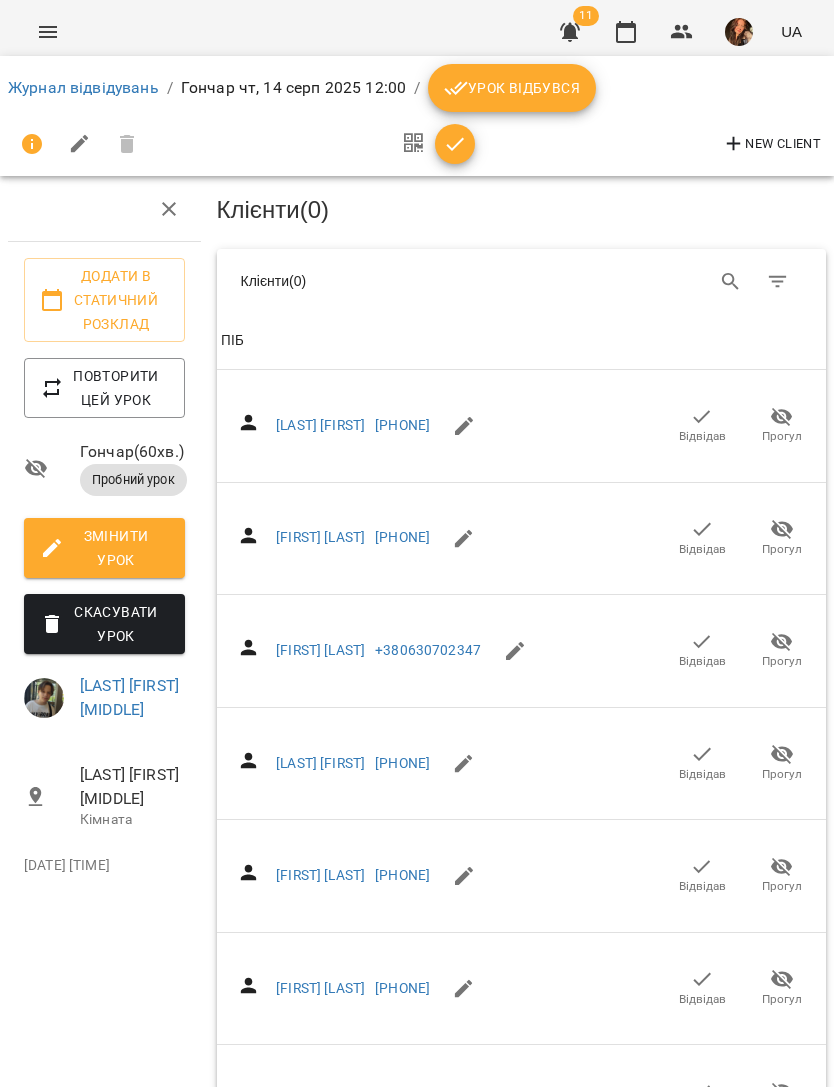 click on "Журнал відвідувань" at bounding box center (83, 87) 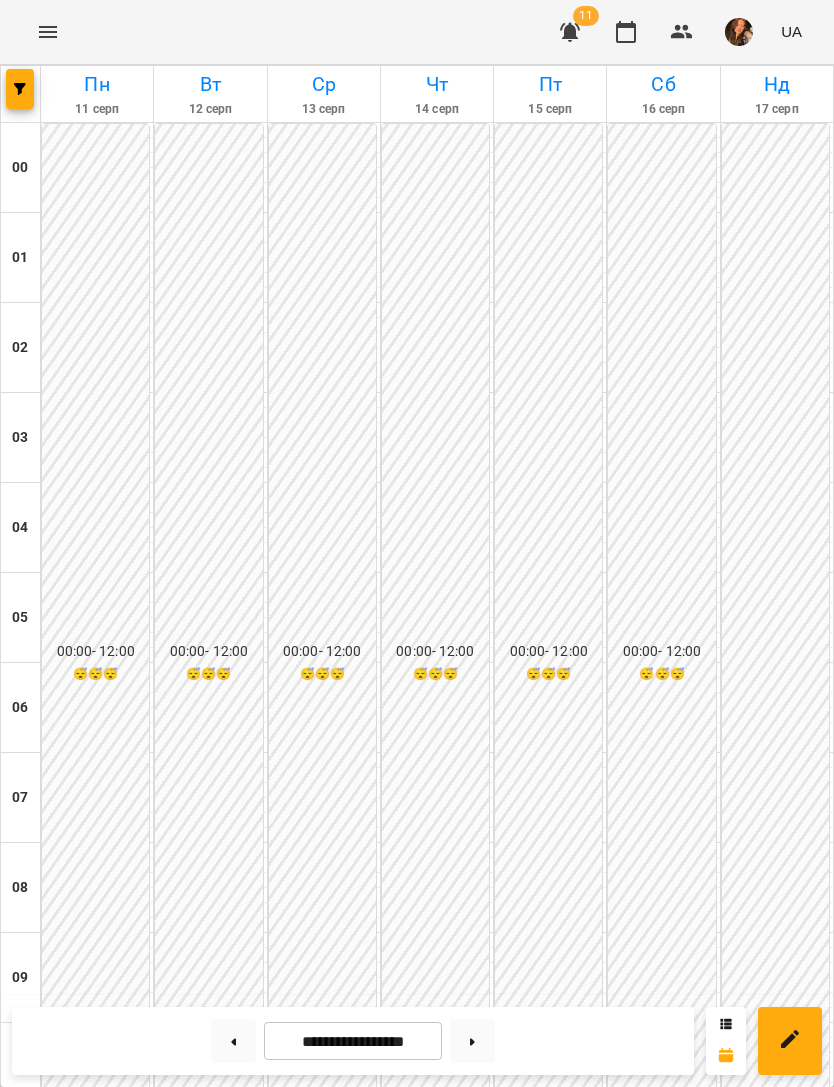scroll, scrollTop: 994, scrollLeft: 0, axis: vertical 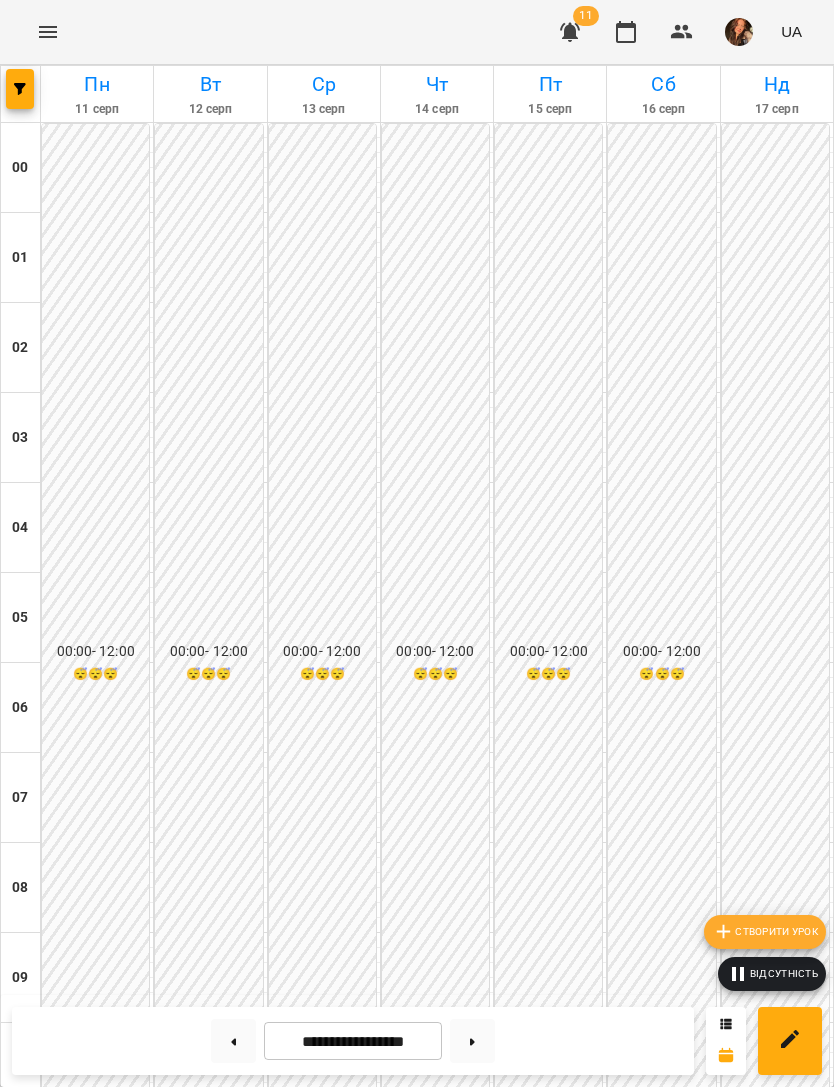 click on "Створити урок" at bounding box center (765, 932) 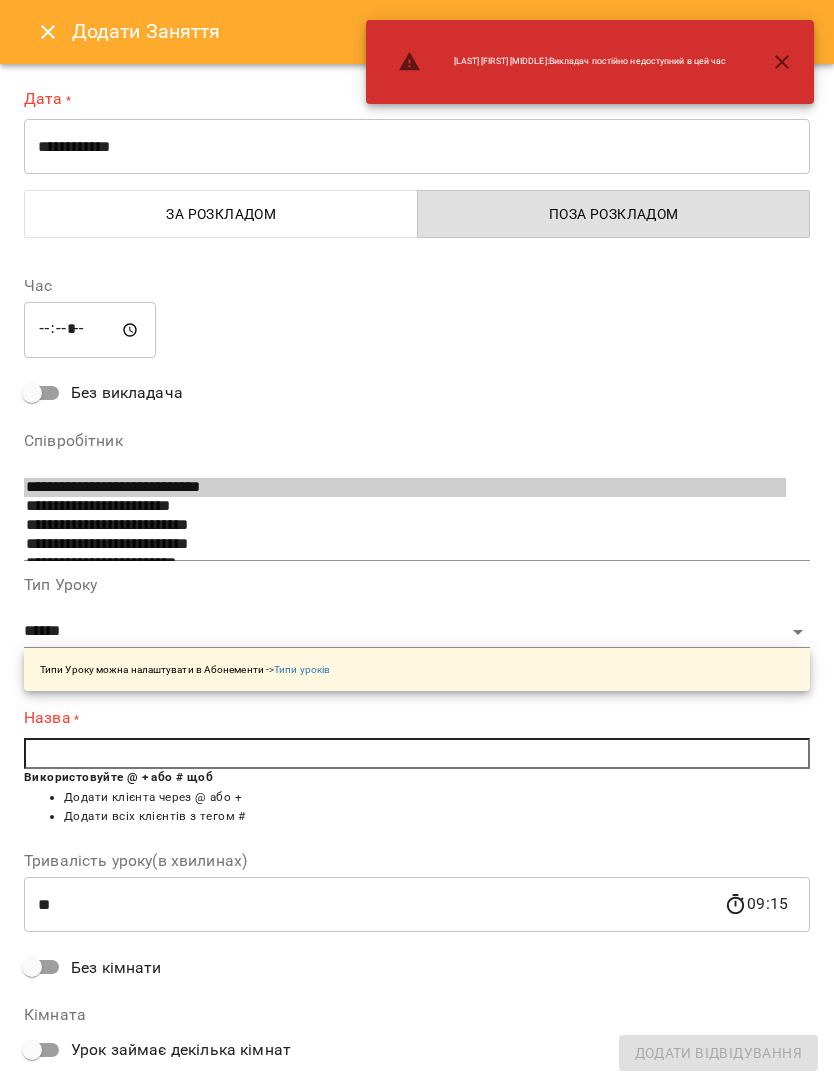 click on "**********" at bounding box center (417, 147) 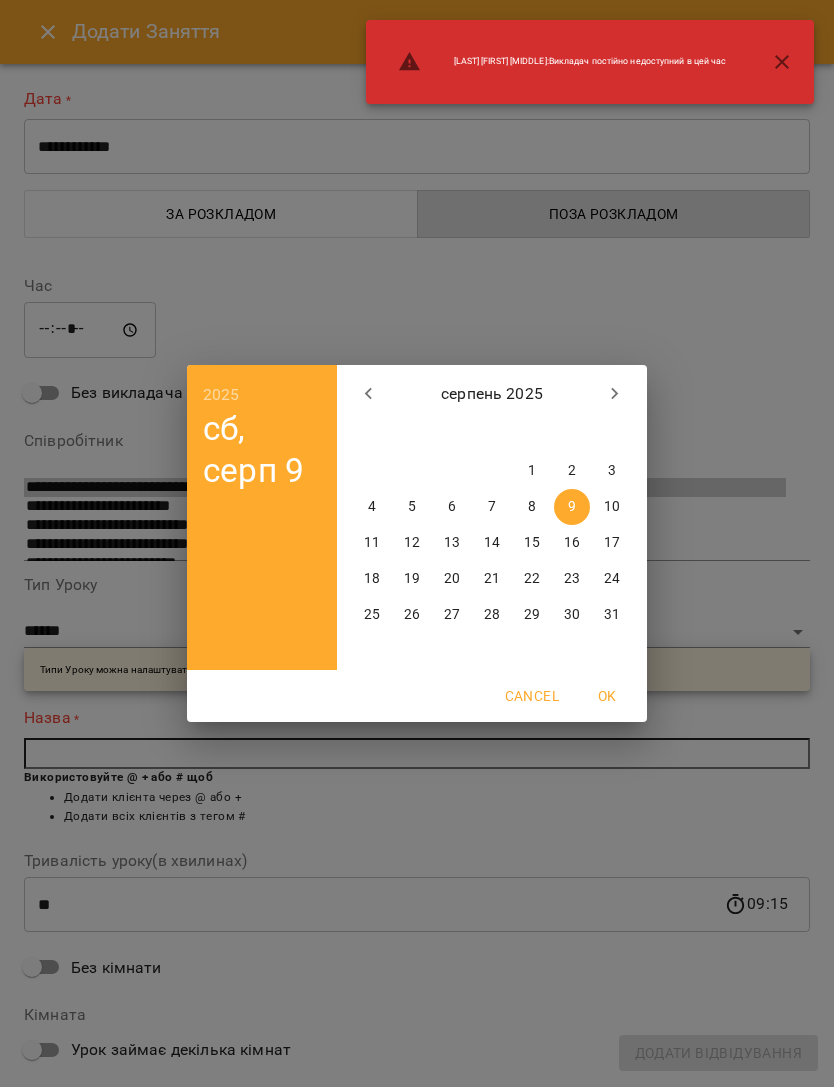 click on "12" at bounding box center (412, 543) 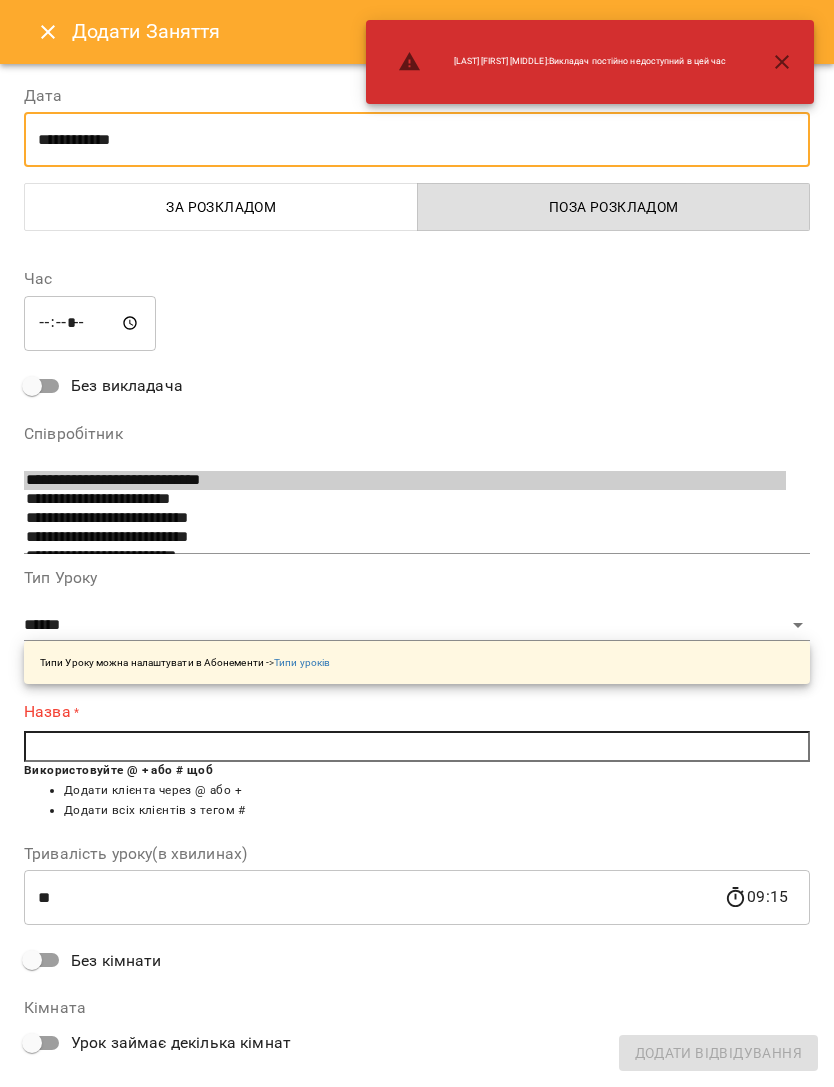 click on "*****" at bounding box center (90, 323) 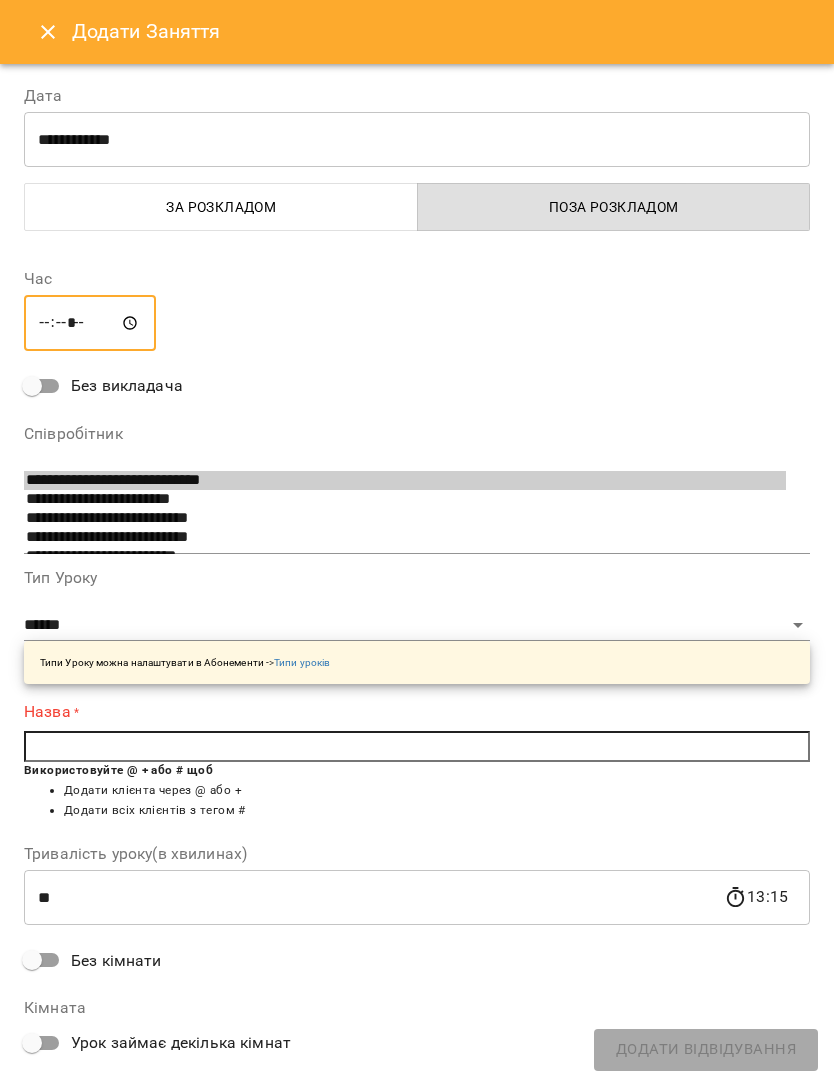 type on "*****" 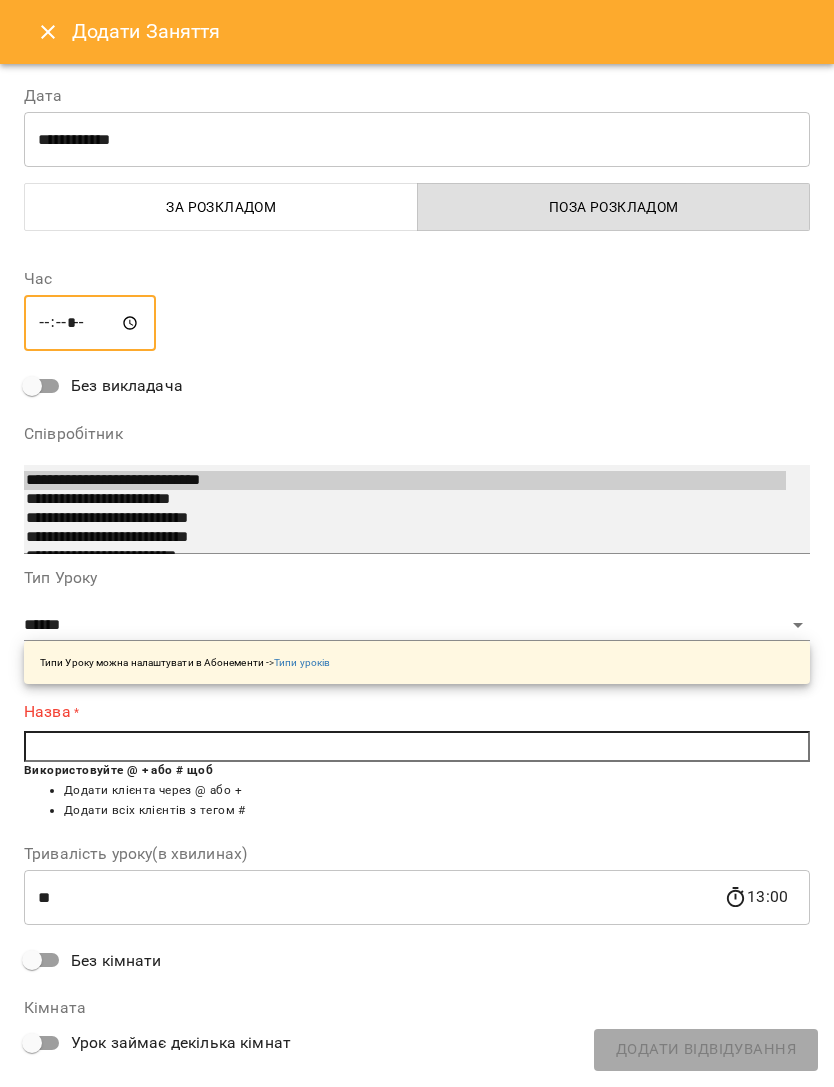 click on "**********" at bounding box center [417, 509] 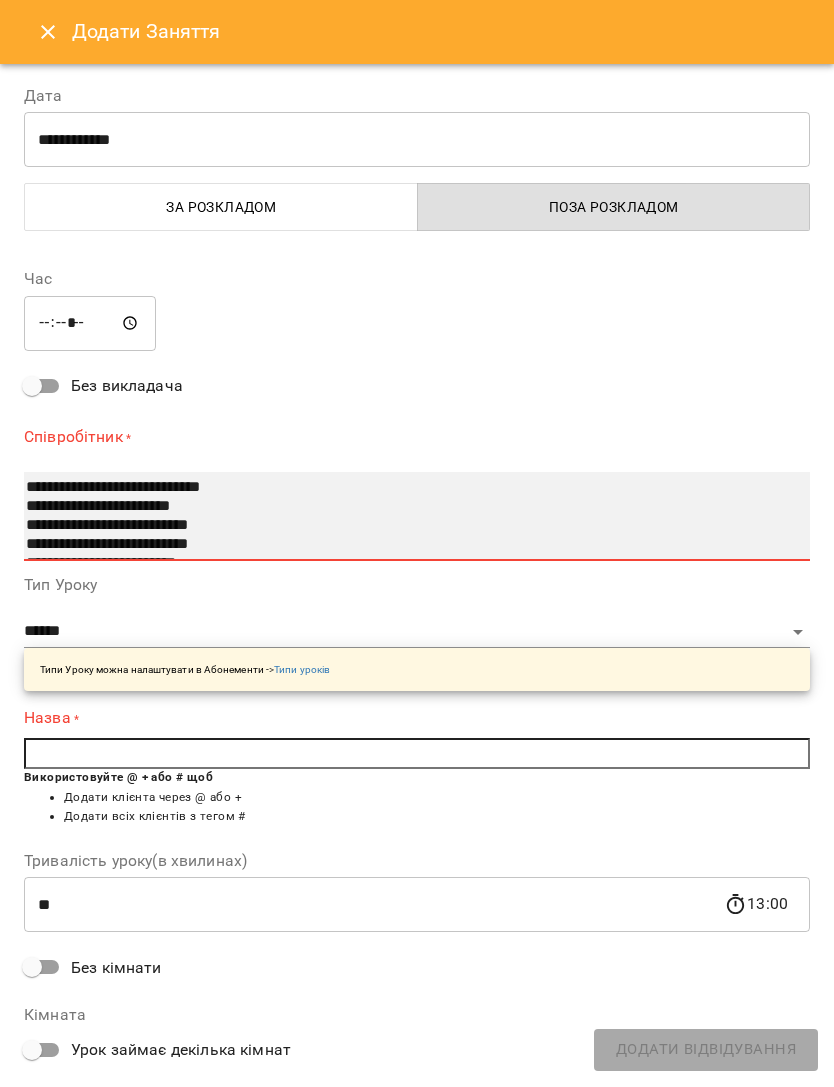 select on "**********" 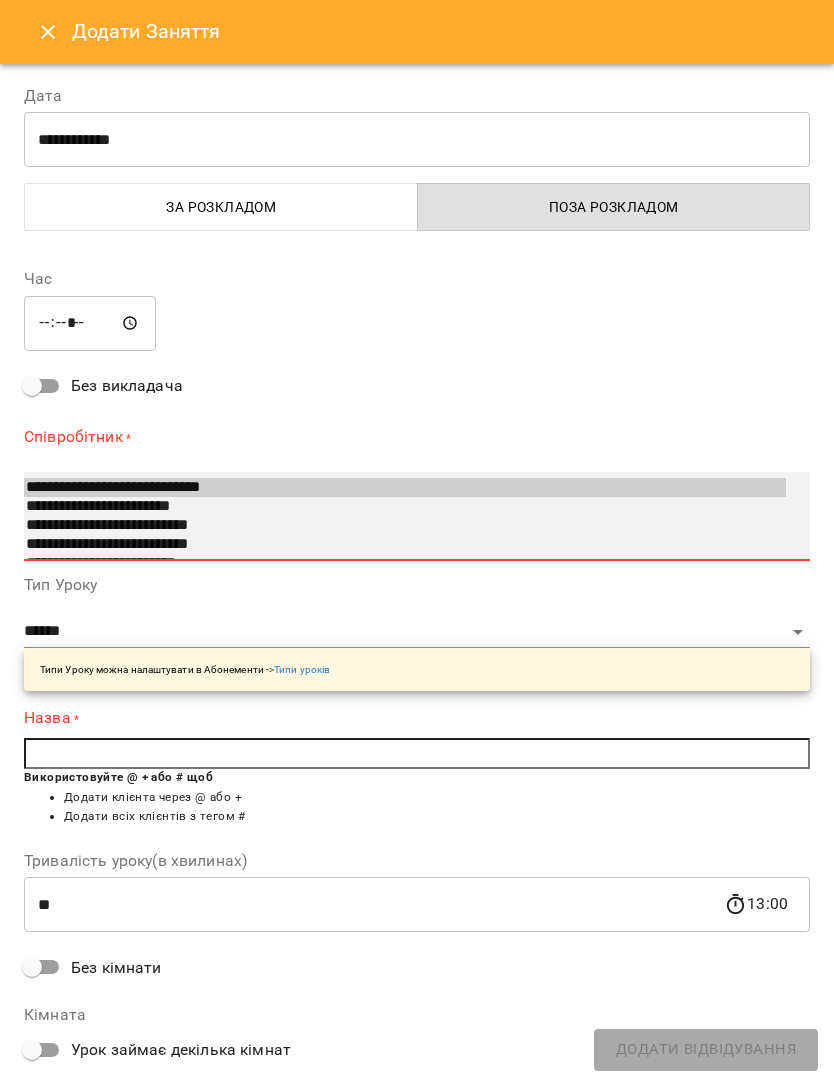 type on "**********" 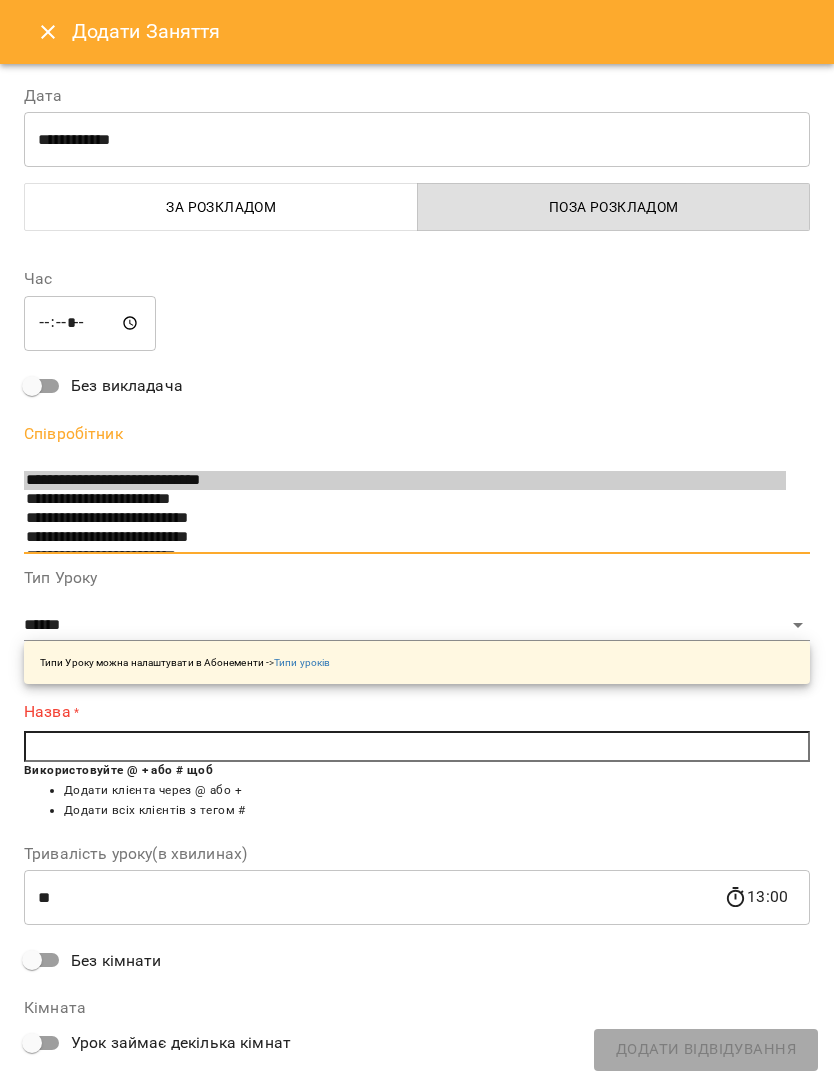 click at bounding box center [417, 747] 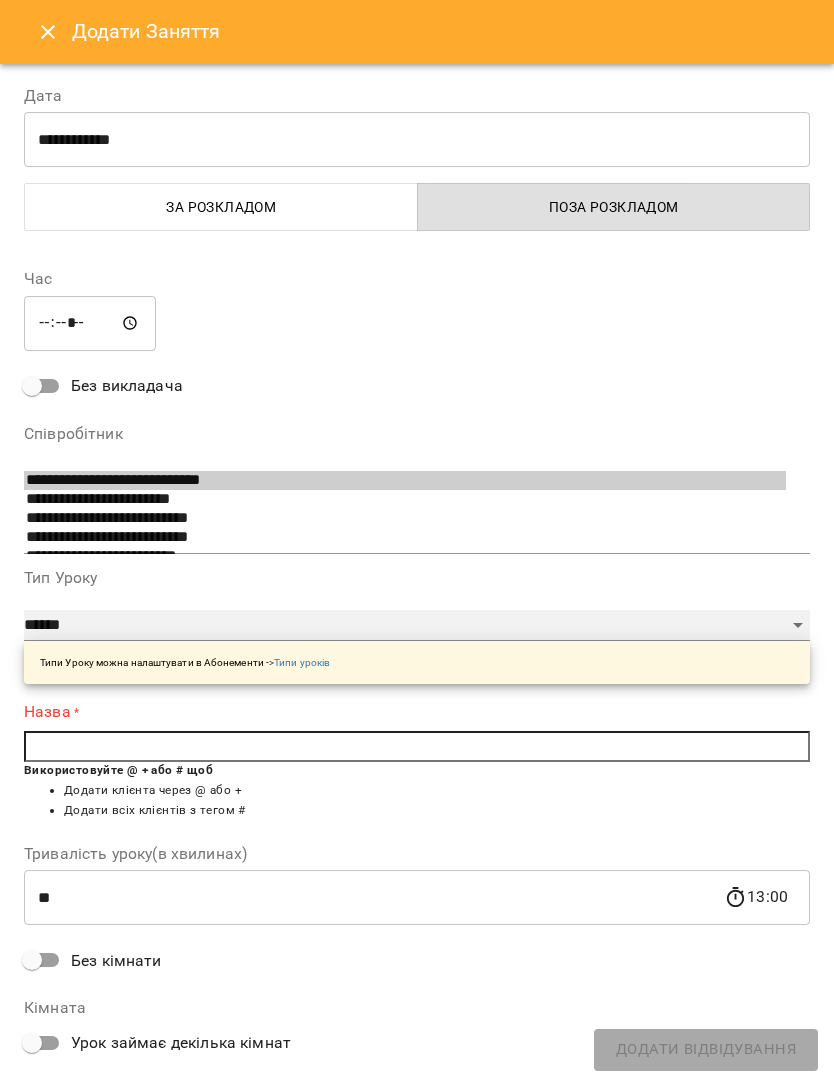 click on "**********" at bounding box center [417, 626] 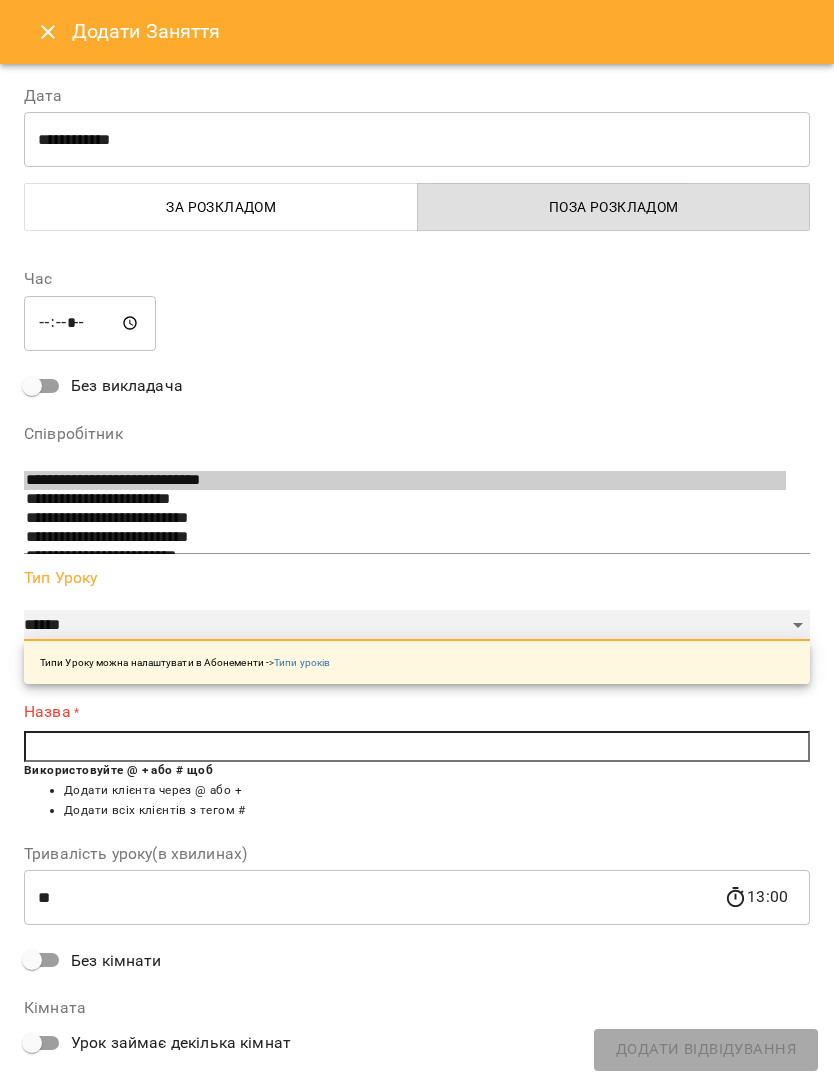 select on "**********" 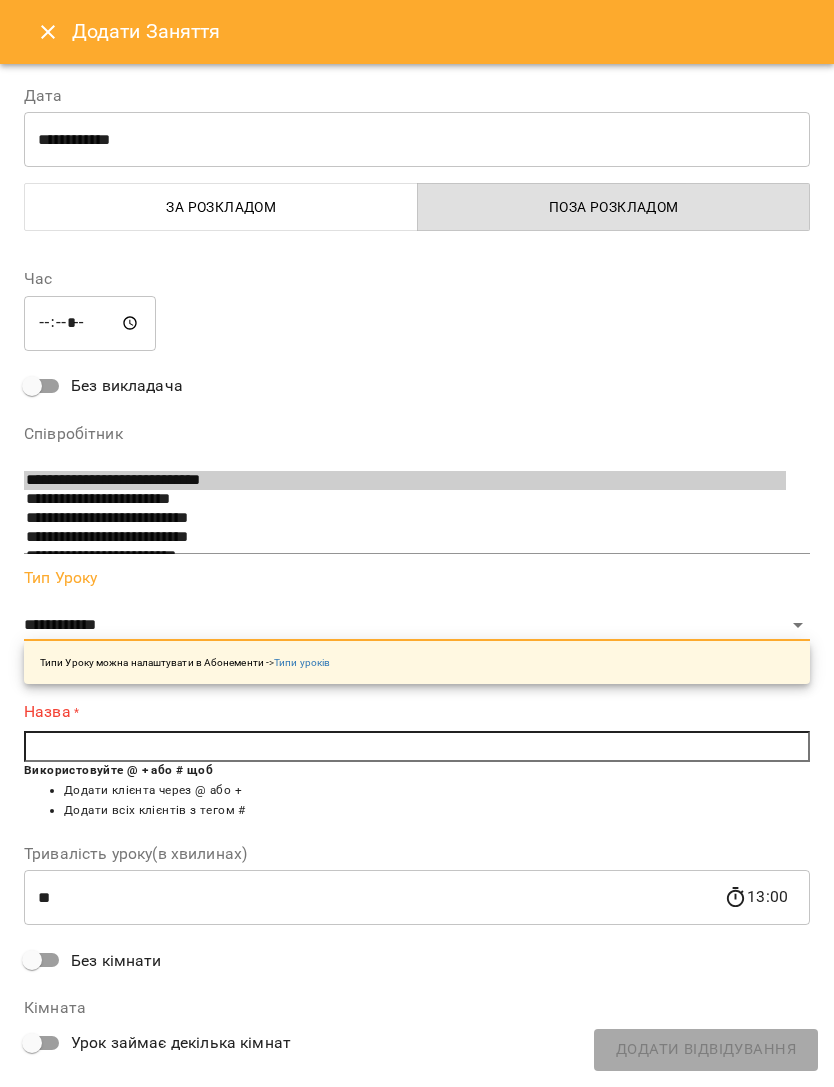 click at bounding box center [417, 747] 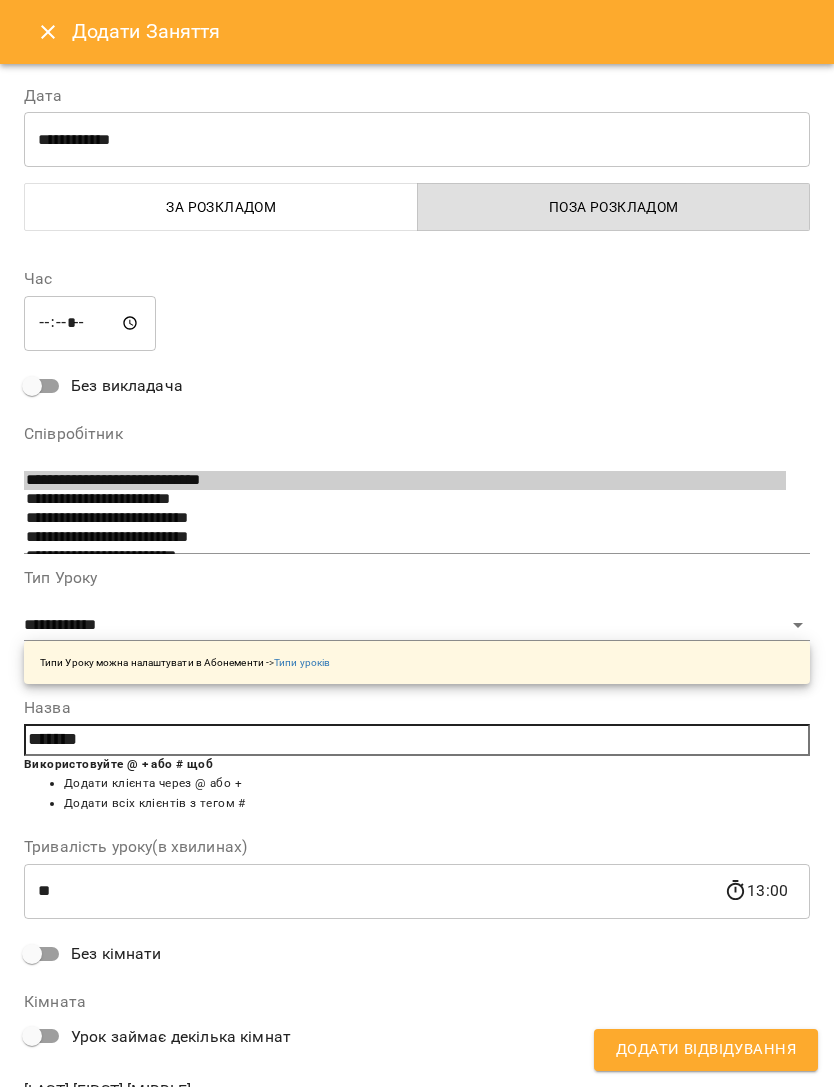 type on "*******" 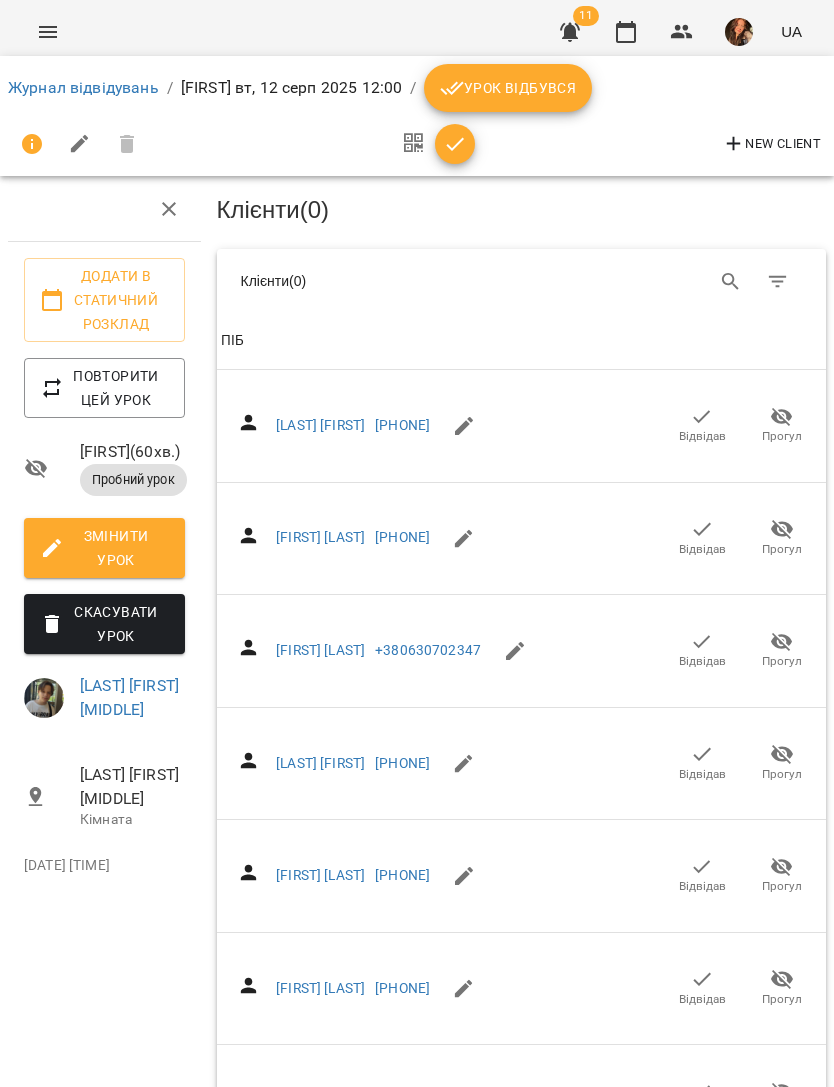 click on "Журнал відвідувань" at bounding box center (83, 87) 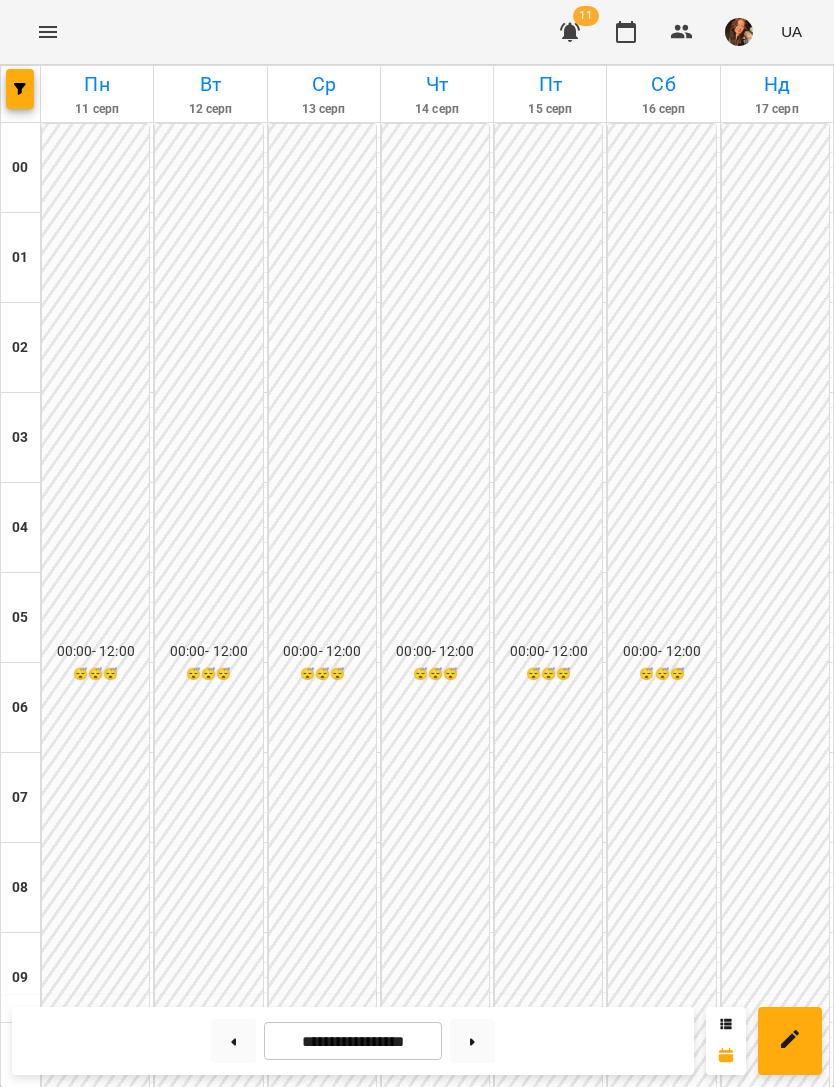 scroll, scrollTop: 607, scrollLeft: 0, axis: vertical 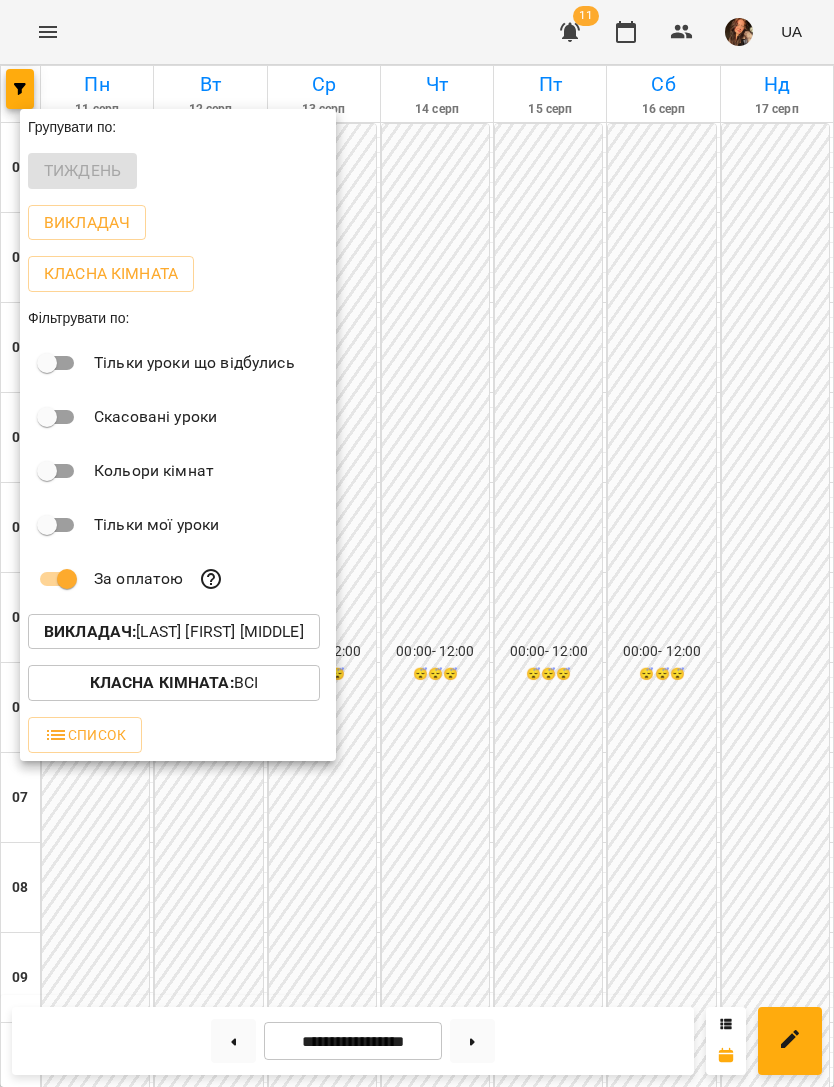 click on "Викладач :  [LAST] [FIRST] [MIDDLE]" at bounding box center [174, 632] 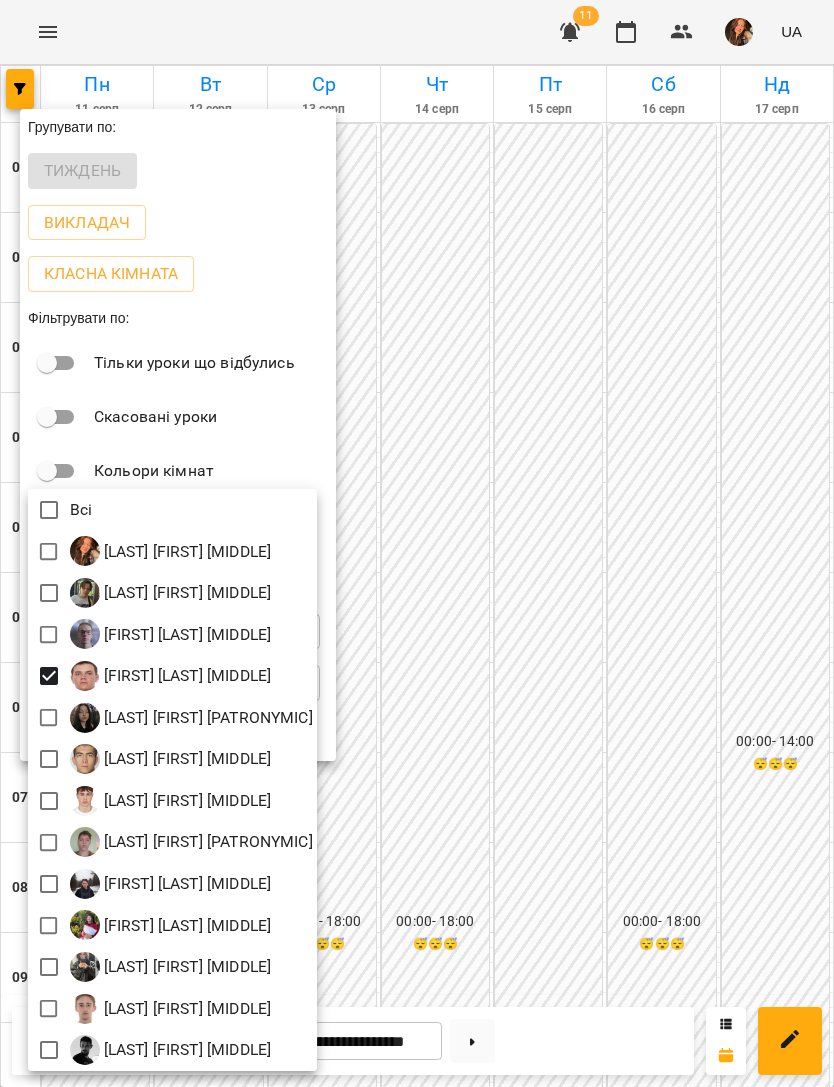 click at bounding box center (417, 543) 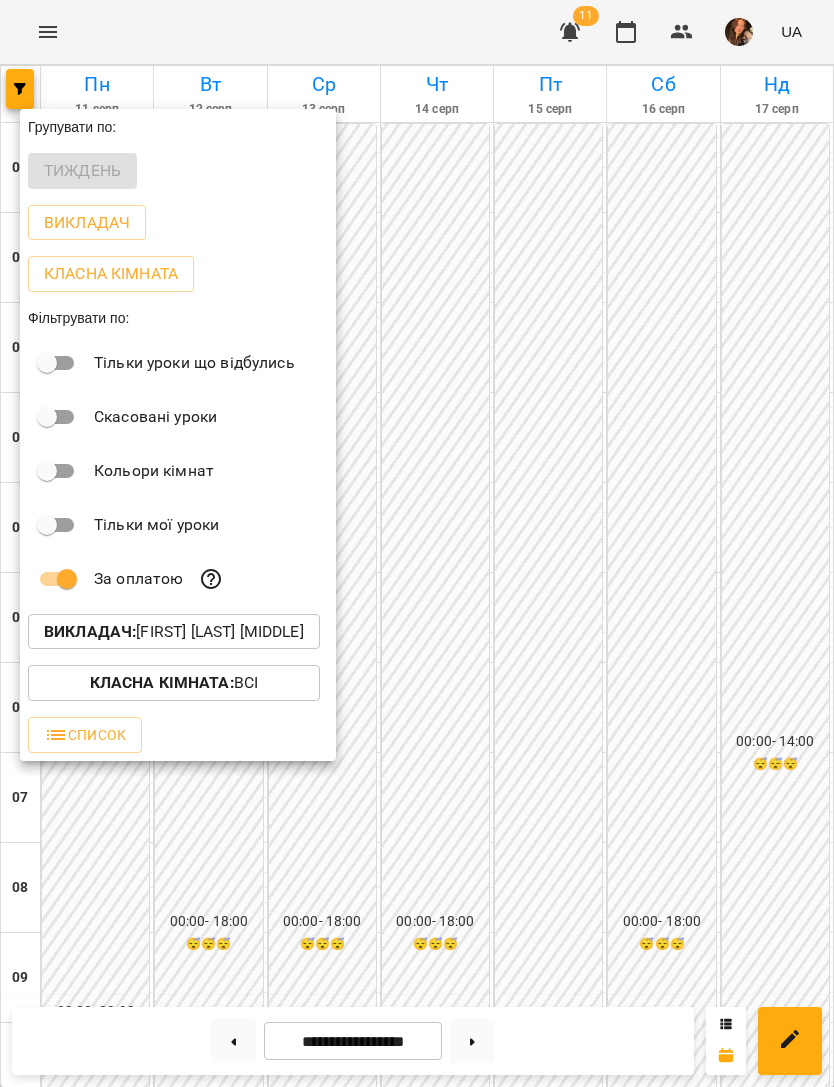 click at bounding box center (417, 543) 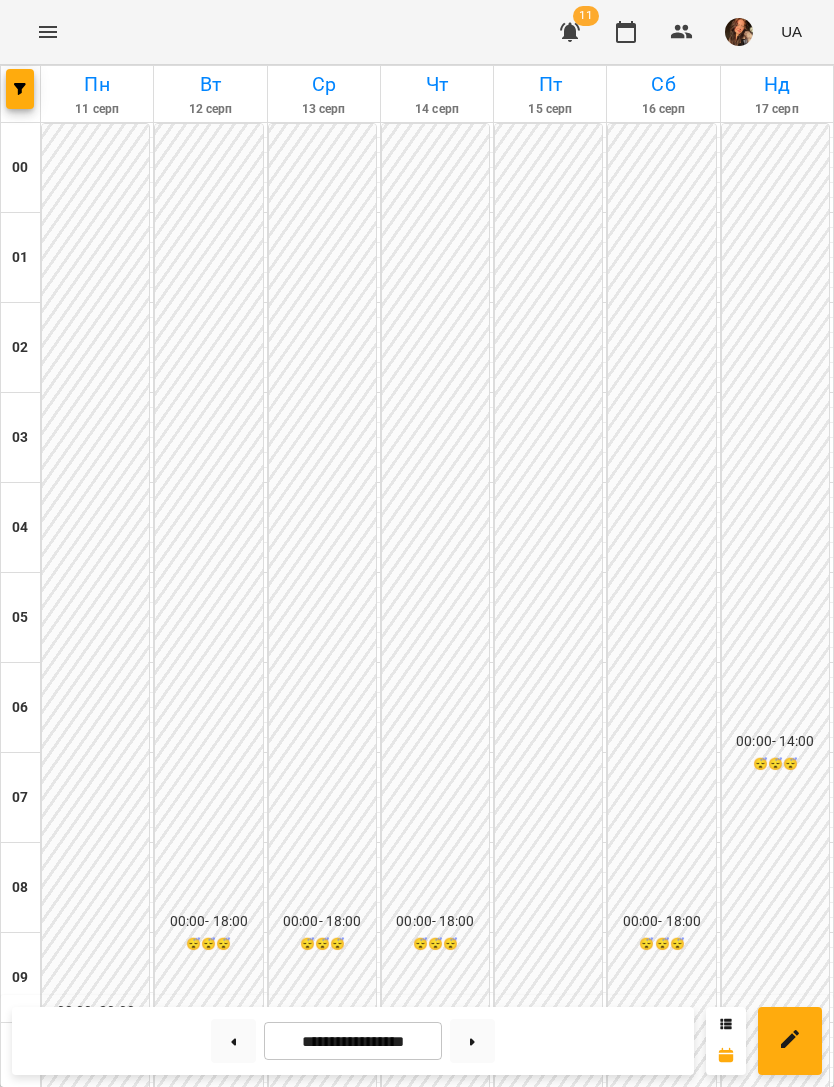scroll, scrollTop: 1172, scrollLeft: 0, axis: vertical 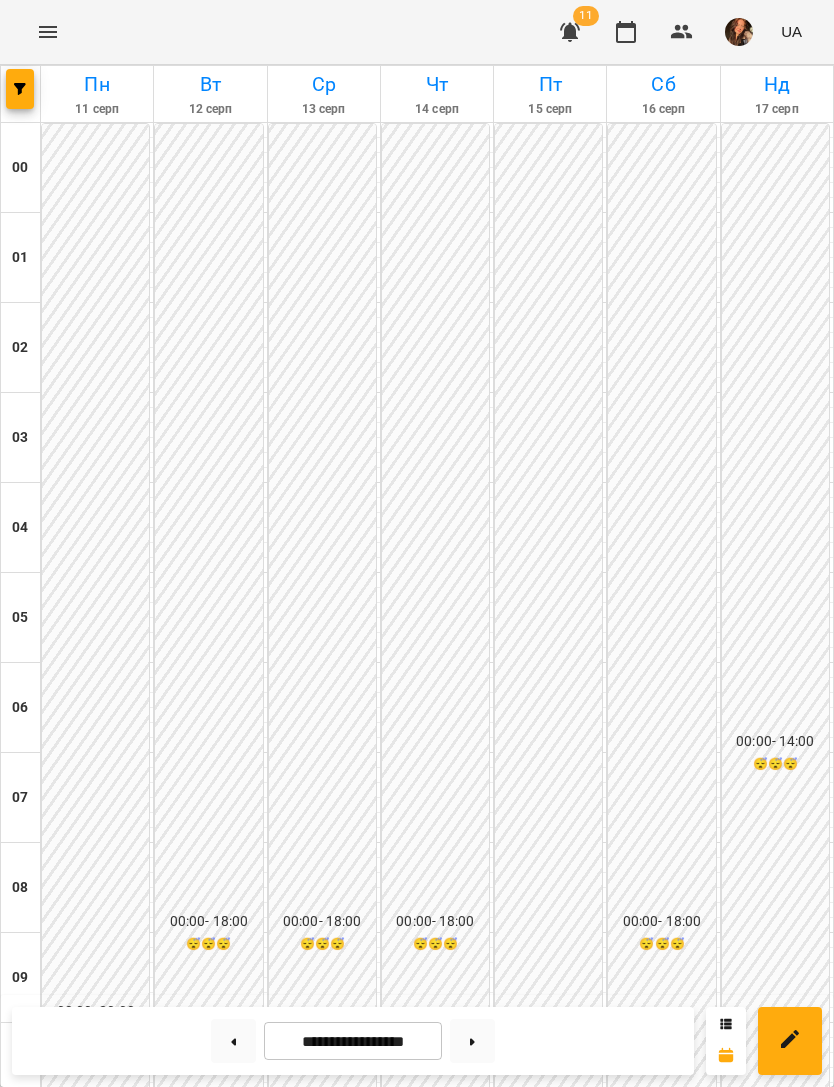 click at bounding box center [472, 1041] 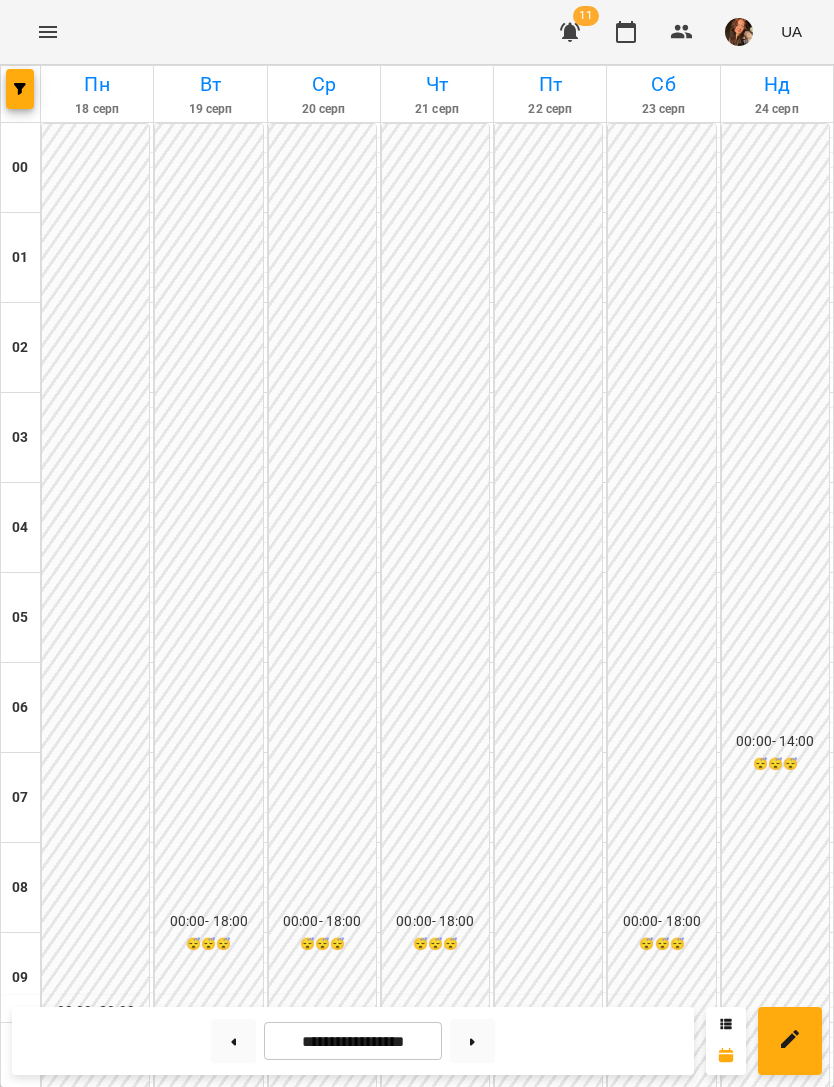scroll, scrollTop: 1218, scrollLeft: 0, axis: vertical 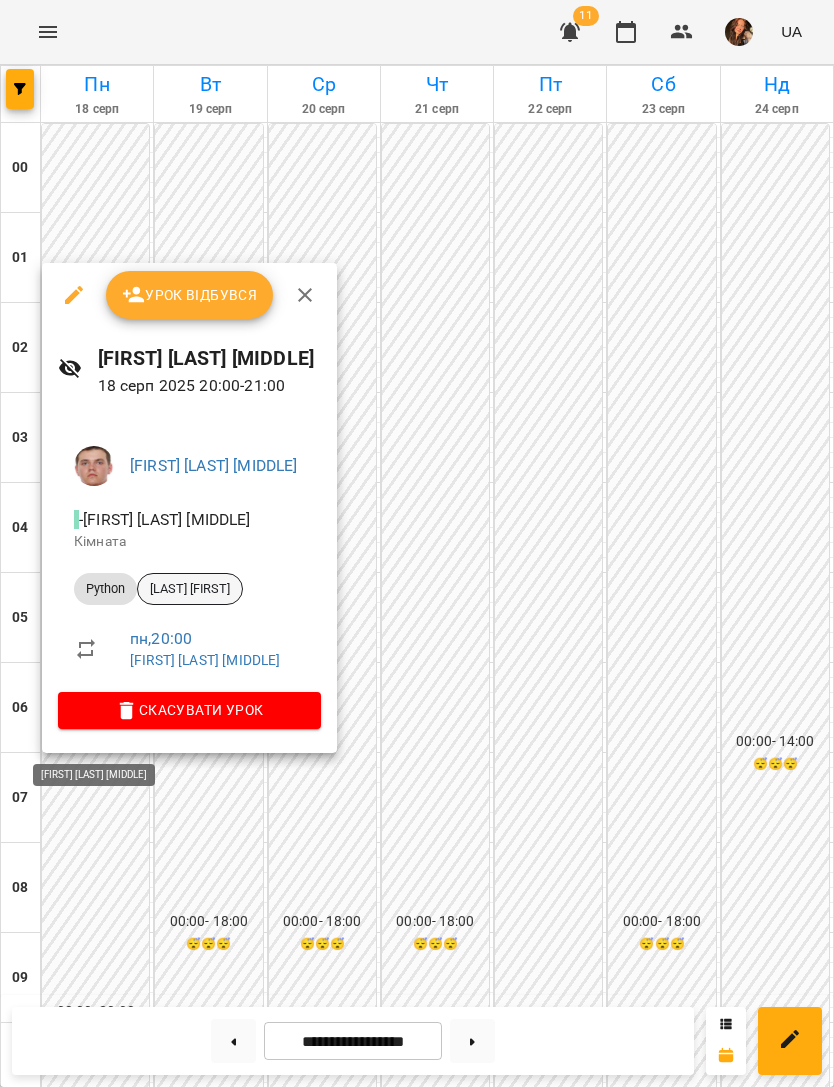click on "[LAST] [FIRST]" at bounding box center [190, 589] 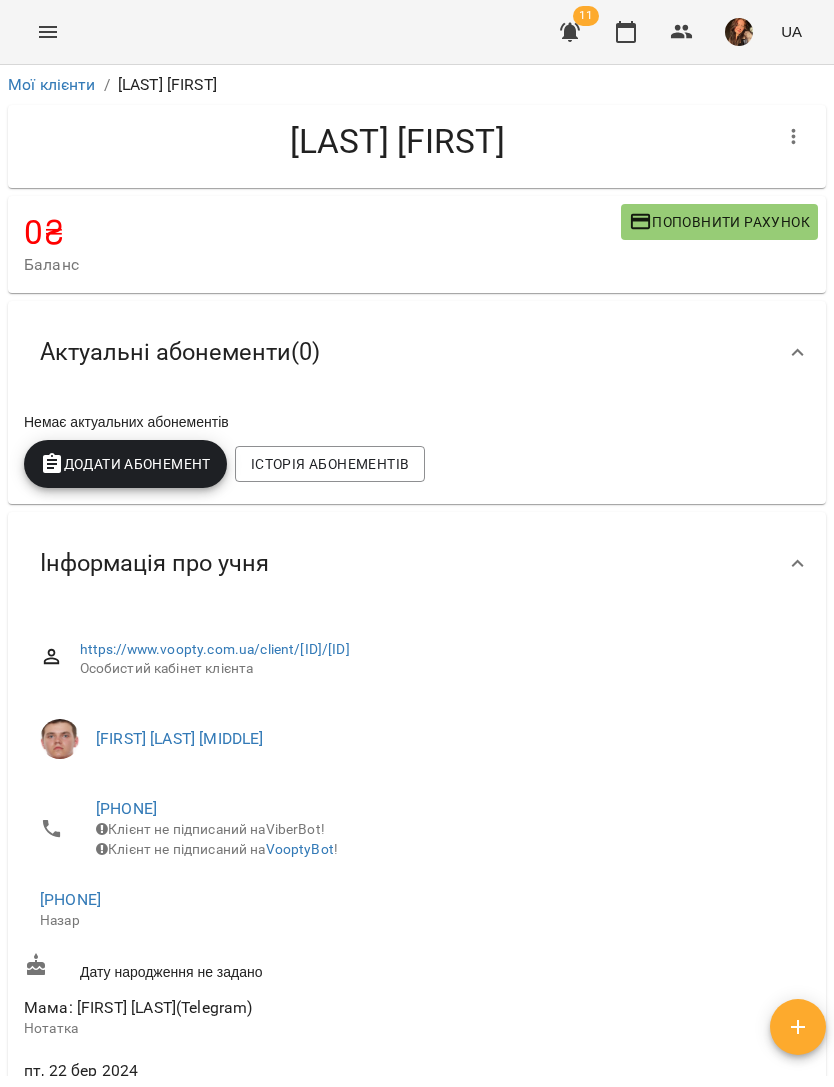 click 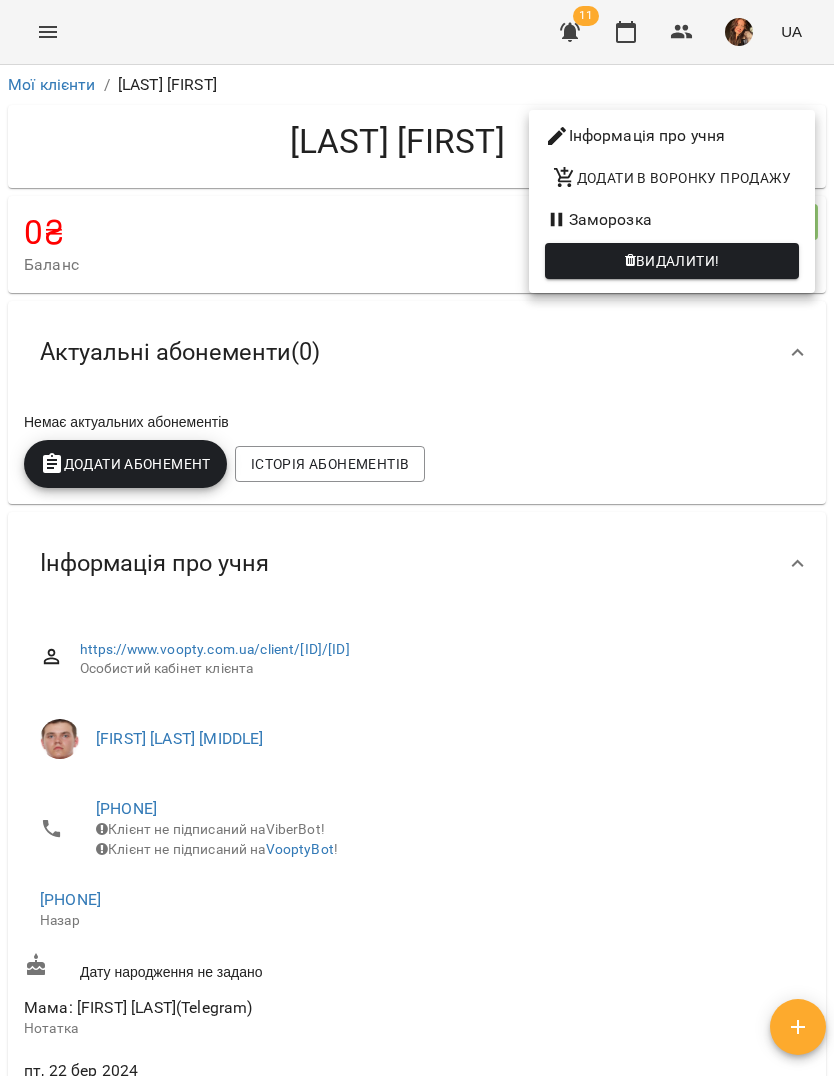 click on "Заморозка" at bounding box center [672, 220] 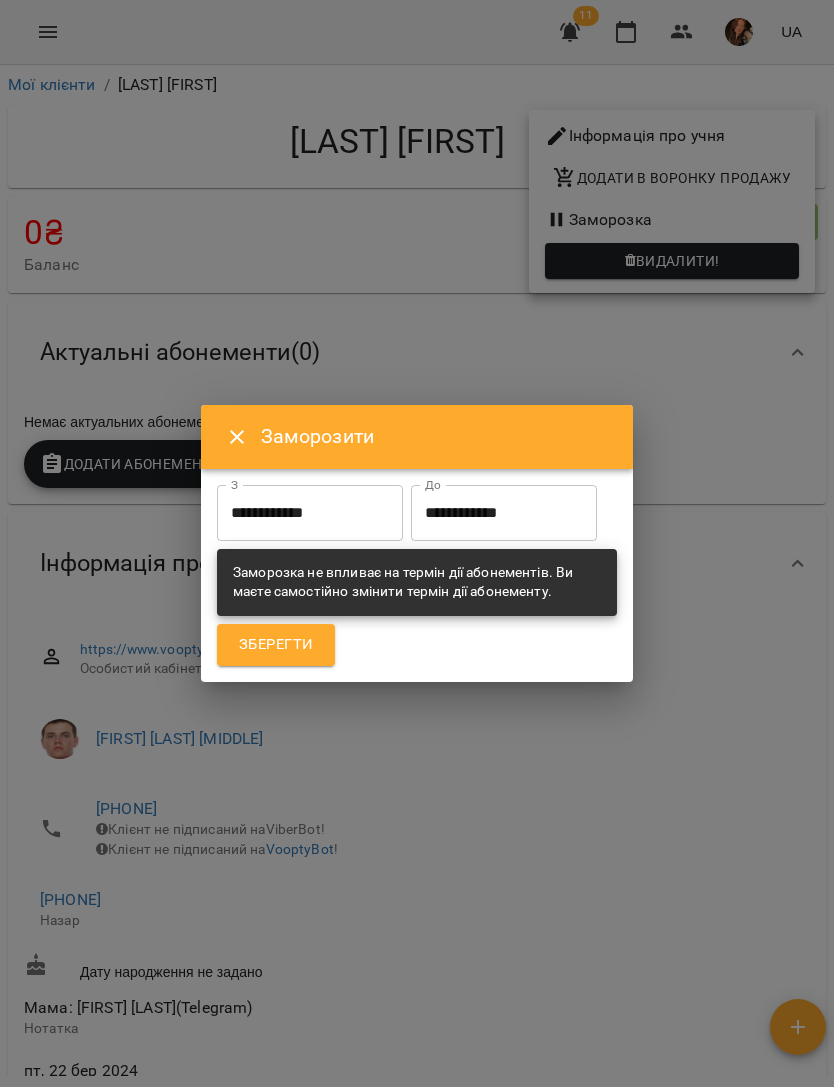 click on "**********" at bounding box center [504, 513] 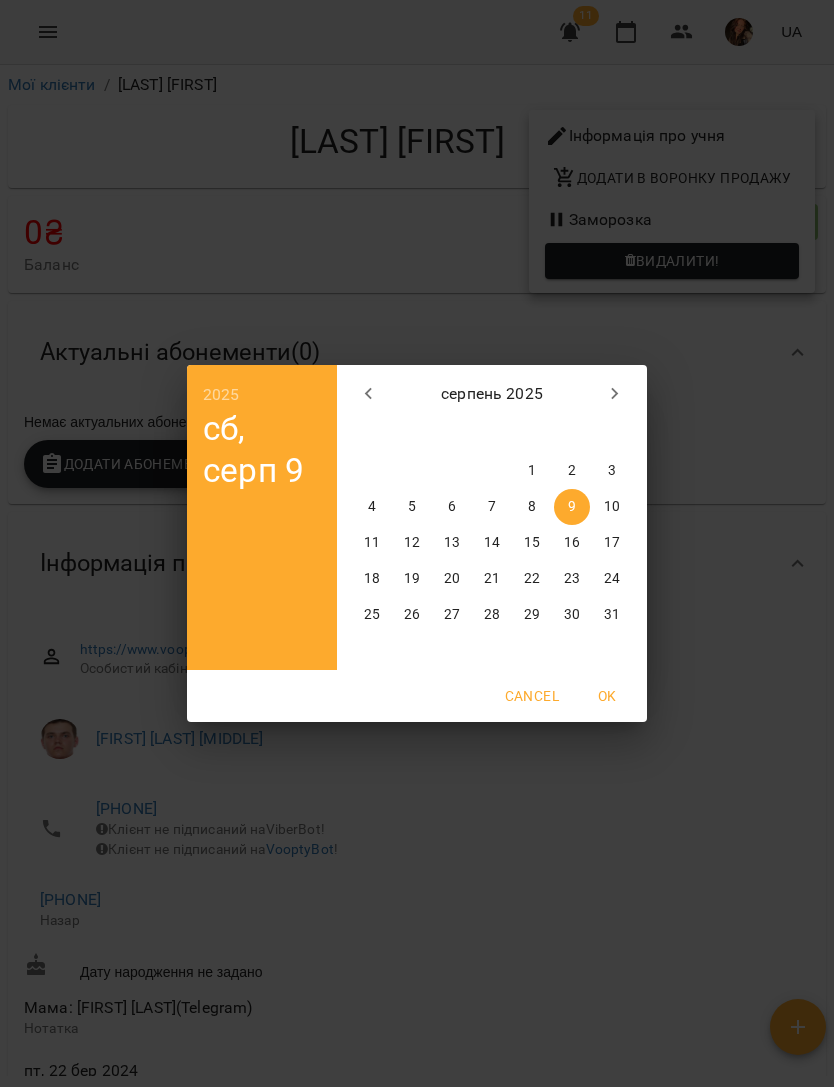 click on "30" at bounding box center (572, 615) 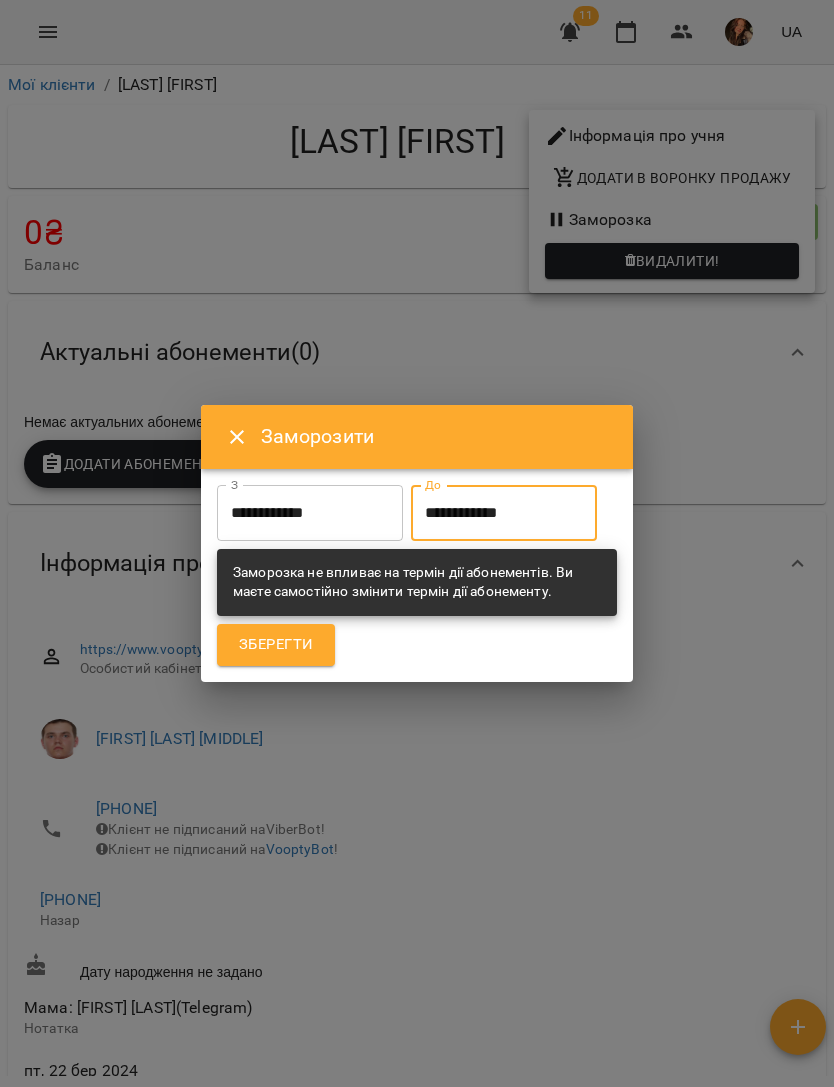 click on "Зберегти" at bounding box center (276, 645) 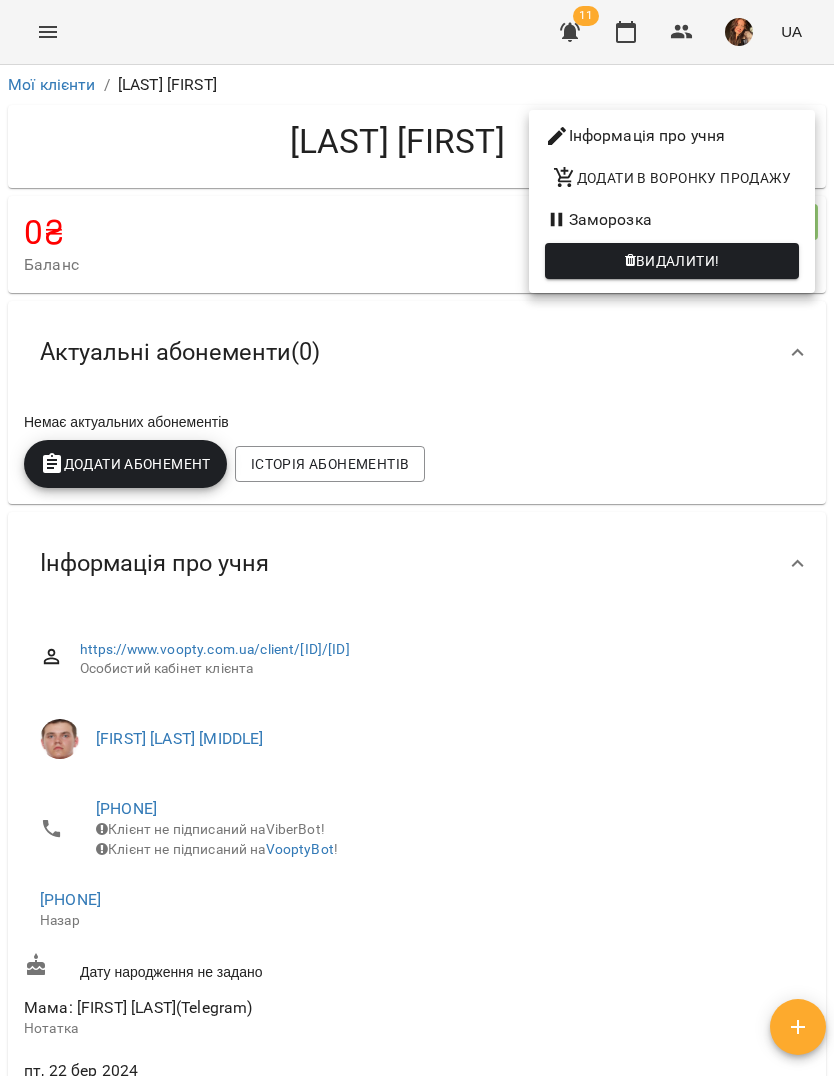 click at bounding box center (417, 543) 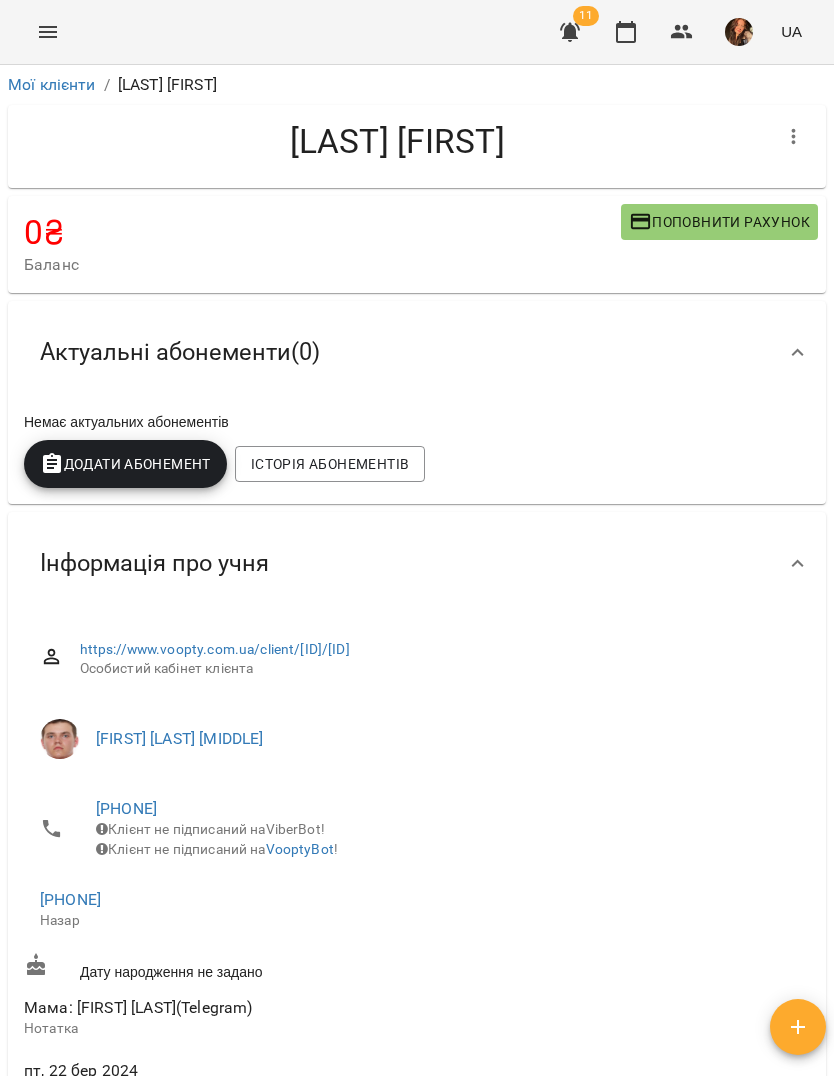 click at bounding box center [48, 32] 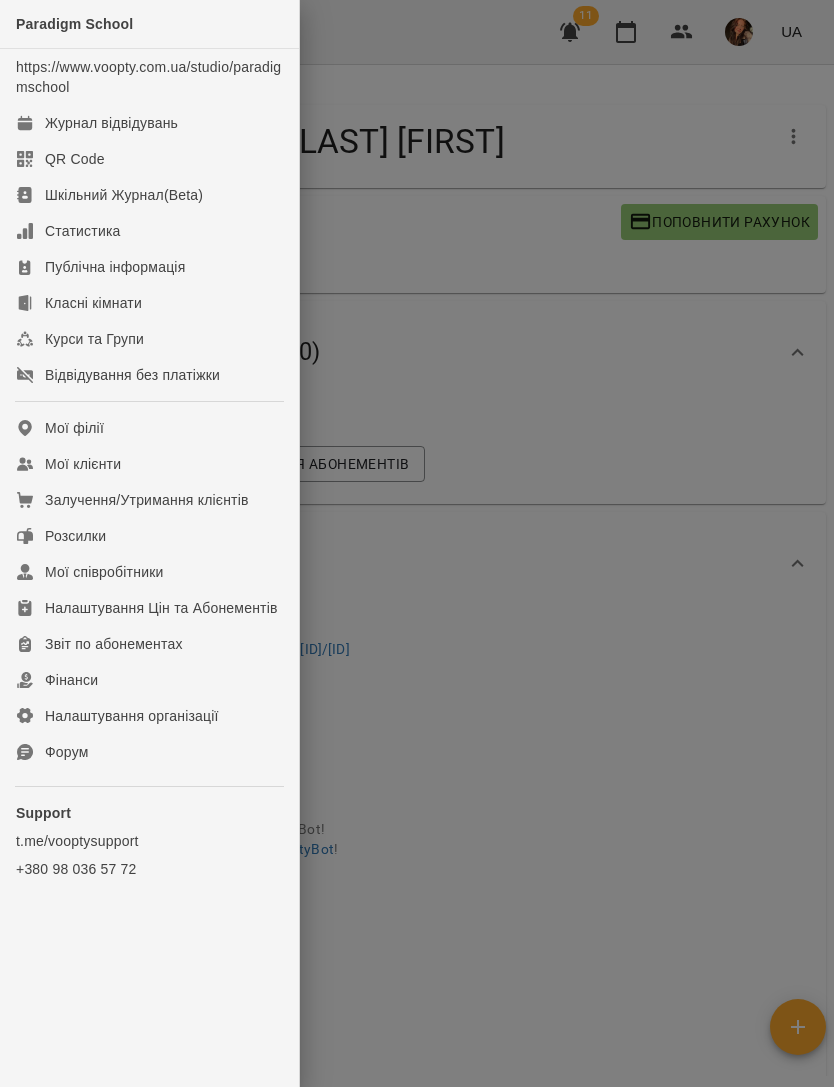 click on "Журнал відвідувань" at bounding box center [111, 123] 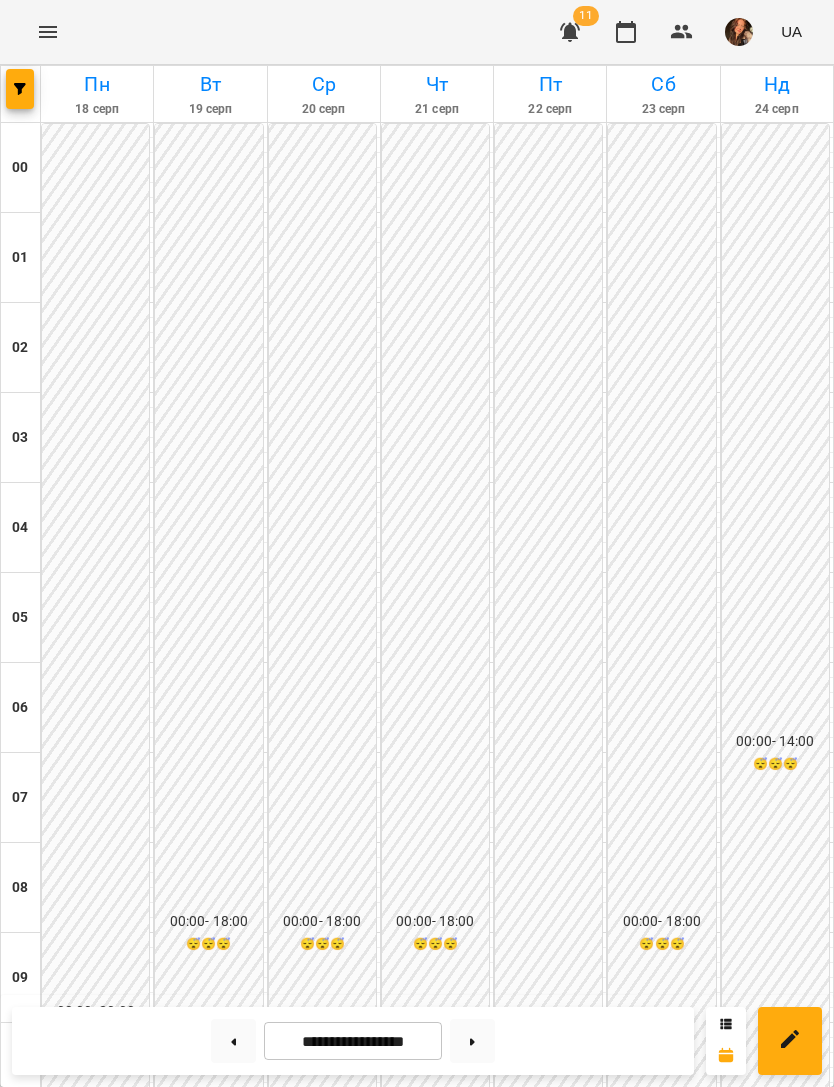 scroll, scrollTop: 1215, scrollLeft: 0, axis: vertical 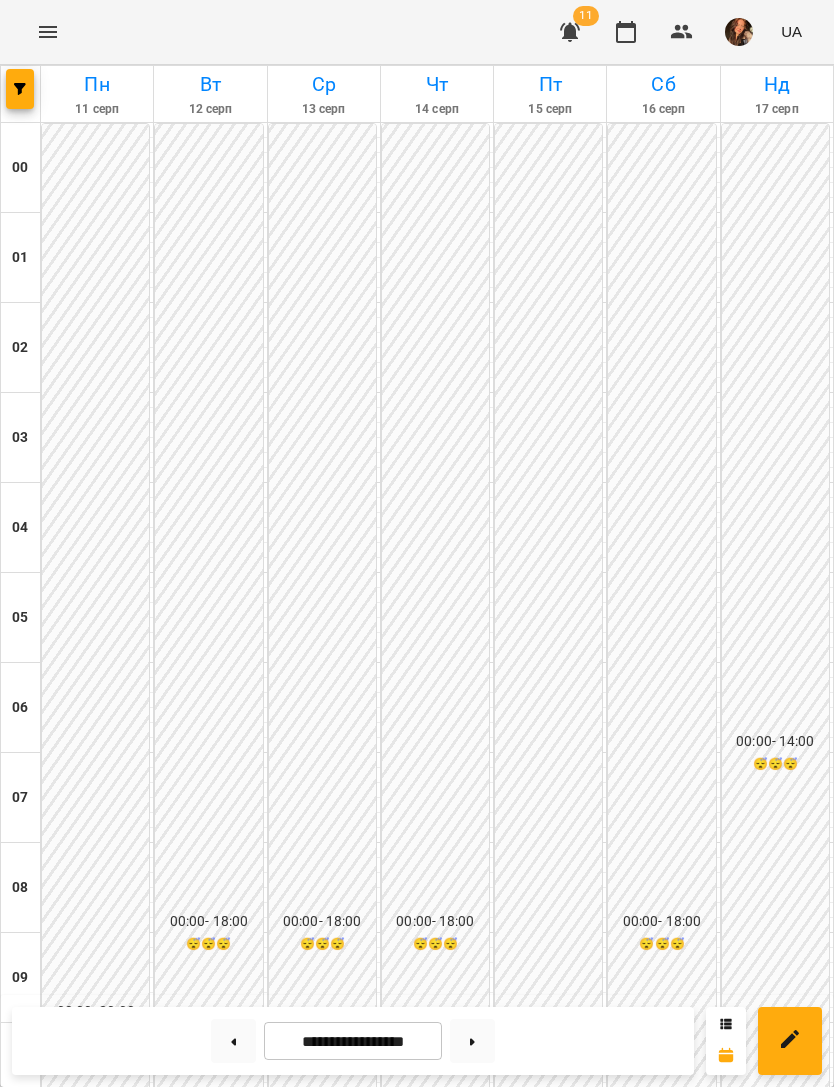 click at bounding box center [233, 1041] 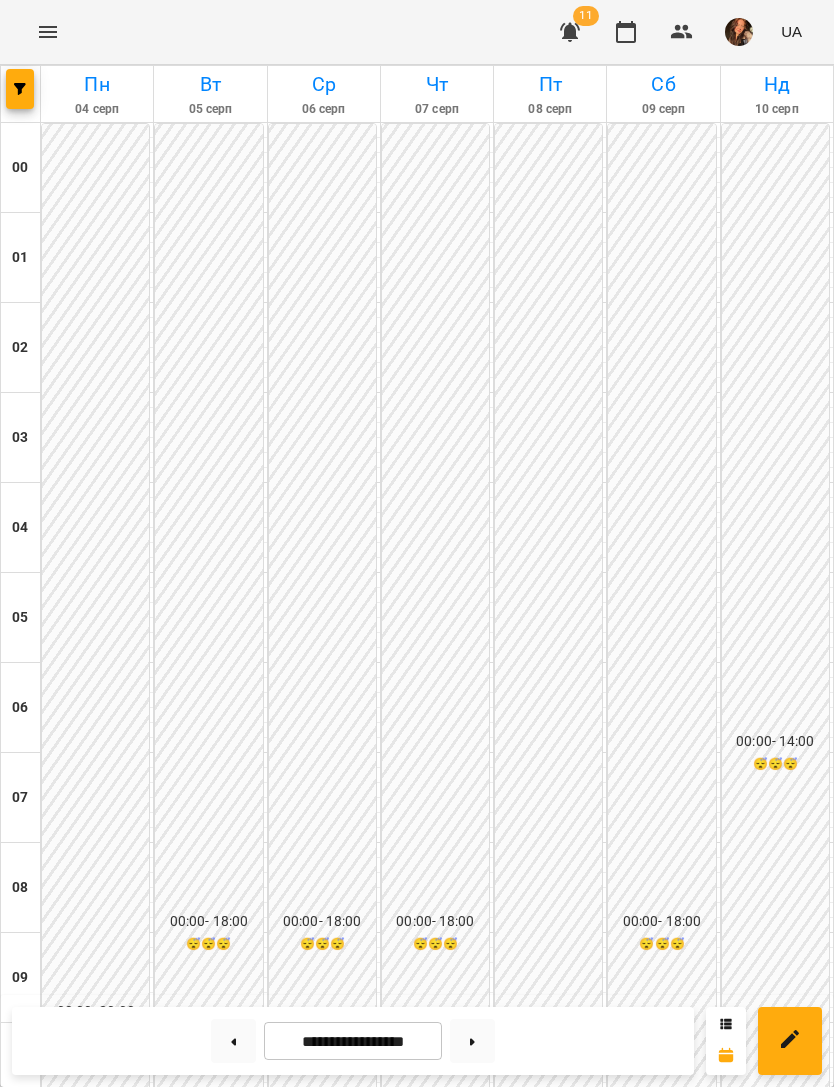 click at bounding box center [472, 1041] 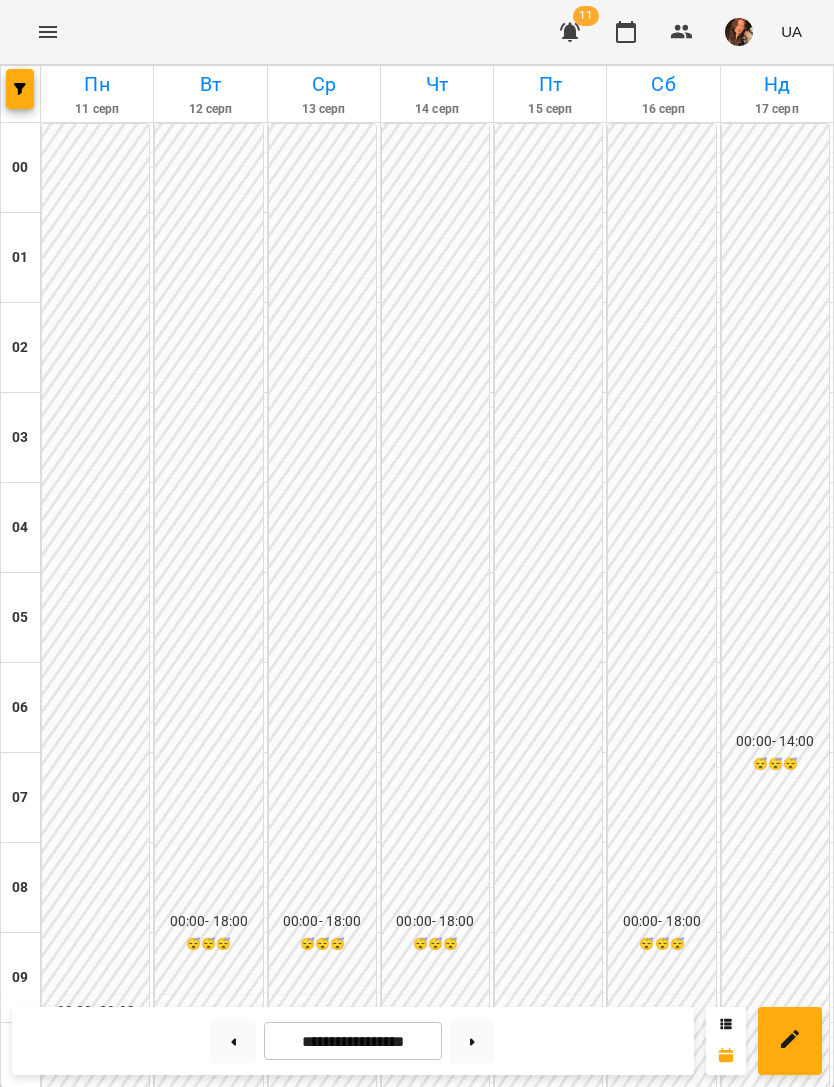 scroll, scrollTop: 1165, scrollLeft: 0, axis: vertical 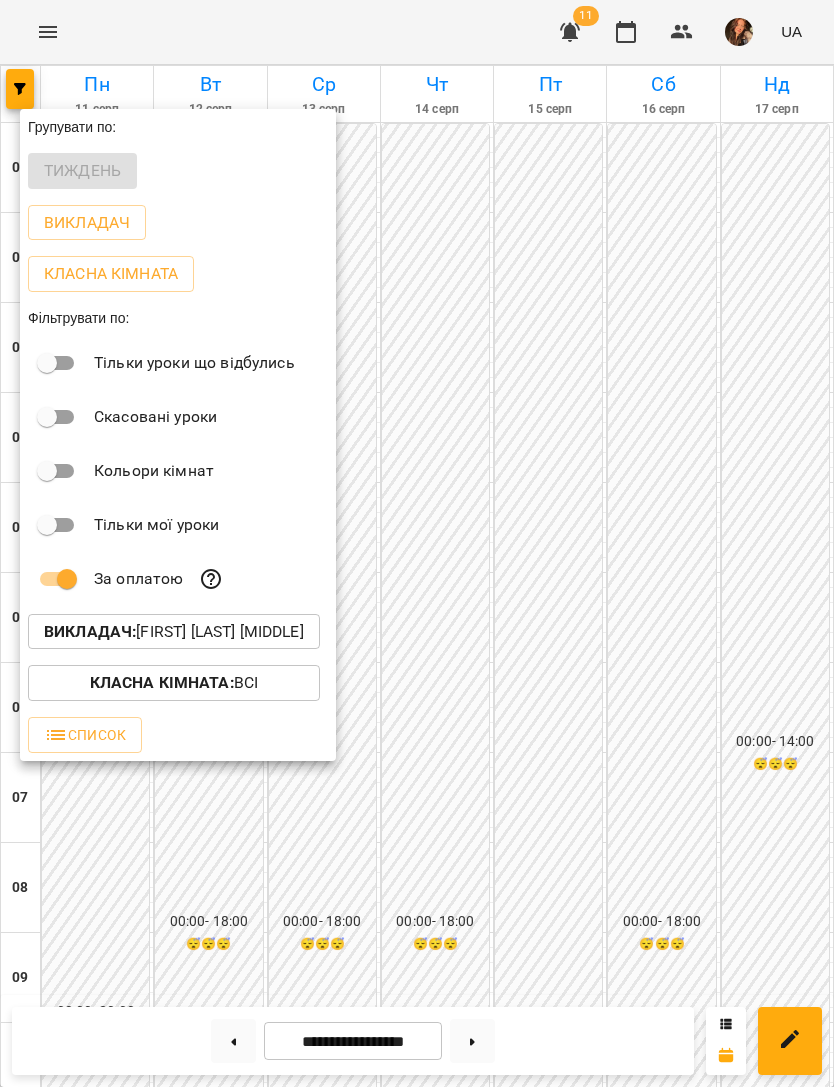 click on "Викладач : [LAST] [FIRST] [MIDDLE]" at bounding box center (174, 632) 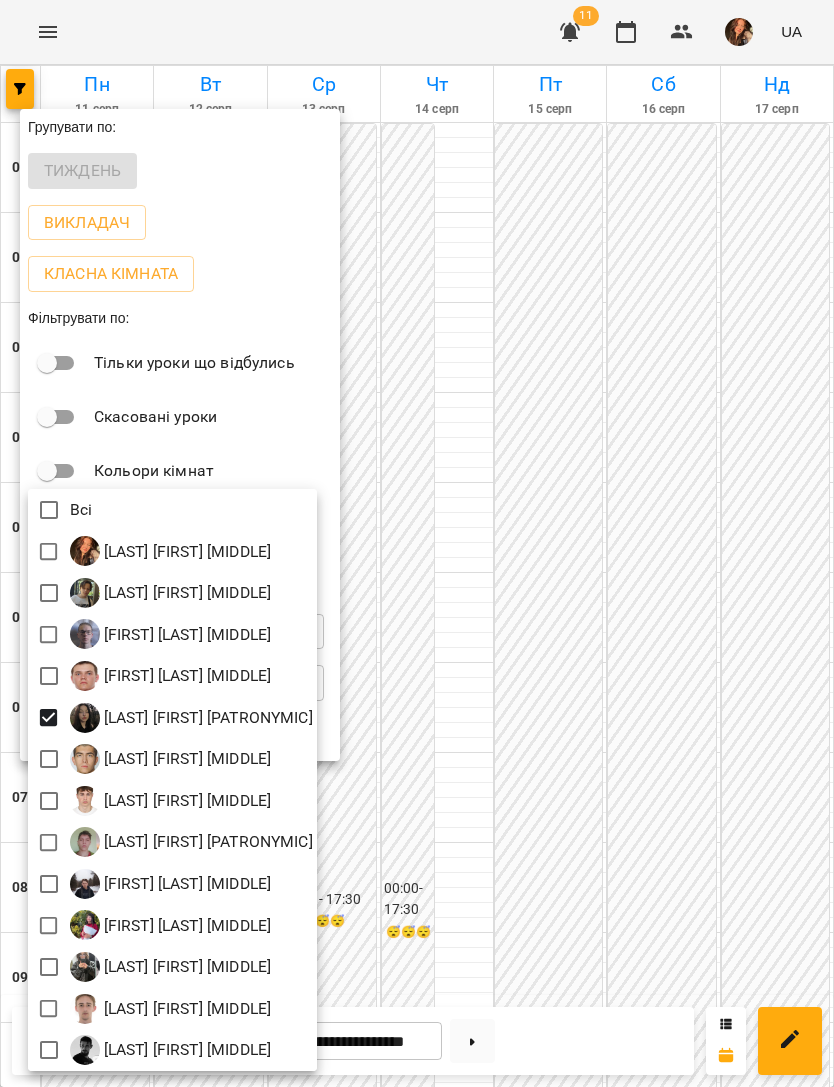 click at bounding box center (417, 543) 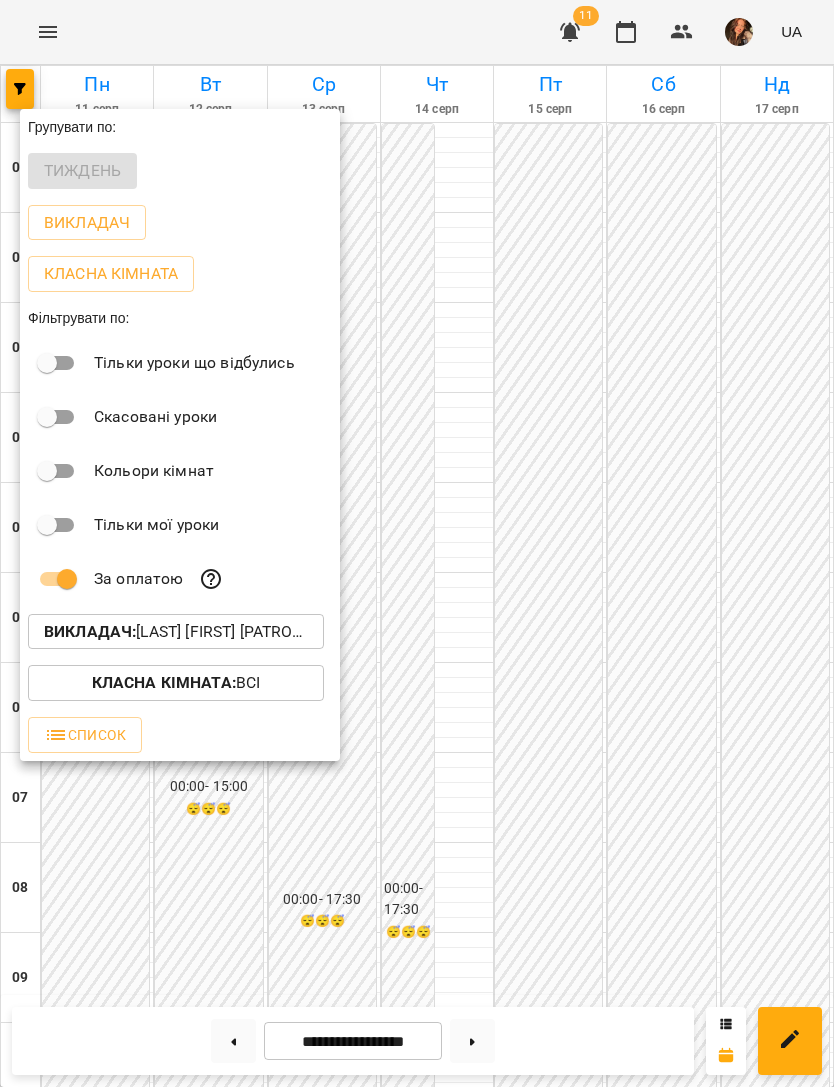 click at bounding box center [417, 543] 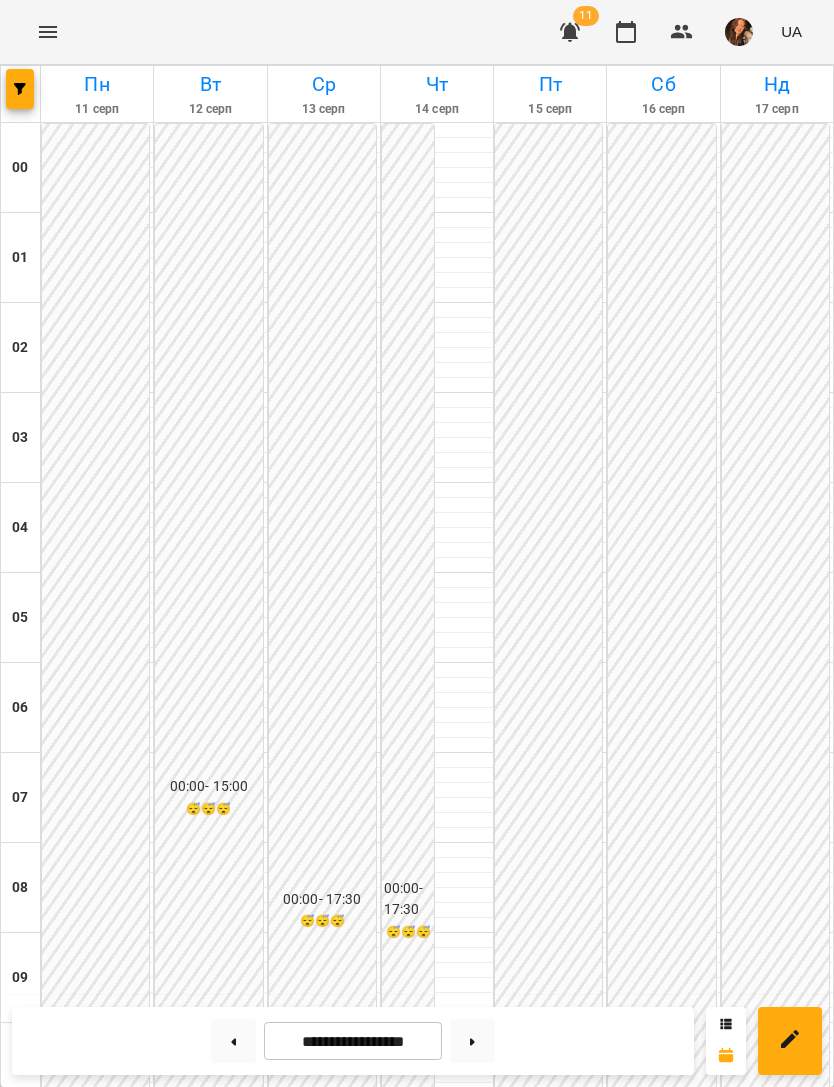scroll, scrollTop: 1165, scrollLeft: 0, axis: vertical 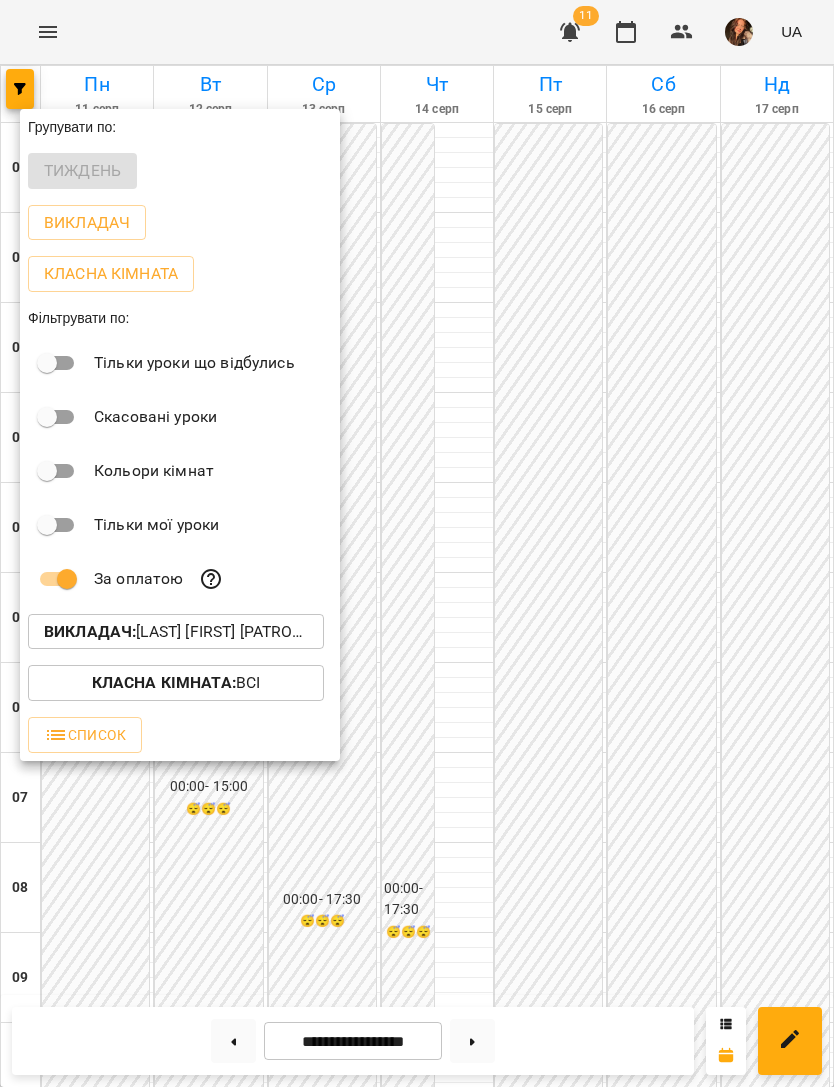 click on "Викладач :  [FIRST] [LAST] [MIDDLE]" at bounding box center (176, 632) 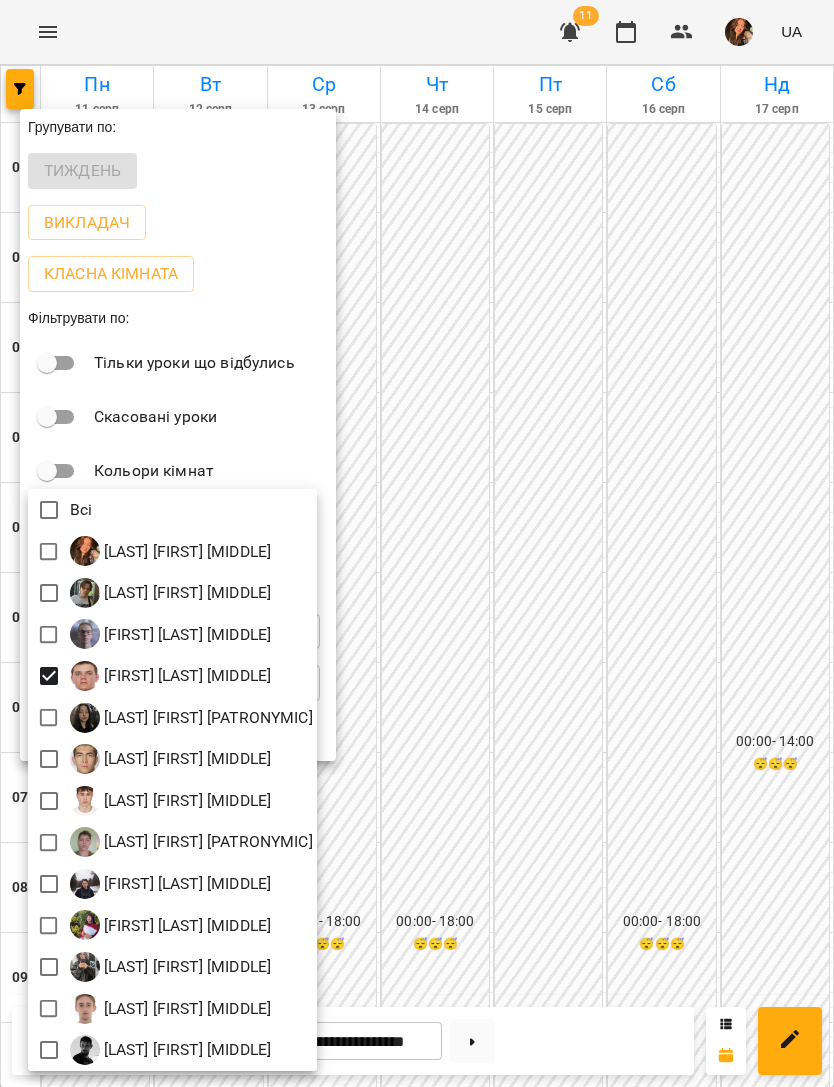 click at bounding box center [417, 543] 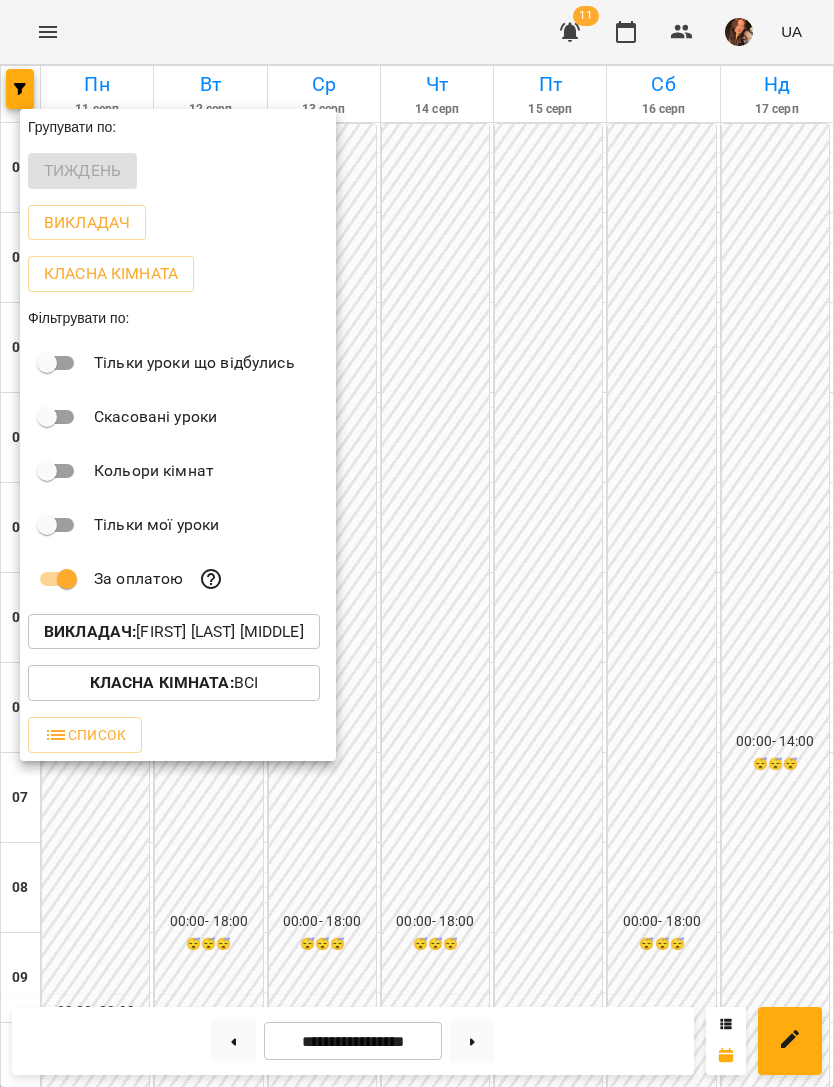 click at bounding box center [417, 543] 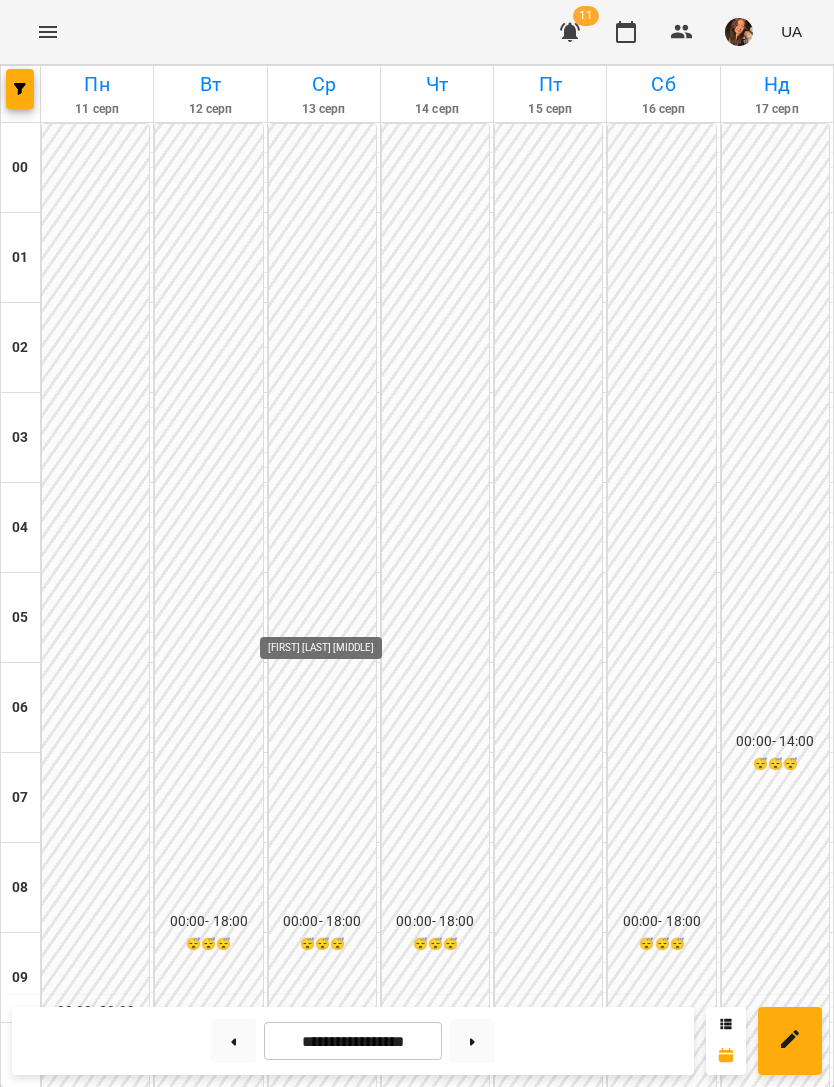 click at bounding box center [336, 1774] 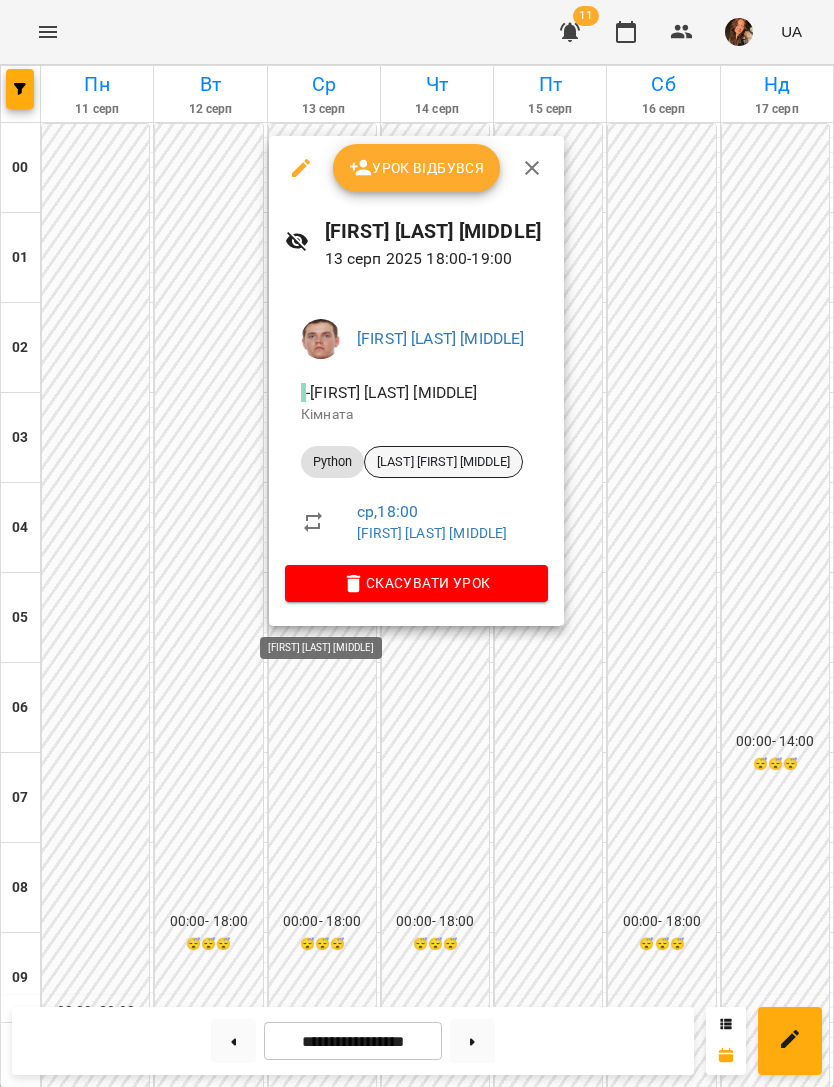 click on "[LAST] [FIRST] [MIDDLE]" at bounding box center [443, 462] 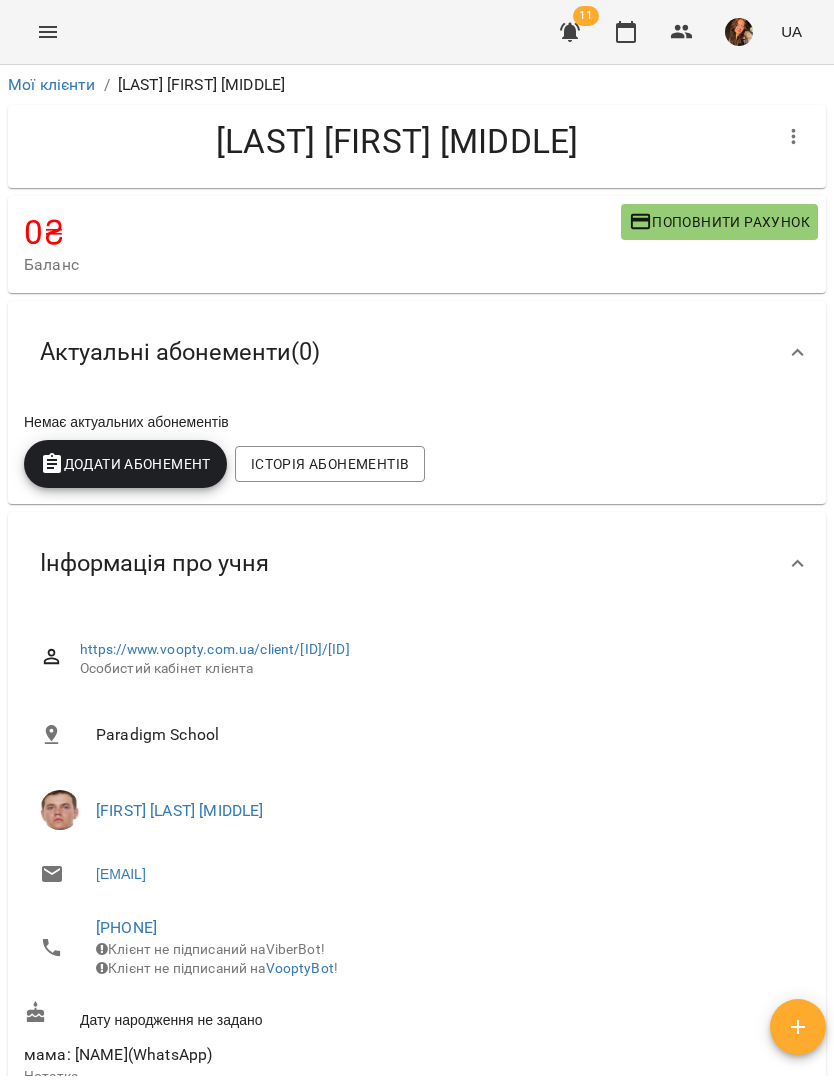 scroll, scrollTop: 0, scrollLeft: 0, axis: both 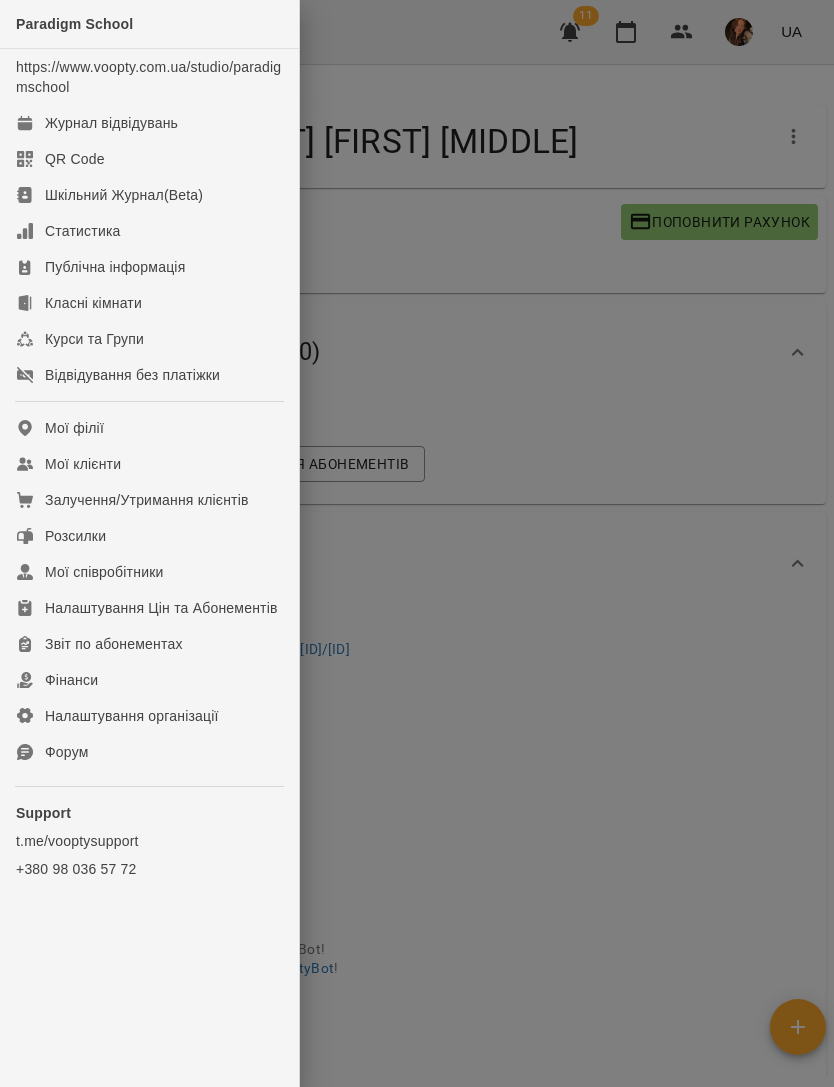 click on "Журнал відвідувань" at bounding box center [149, 123] 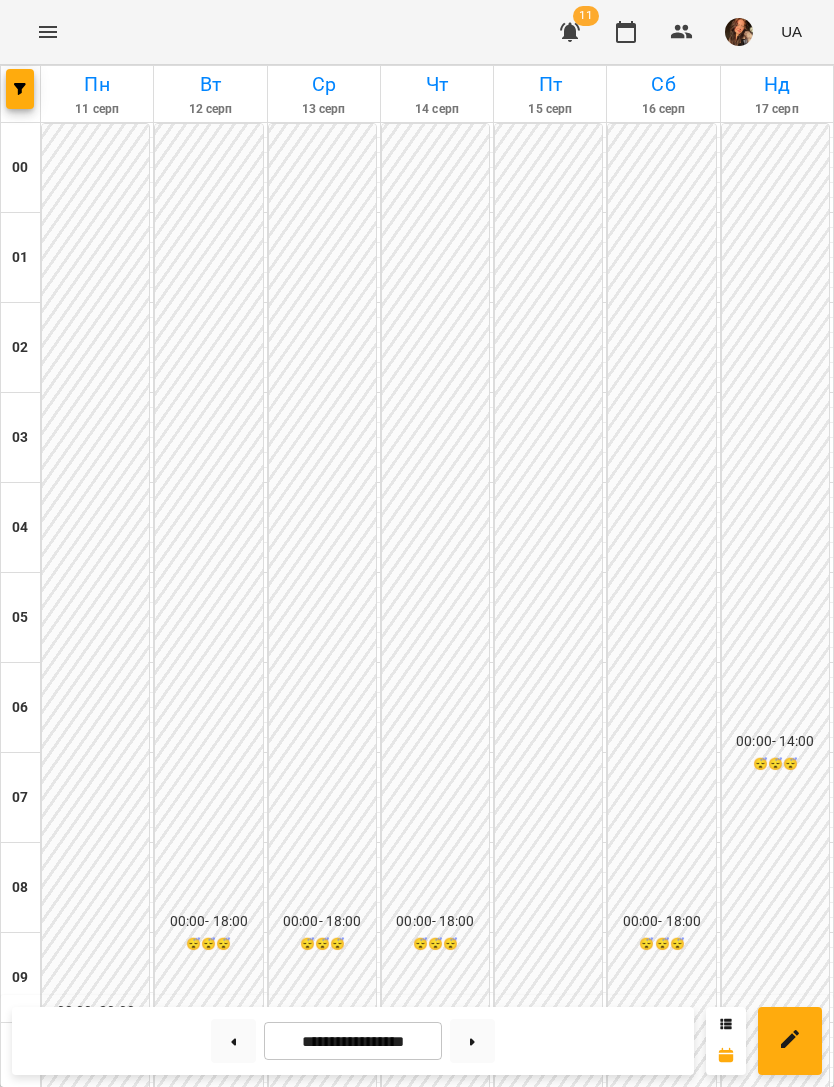 scroll, scrollTop: 831, scrollLeft: 0, axis: vertical 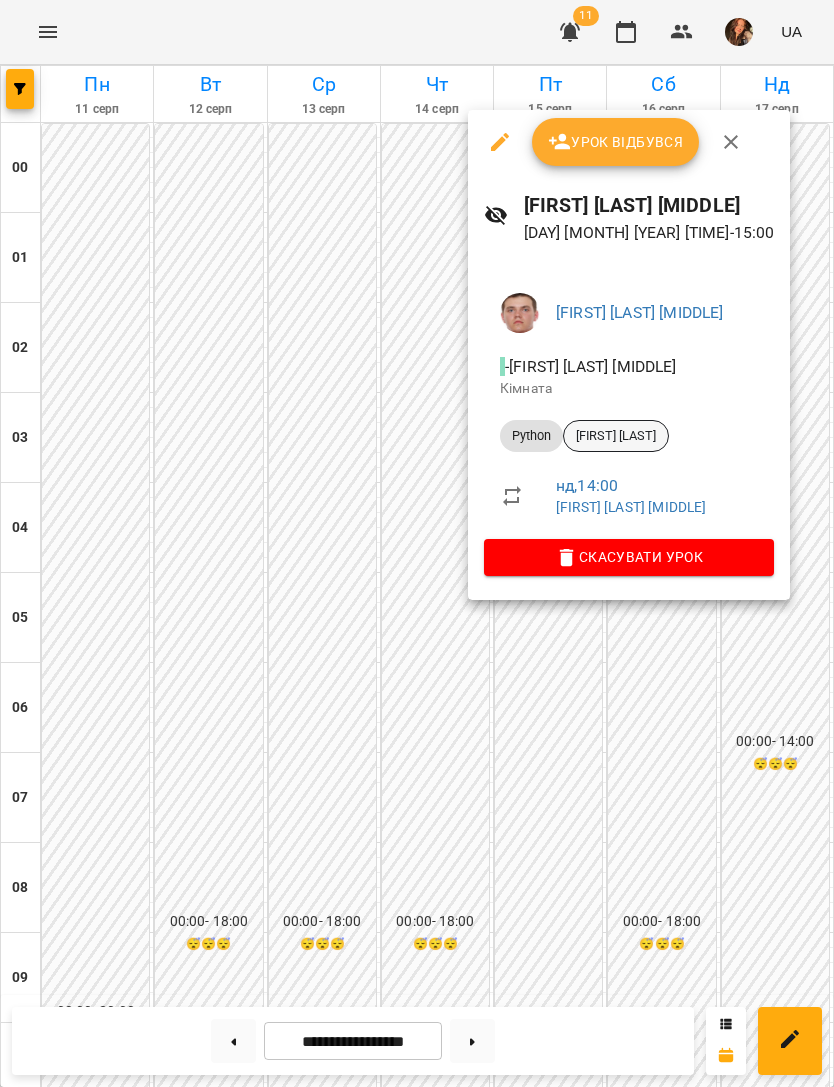 click on "[FIRST] [LAST]" at bounding box center (616, 436) 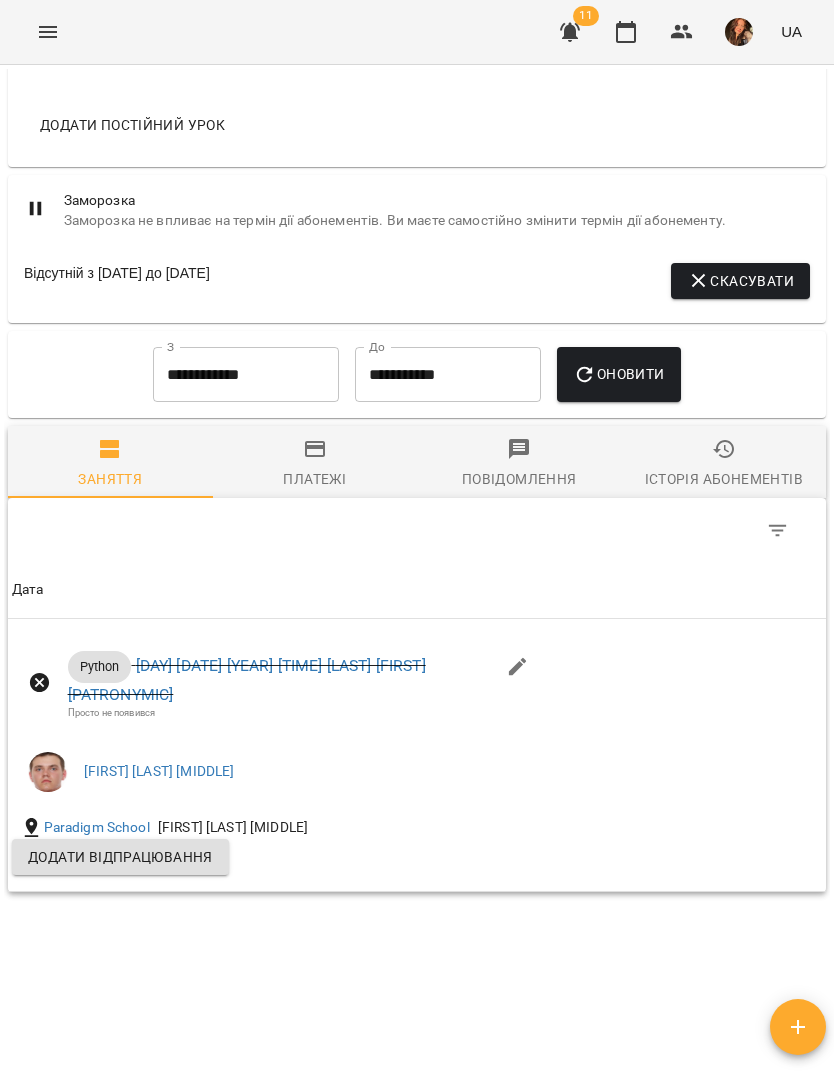 scroll, scrollTop: 1641, scrollLeft: 0, axis: vertical 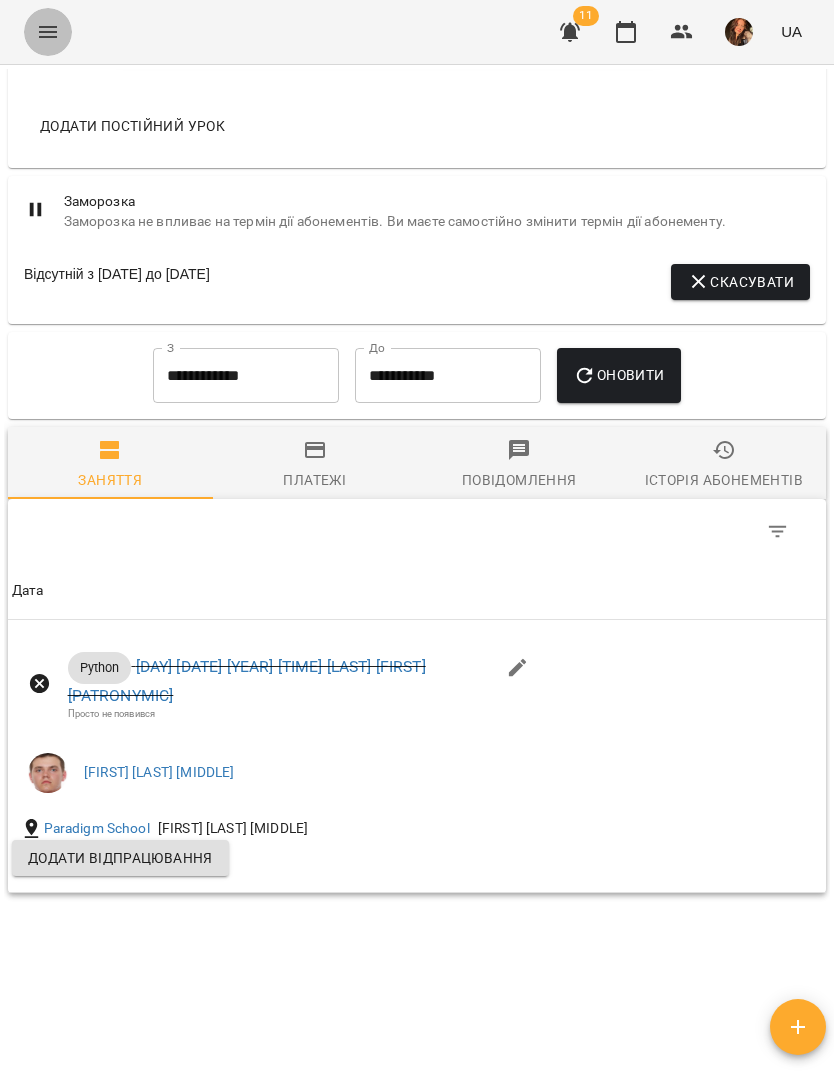 click 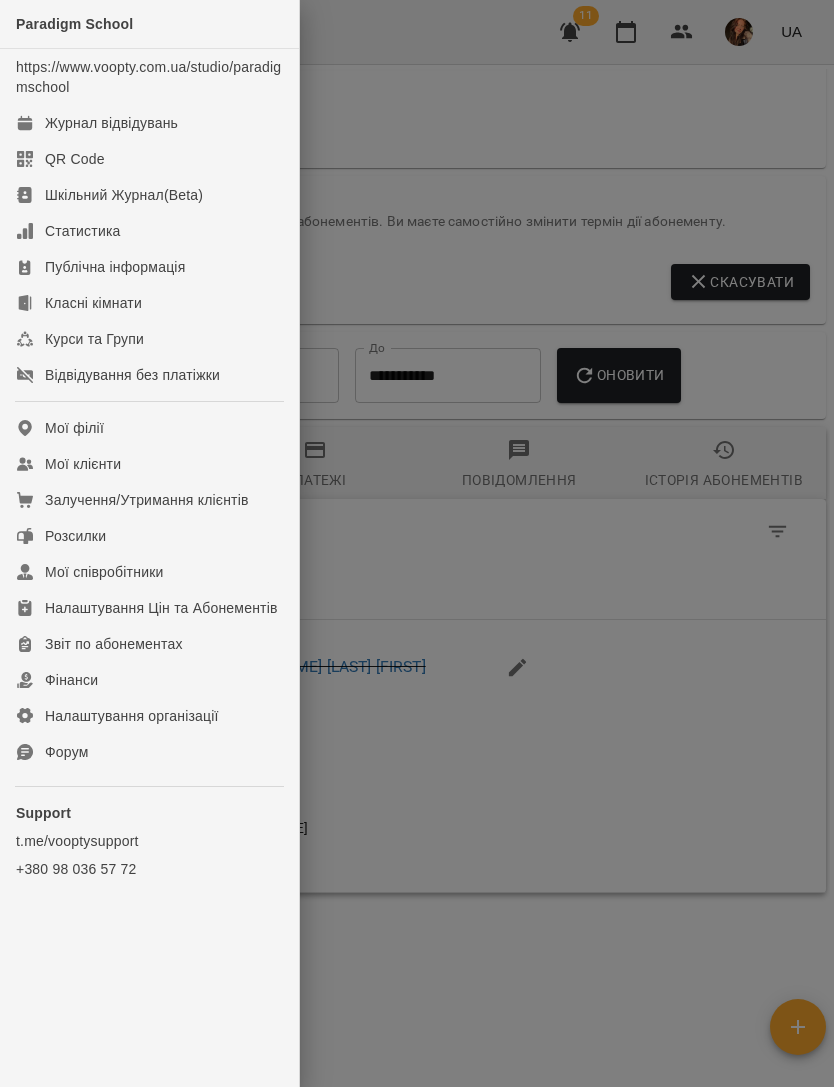 click on "Журнал відвідувань" at bounding box center (111, 123) 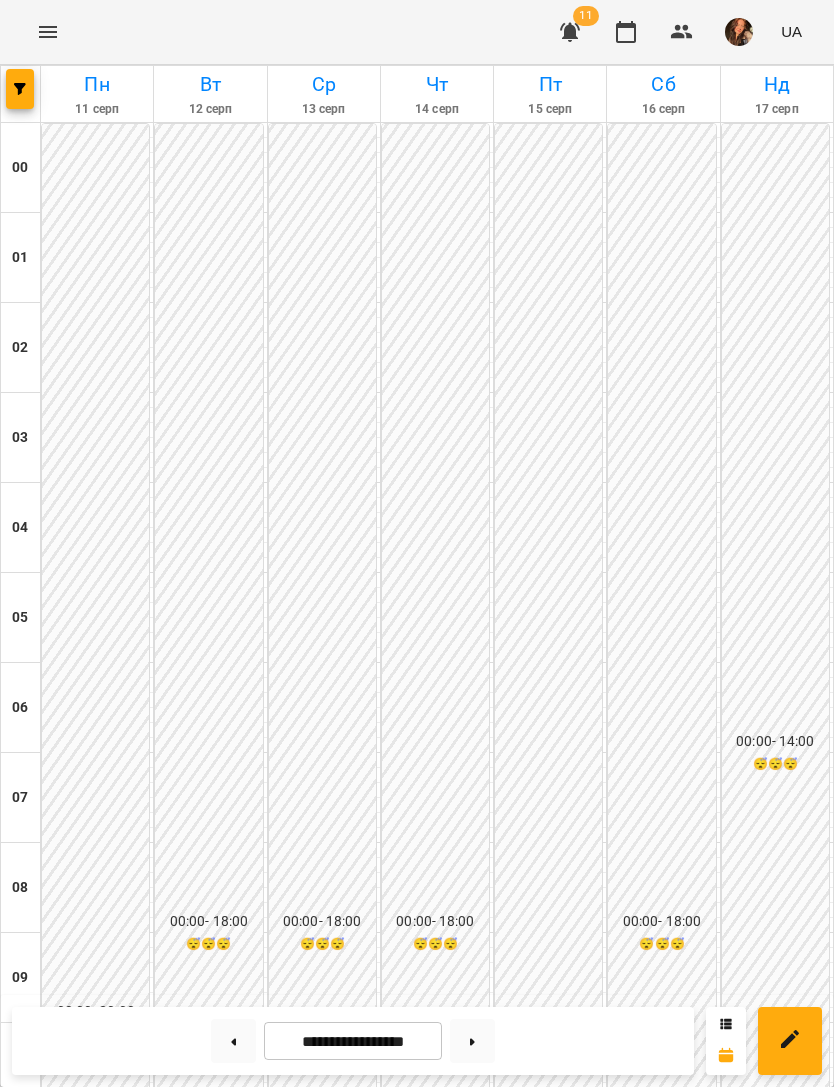 scroll, scrollTop: 1285, scrollLeft: 0, axis: vertical 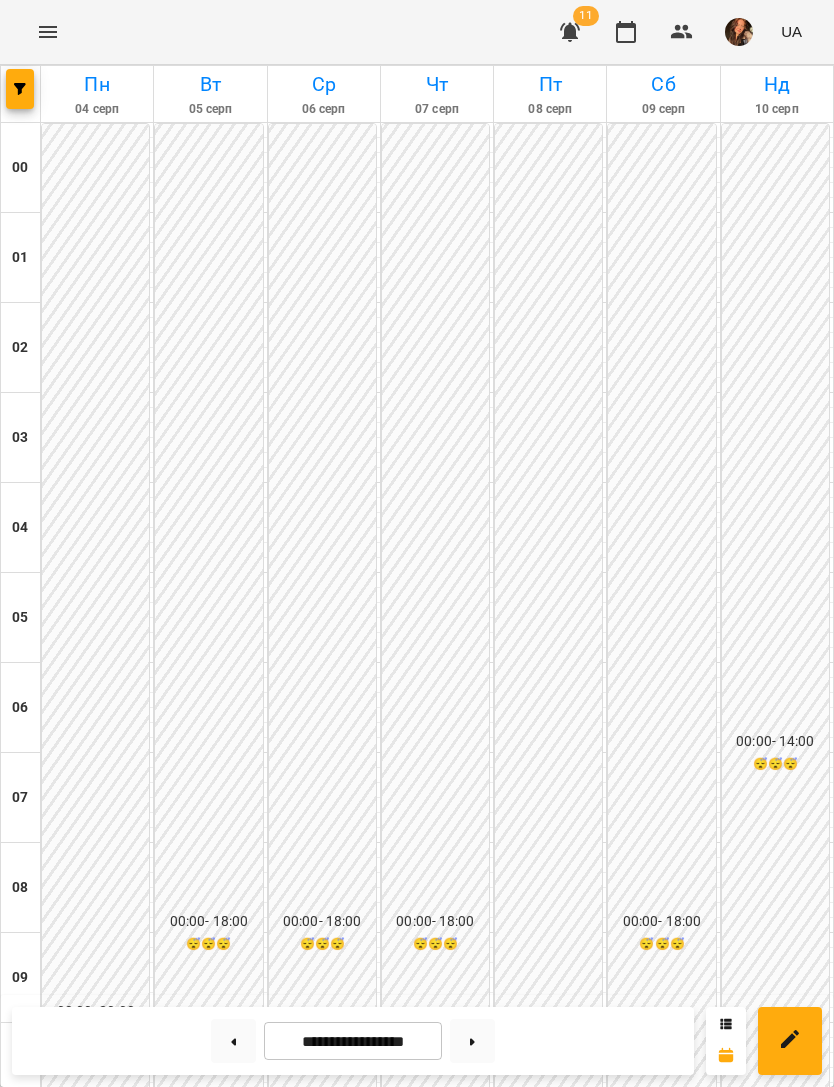 click at bounding box center (233, 1041) 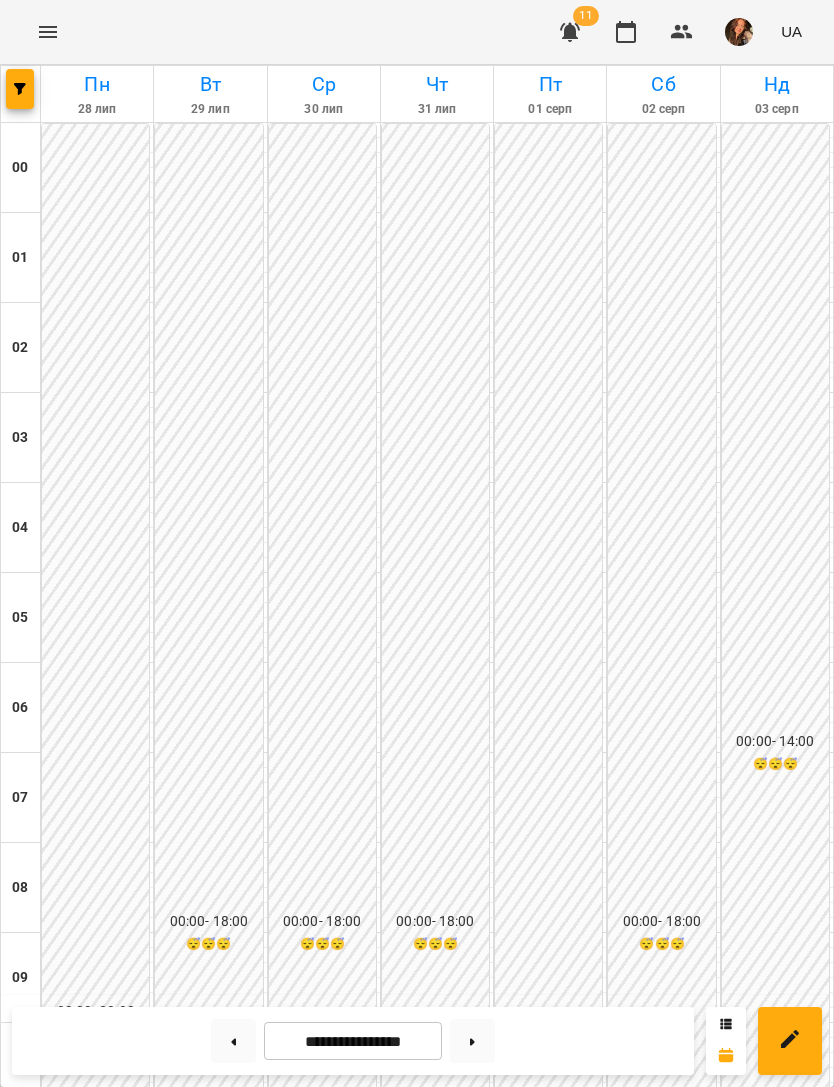 click at bounding box center [472, 1041] 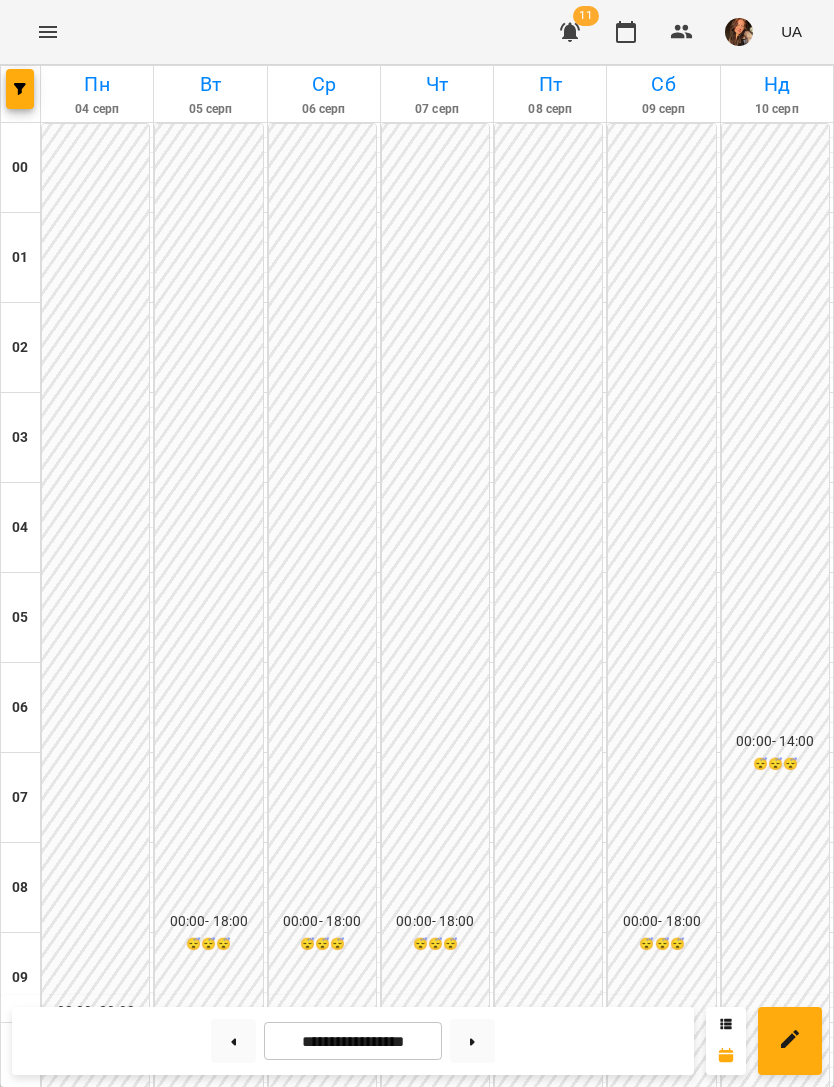scroll, scrollTop: 1124, scrollLeft: 0, axis: vertical 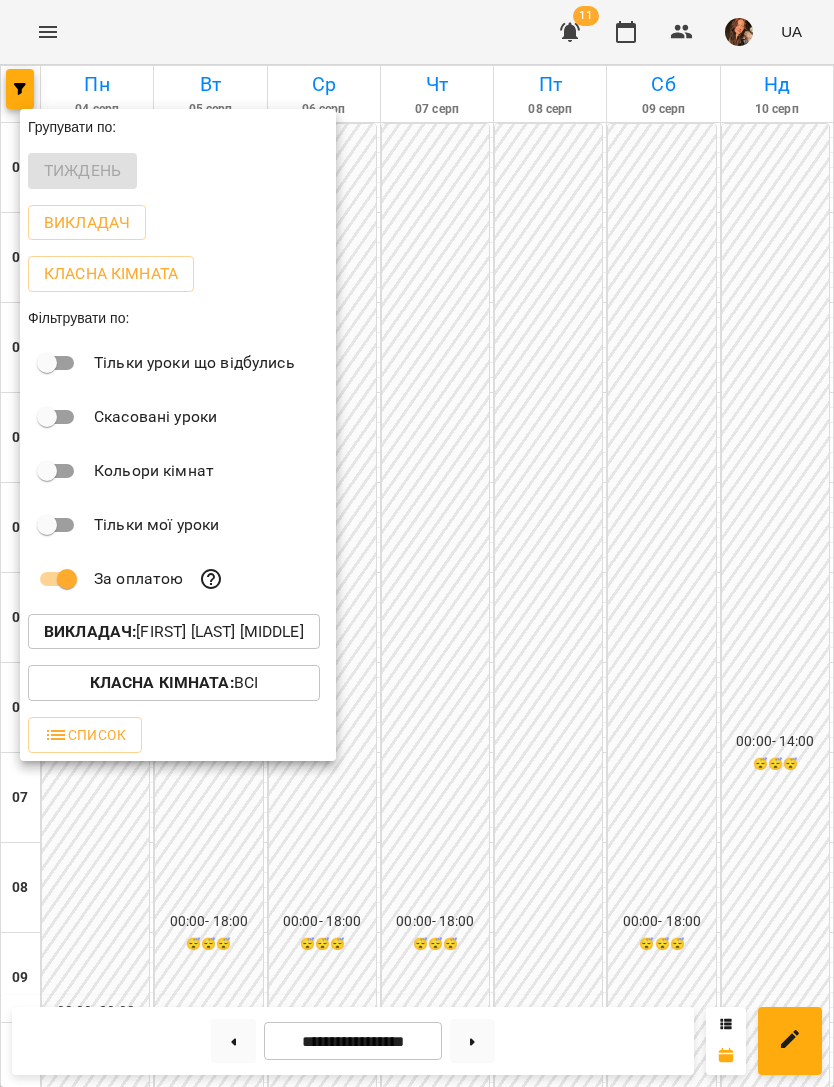 click at bounding box center (417, 543) 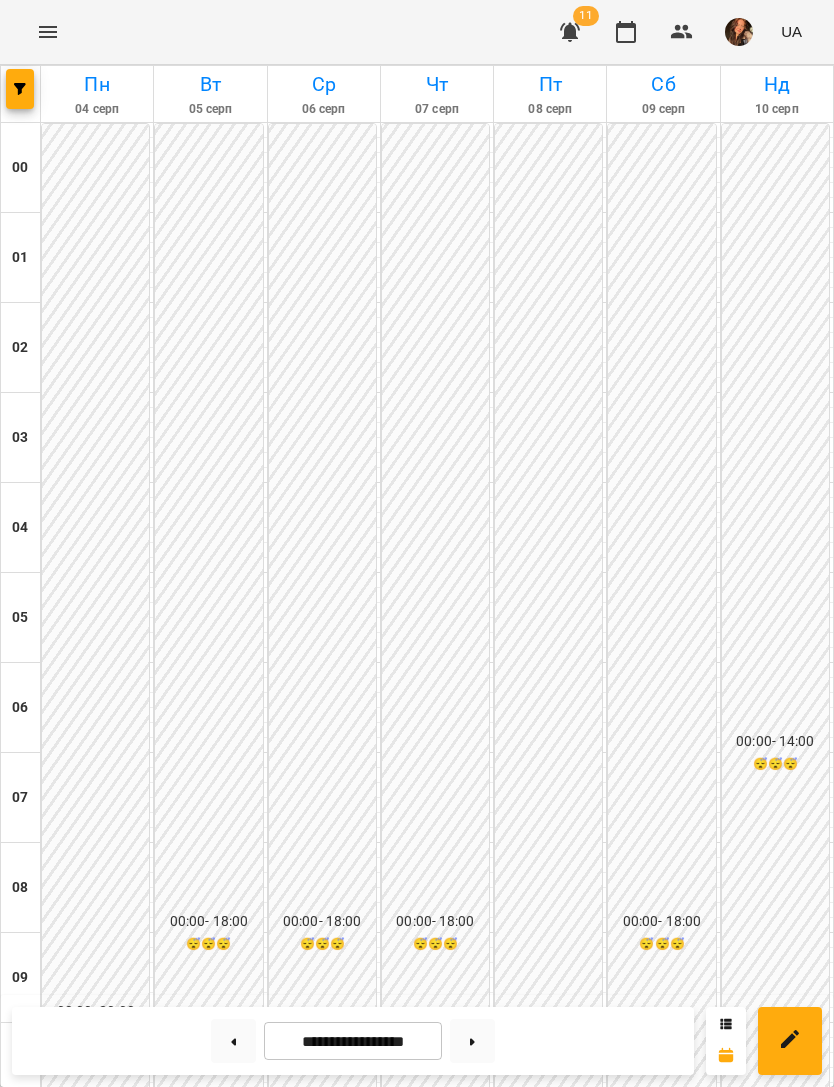 scroll, scrollTop: 607, scrollLeft: 0, axis: vertical 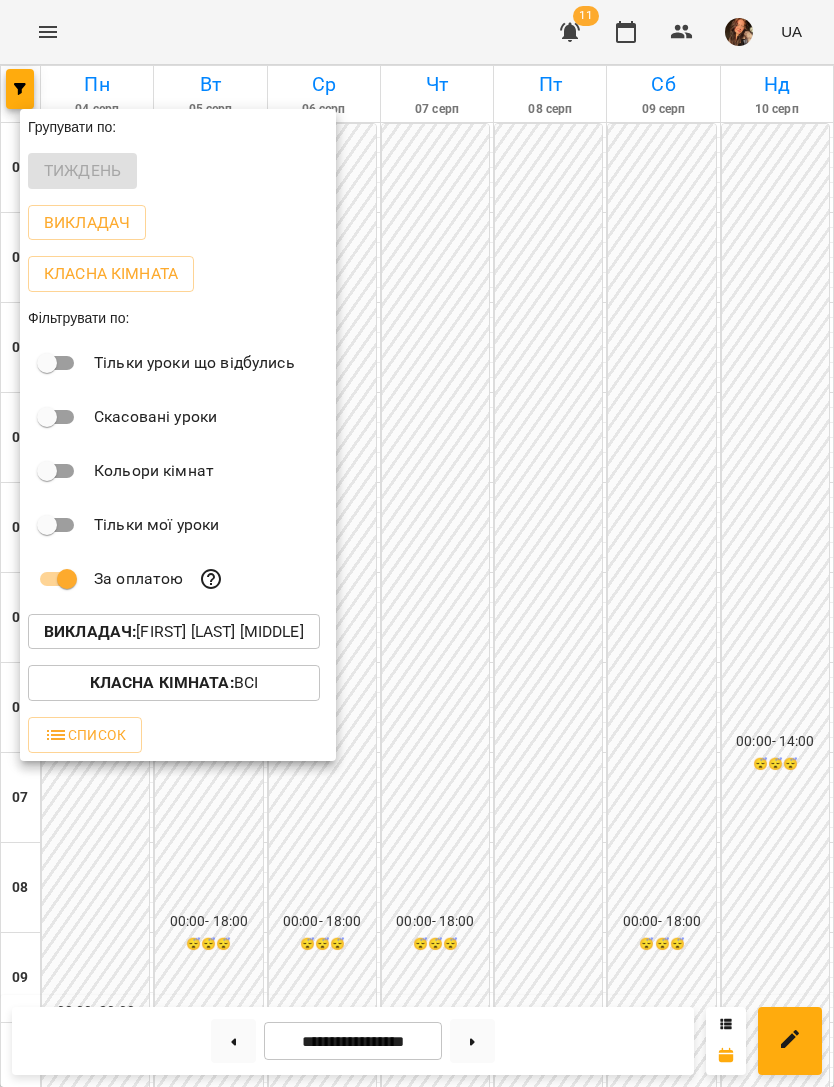 click at bounding box center (417, 543) 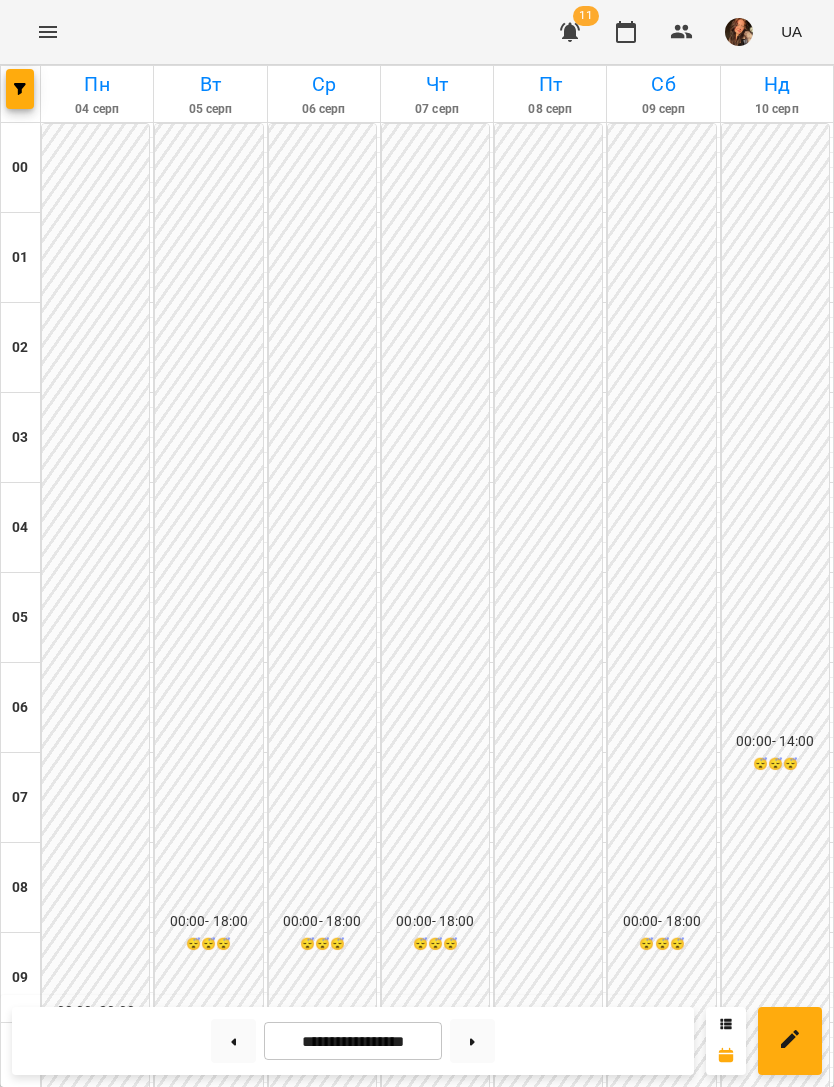click 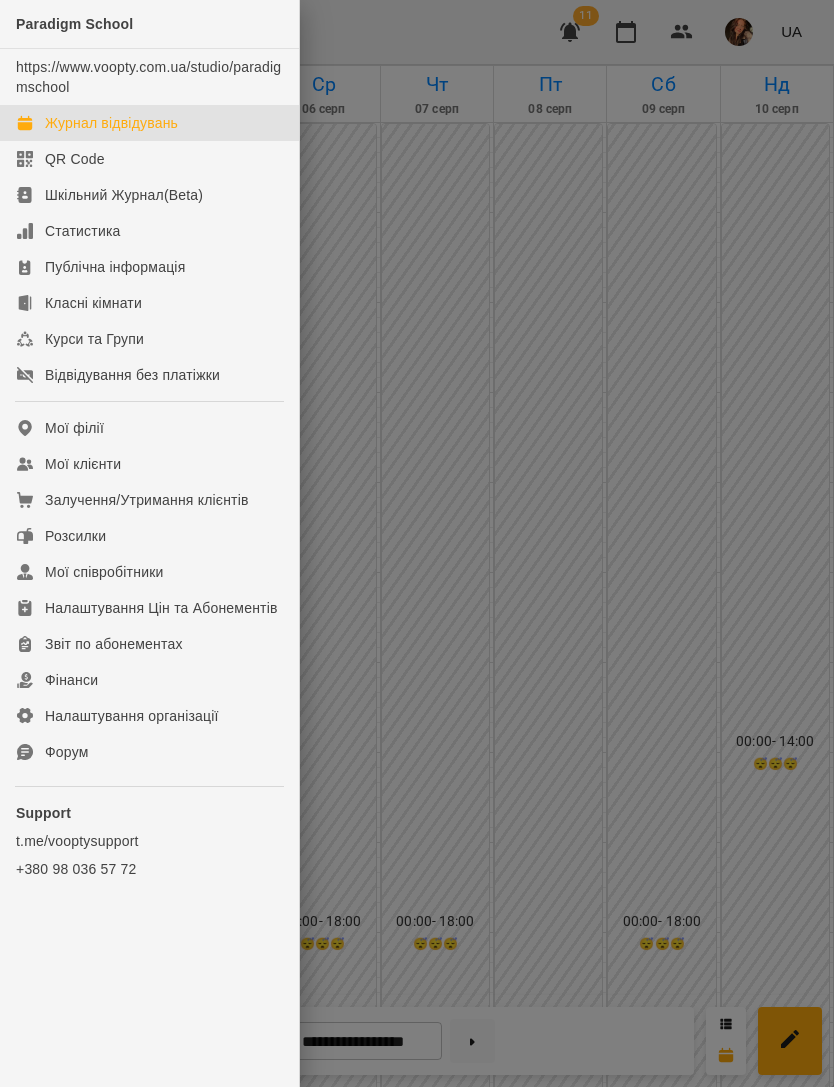 click on "Paradigm School" at bounding box center [149, 24] 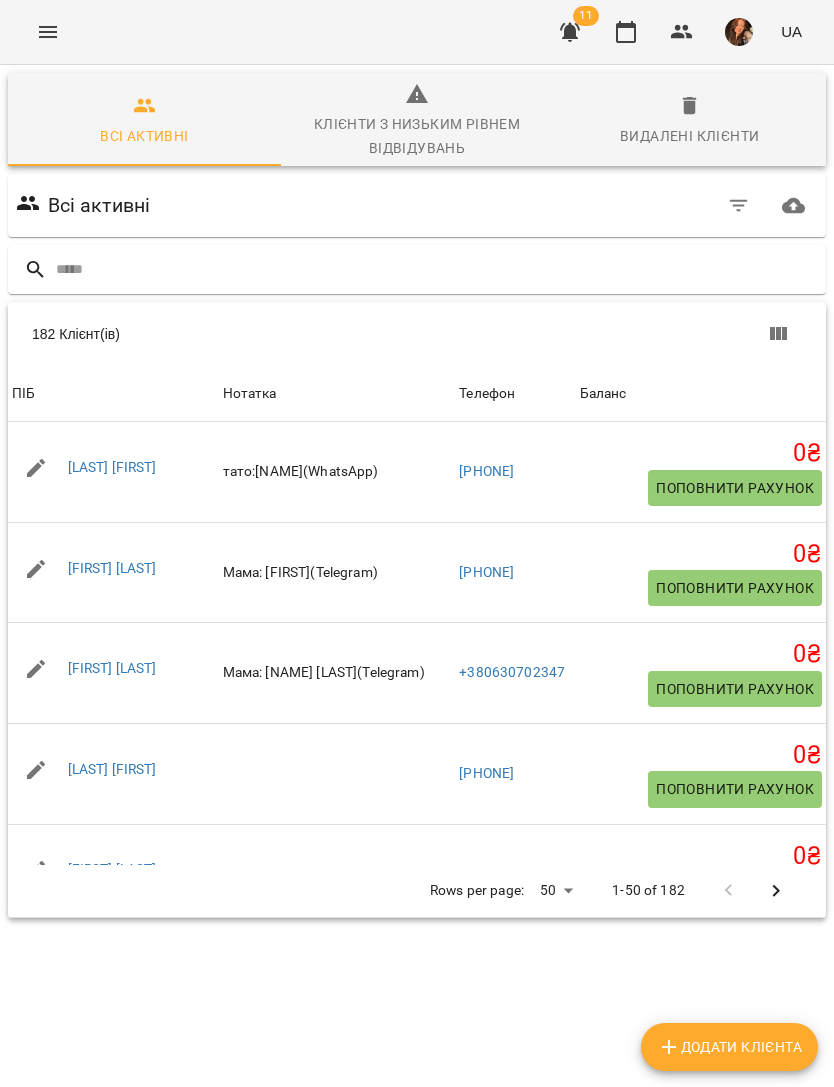 click at bounding box center (437, 269) 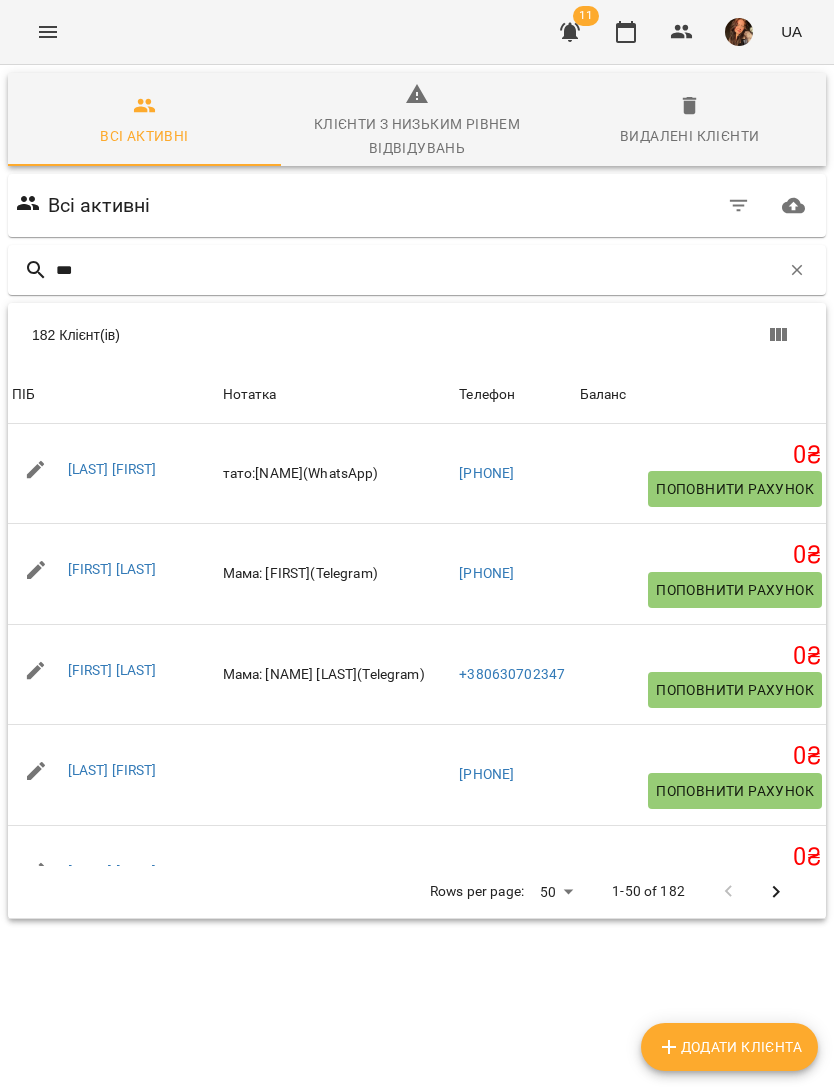 type on "****" 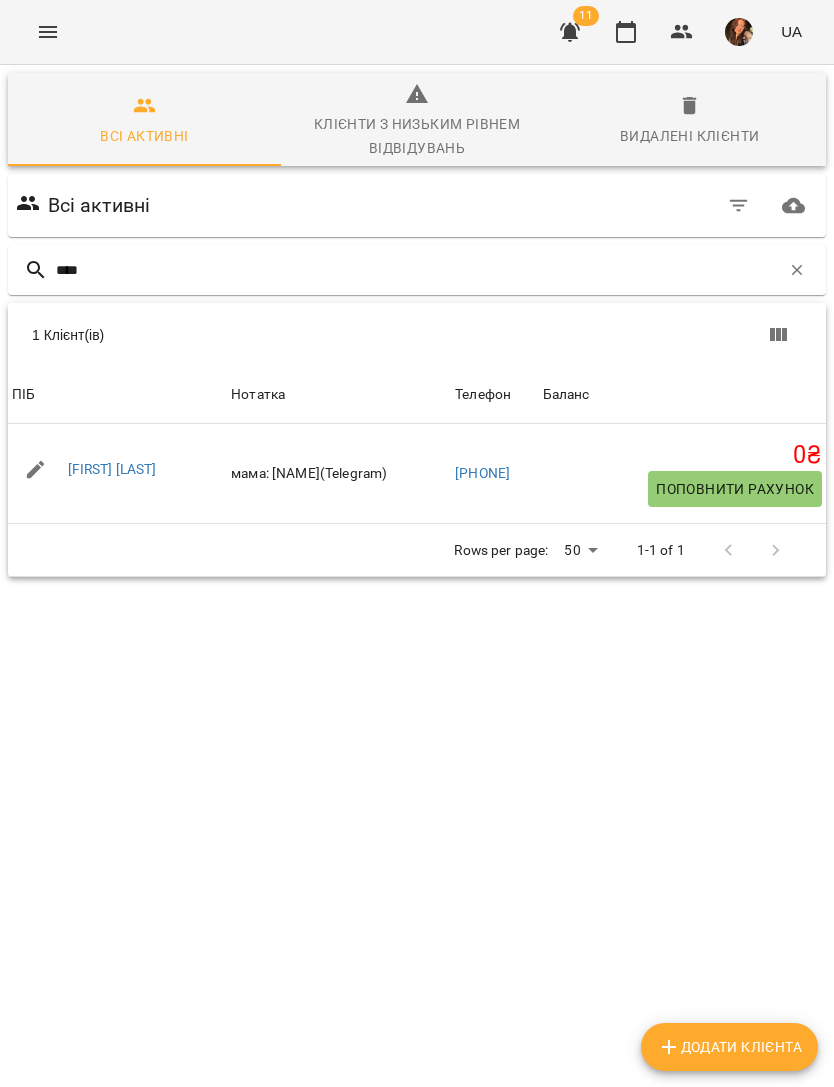 click on "[FIRST] [LAST]" at bounding box center [112, 469] 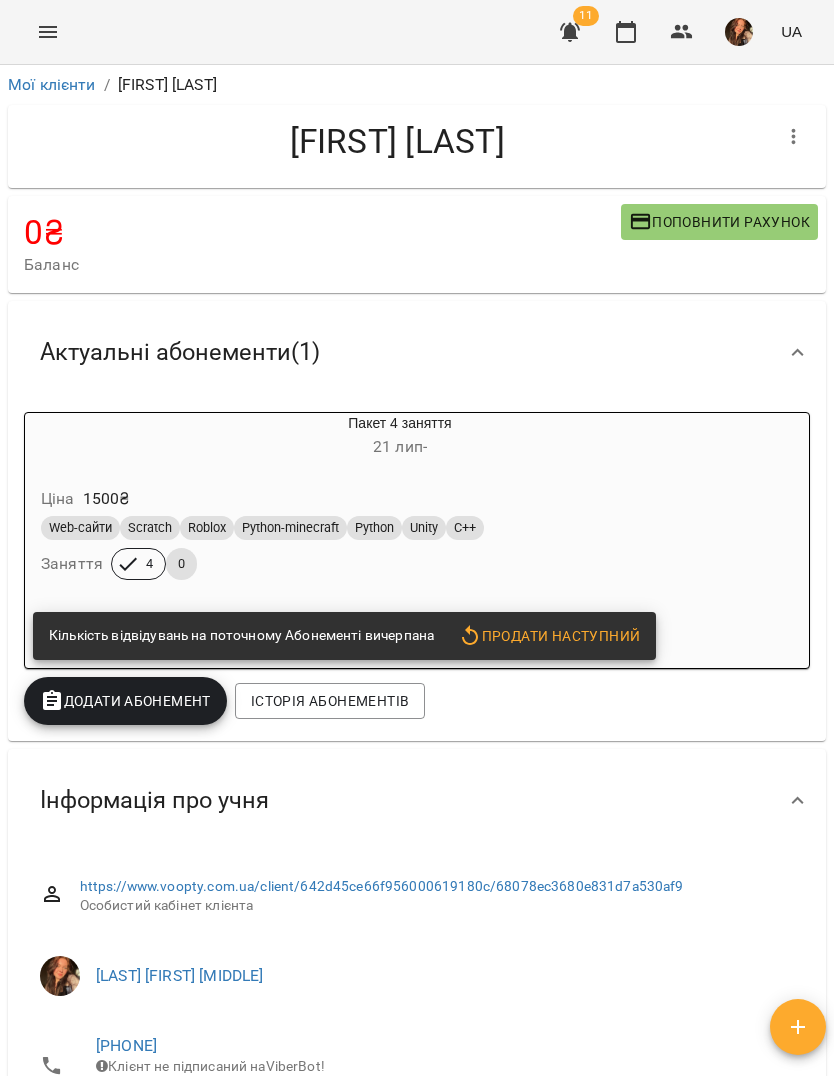 click on "Ціна 1500 ₴" at bounding box center [400, 499] 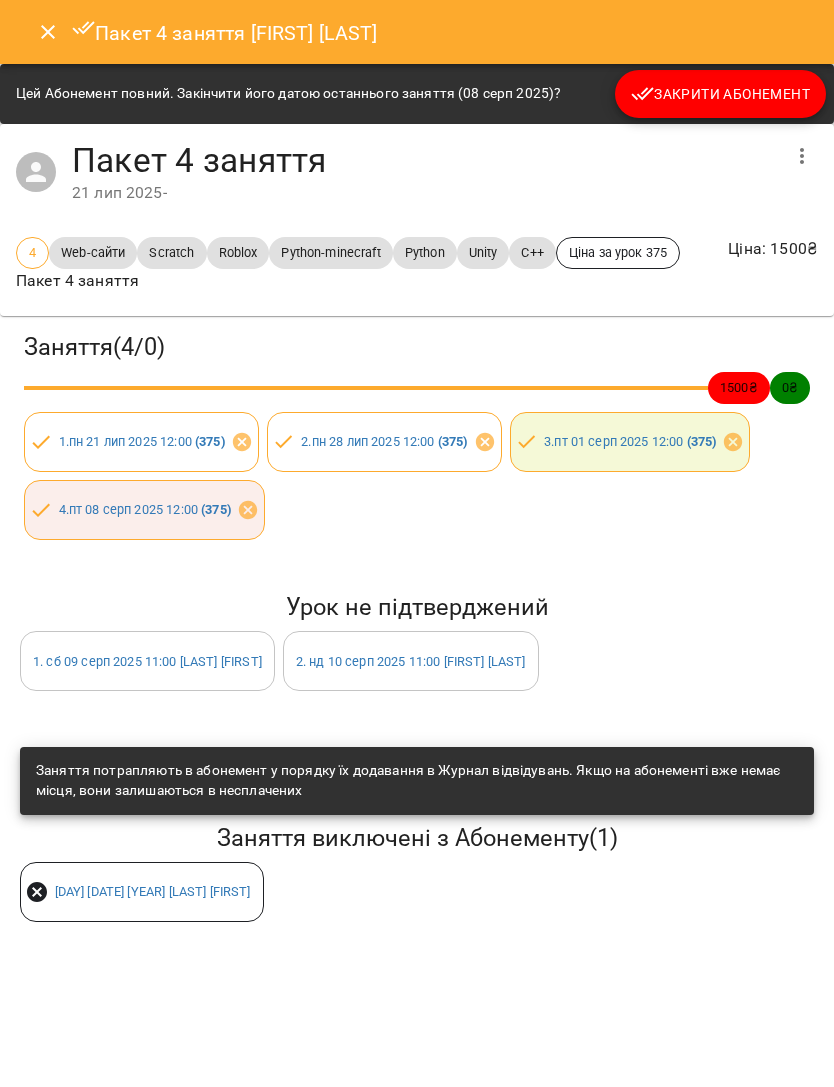 click 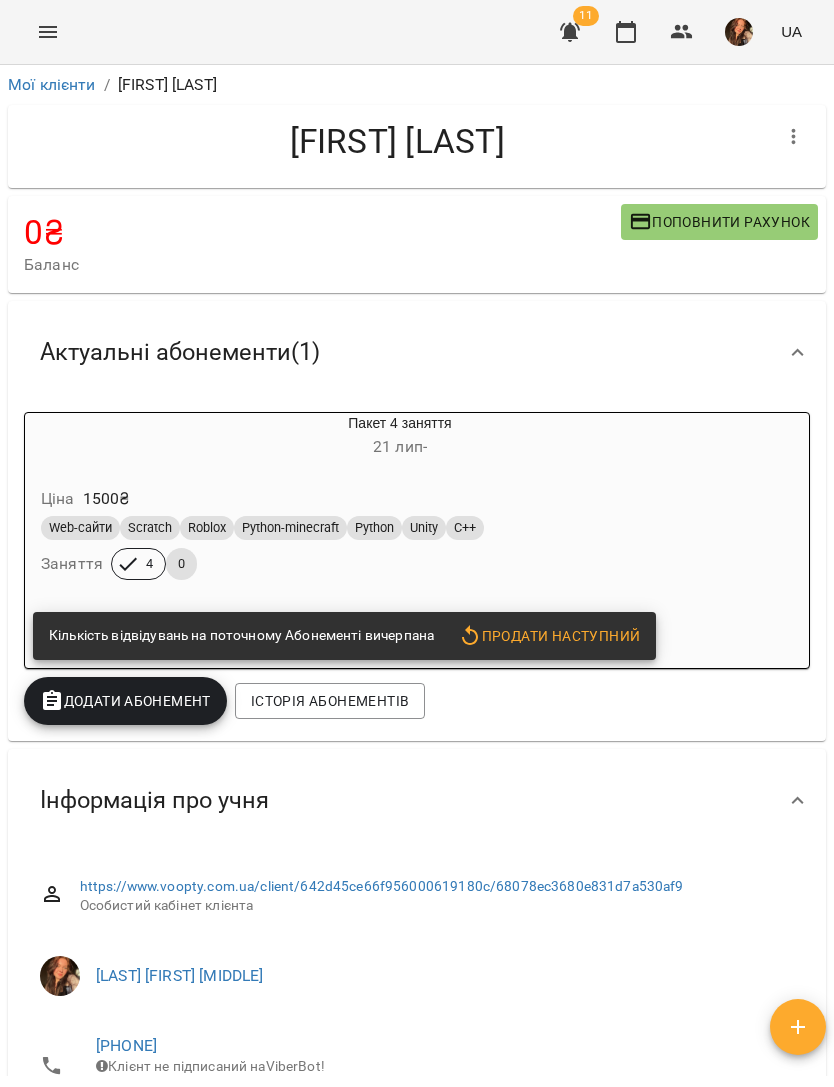 click 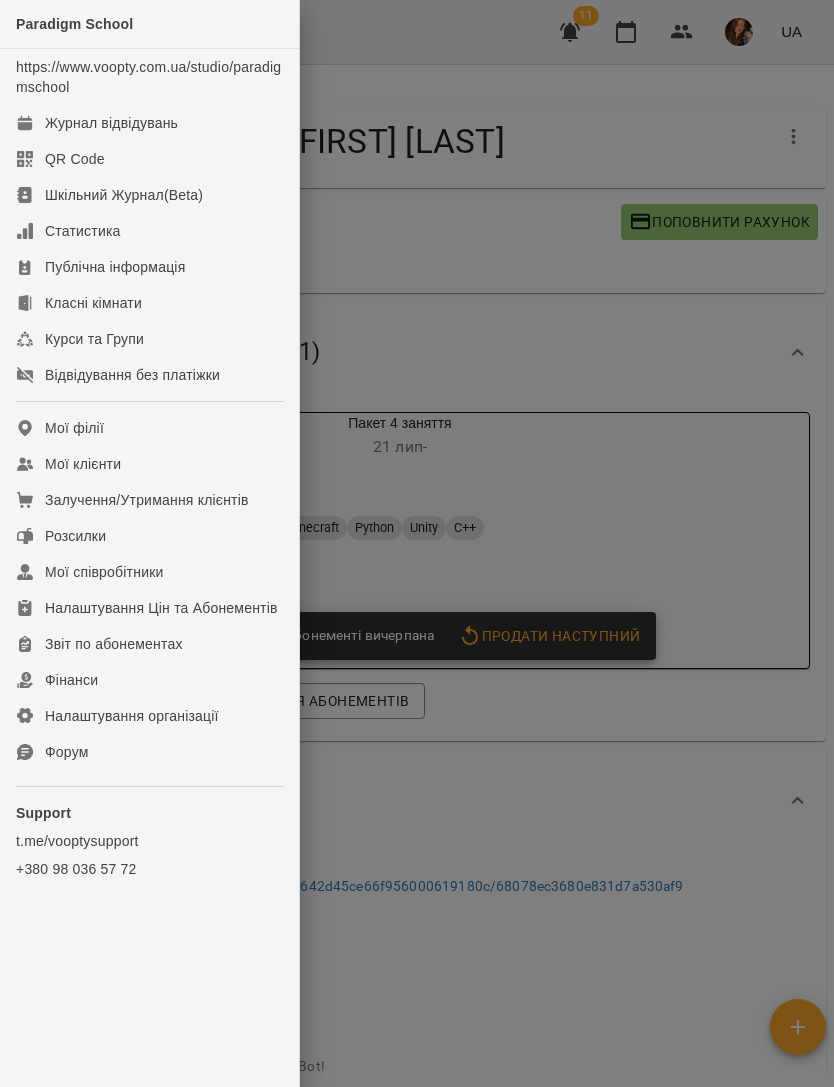 click on "Журнал відвідувань" at bounding box center [111, 123] 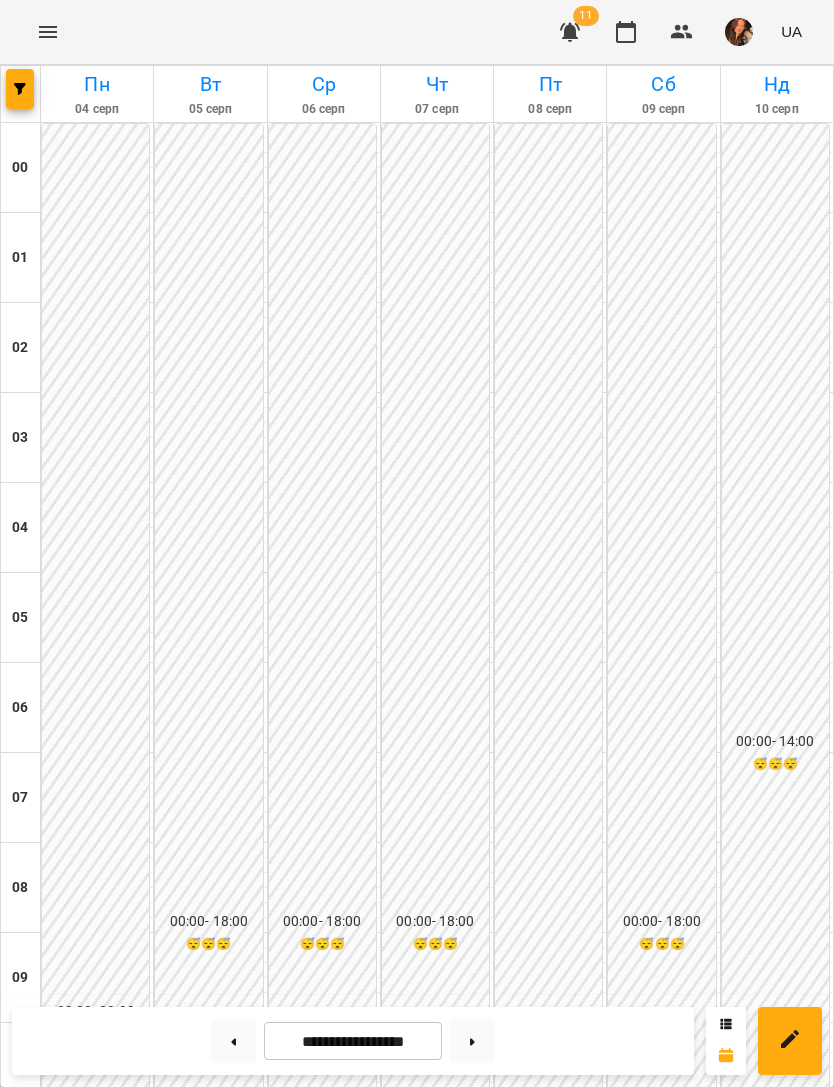 scroll, scrollTop: 1285, scrollLeft: 0, axis: vertical 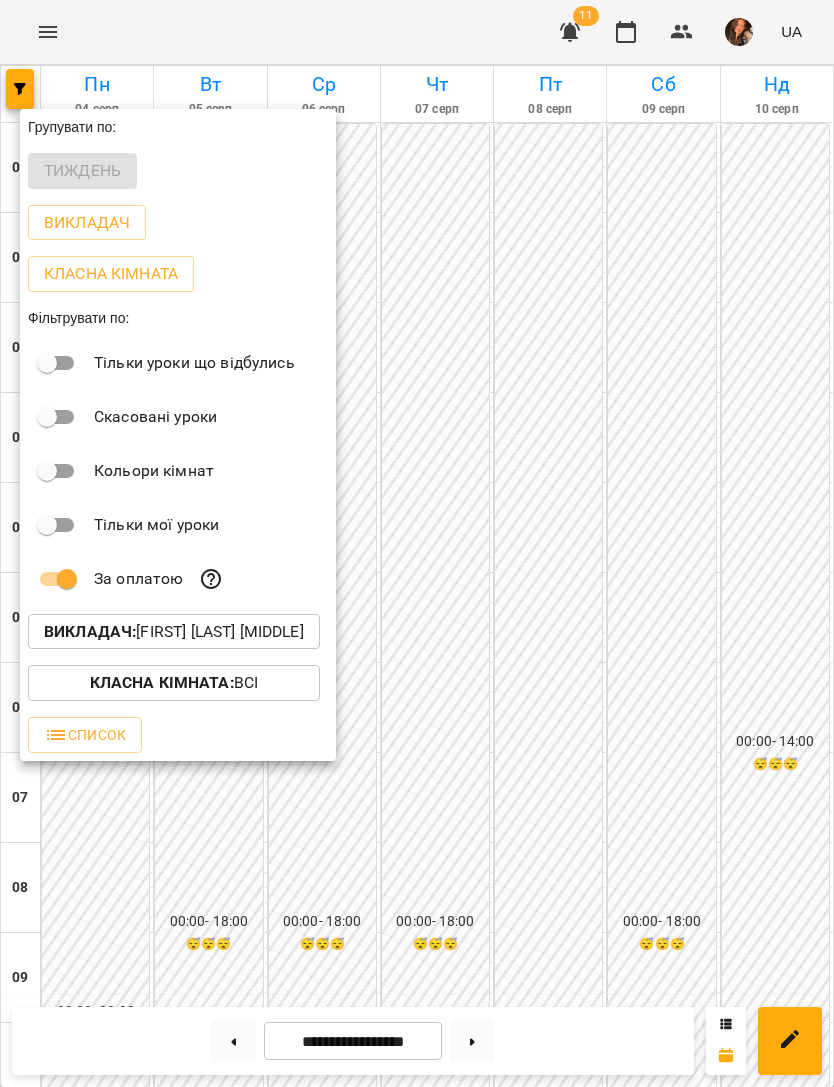 click on "Викладач : [LAST] [FIRST] [MIDDLE]" at bounding box center (174, 632) 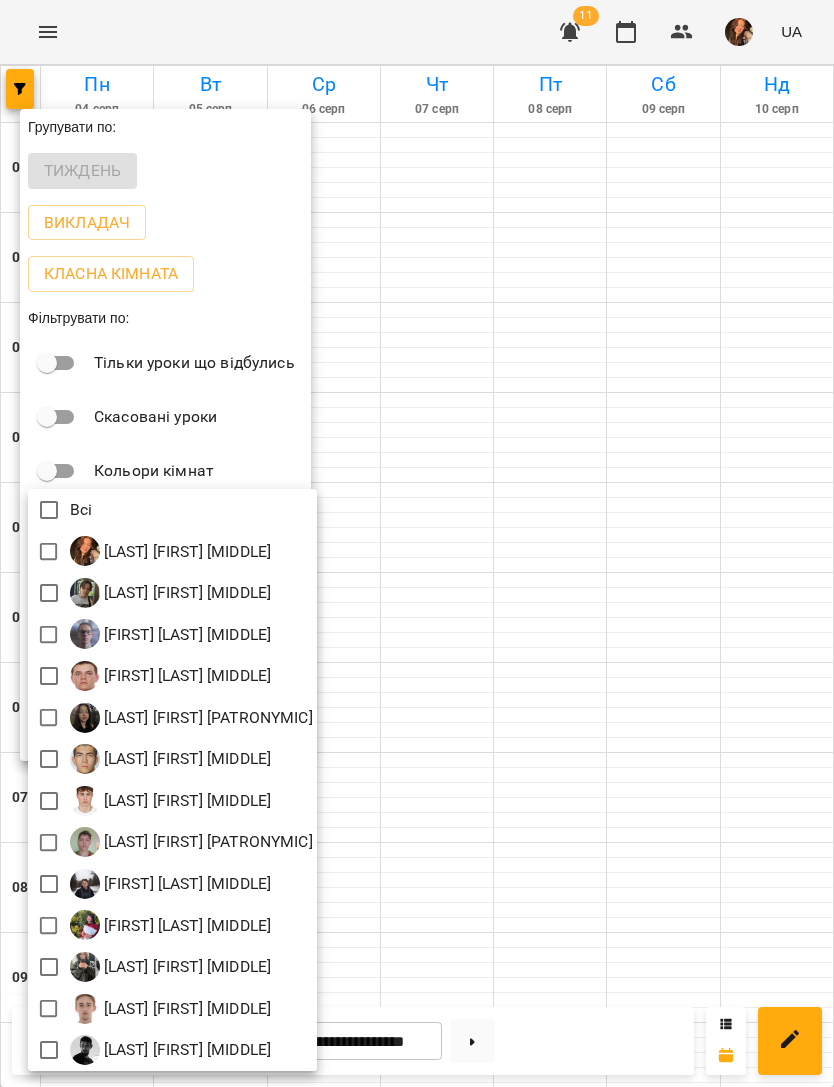 click at bounding box center [85, 551] 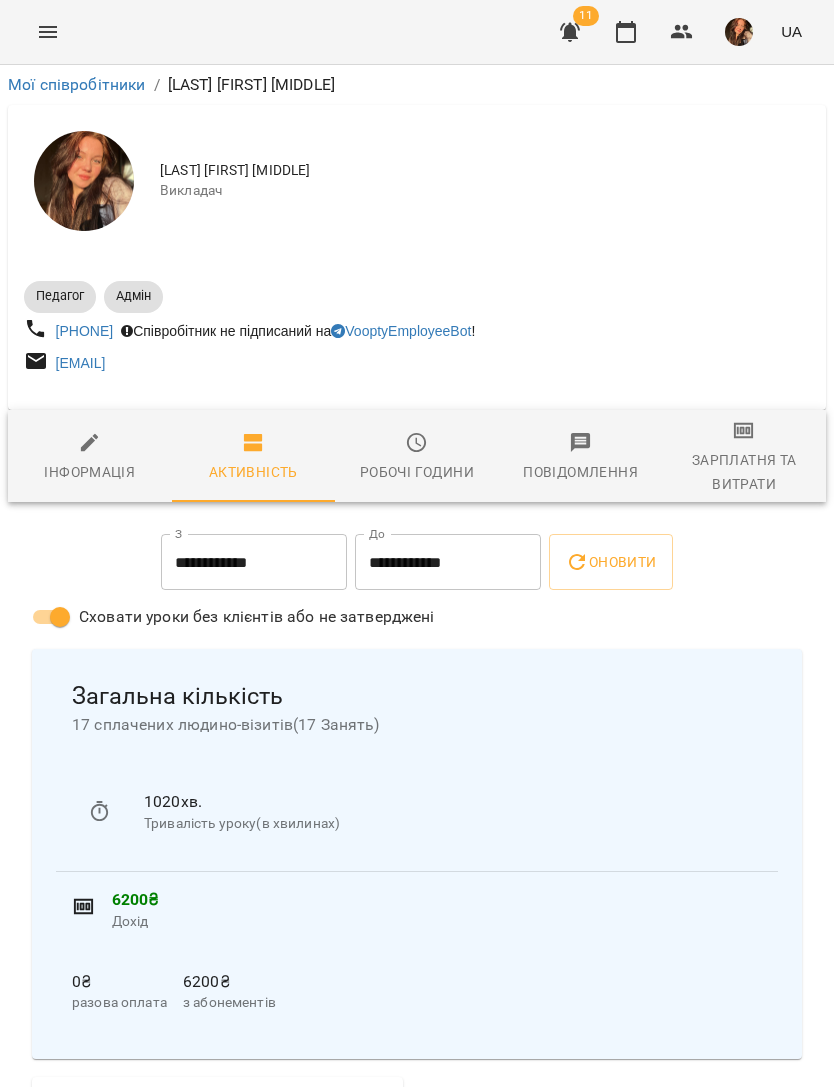 click 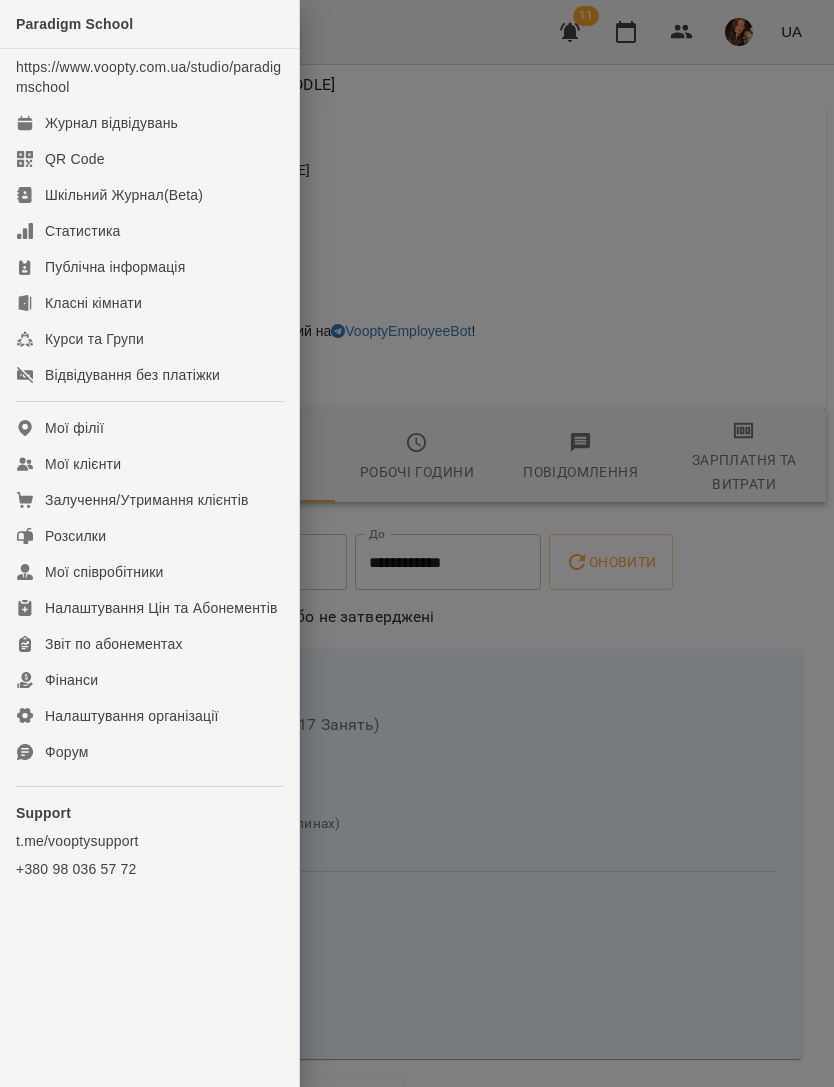 click on "Журнал відвідувань" at bounding box center (149, 123) 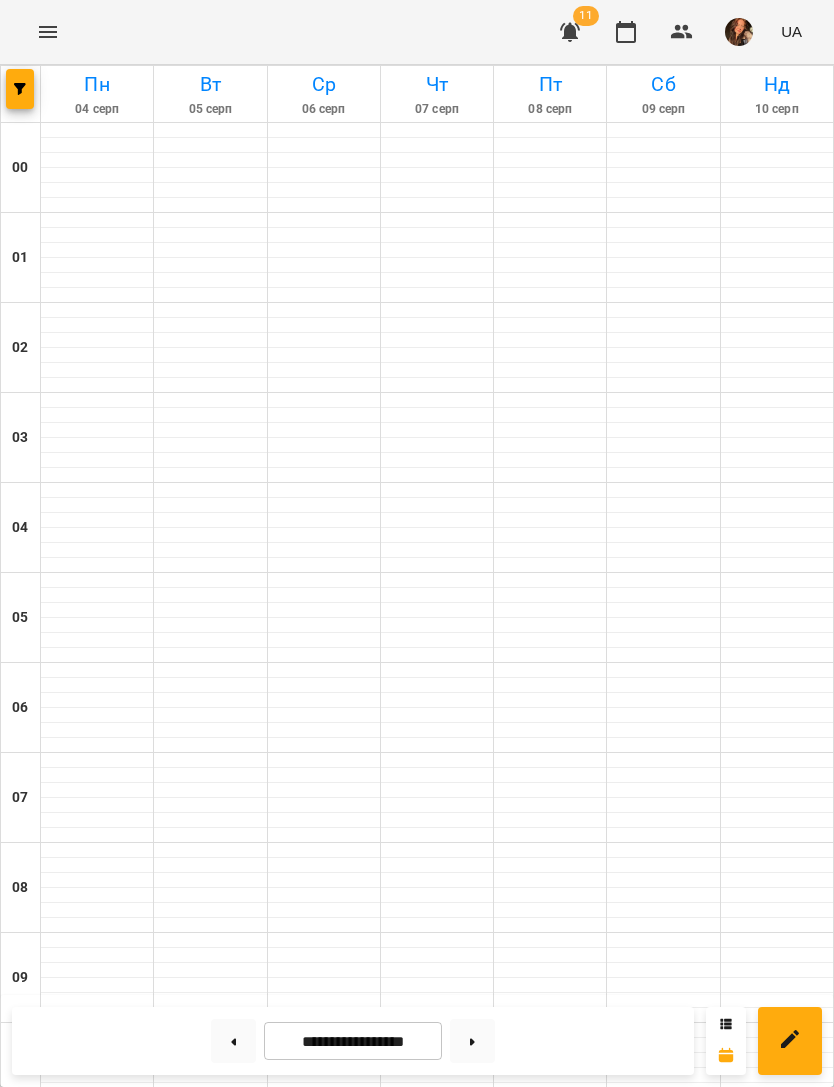 click 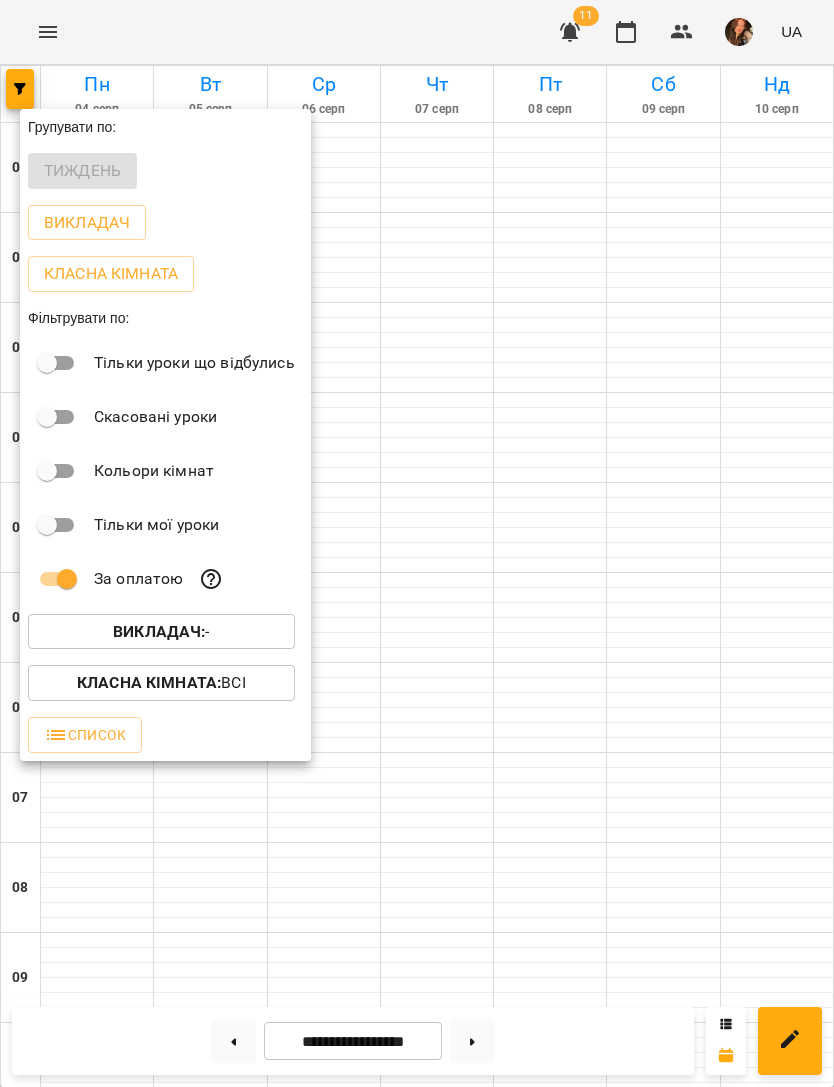 click on "Викладач :  -" at bounding box center [161, 632] 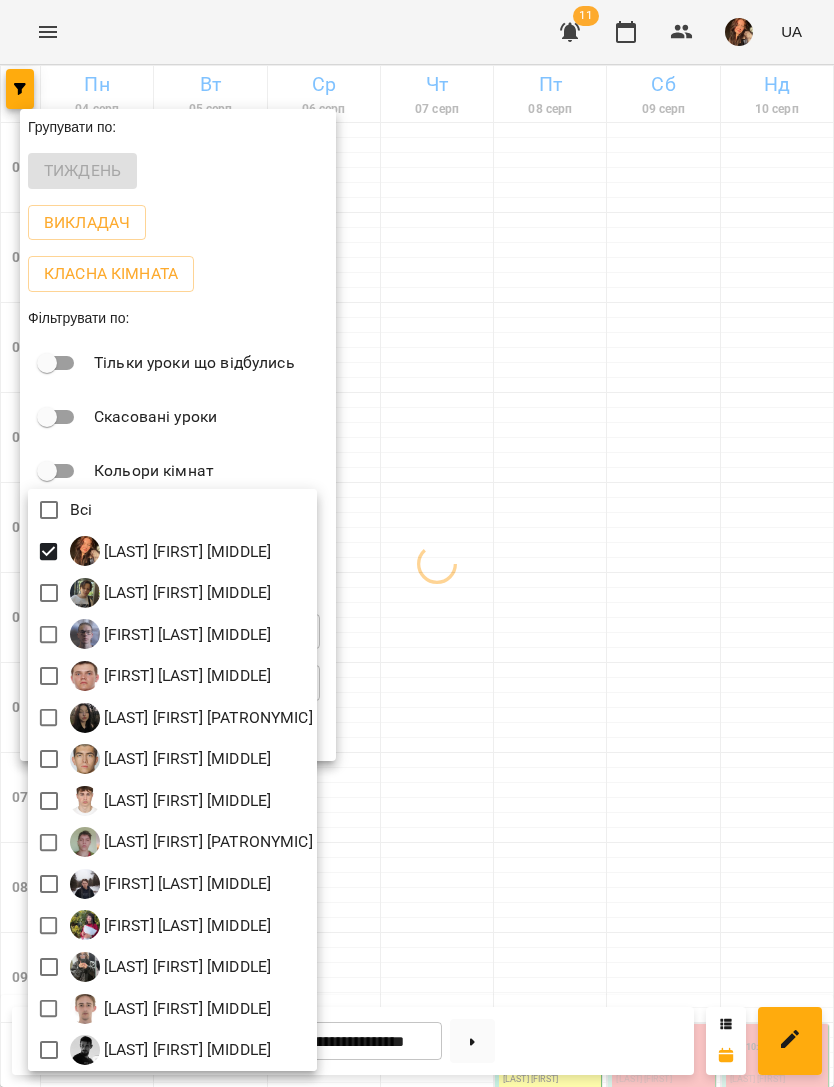 click at bounding box center (417, 543) 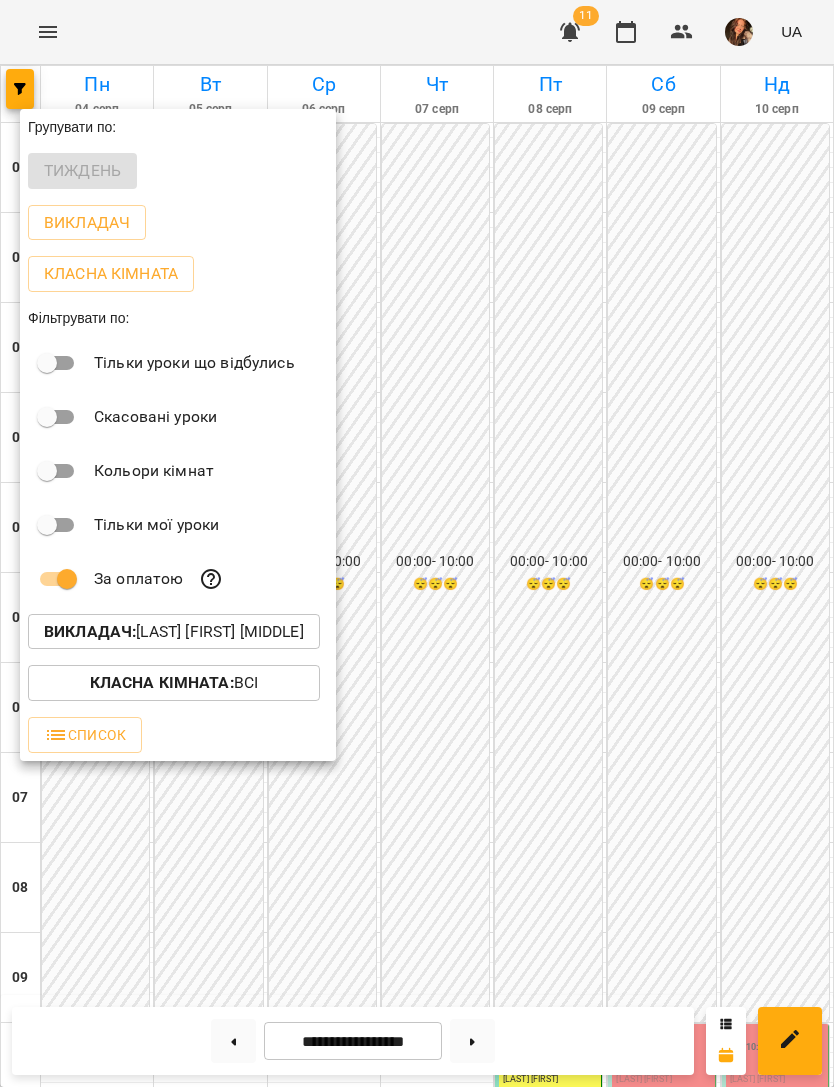 click at bounding box center (417, 543) 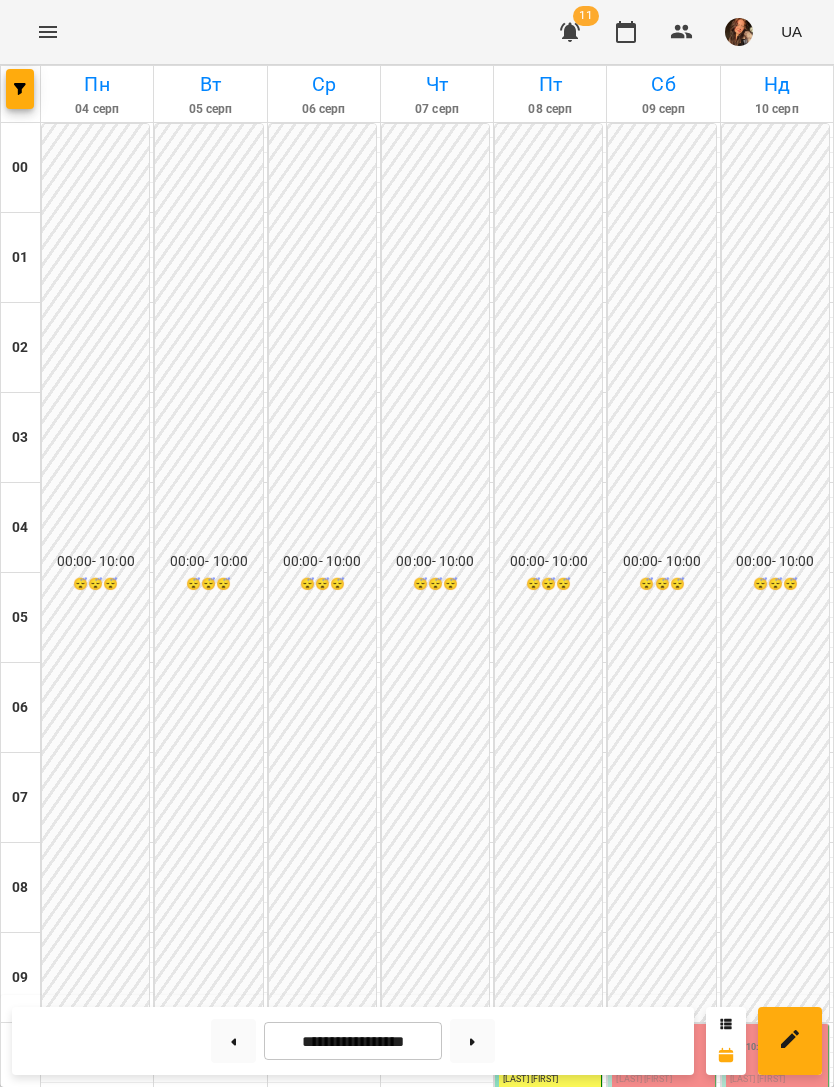 scroll, scrollTop: 763, scrollLeft: 0, axis: vertical 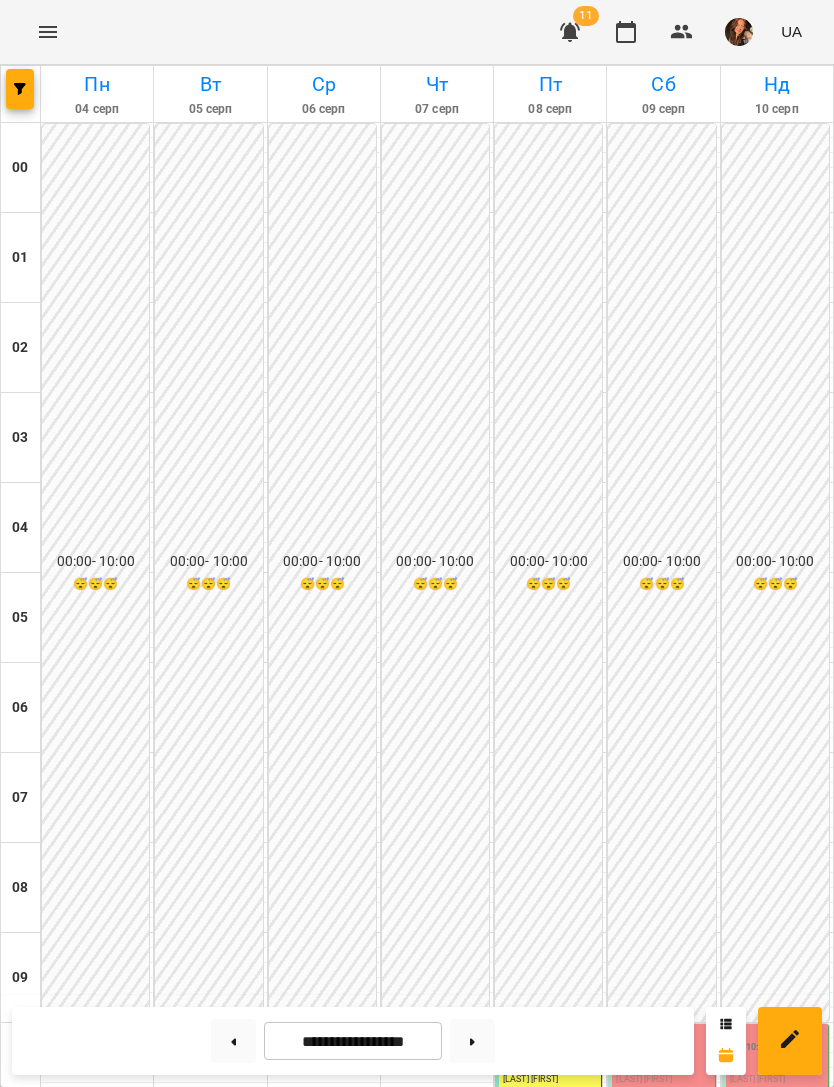 click at bounding box center (233, 1041) 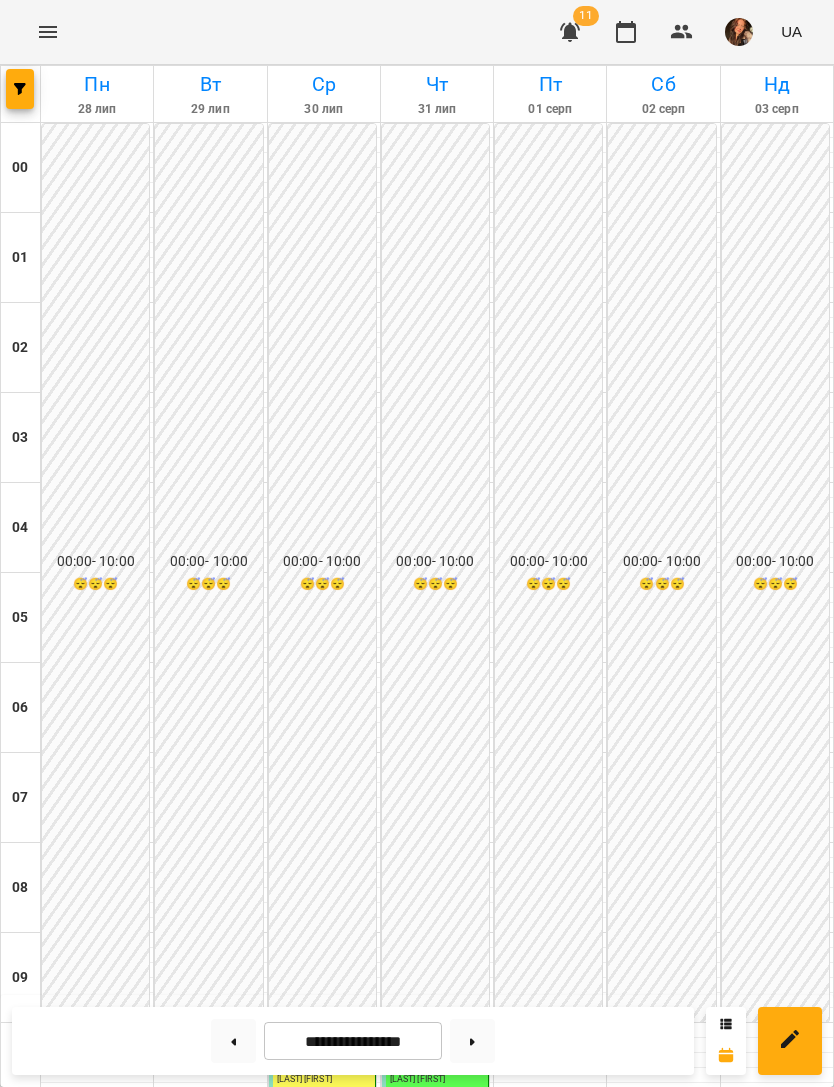 click at bounding box center (233, 1041) 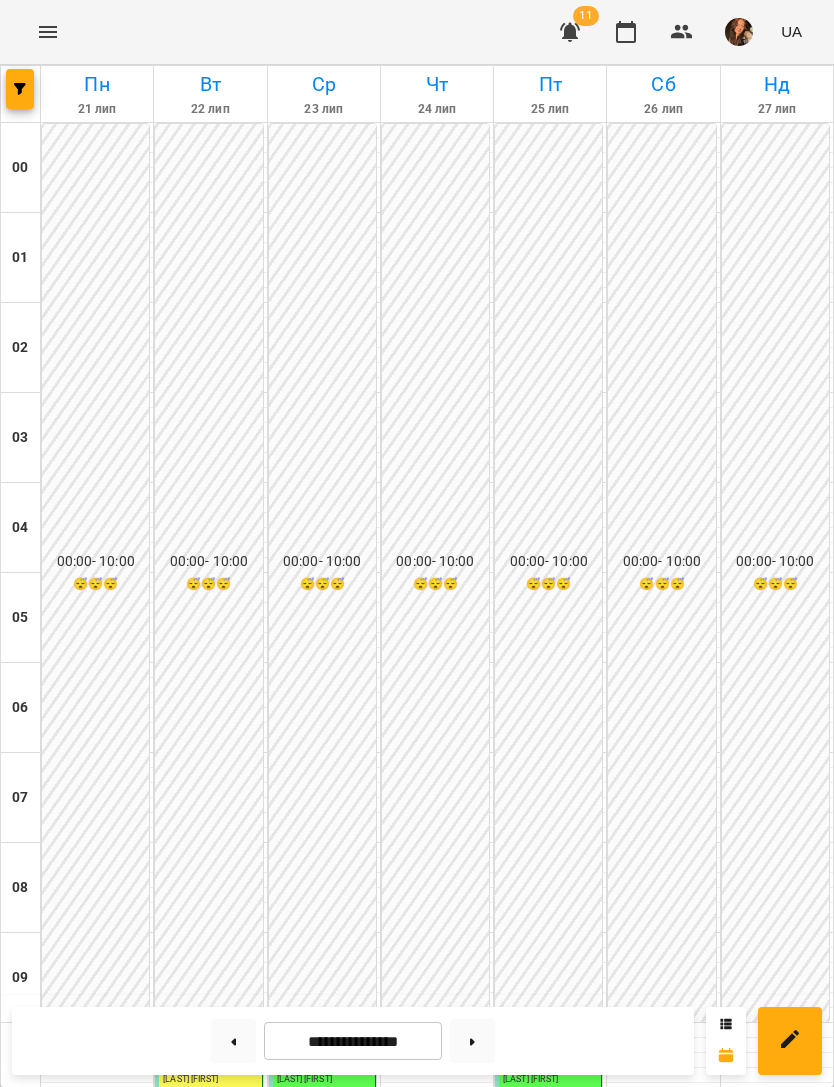 click on "[FIRST] [LAST]" at bounding box center [77, 1259] 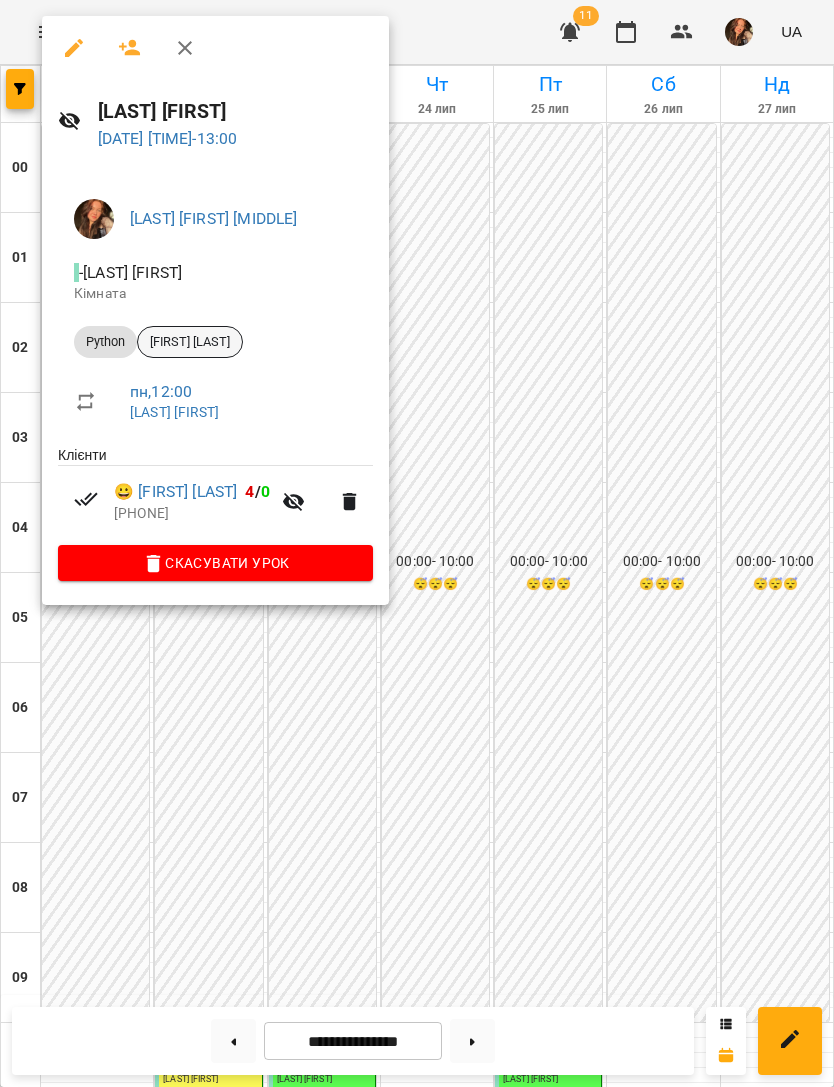 click on "[FIRST] [LAST]" at bounding box center [190, 342] 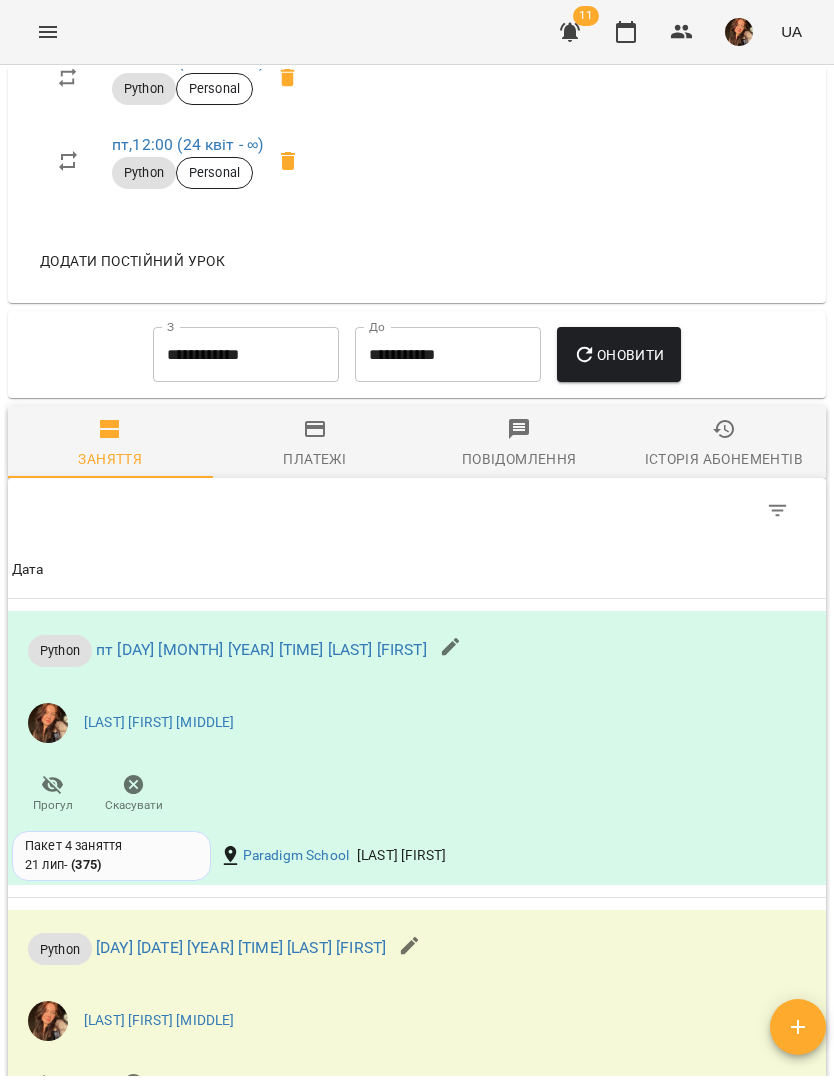 click on "Історія абонементів" at bounding box center (724, 444) 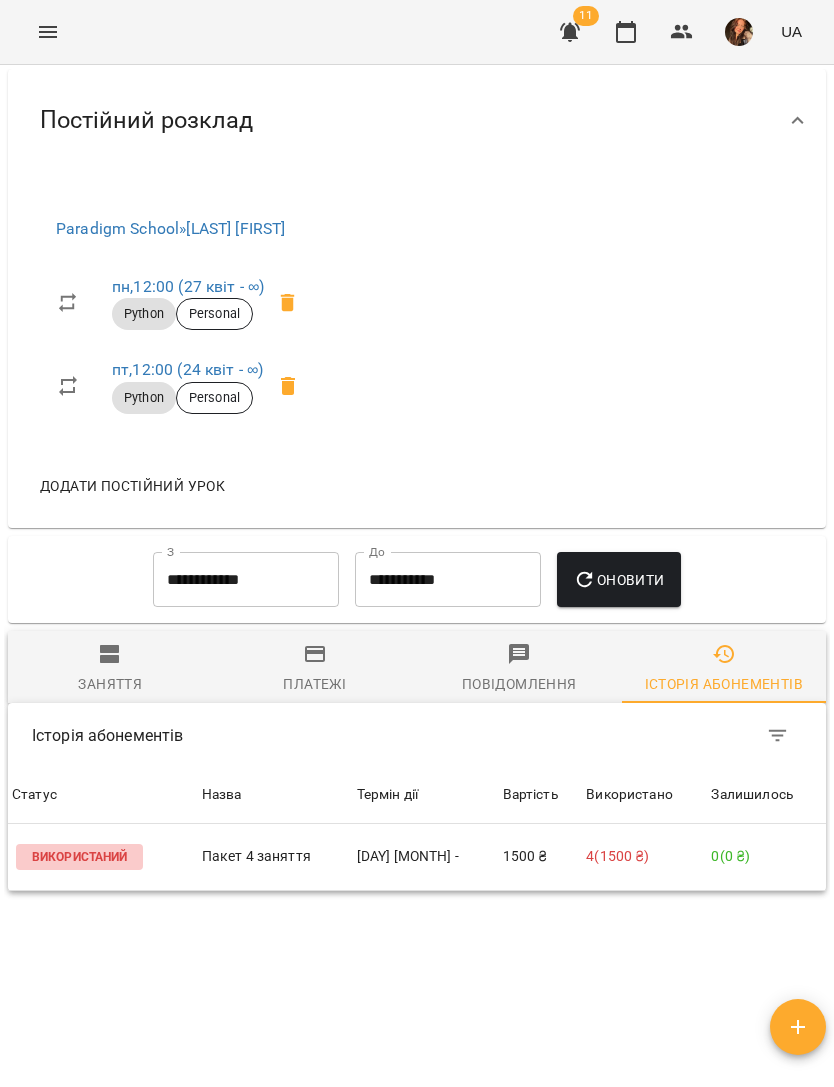 scroll, scrollTop: 1498, scrollLeft: 0, axis: vertical 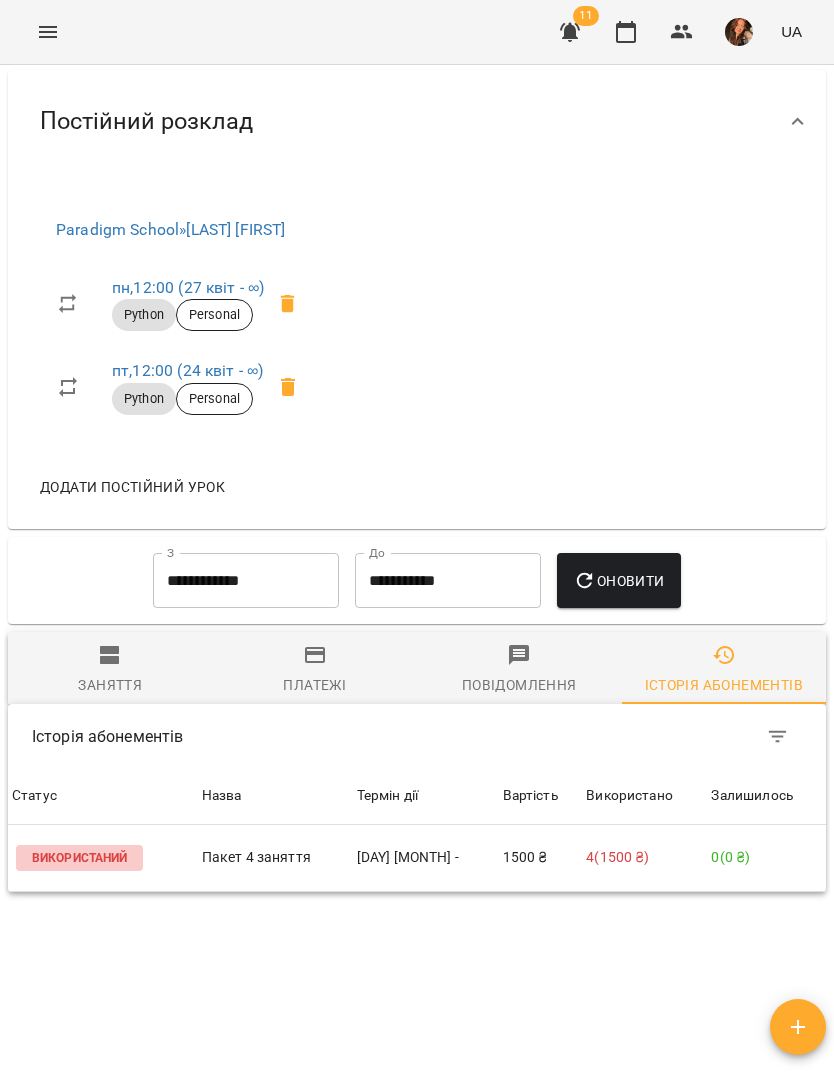 click on "Заняття" at bounding box center (110, 670) 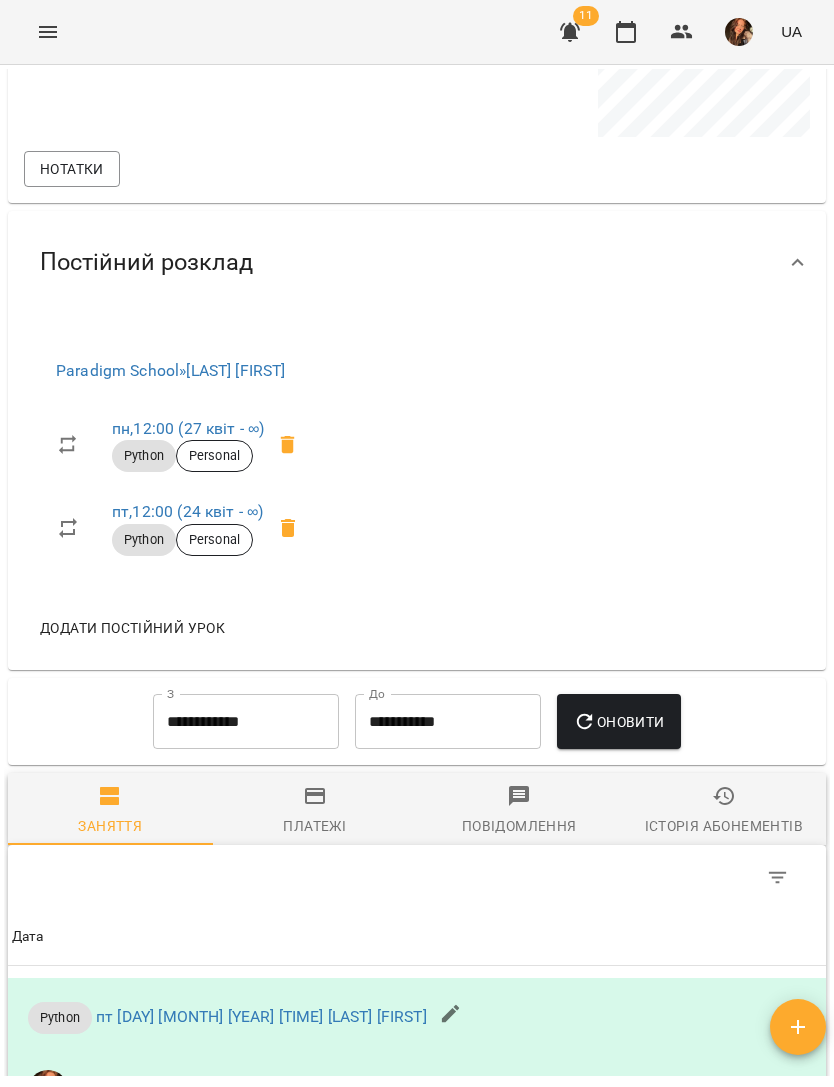 click on "**********" at bounding box center (246, 722) 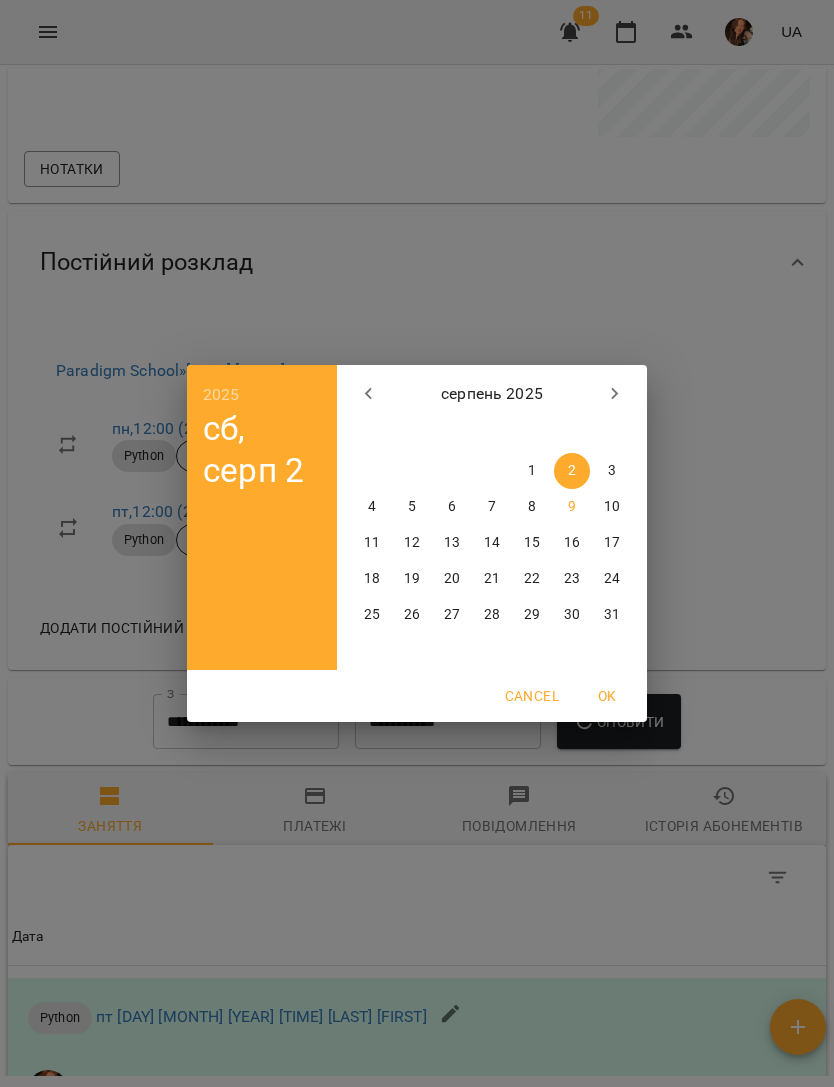 click 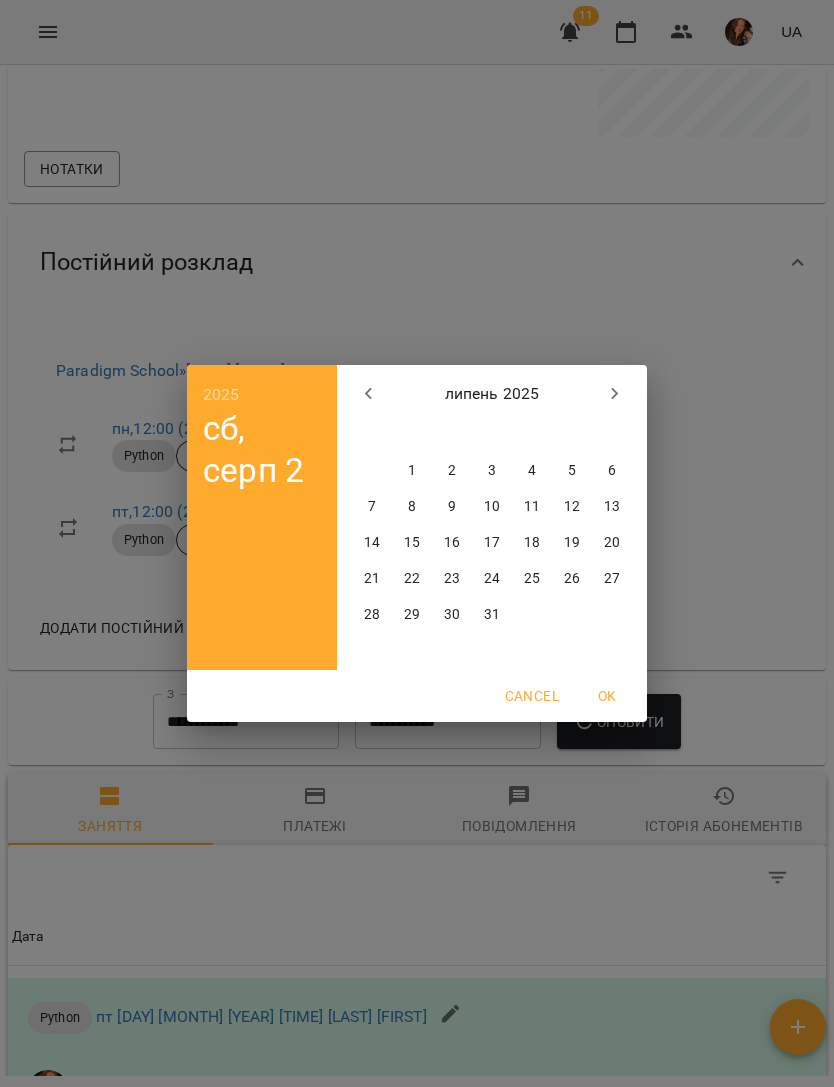 click on "21" at bounding box center [372, 579] 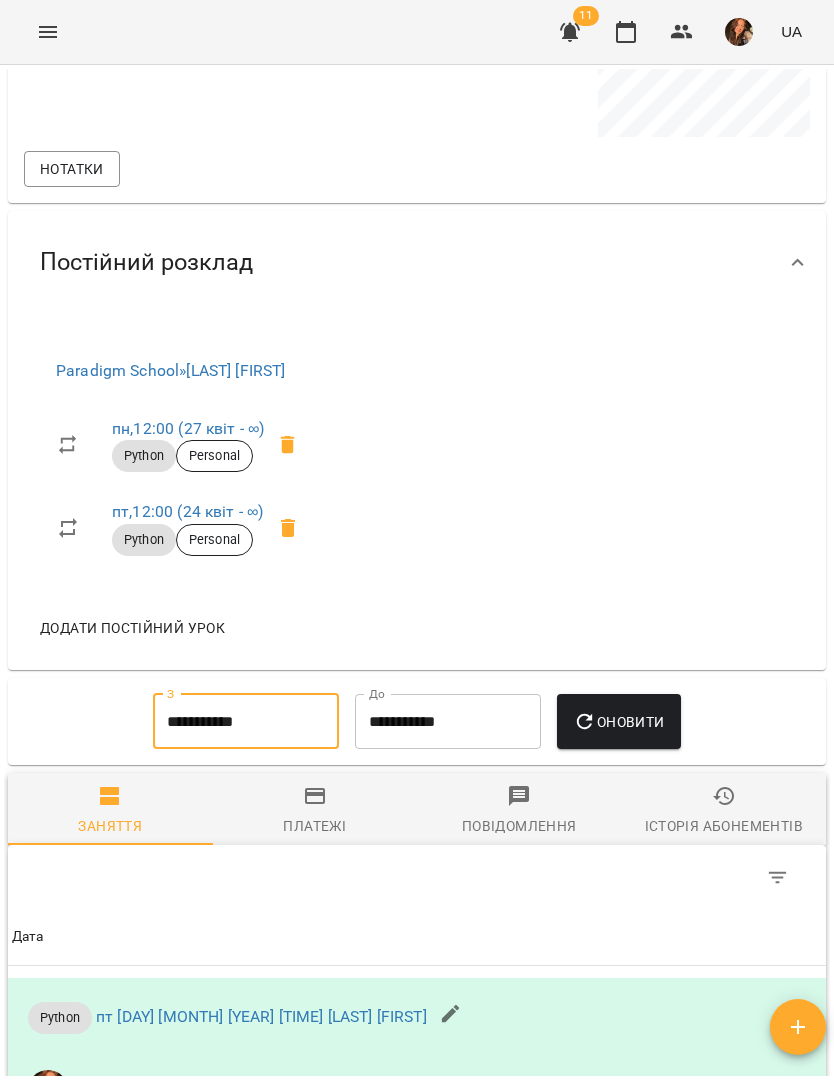 click on "**********" at bounding box center [448, 722] 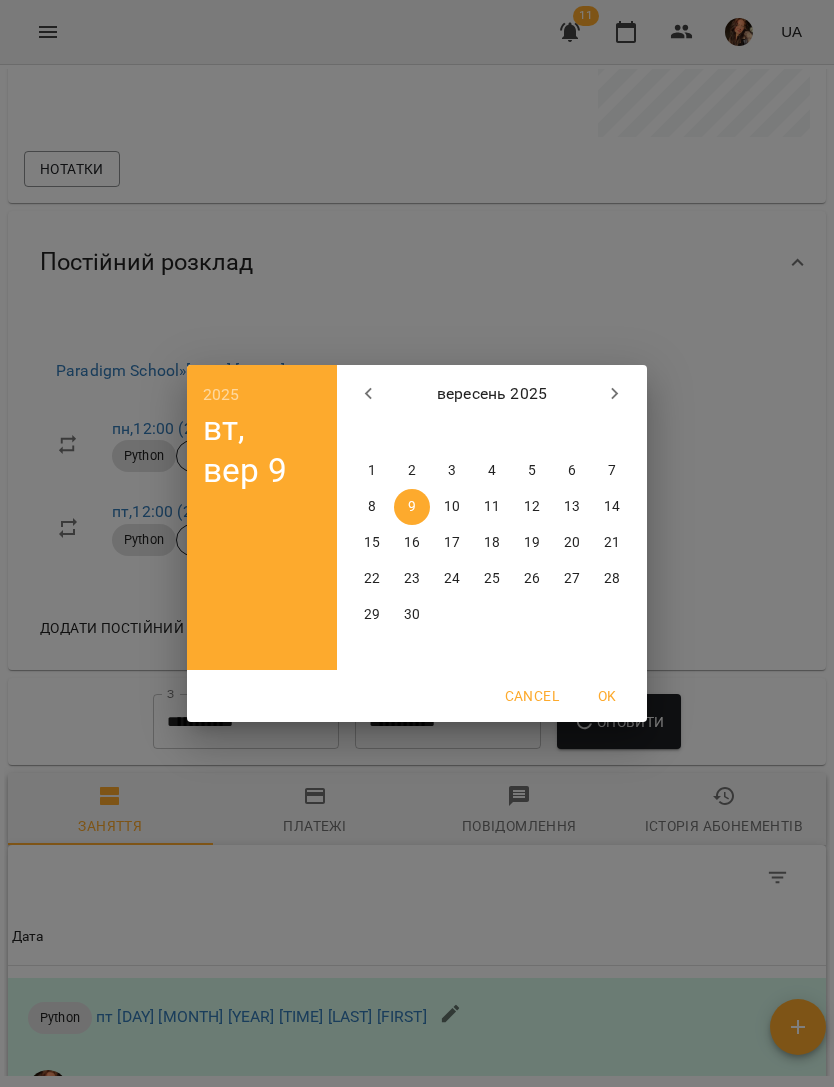 click on "OK" at bounding box center [607, 696] 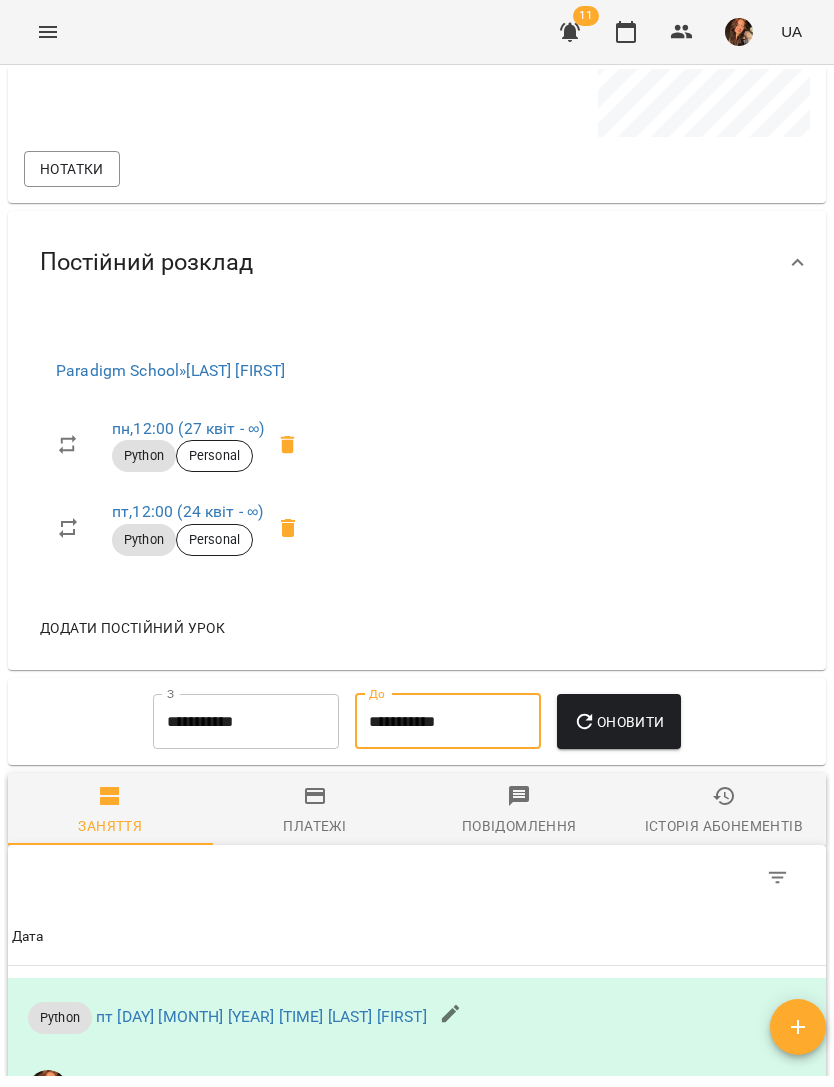 click on "Оновити" at bounding box center (618, 722) 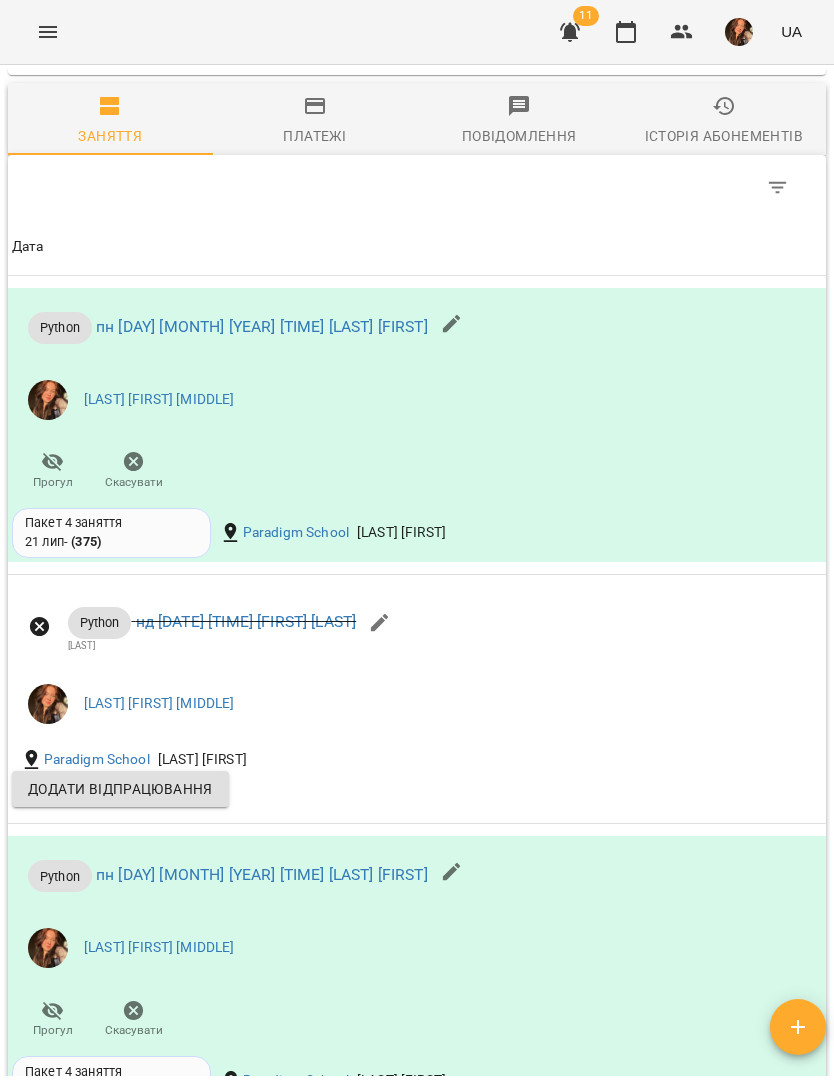 scroll, scrollTop: 2051, scrollLeft: 0, axis: vertical 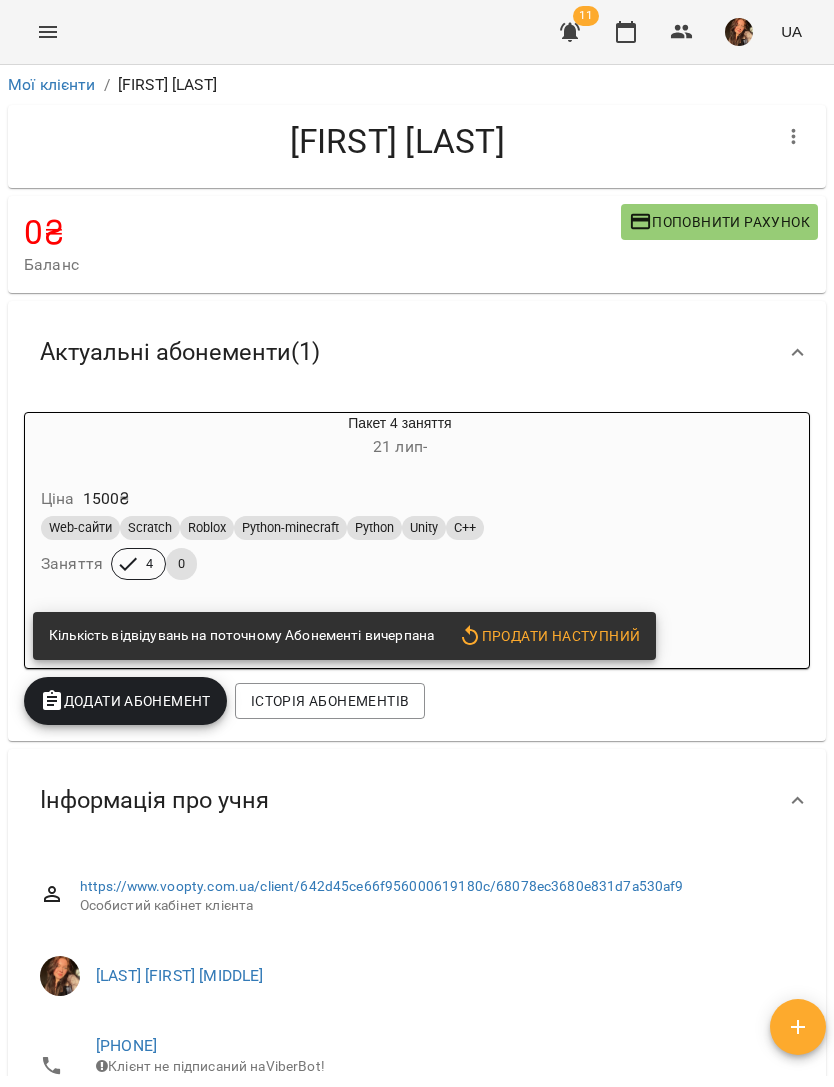 click on "Додати Абонемент" at bounding box center (125, 701) 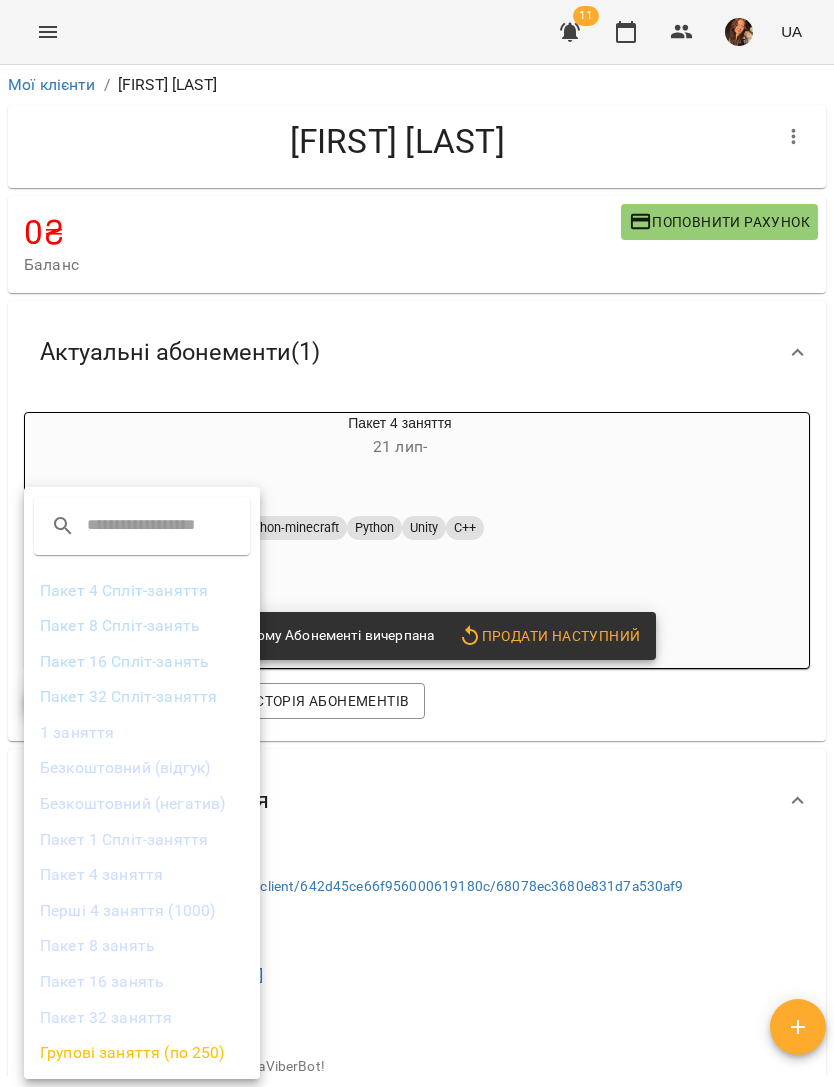 click on "1 заняття" at bounding box center [142, 733] 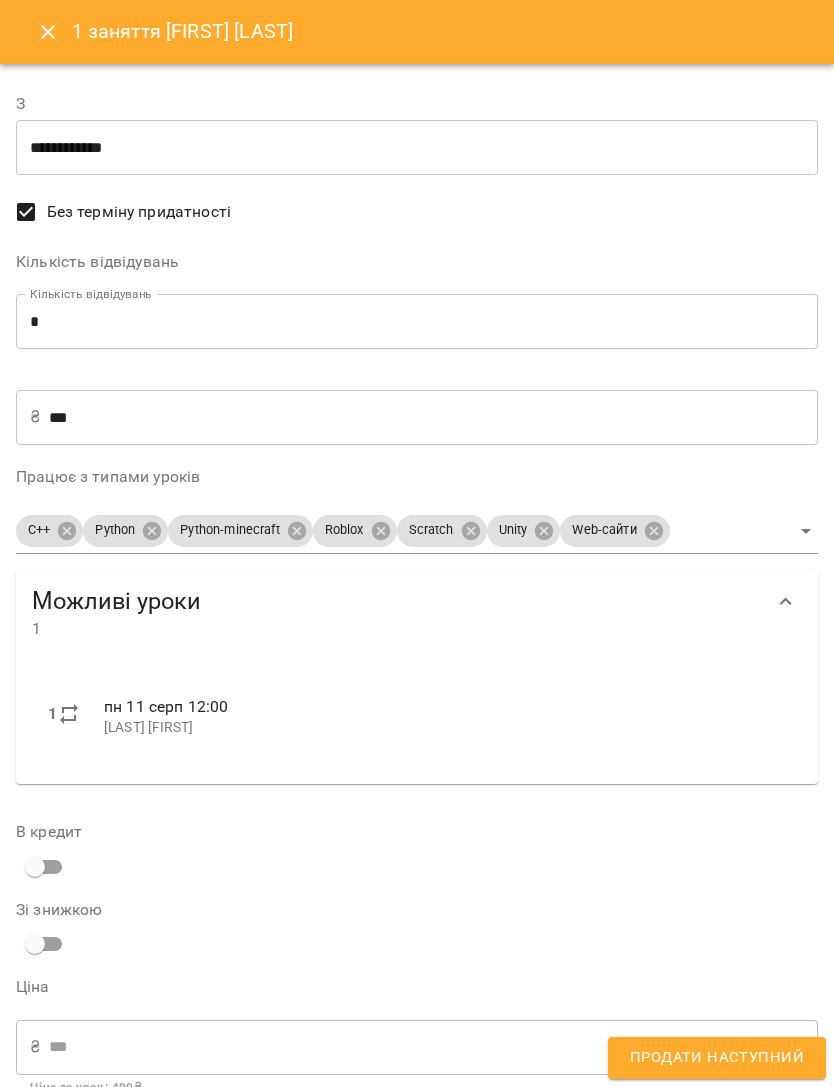 click on "***" at bounding box center [433, 417] 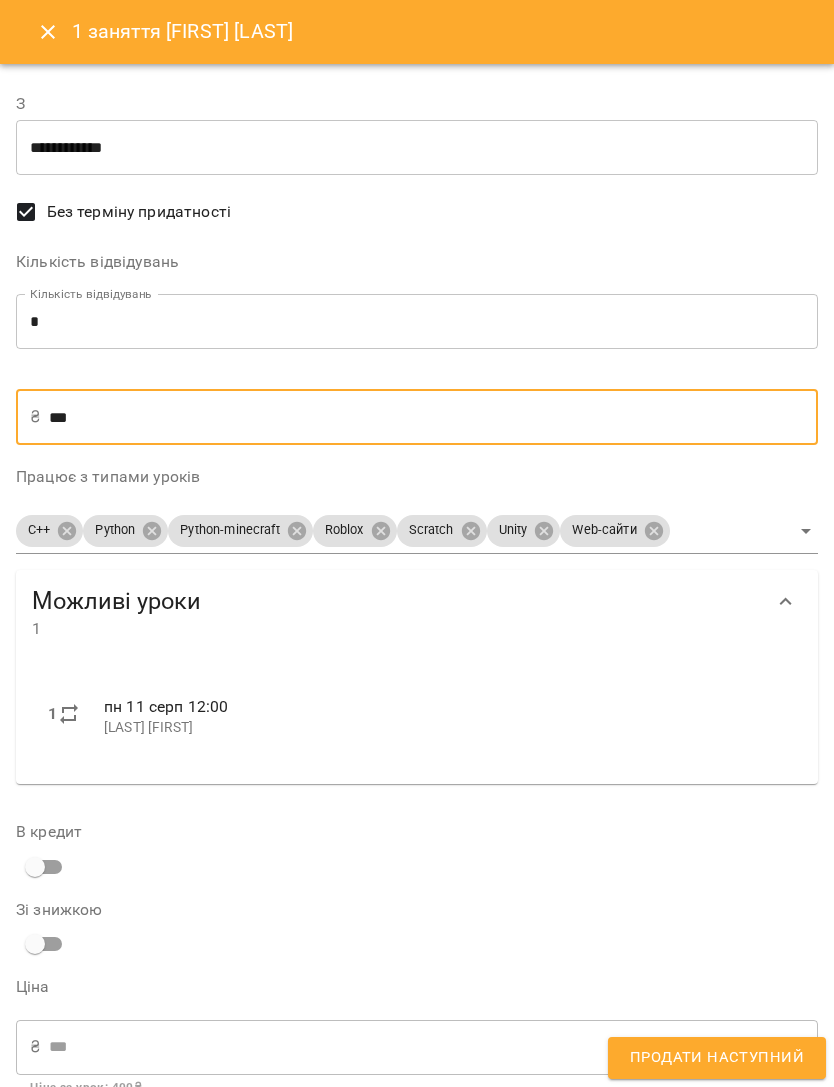type on "**" 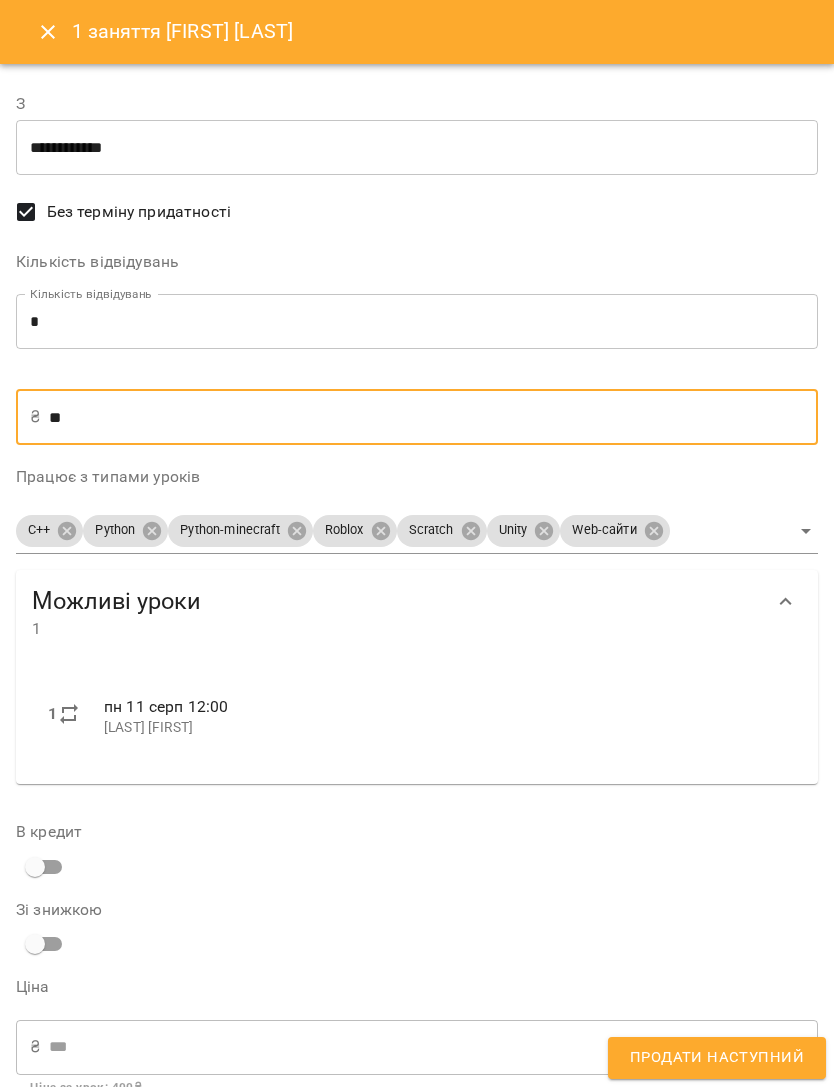 type on "**" 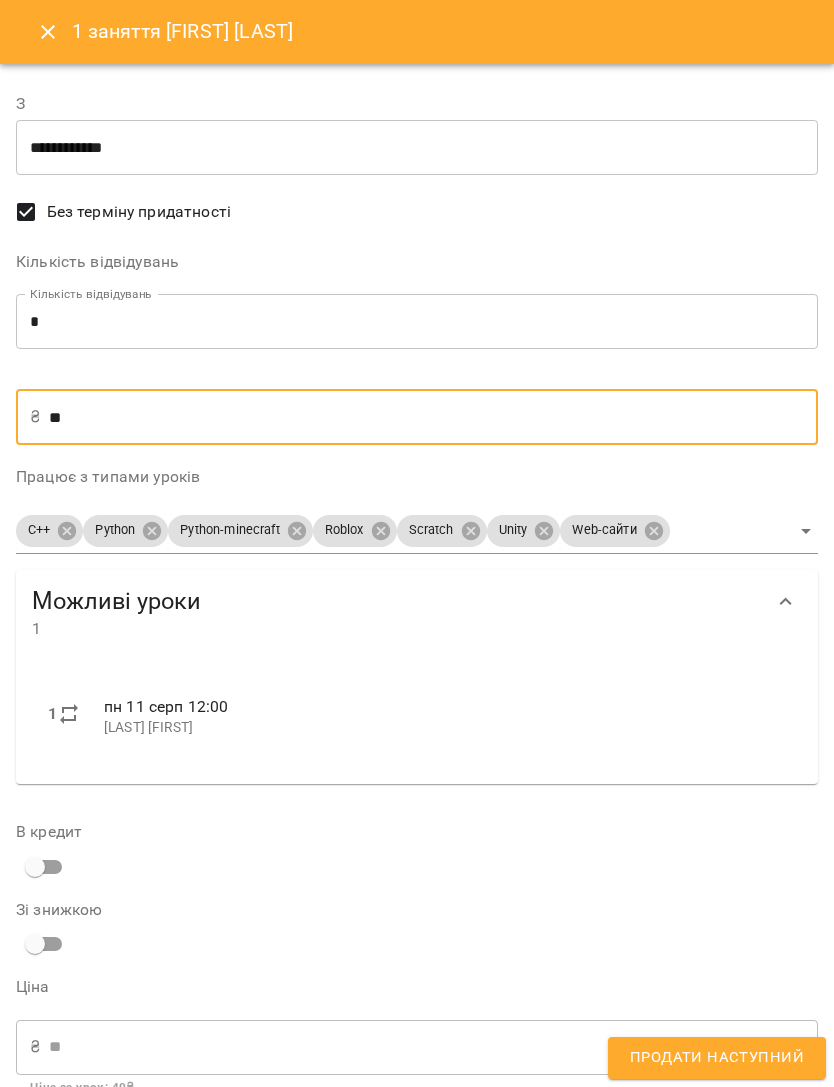 type on "*" 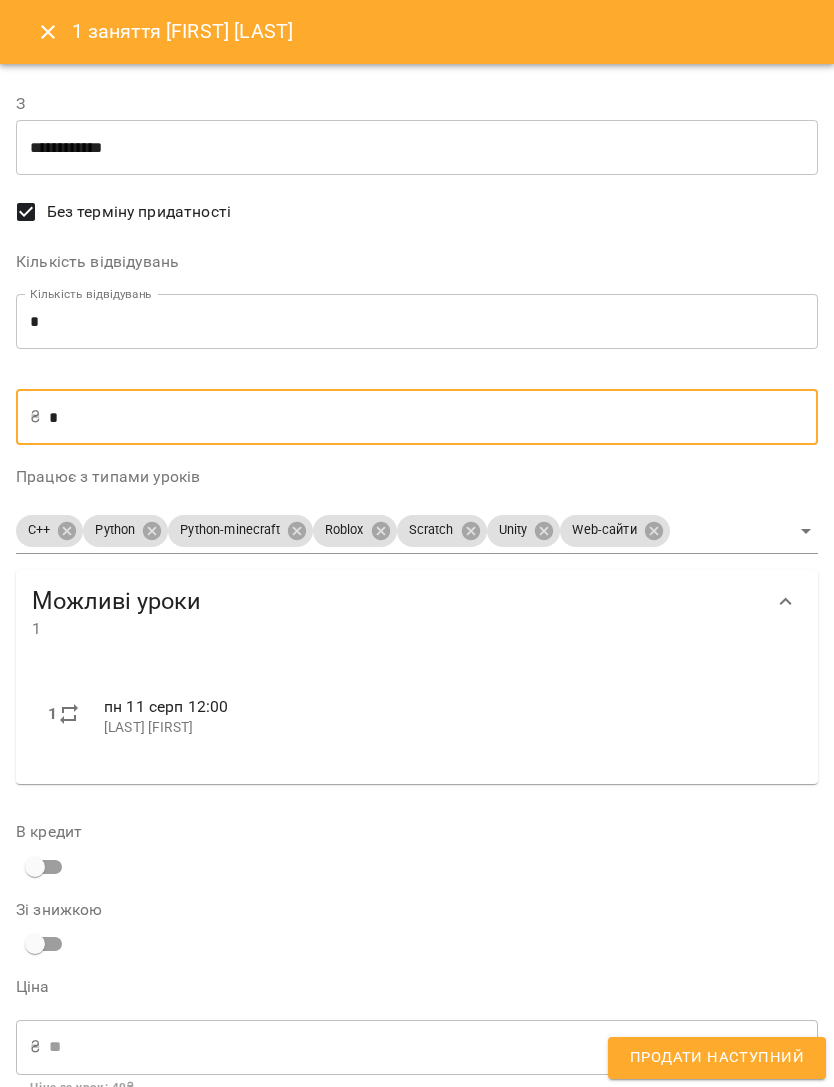 type on "*" 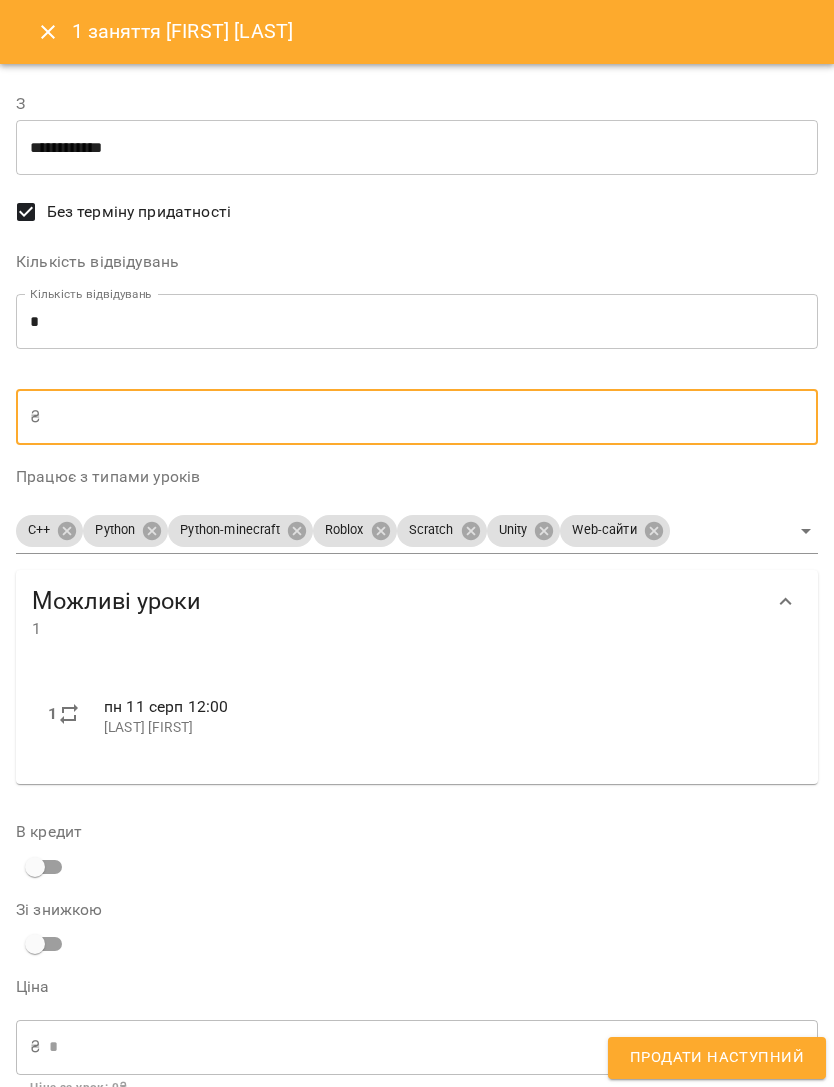 type on "*" 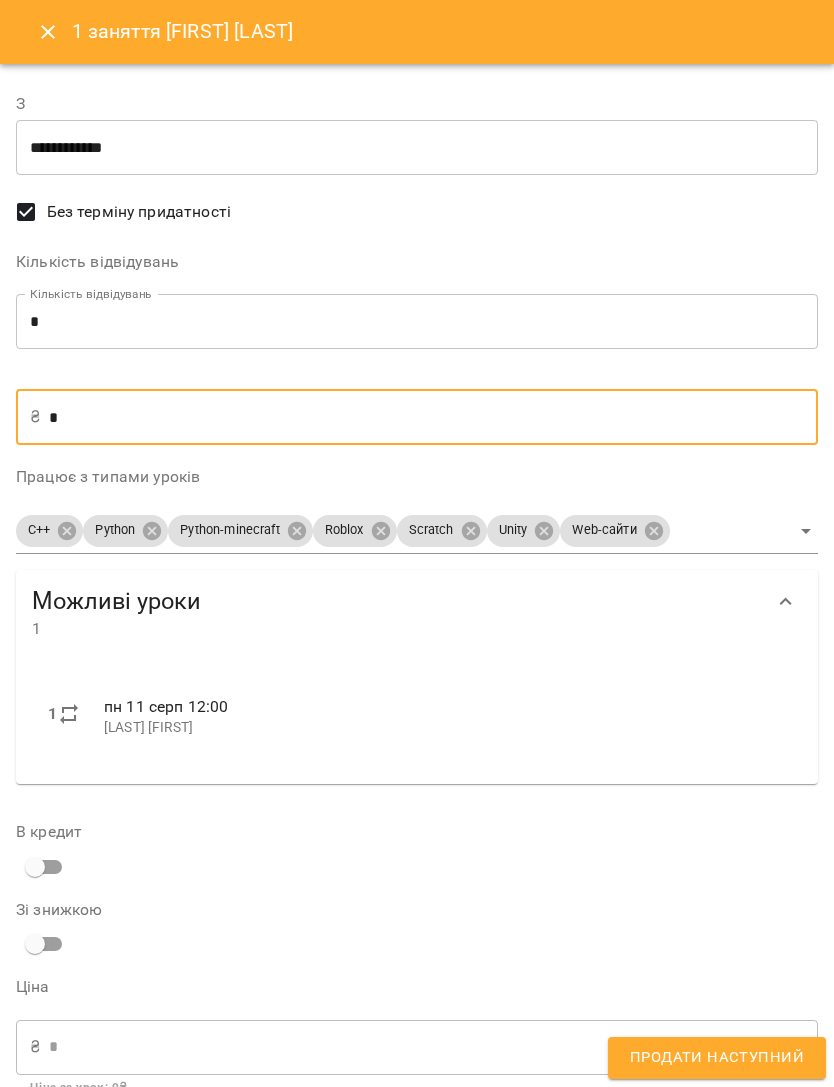 type on "*" 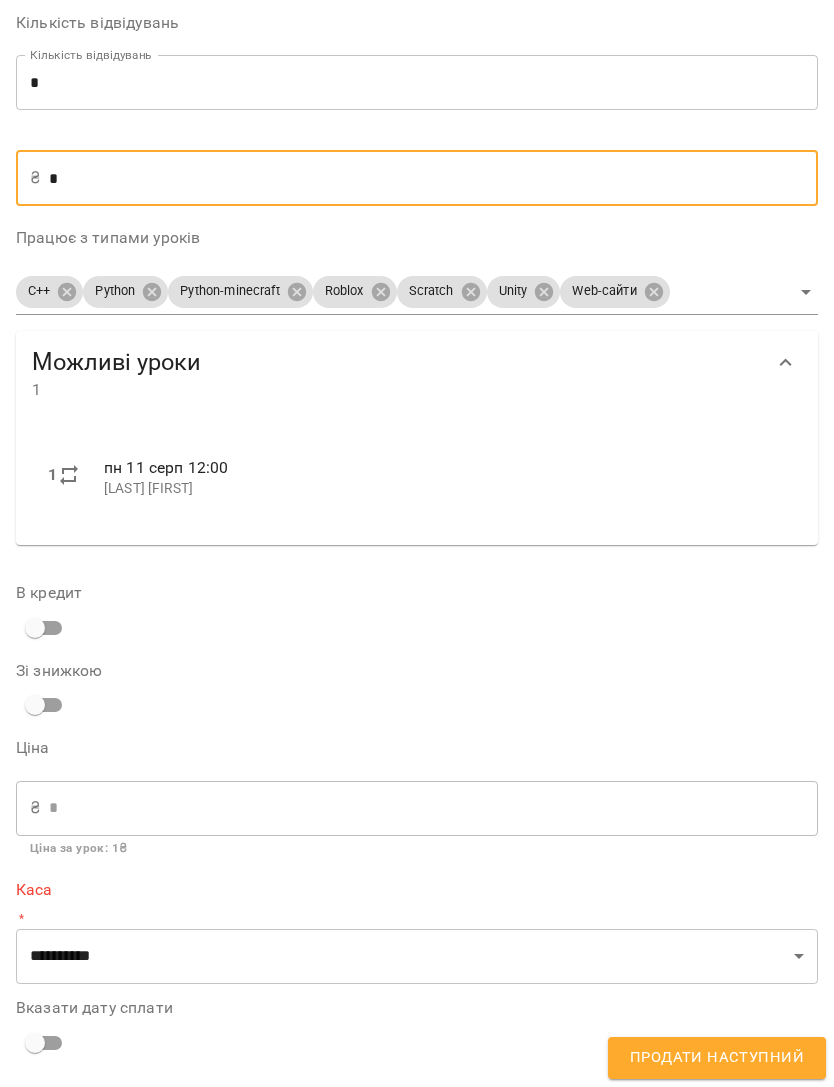 scroll, scrollTop: 237, scrollLeft: 0, axis: vertical 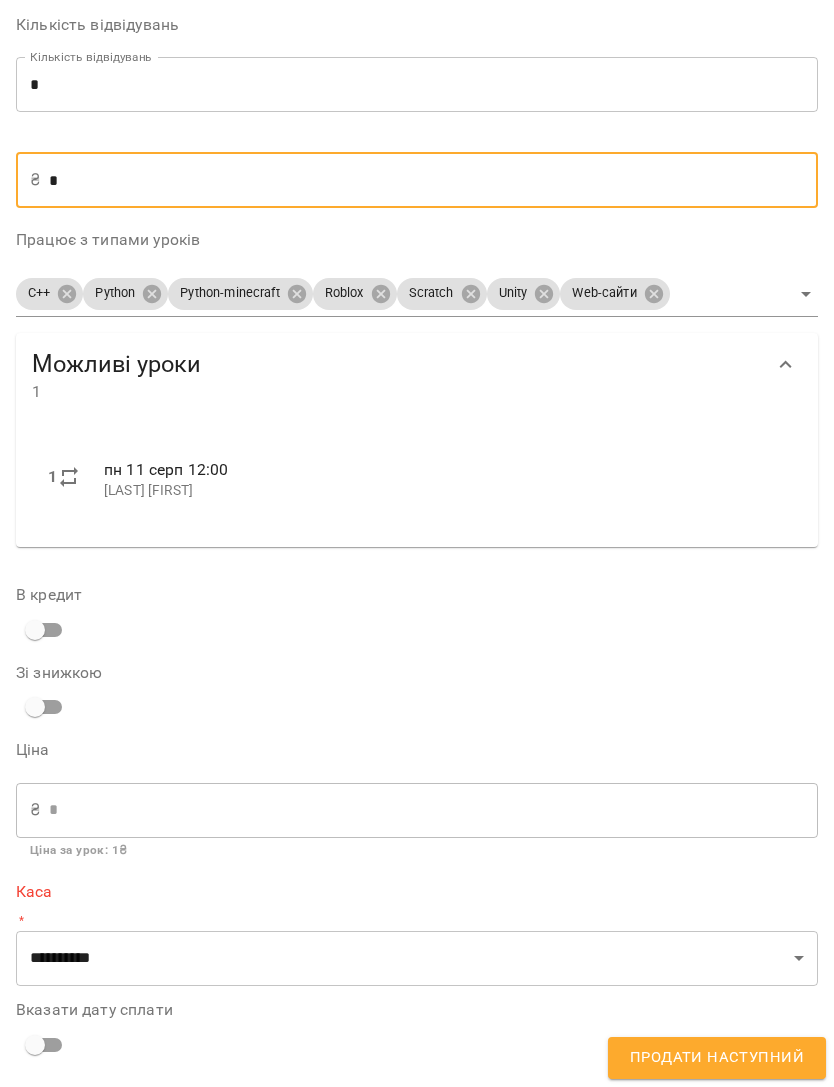 type on "*" 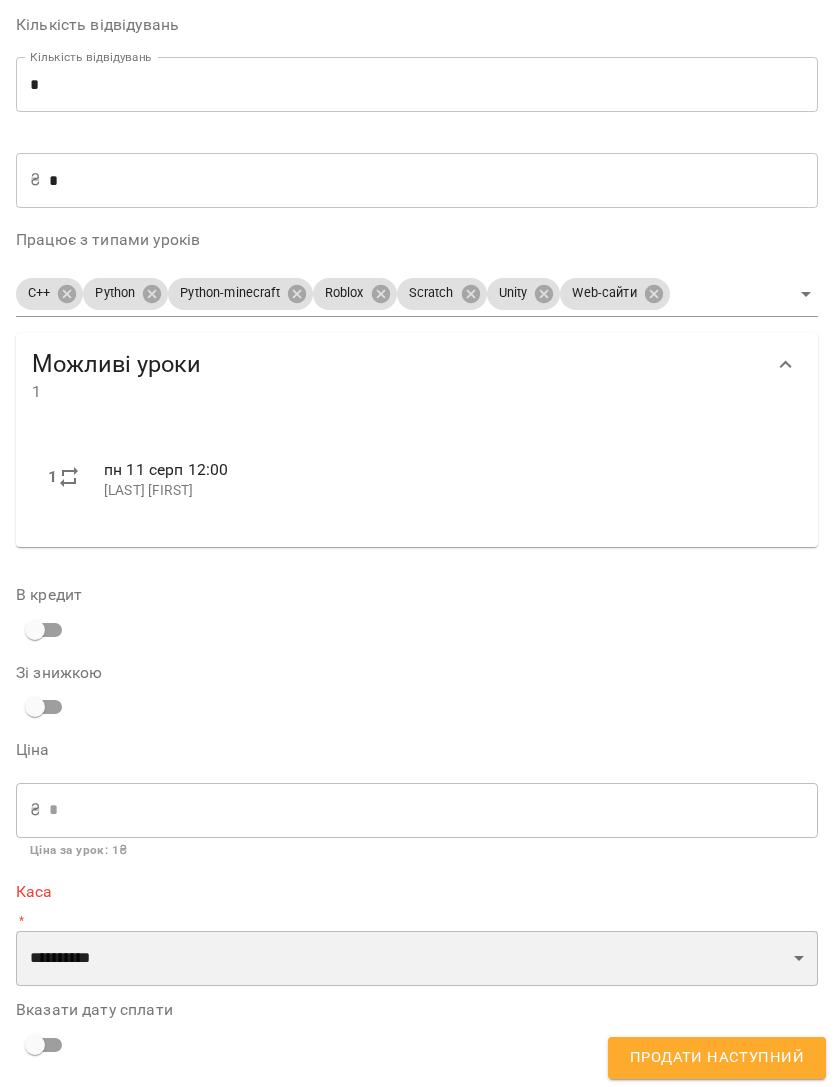 click on "**********" at bounding box center [417, 959] 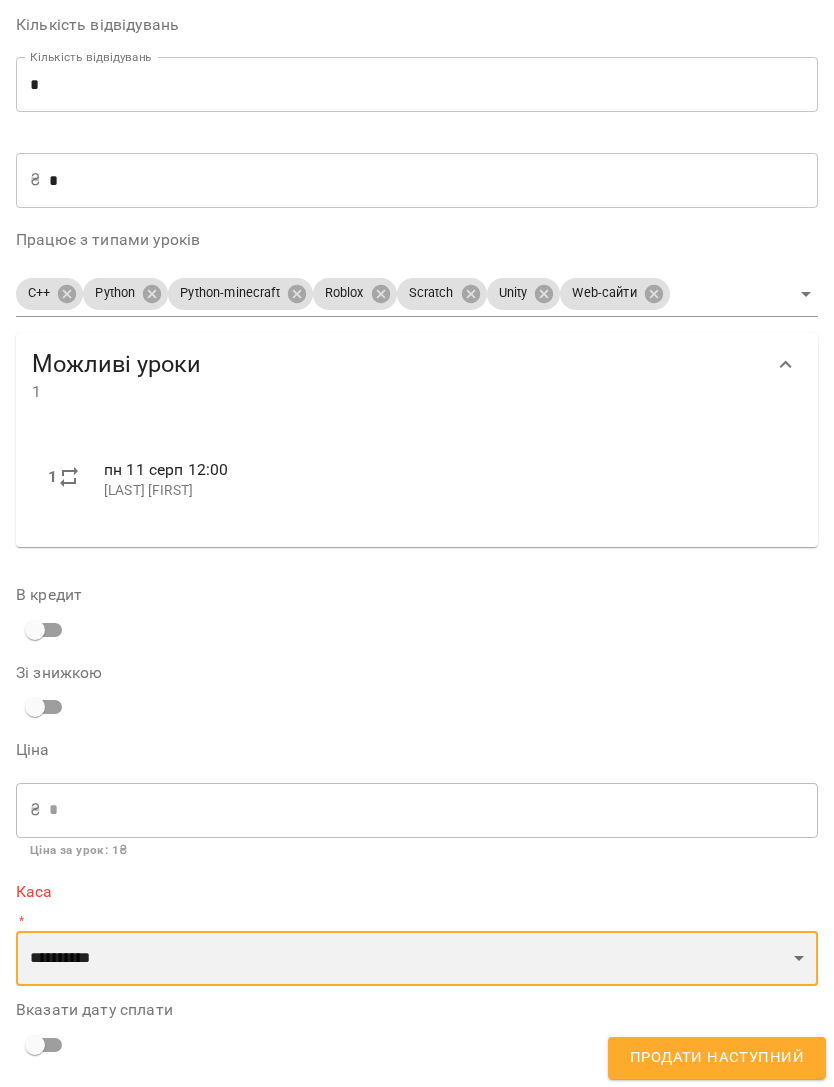select on "****" 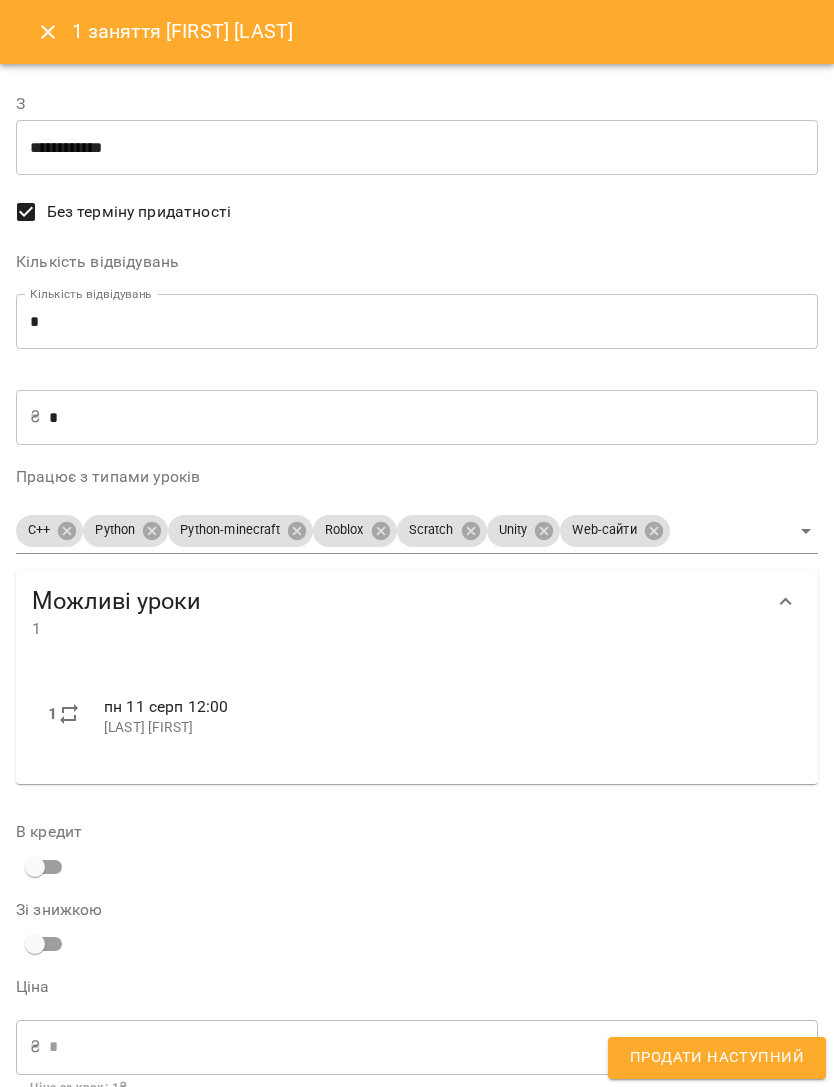 scroll, scrollTop: 0, scrollLeft: 0, axis: both 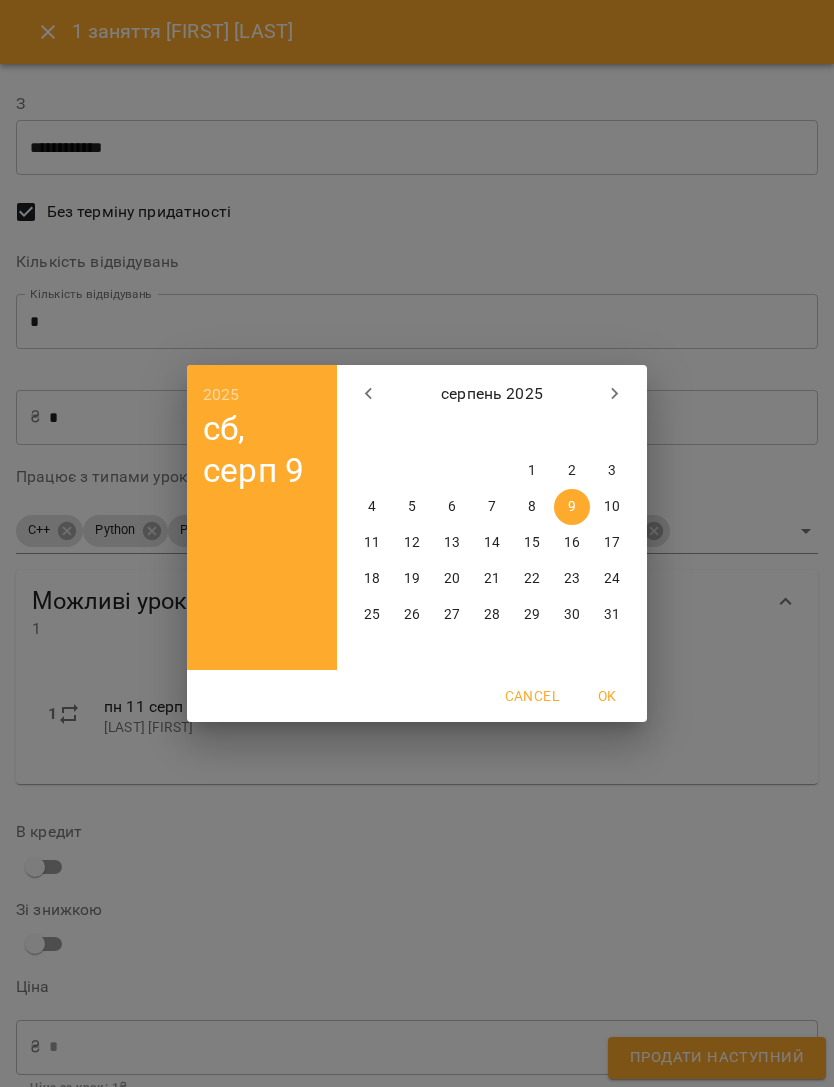 click on "7" at bounding box center [492, 507] 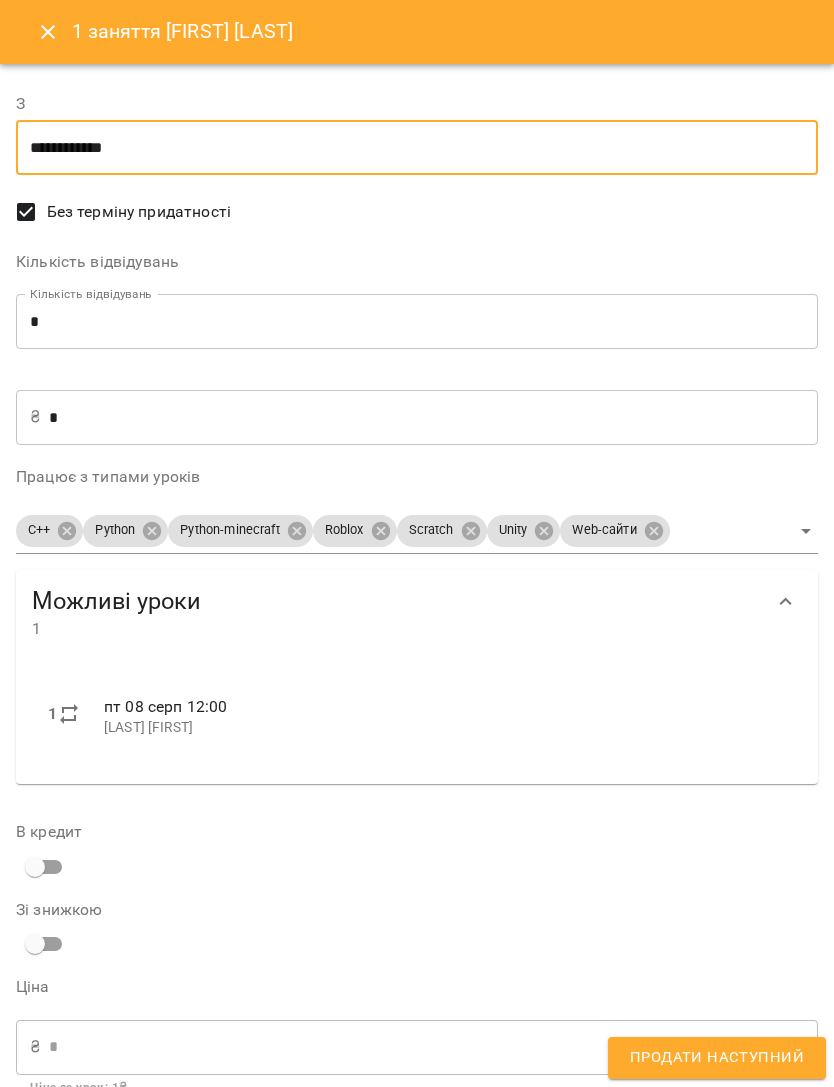 click on "Продати наступний" at bounding box center (717, 1058) 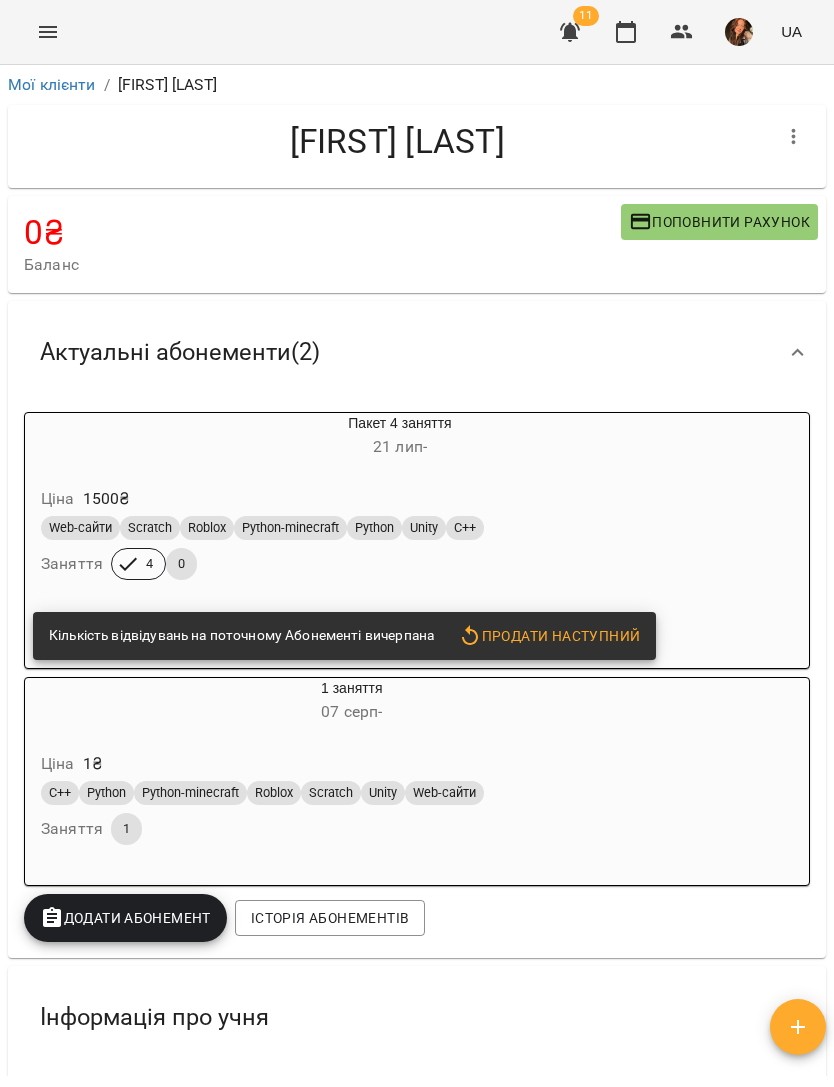 scroll, scrollTop: 0, scrollLeft: 0, axis: both 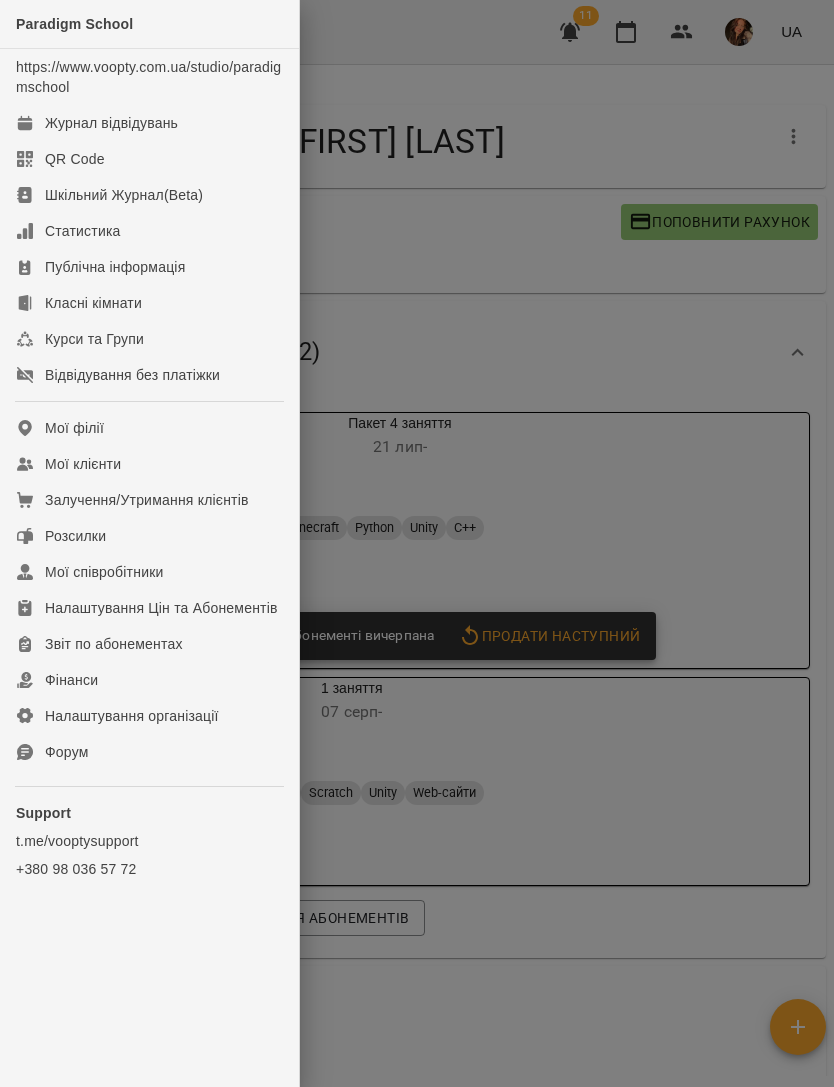 click on "Журнал відвідувань" at bounding box center [111, 123] 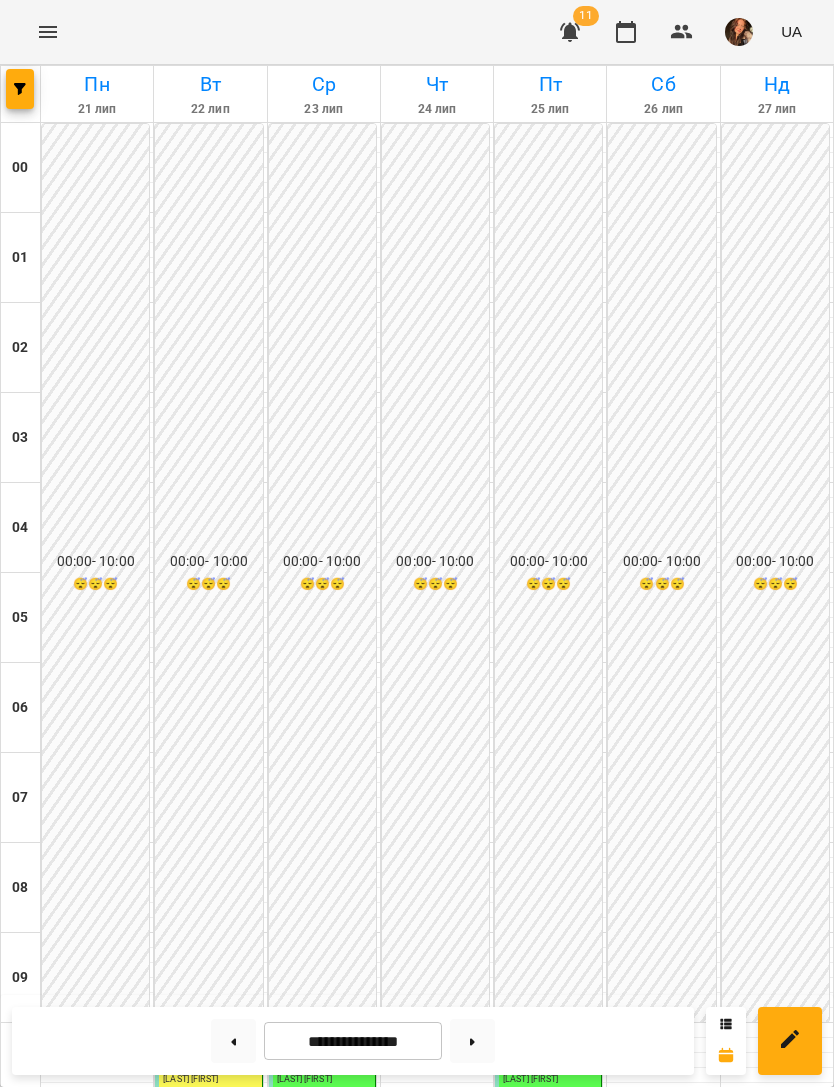 scroll, scrollTop: 791, scrollLeft: 0, axis: vertical 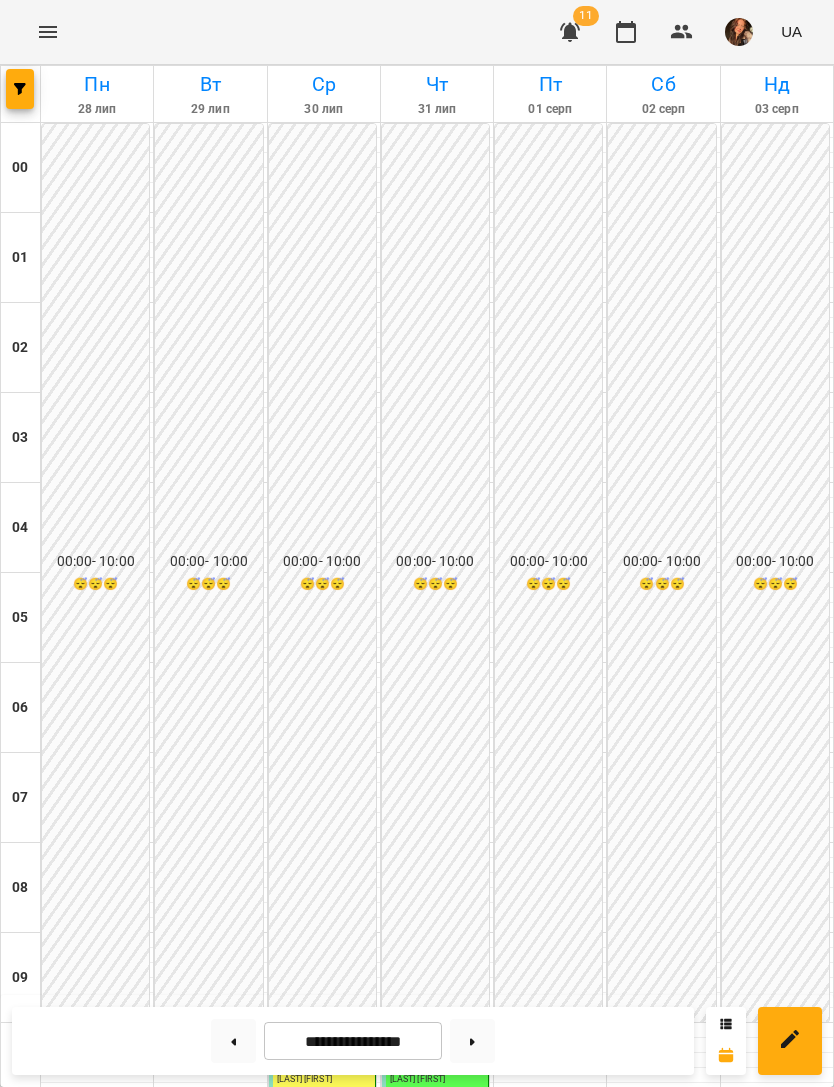 click at bounding box center (472, 1041) 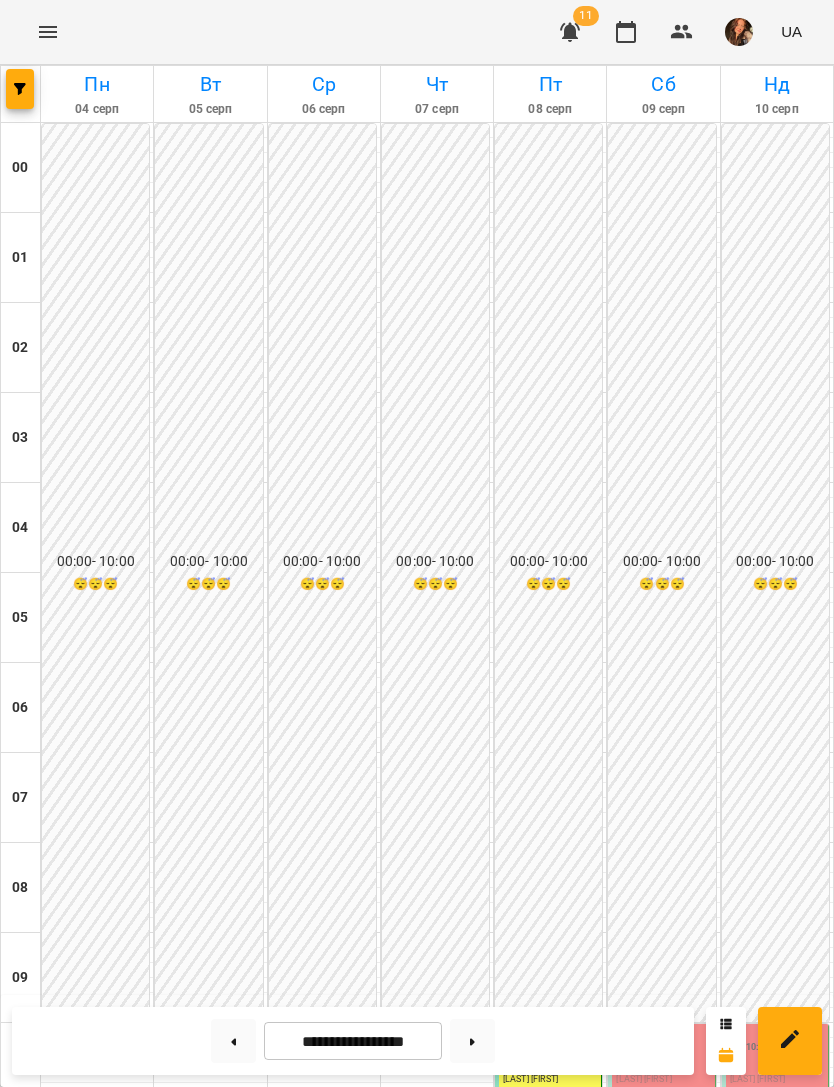 scroll, scrollTop: 722, scrollLeft: 0, axis: vertical 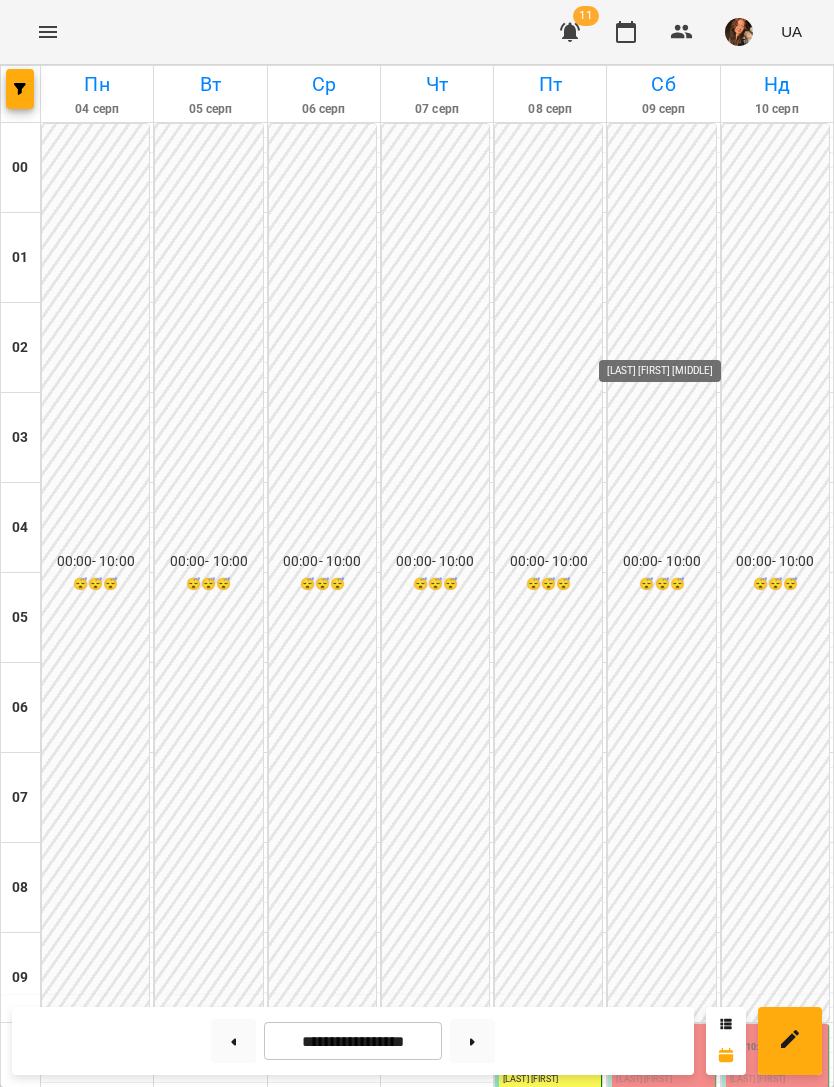 click at bounding box center (675, 1054) 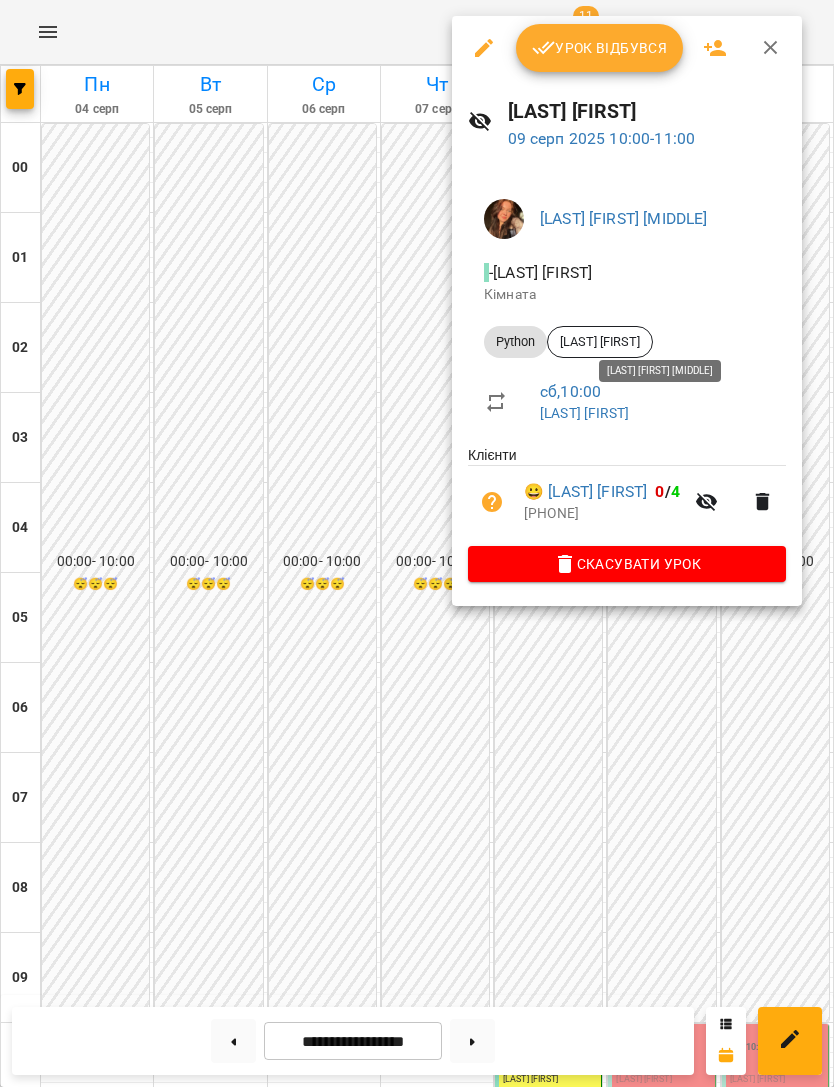 click on "Урок відбувся" at bounding box center (600, 48) 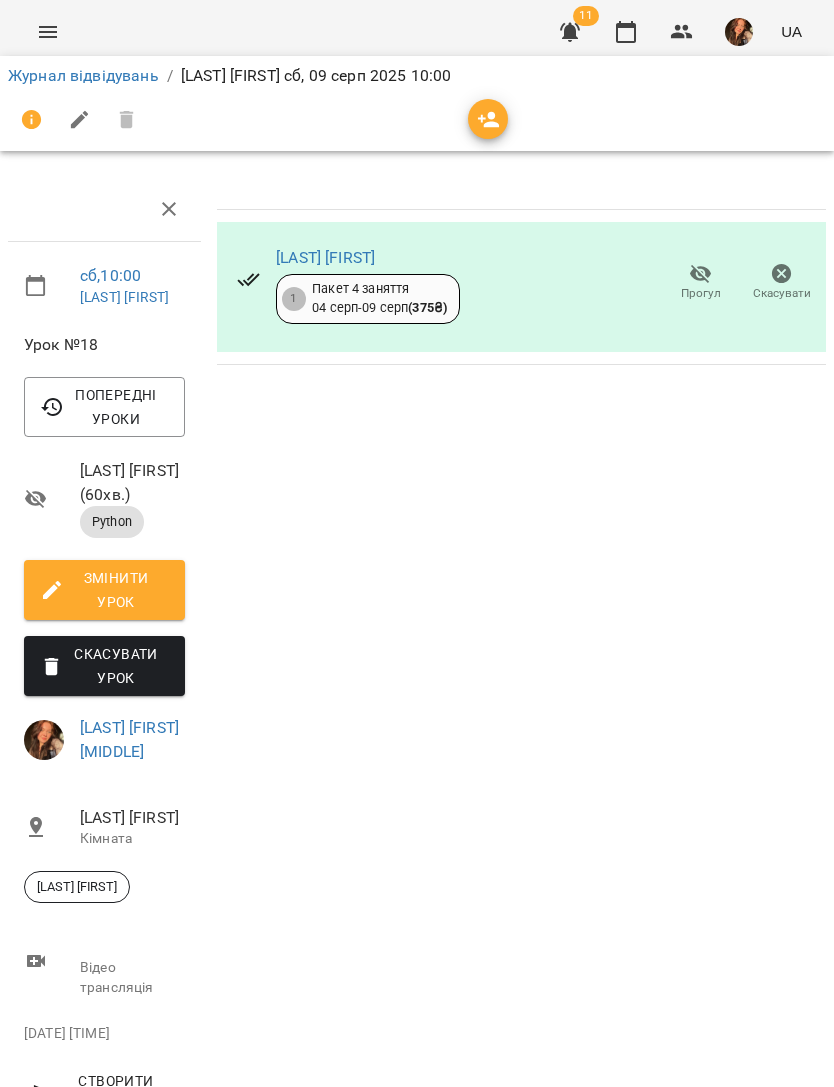 click on "Журнал відвідувань" at bounding box center (83, 75) 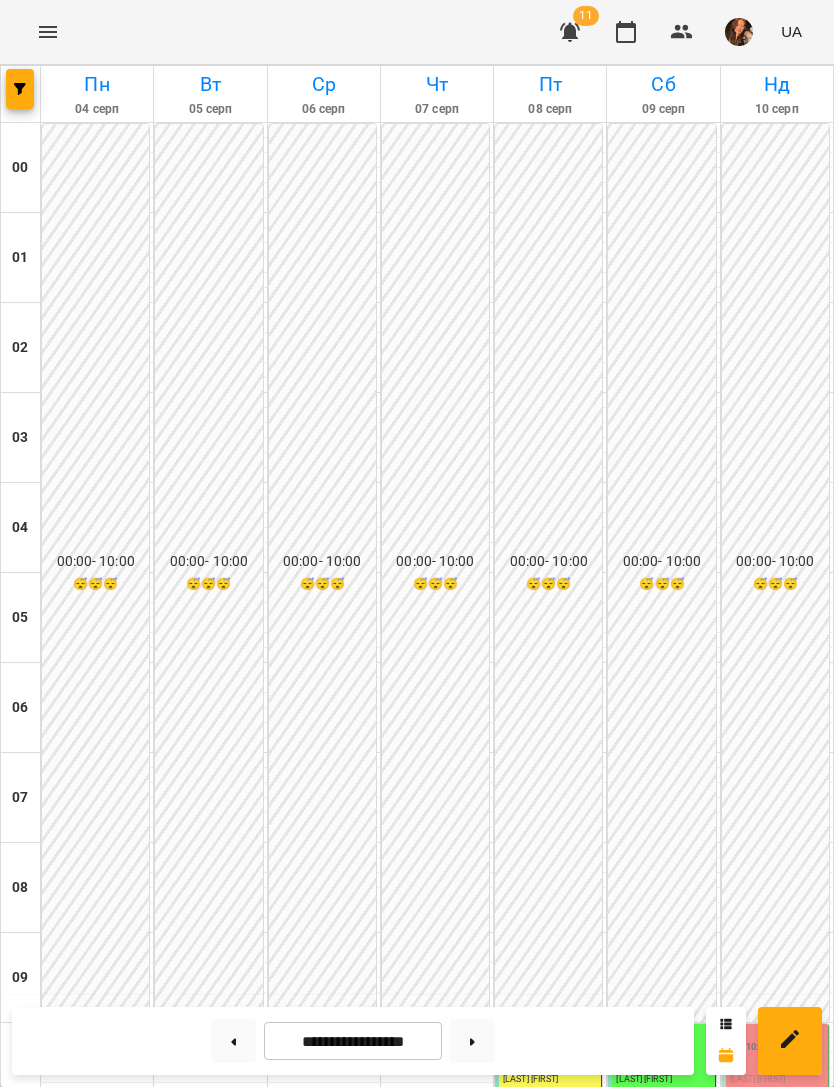 scroll, scrollTop: 745, scrollLeft: 0, axis: vertical 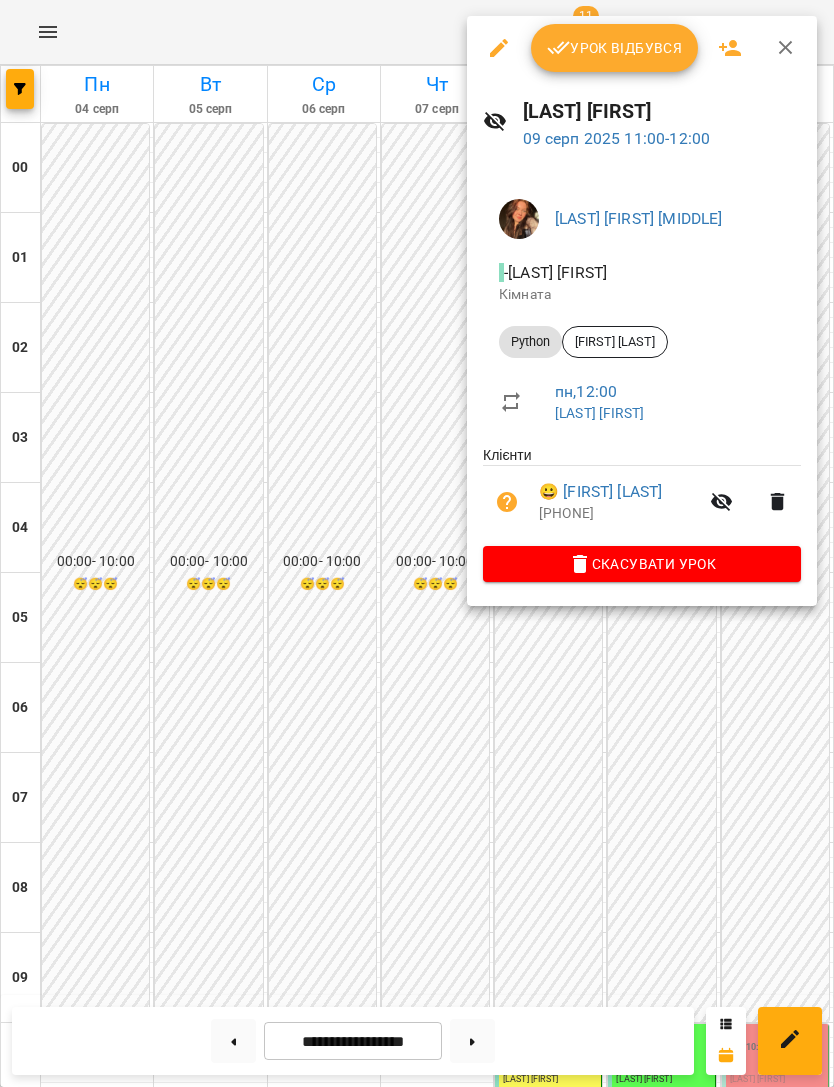 click on "Урок відбувся" at bounding box center (615, 48) 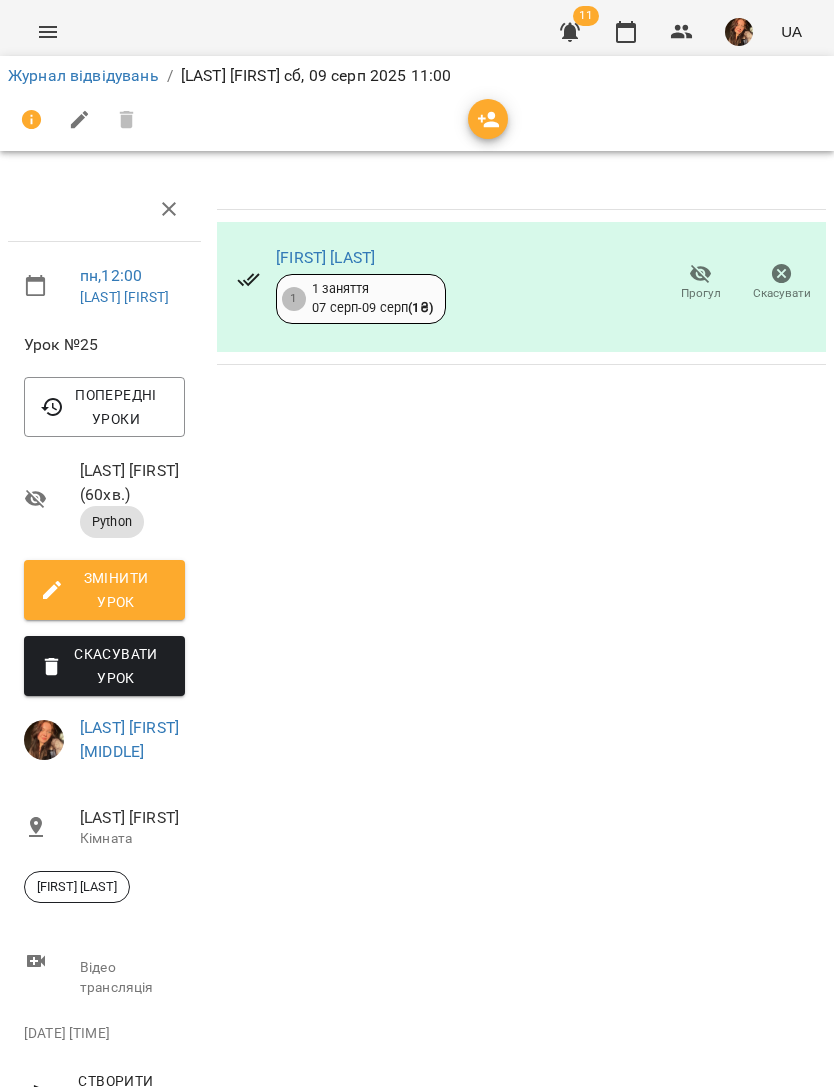 click on "Журнал відвідувань" at bounding box center (83, 75) 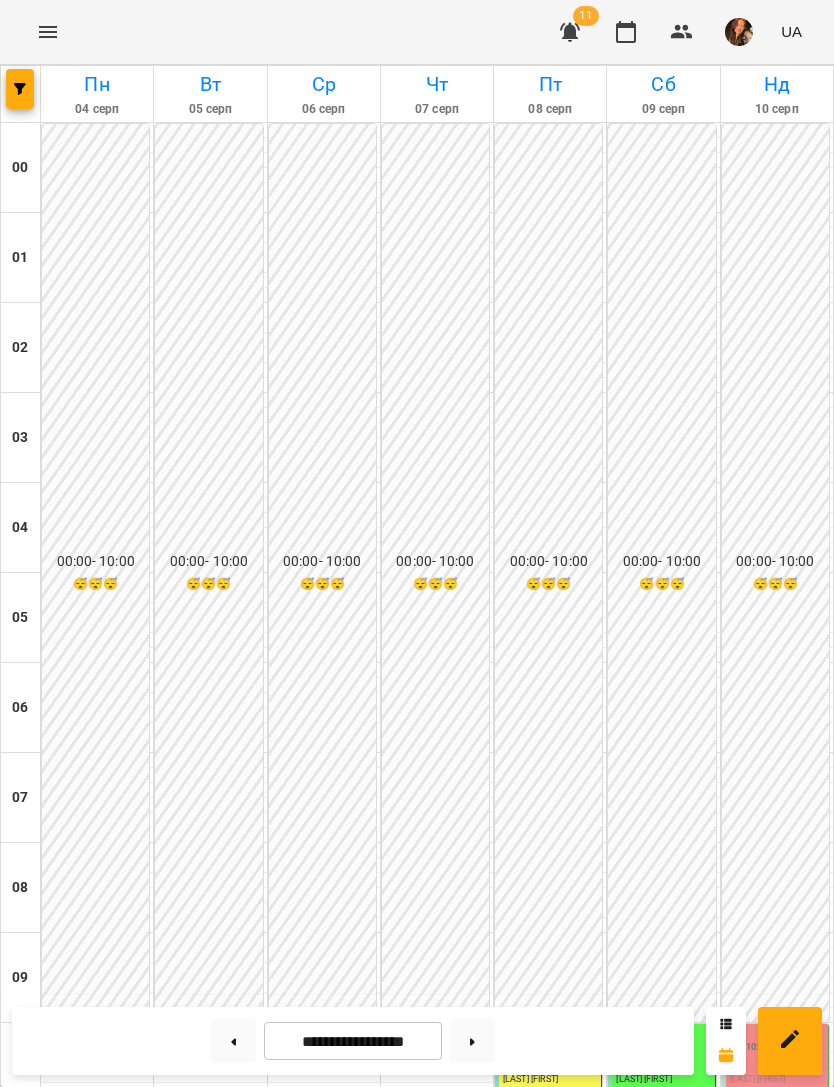 scroll, scrollTop: 814, scrollLeft: 0, axis: vertical 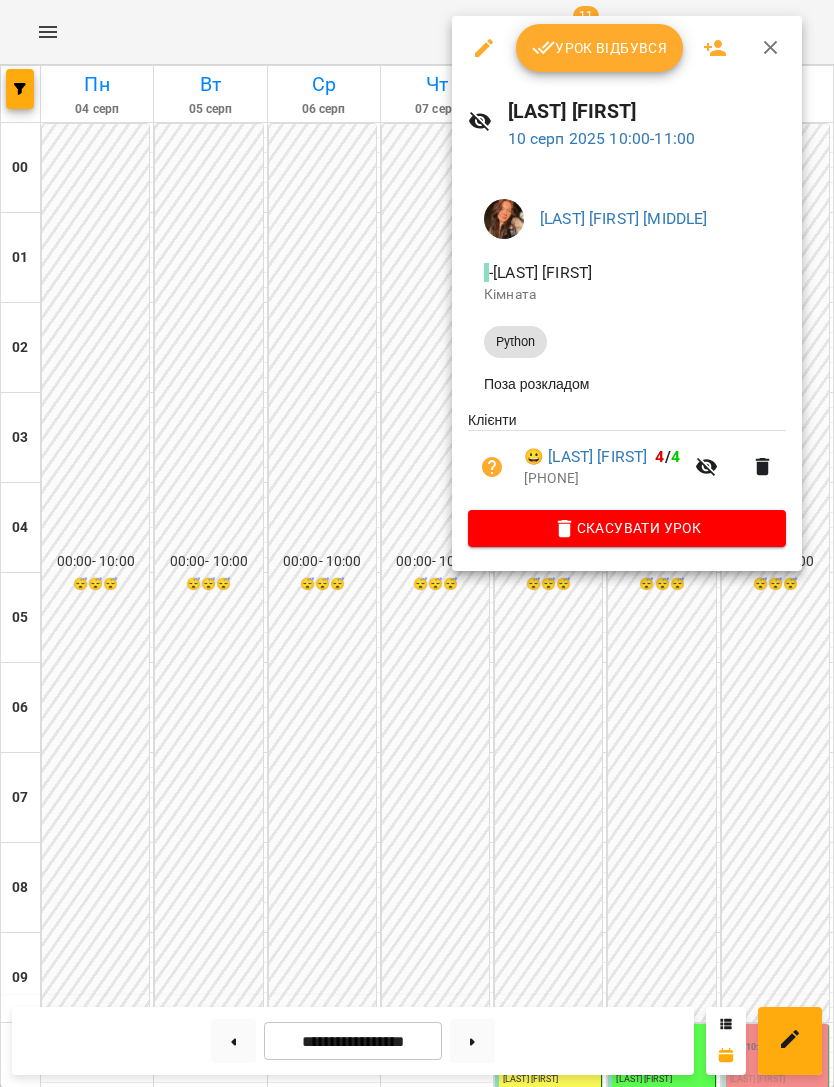 click 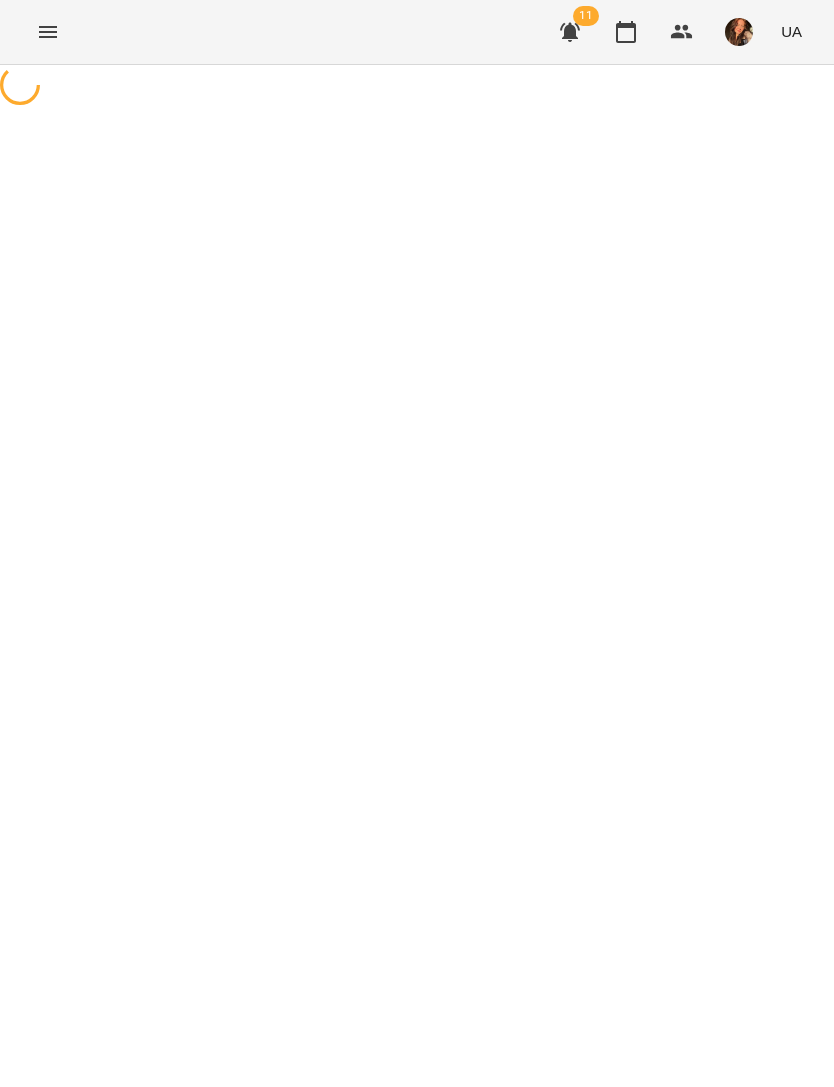 select on "******" 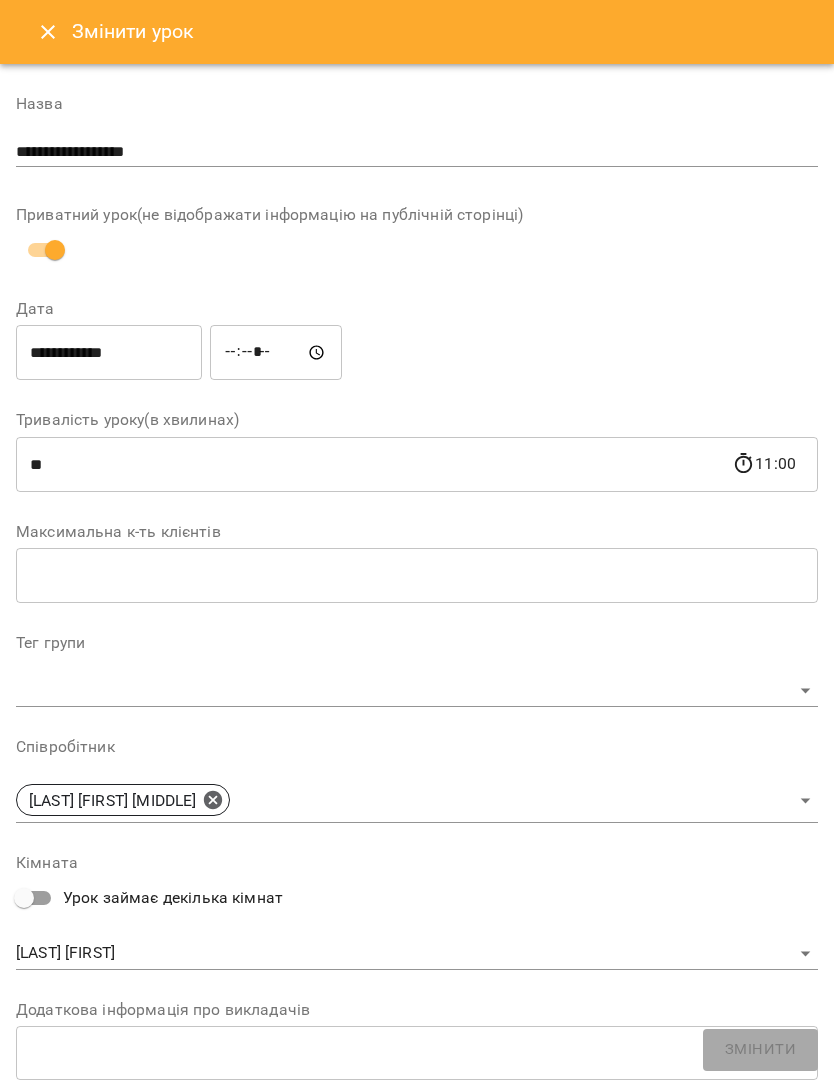 click on "**********" at bounding box center [109, 353] 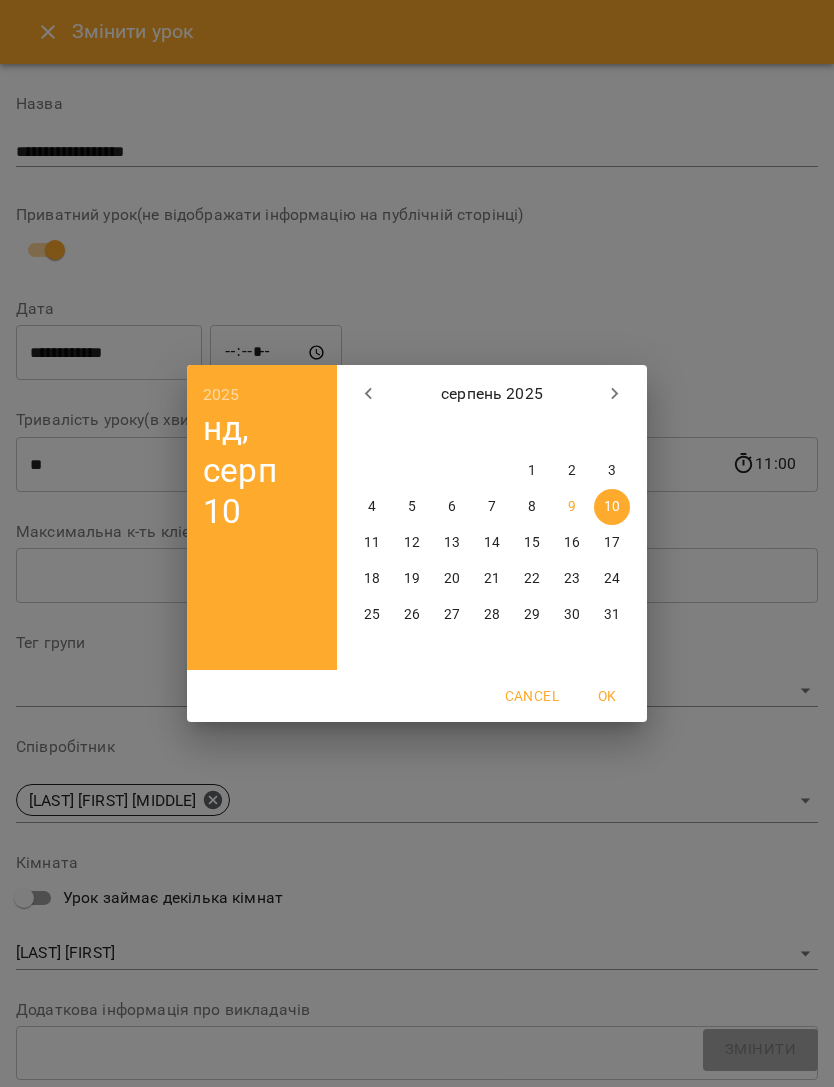 click on "12" at bounding box center (412, 543) 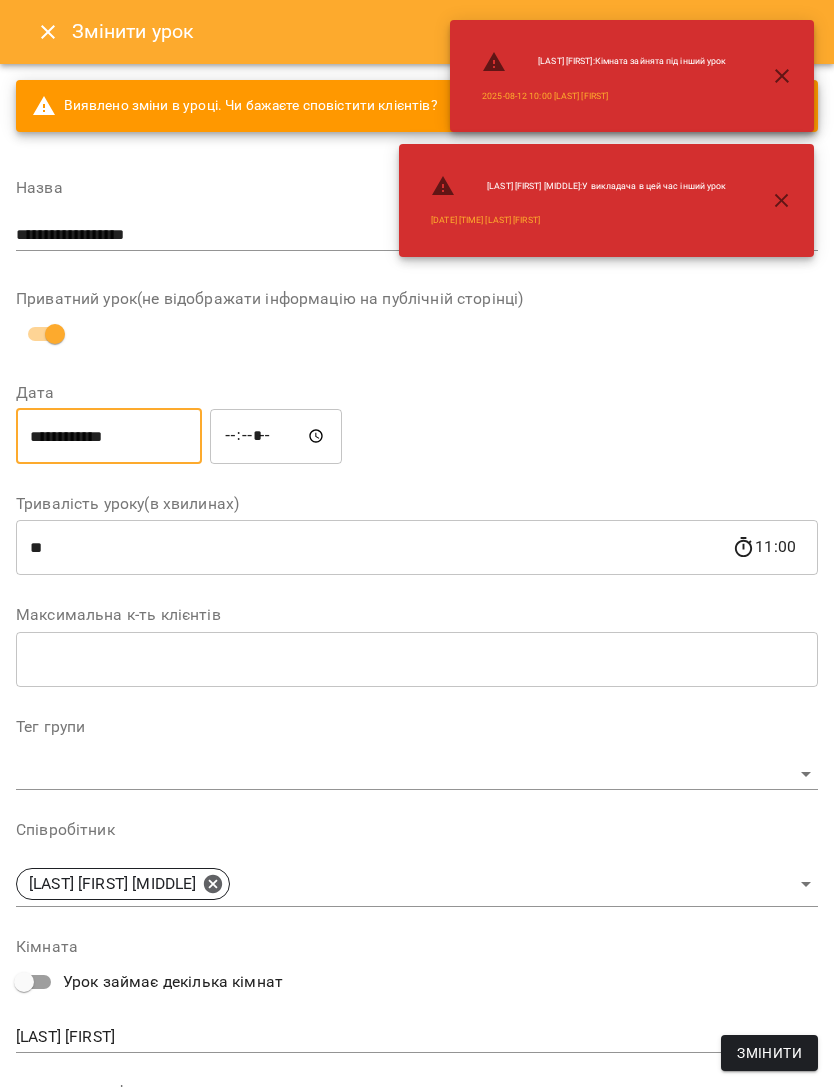 click on "Змінити" at bounding box center (769, 1053) 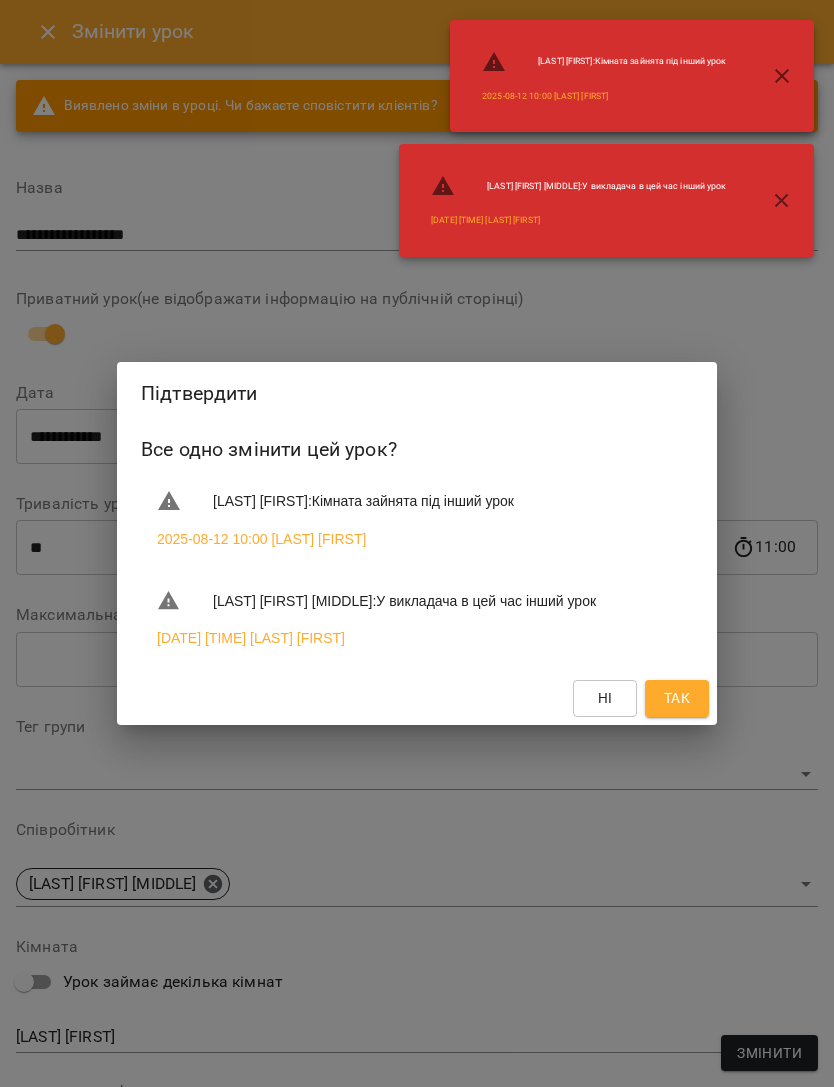 click on "Так" at bounding box center (677, 698) 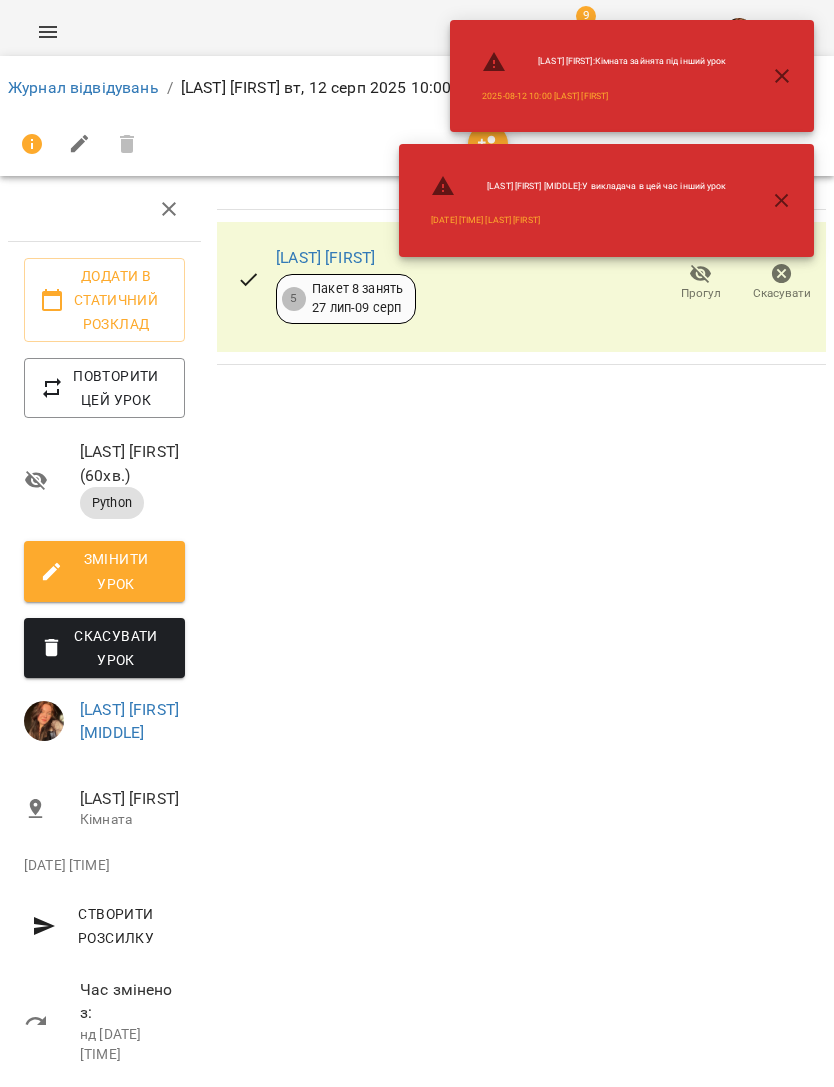 click on "Журнал відвідувань" at bounding box center [83, 87] 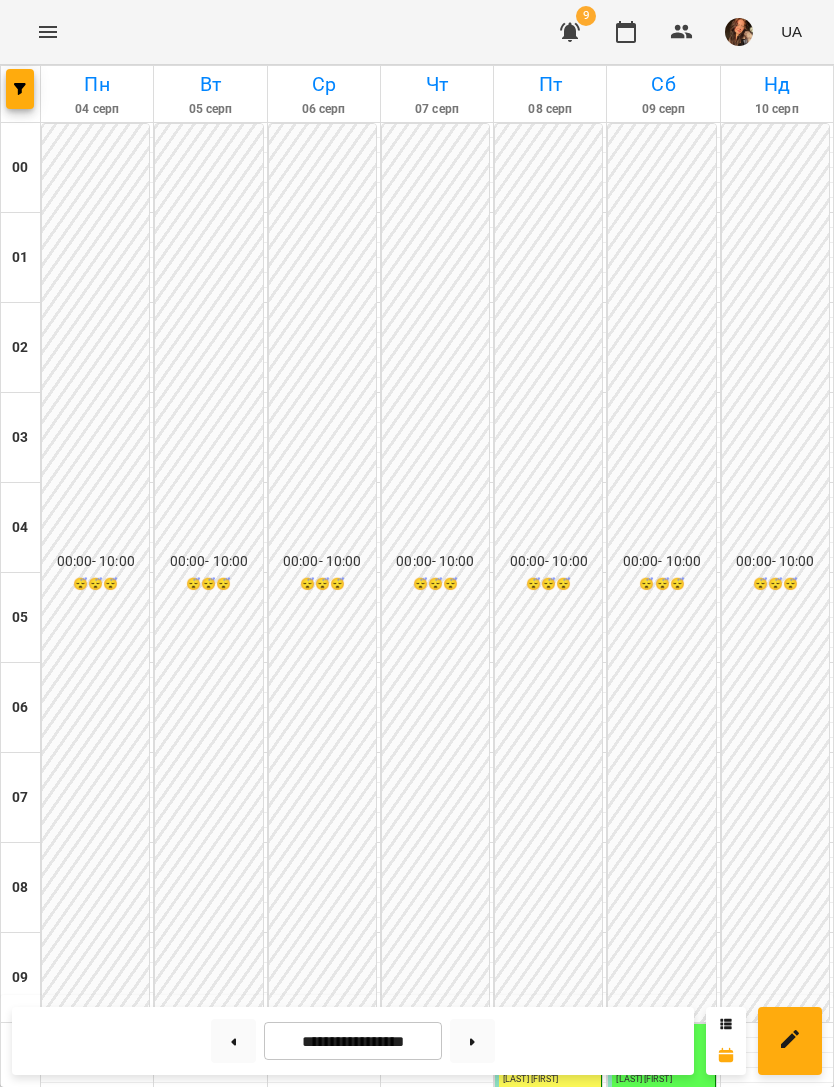 scroll, scrollTop: 913, scrollLeft: 0, axis: vertical 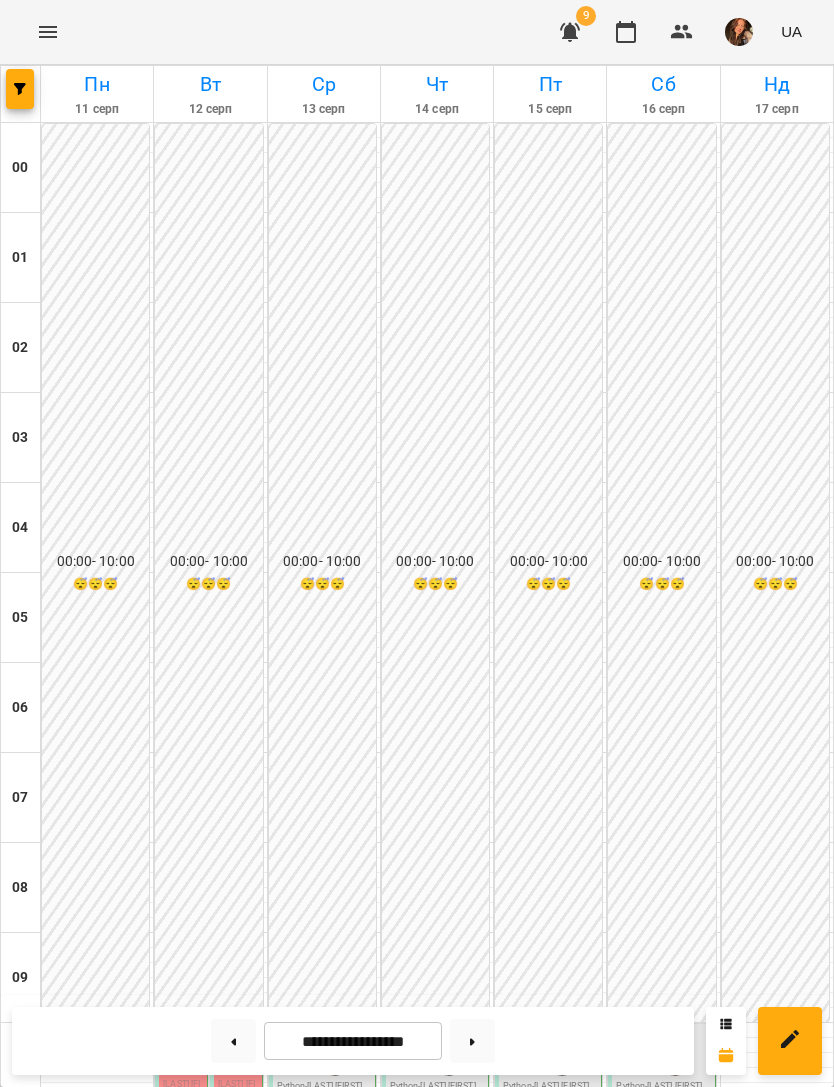 click on "[LAST] [FIRST]" at bounding box center [181, 1091] 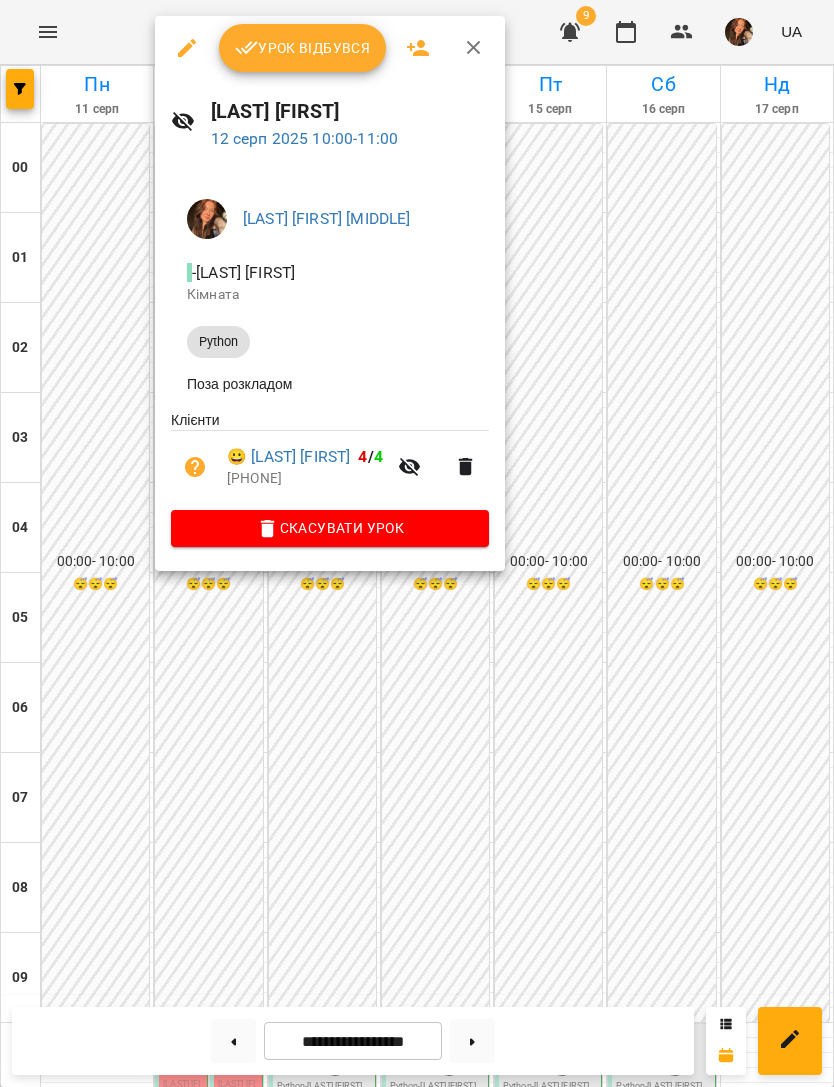 click on "Скасувати Урок" at bounding box center (330, 528) 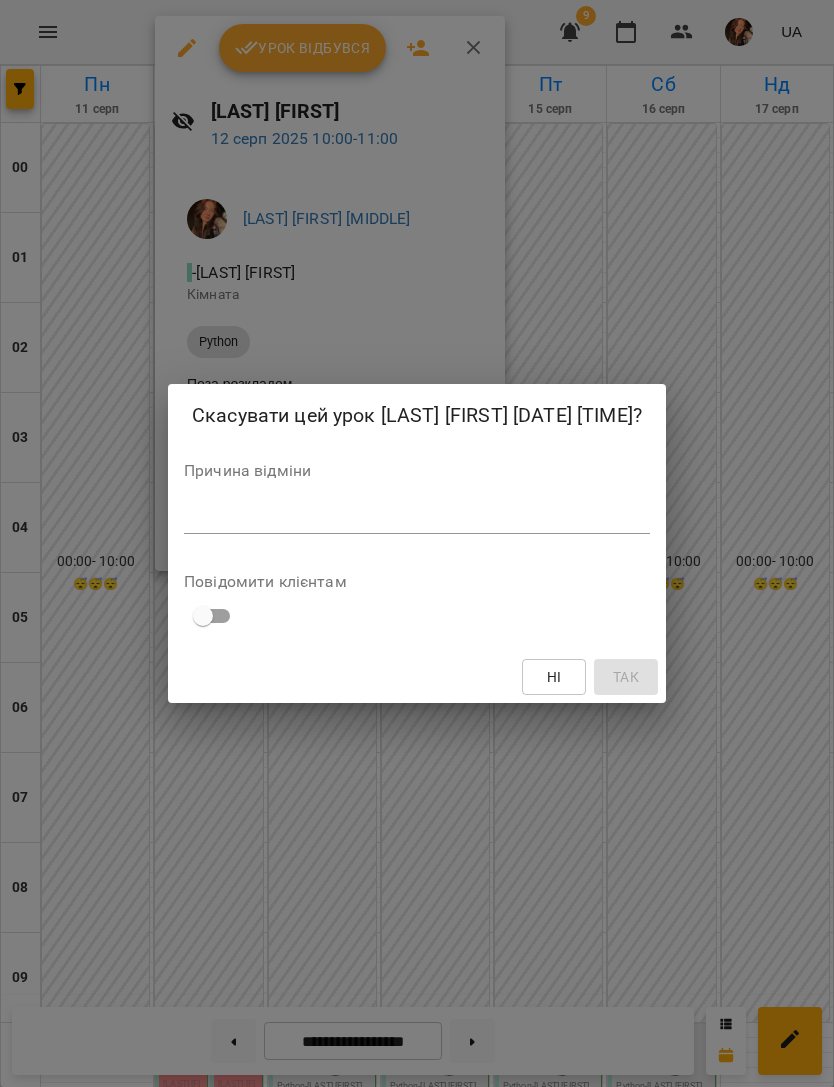 click on "*" at bounding box center [417, 518] 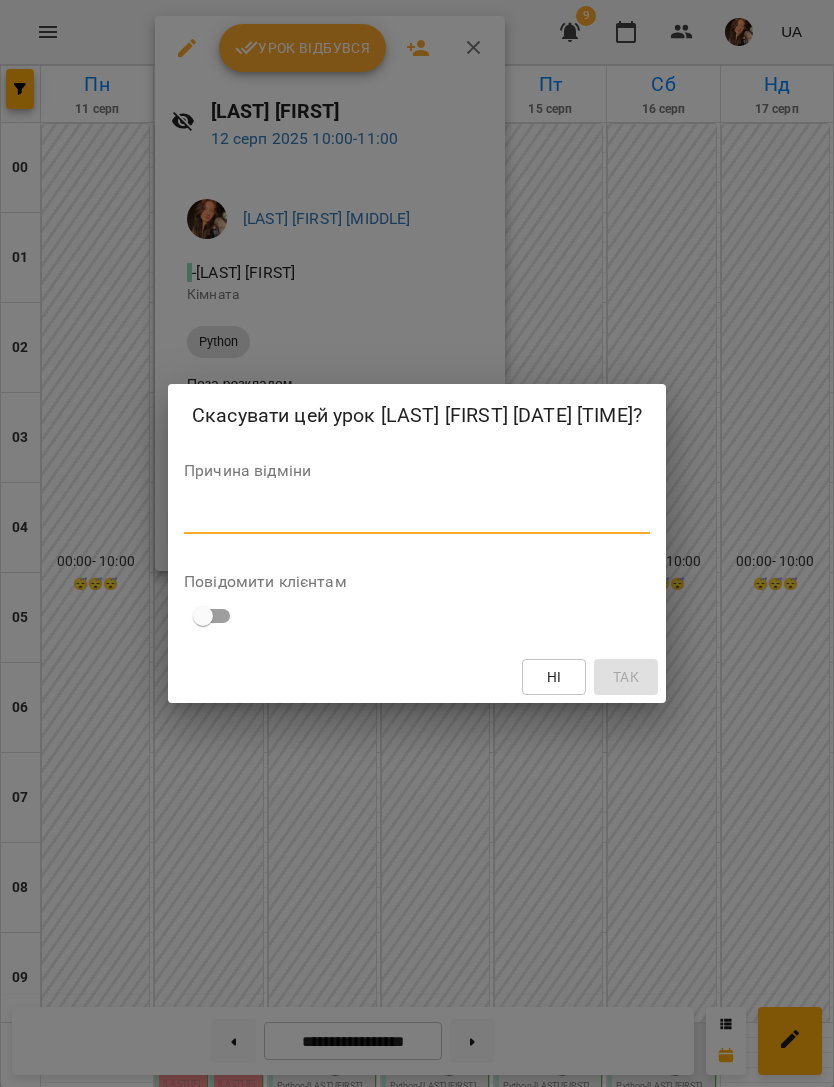 click at bounding box center [417, 518] 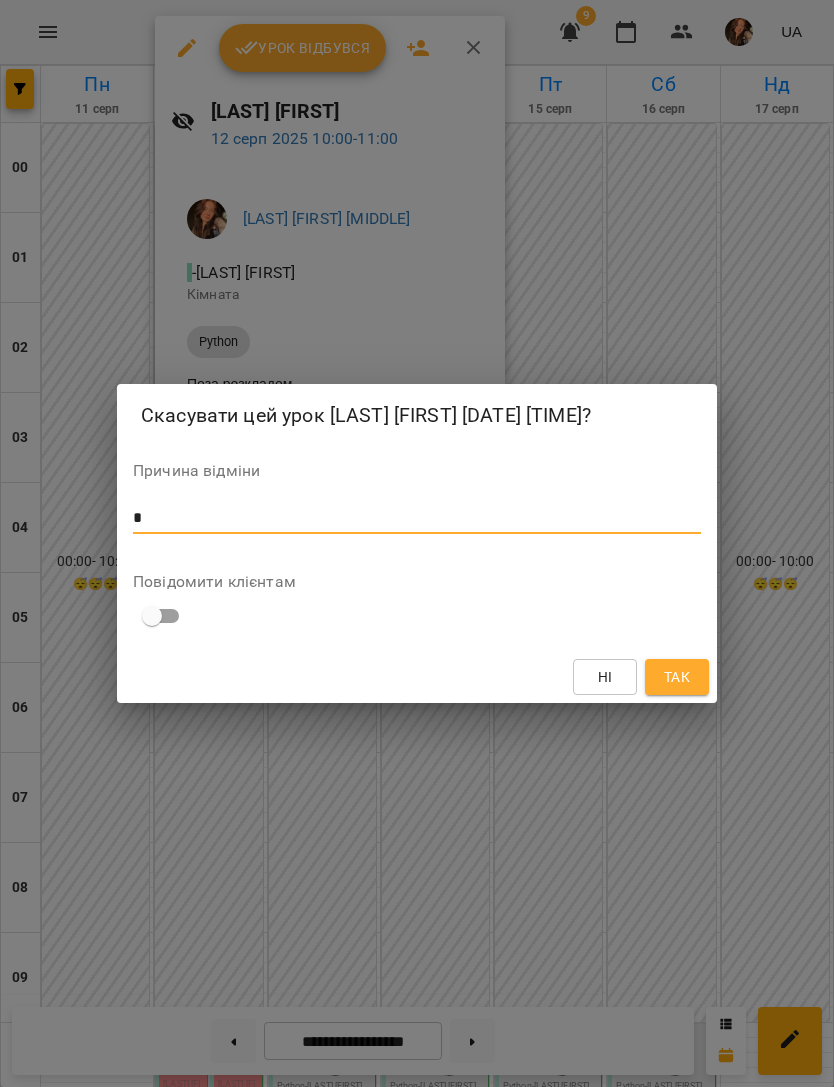 type on "*" 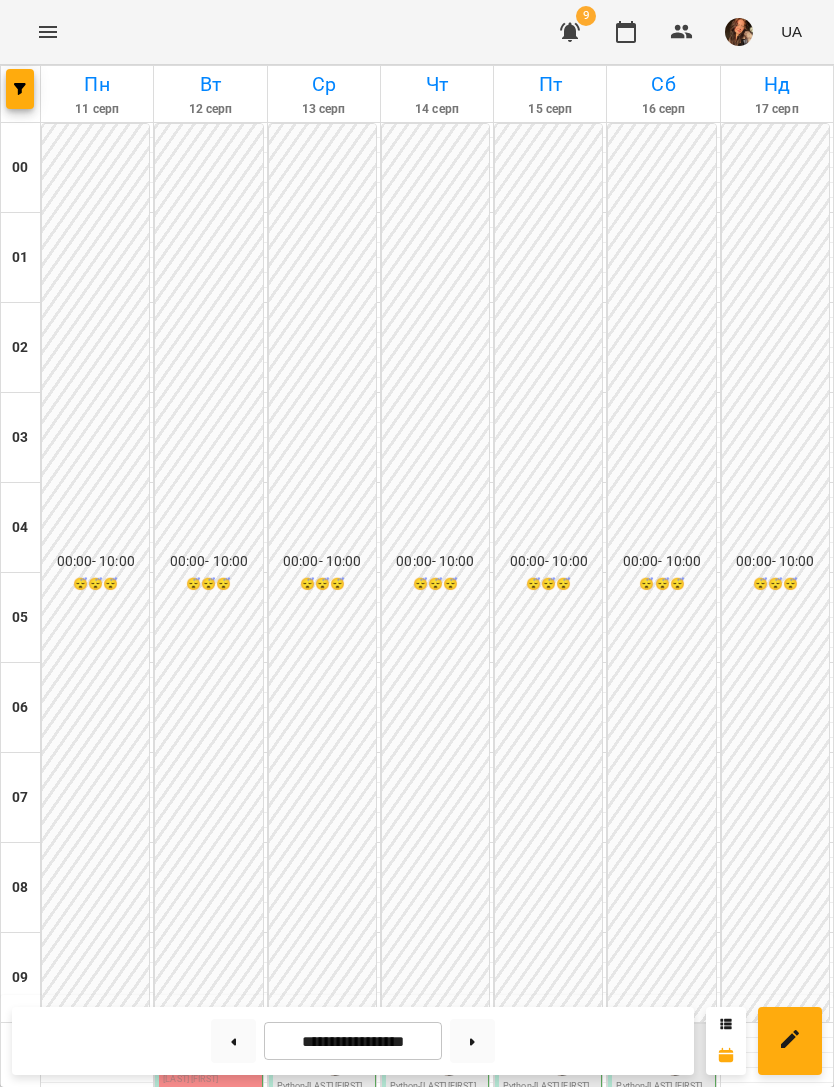 scroll, scrollTop: 667, scrollLeft: 0, axis: vertical 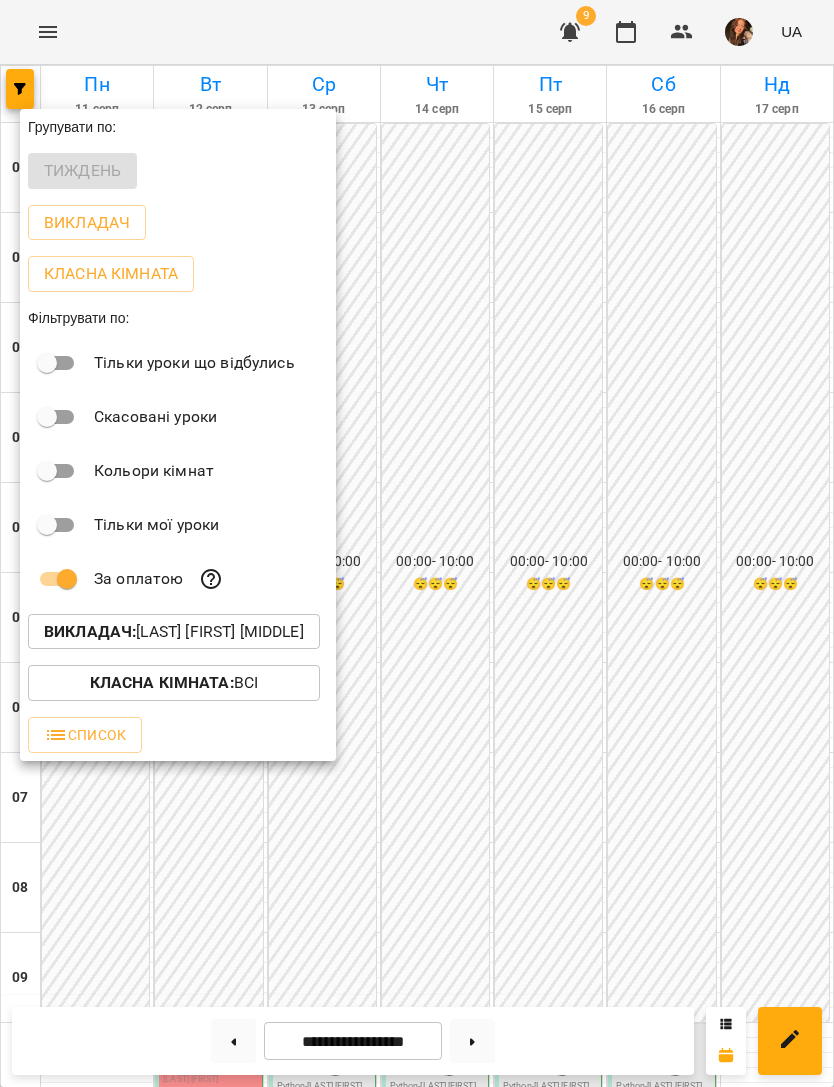 click on "Викладач :  [LAST] [FIRST] [MIDDLE]" at bounding box center [174, 632] 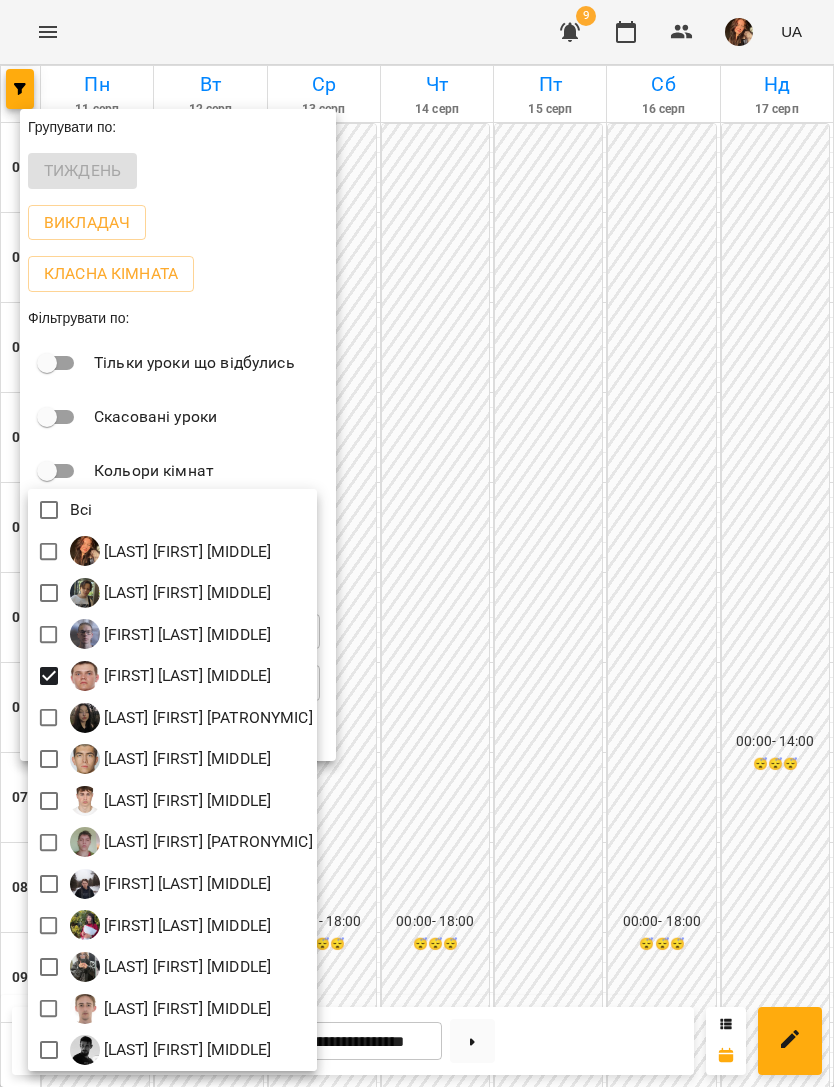click at bounding box center (417, 543) 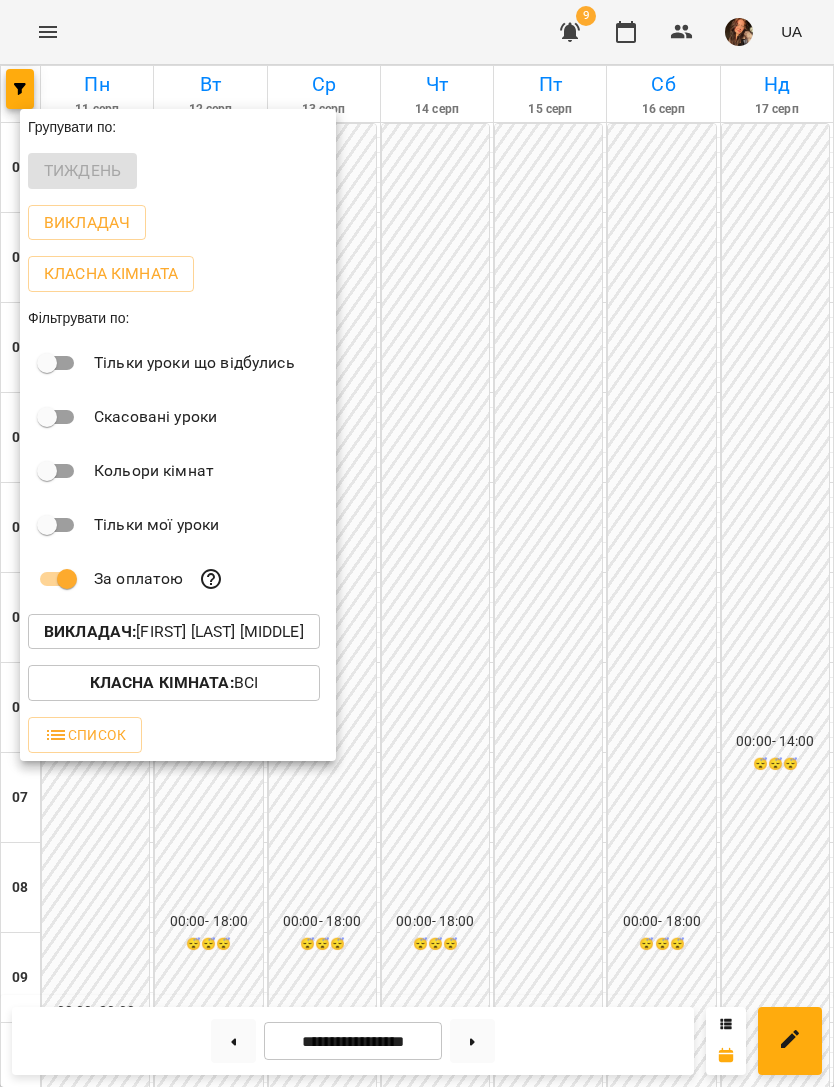 click at bounding box center [417, 543] 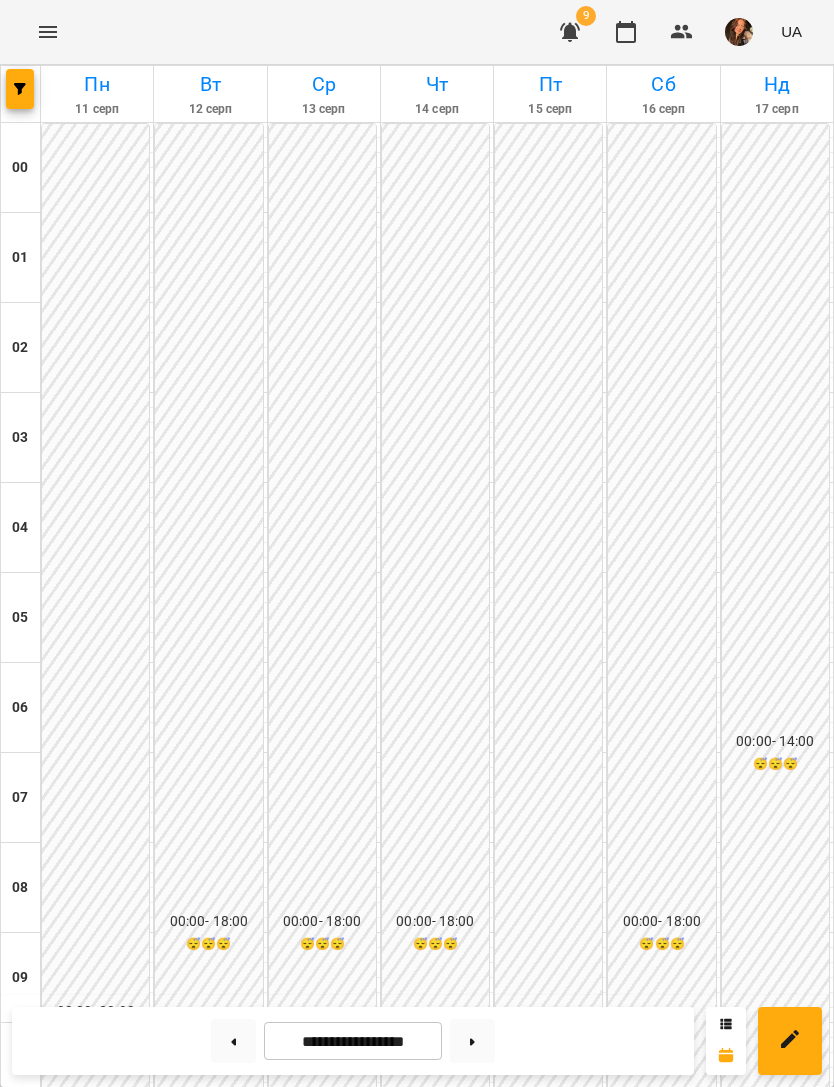 scroll, scrollTop: 1285, scrollLeft: 0, axis: vertical 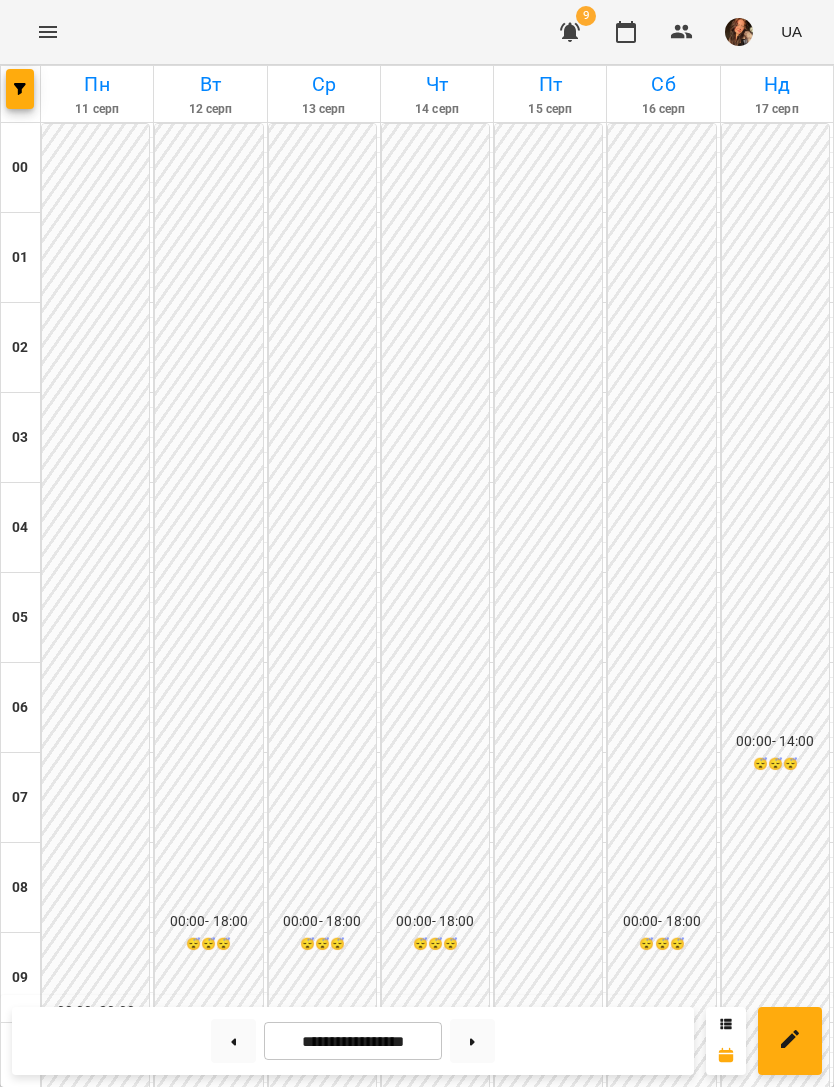 click at bounding box center [336, 1774] 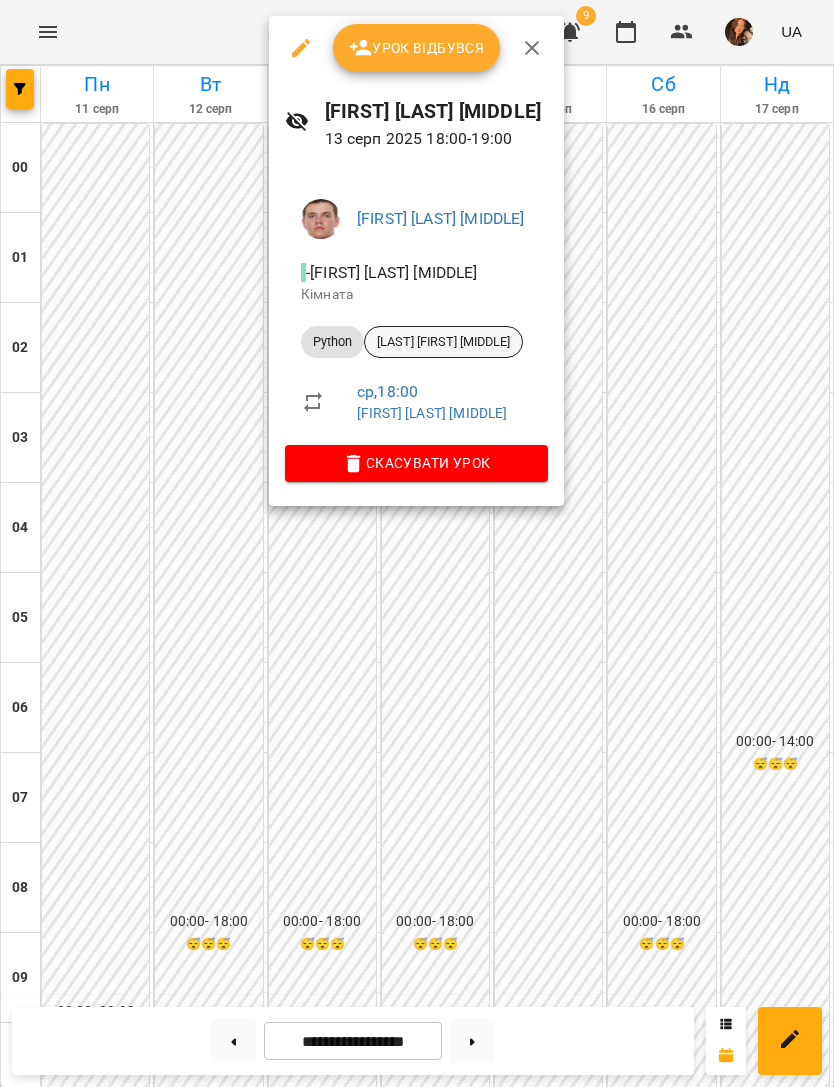 click on "[LAST] [FIRST] [MIDDLE]" at bounding box center (443, 342) 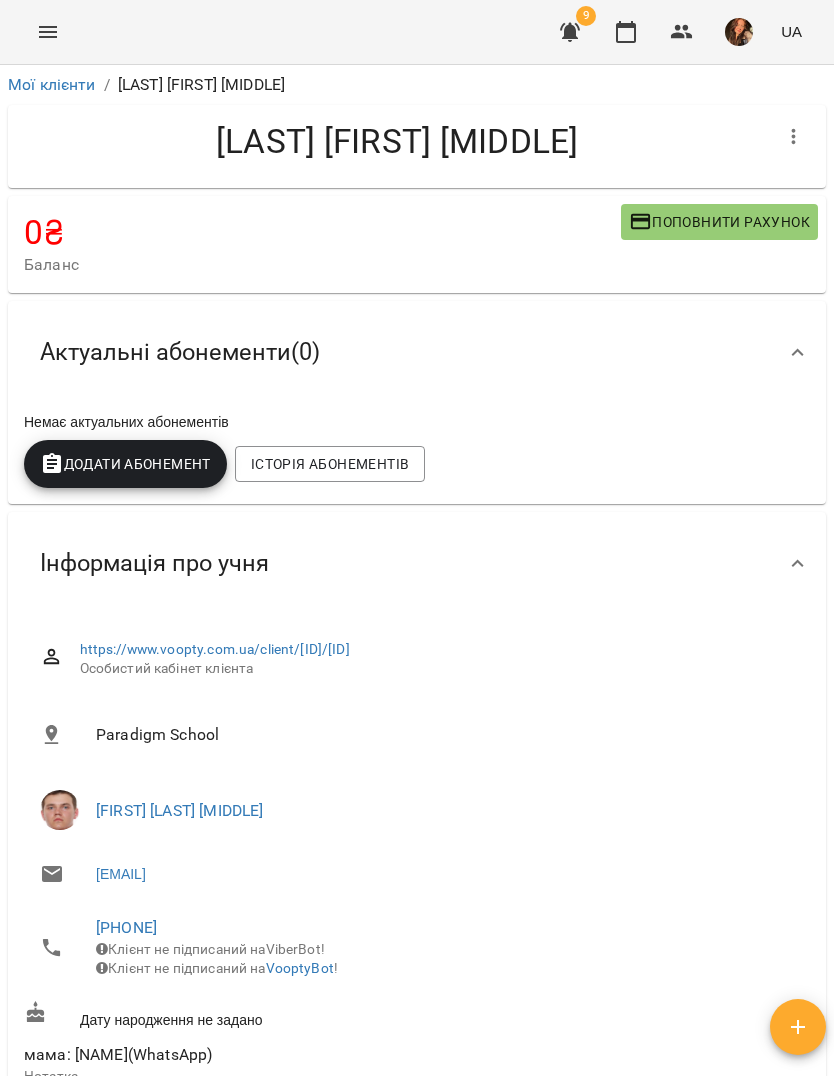 scroll, scrollTop: 0, scrollLeft: 0, axis: both 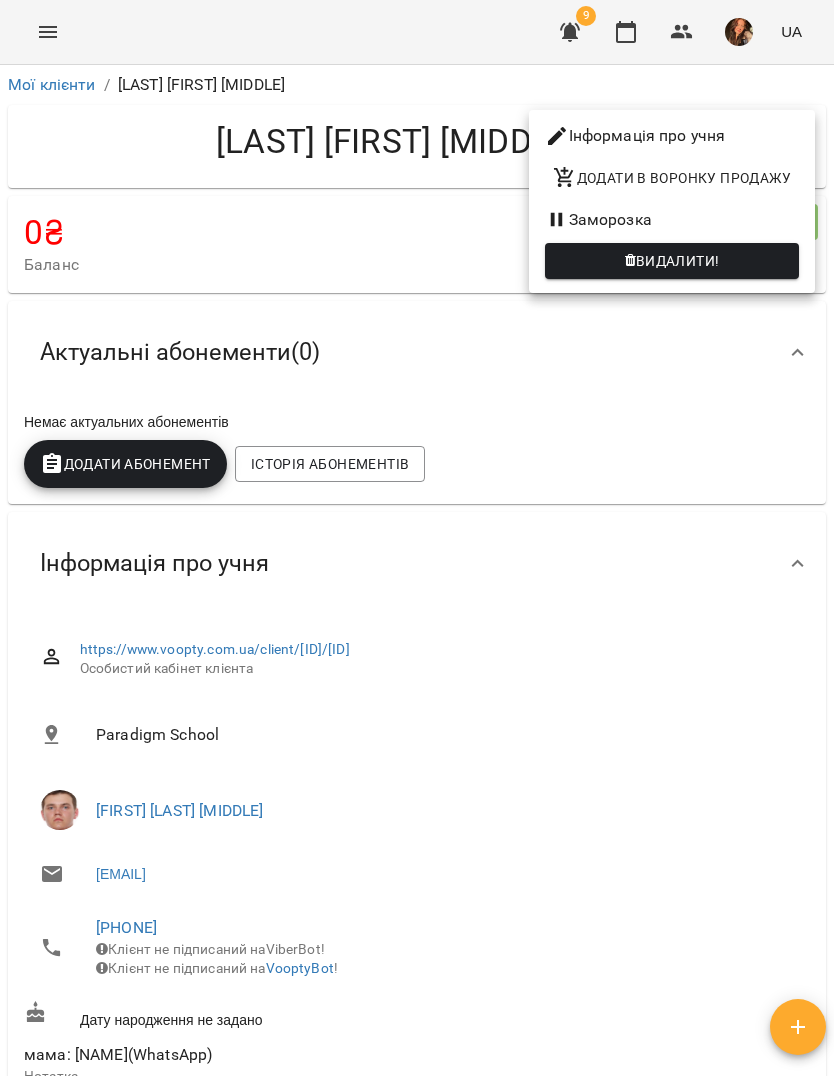 click on "Видалити!" at bounding box center [672, 261] 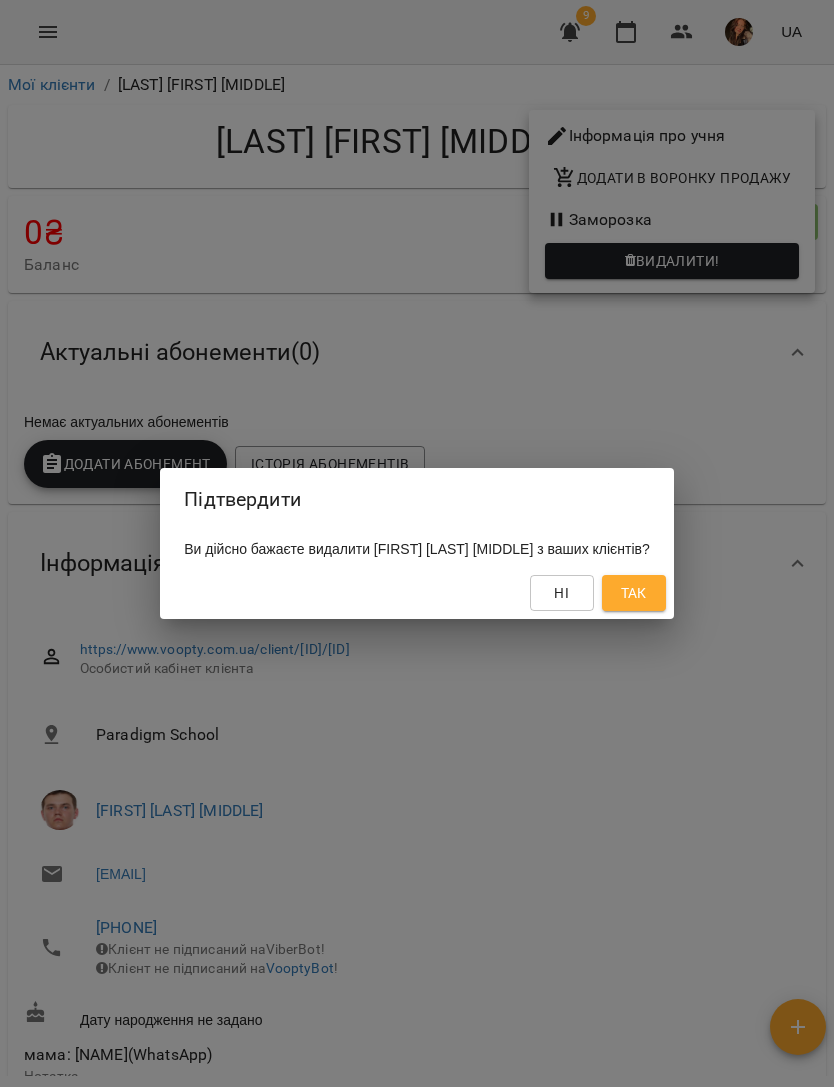 click on "Так" at bounding box center [634, 593] 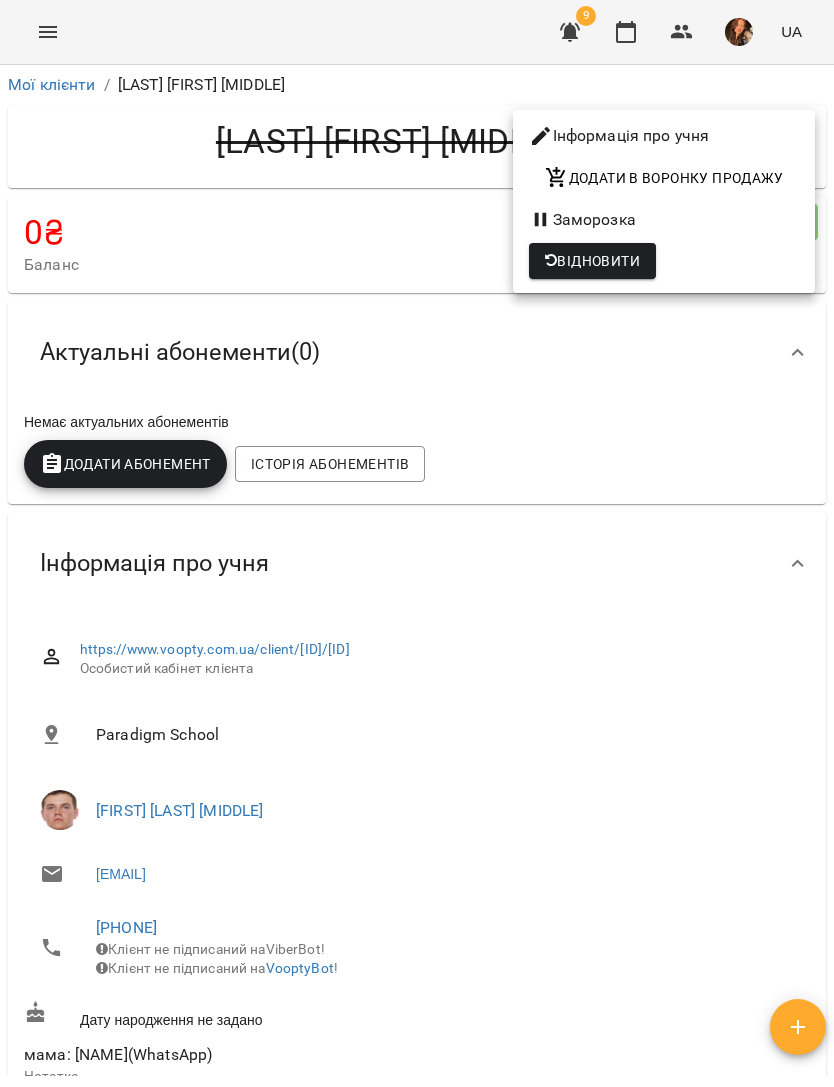 click at bounding box center [417, 543] 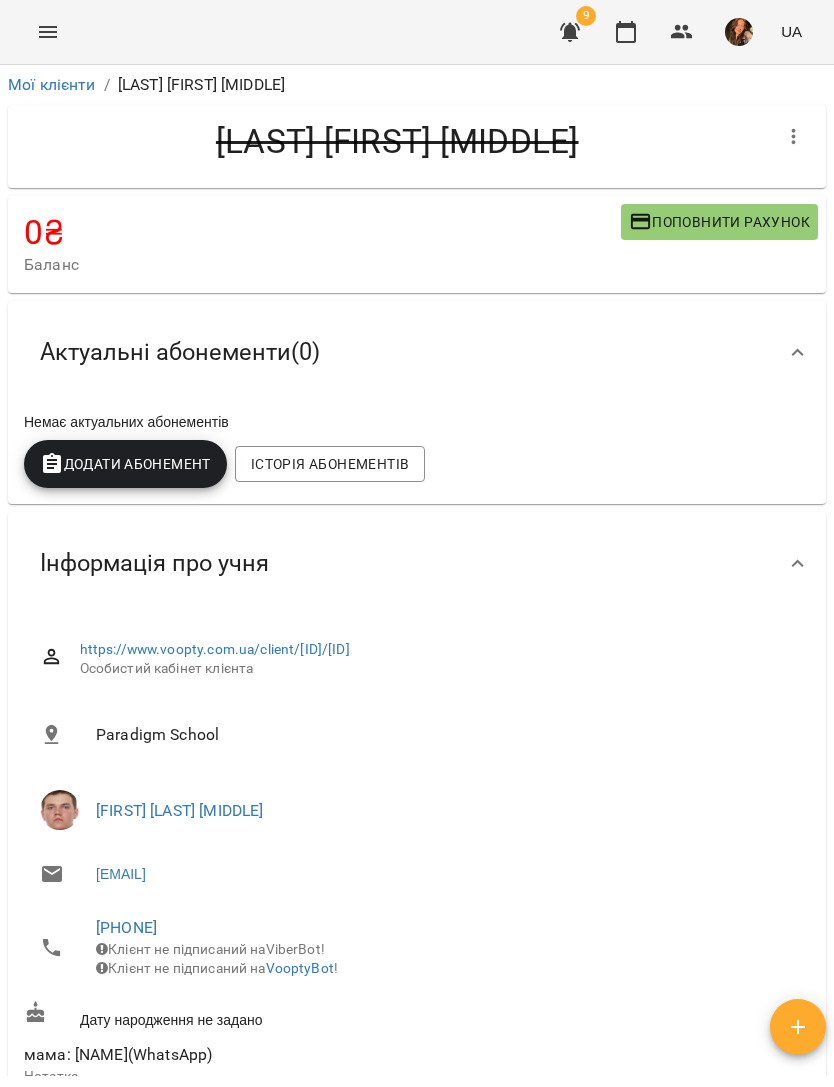 click at bounding box center (48, 32) 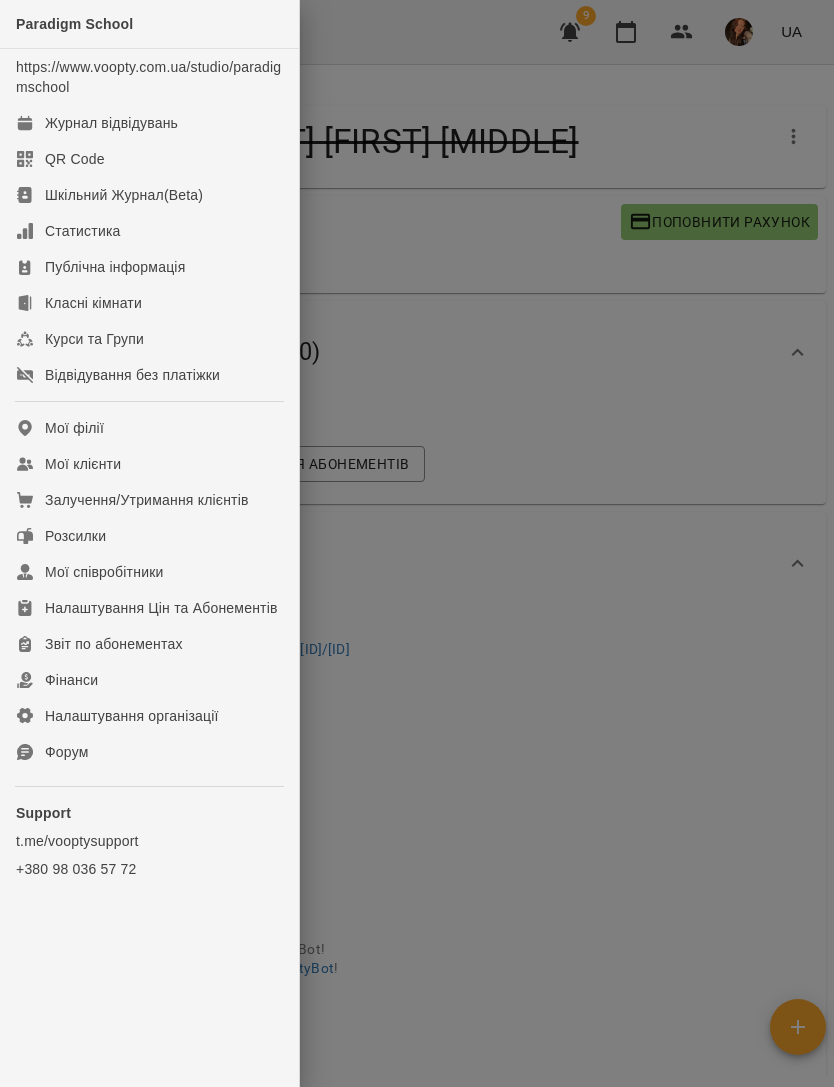 click on "Журнал відвідувань" at bounding box center (111, 123) 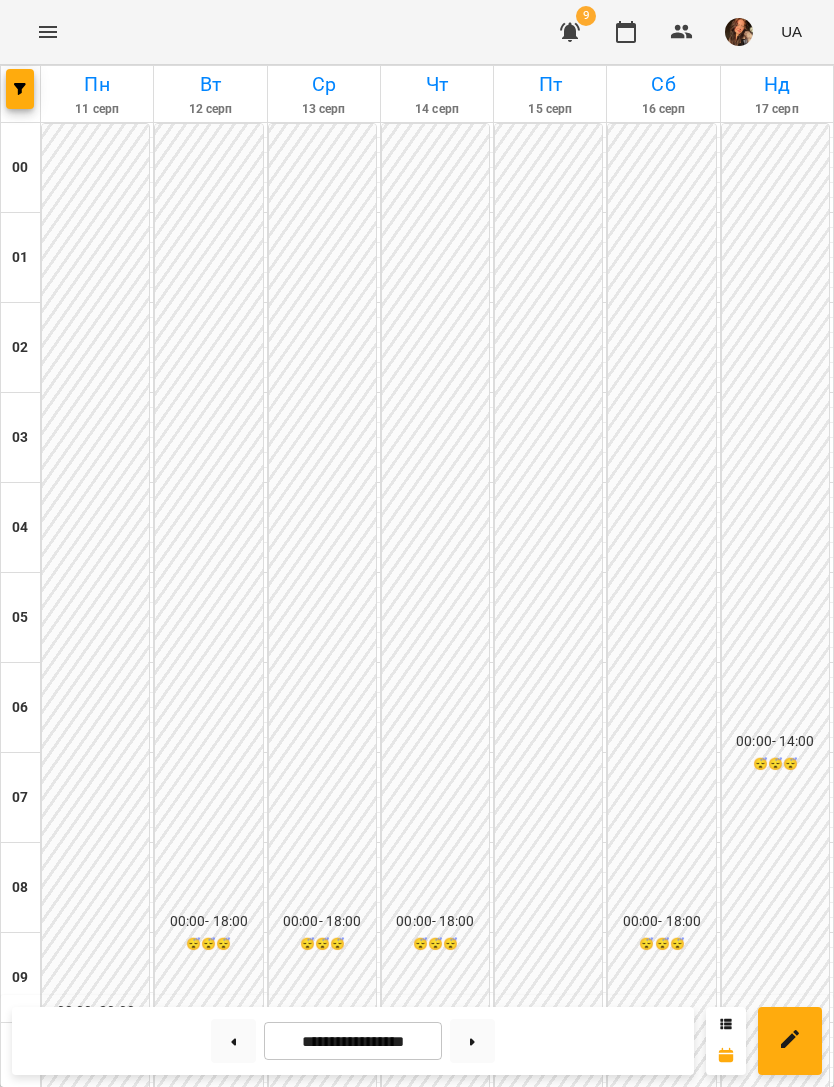 scroll, scrollTop: 1124, scrollLeft: 0, axis: vertical 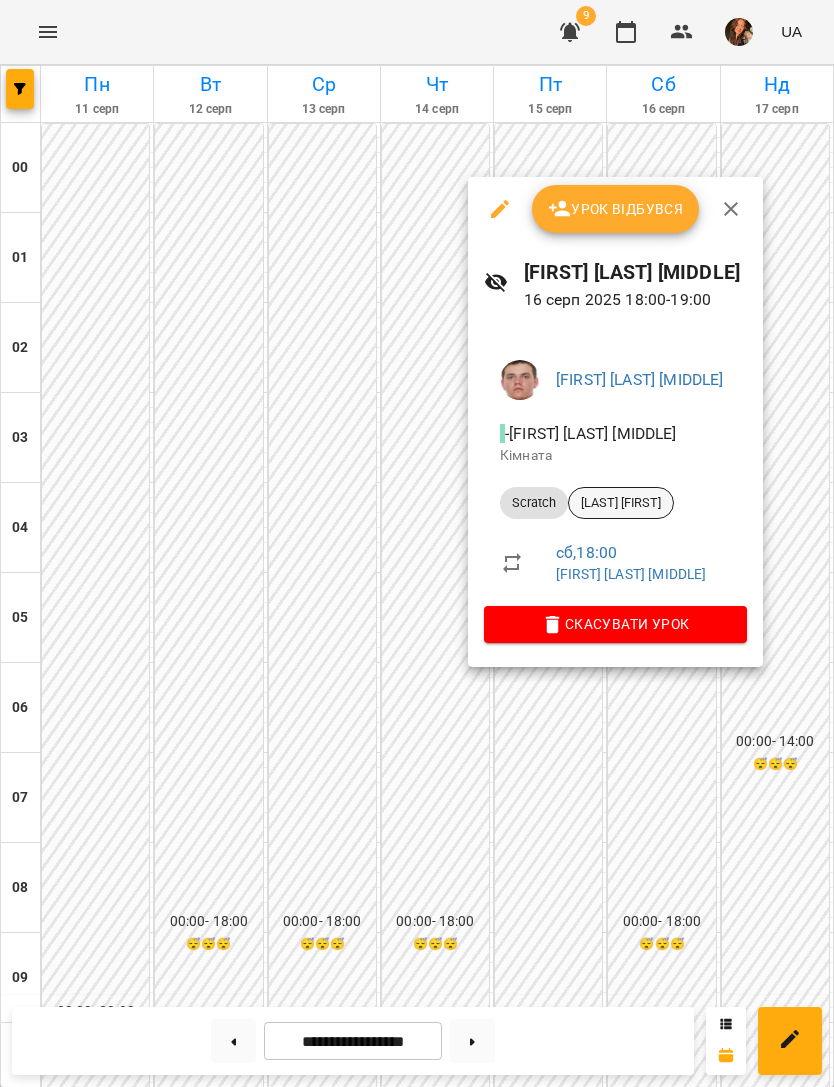 click on "[LAST] [FIRST]" at bounding box center (621, 503) 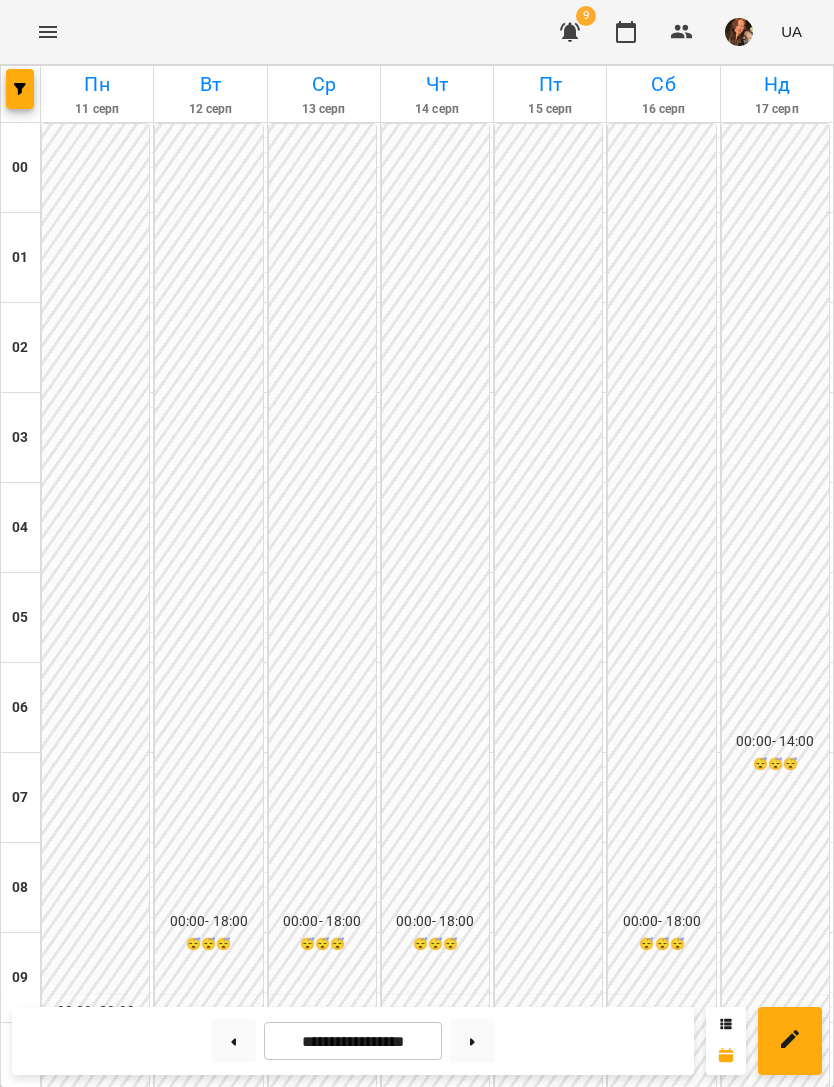 scroll, scrollTop: 1285, scrollLeft: 0, axis: vertical 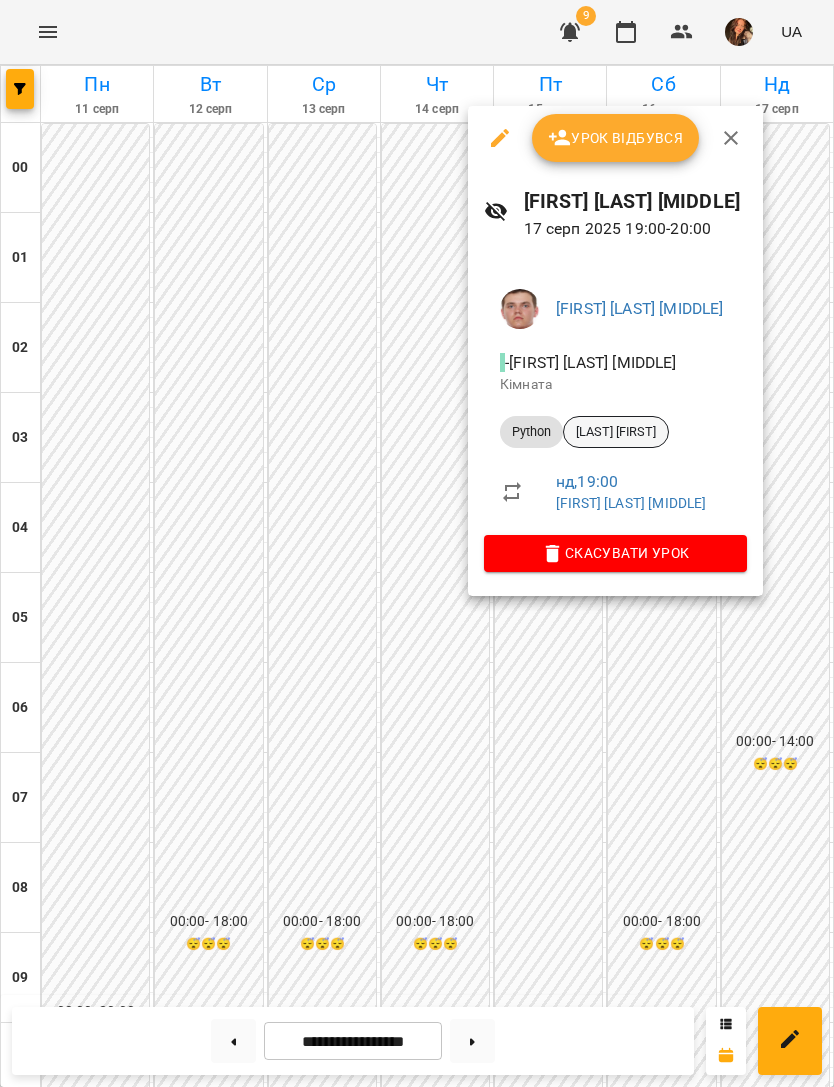click on "[LAST] [FIRST]" at bounding box center [616, 432] 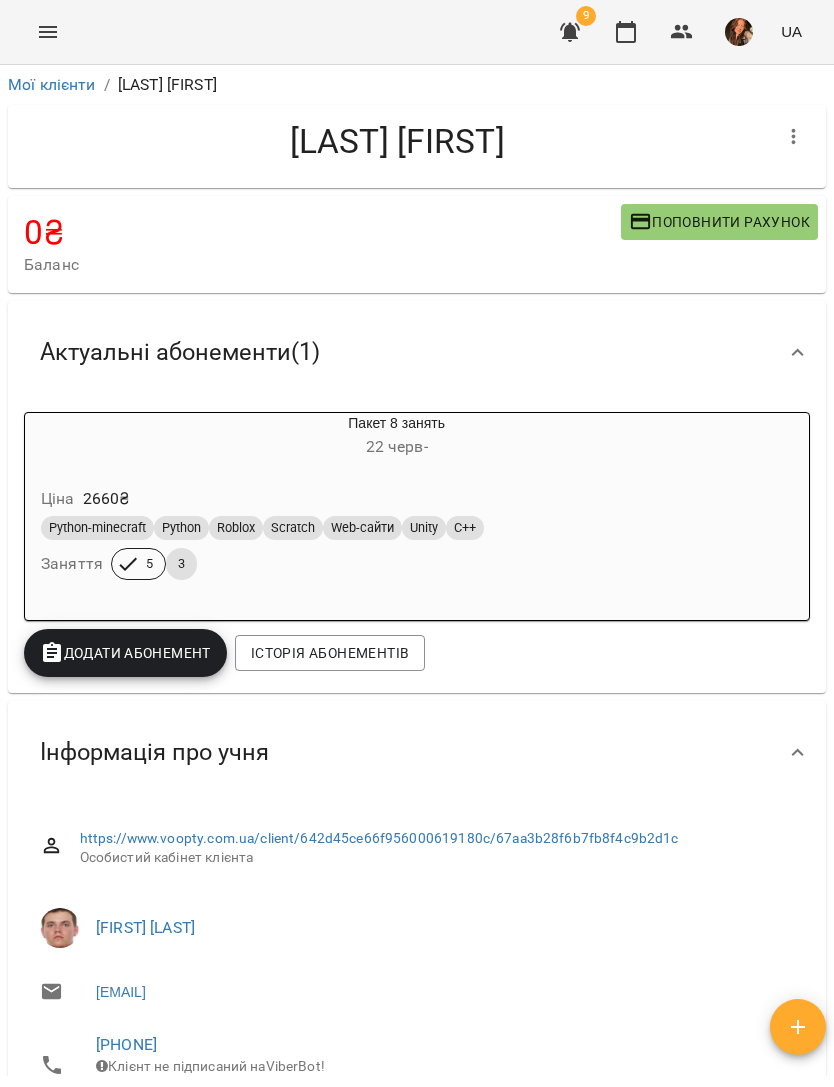 scroll, scrollTop: 0, scrollLeft: 0, axis: both 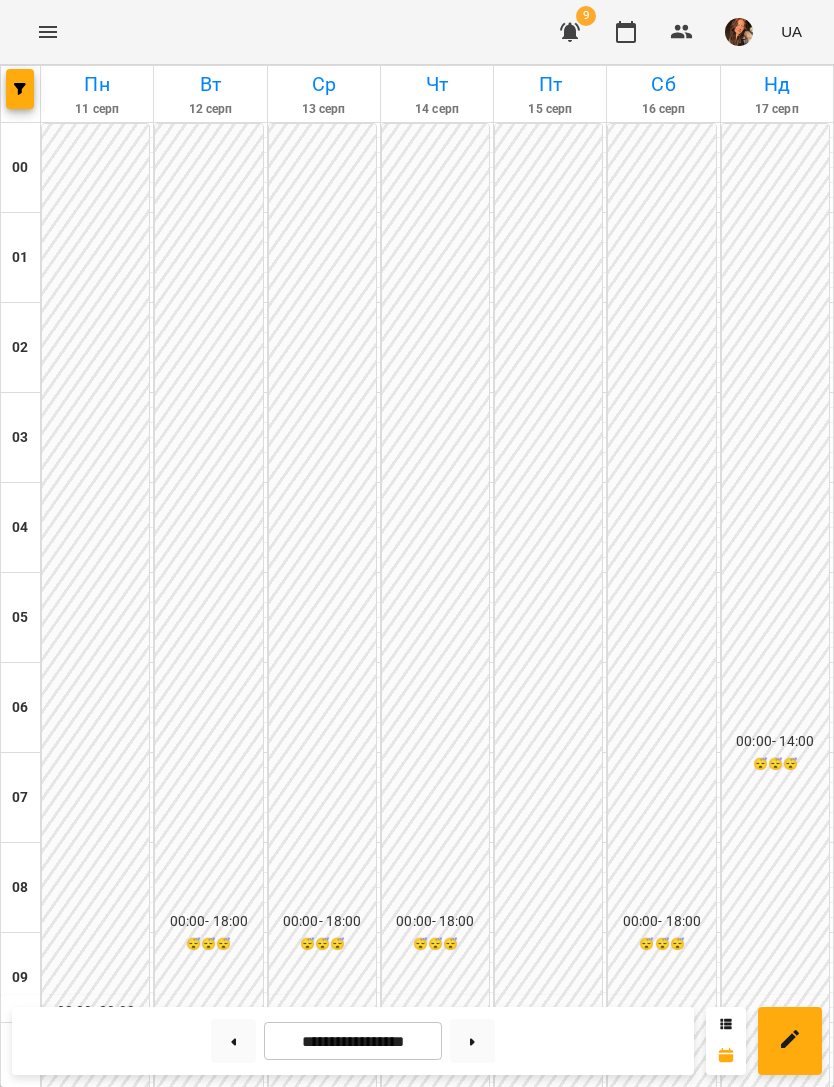 click on "Scratch  - [FIRST] [LAST]" at bounding box center (777, 1987) 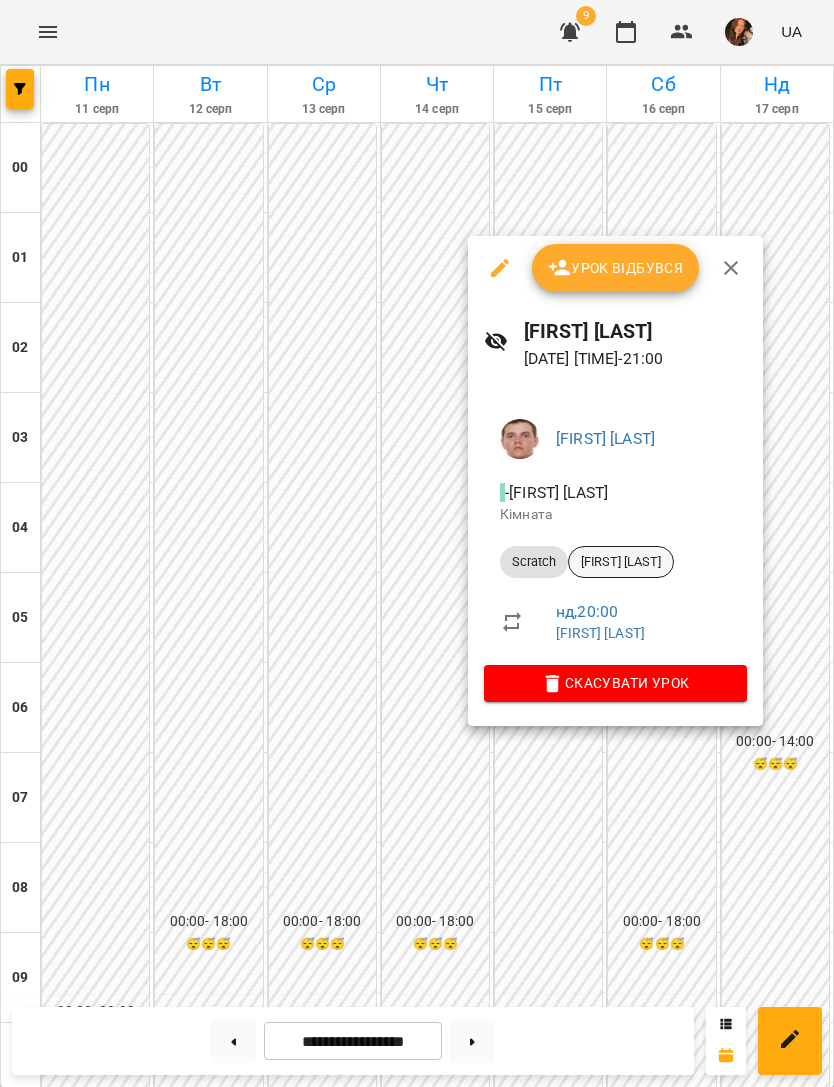 click on "[FIRST] [LAST]" at bounding box center [621, 562] 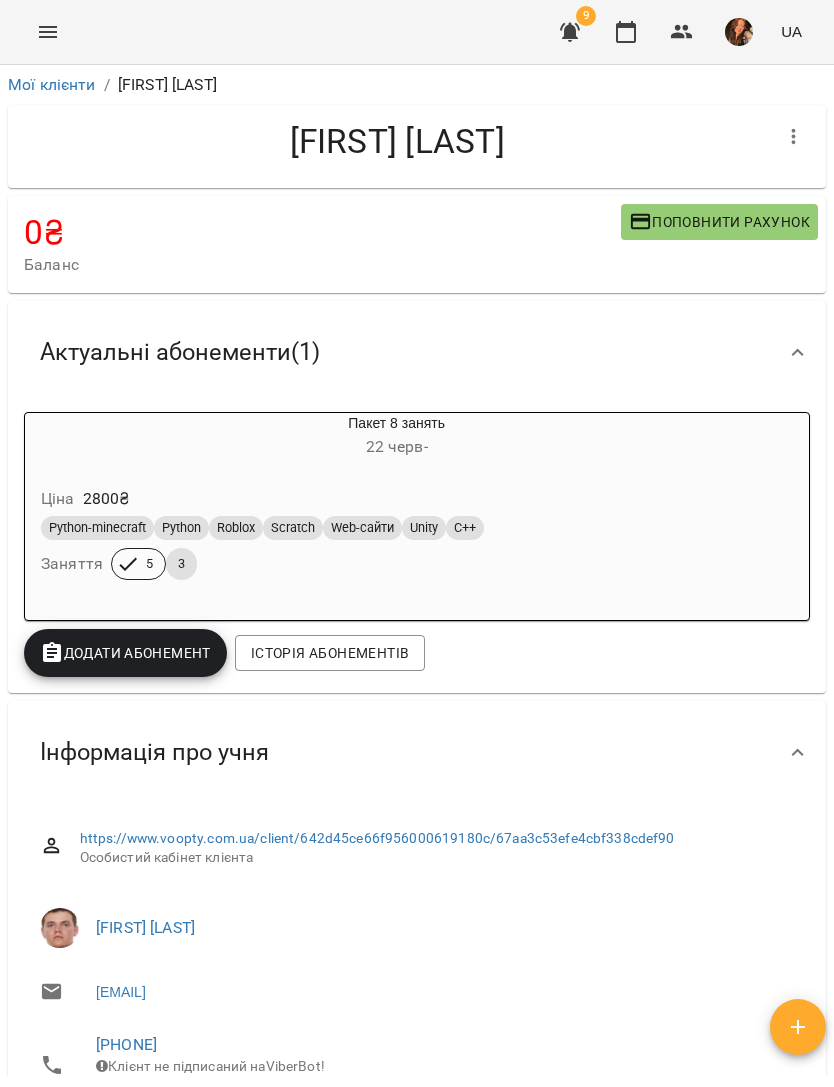 click on "For Business 9 UA" at bounding box center (417, 32) 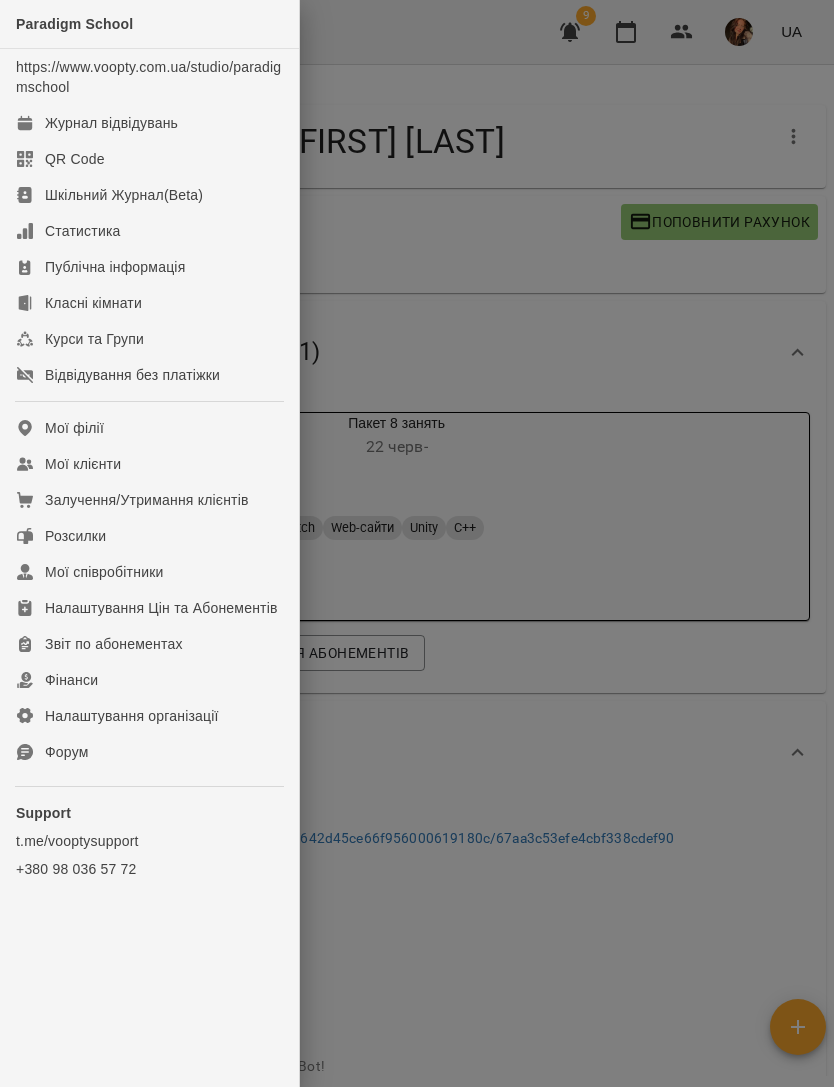 click on "Журнал відвідувань" at bounding box center (111, 123) 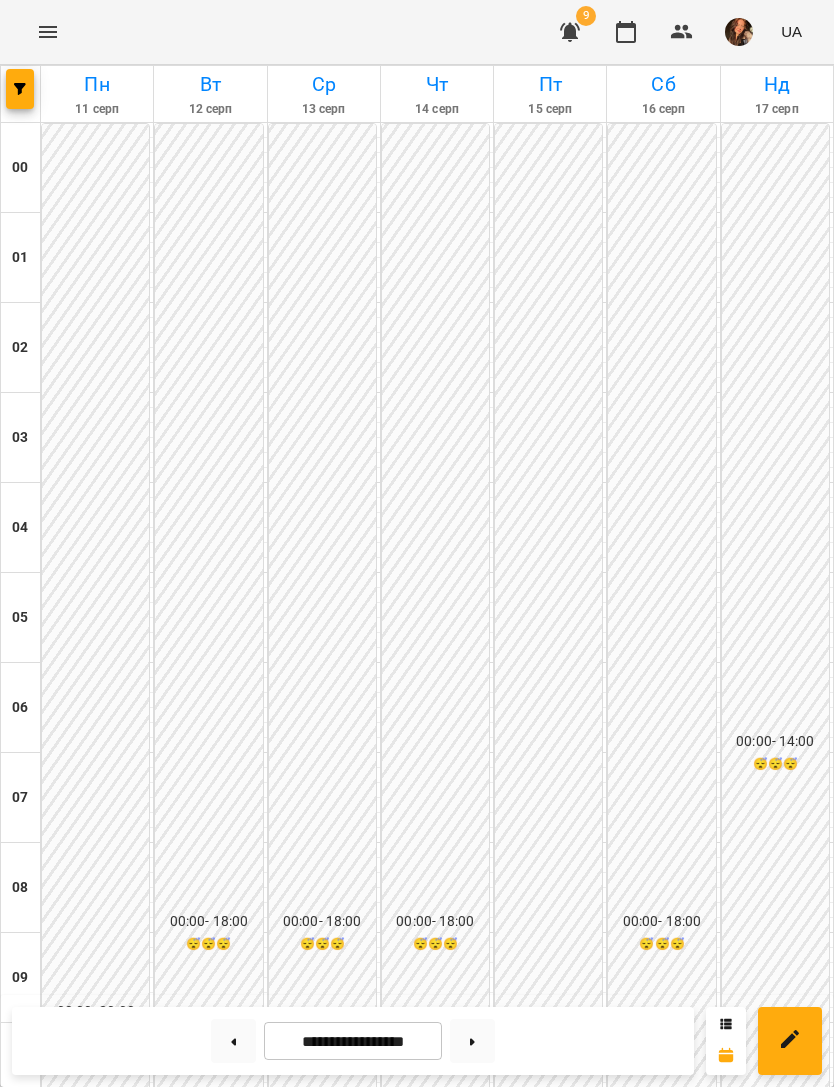 click at bounding box center [20, 89] 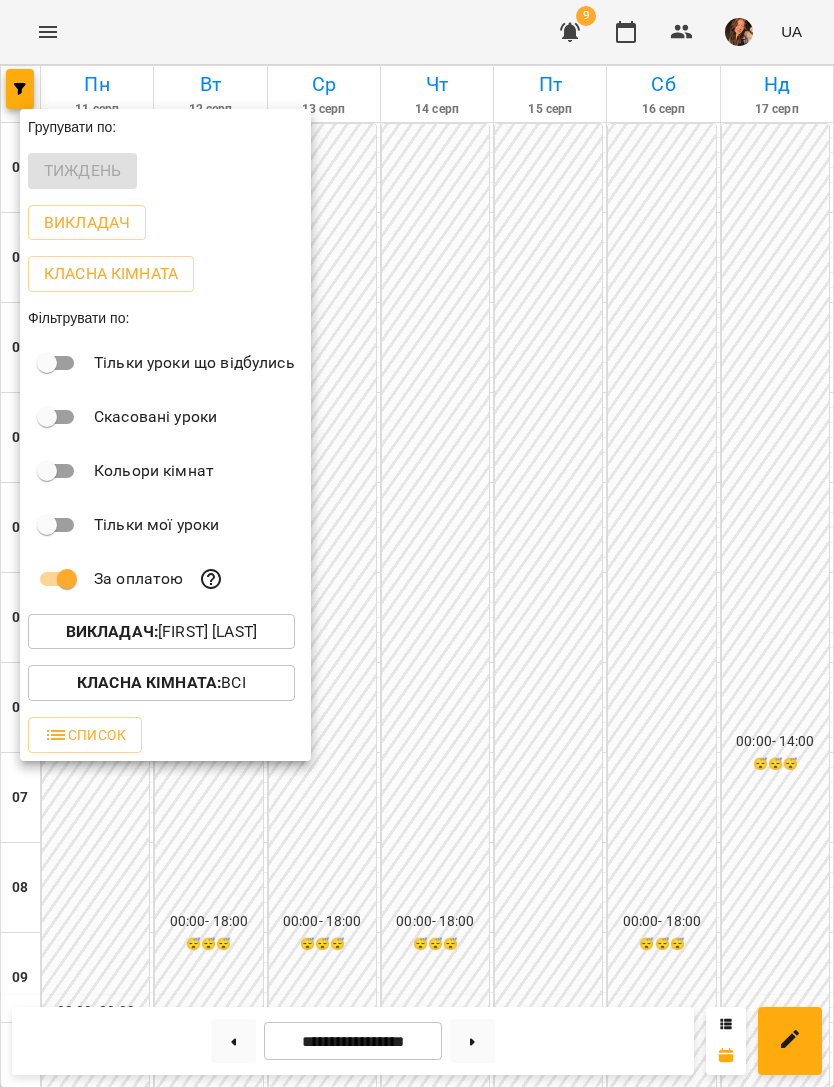 click on "Викладач : [LAST] [FIRST] [MIDDLE]" at bounding box center [161, 632] 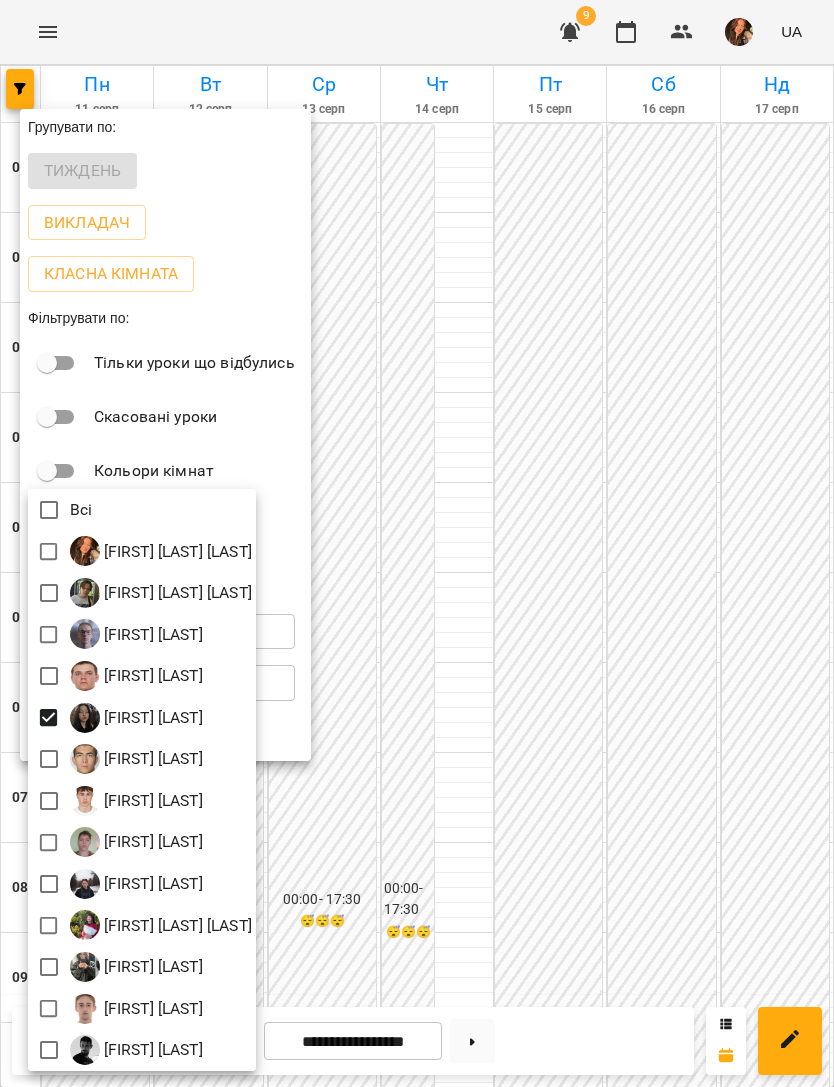 click at bounding box center (417, 543) 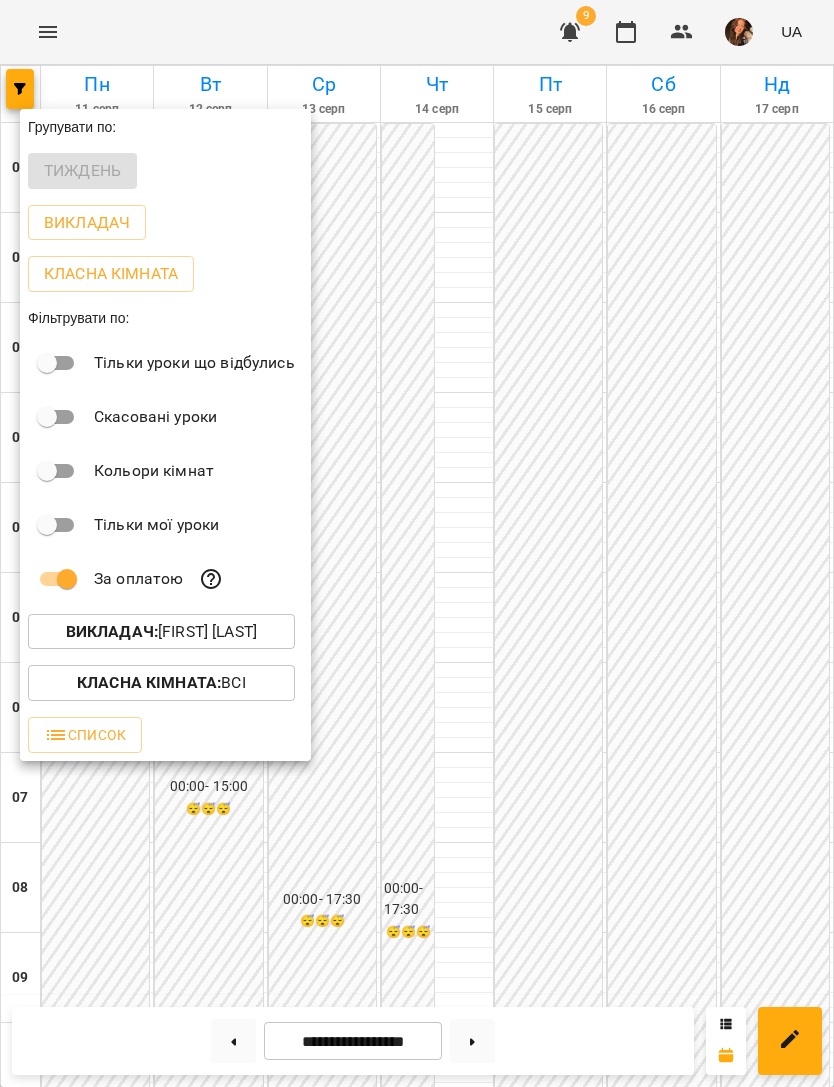 click at bounding box center [417, 543] 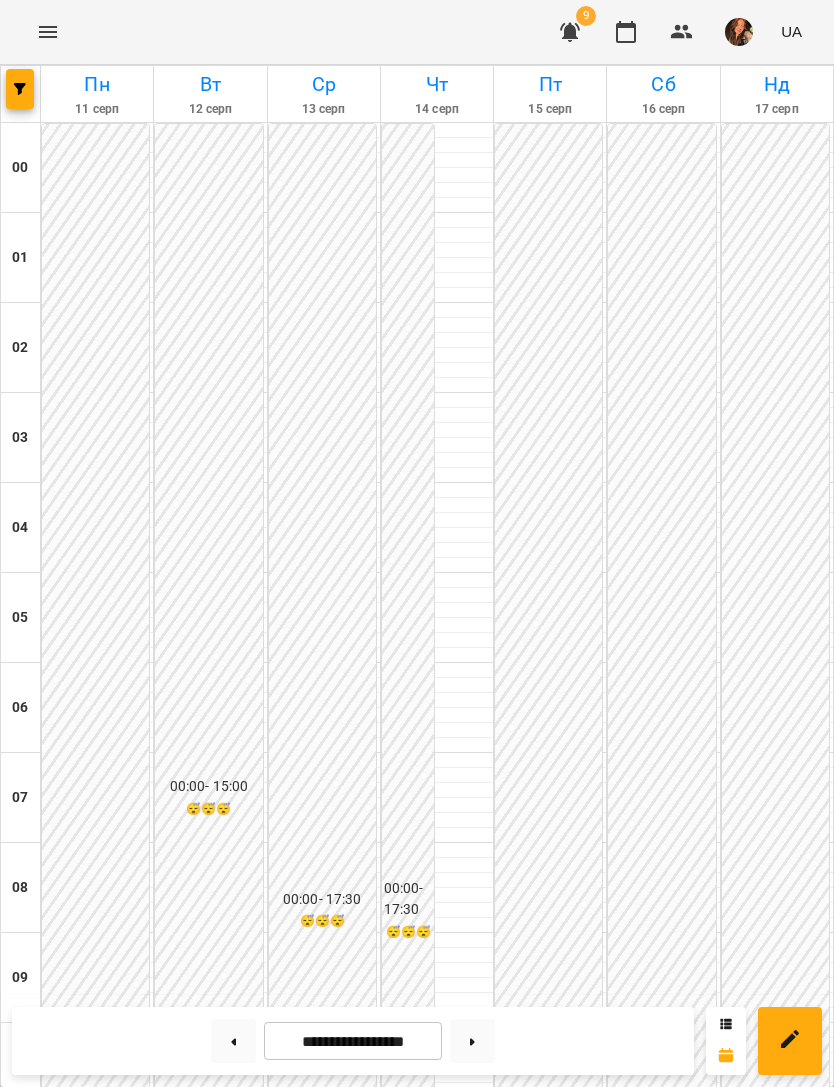 scroll, scrollTop: 1274, scrollLeft: 0, axis: vertical 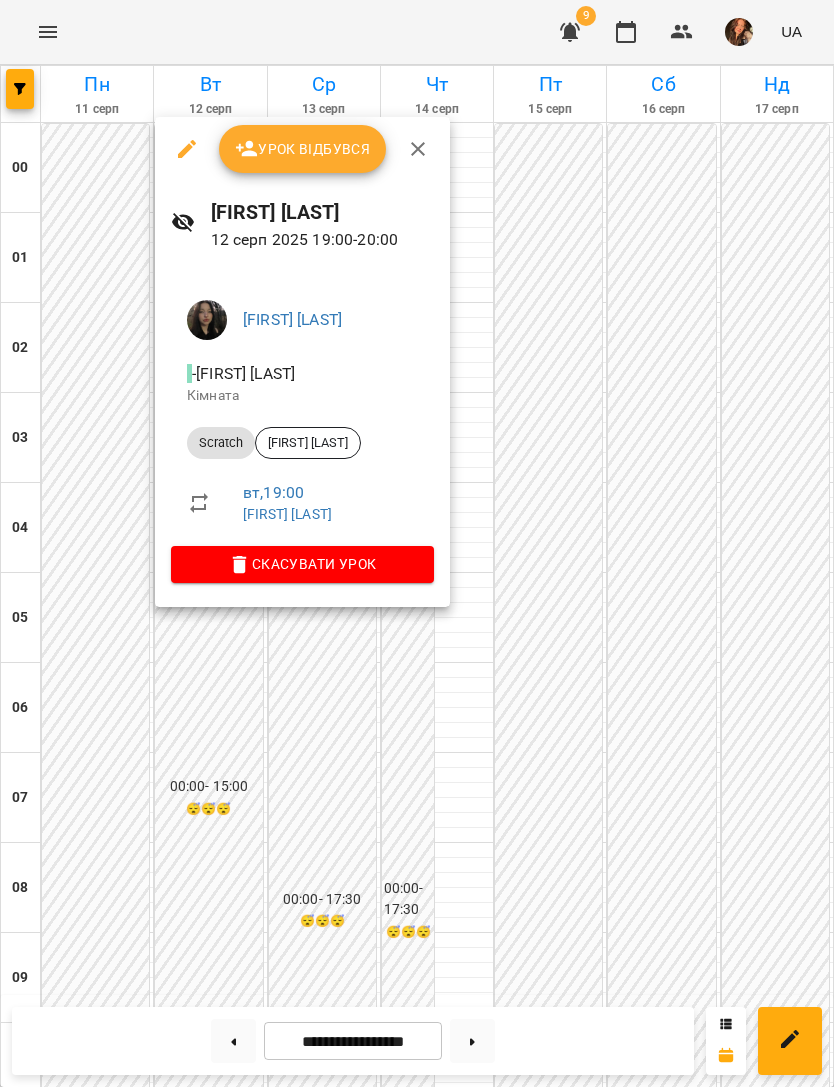 click on "[LAST] [FIRST] [PATRONYMIC]" at bounding box center [292, 319] 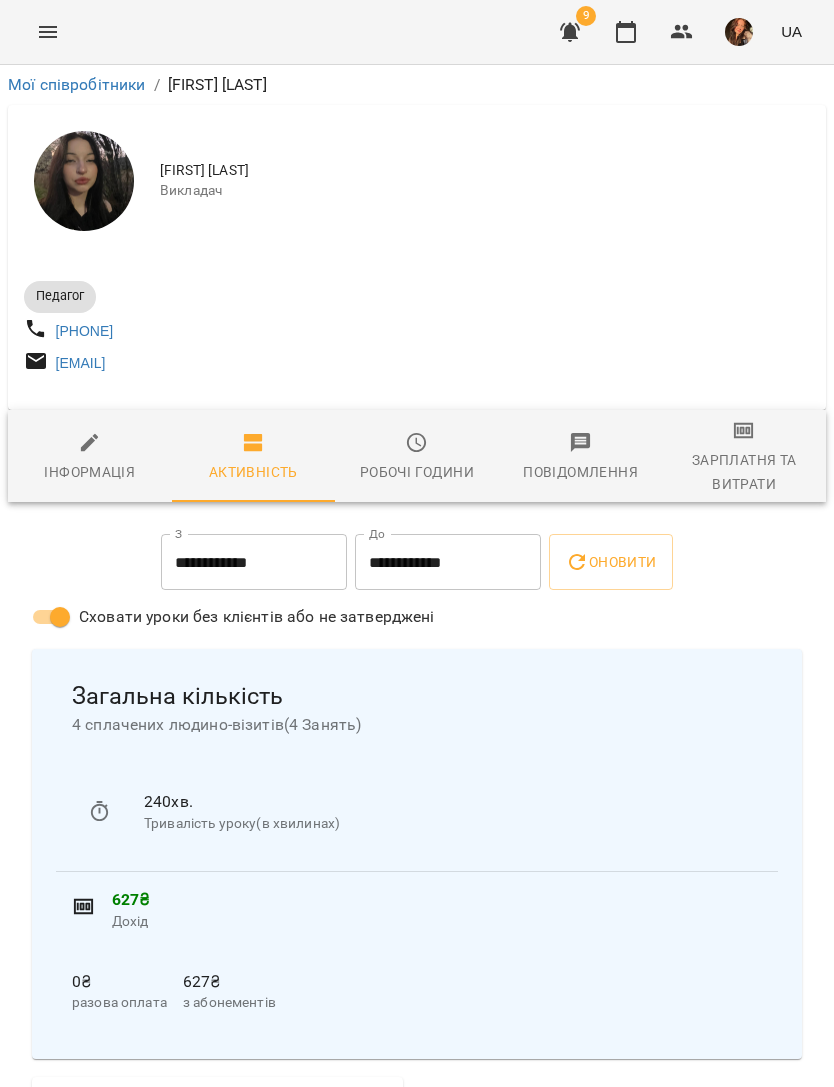 click on "Робочі години" at bounding box center [417, 472] 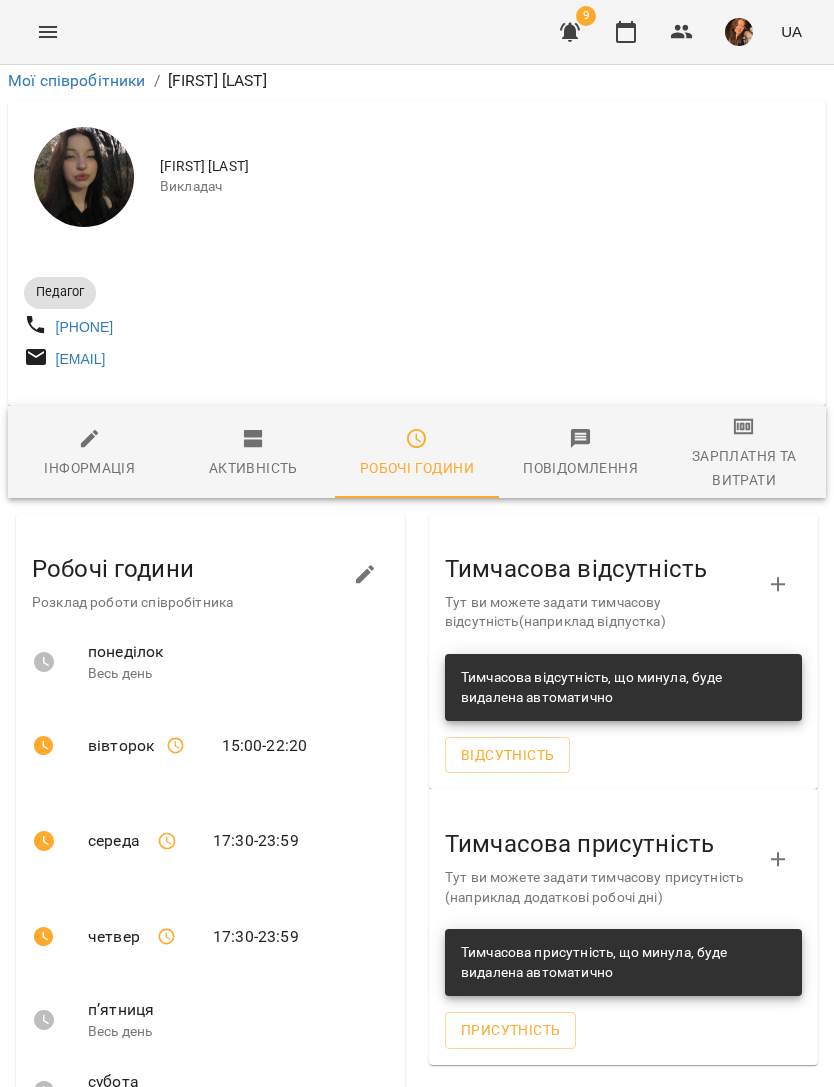 scroll, scrollTop: 184, scrollLeft: 0, axis: vertical 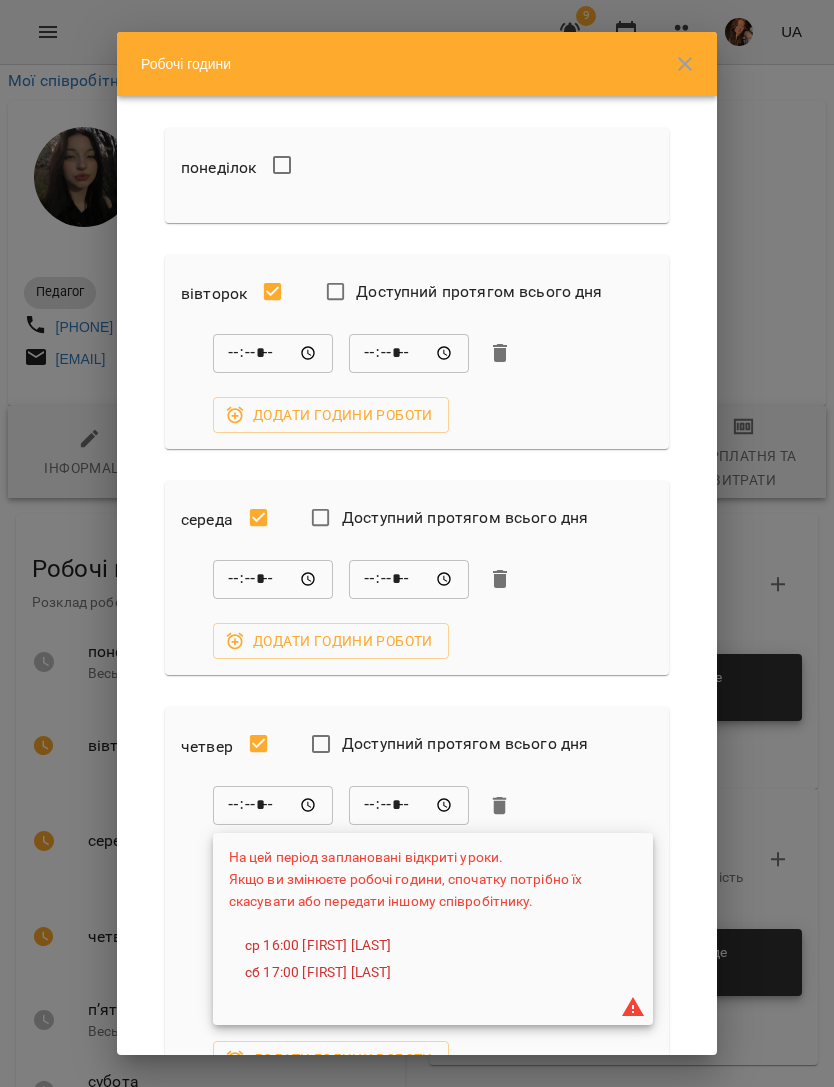 click on "*****" at bounding box center (273, 579) 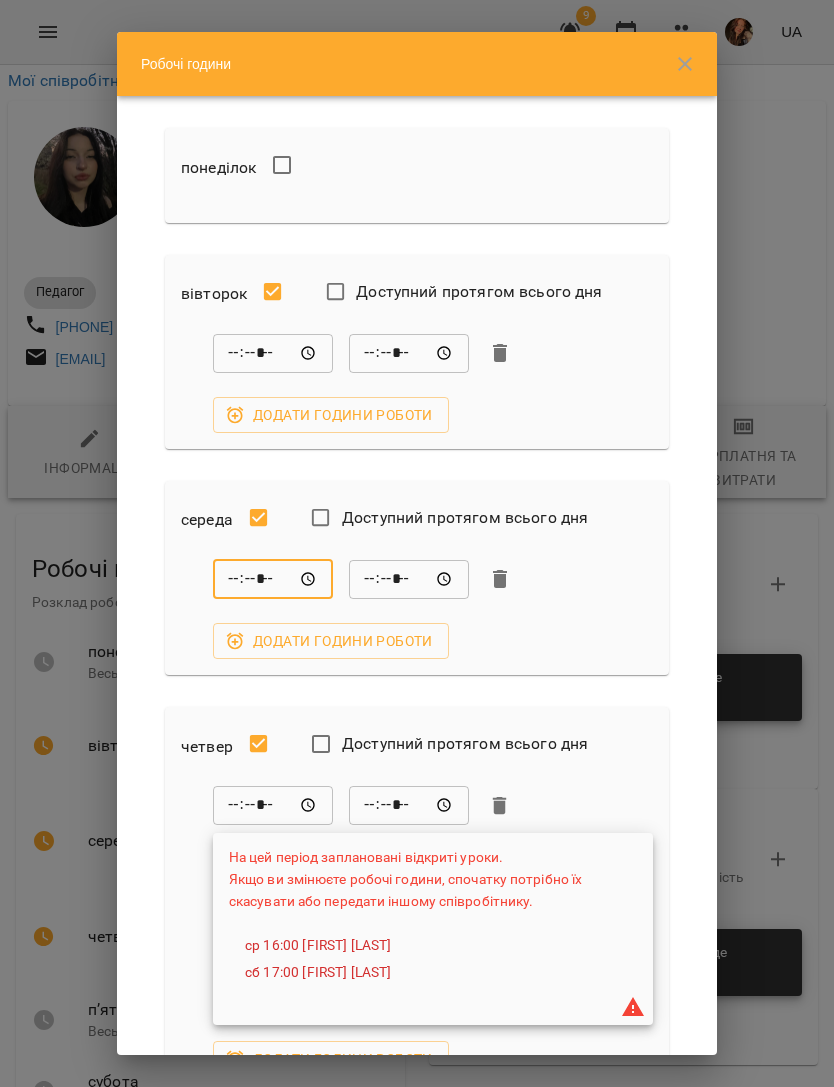 type on "*****" 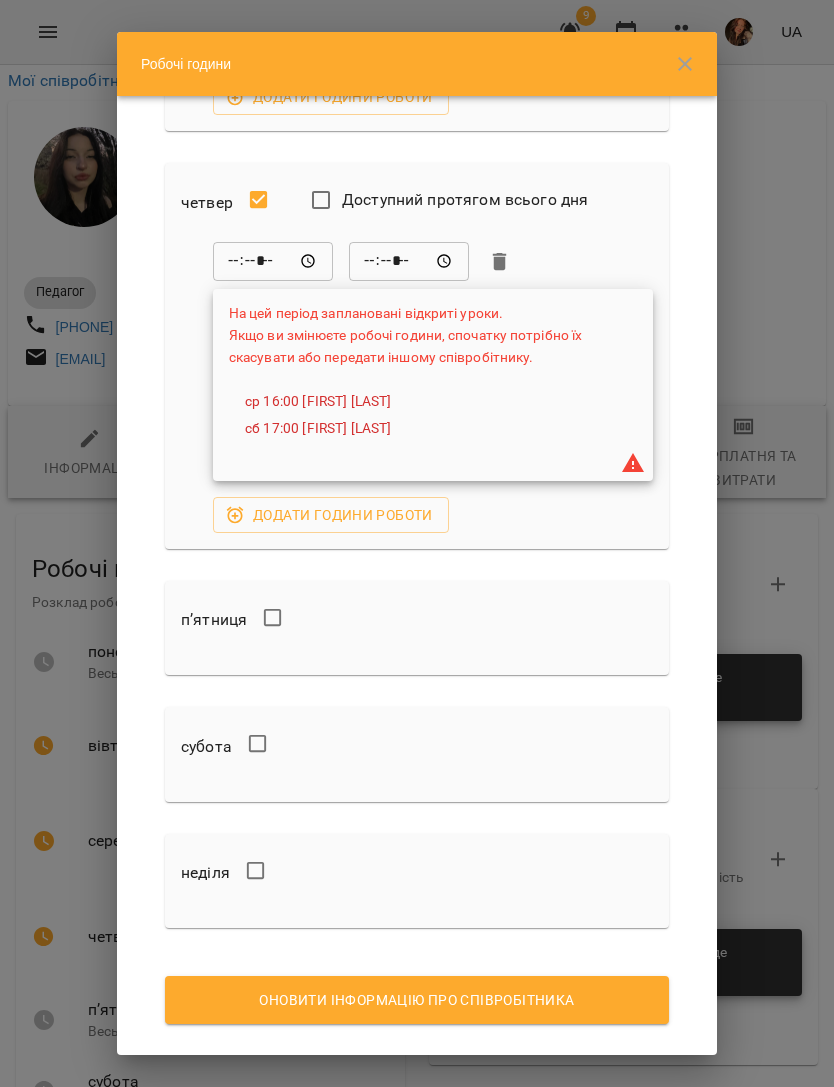 scroll, scrollTop: 543, scrollLeft: 0, axis: vertical 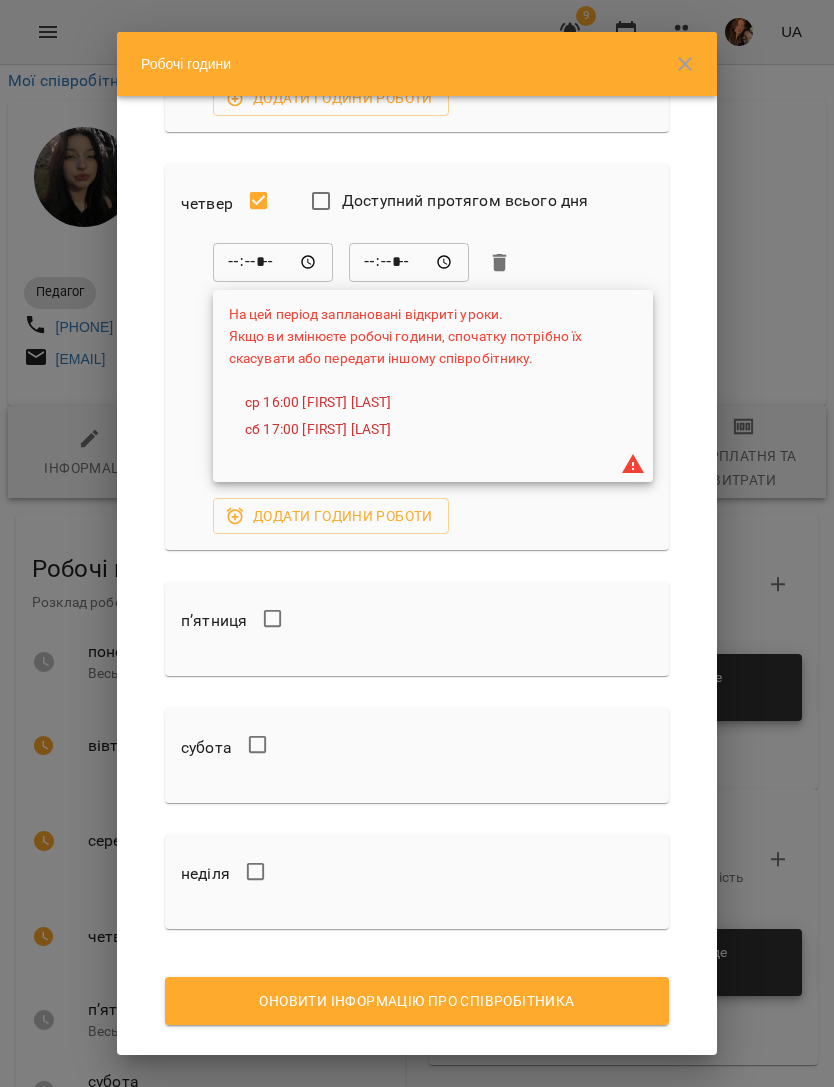 click on "Оновити інформацію про співробітника" at bounding box center [417, 1001] 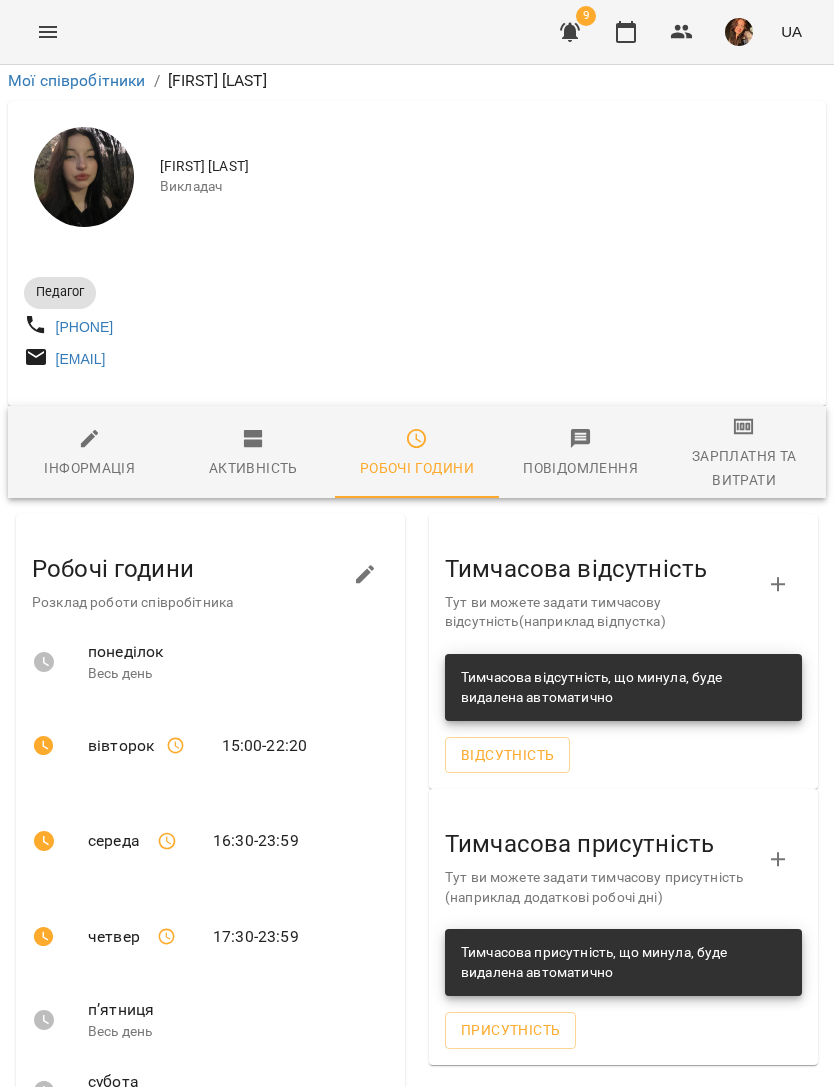 click 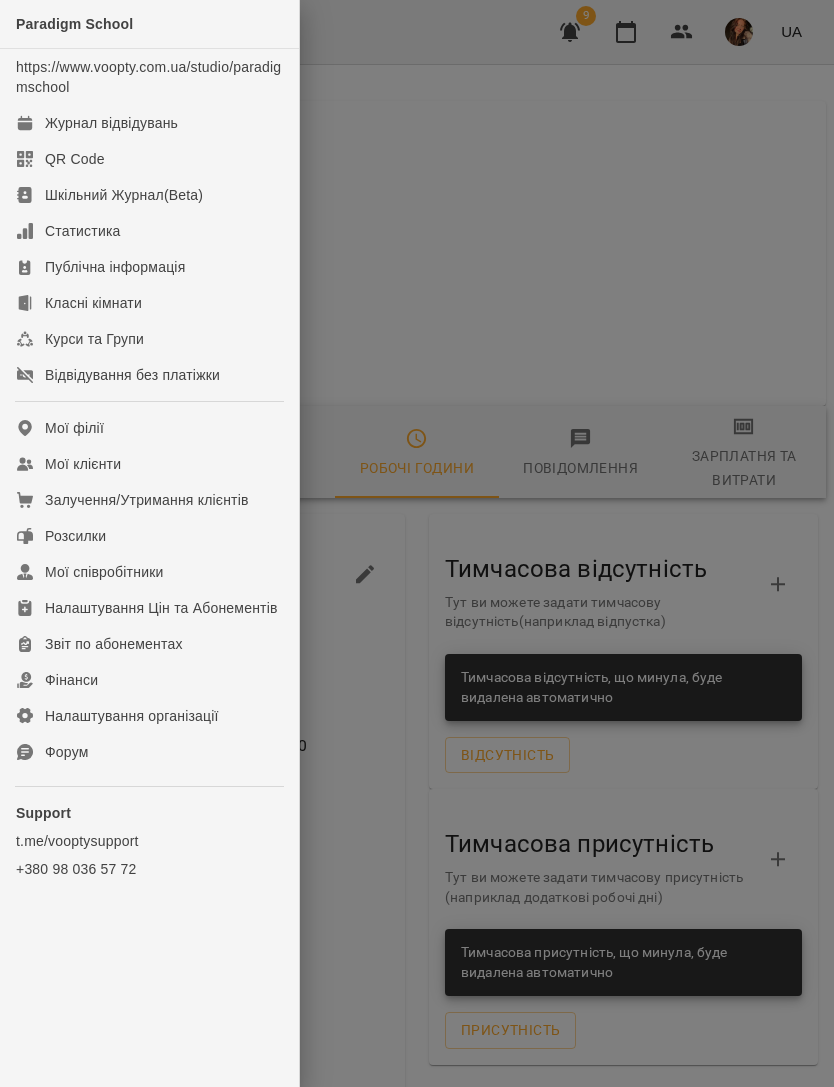 click on "Журнал відвідувань" at bounding box center [111, 123] 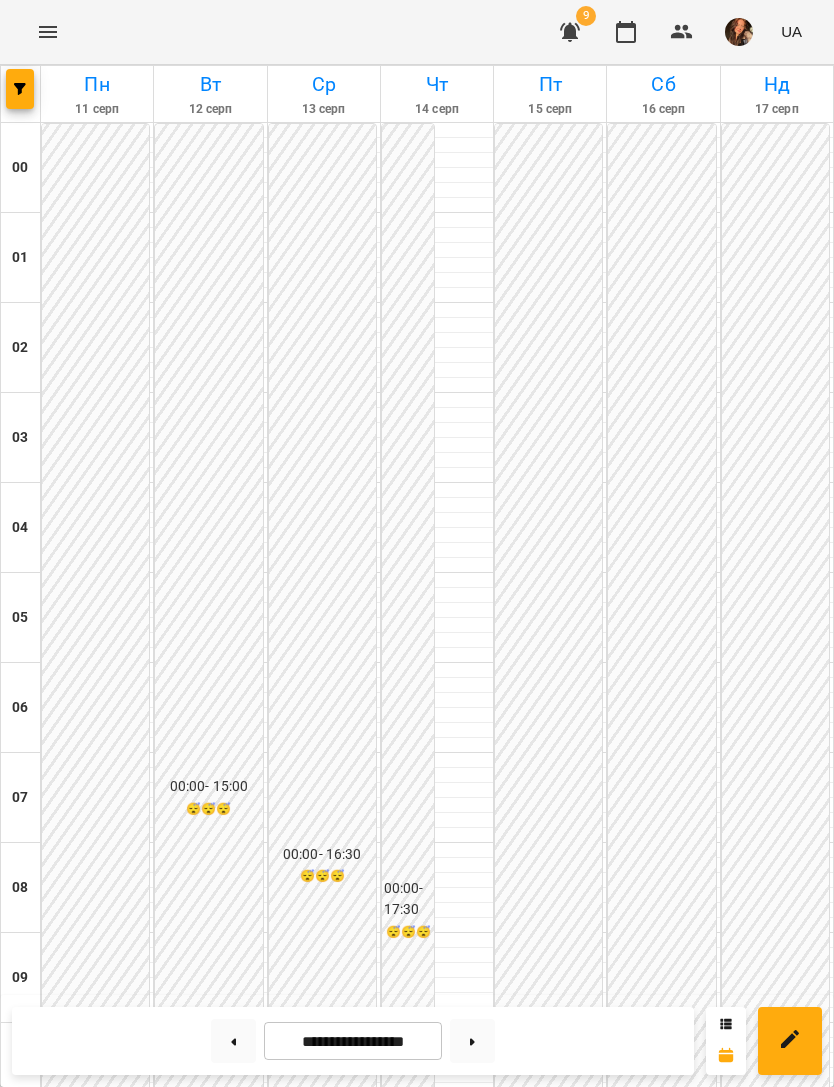 scroll, scrollTop: 1029, scrollLeft: 0, axis: vertical 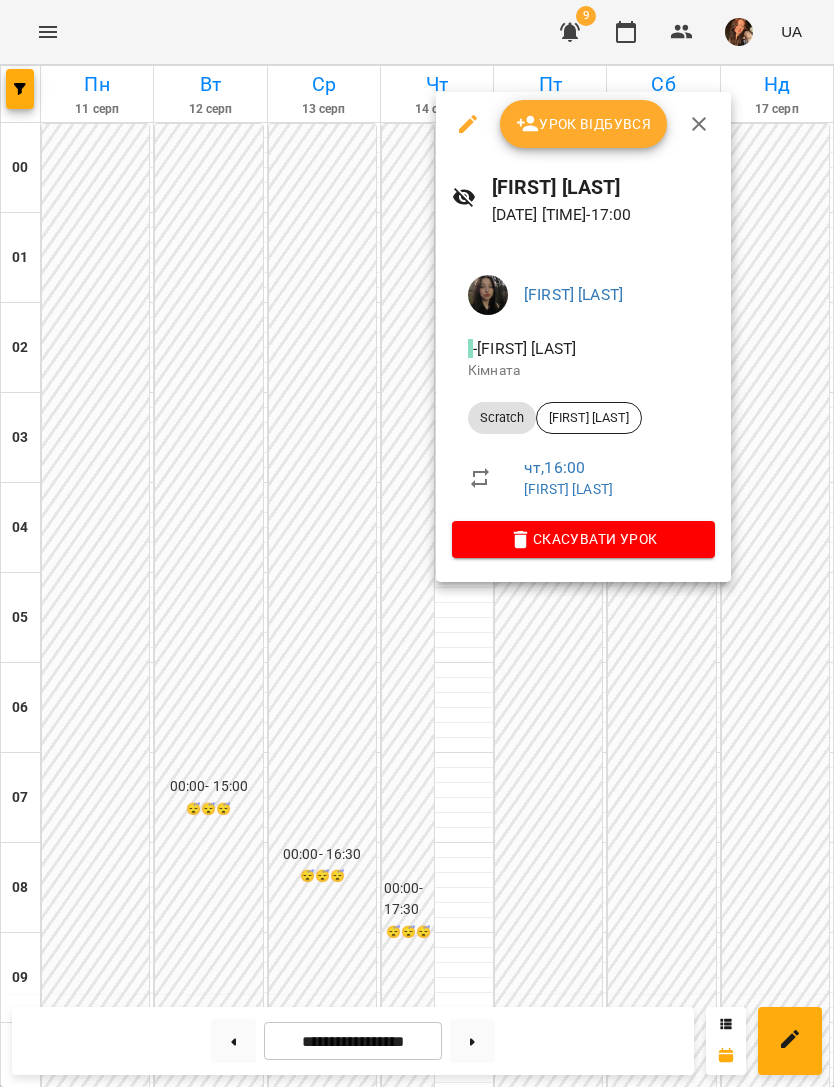 click on "[LAST] [FIRST] [PATRONYMIC]" at bounding box center [573, 294] 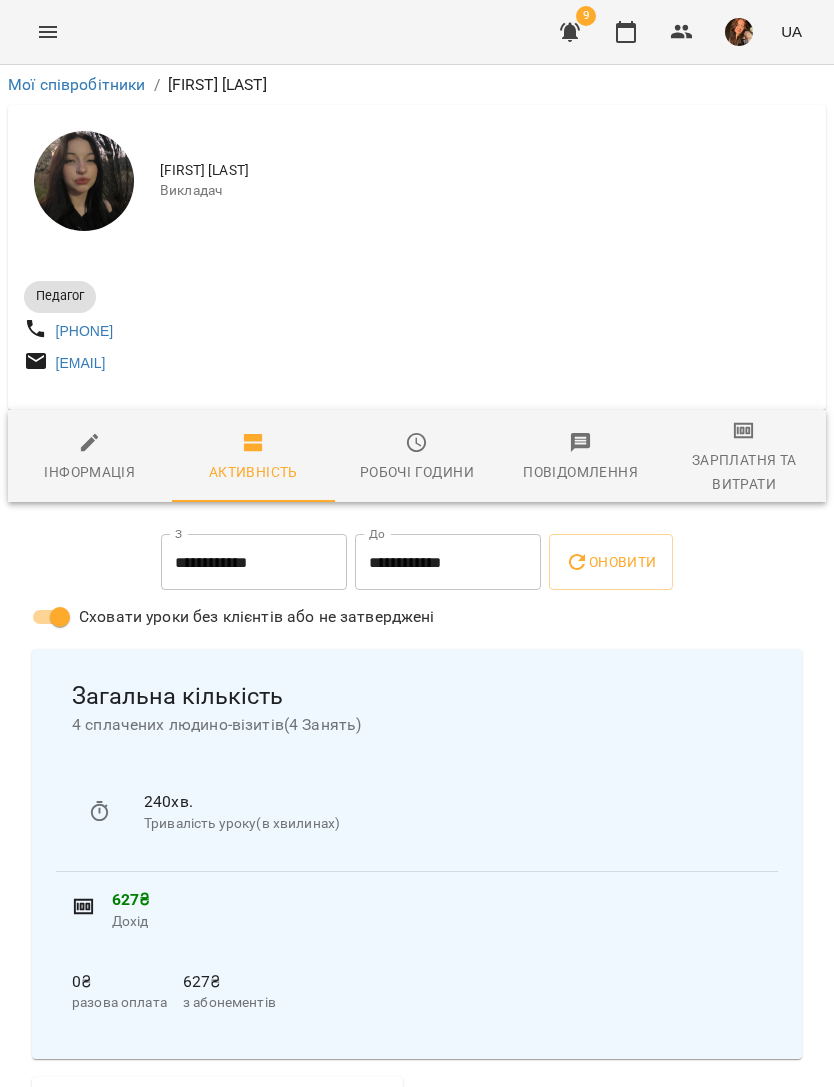 click on "Робочі години" at bounding box center [417, 472] 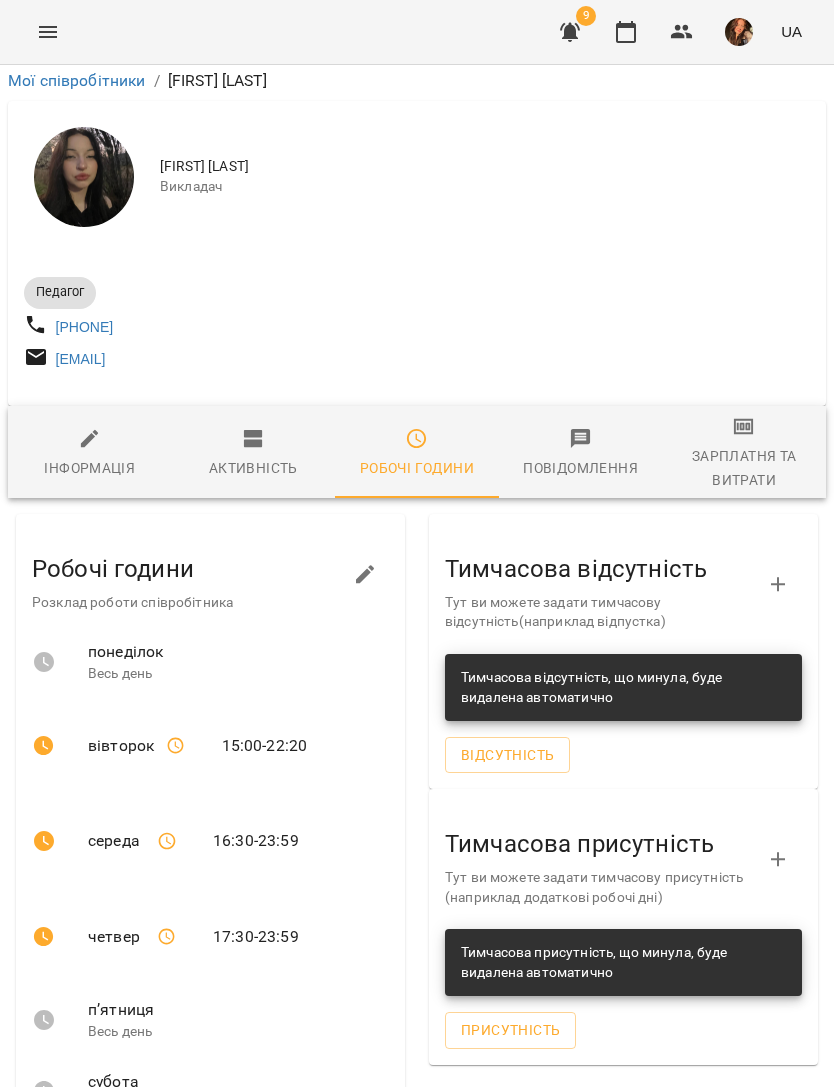 scroll, scrollTop: 184, scrollLeft: 0, axis: vertical 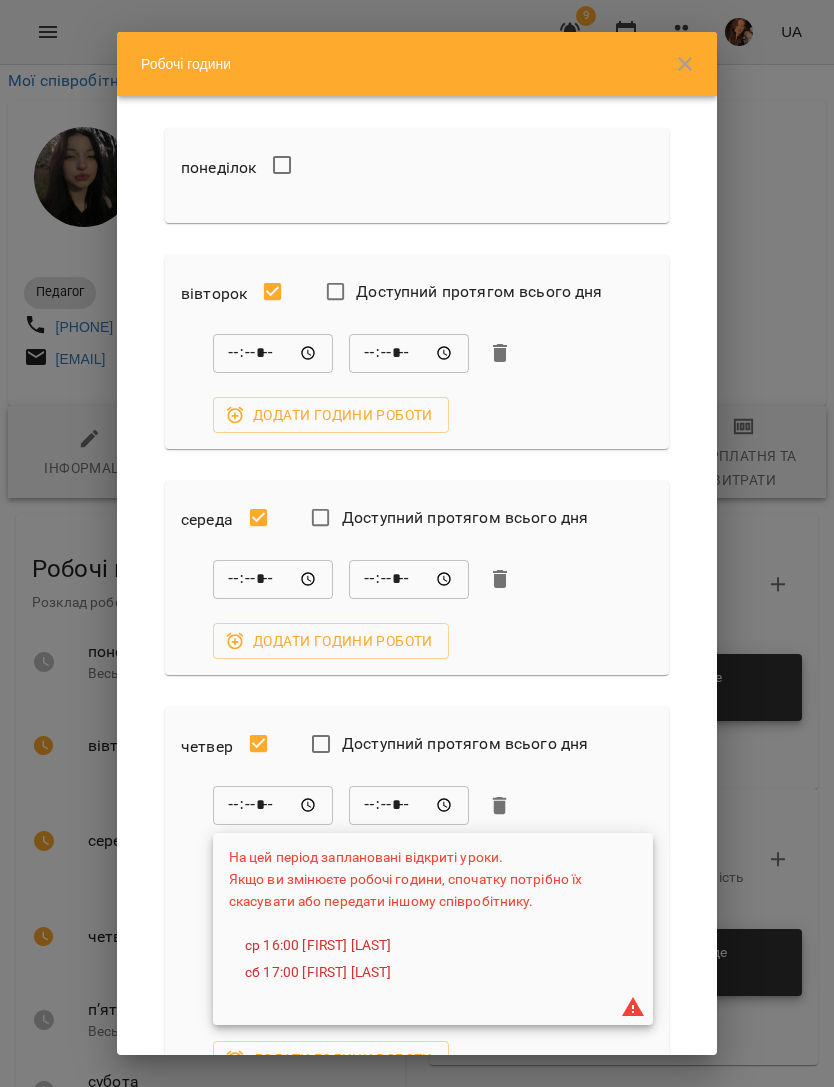 click on "*****" at bounding box center (273, 579) 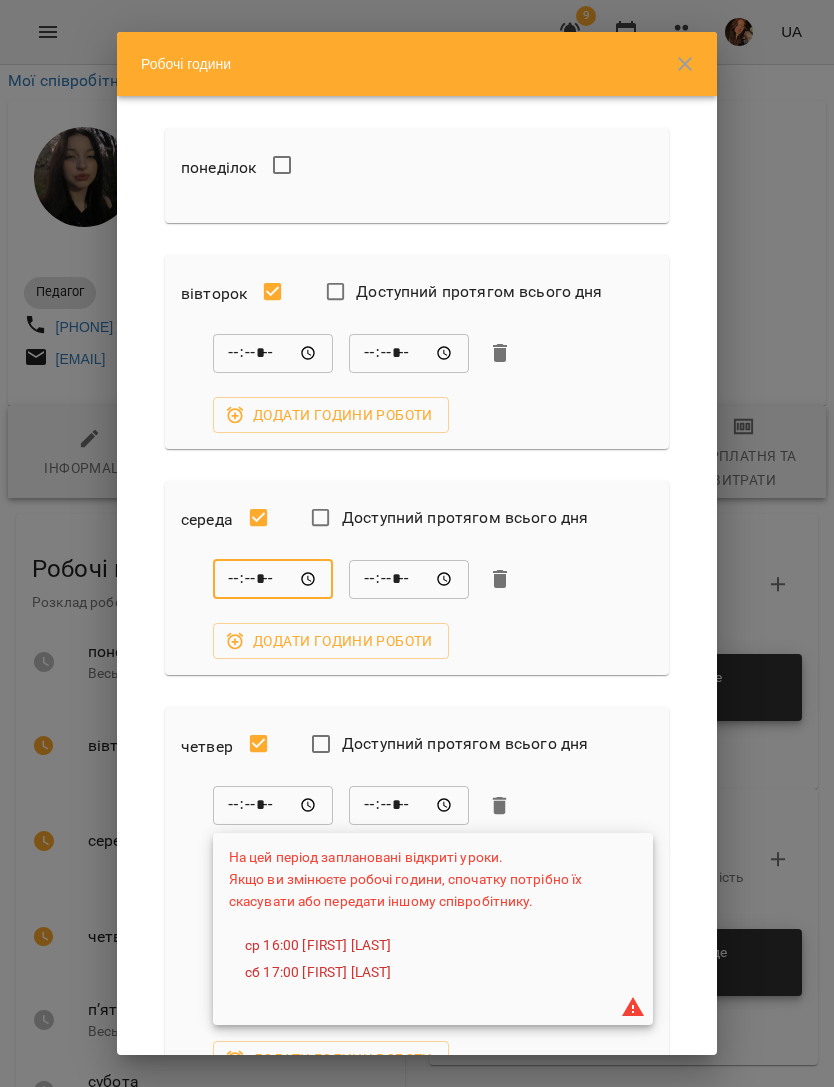 type on "*****" 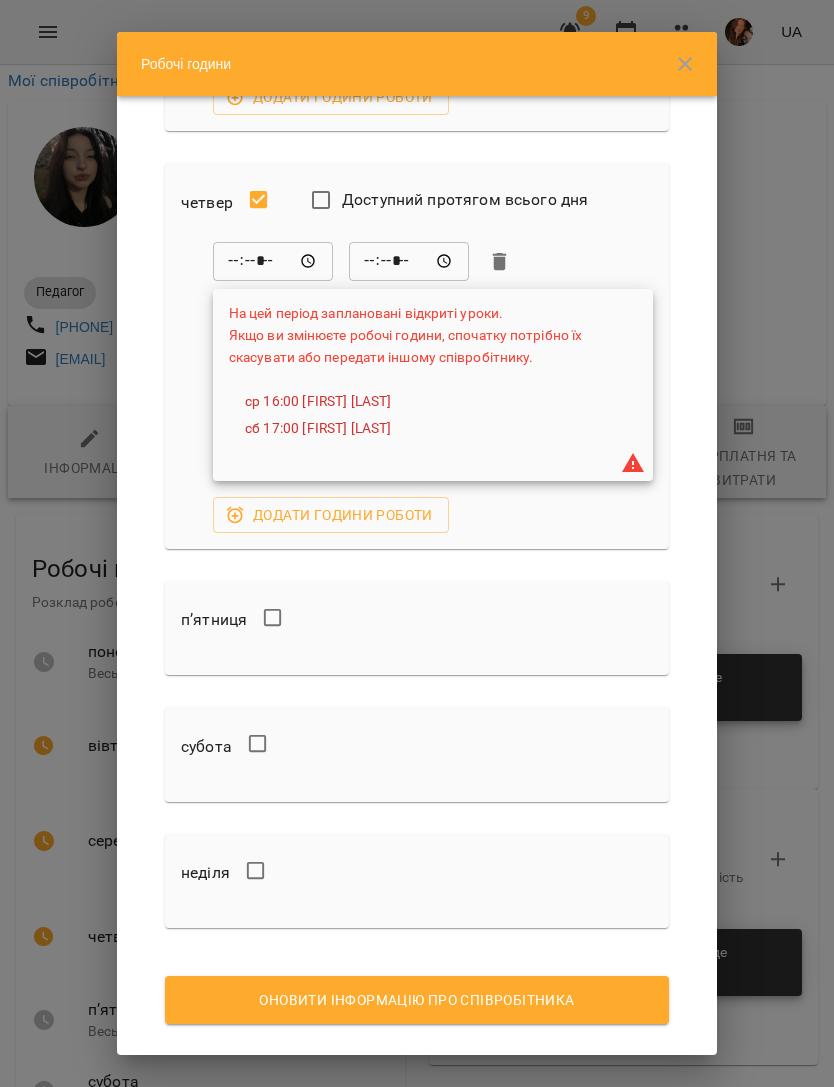 scroll, scrollTop: 543, scrollLeft: 0, axis: vertical 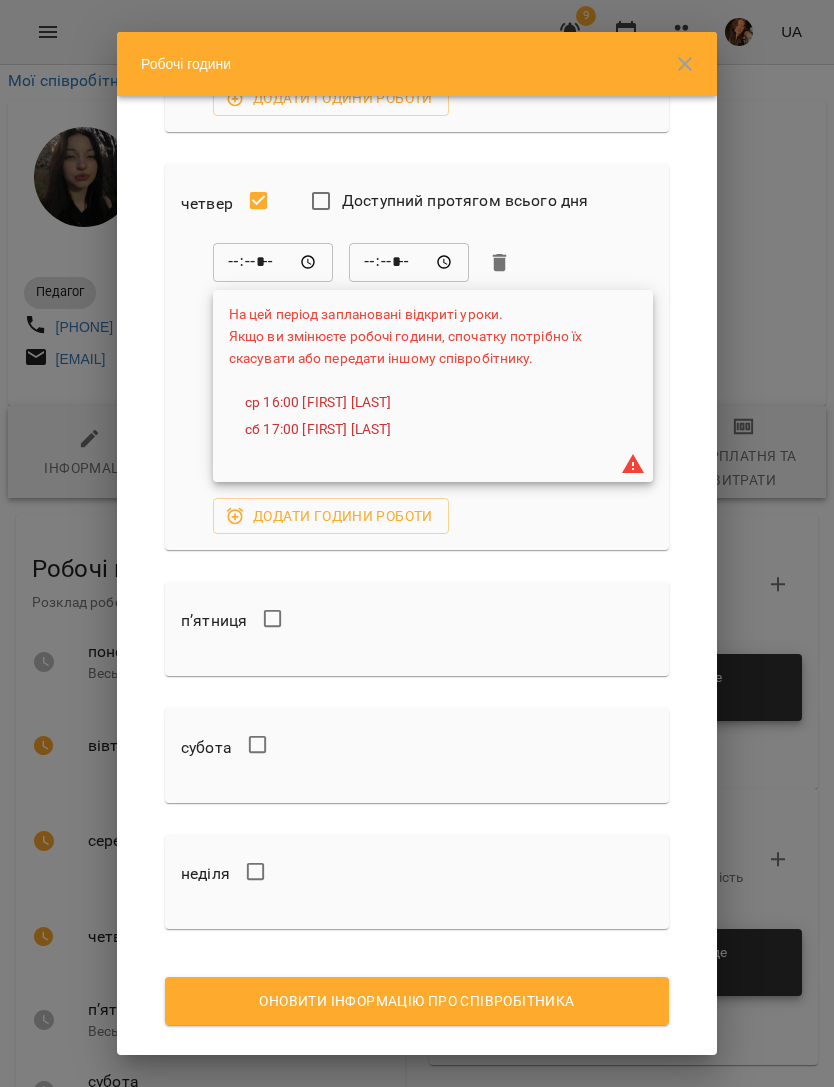 click on "Оновити інформацію про співробітника" at bounding box center (417, 1001) 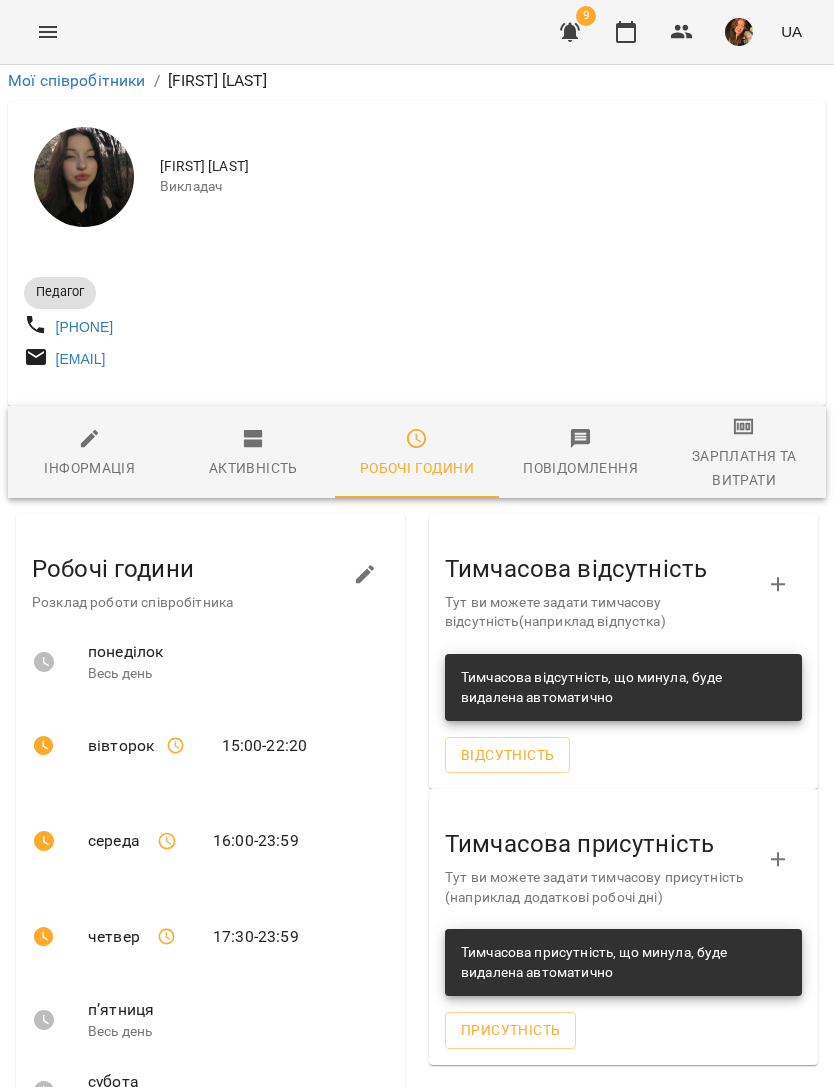 click 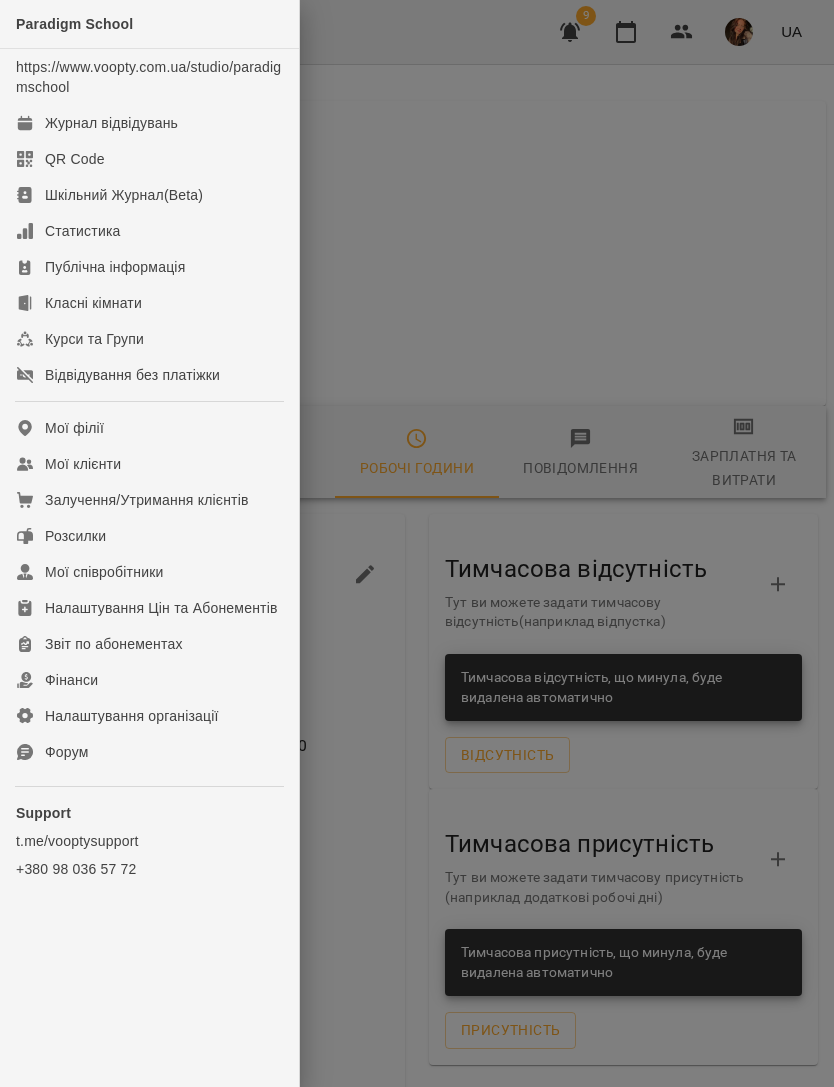 click on "QR Code" at bounding box center (149, 159) 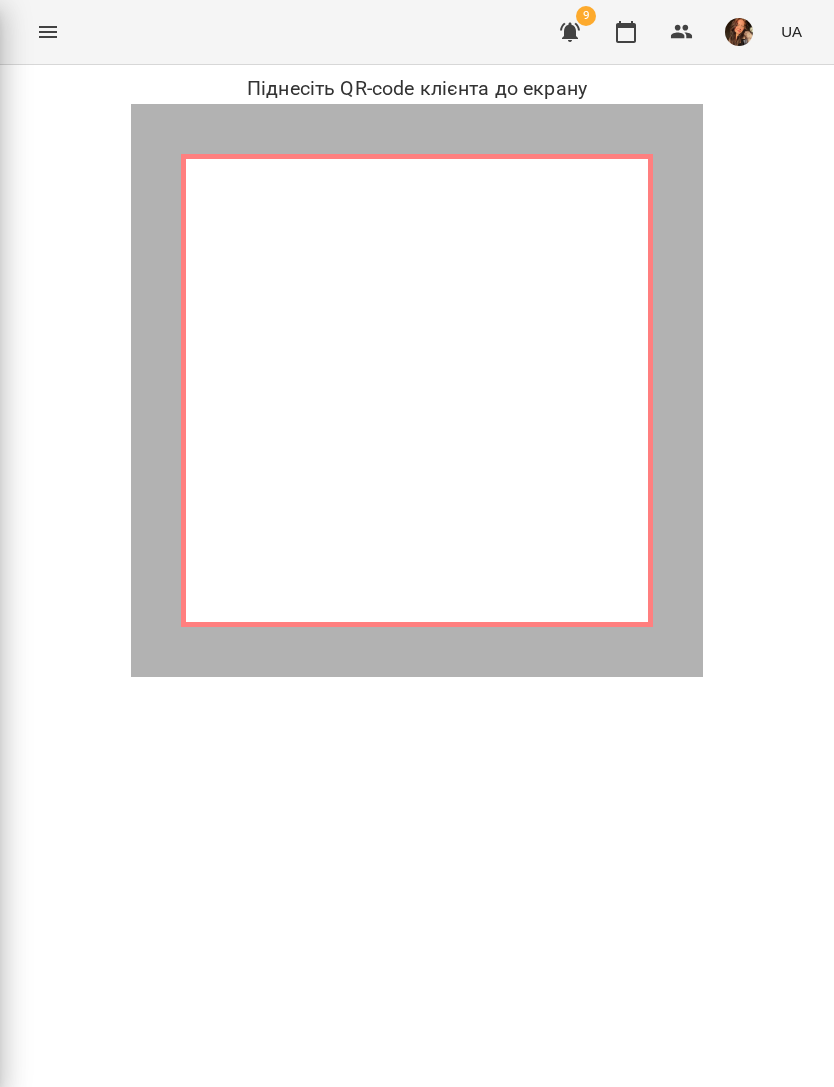 scroll, scrollTop: 0, scrollLeft: 0, axis: both 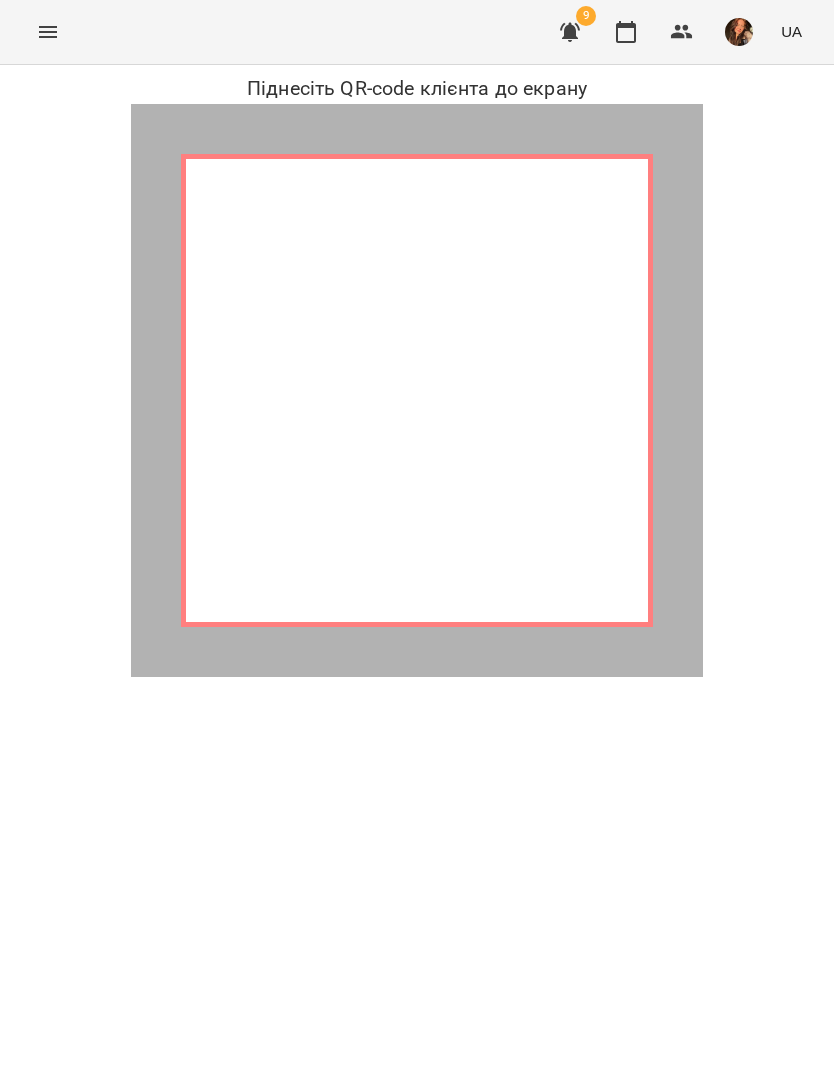 click 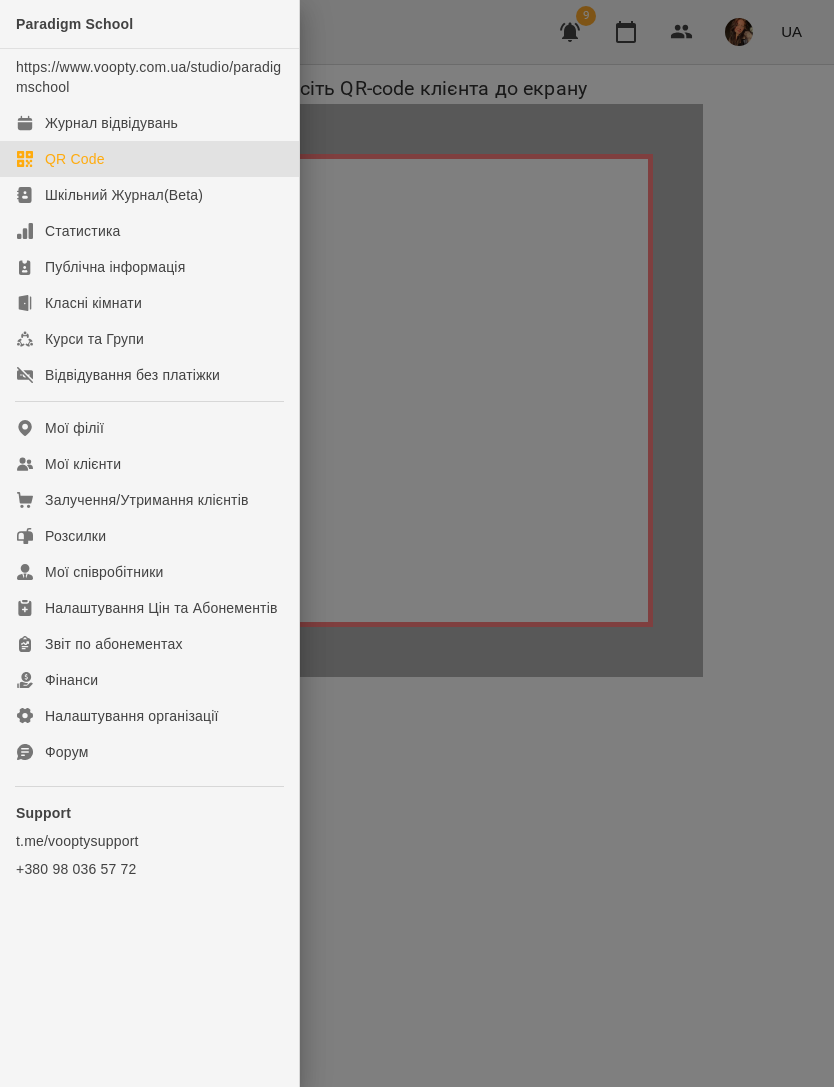 click on "Журнал відвідувань" at bounding box center [149, 123] 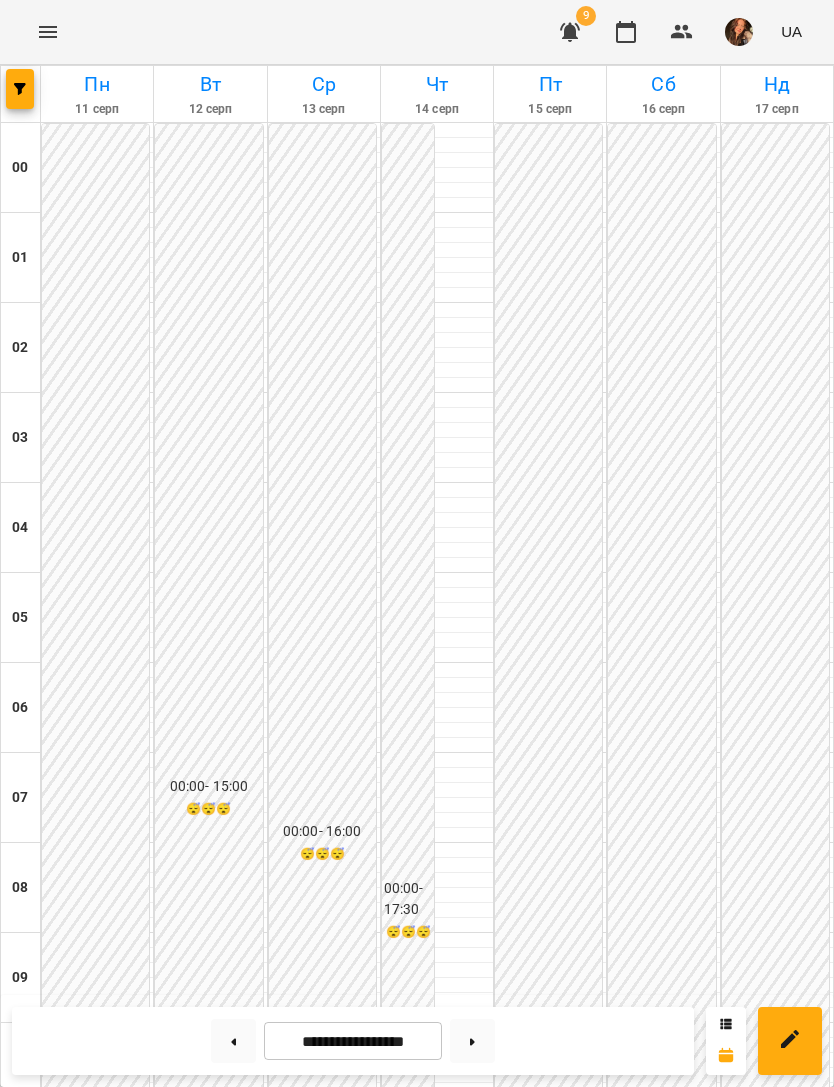 scroll, scrollTop: 1122, scrollLeft: 0, axis: vertical 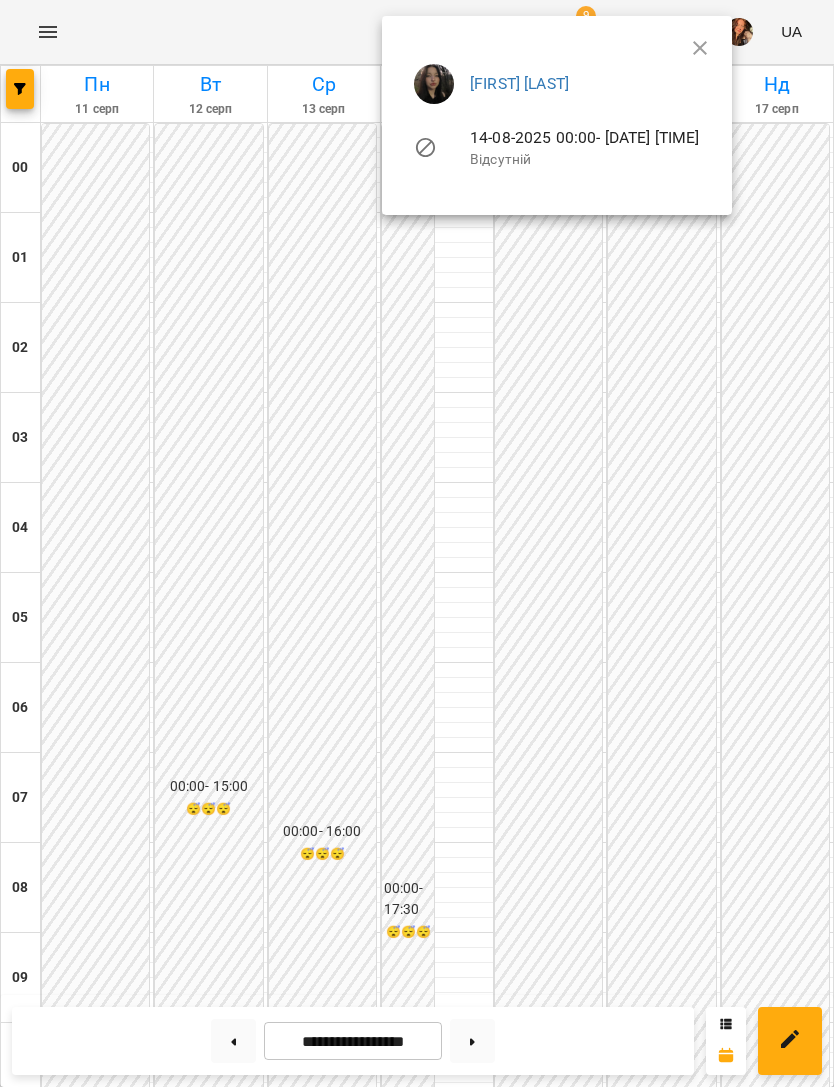 click at bounding box center [417, 543] 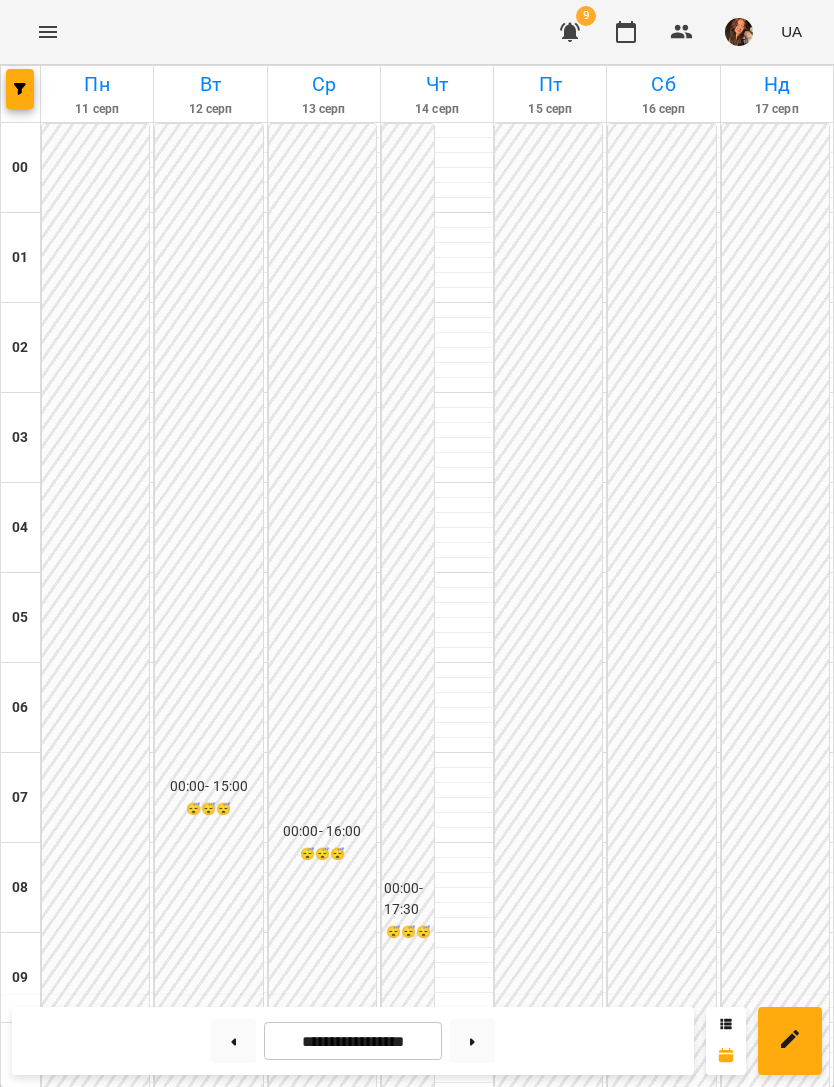 click on "16:00" at bounding box center [464, 1587] 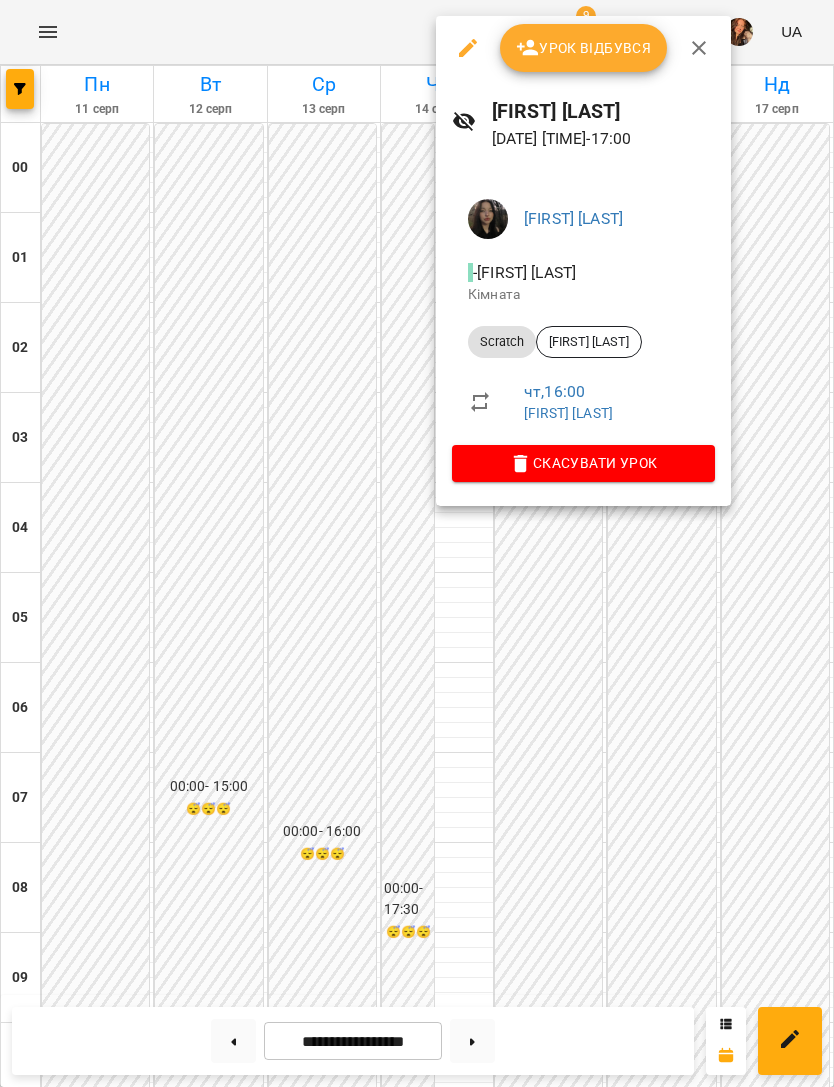 click on "[LAST] [FIRST] [PATRONYMIC]" at bounding box center (573, 218) 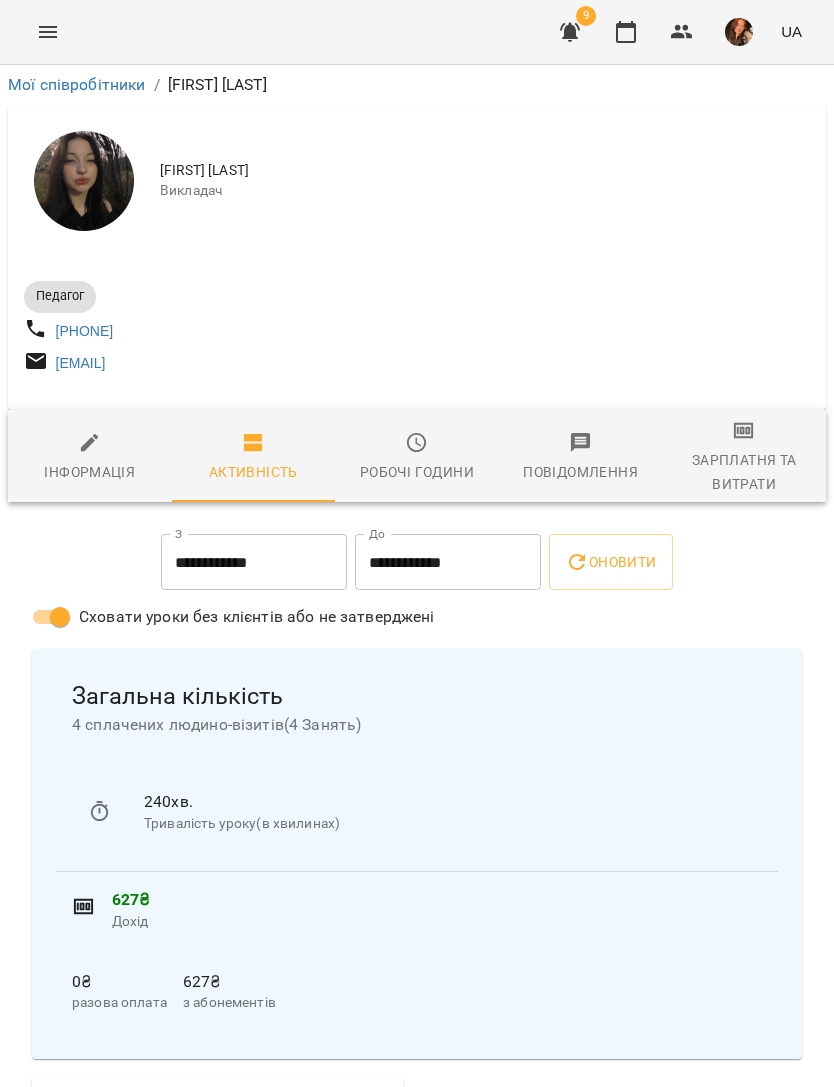 click on "Робочі години" at bounding box center [417, 472] 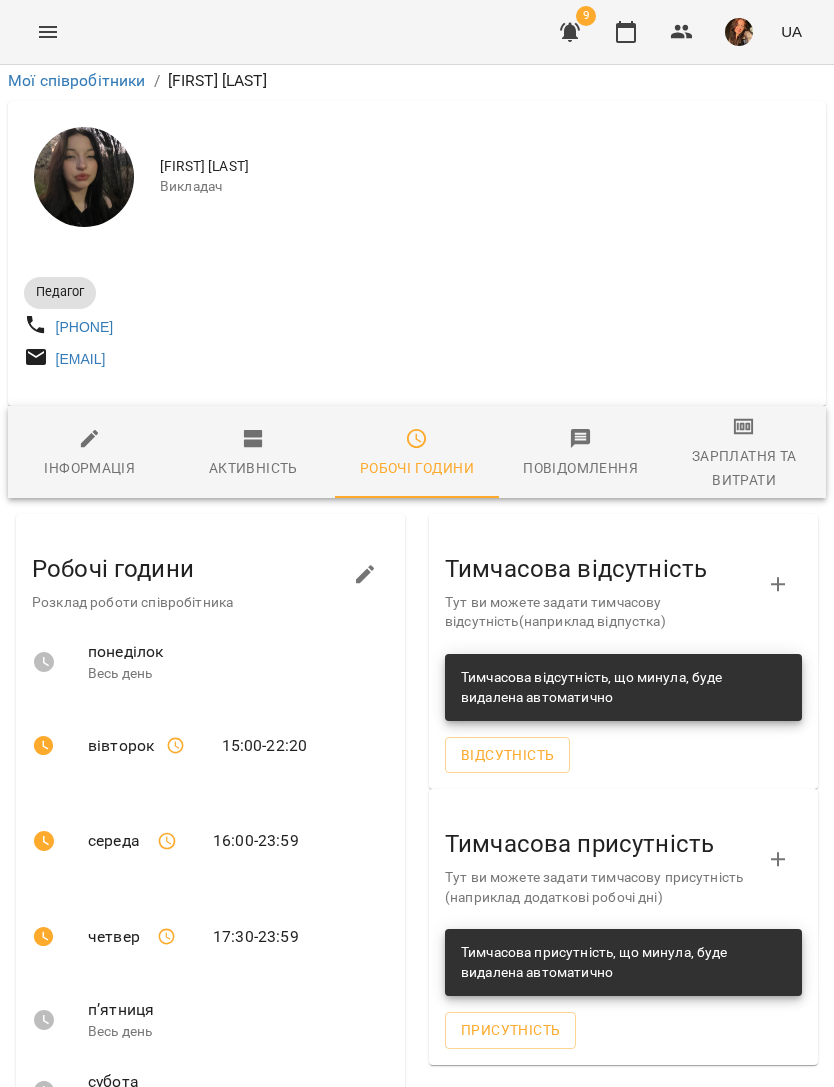 scroll, scrollTop: 184, scrollLeft: 0, axis: vertical 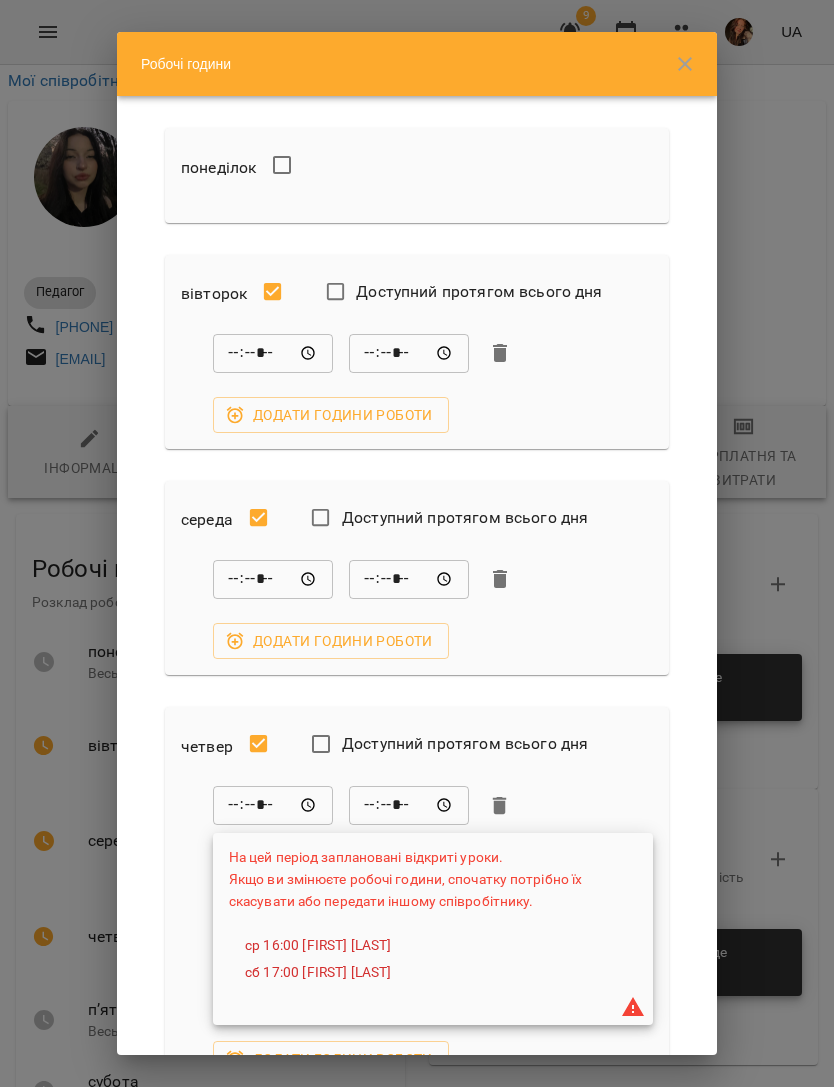 click on "*****" at bounding box center (273, 806) 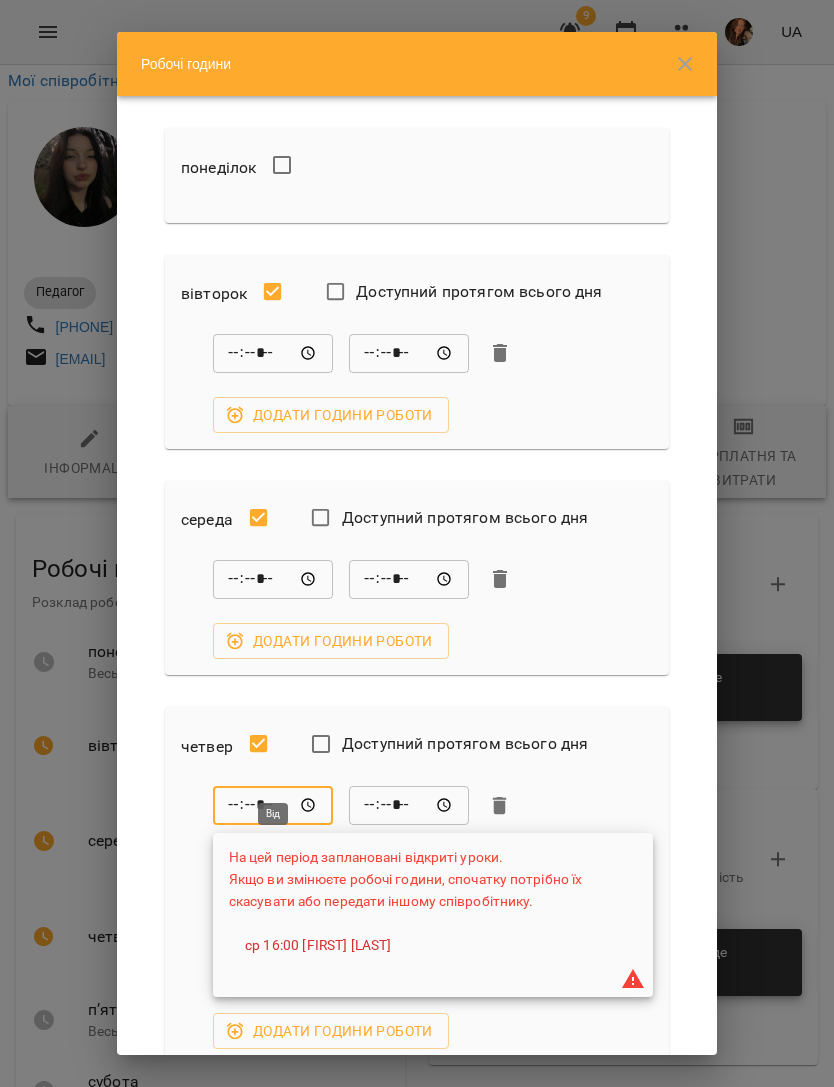 type on "*****" 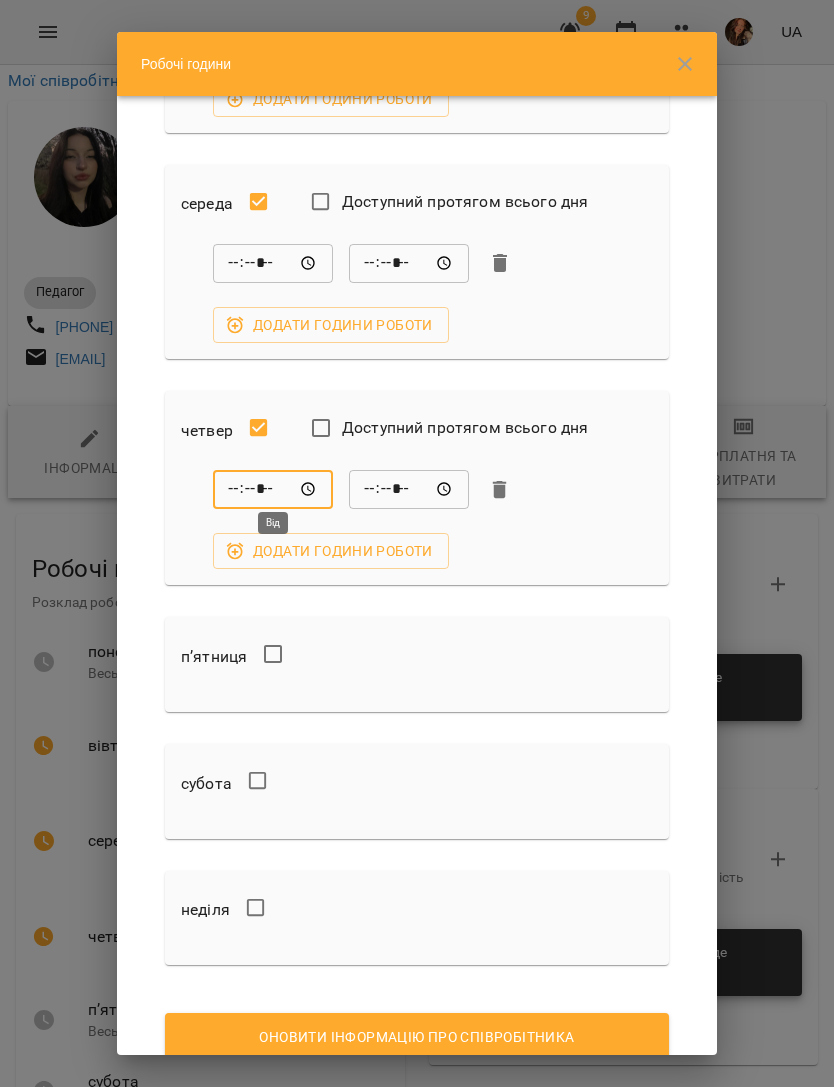 scroll, scrollTop: 322, scrollLeft: 0, axis: vertical 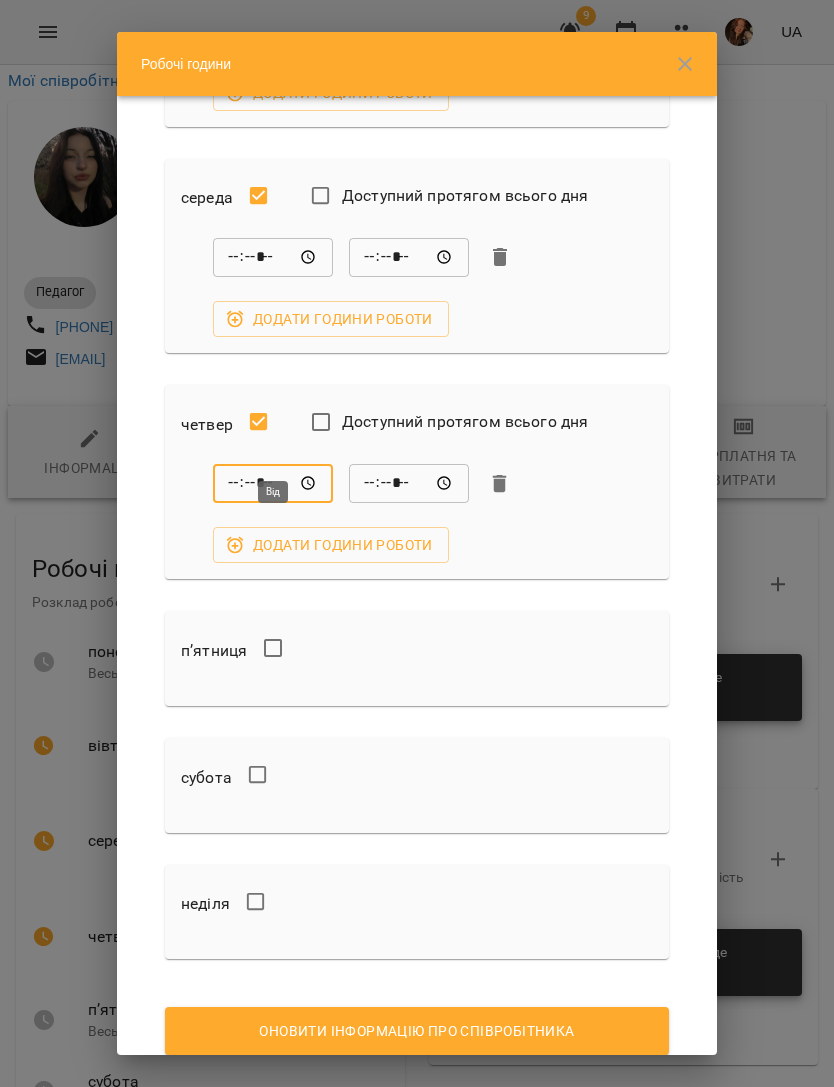 click on "Оновити інформацію про співробітника" at bounding box center [417, 1031] 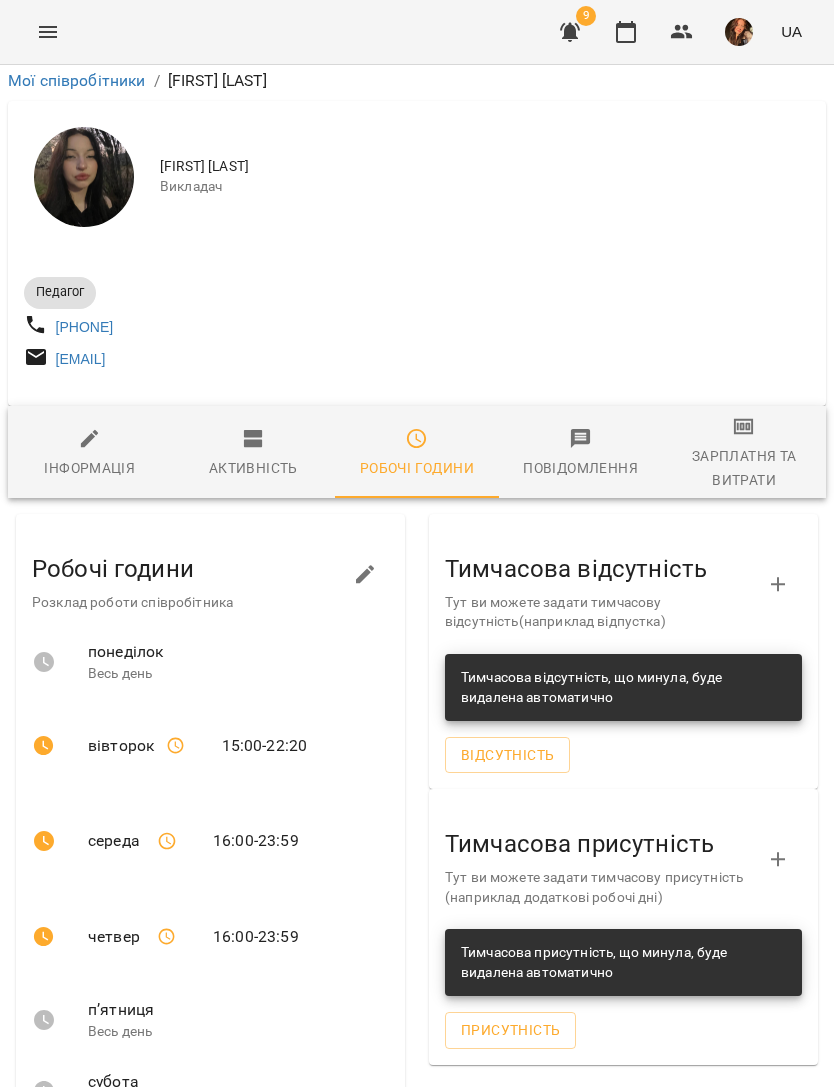 click 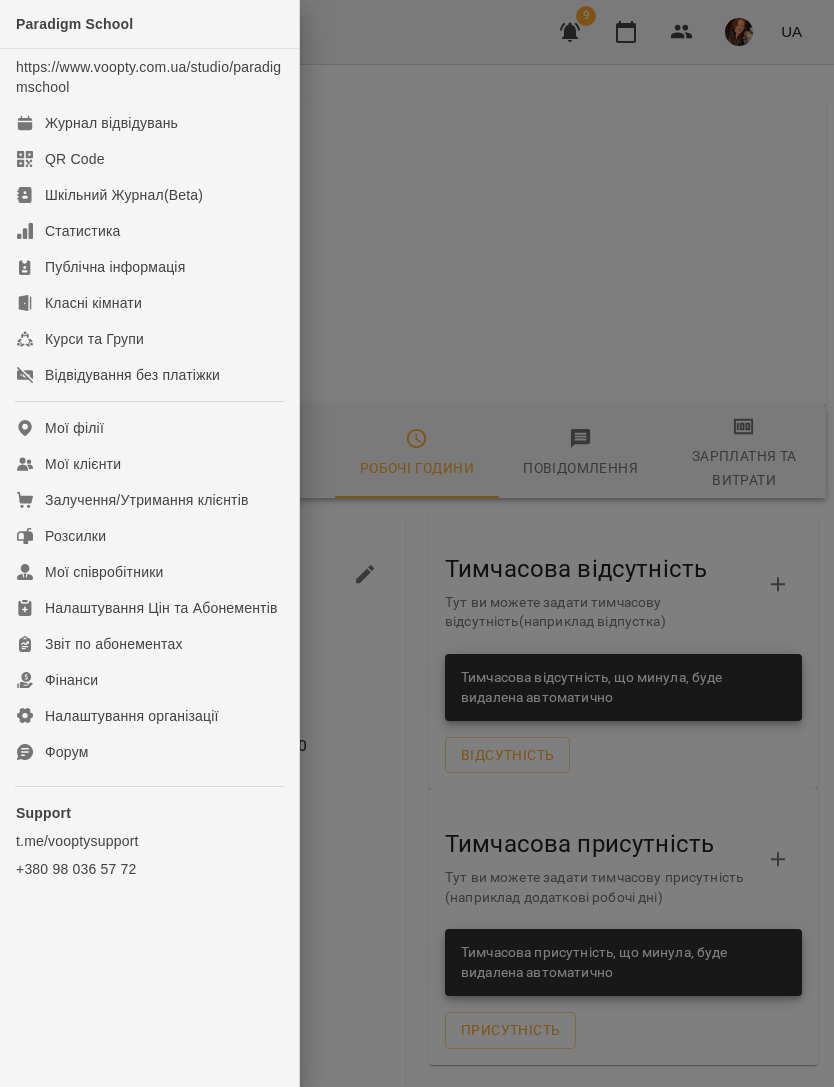 click on "Журнал відвідувань" at bounding box center [111, 123] 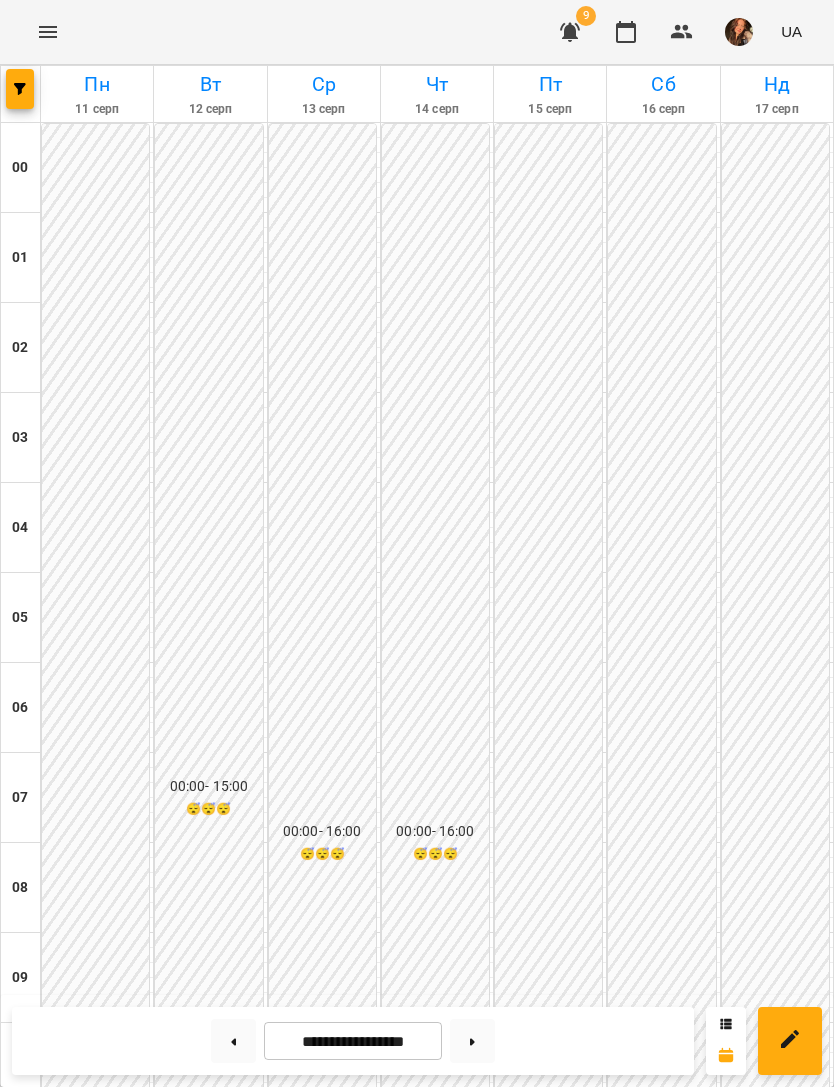scroll, scrollTop: 1264, scrollLeft: 0, axis: vertical 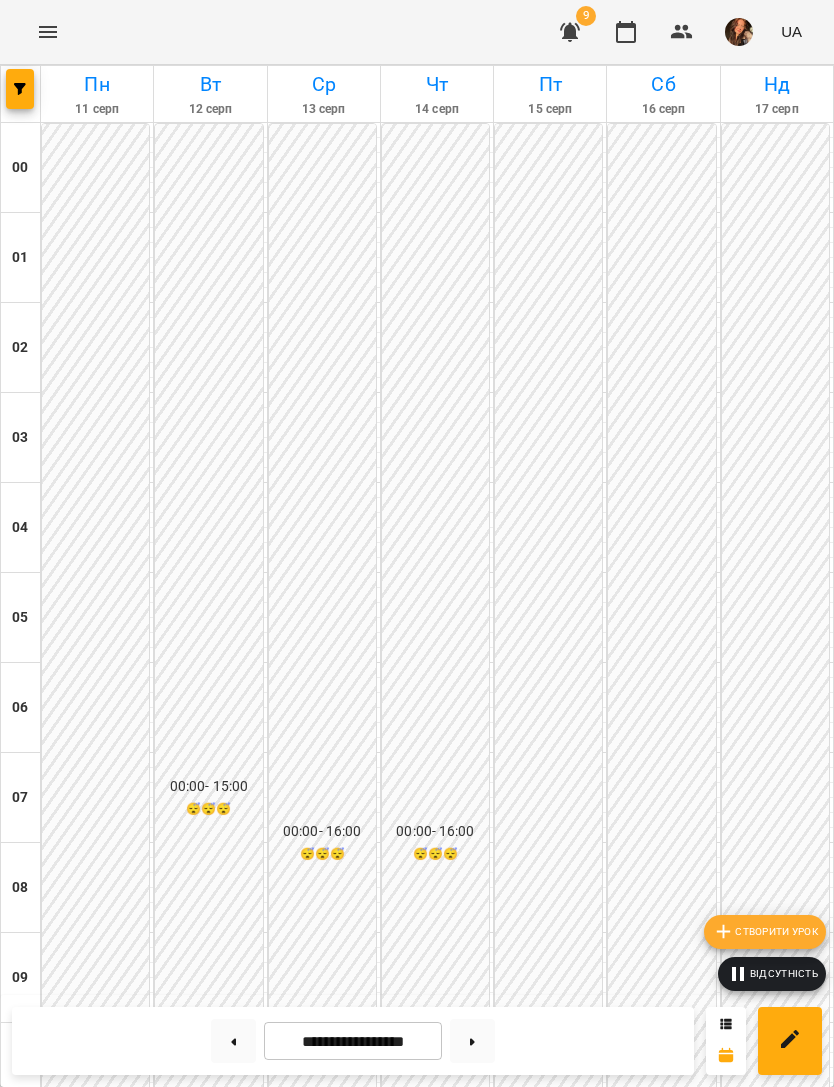 click on "Створити урок" at bounding box center [765, 932] 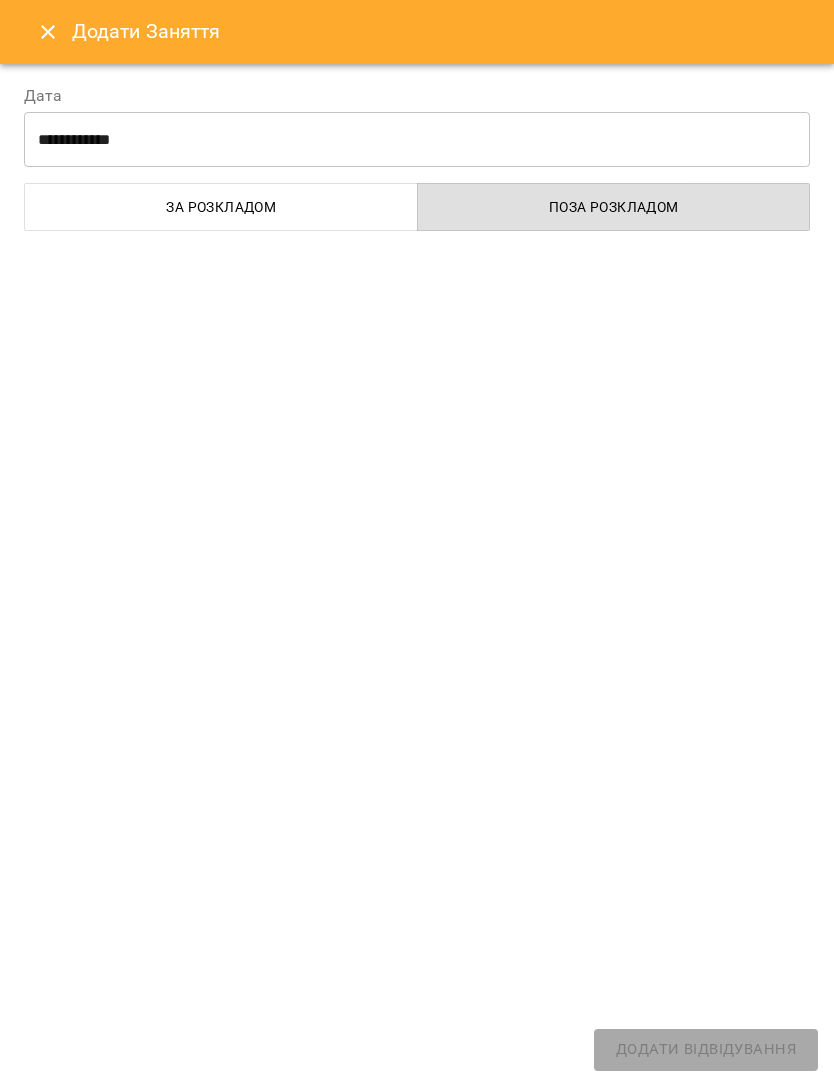 select on "******" 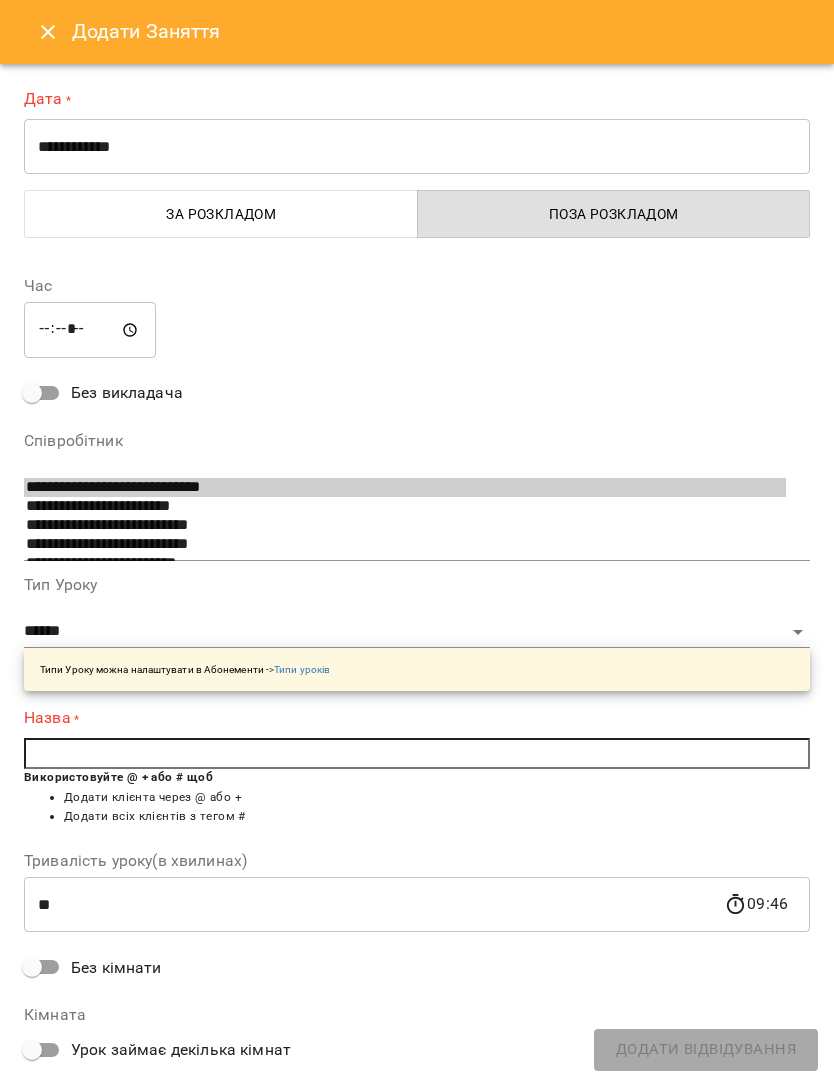 click on "**********" at bounding box center [417, 147] 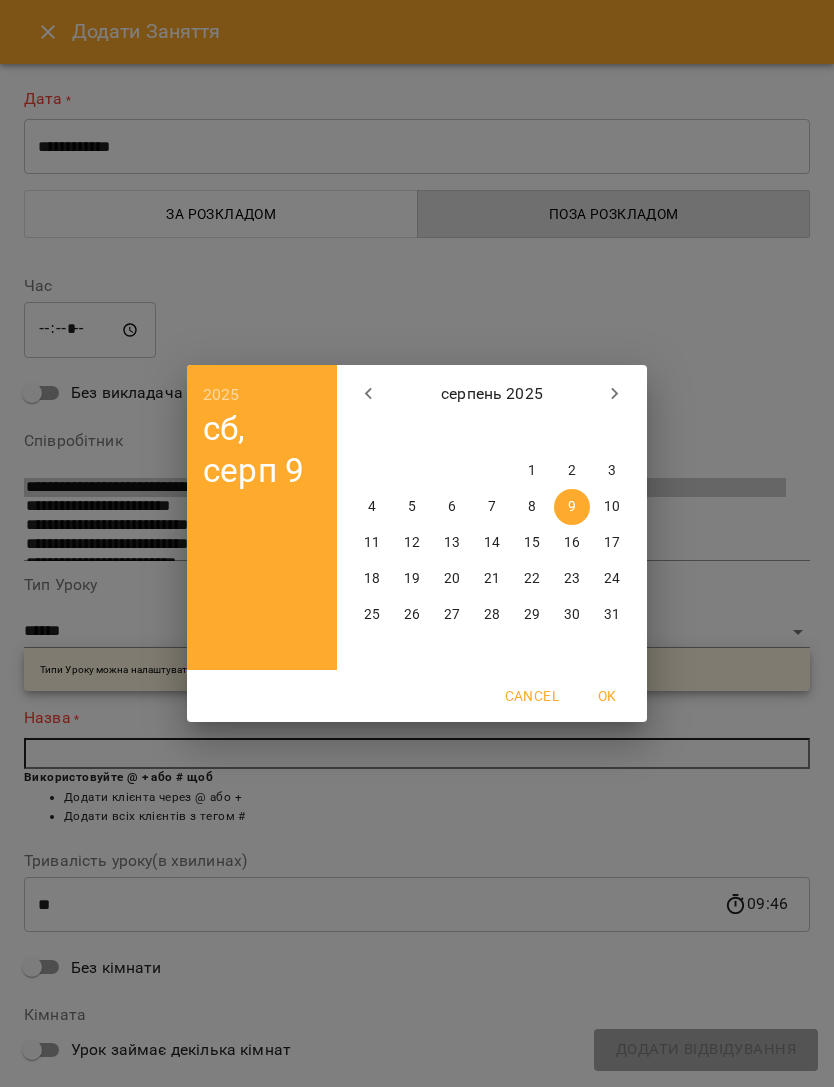 click on "12" at bounding box center [412, 543] 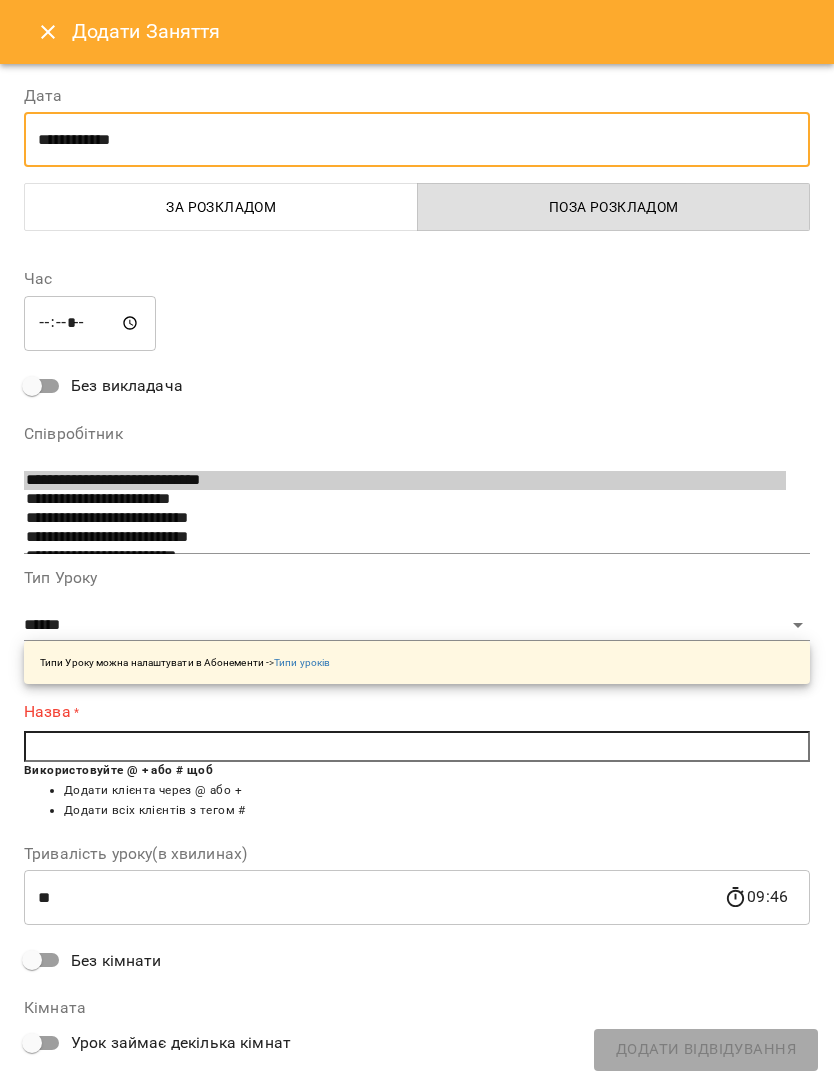 click on "**********" at bounding box center [417, 692] 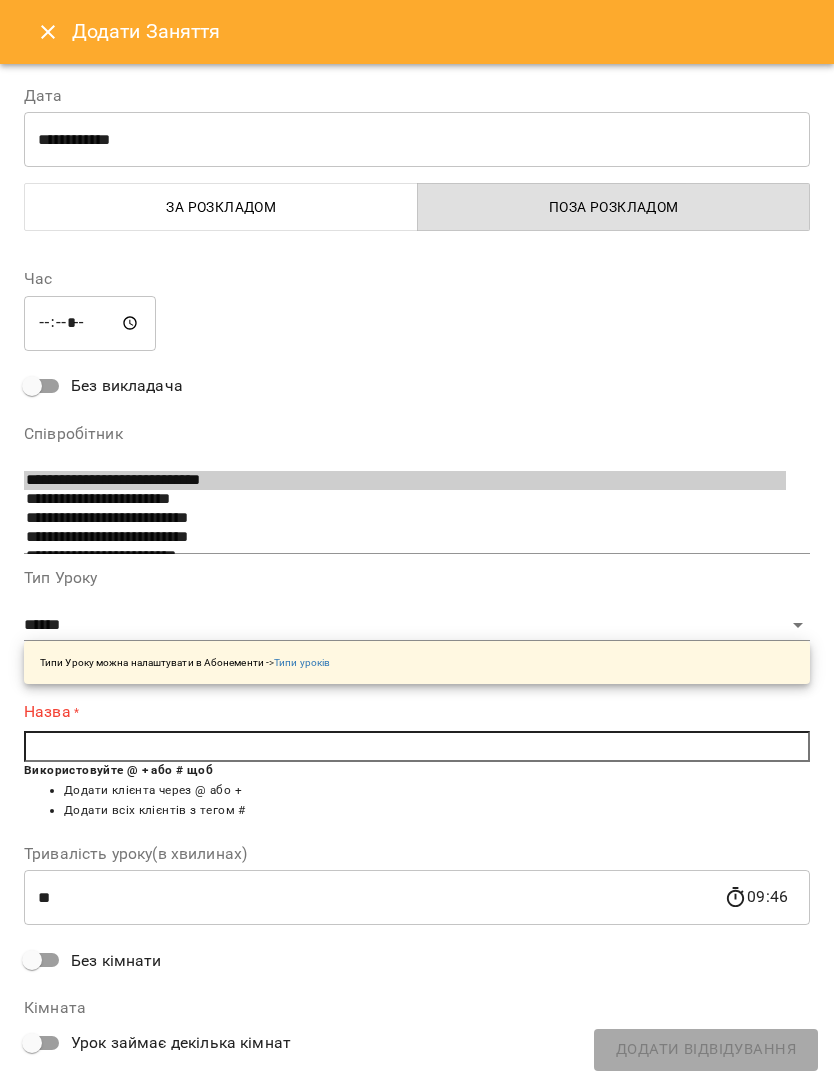 click on "*****" at bounding box center [90, 323] 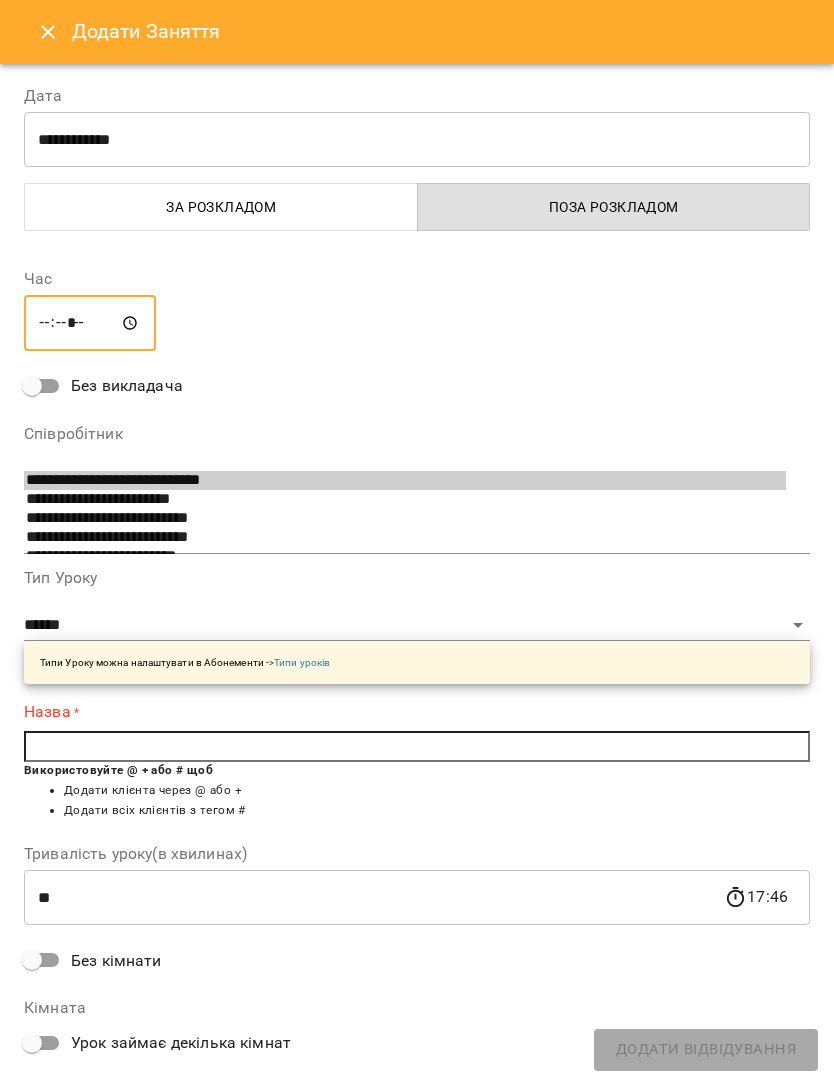 type on "*****" 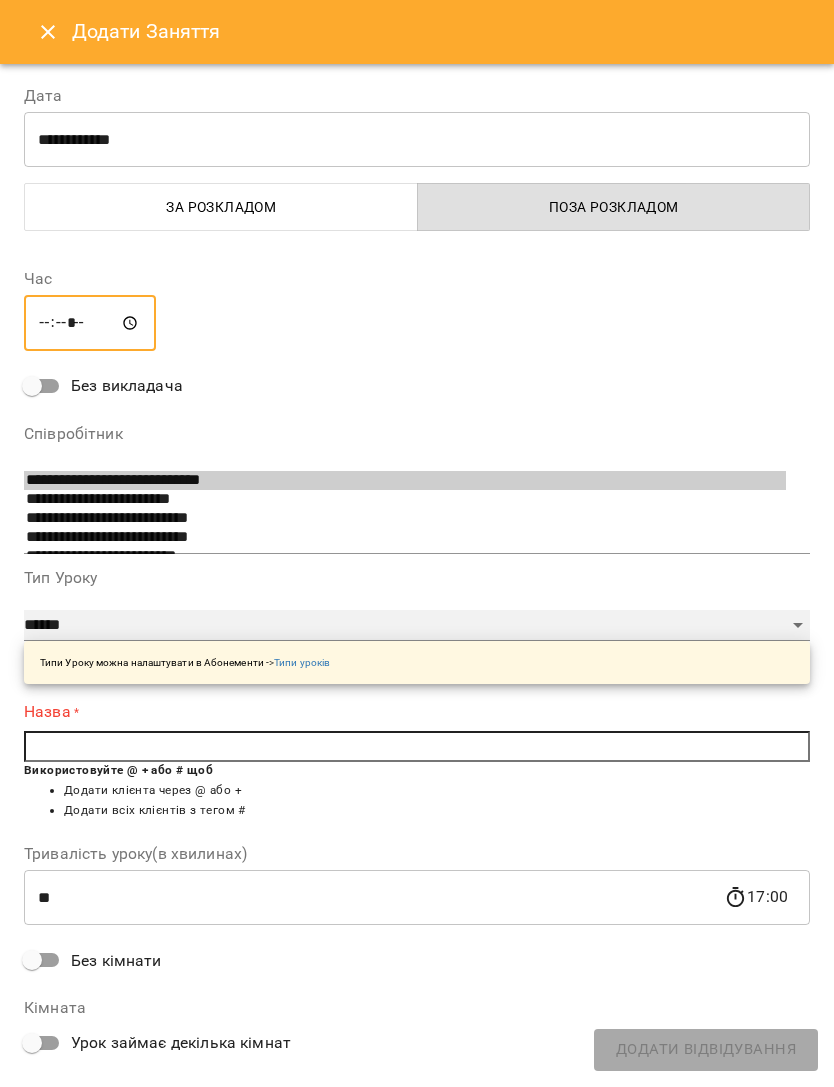 click on "**********" at bounding box center (417, 626) 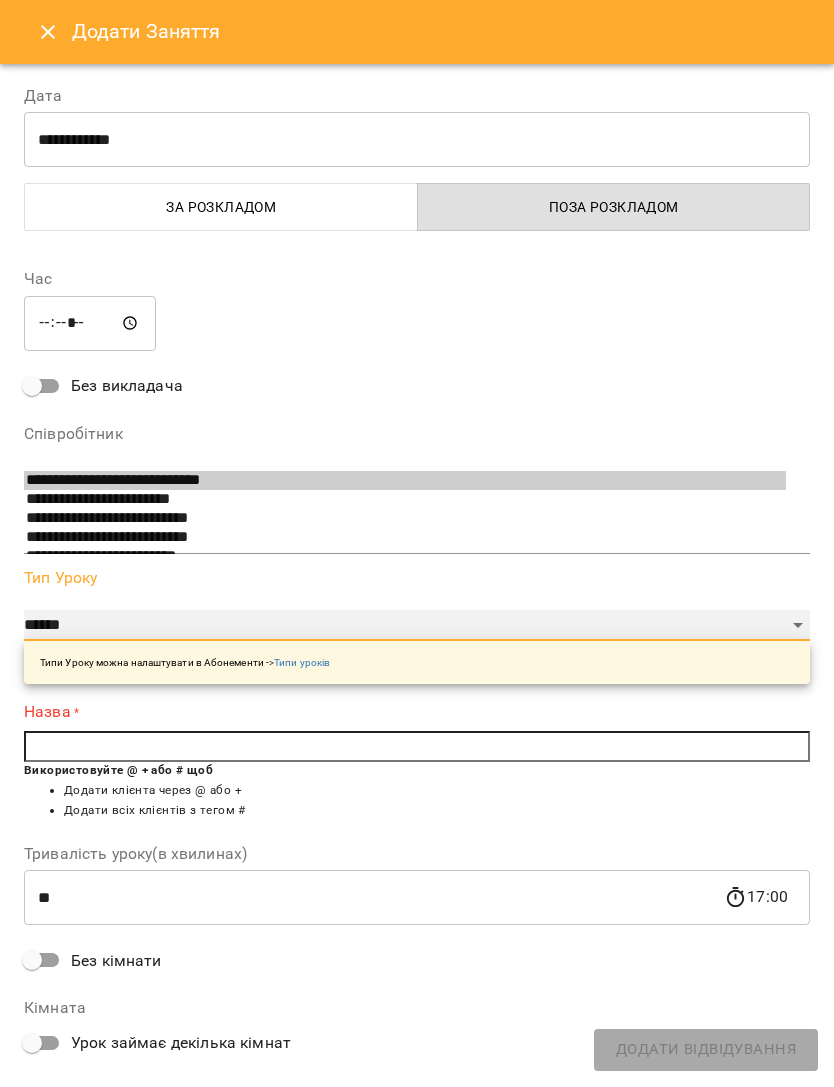 select on "**********" 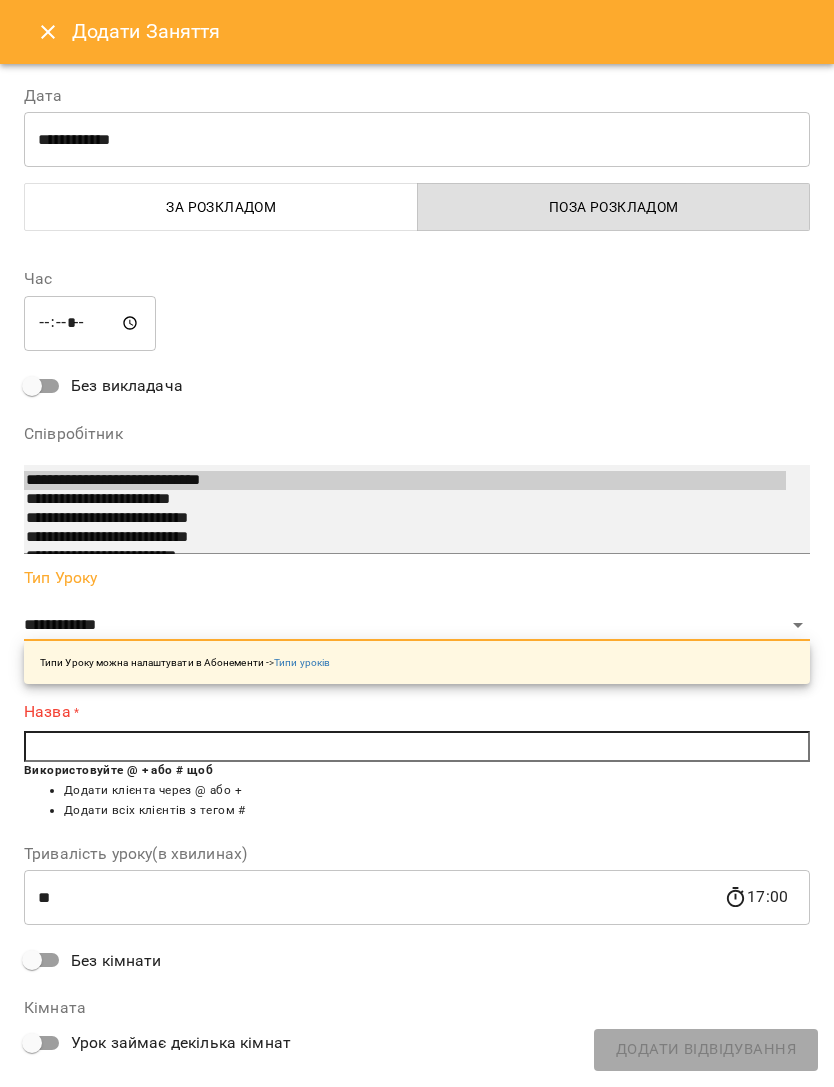 click on "**********" at bounding box center [417, 509] 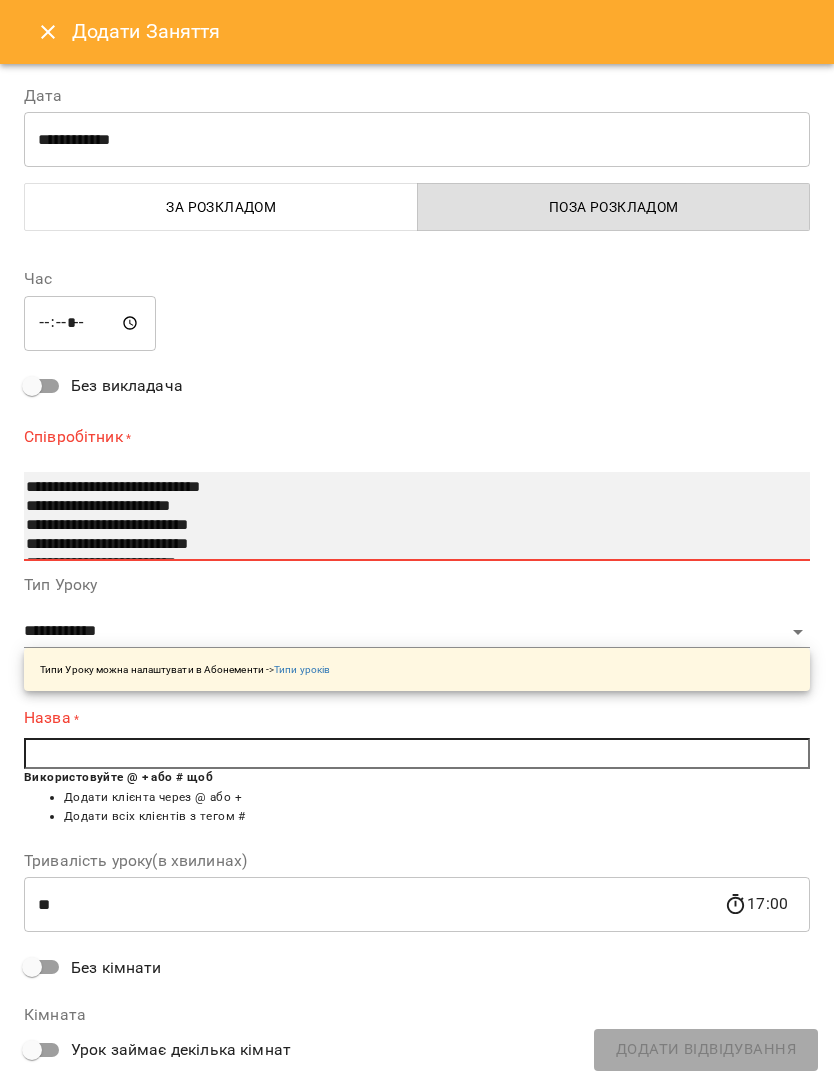 select on "**********" 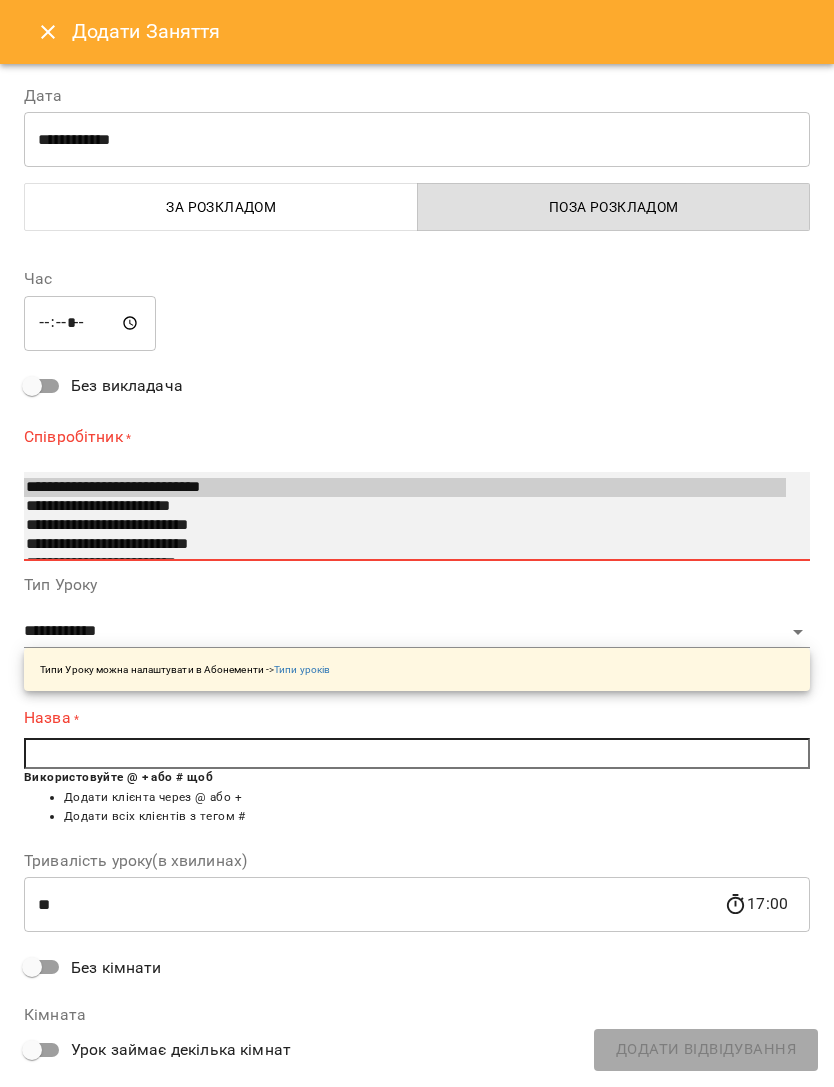 type on "**********" 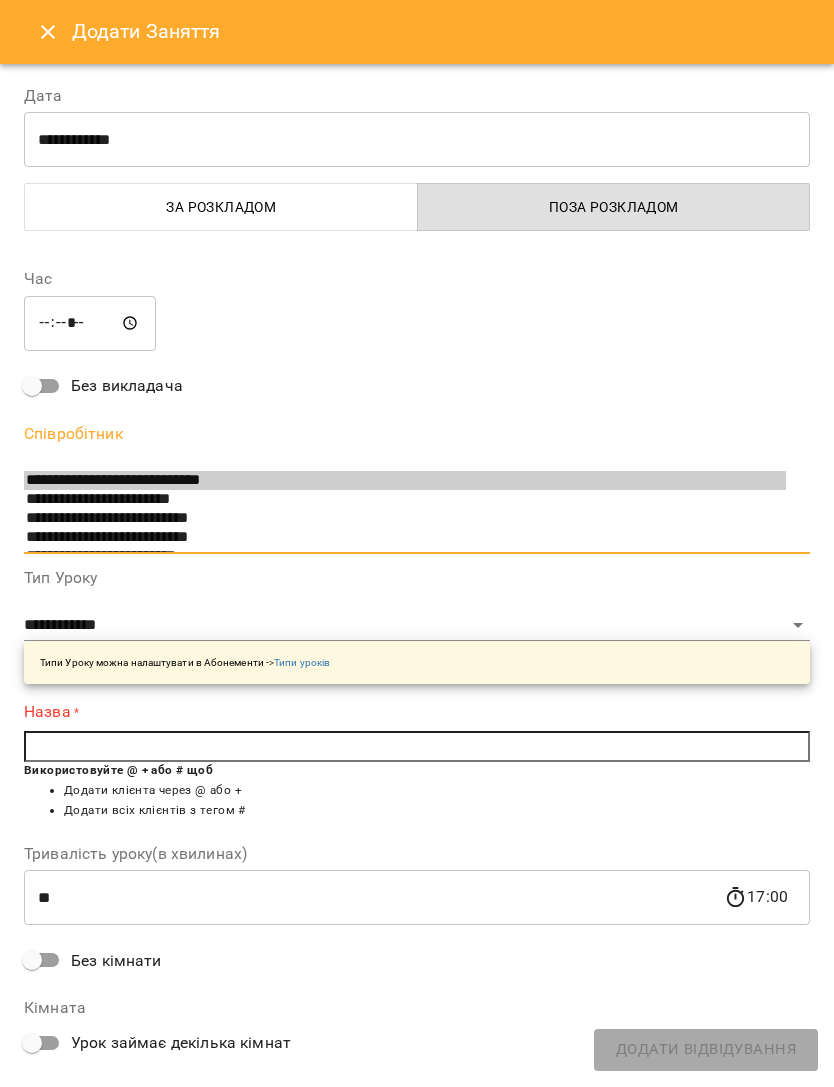 click at bounding box center (417, 747) 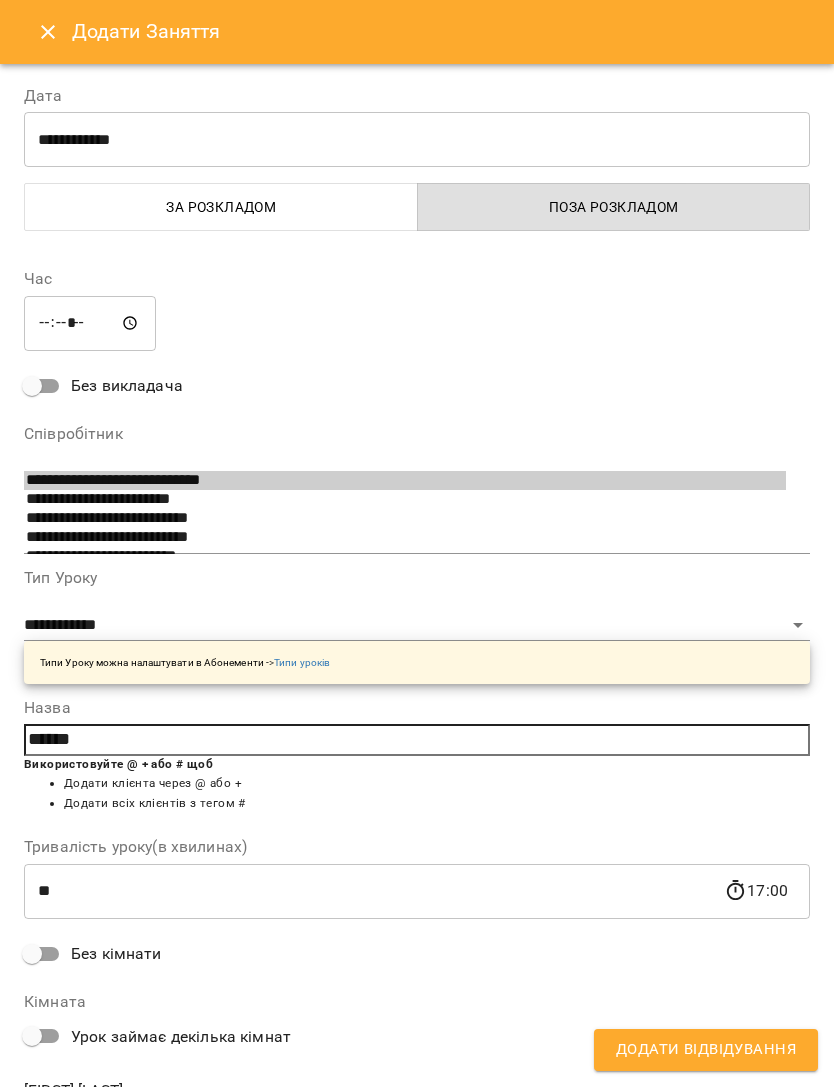 type on "*******" 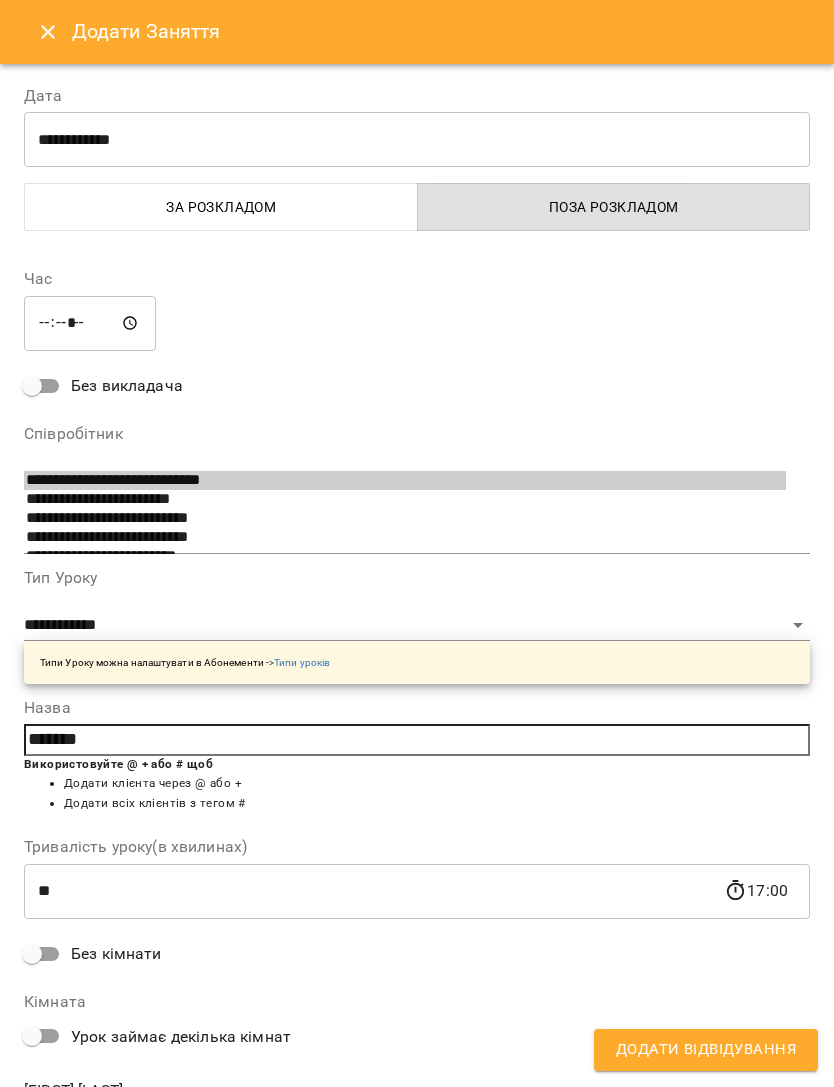 click on "Додати Відвідування" at bounding box center (706, 1050) 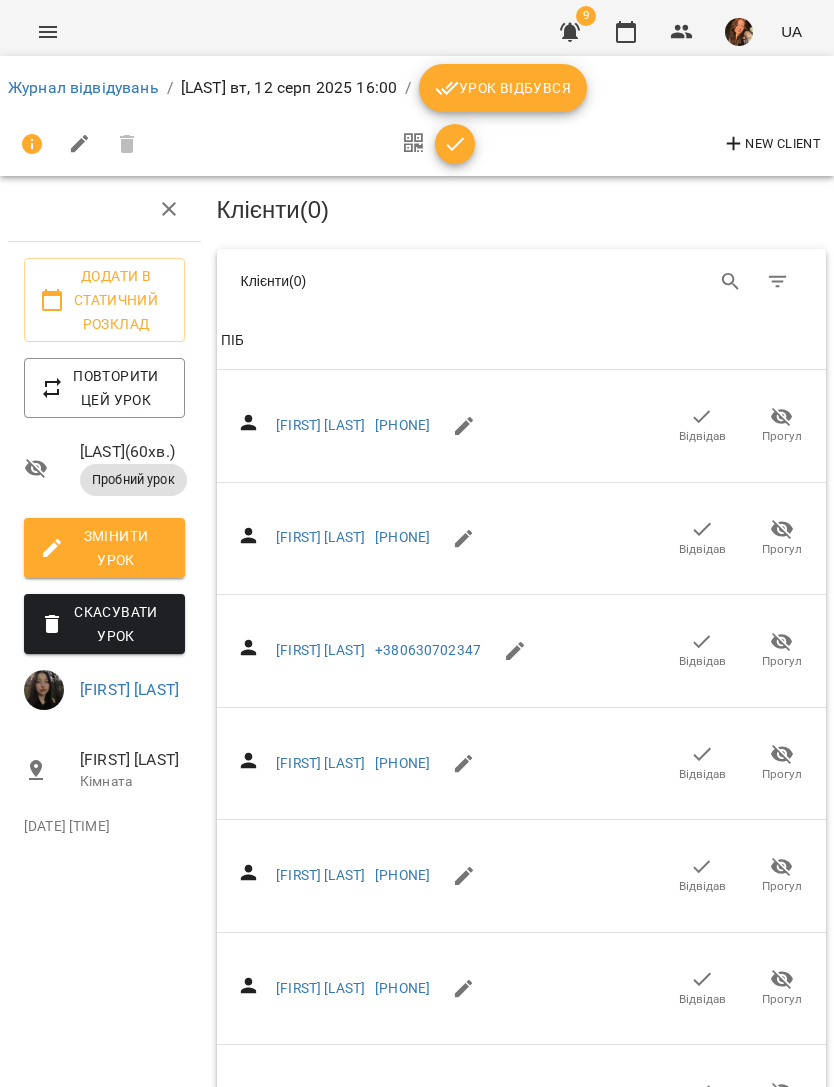 click on "Журнал відвідувань" at bounding box center (83, 87) 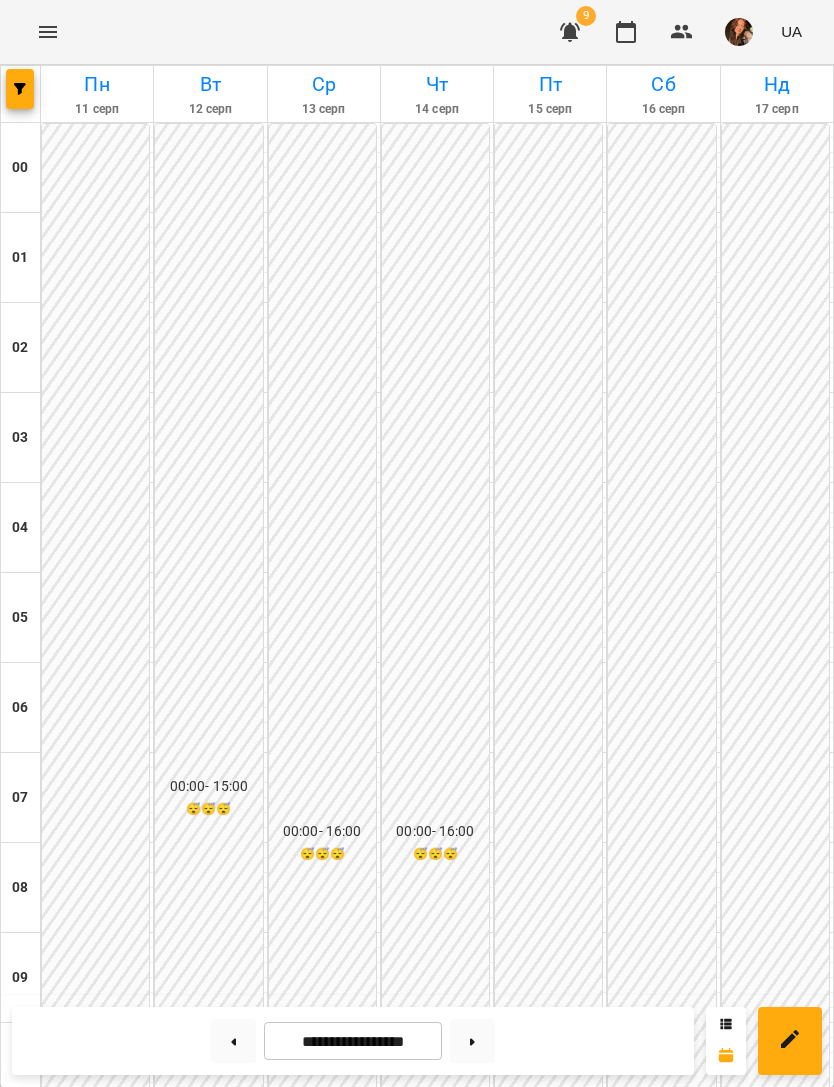 scroll, scrollTop: 1121, scrollLeft: 0, axis: vertical 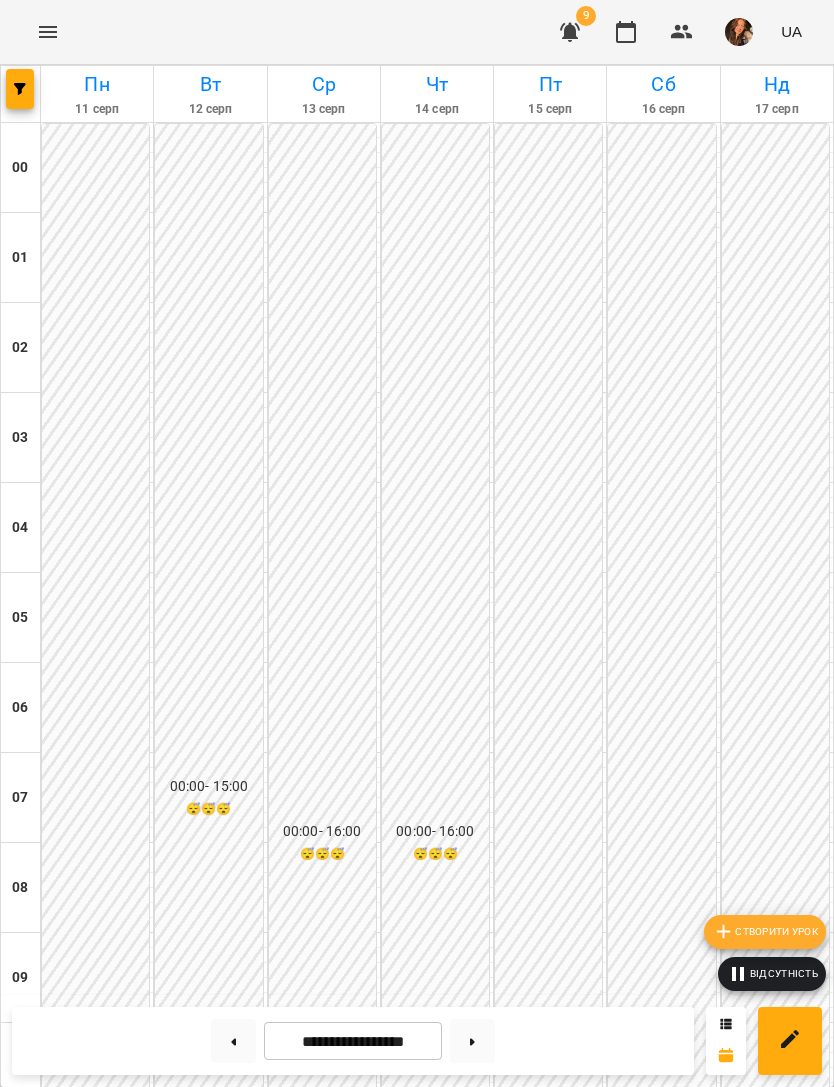 click on "Створити урок" at bounding box center (765, 932) 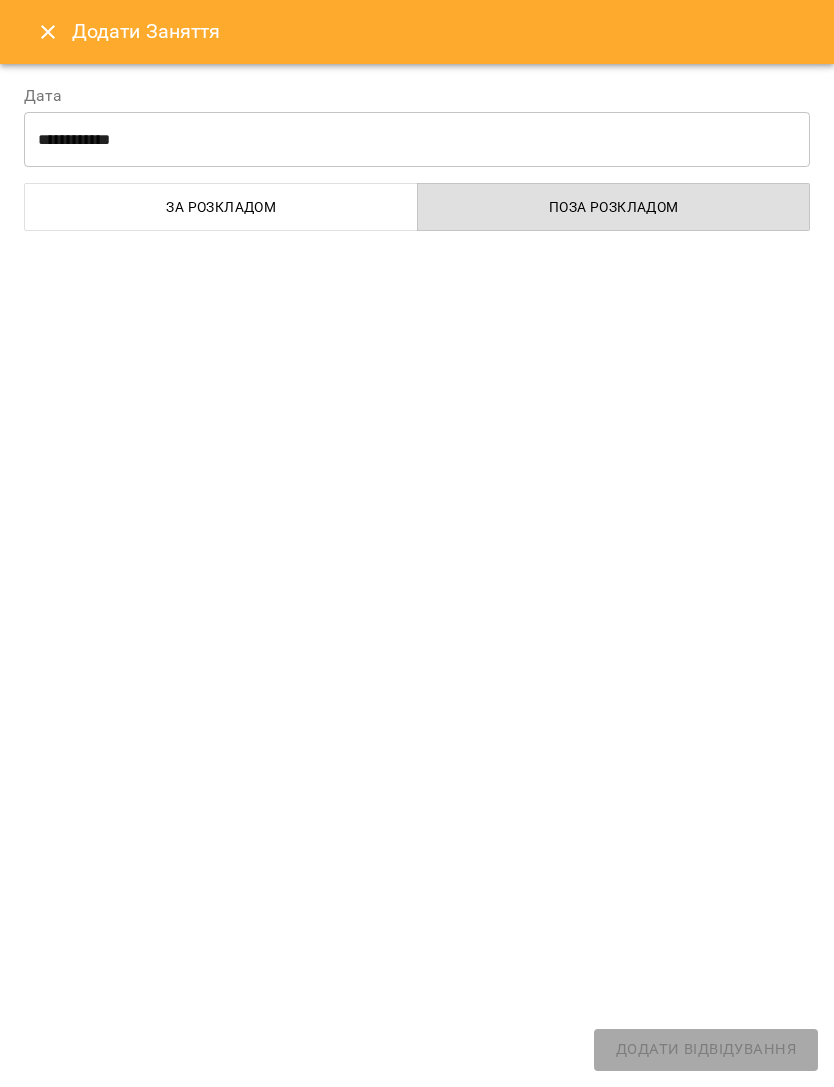 click on "**********" at bounding box center (417, 140) 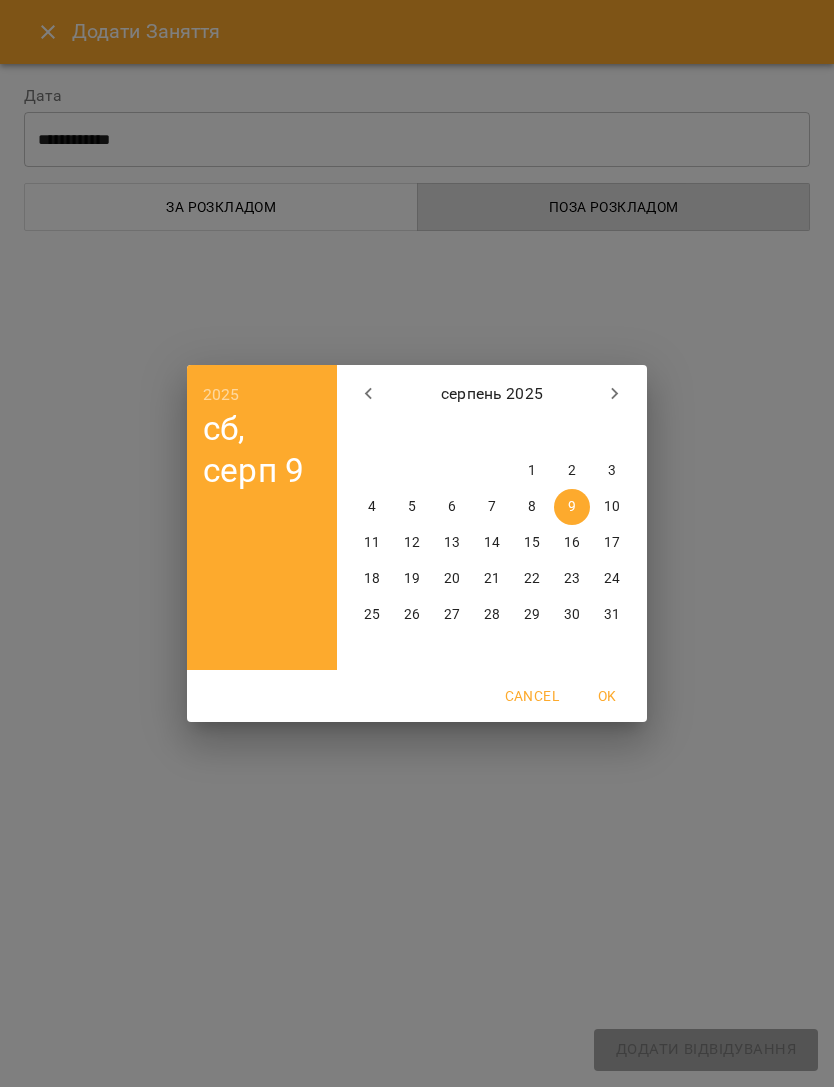 select on "******" 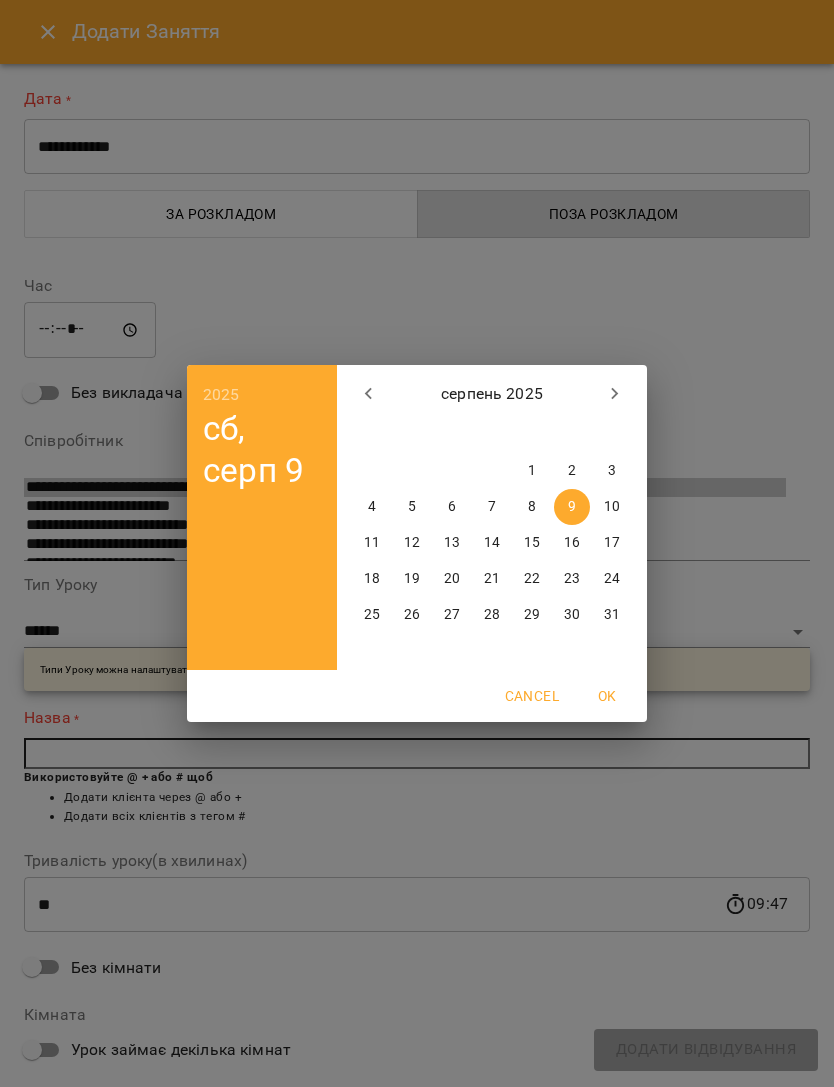 click on "12" at bounding box center (412, 543) 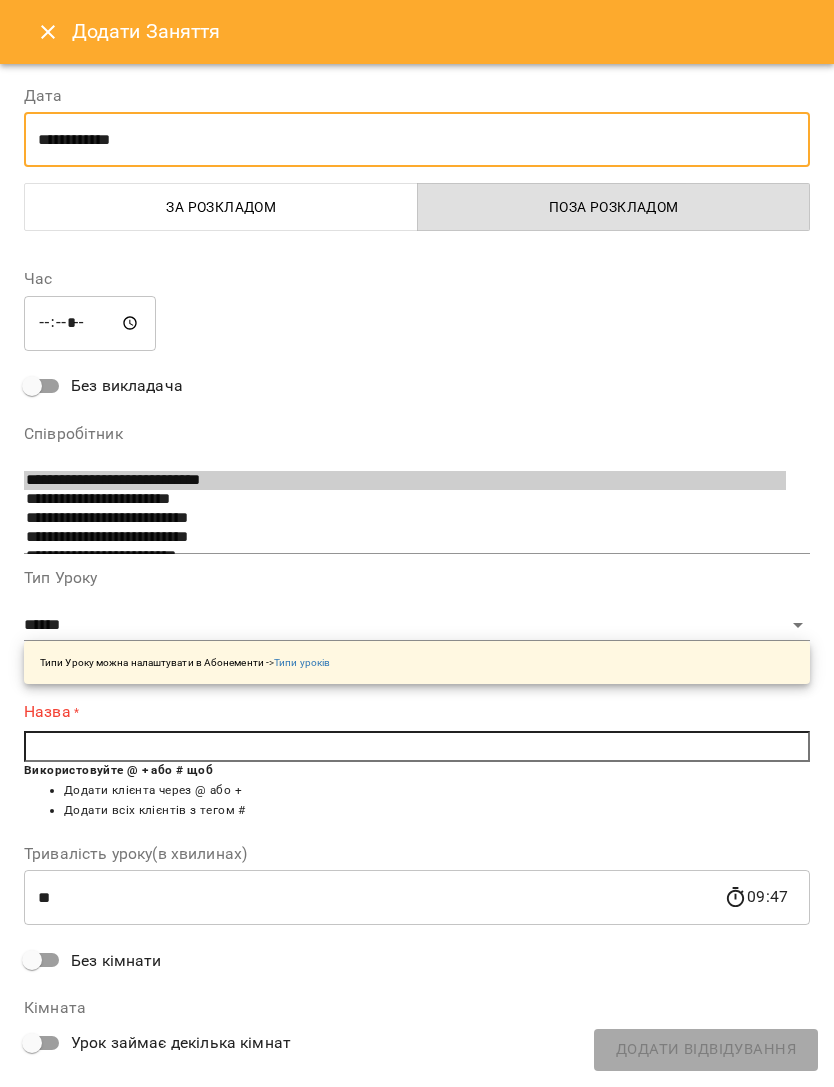 click on "*****" at bounding box center (90, 323) 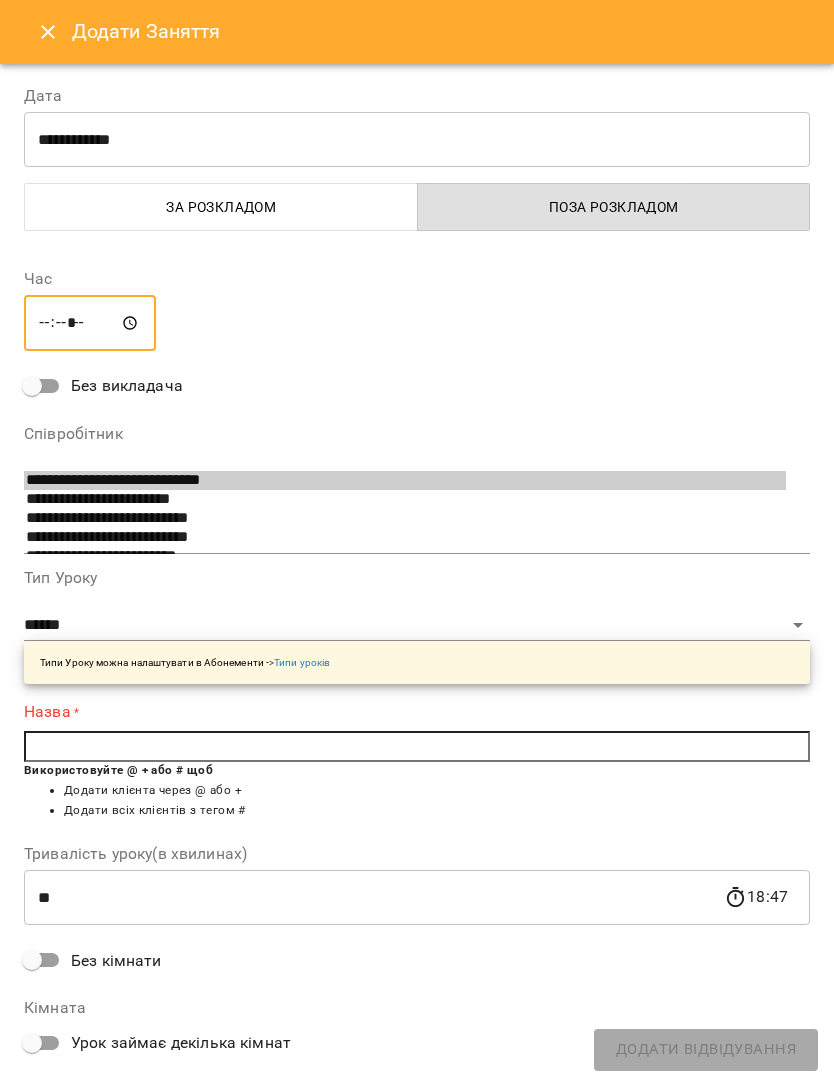 type on "*****" 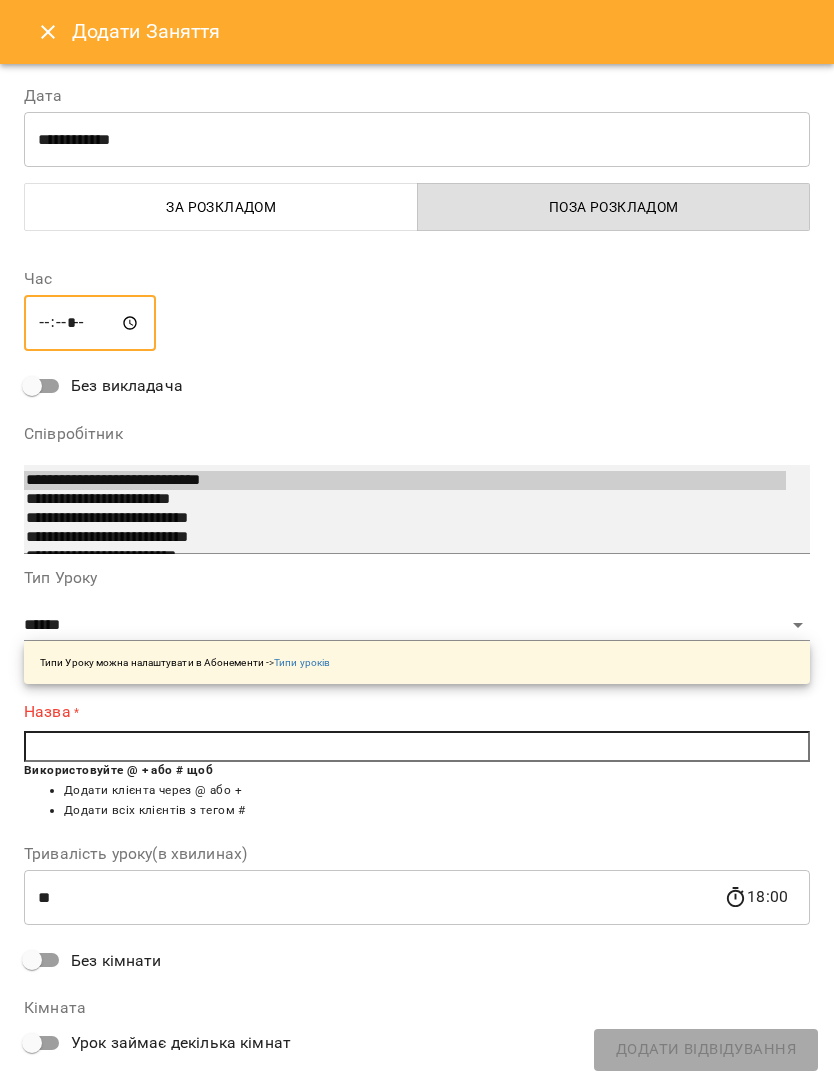 click on "**********" at bounding box center (417, 509) 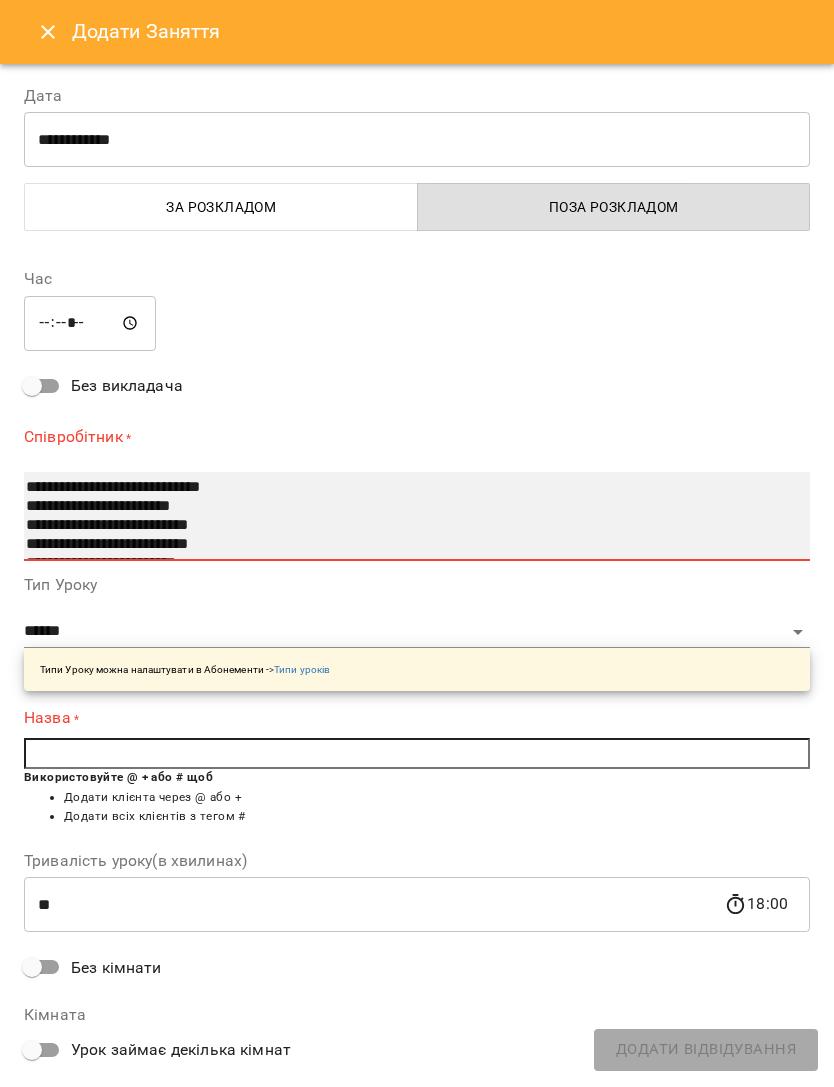 select on "**********" 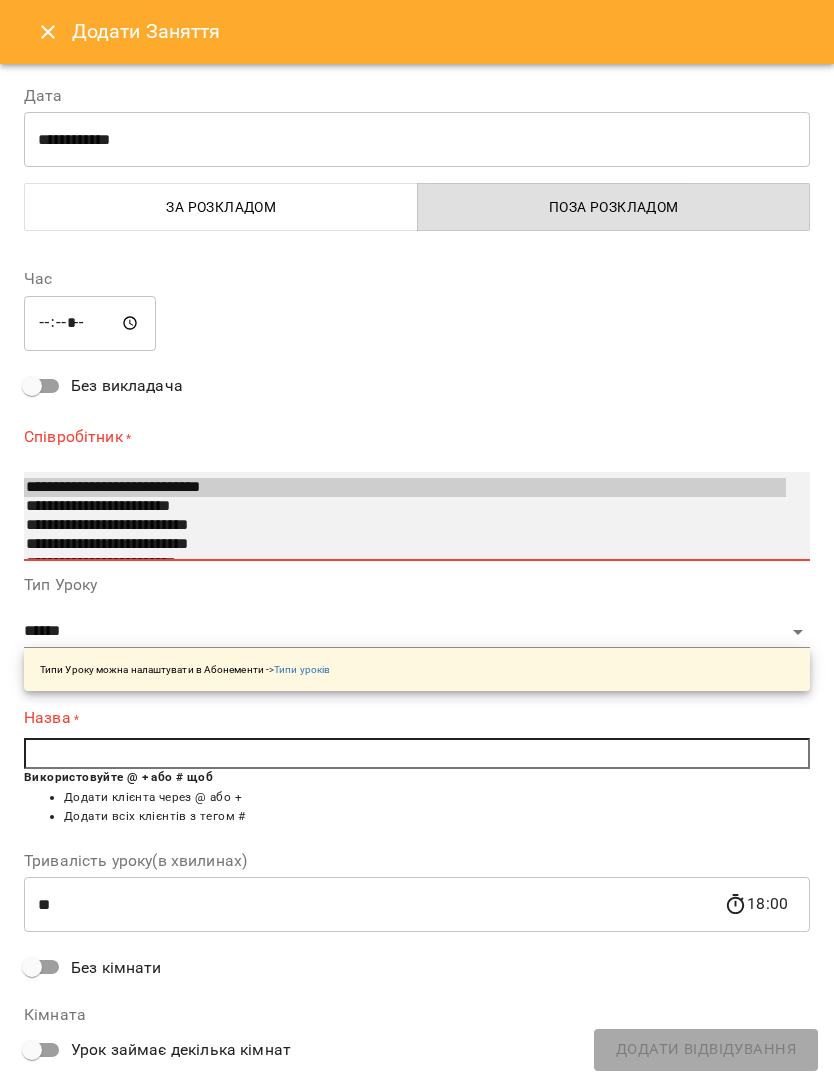 type on "**********" 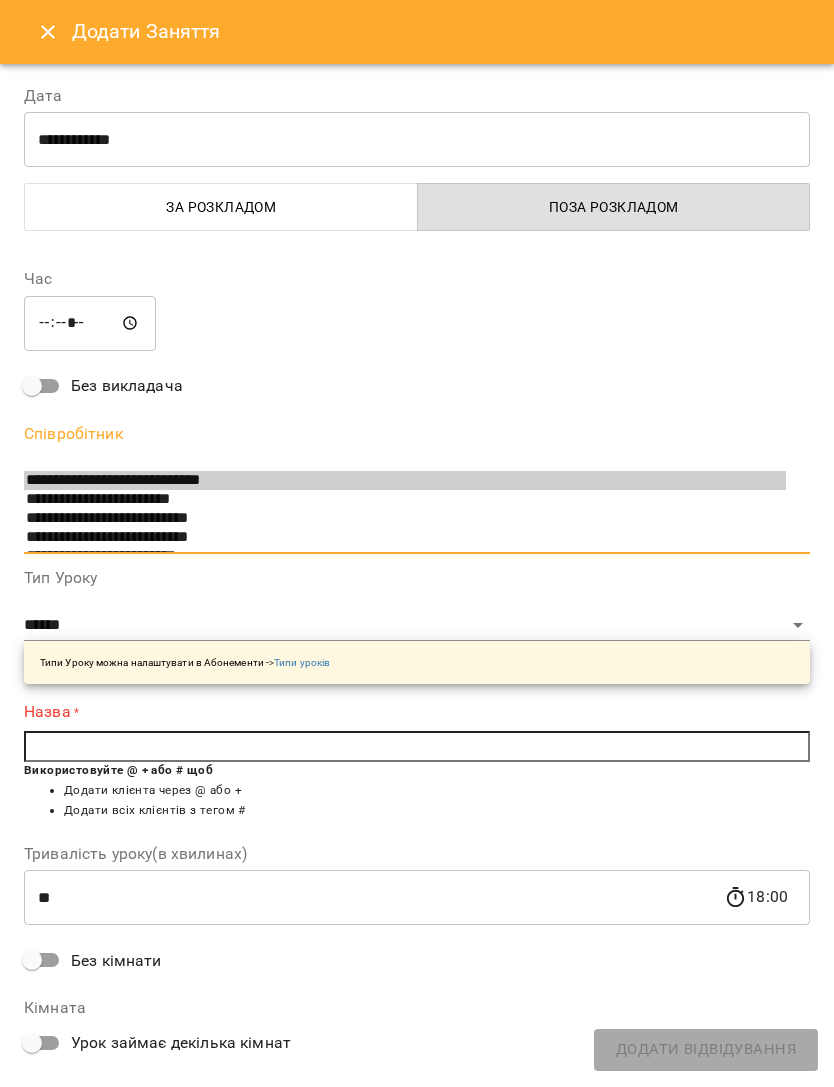click at bounding box center (417, 747) 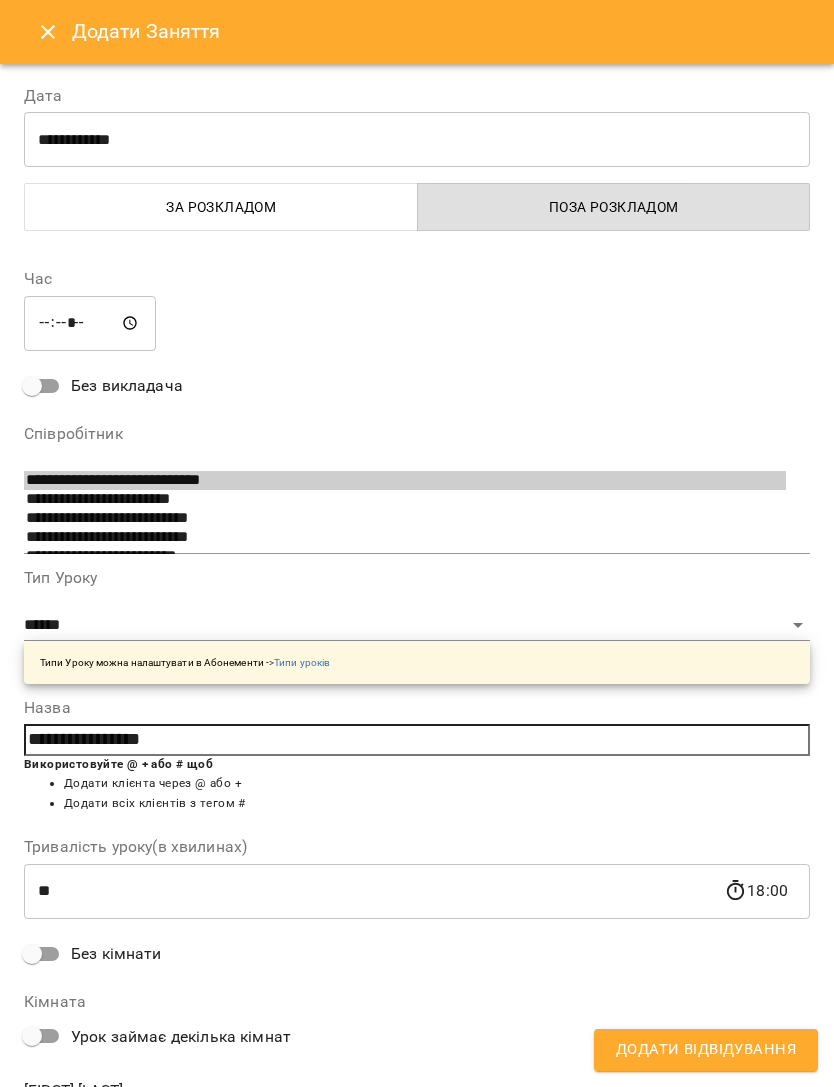 type on "**********" 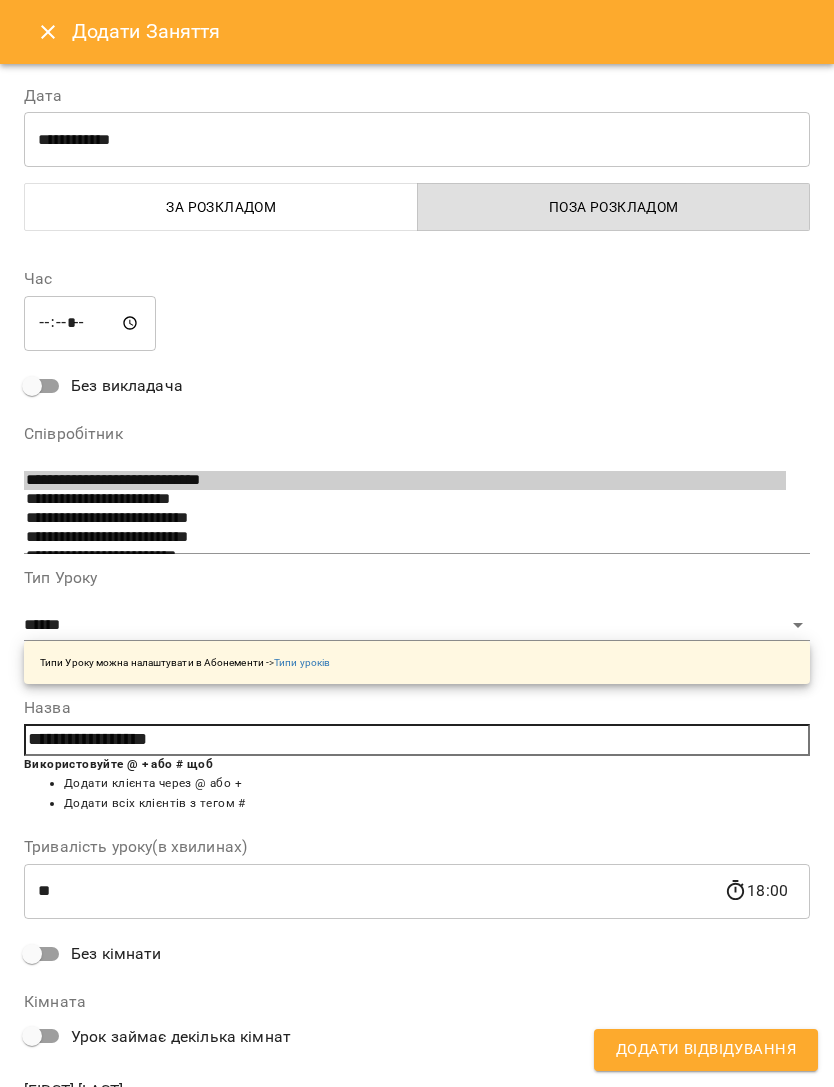 click on "Додати Відвідування" at bounding box center [706, 1050] 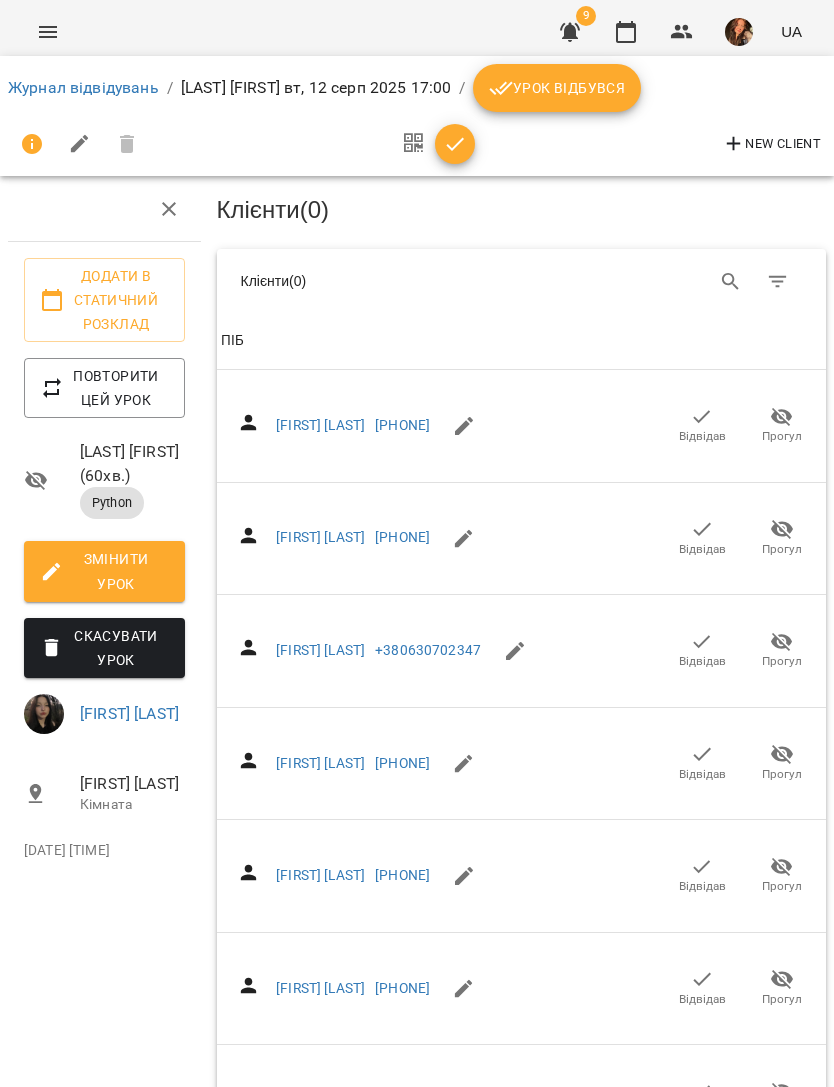 click on "Журнал відвідувань" at bounding box center [83, 87] 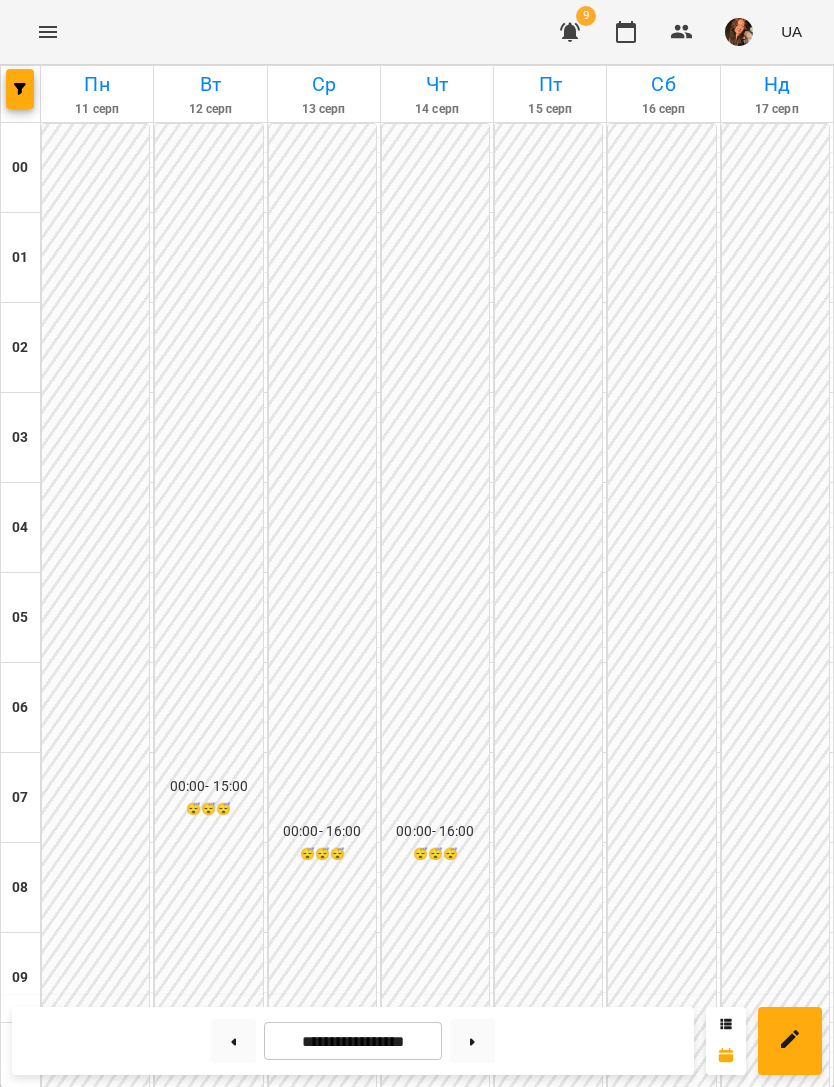 scroll, scrollTop: 1220, scrollLeft: 0, axis: vertical 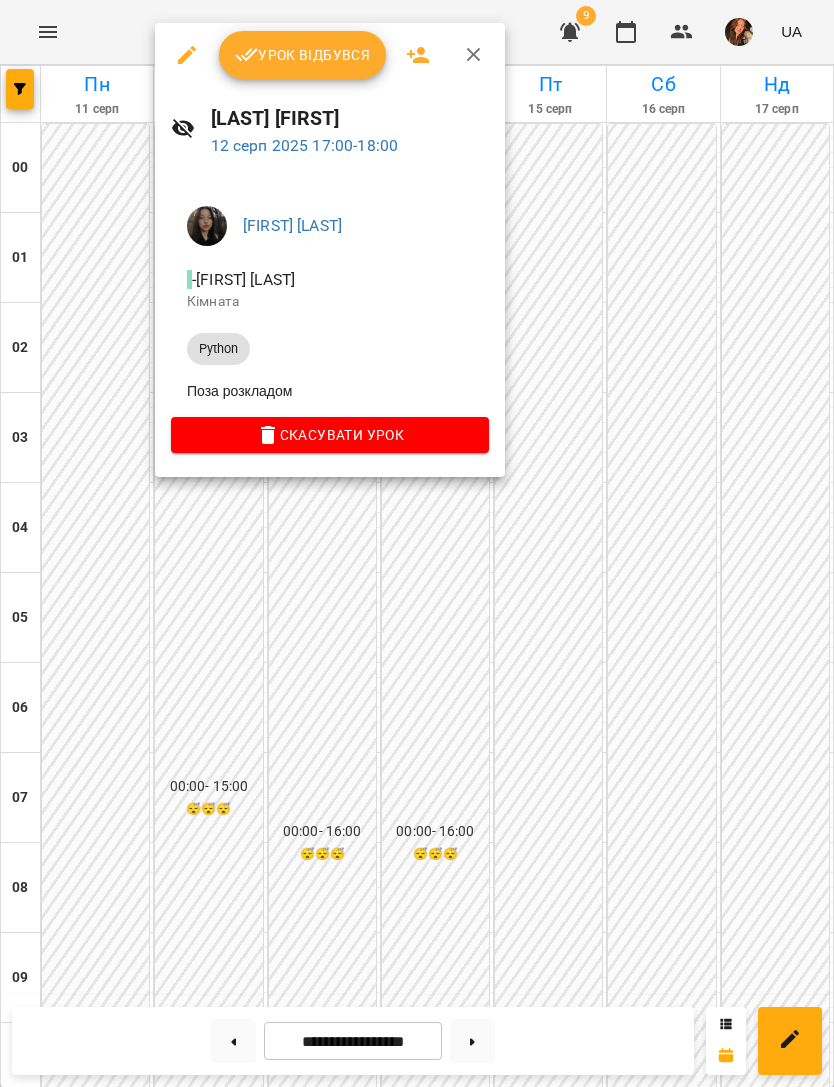 click 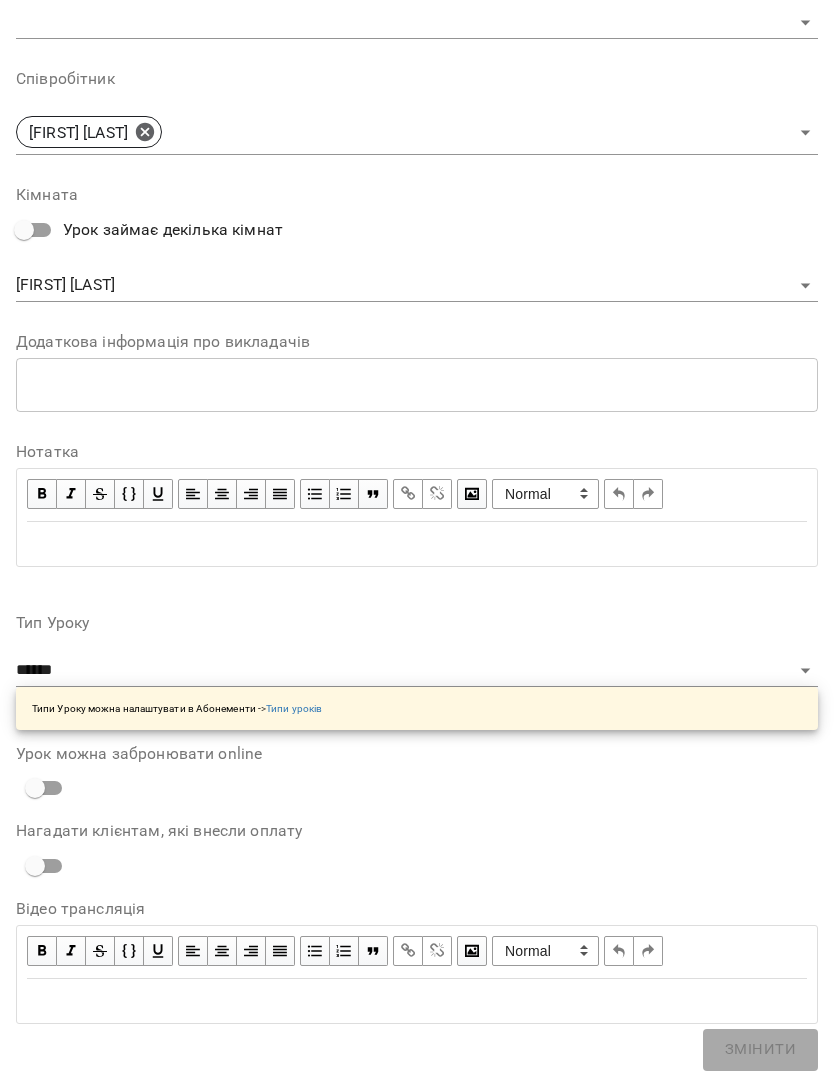 scroll, scrollTop: 667, scrollLeft: 0, axis: vertical 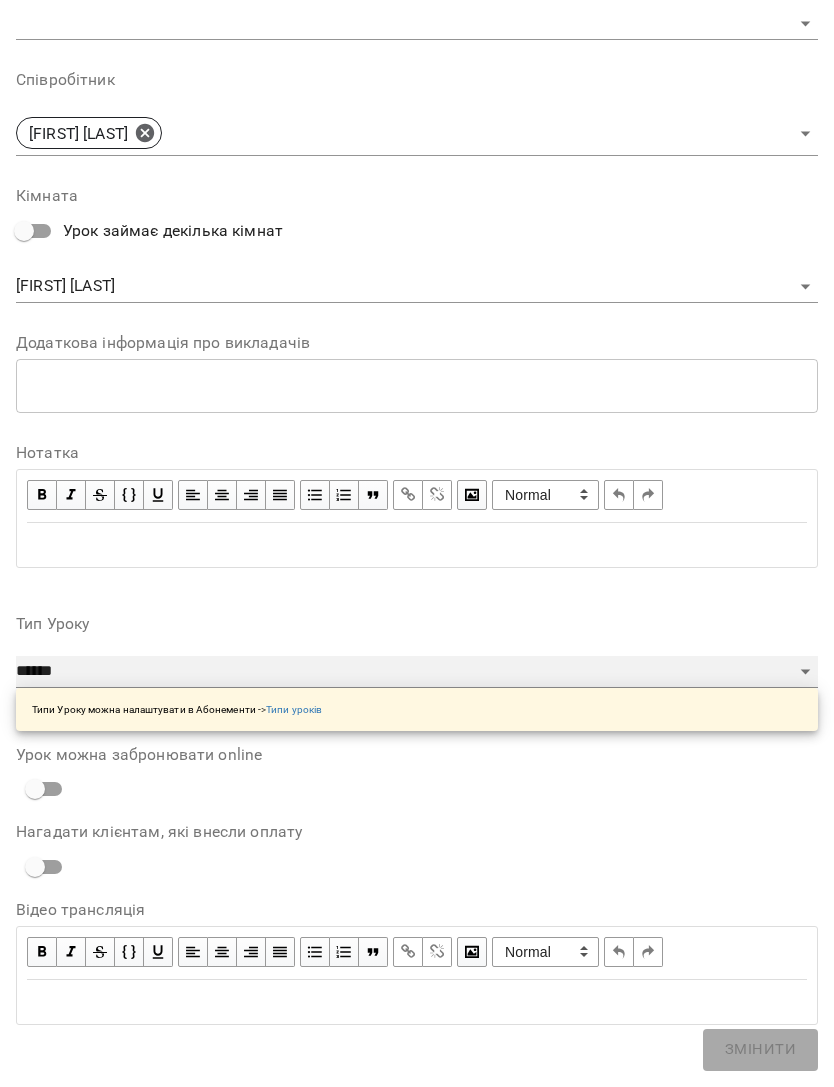 click on "**********" at bounding box center [417, 672] 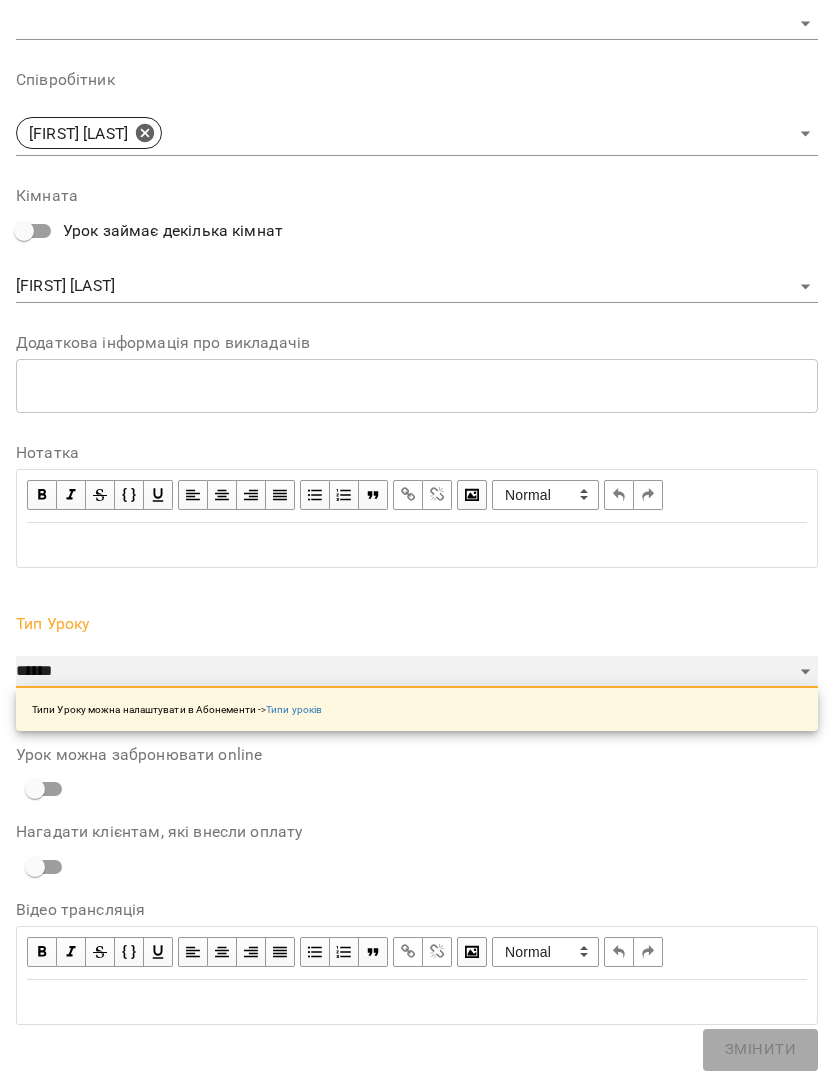 click on "**********" at bounding box center [417, 672] 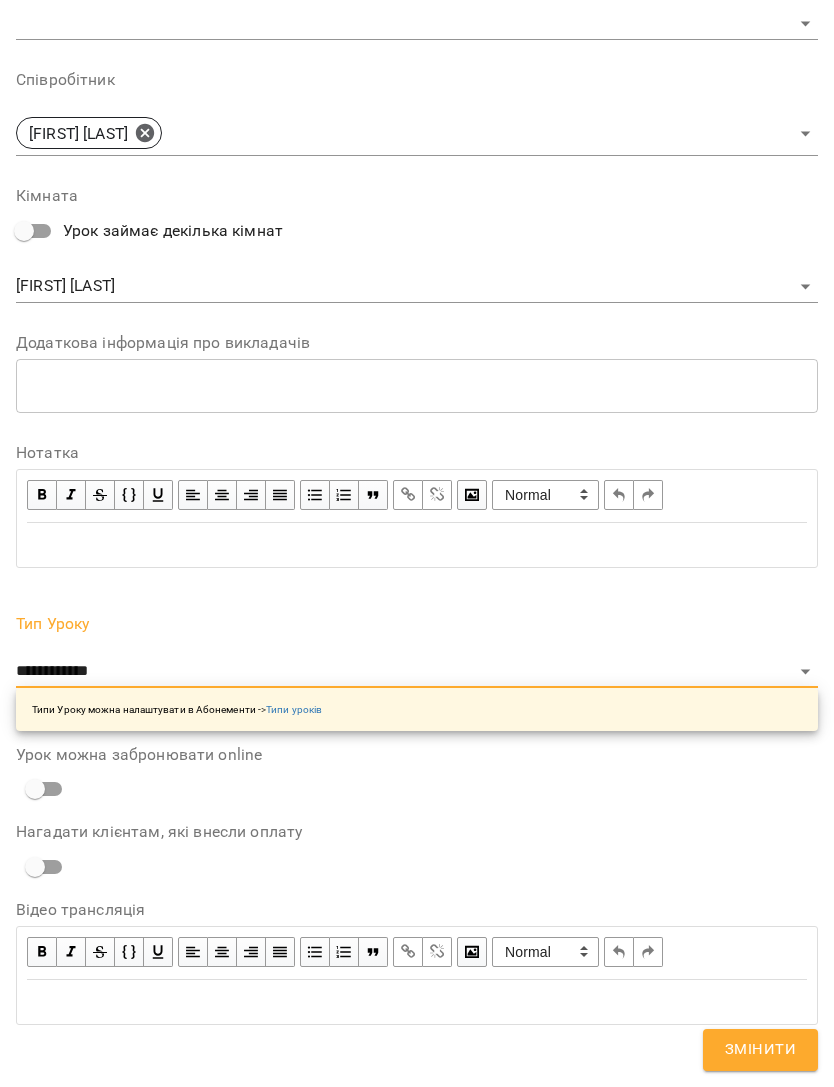 click on "Змінити" at bounding box center [760, 1050] 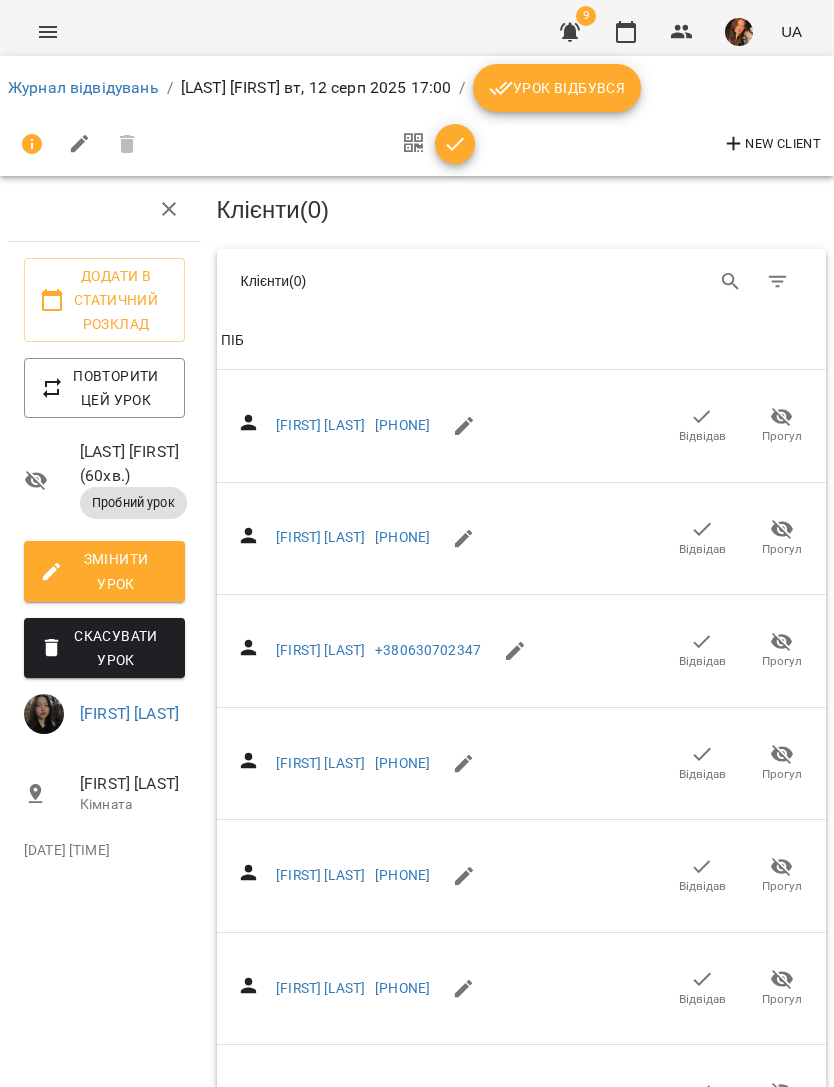 click on "Журнал відвідувань" at bounding box center [83, 87] 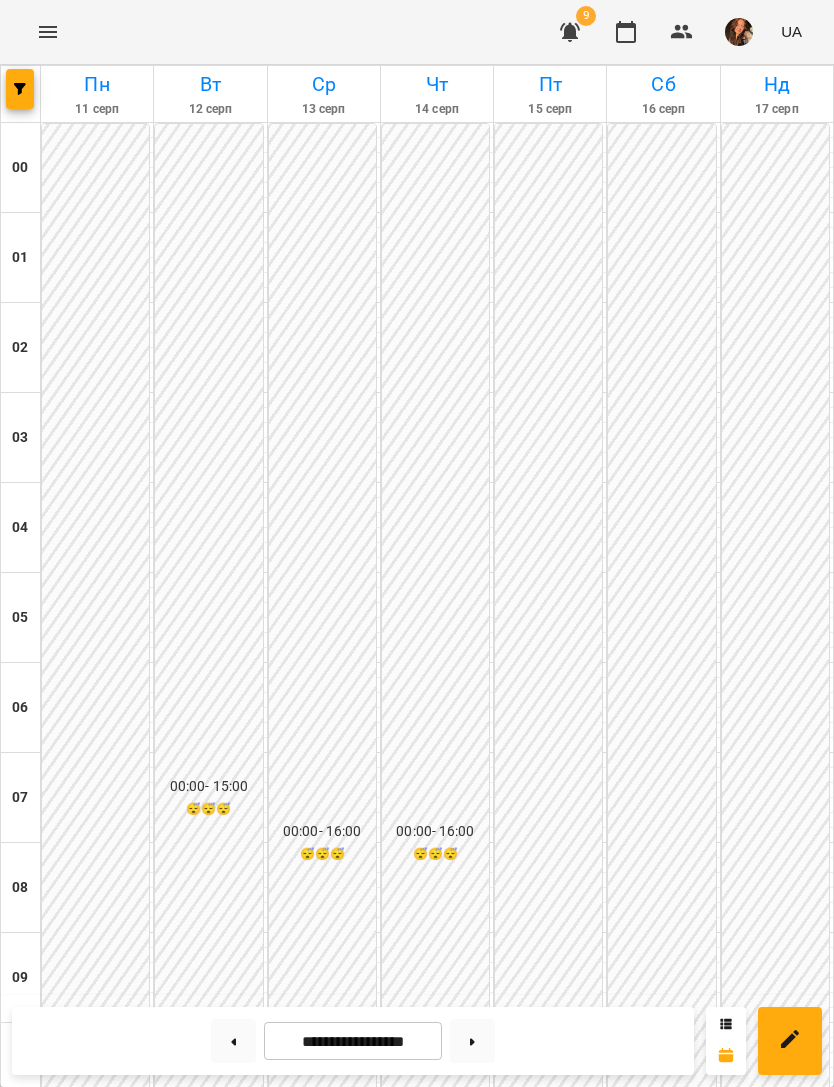 scroll, scrollTop: 1204, scrollLeft: 0, axis: vertical 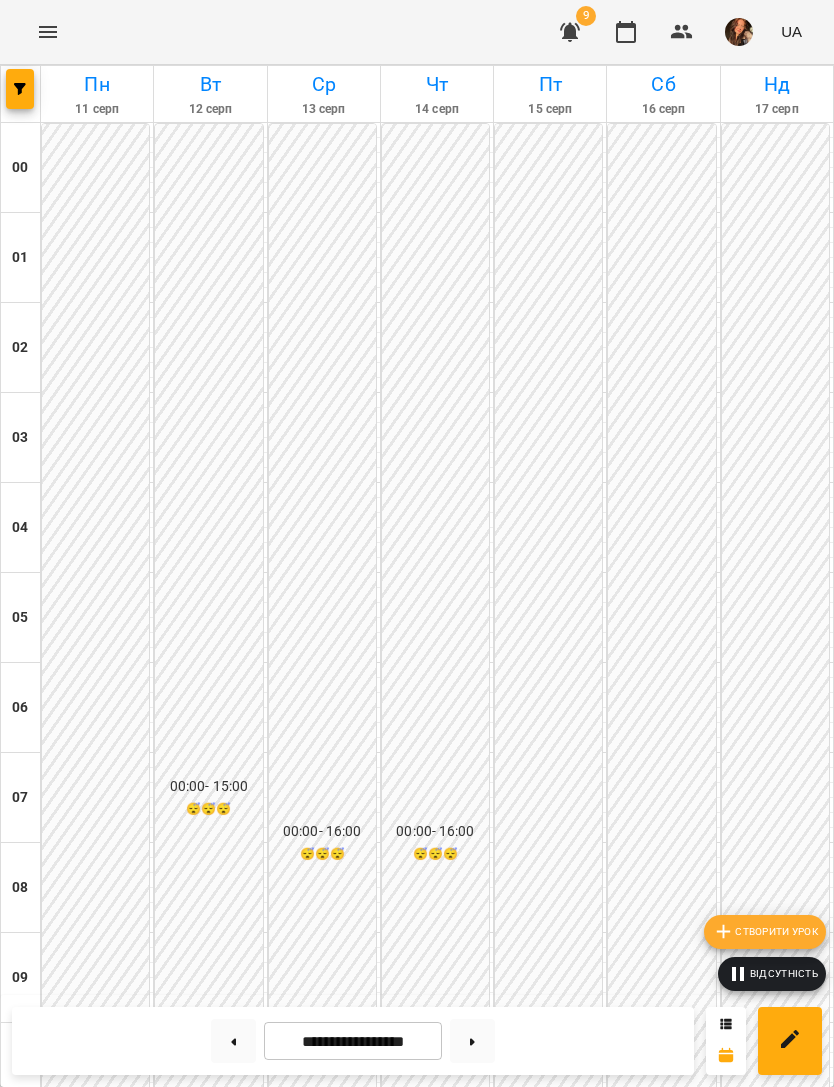 click on "00:00 -   23:59 😴😴😴" at bounding box center [775, 1195] 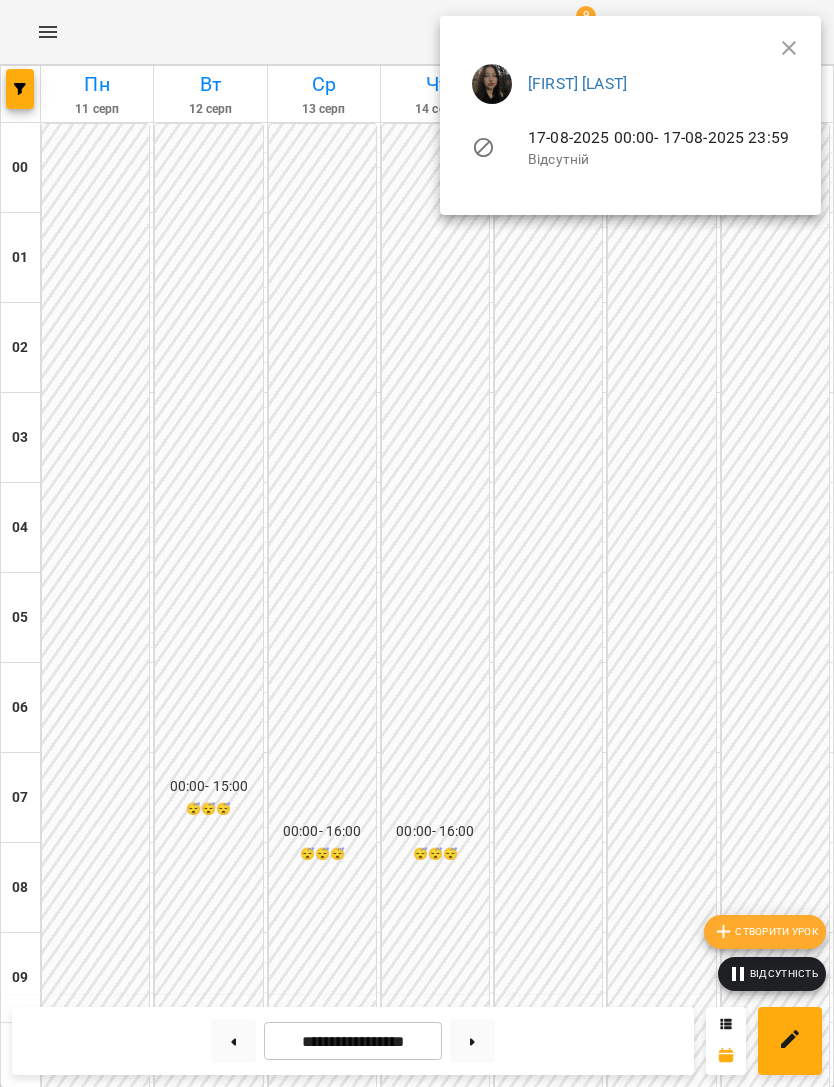 click at bounding box center (417, 543) 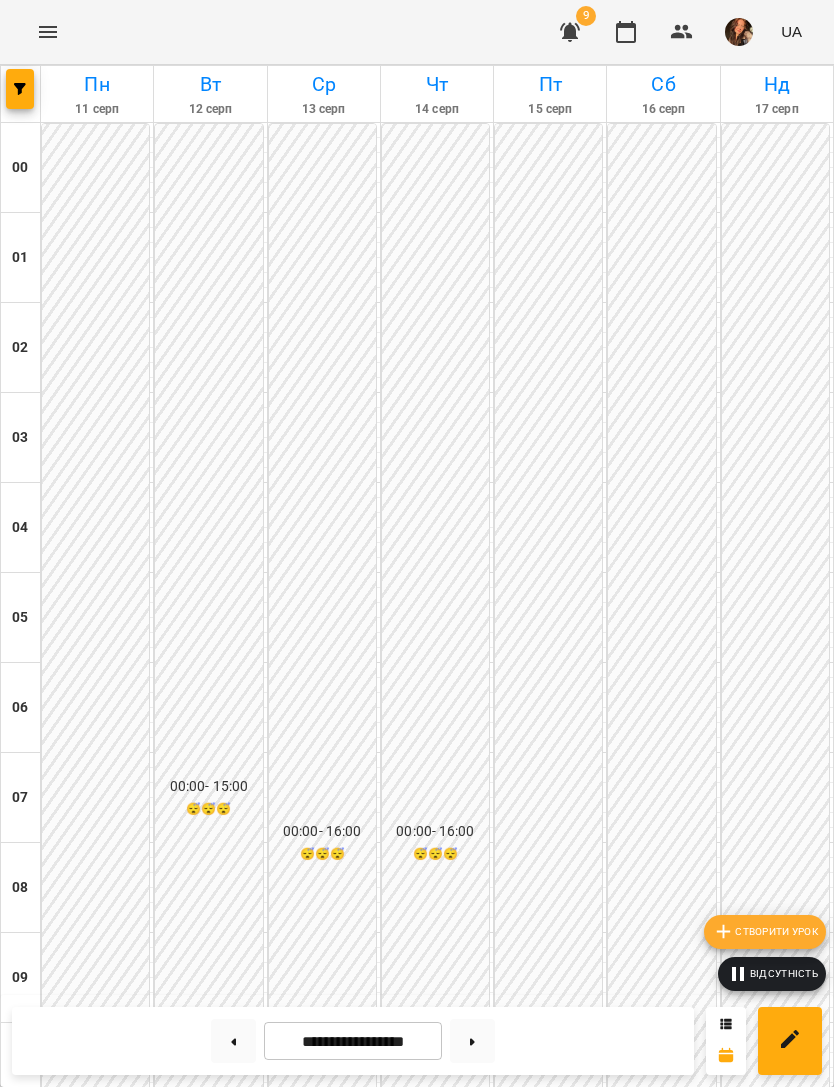 click on "Створити урок" at bounding box center (765, 932) 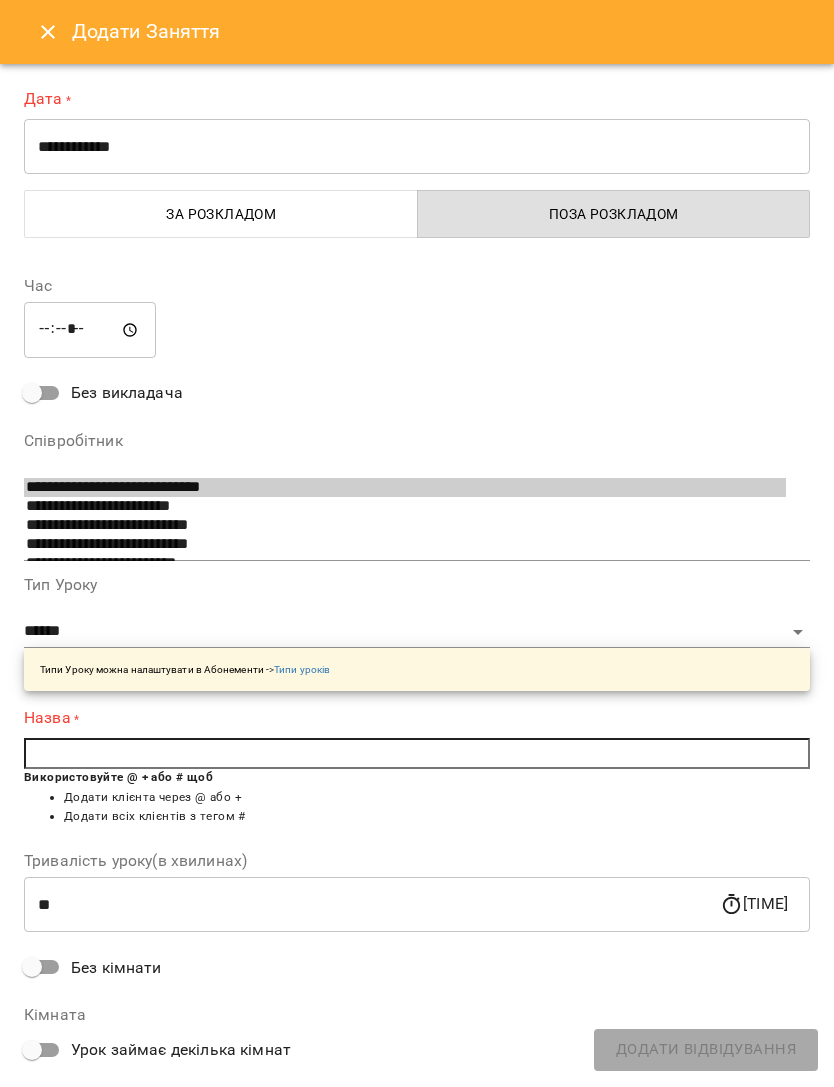 click on "**********" at bounding box center (417, 147) 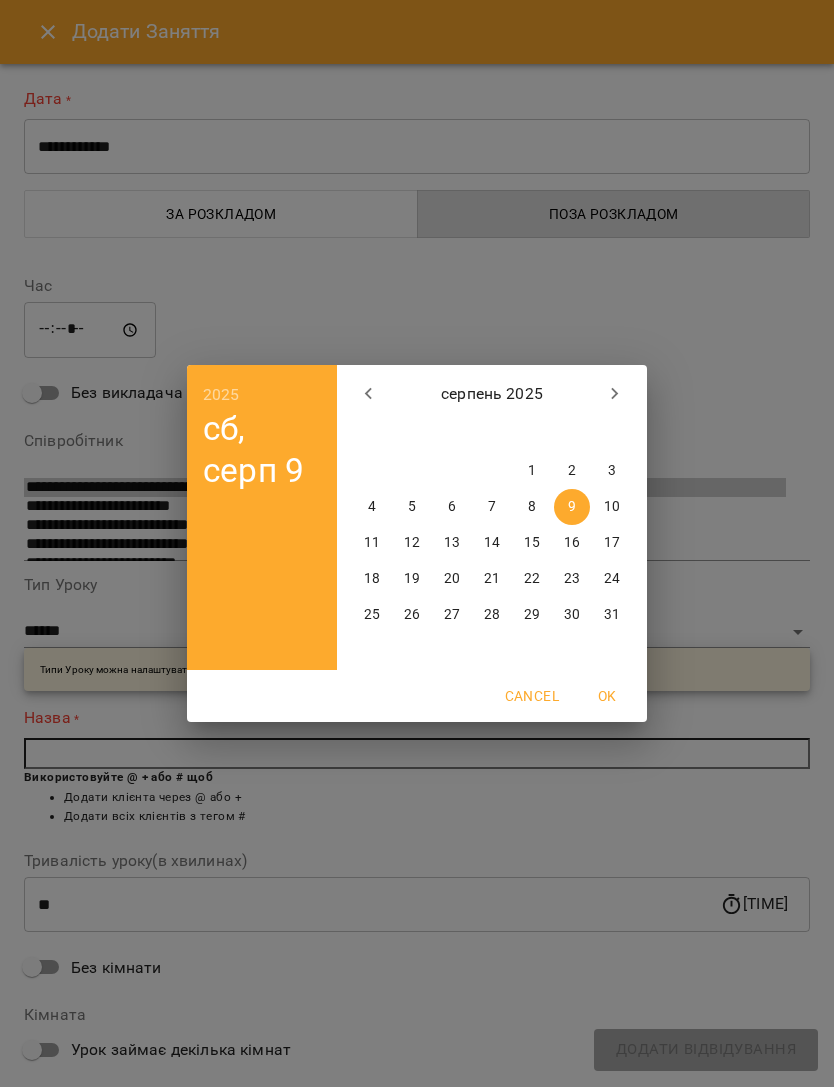 click on "12" at bounding box center (412, 543) 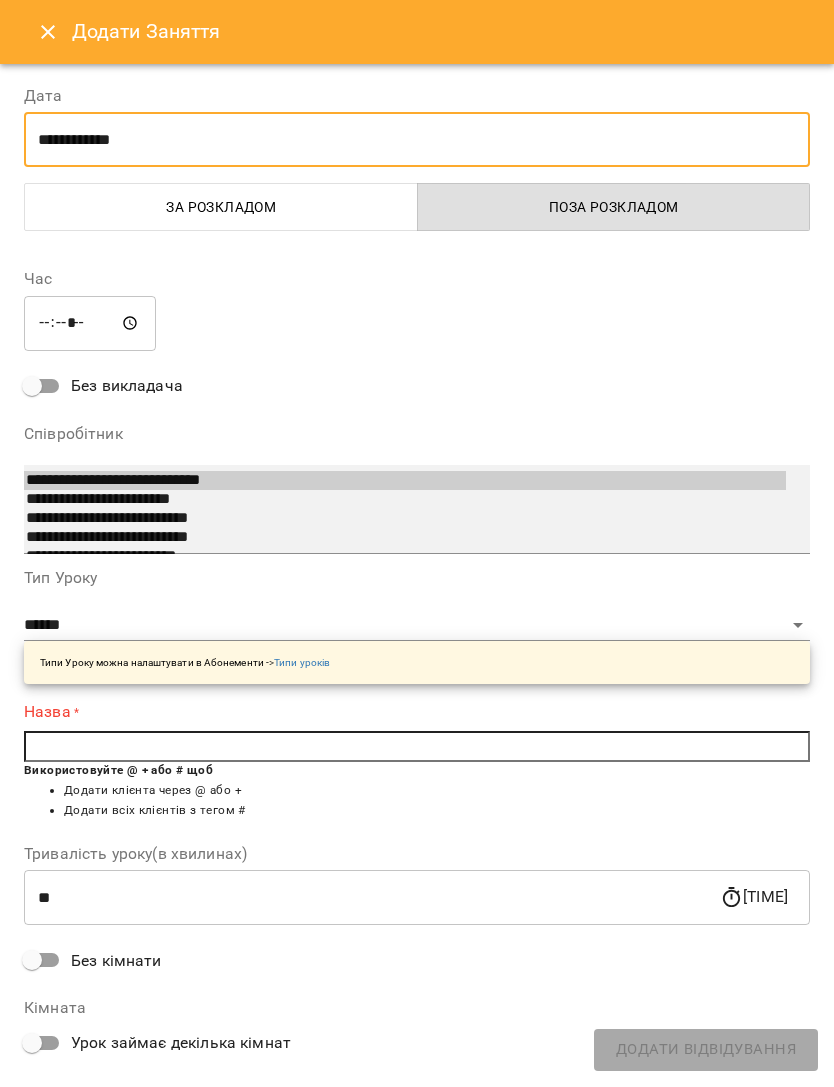 click on "**********" at bounding box center (417, 509) 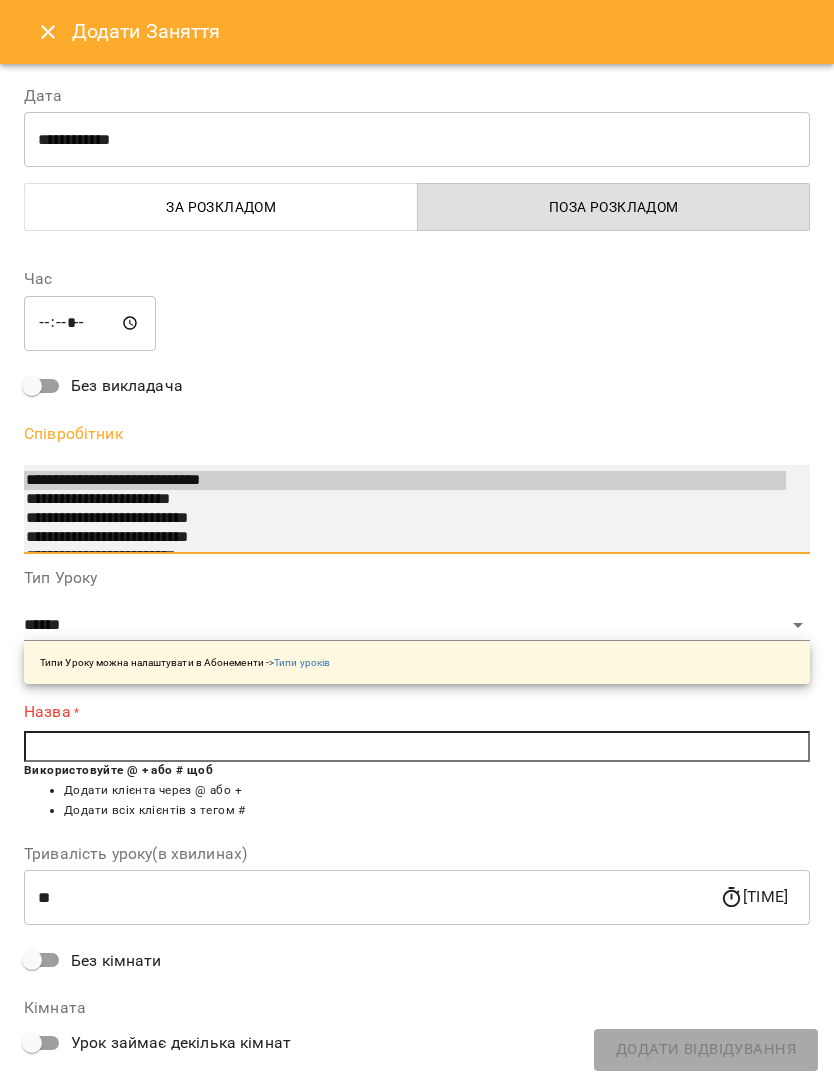 select on "**********" 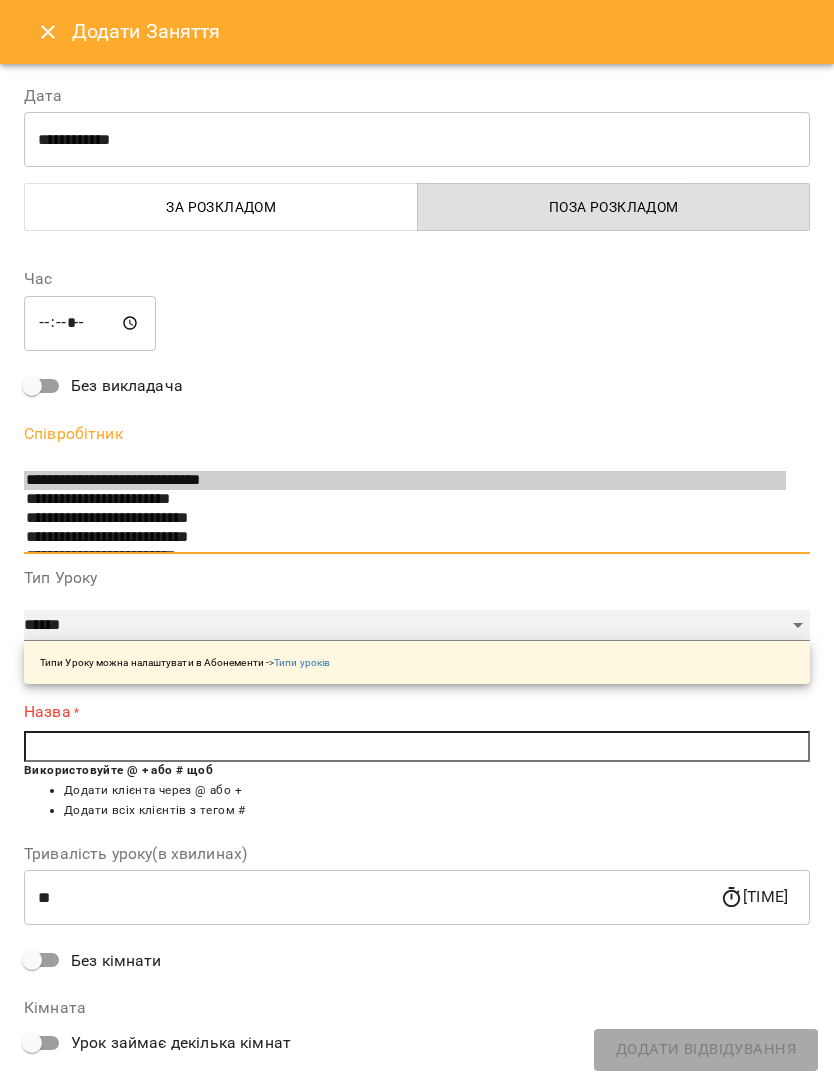 click on "**********" at bounding box center [417, 626] 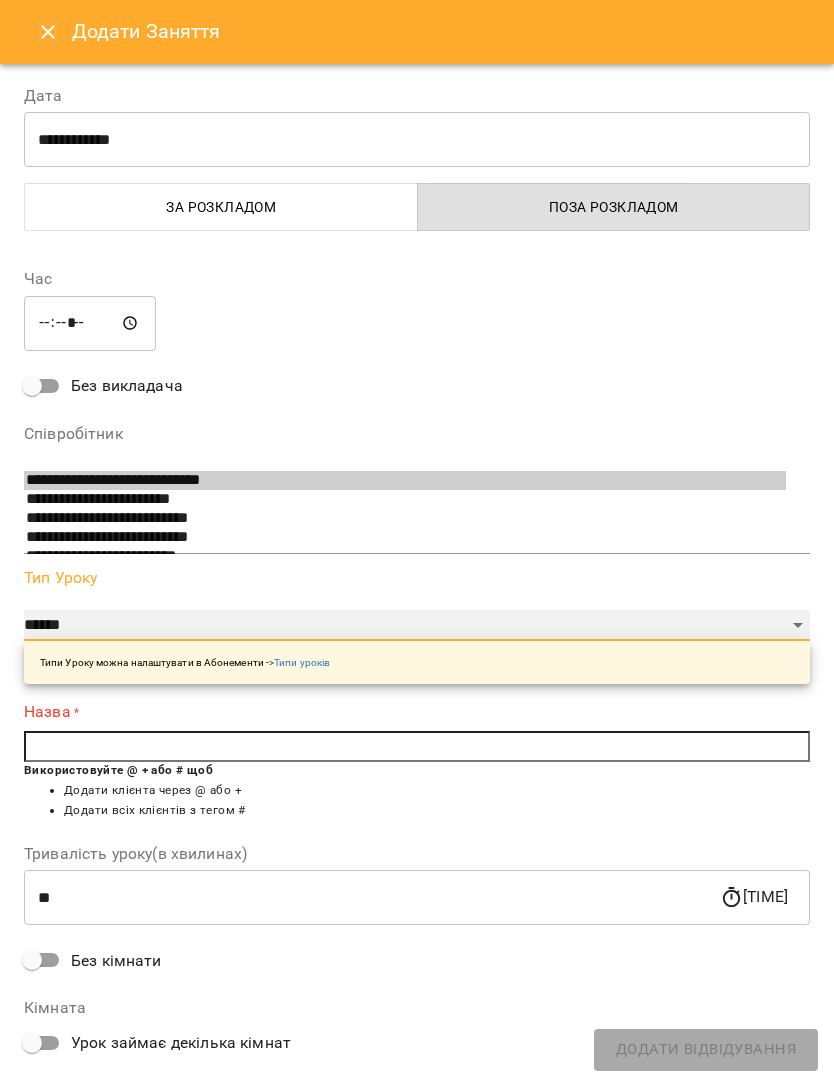 select on "**********" 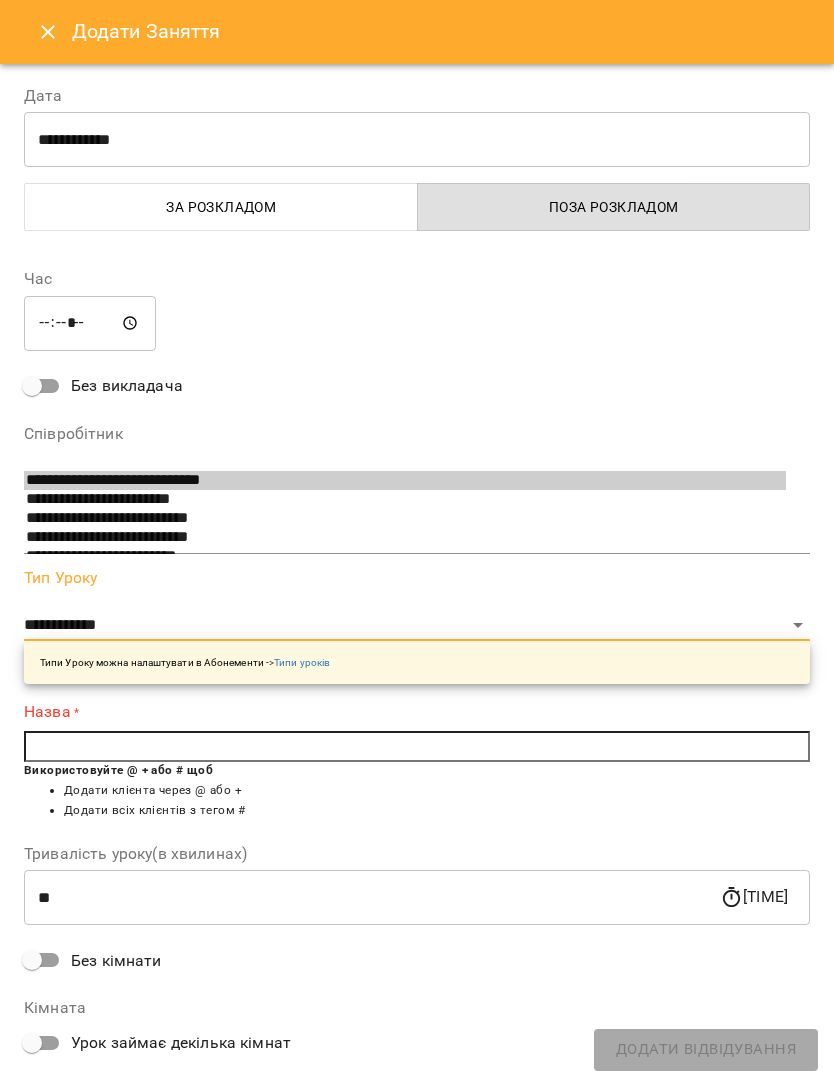 click at bounding box center [417, 747] 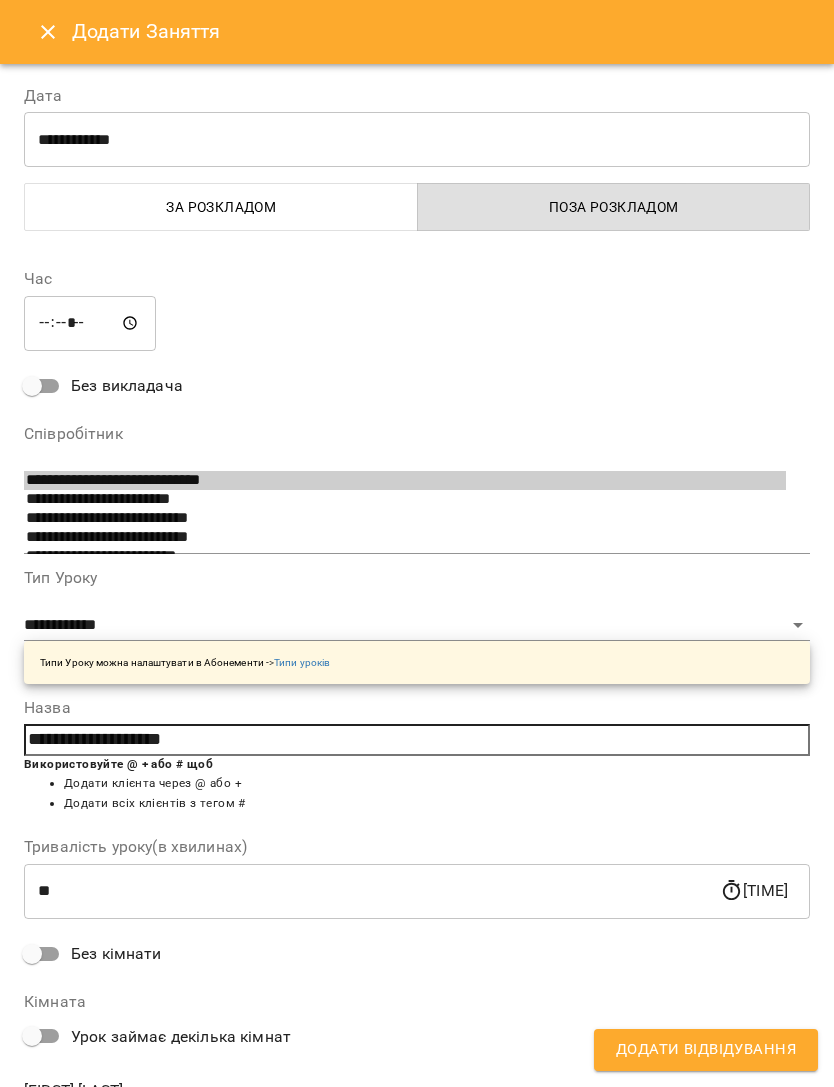type on "**********" 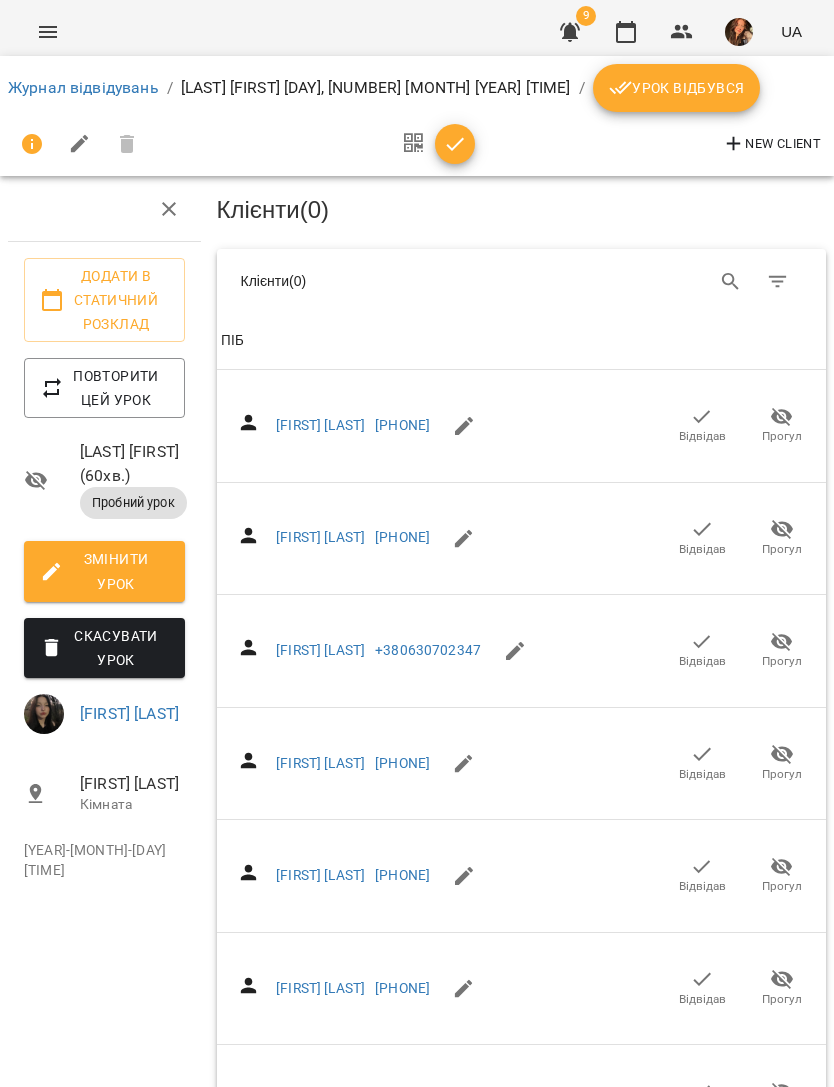 click on "Журнал відвідувань / Коибанський Олексій   вт, 12 серп 2025 08:48 / Урок відбувся" at bounding box center (417, 88) 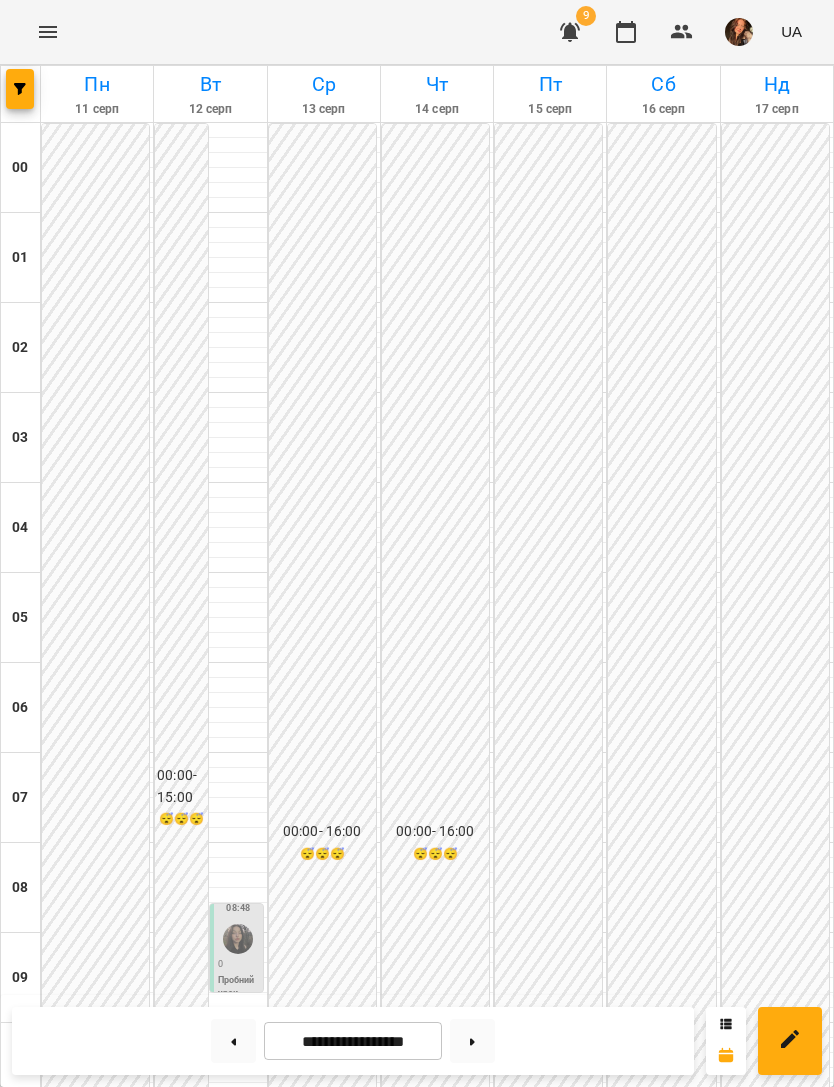 scroll, scrollTop: 1099, scrollLeft: 0, axis: vertical 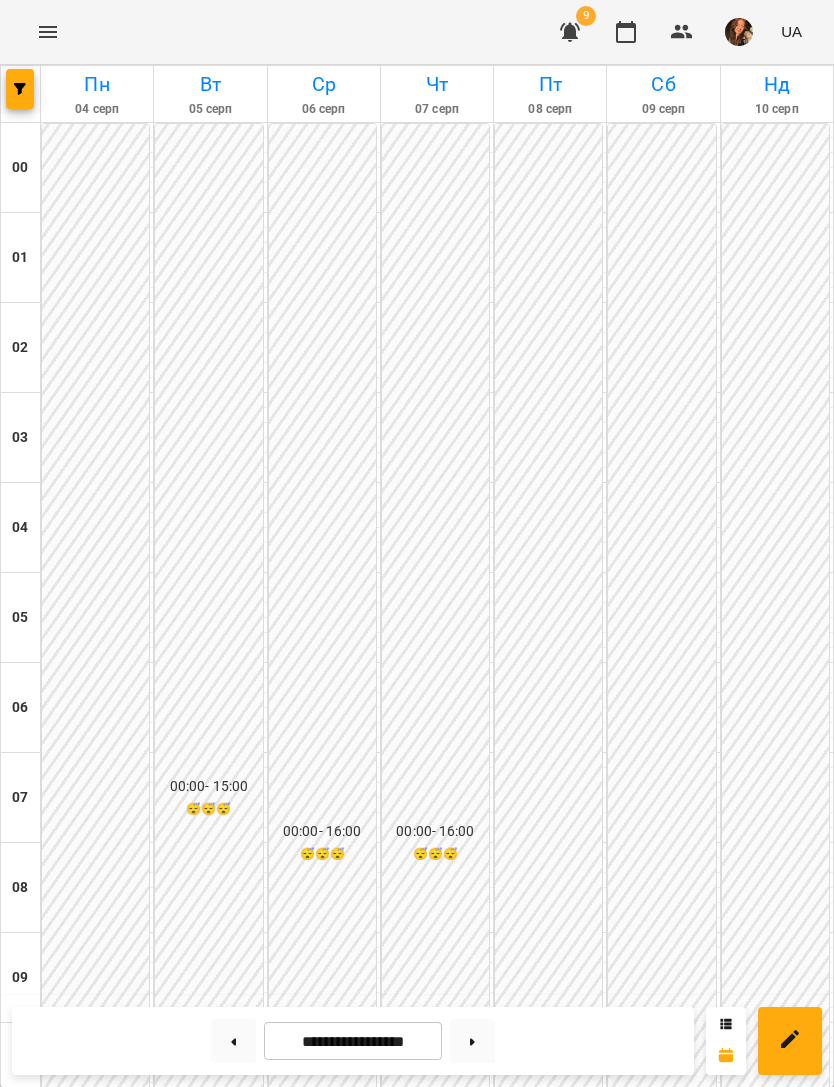 click at bounding box center (472, 1041) 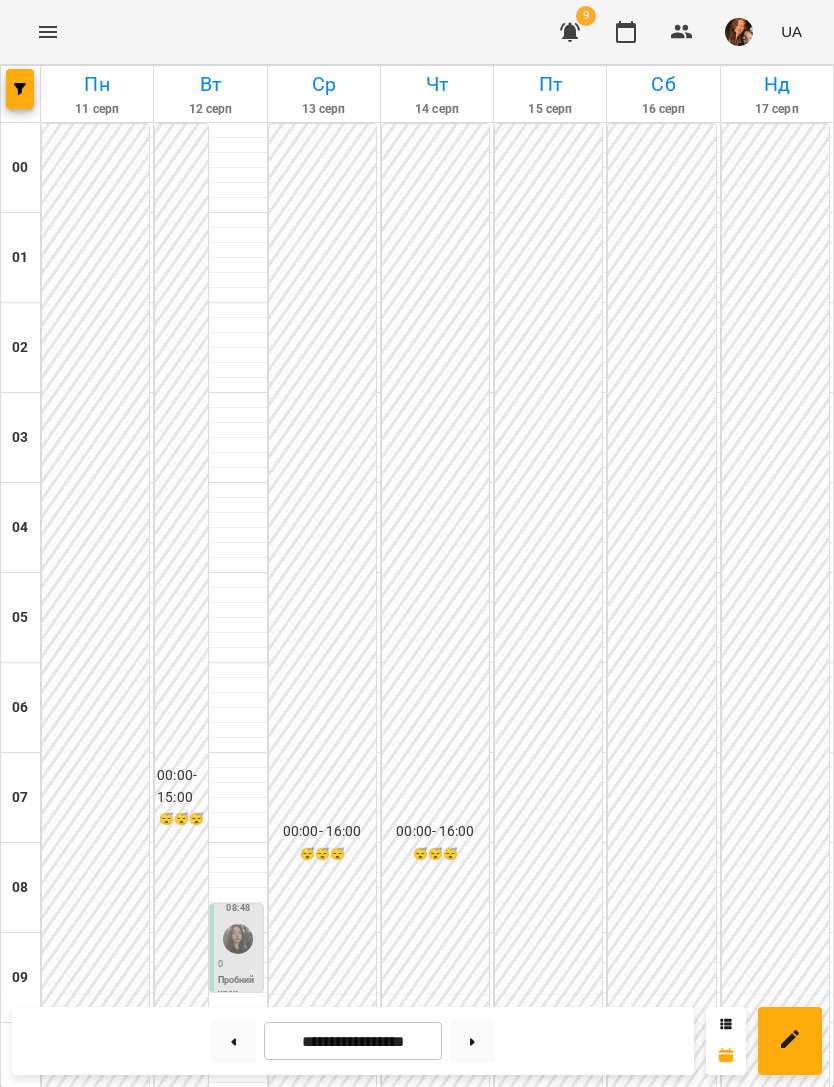 click at bounding box center [472, 1041] 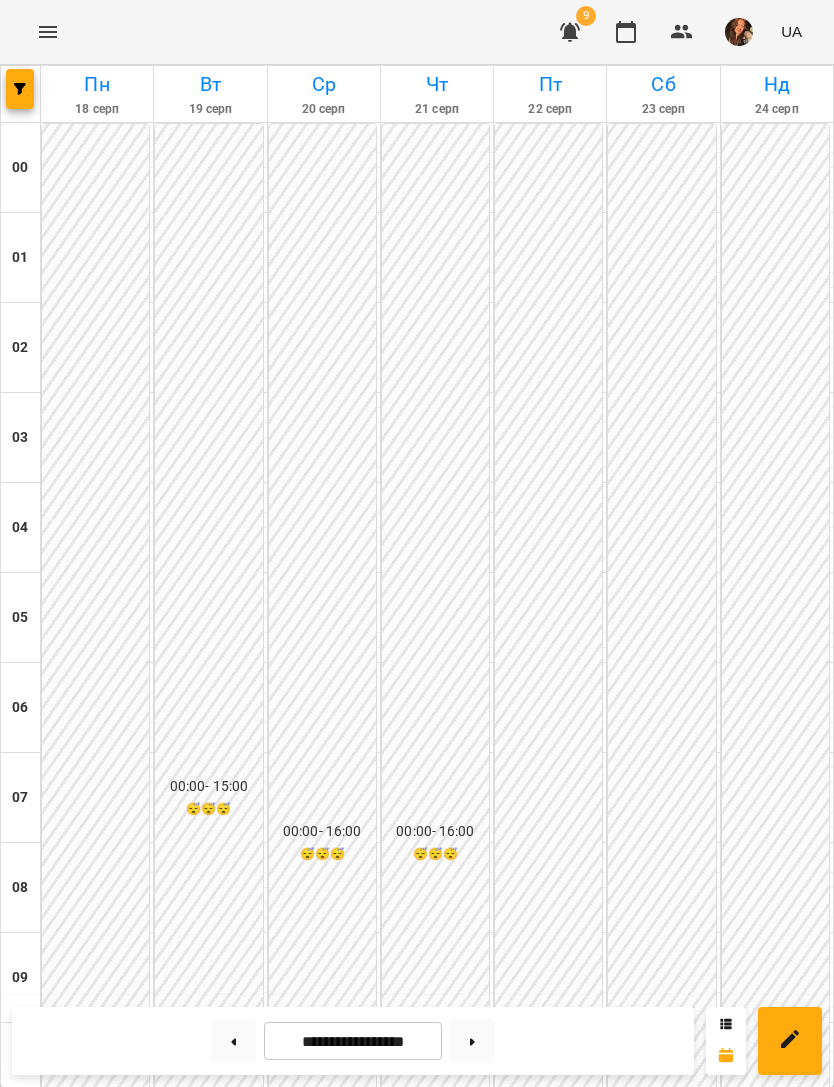 click at bounding box center (233, 1041) 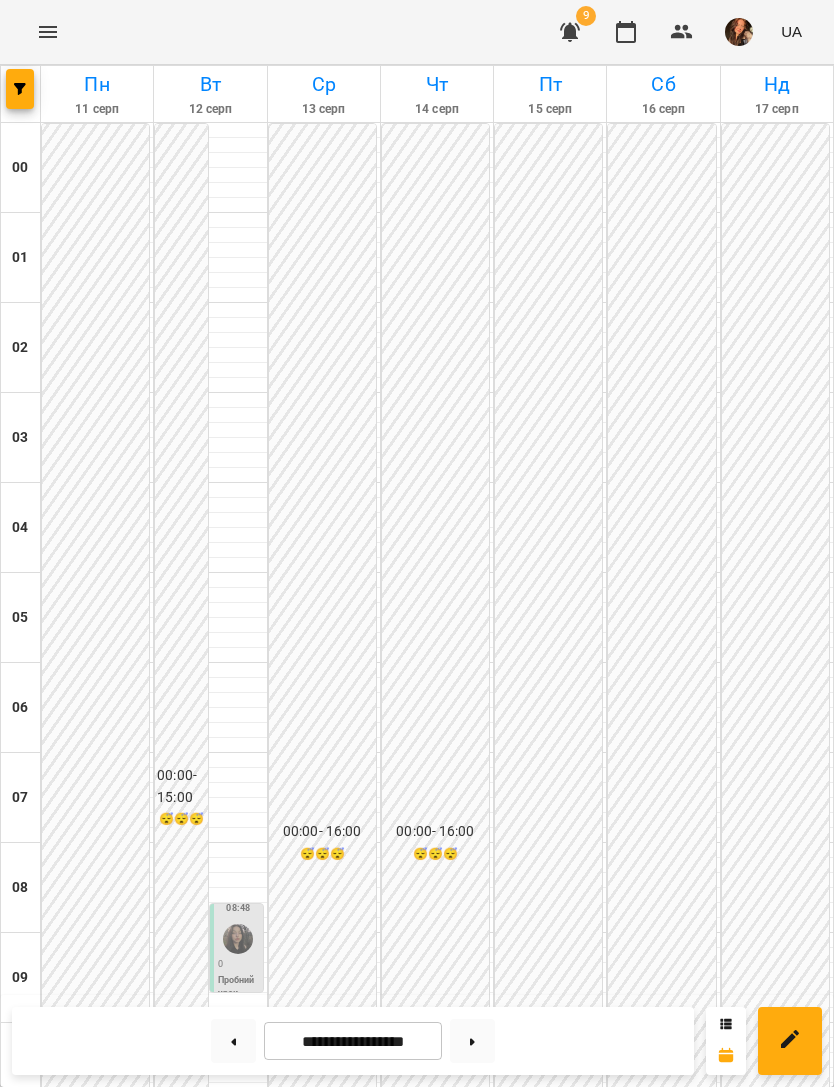 click at bounding box center [233, 1041] 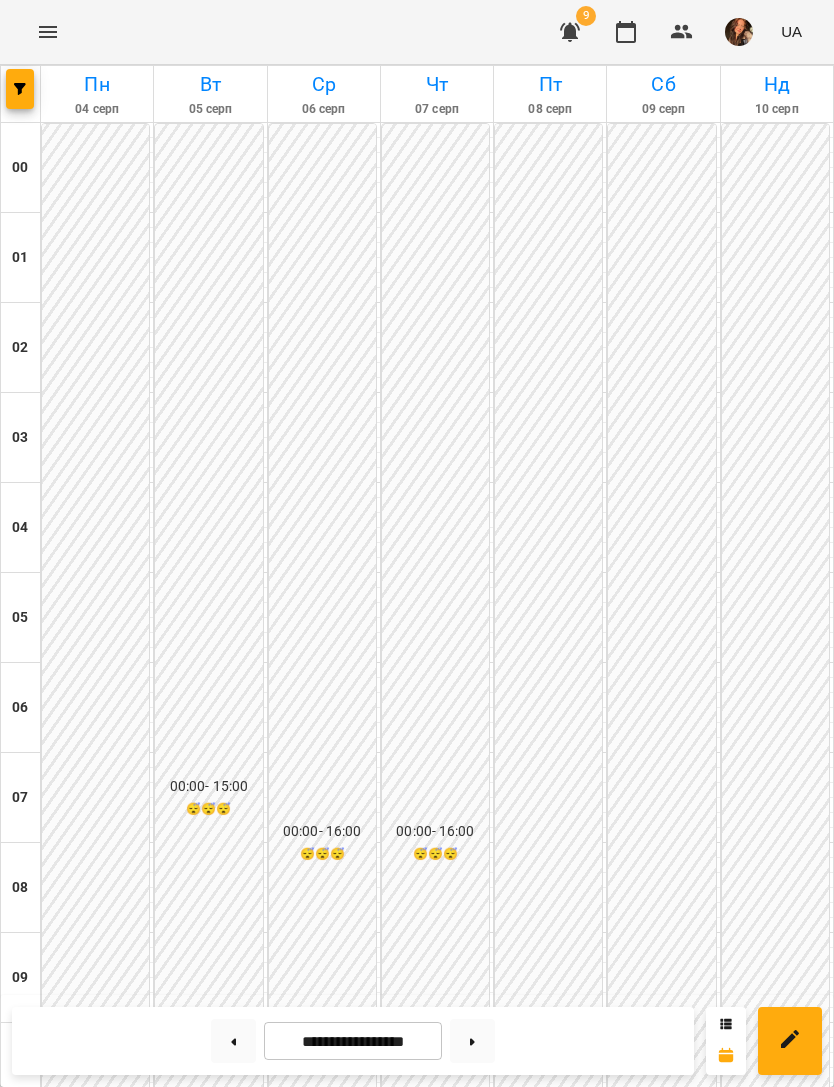 click 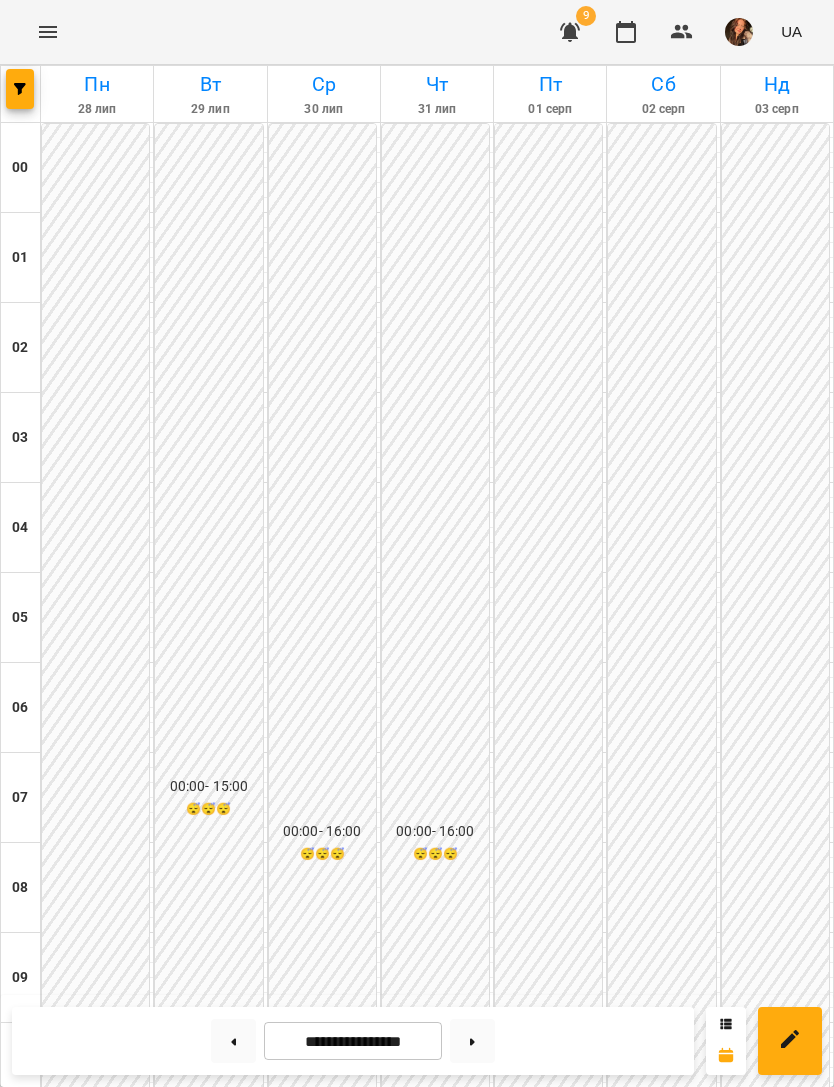 click at bounding box center (472, 1041) 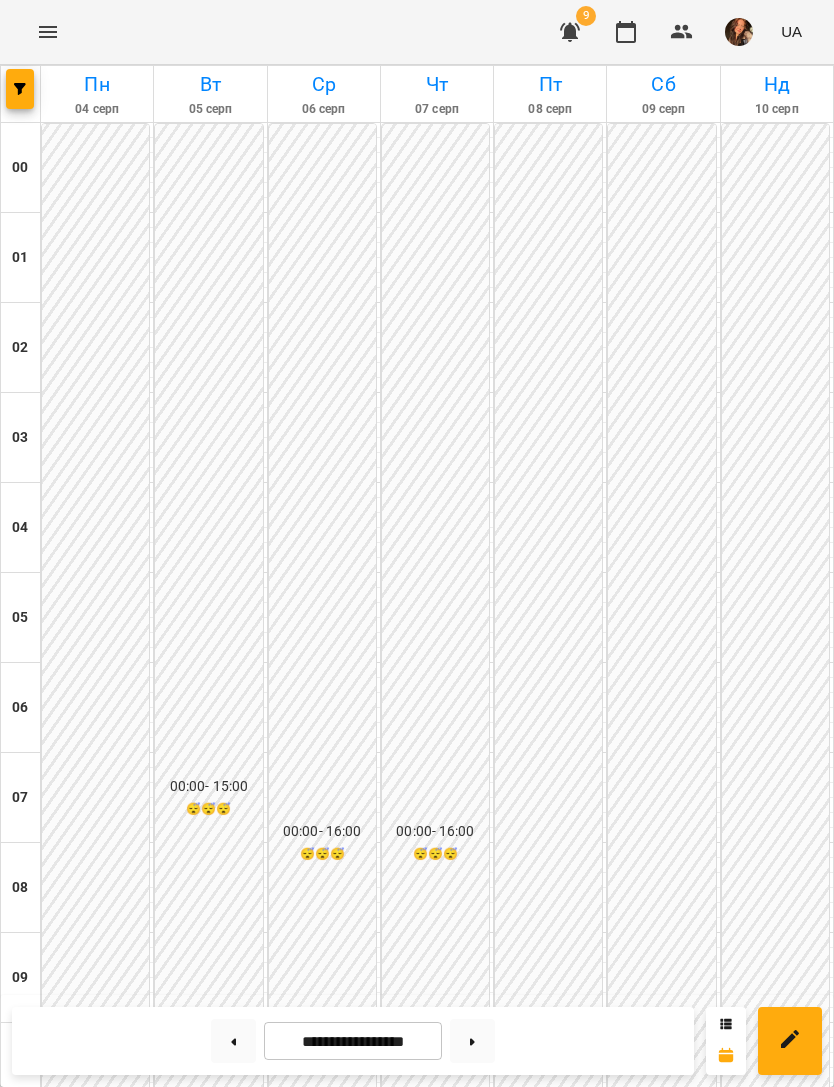 click at bounding box center [790, 1041] 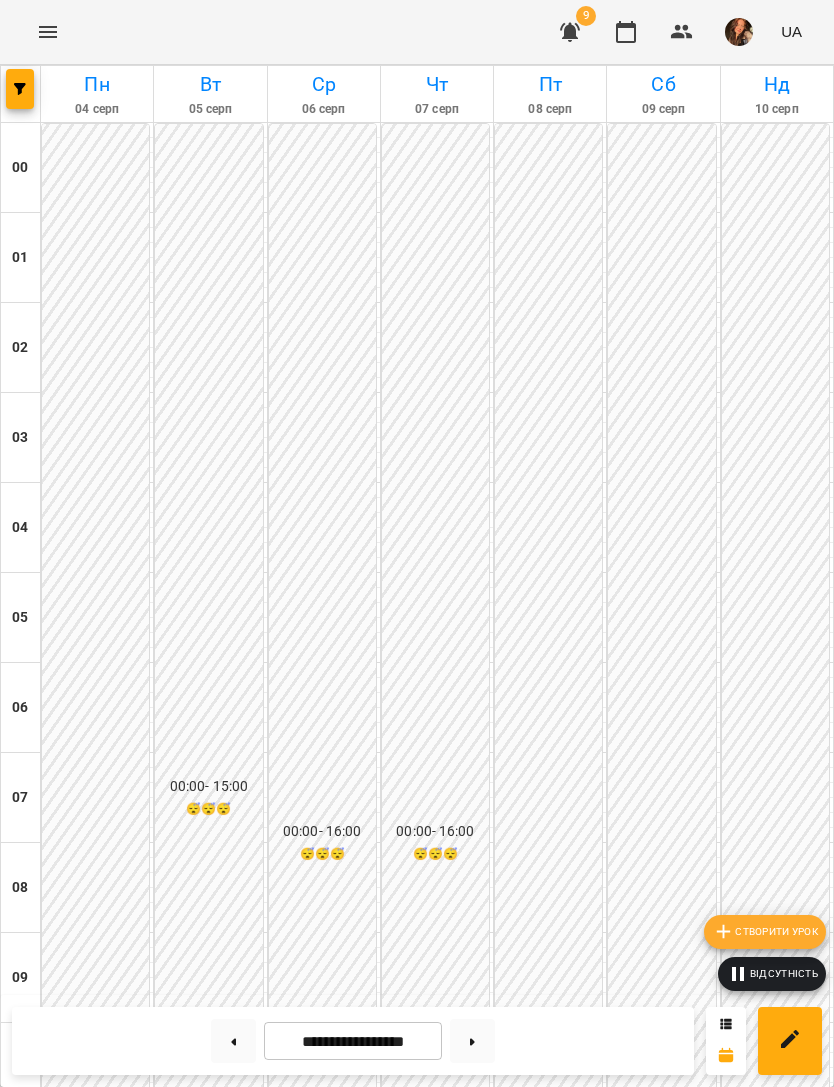 click on "Створити урок" at bounding box center (765, 932) 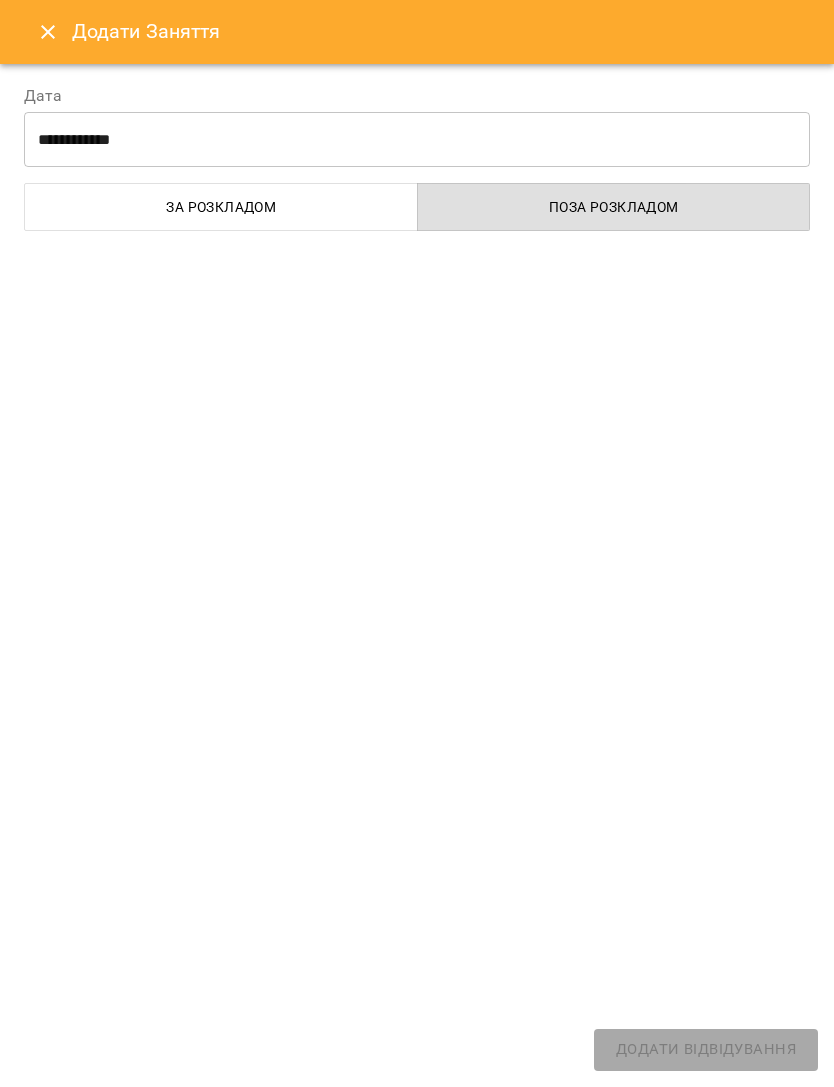select on "******" 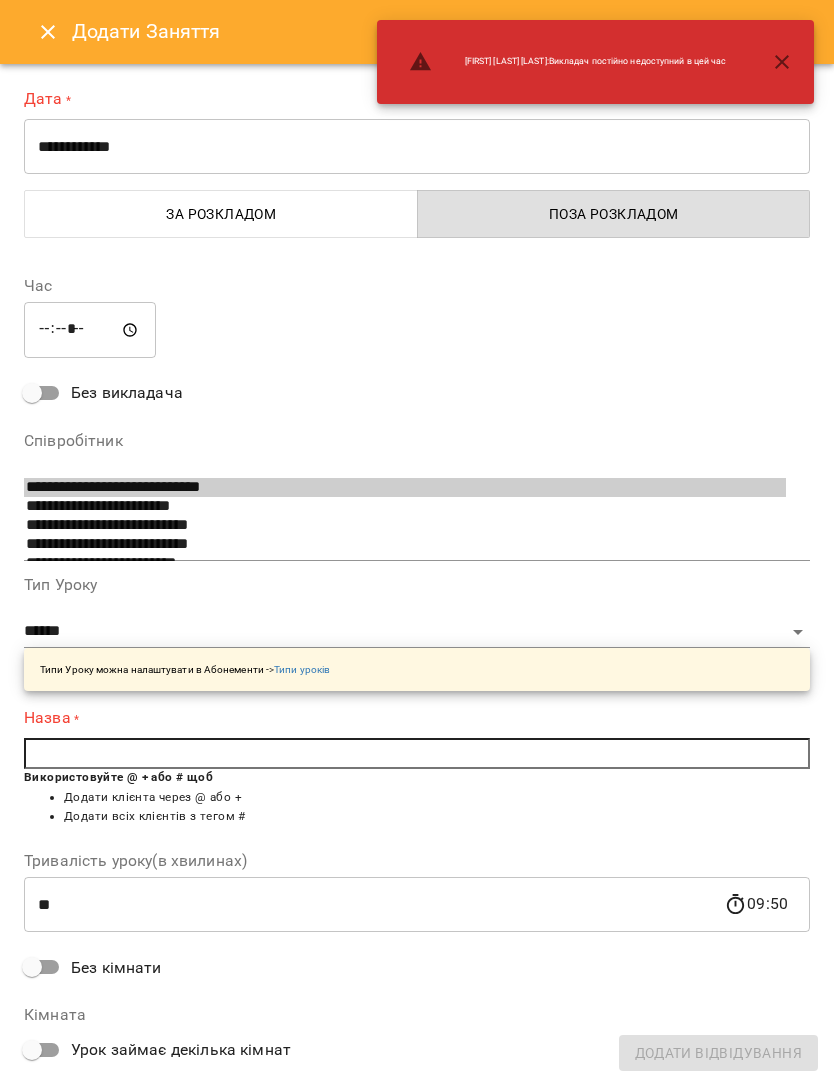click on "**********" at bounding box center (417, 147) 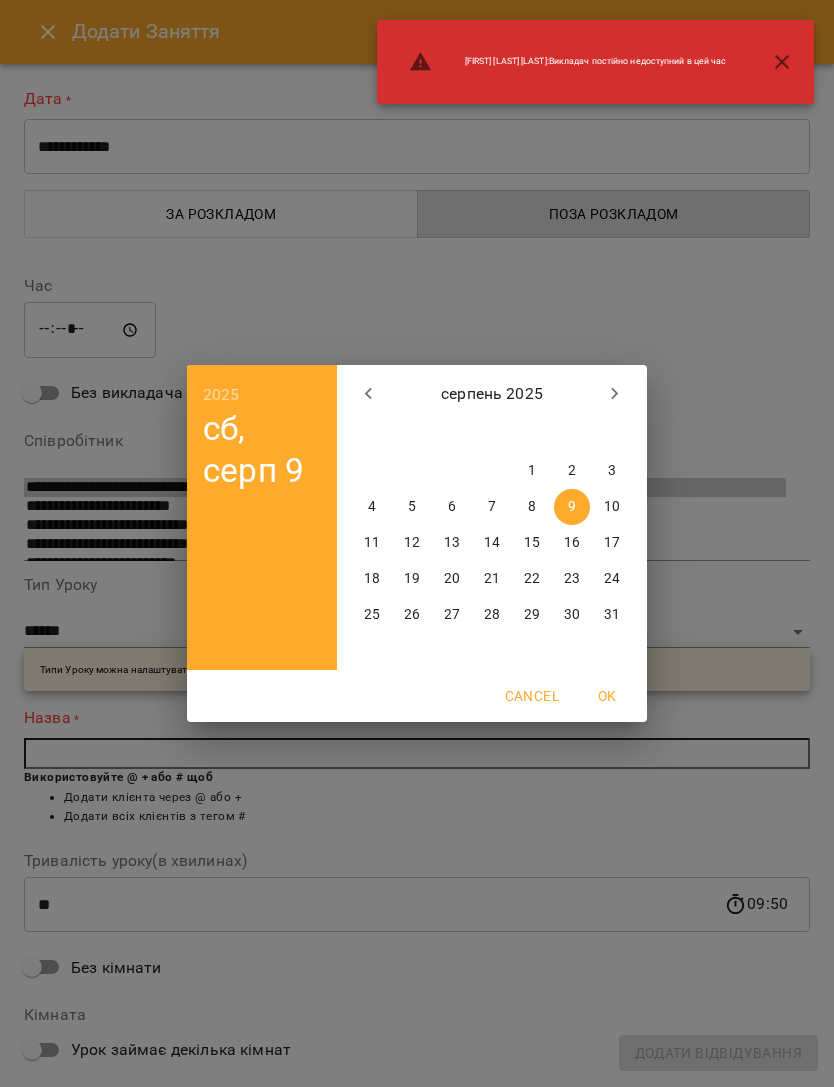 click on "12" at bounding box center [412, 543] 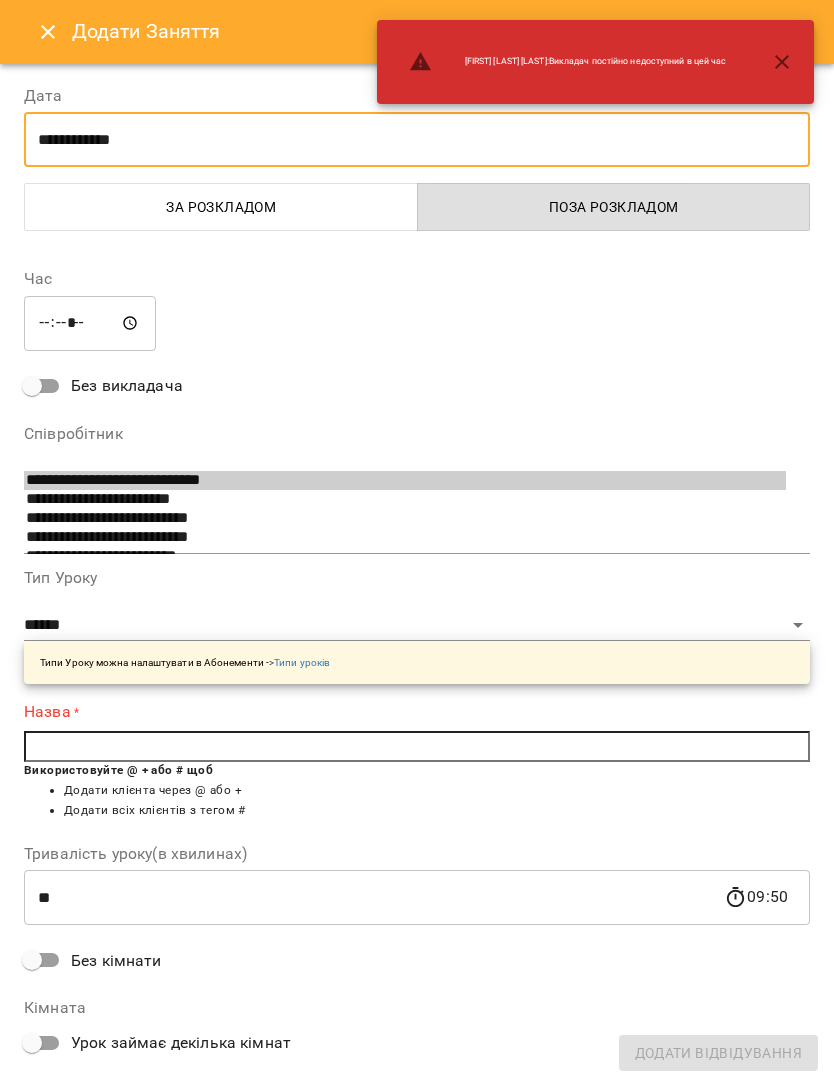 click on "*****" at bounding box center [90, 323] 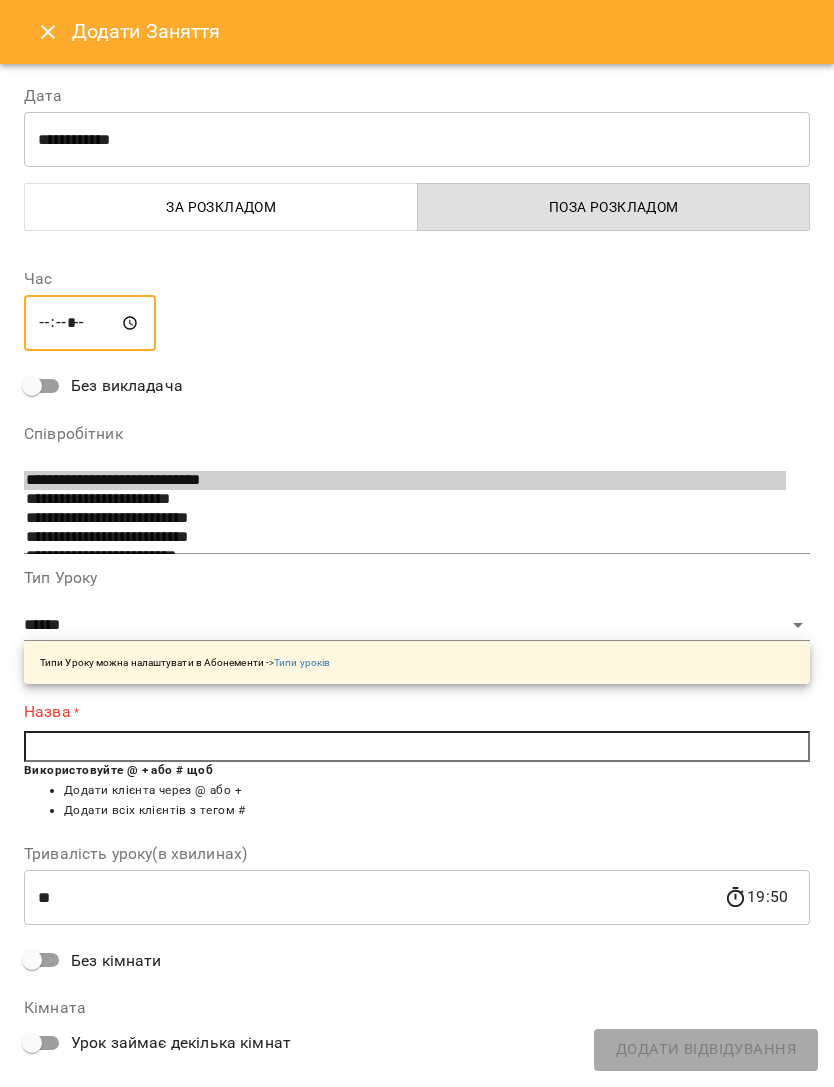 type on "*****" 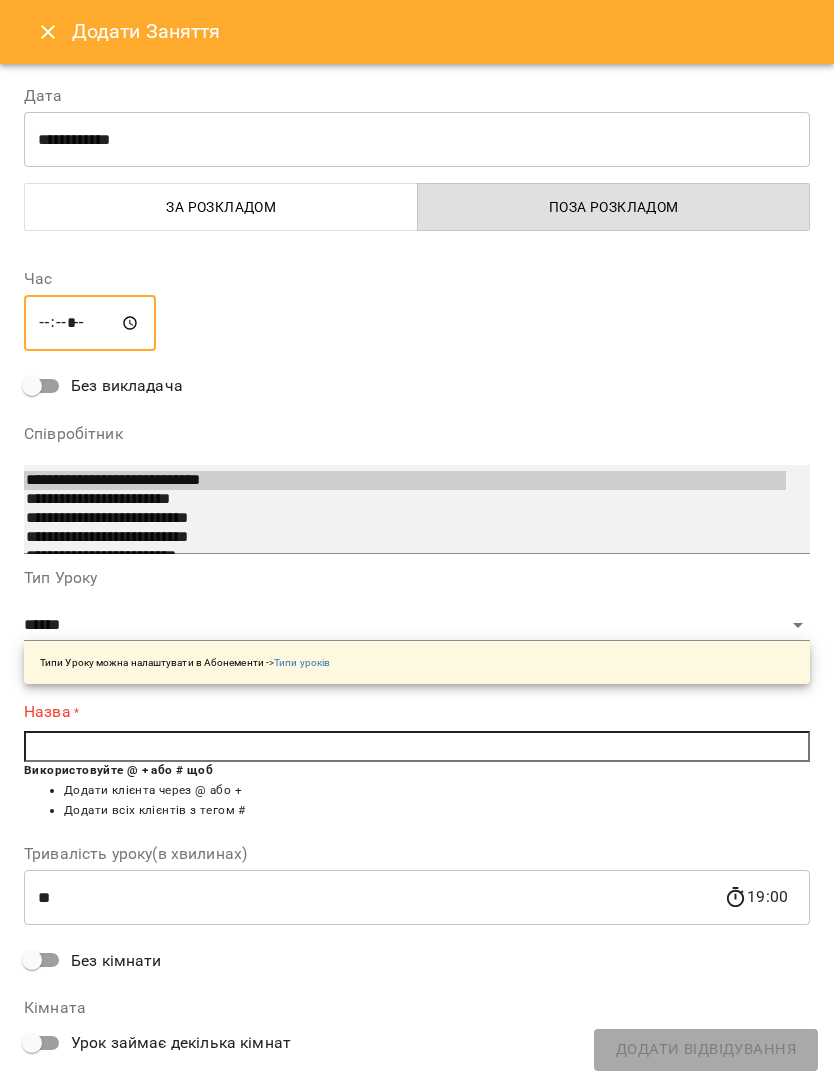 click on "**********" at bounding box center (417, 509) 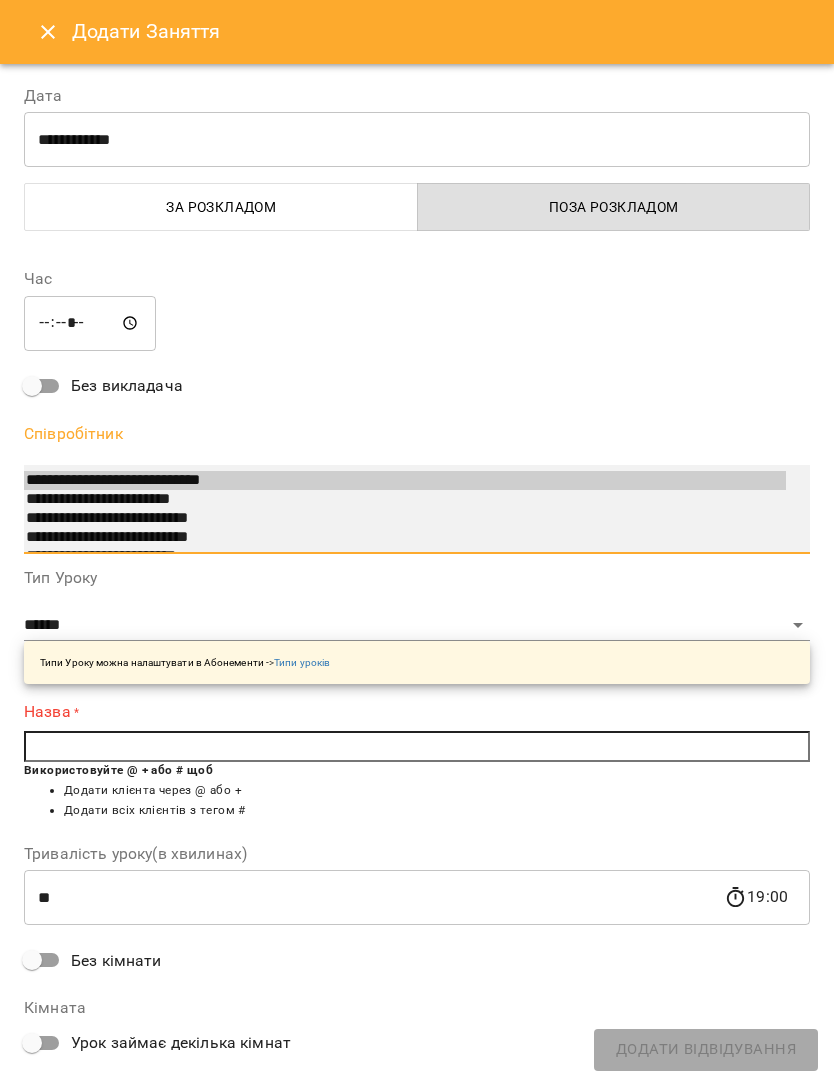 select on "**********" 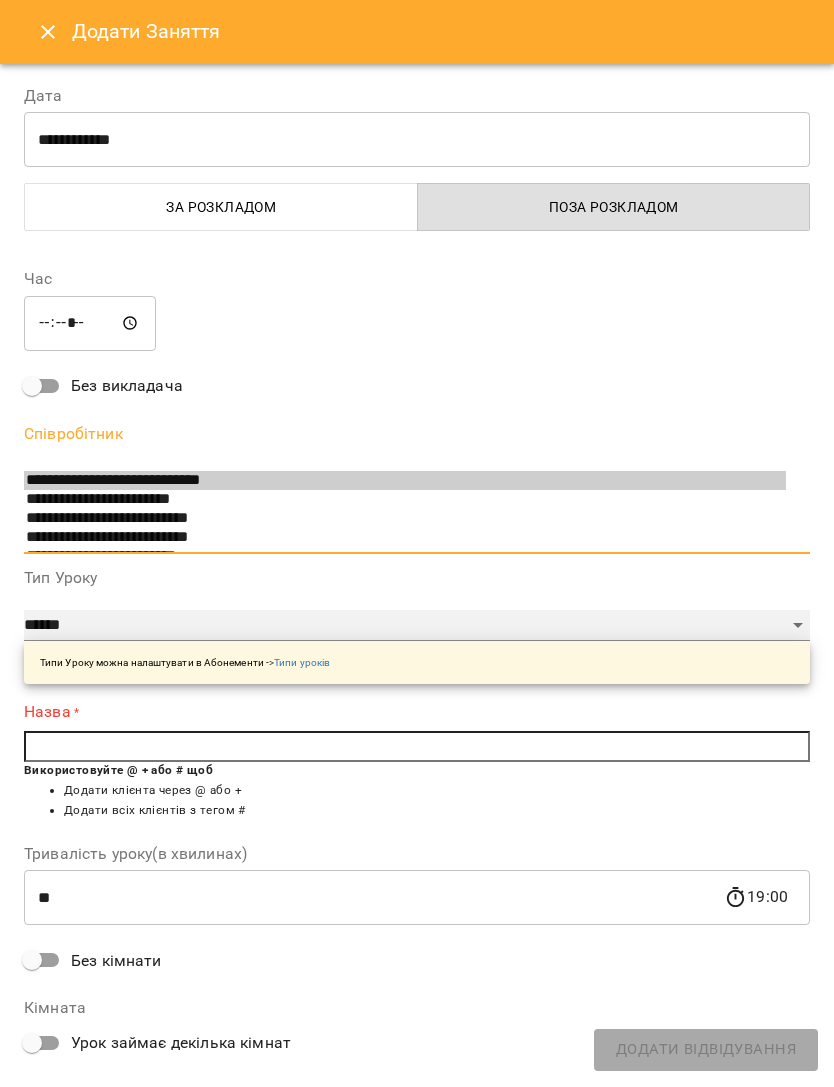 click on "**********" at bounding box center (417, 626) 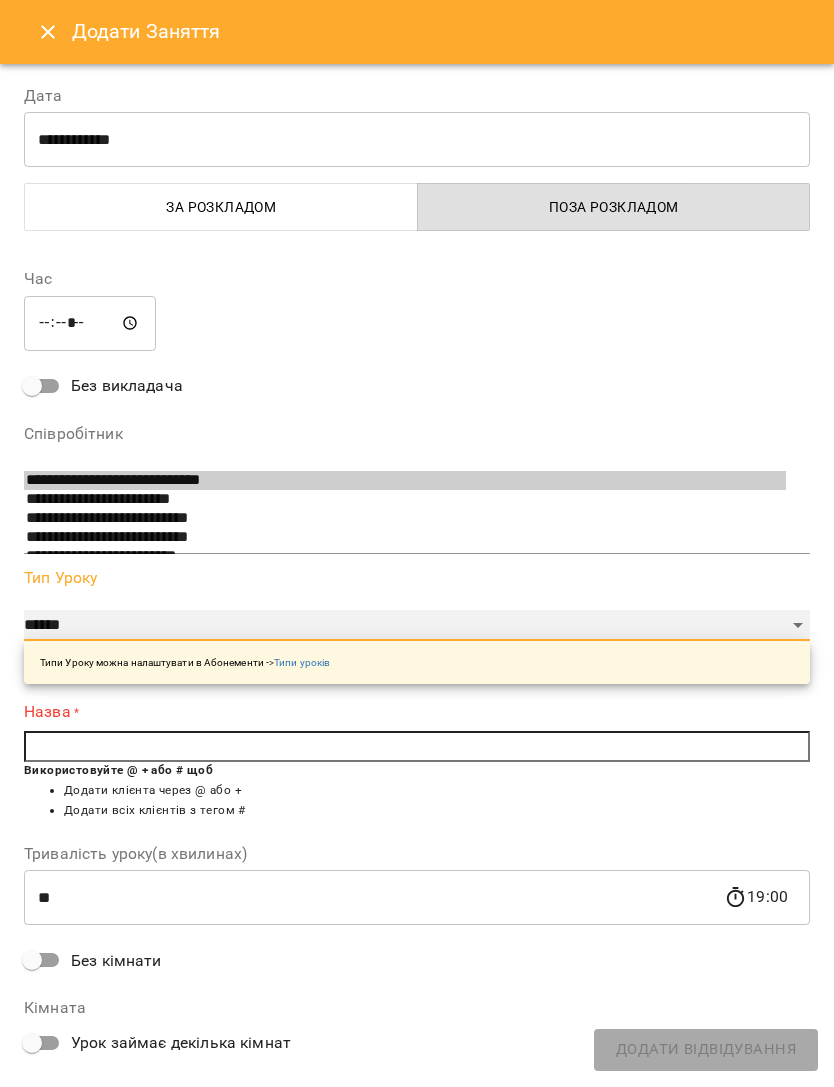 select on "**********" 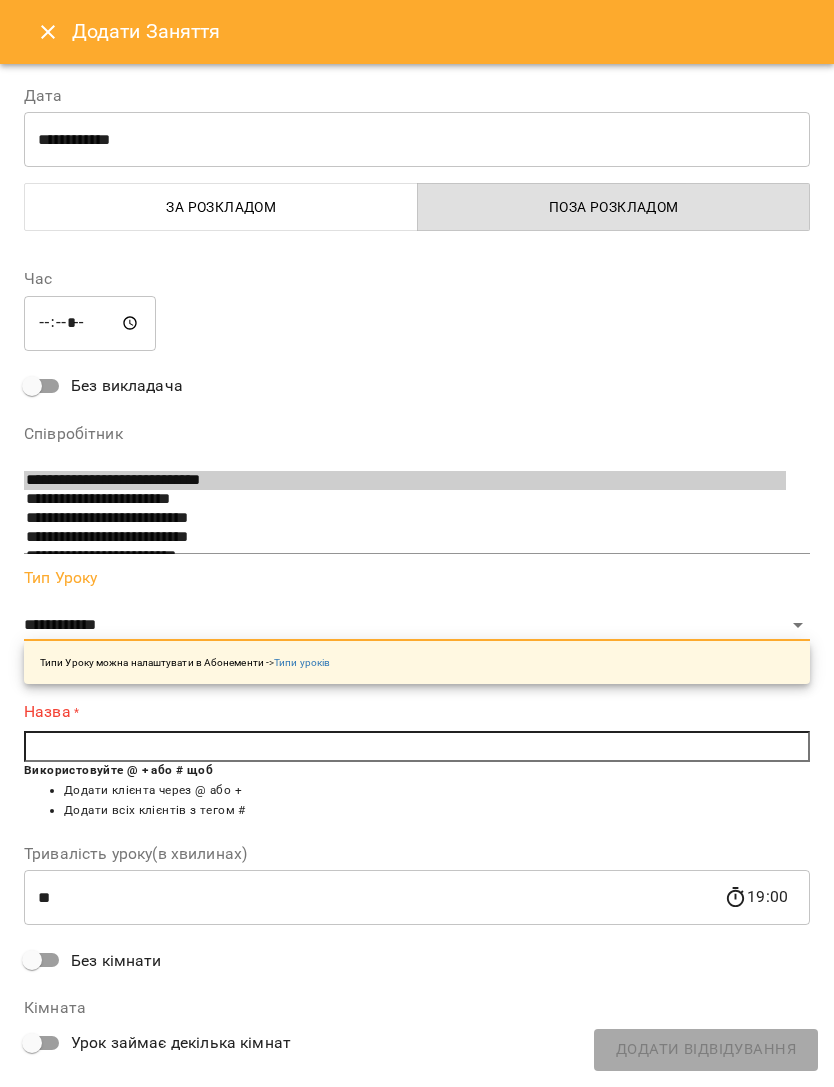 click at bounding box center [417, 747] 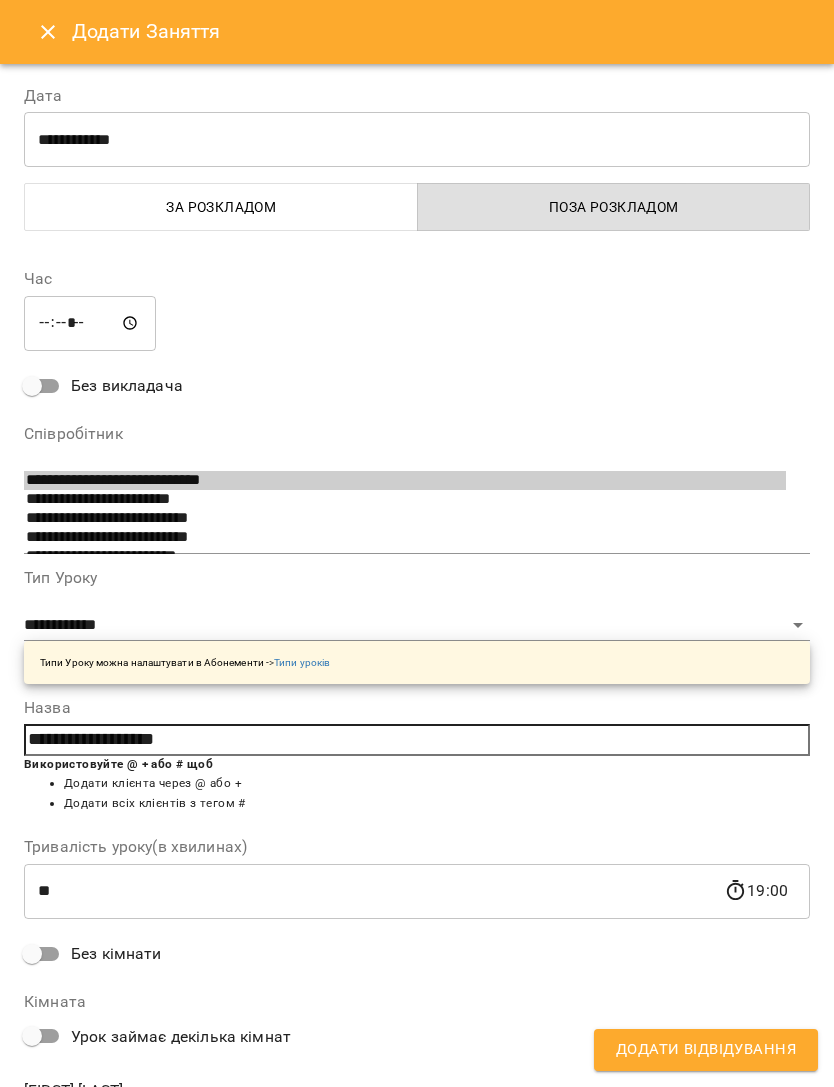 type on "**********" 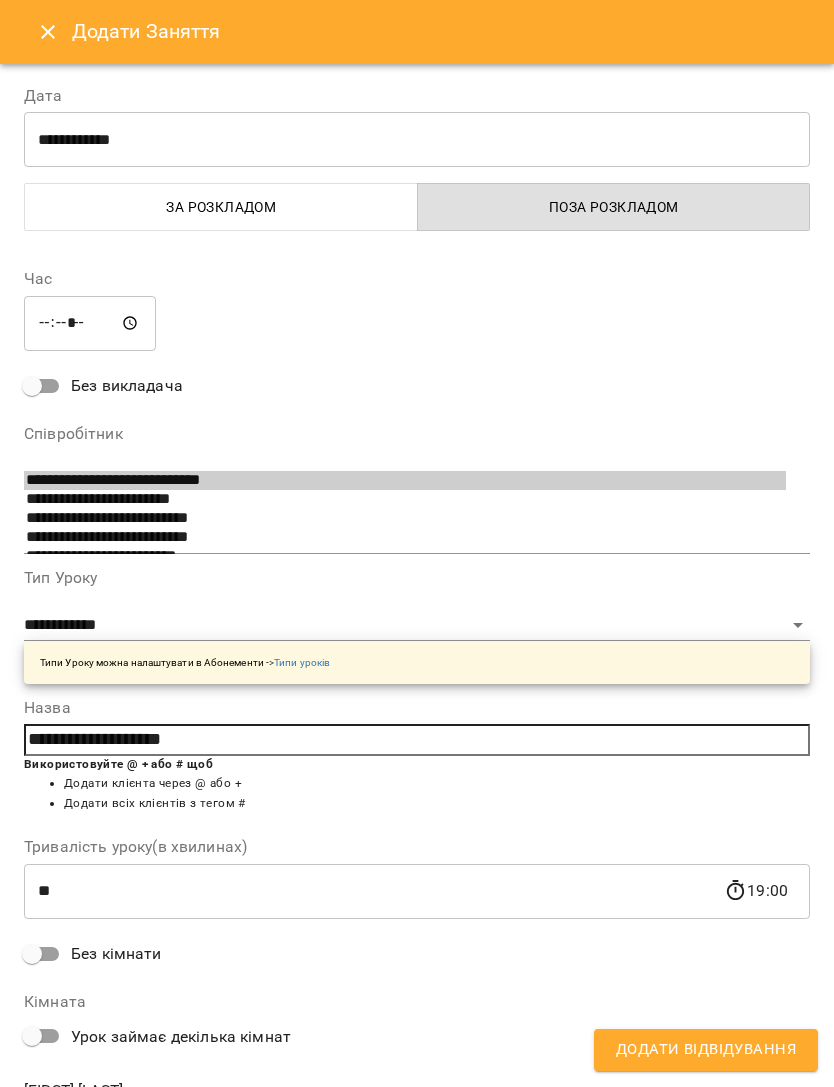 click on "Додати Відвідування" at bounding box center [706, 1050] 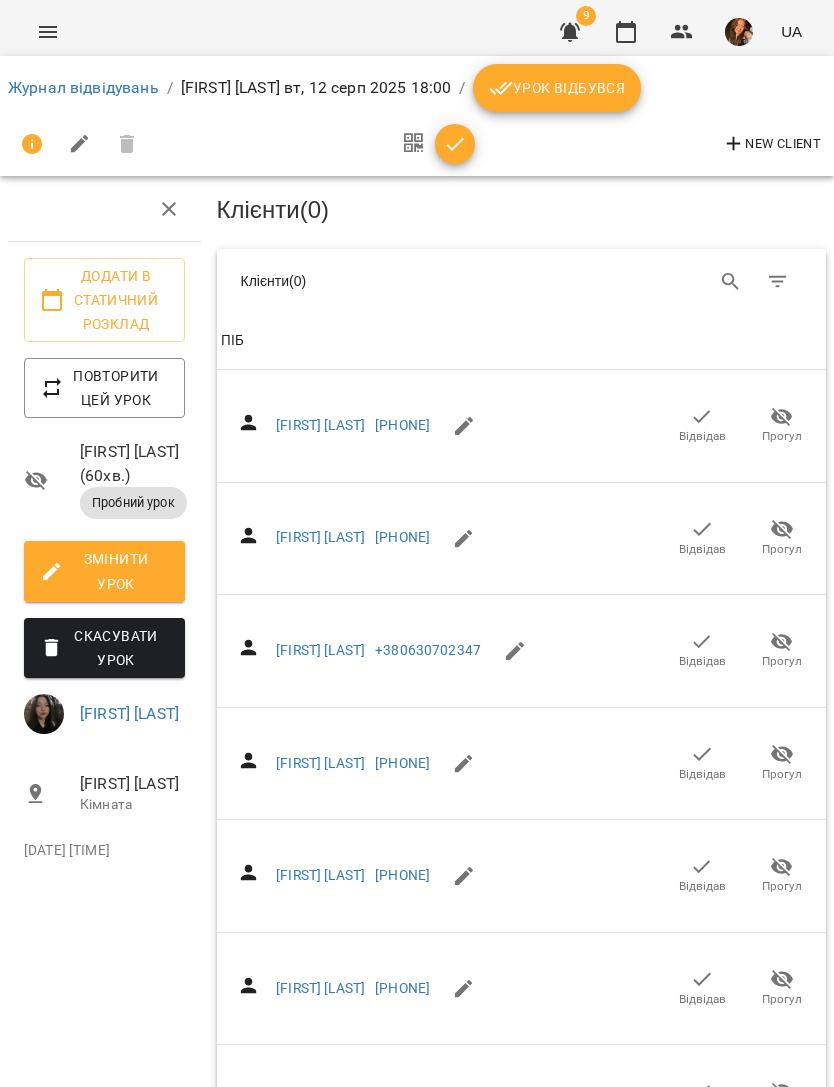 click on "Журнал відвідувань" at bounding box center [83, 87] 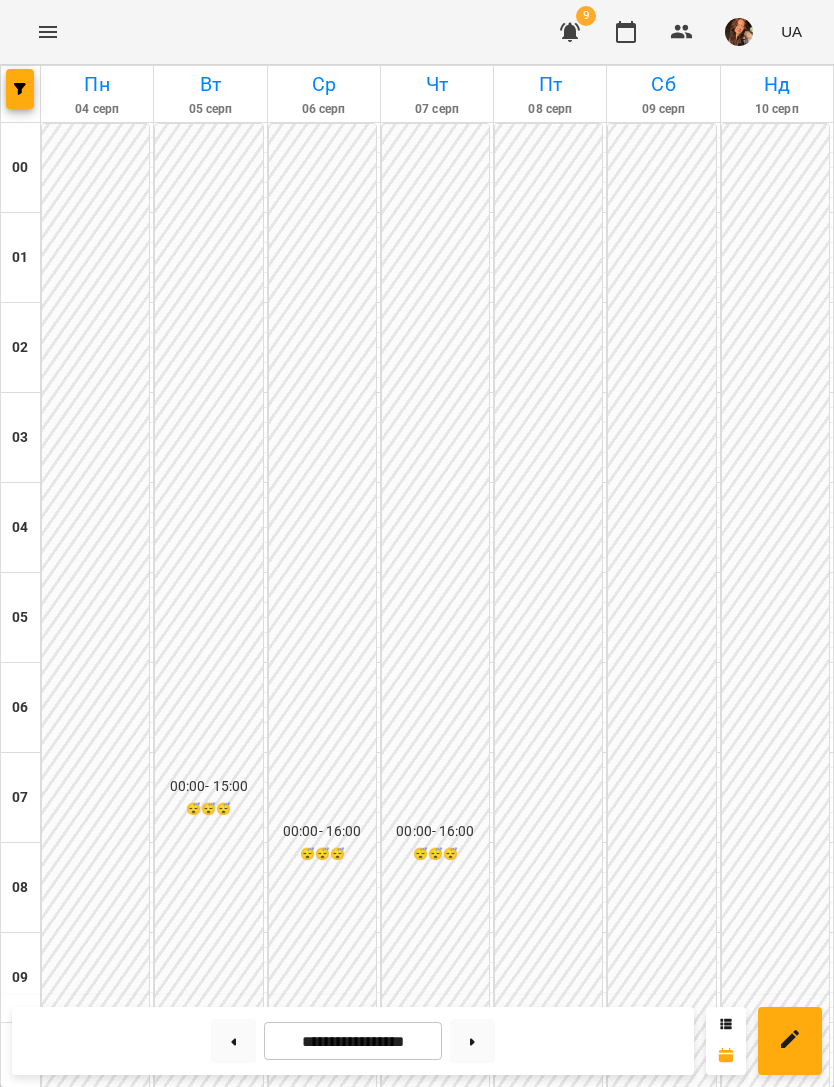 scroll, scrollTop: 1285, scrollLeft: 0, axis: vertical 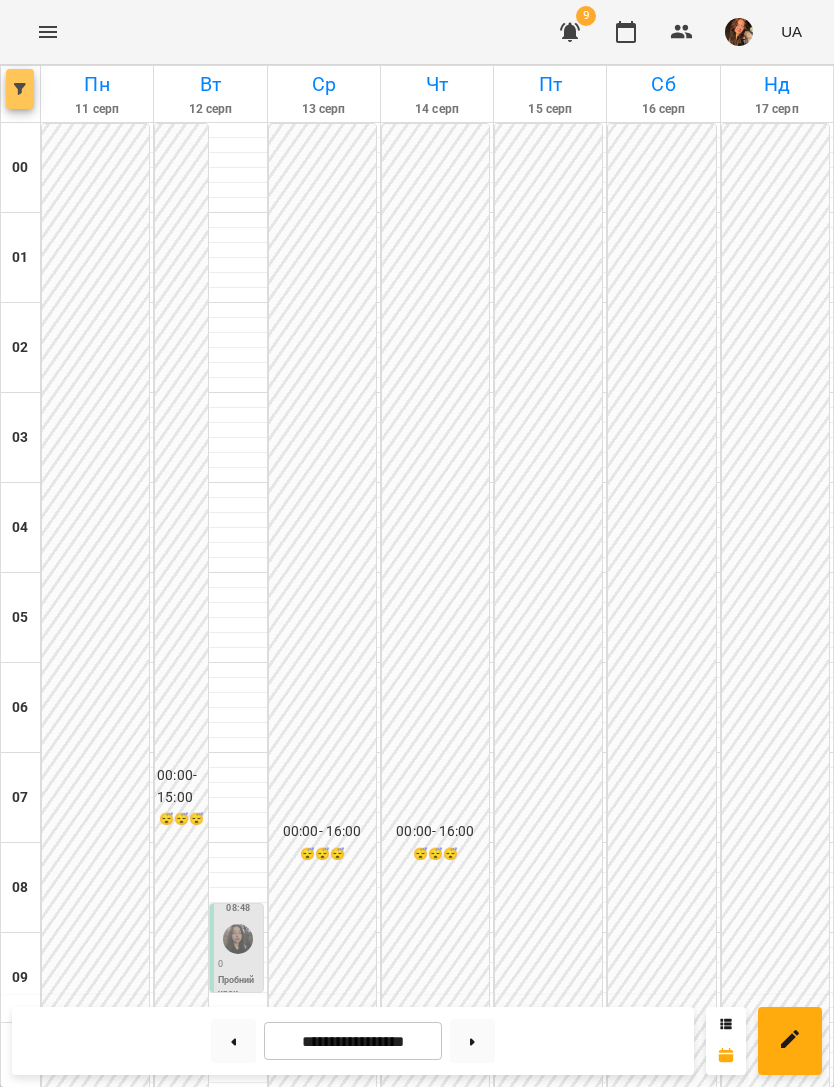 click 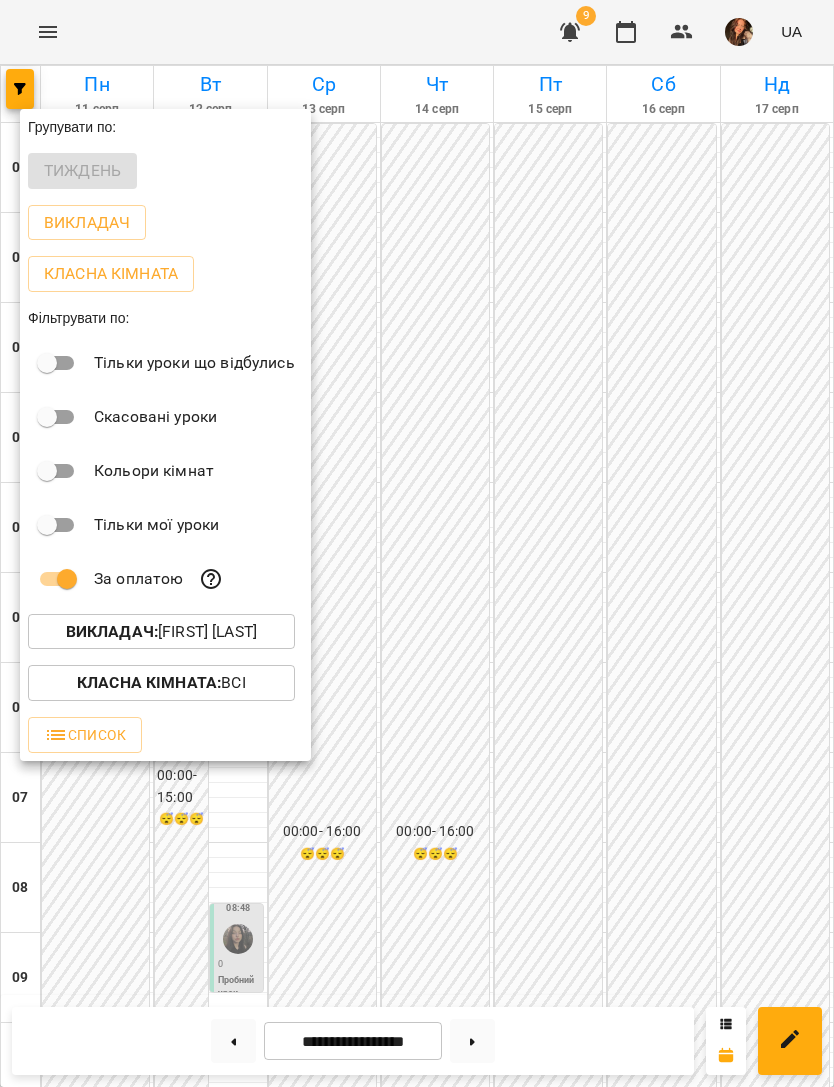click on "Викладач :  [FIRST] [LAST] [MIDDLE]" at bounding box center [161, 632] 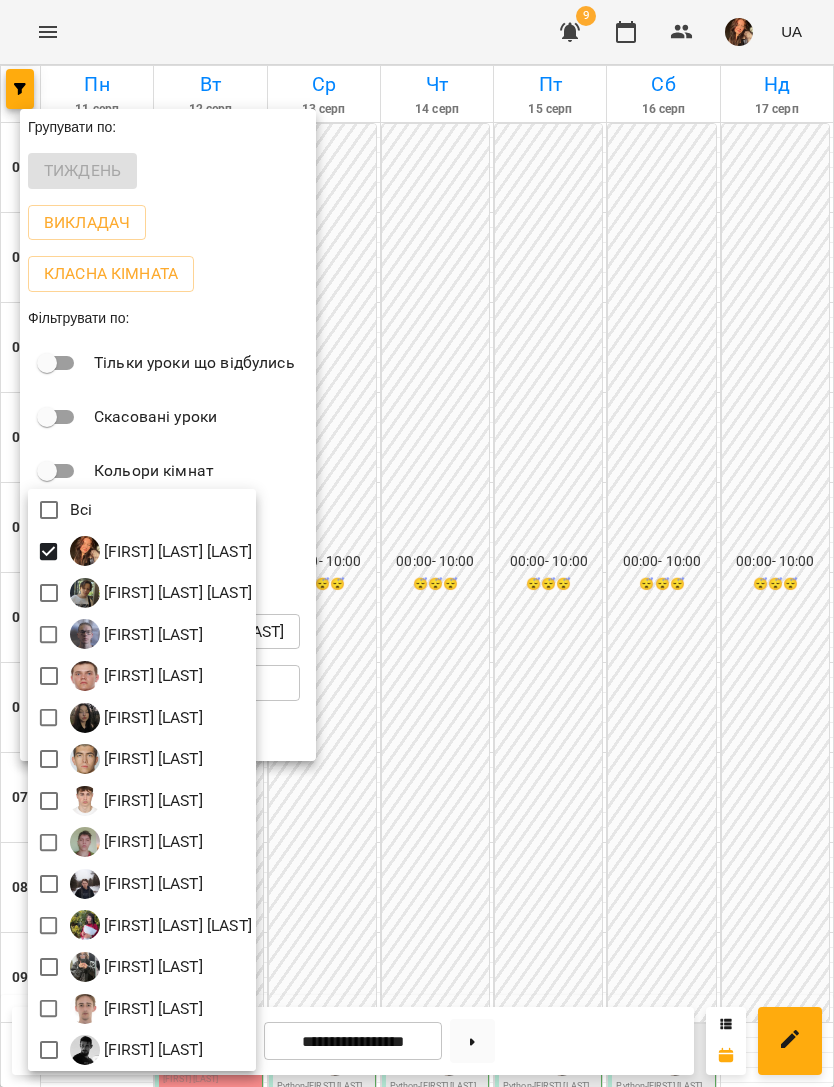 click at bounding box center [417, 543] 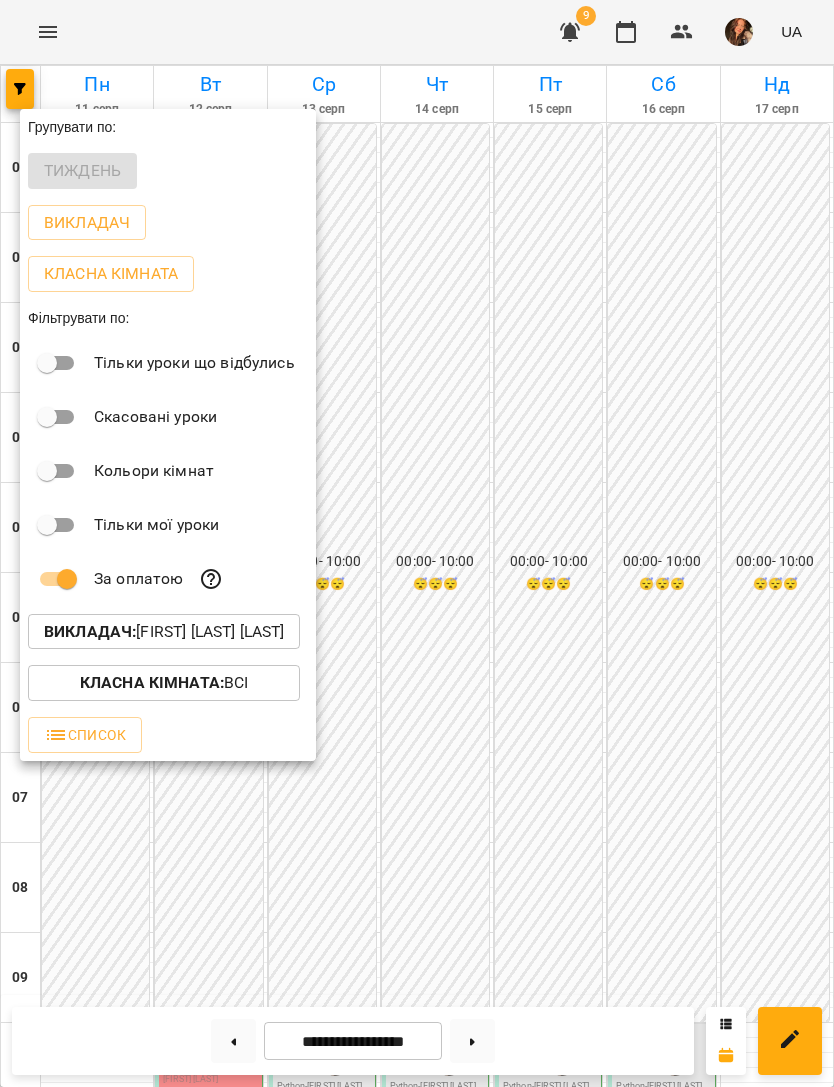 click at bounding box center [417, 543] 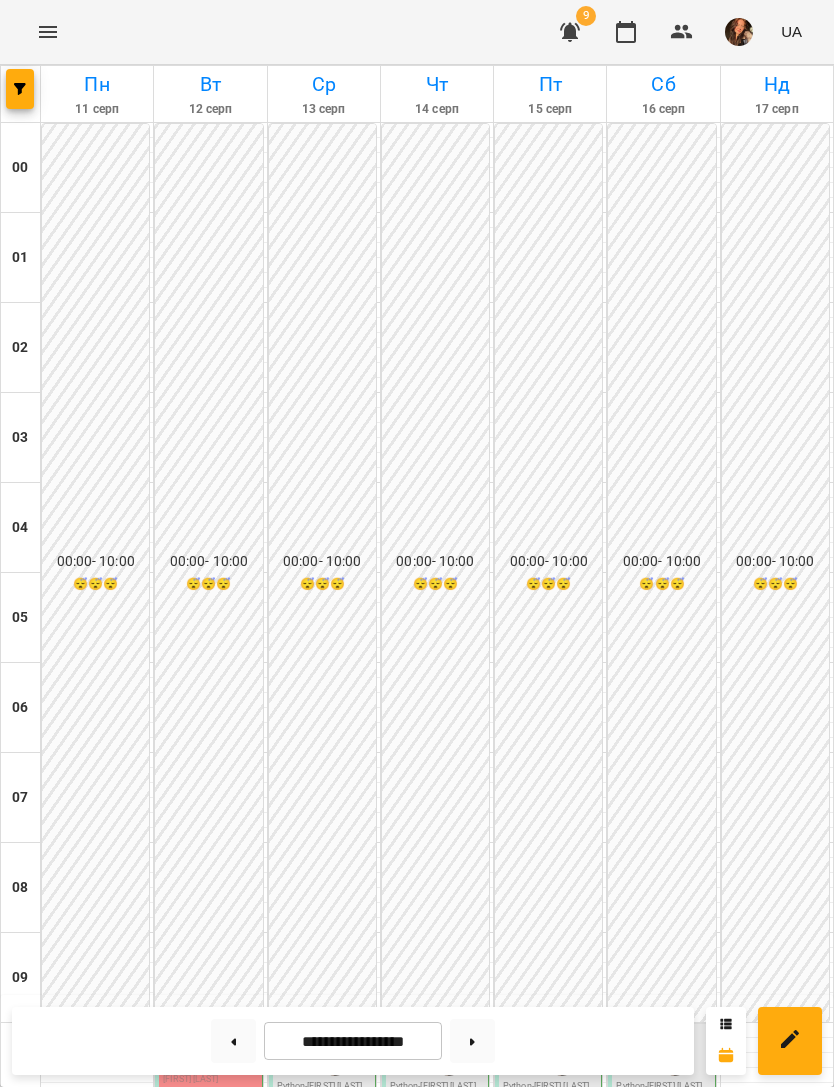 scroll, scrollTop: 806, scrollLeft: 0, axis: vertical 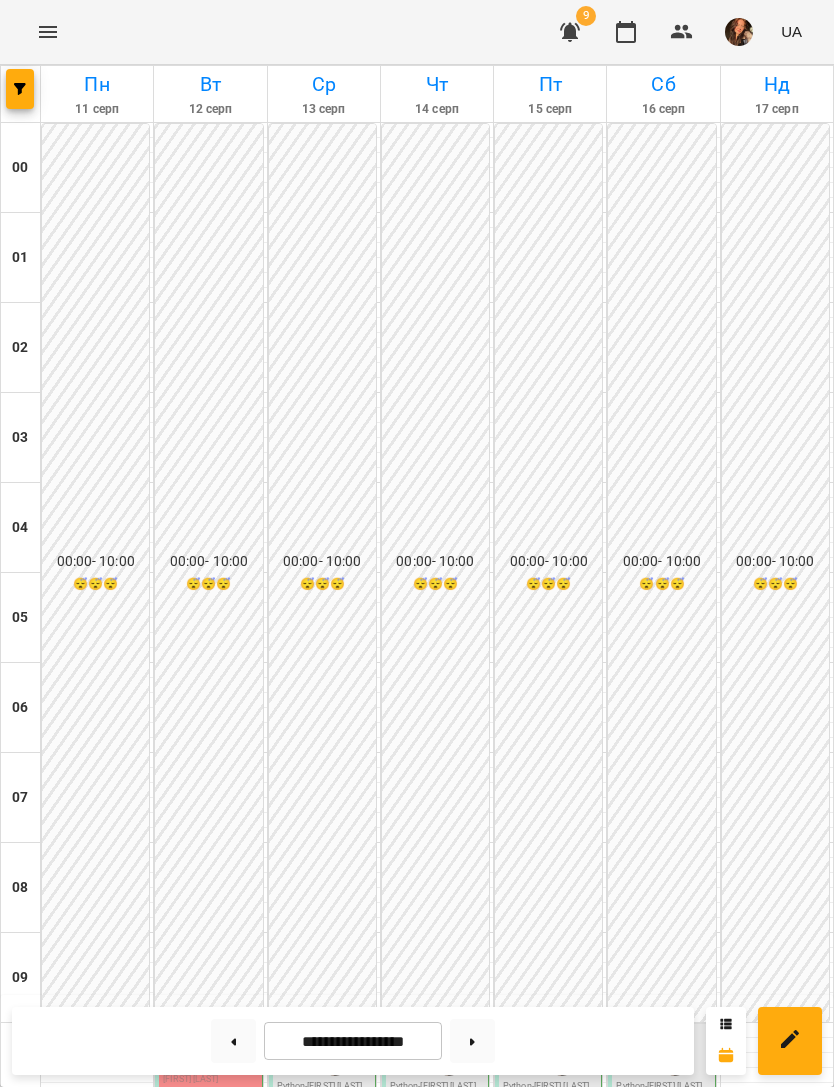 click 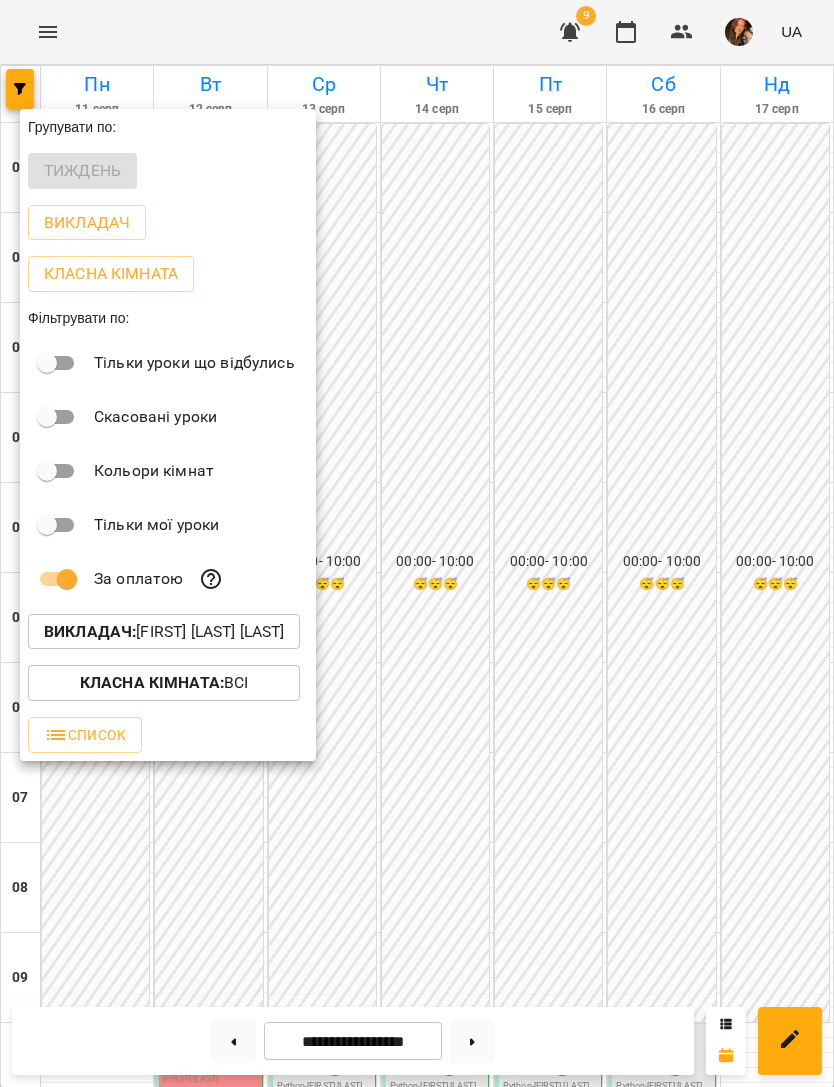 click on "Викладач :  [LAST] [FIRST] [MIDDLE]" at bounding box center [164, 632] 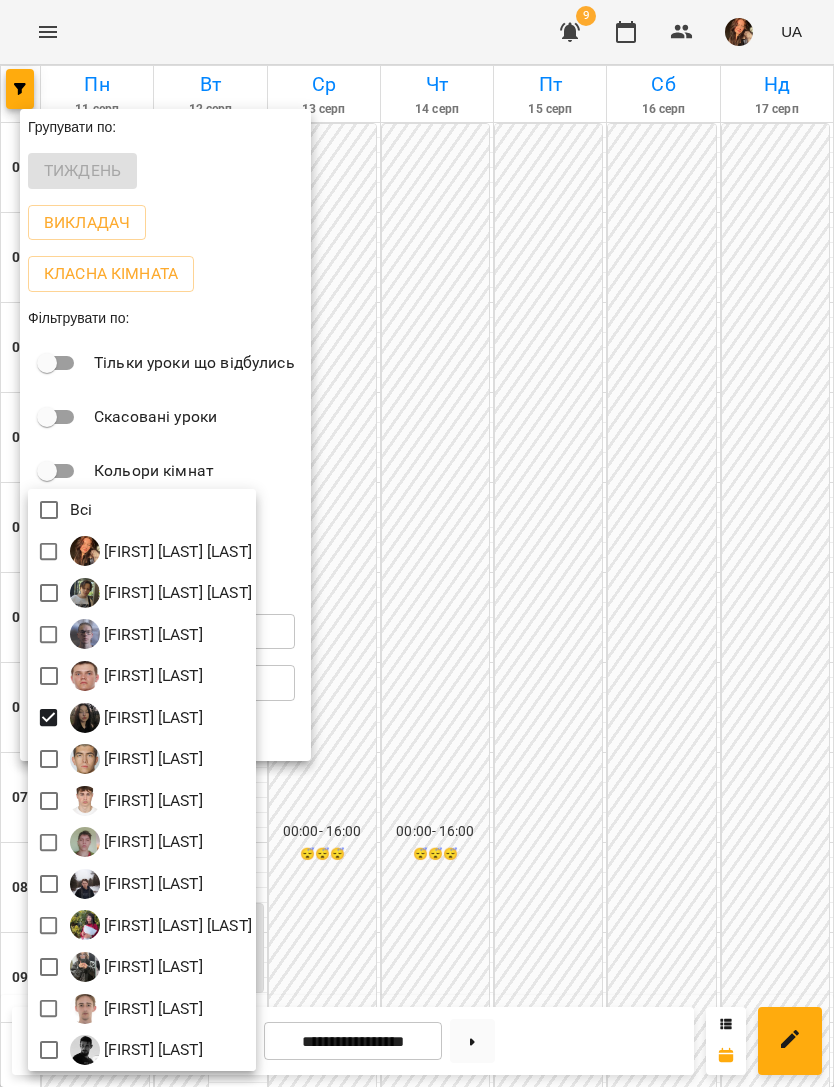 click at bounding box center (417, 543) 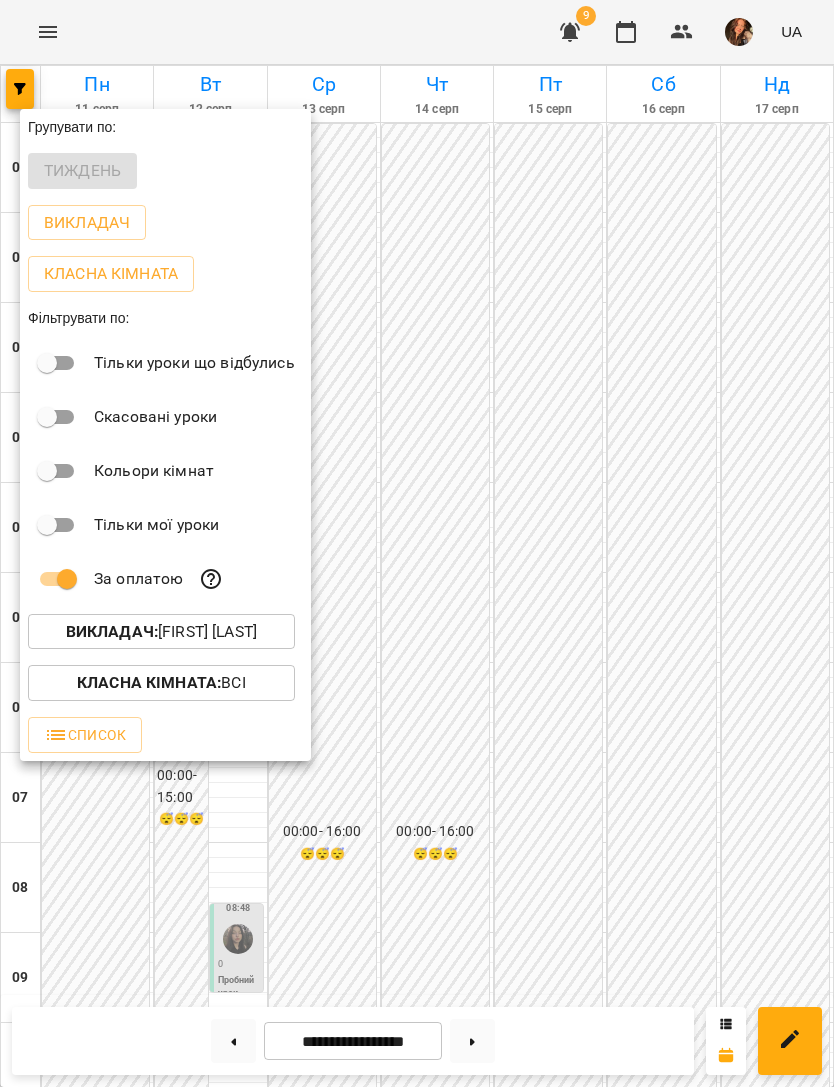 click at bounding box center (417, 543) 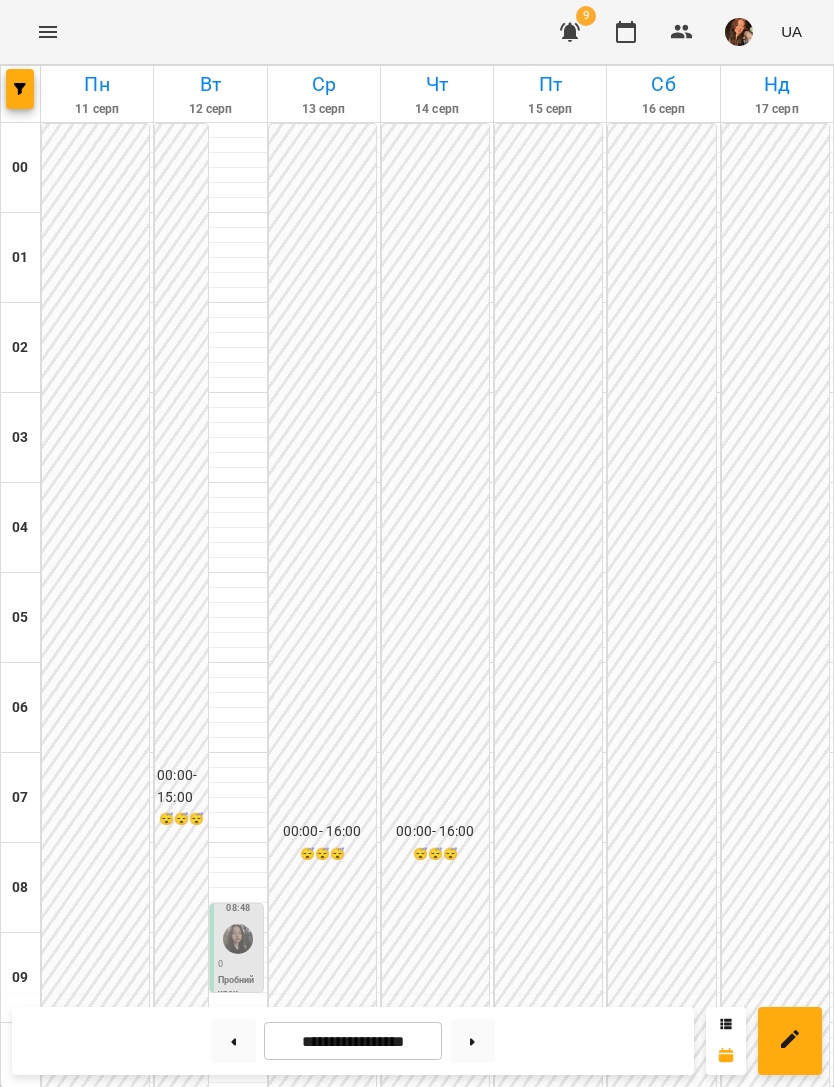 scroll, scrollTop: 486, scrollLeft: 0, axis: vertical 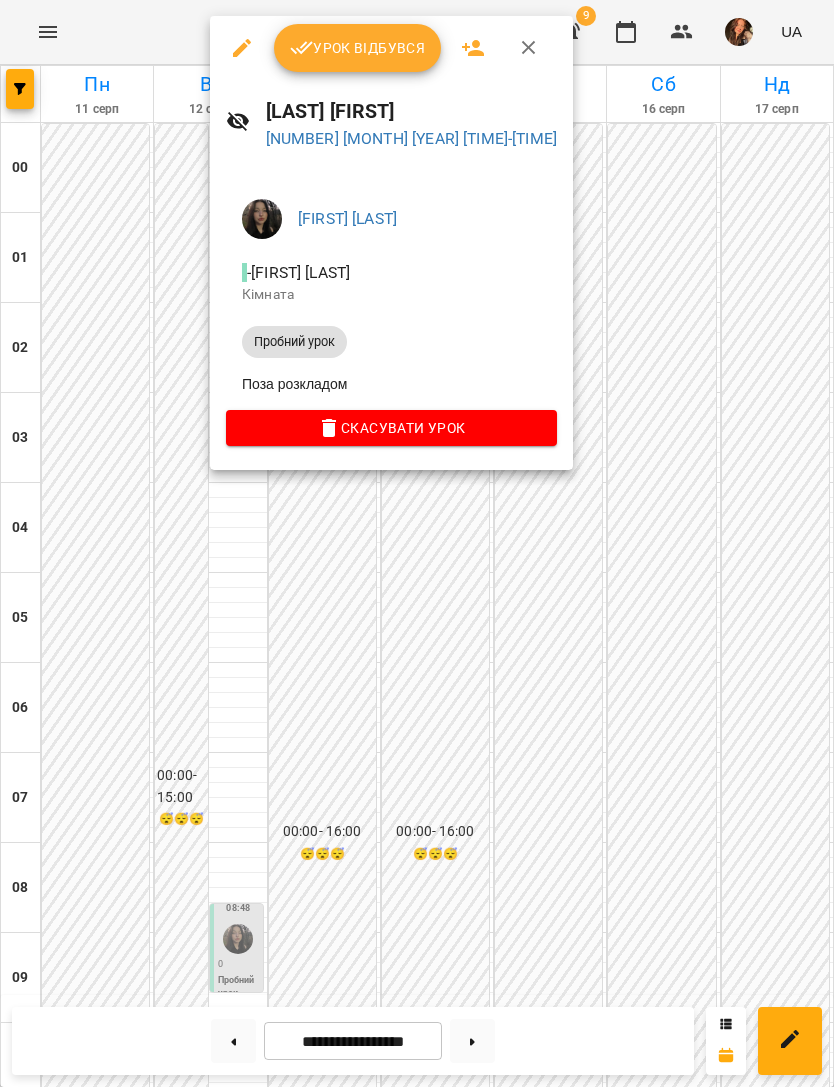 click on "Скасувати Урок" at bounding box center [391, 428] 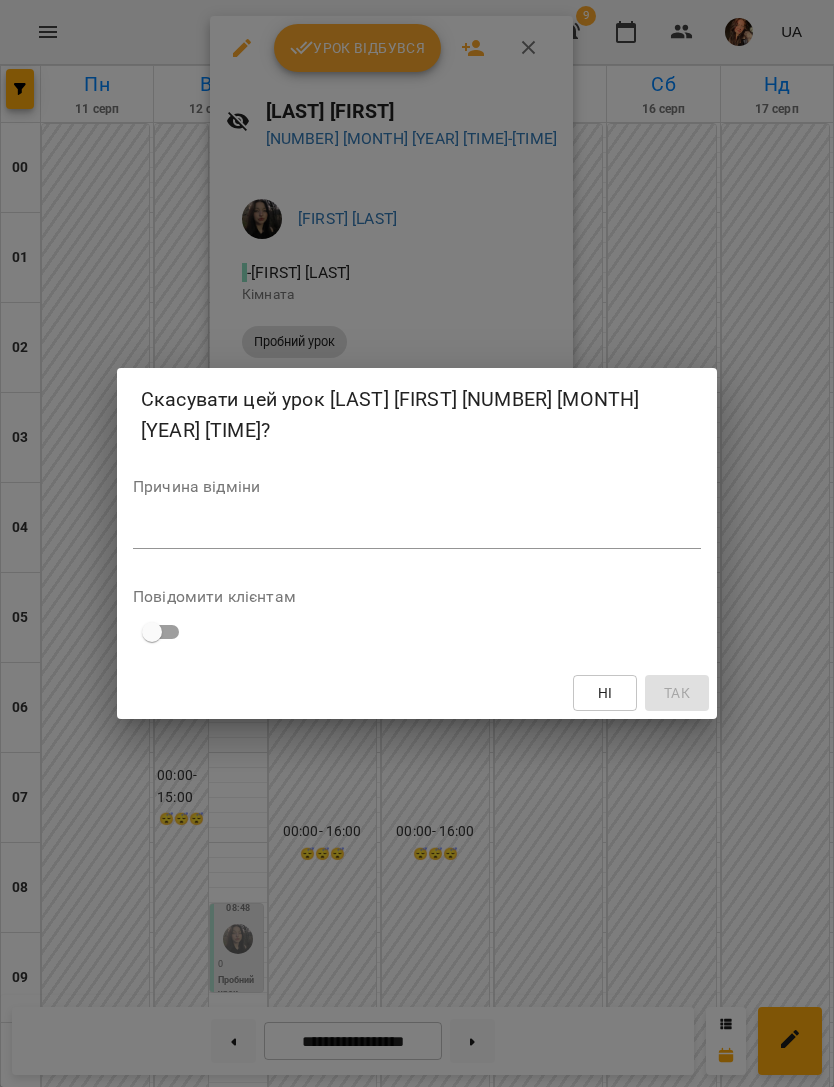 click at bounding box center (417, 533) 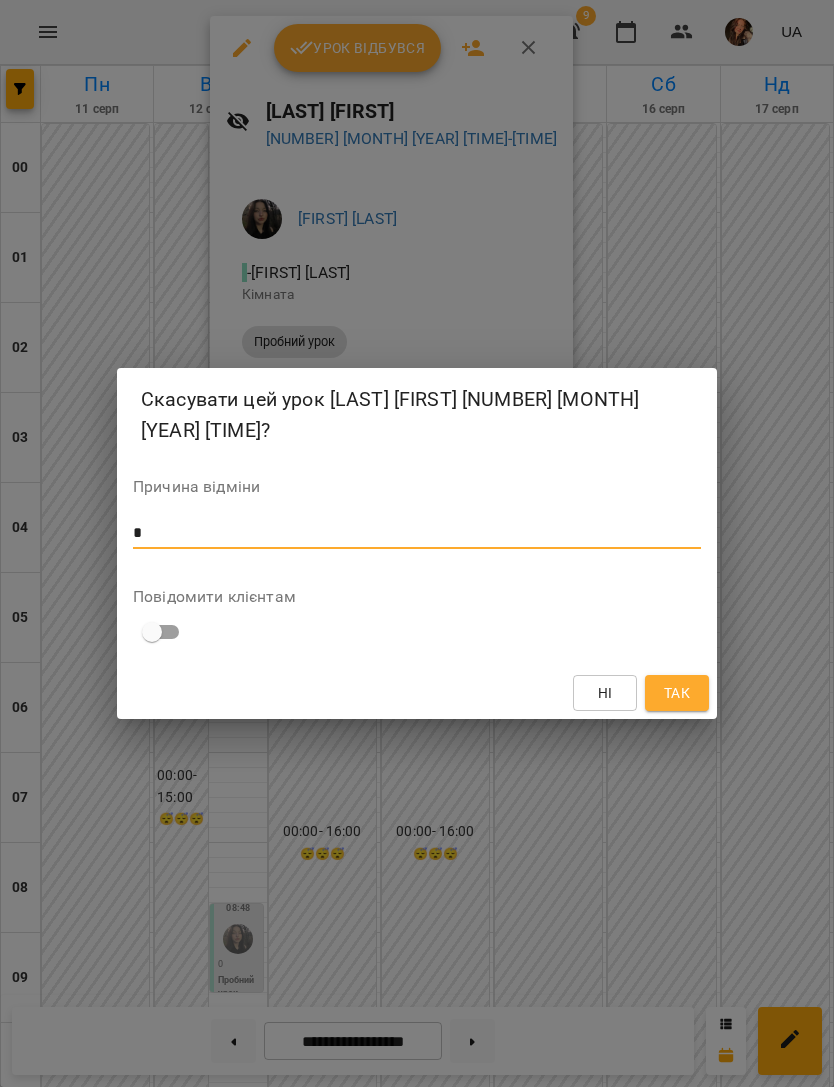 type on "*" 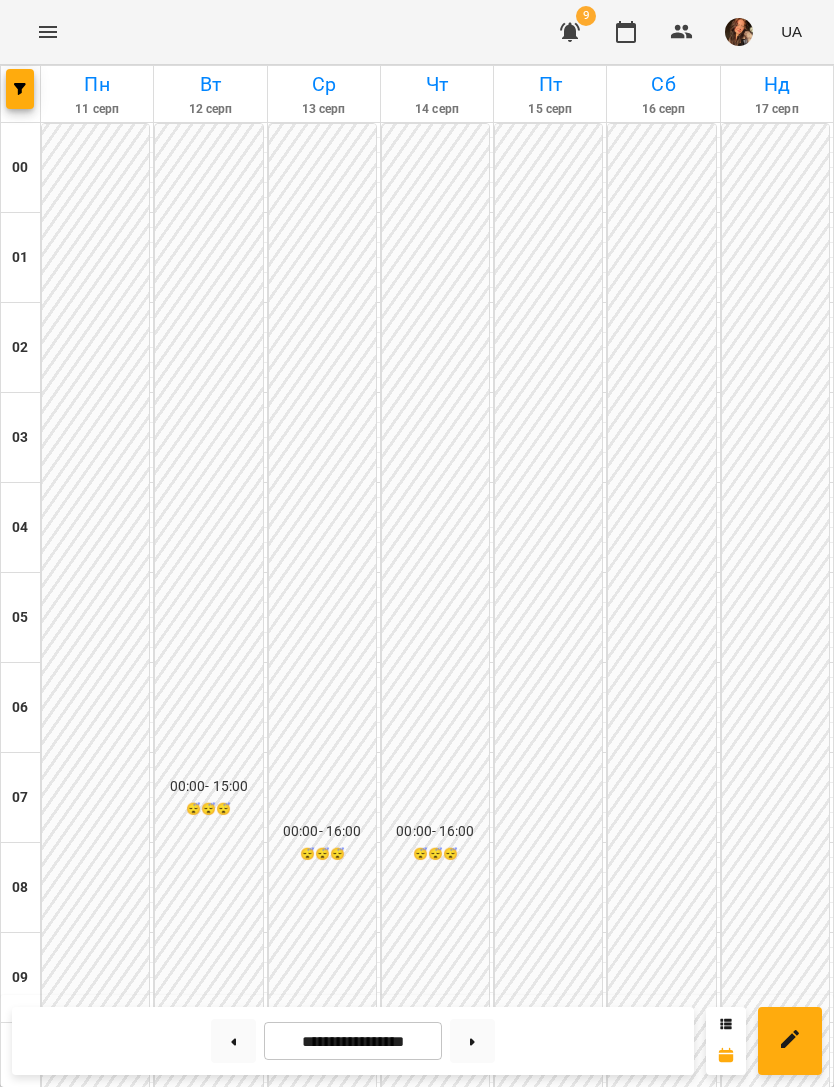 scroll, scrollTop: 1272, scrollLeft: 0, axis: vertical 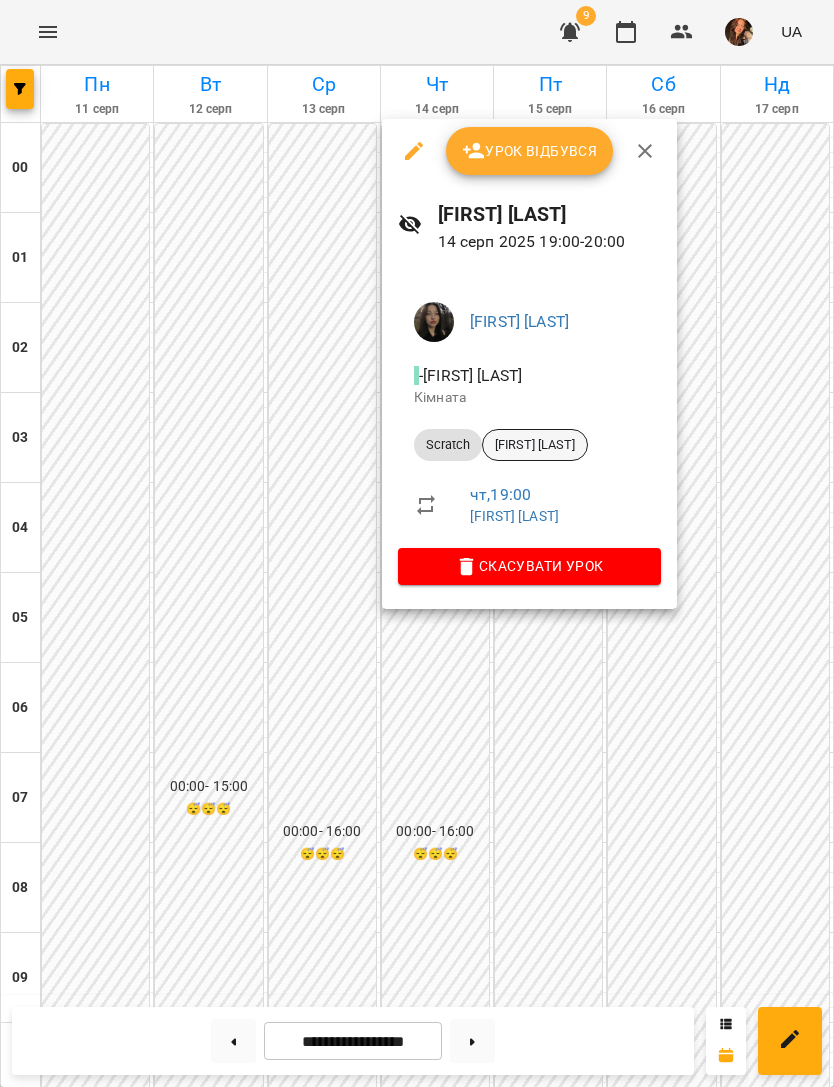 click on "[FIRST] [LAST]" at bounding box center (535, 445) 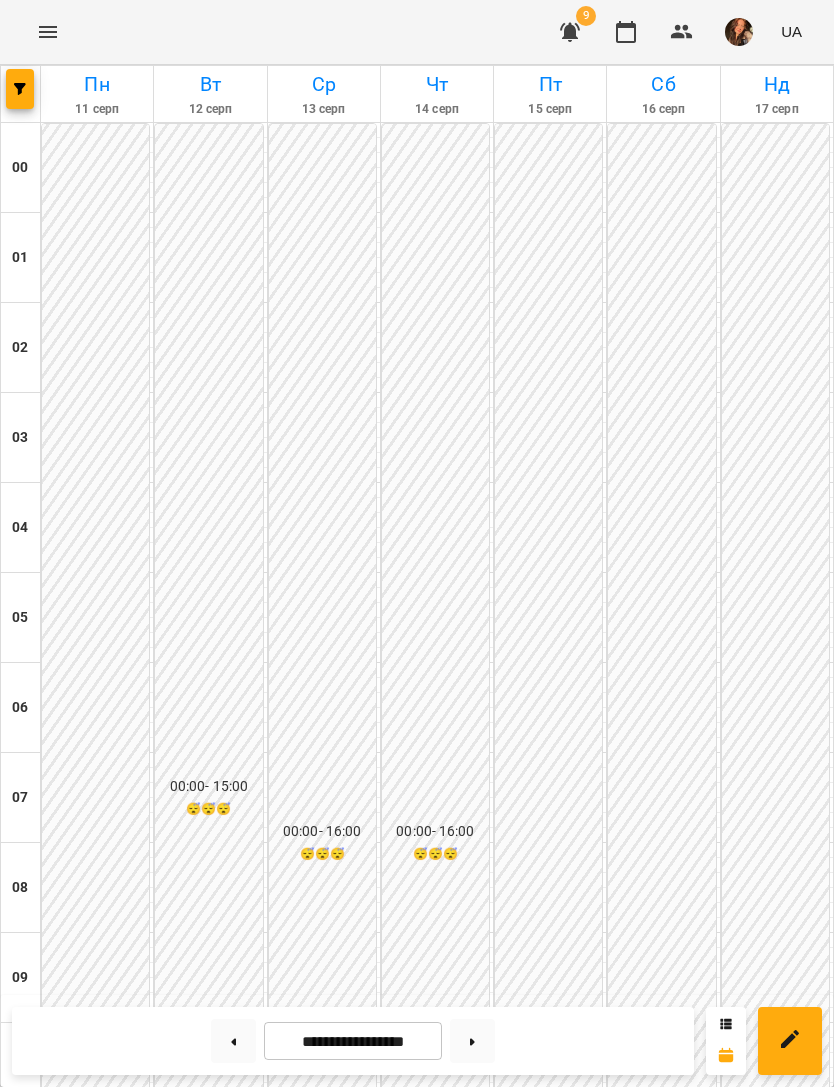 scroll, scrollTop: 1261, scrollLeft: 0, axis: vertical 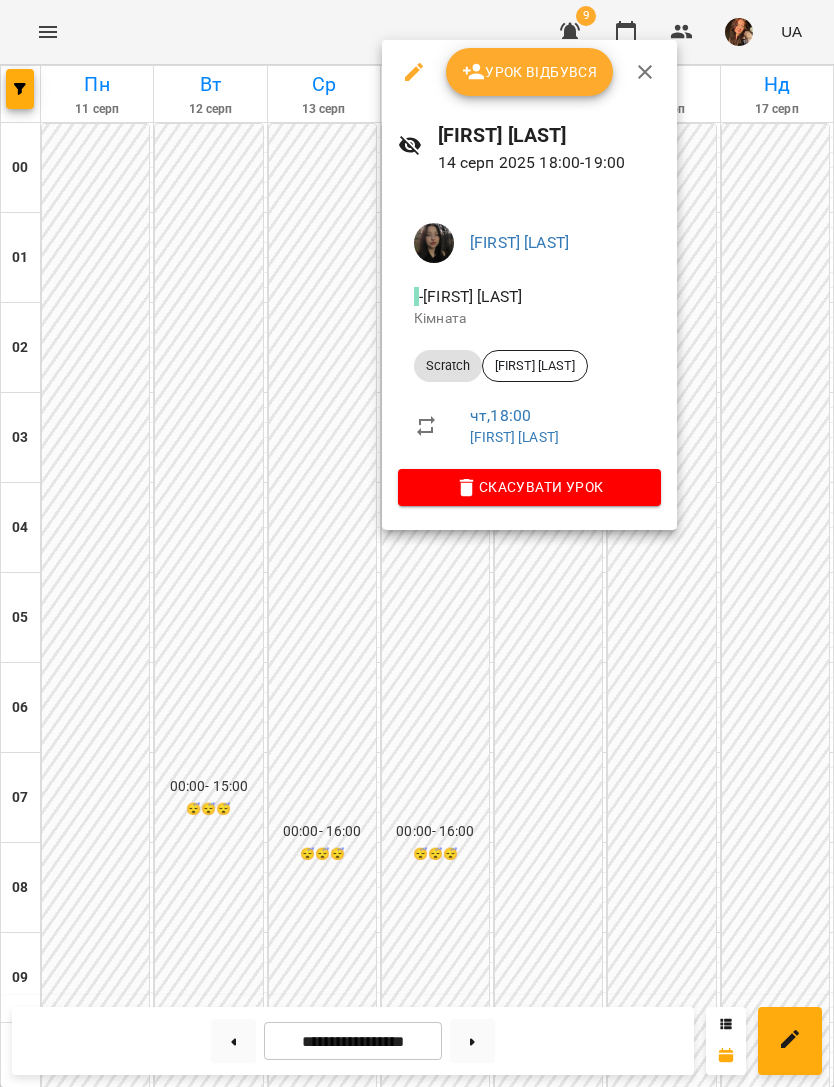 click on "[LAST] [FIRST] [PATRONYMIC]" at bounding box center (519, 242) 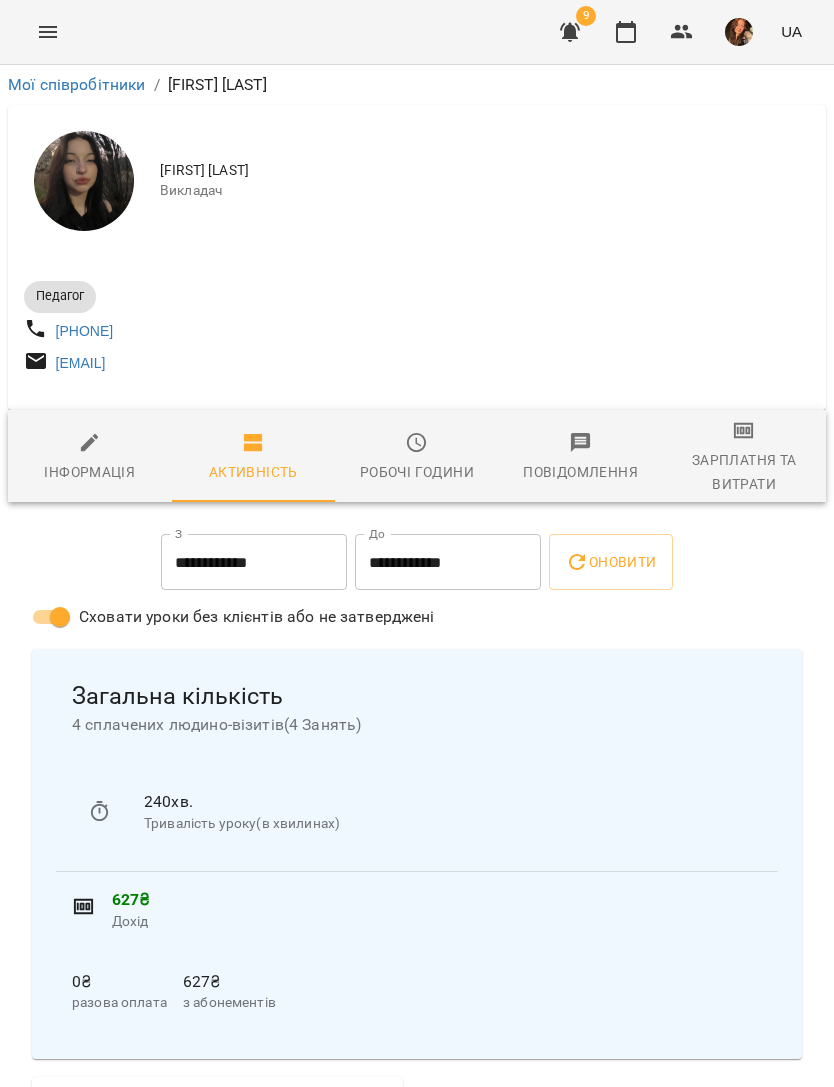 click 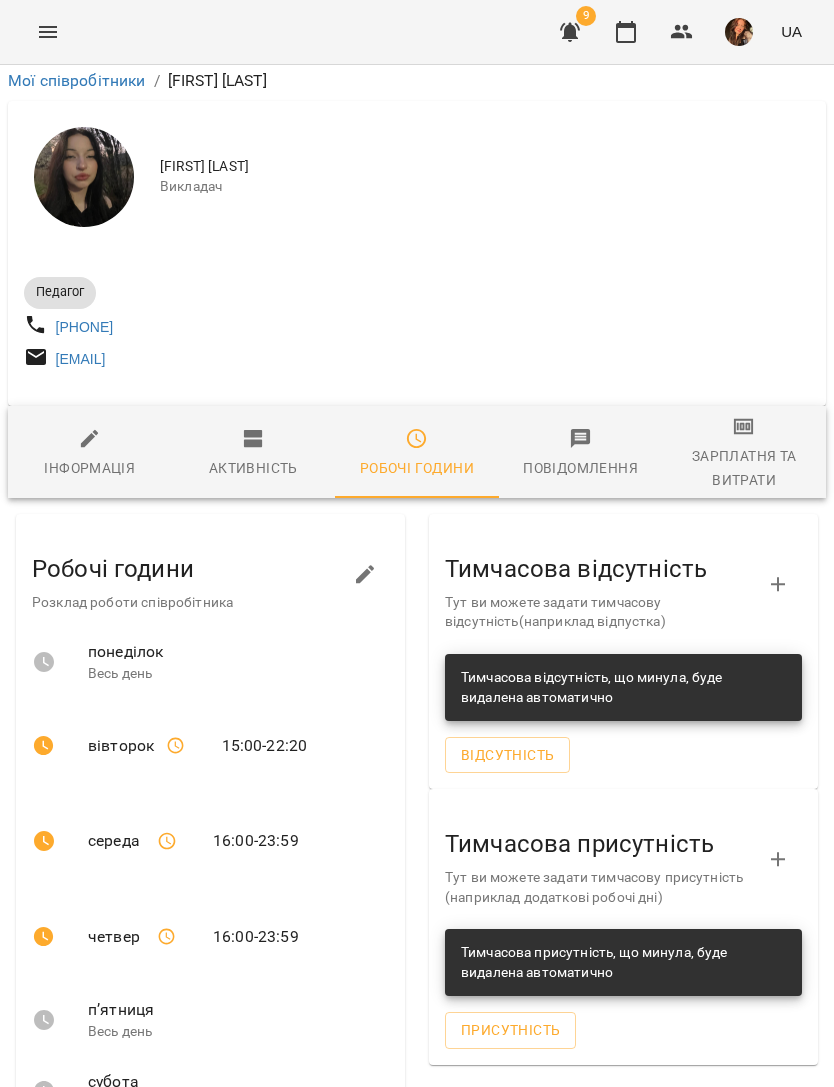 scroll, scrollTop: 184, scrollLeft: 0, axis: vertical 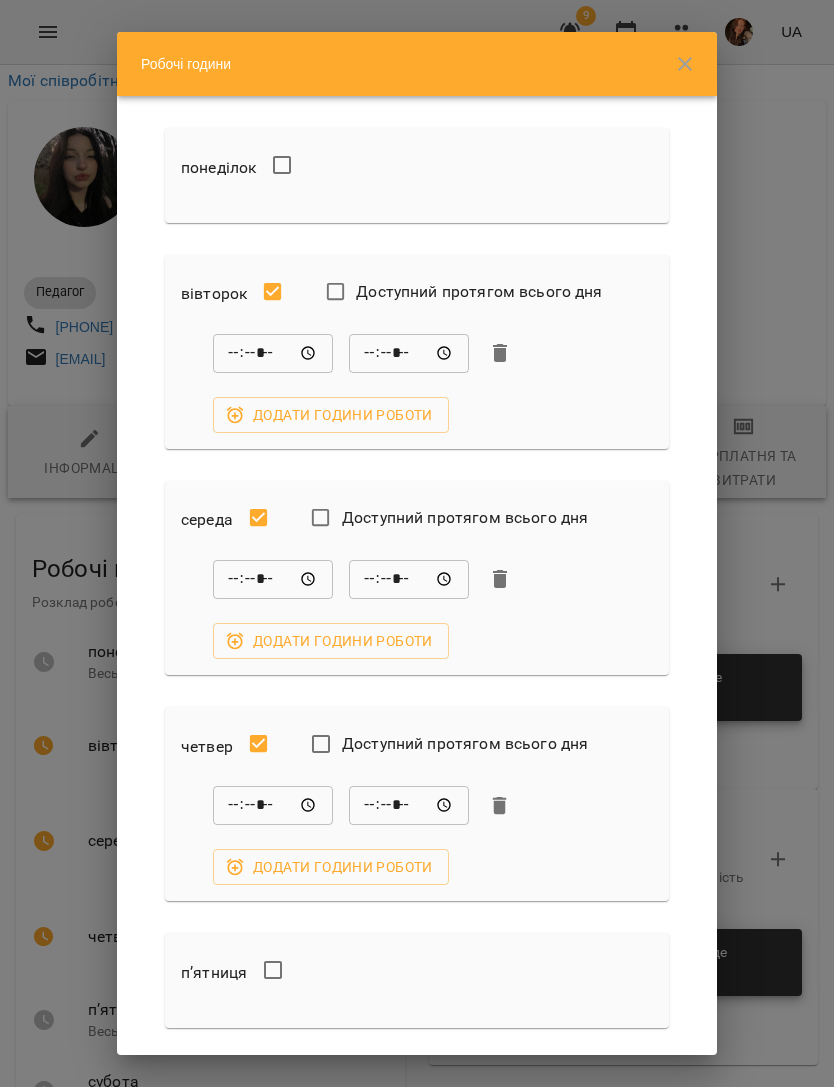 click on "*****" at bounding box center (273, 353) 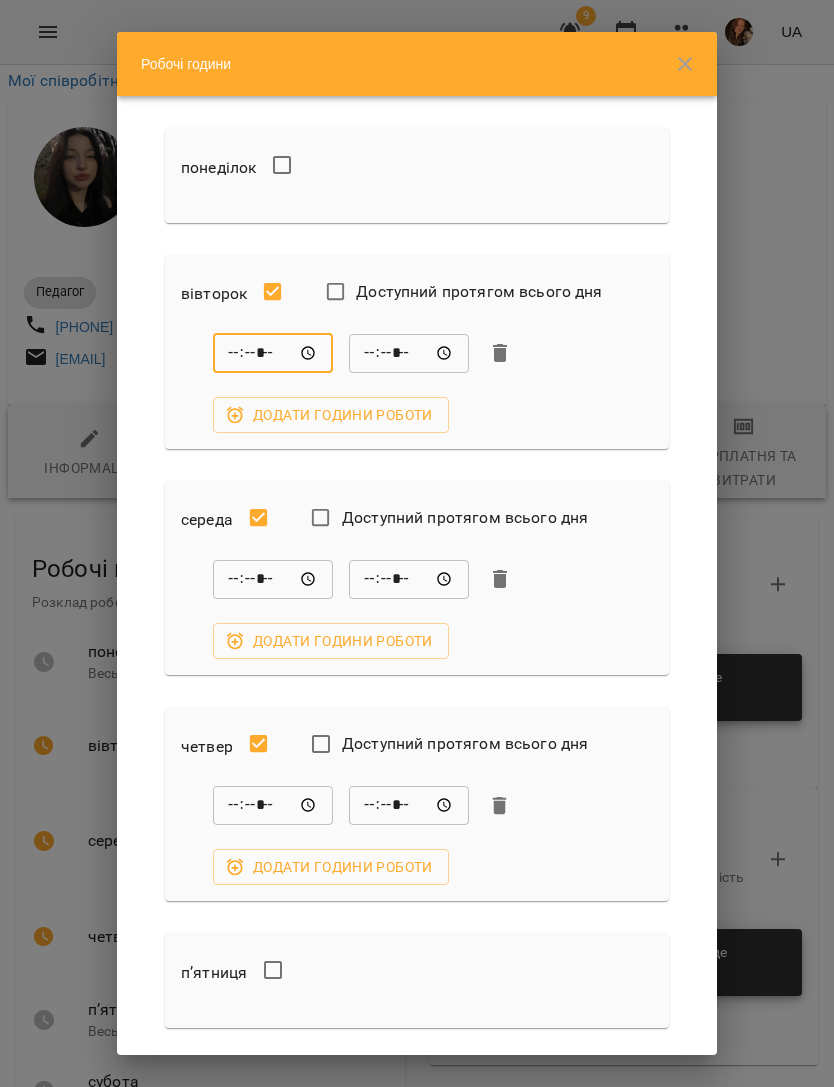 type on "*****" 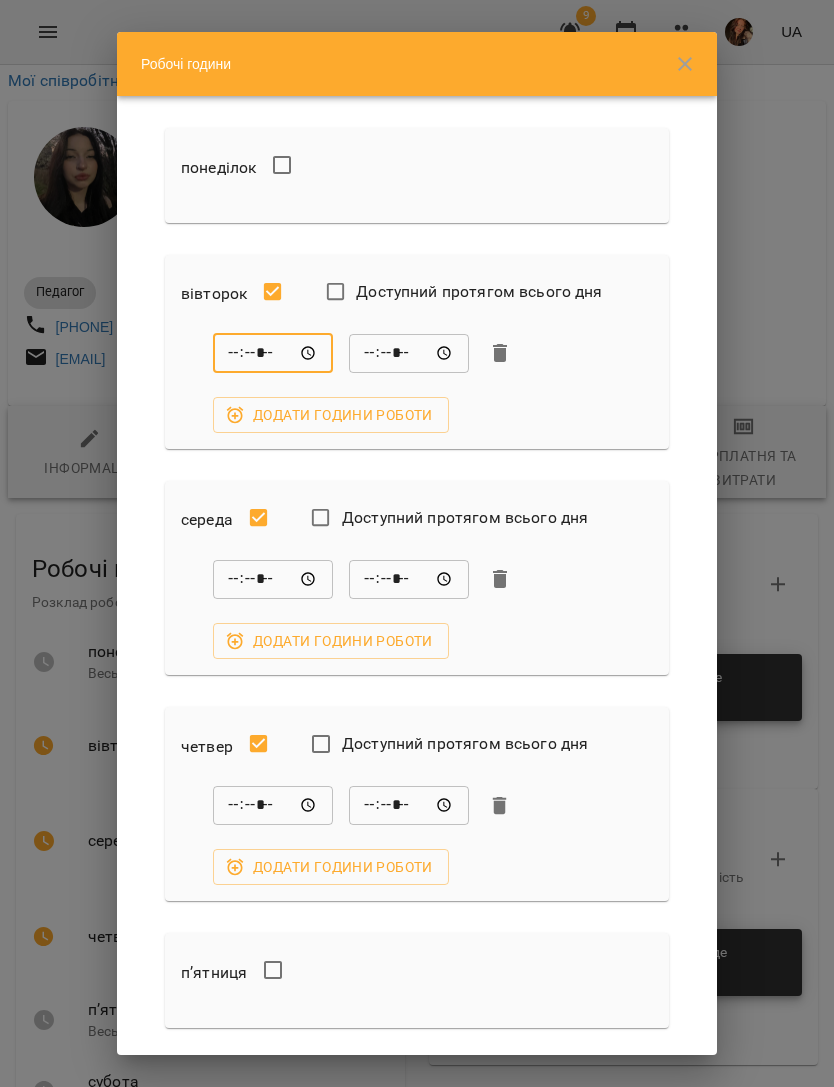 click on "*****" at bounding box center [409, 353] 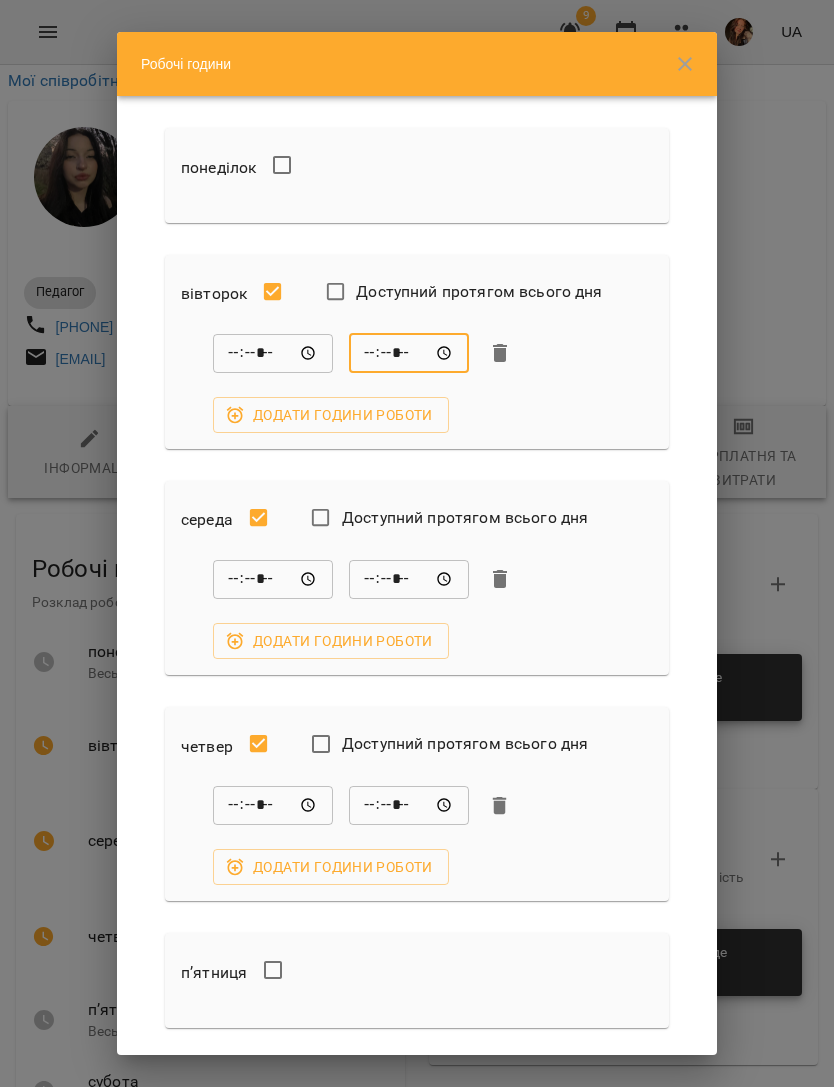 type on "*****" 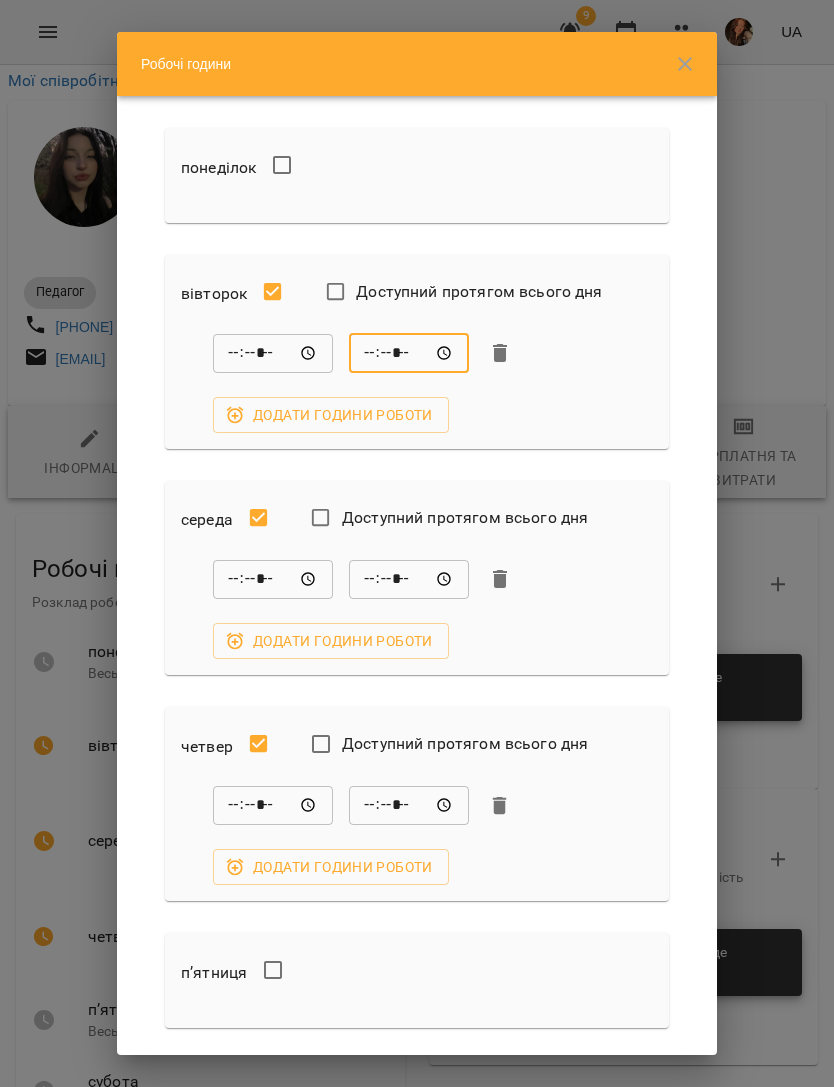 click on "*****" at bounding box center (409, 579) 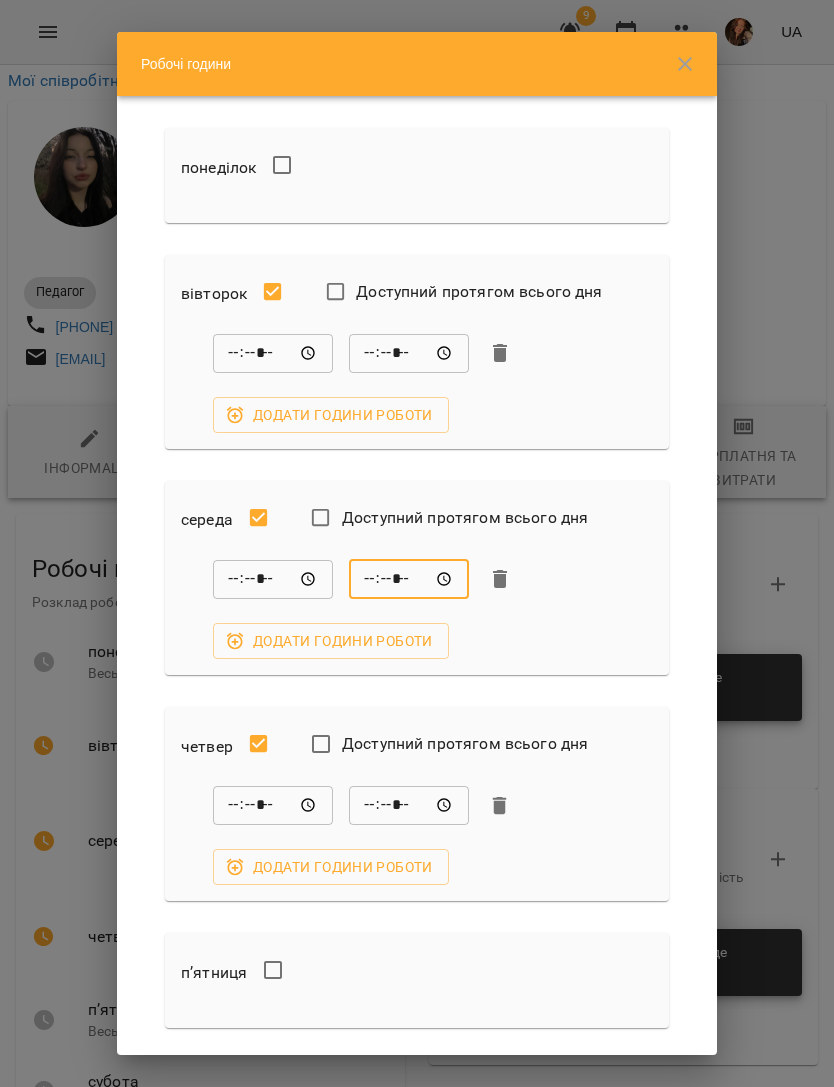 type on "*****" 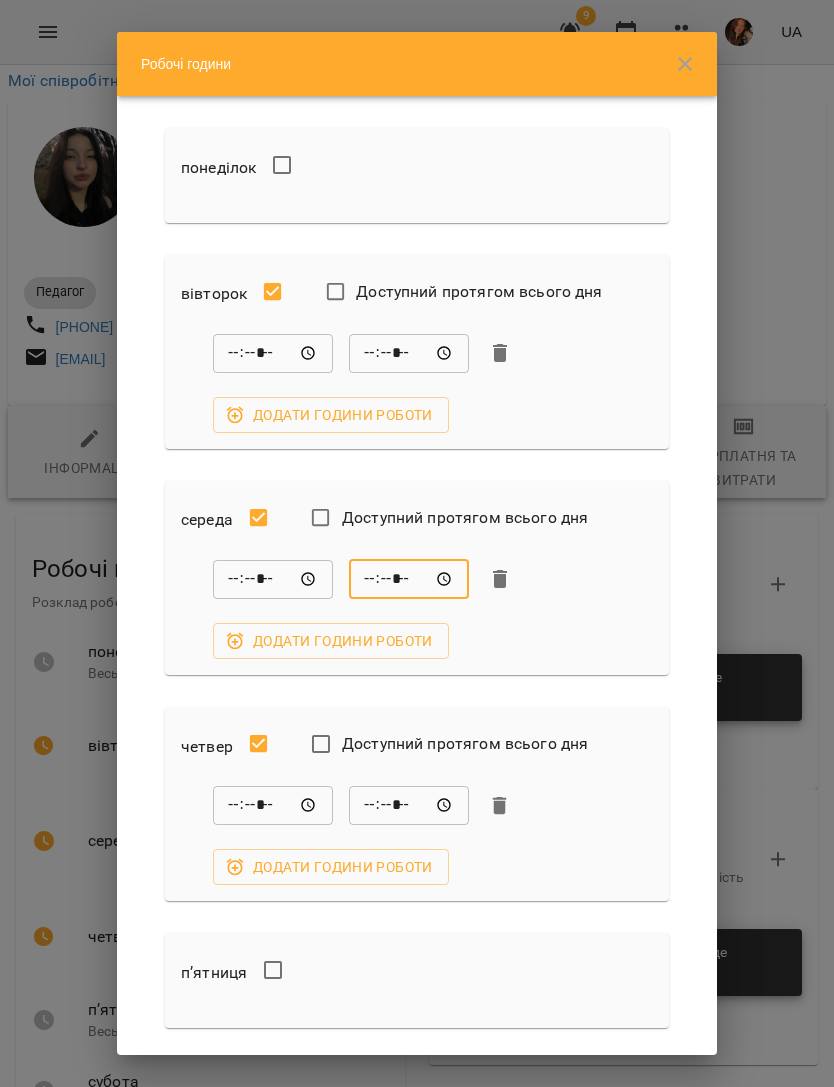 click on "*****" at bounding box center [409, 806] 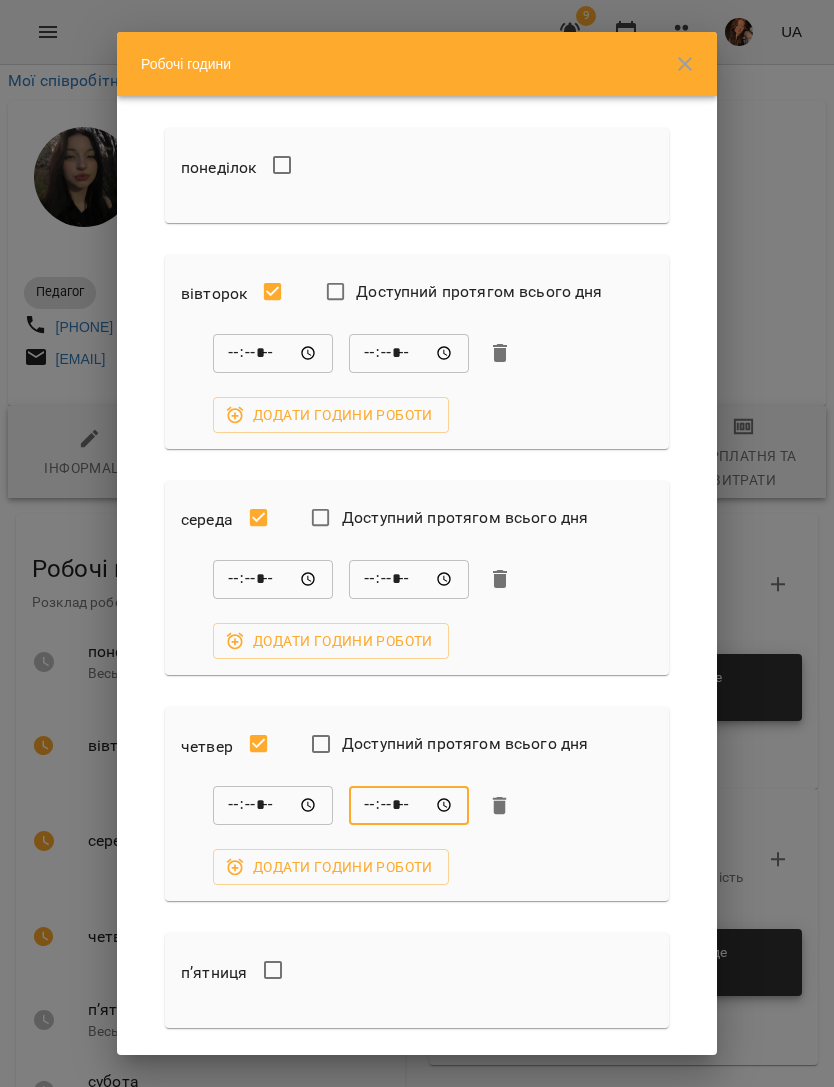 type on "*****" 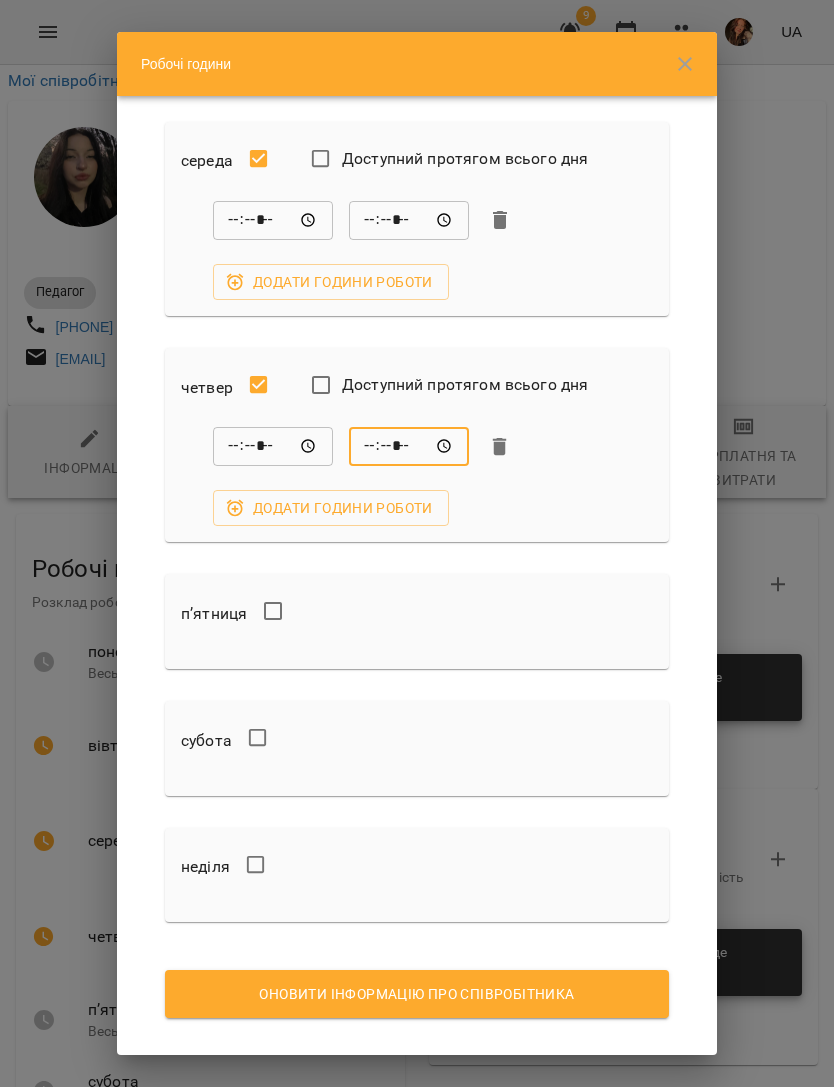 scroll, scrollTop: 356, scrollLeft: 0, axis: vertical 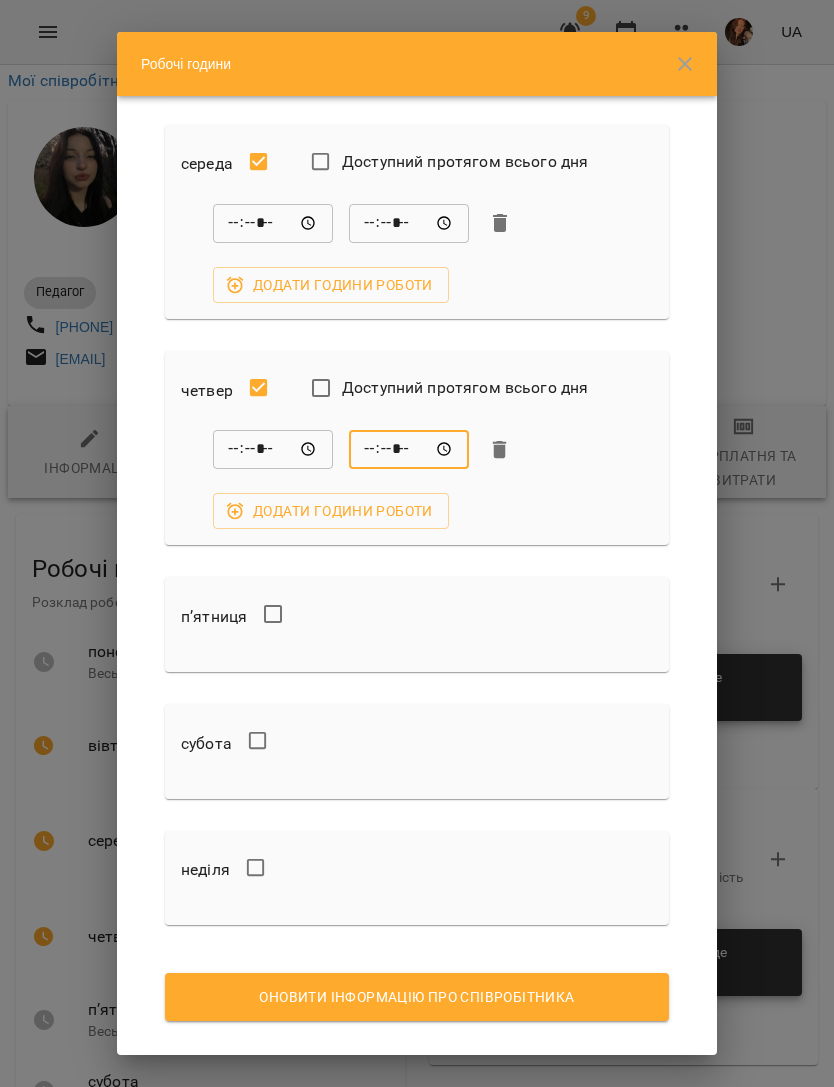 click on "Оновити інформацію про співробітника" at bounding box center (417, 997) 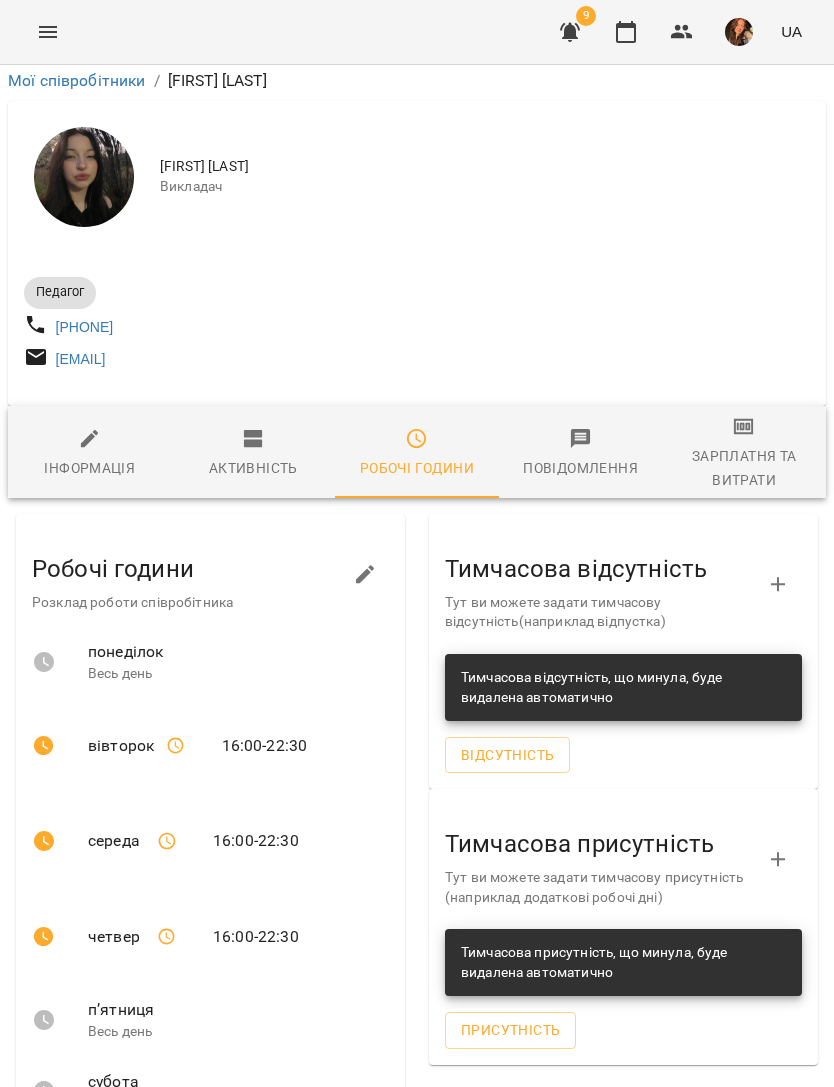 click 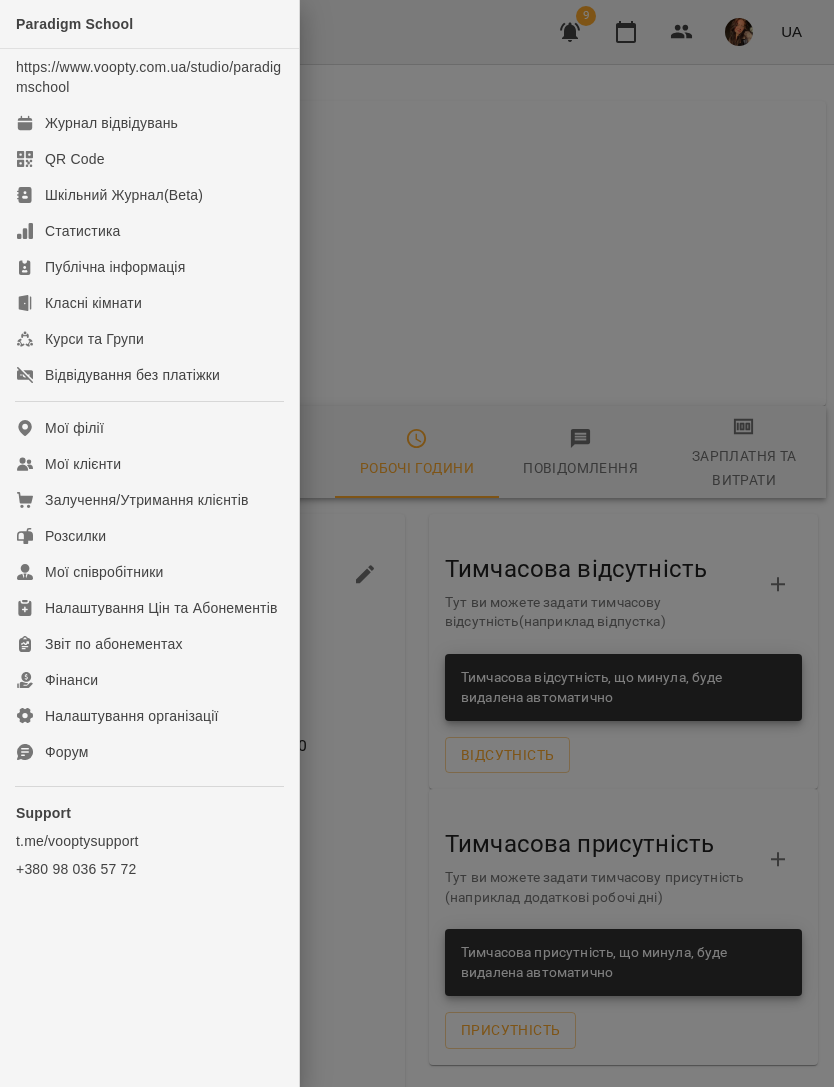 click on "Журнал відвідувань" at bounding box center (149, 123) 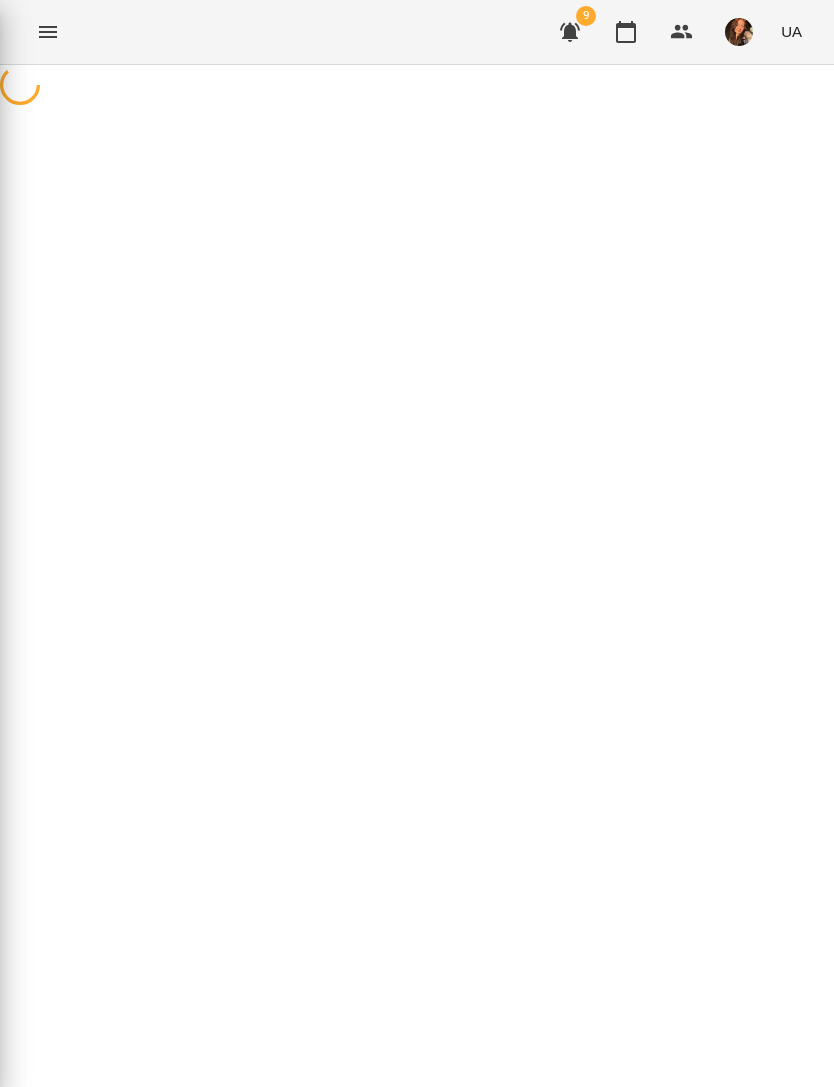 scroll, scrollTop: 0, scrollLeft: 0, axis: both 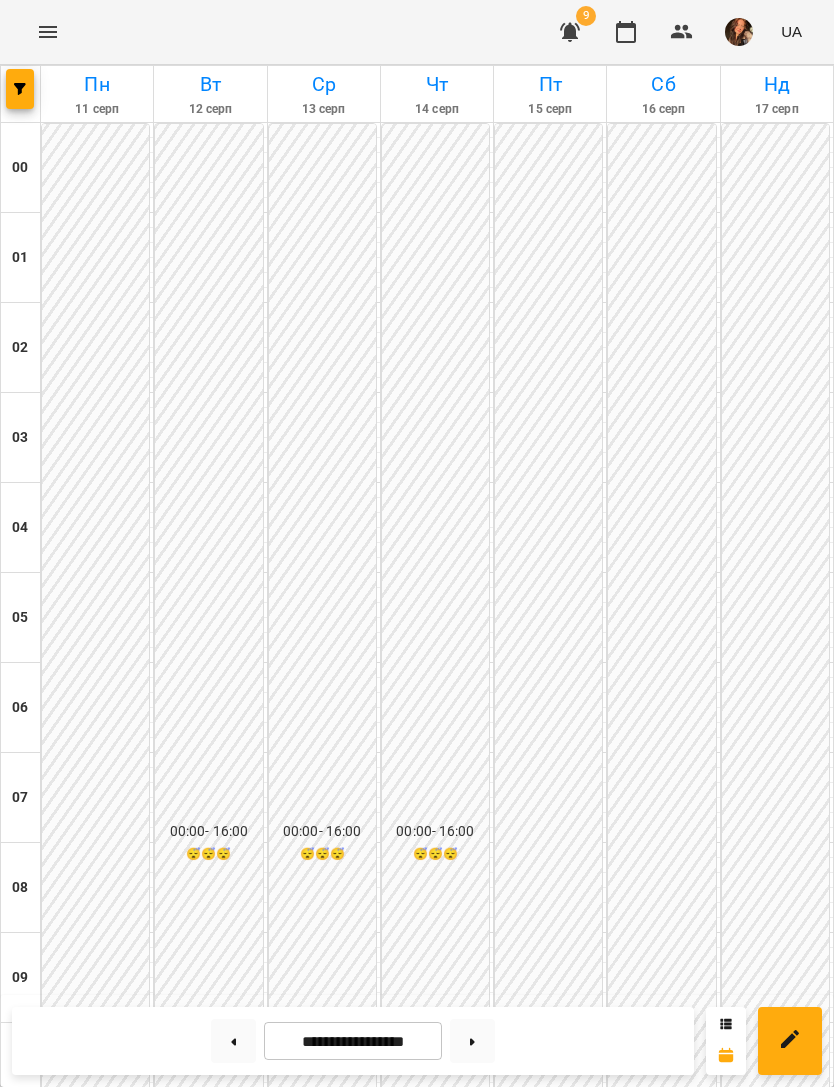 click at bounding box center (20, 89) 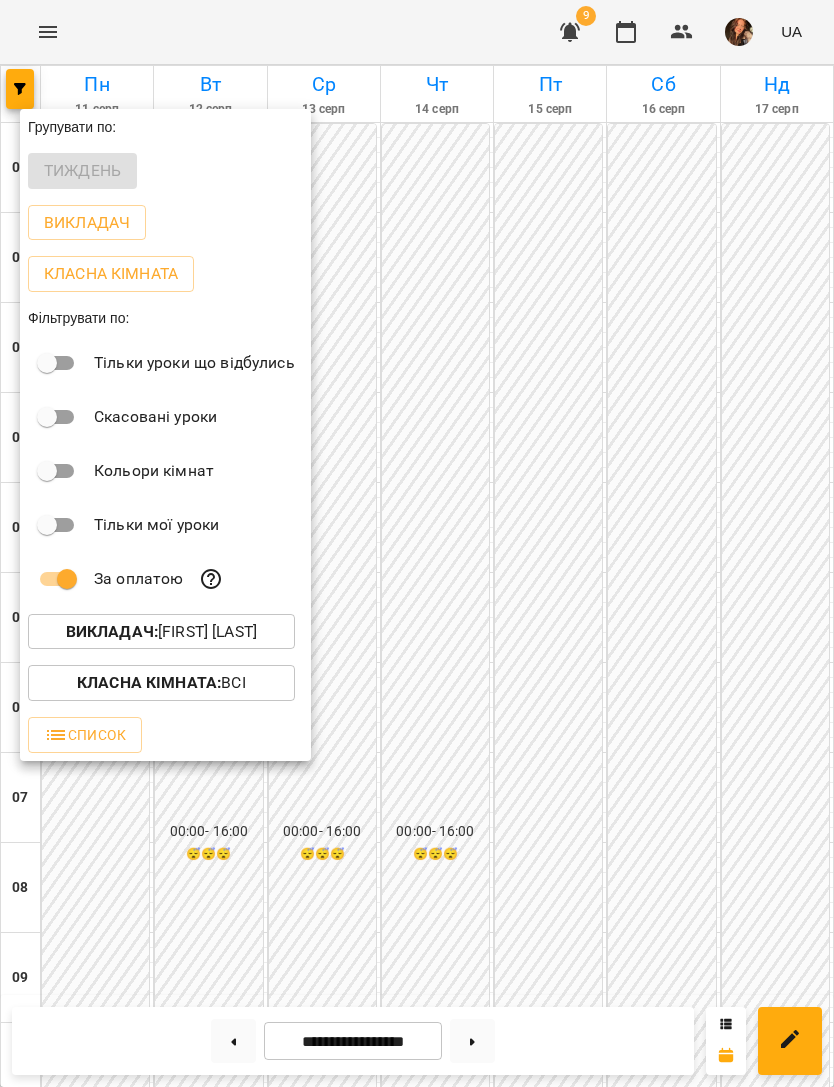 click on "Викладач :  [FIRST] [LAST] [MIDDLE]" at bounding box center [161, 632] 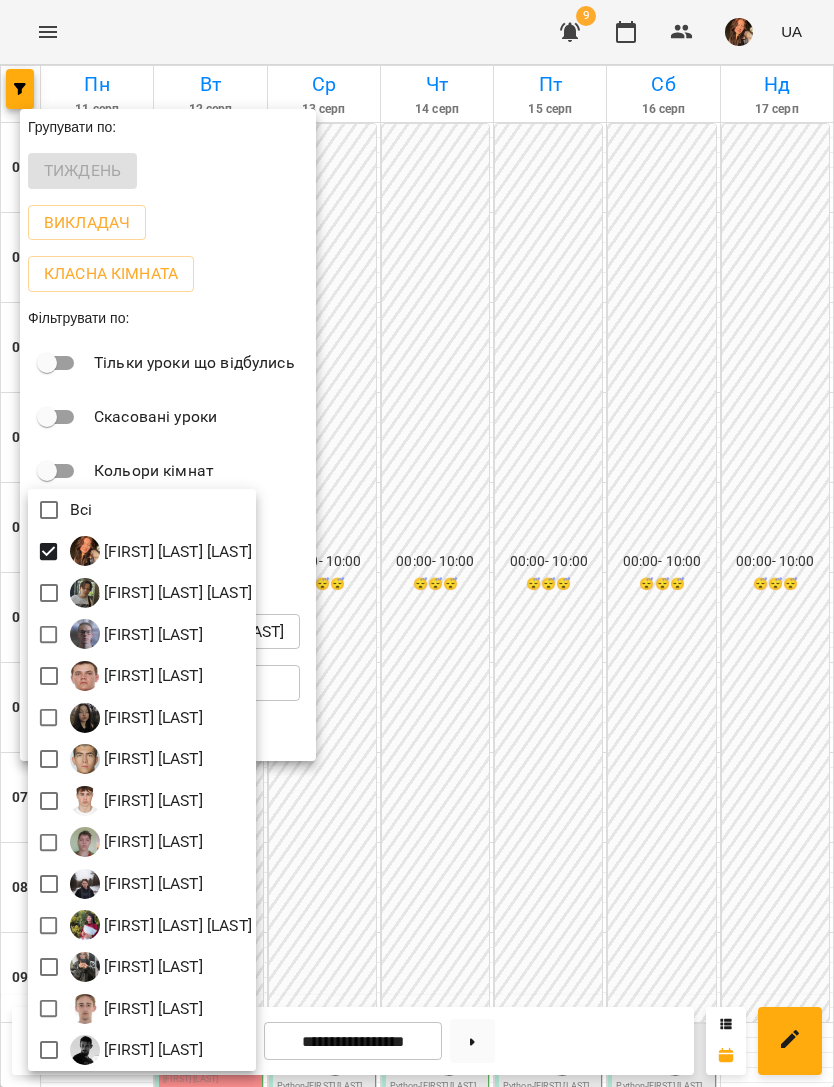 click at bounding box center [417, 543] 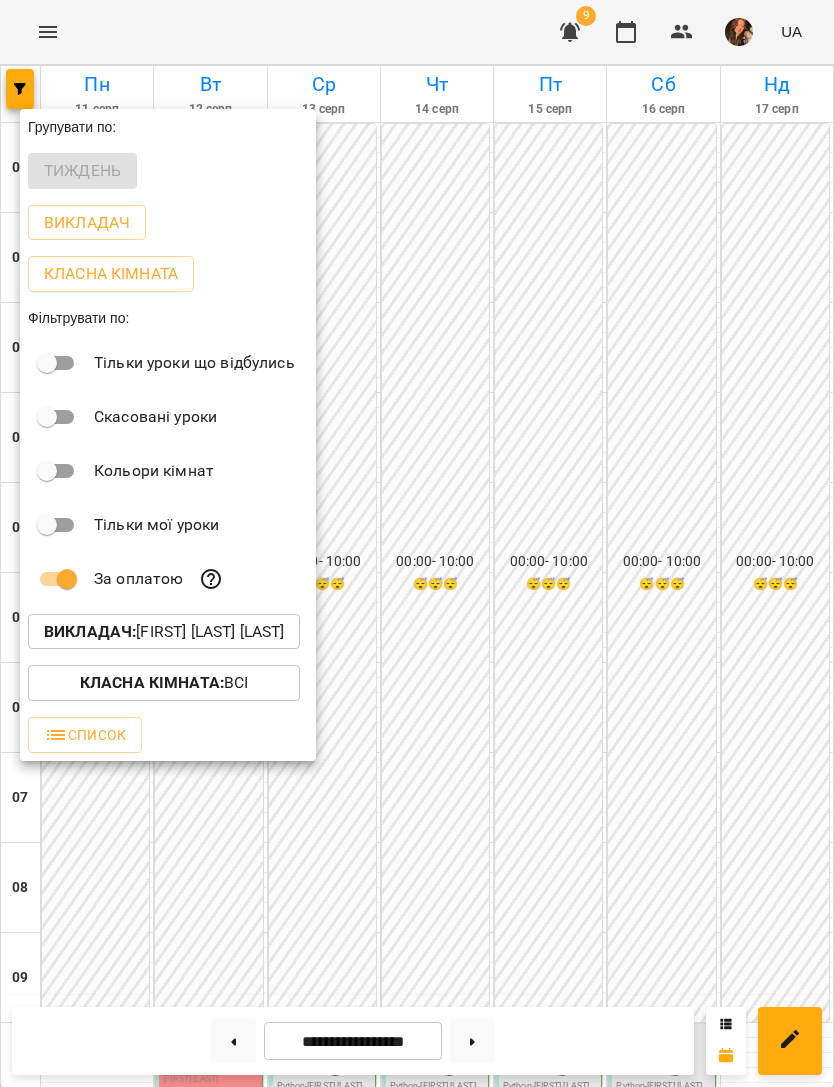 click at bounding box center [417, 543] 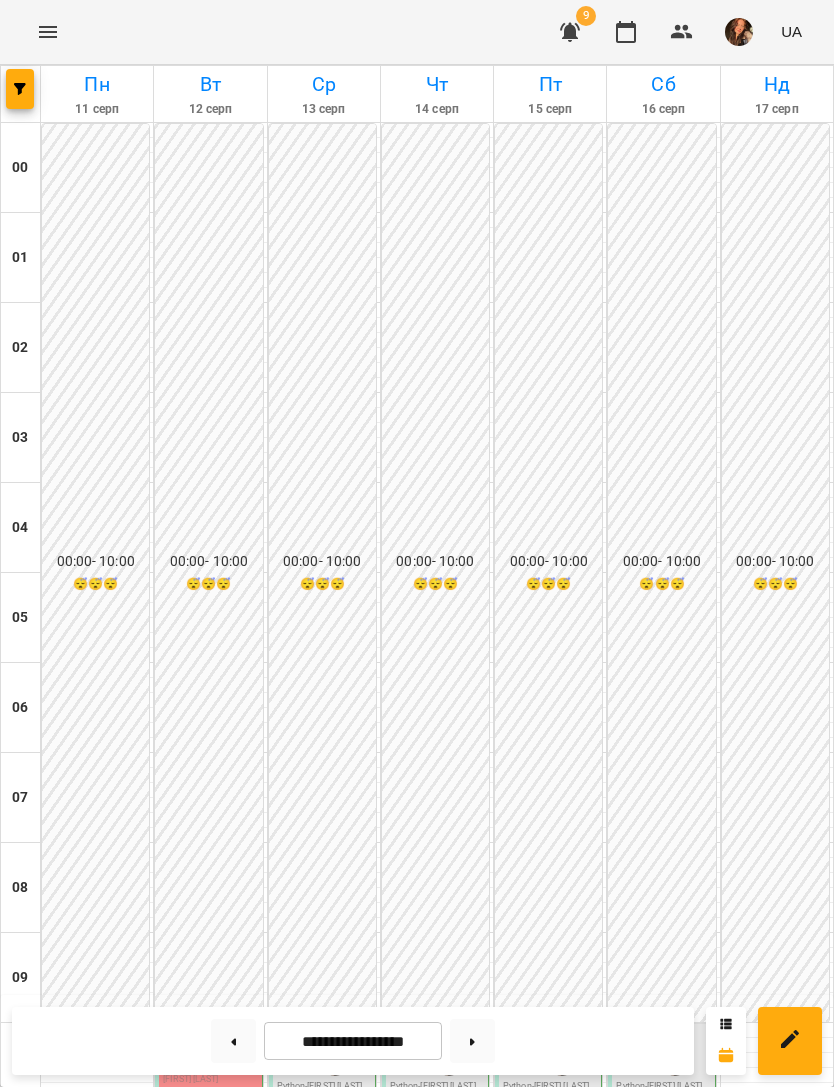 scroll, scrollTop: 703, scrollLeft: 0, axis: vertical 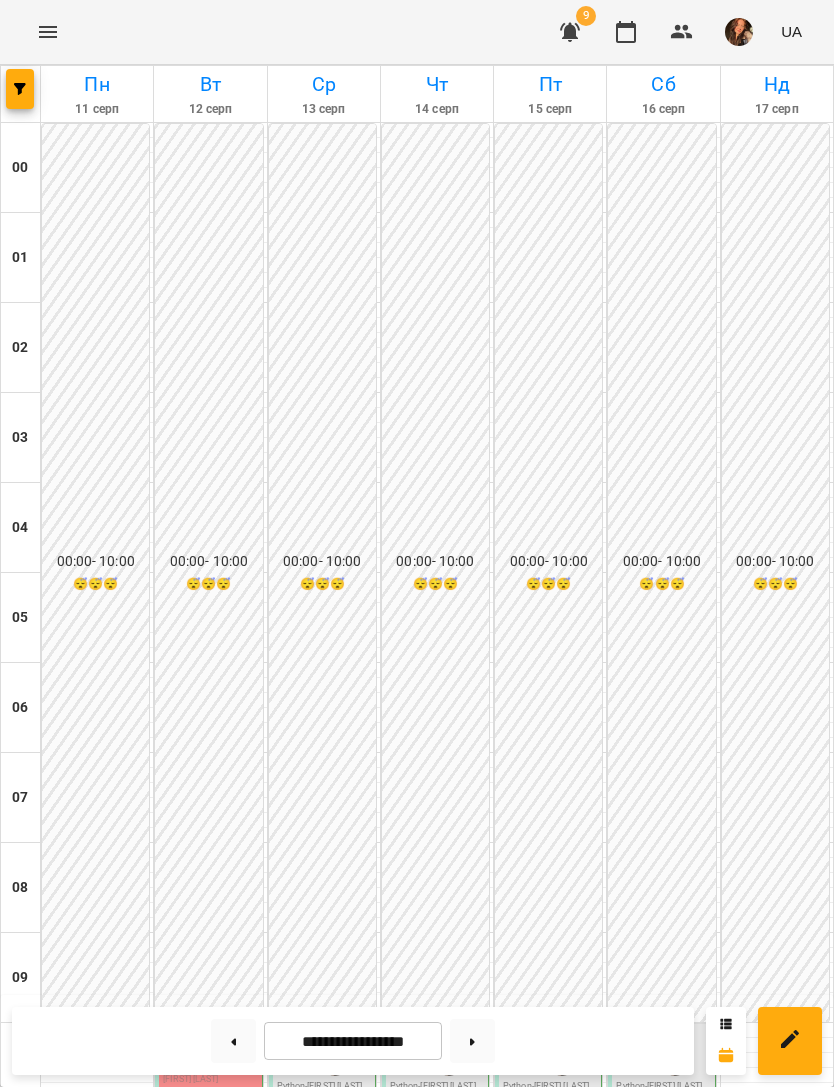 click on "Python       - Порожента Назар" at bounding box center (550, 1267) 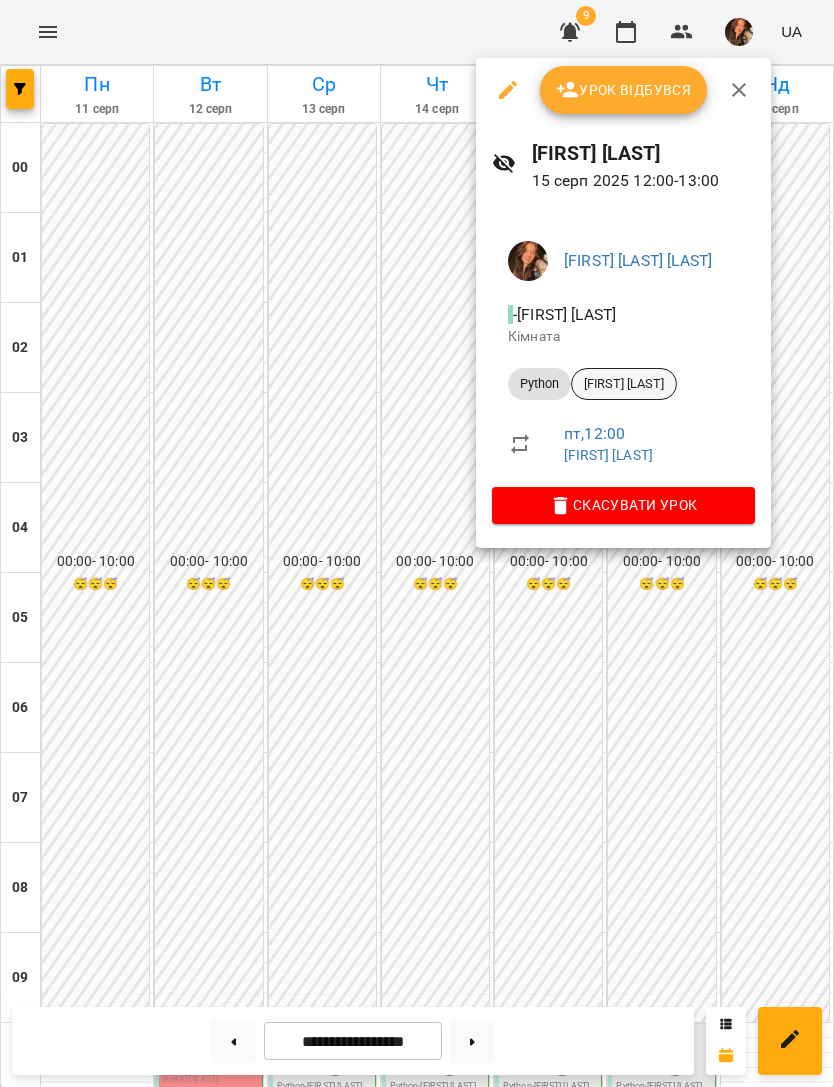 click on "[FIRST] [LAST]" at bounding box center (624, 384) 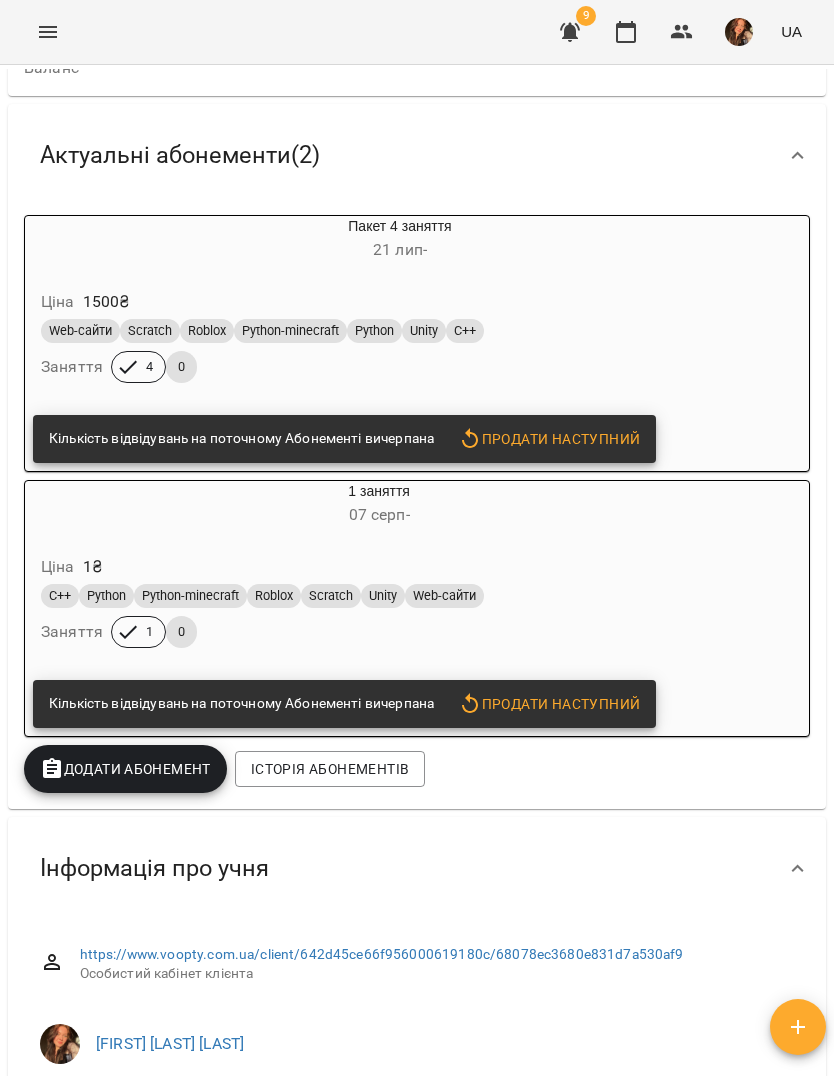 scroll, scrollTop: 201, scrollLeft: 0, axis: vertical 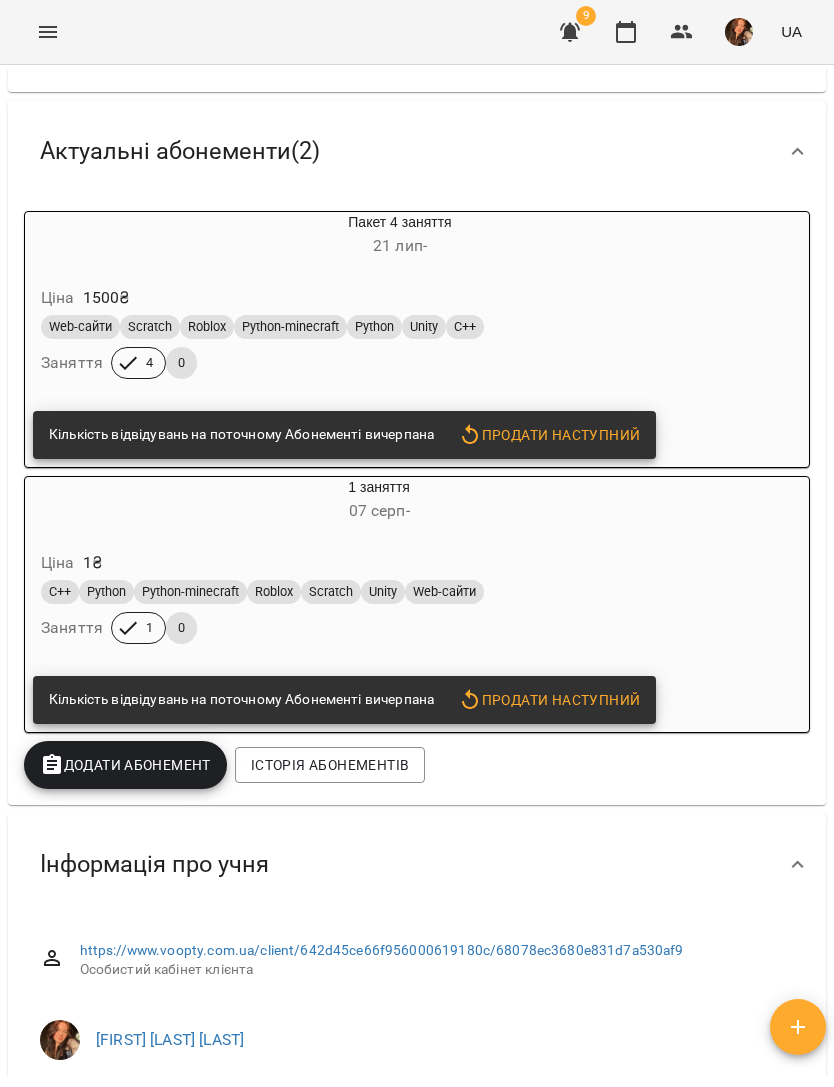 click on "Додати Абонемент" at bounding box center [125, 765] 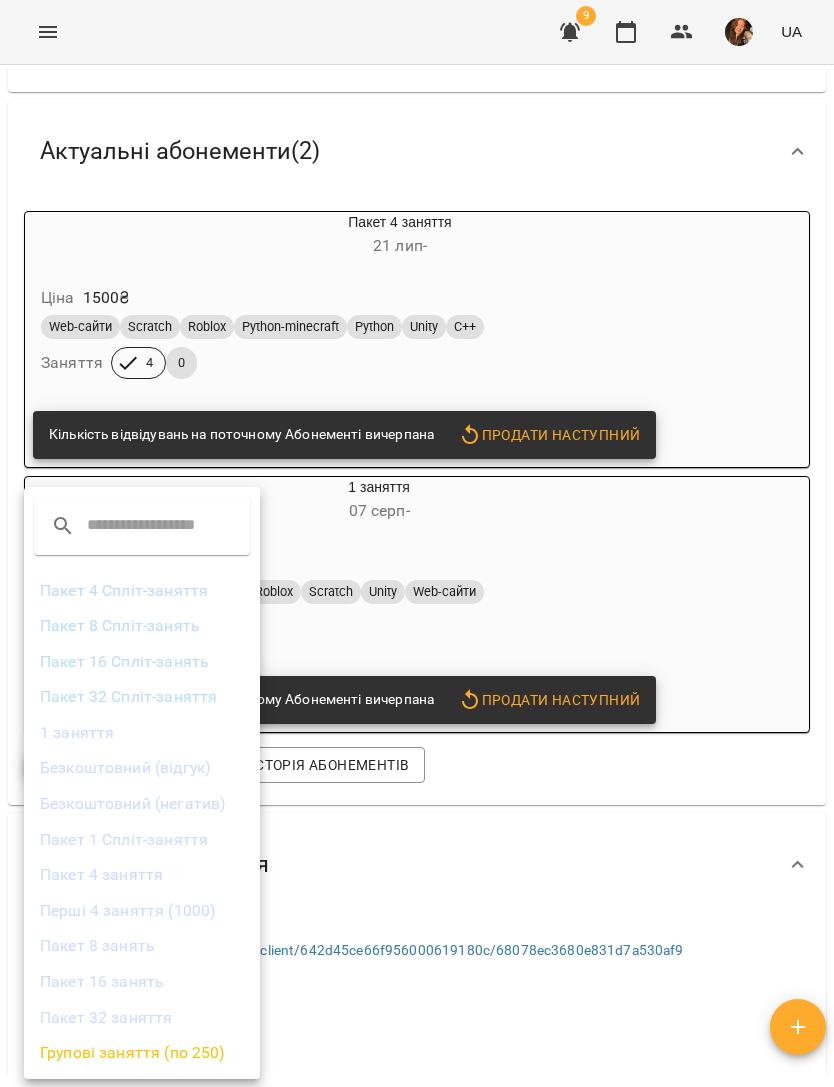 click on "1 заняття" at bounding box center [142, 733] 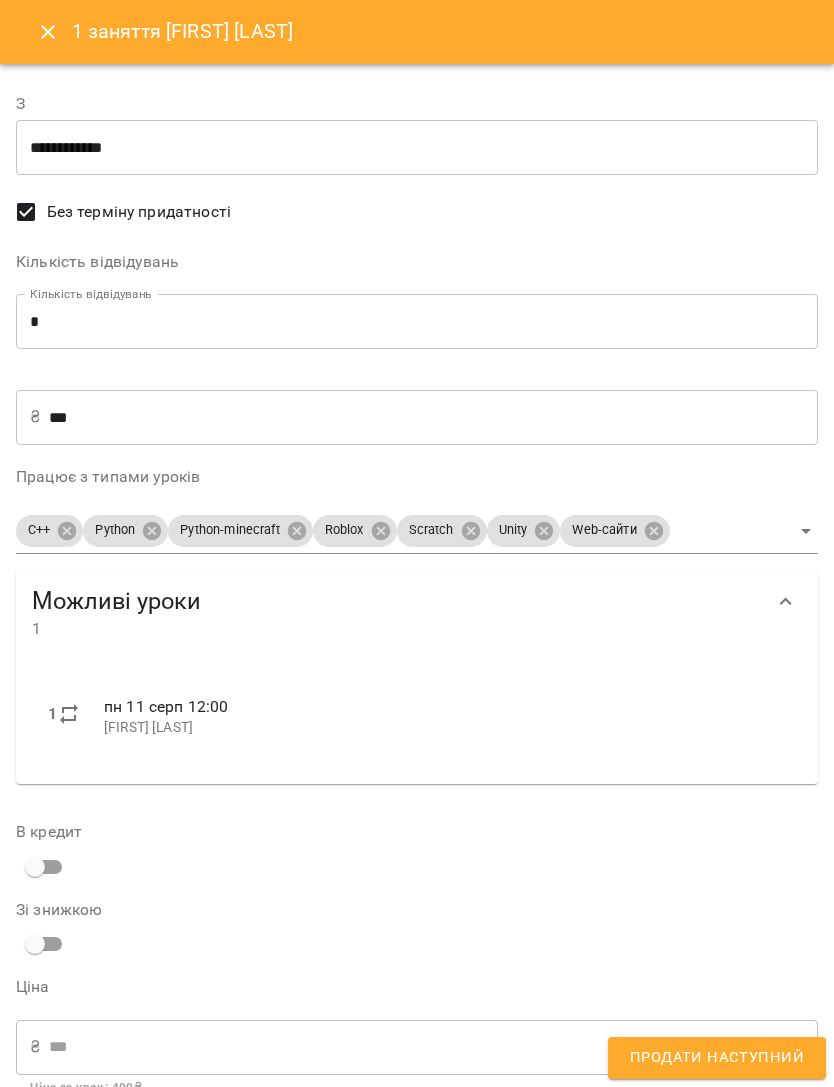 click on "***" at bounding box center [433, 417] 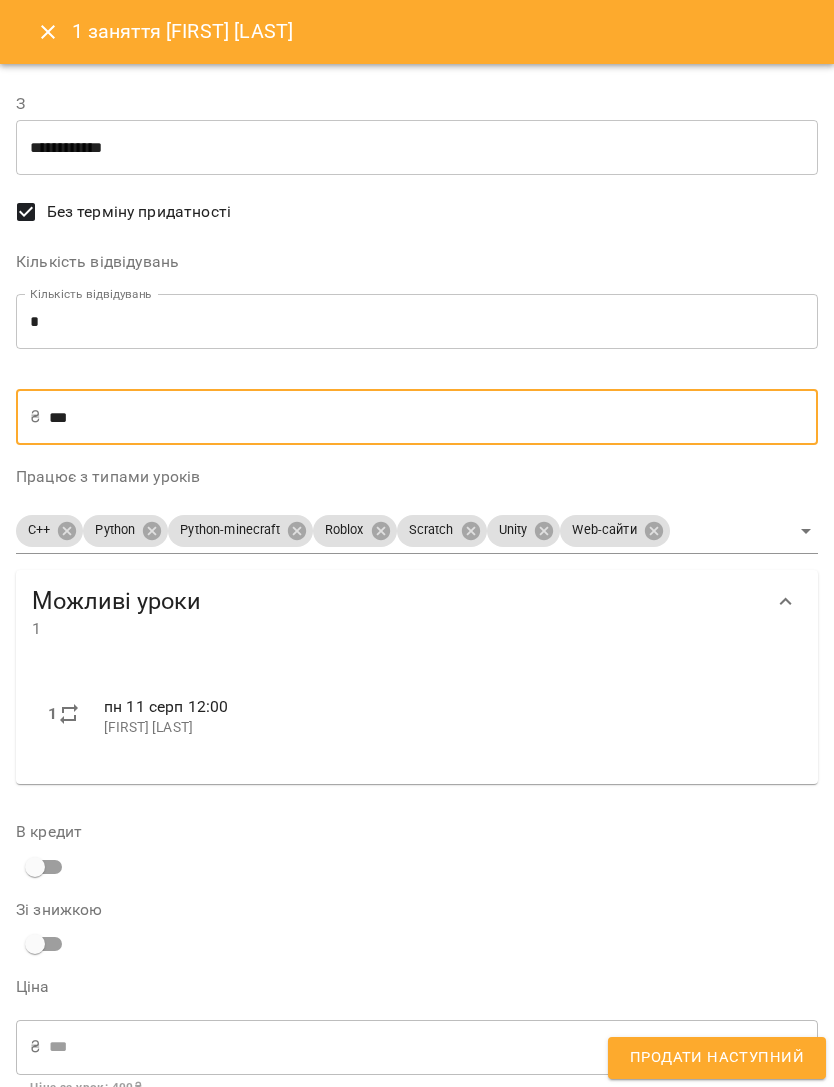 type on "**" 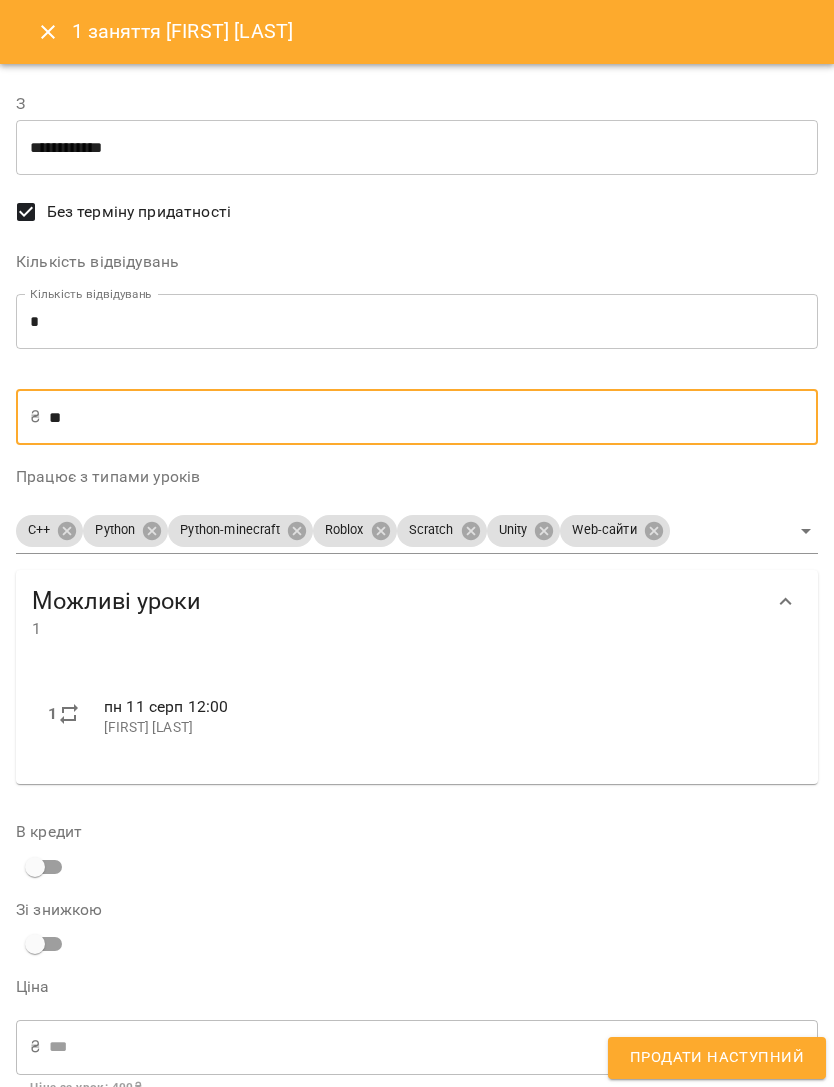 type on "**" 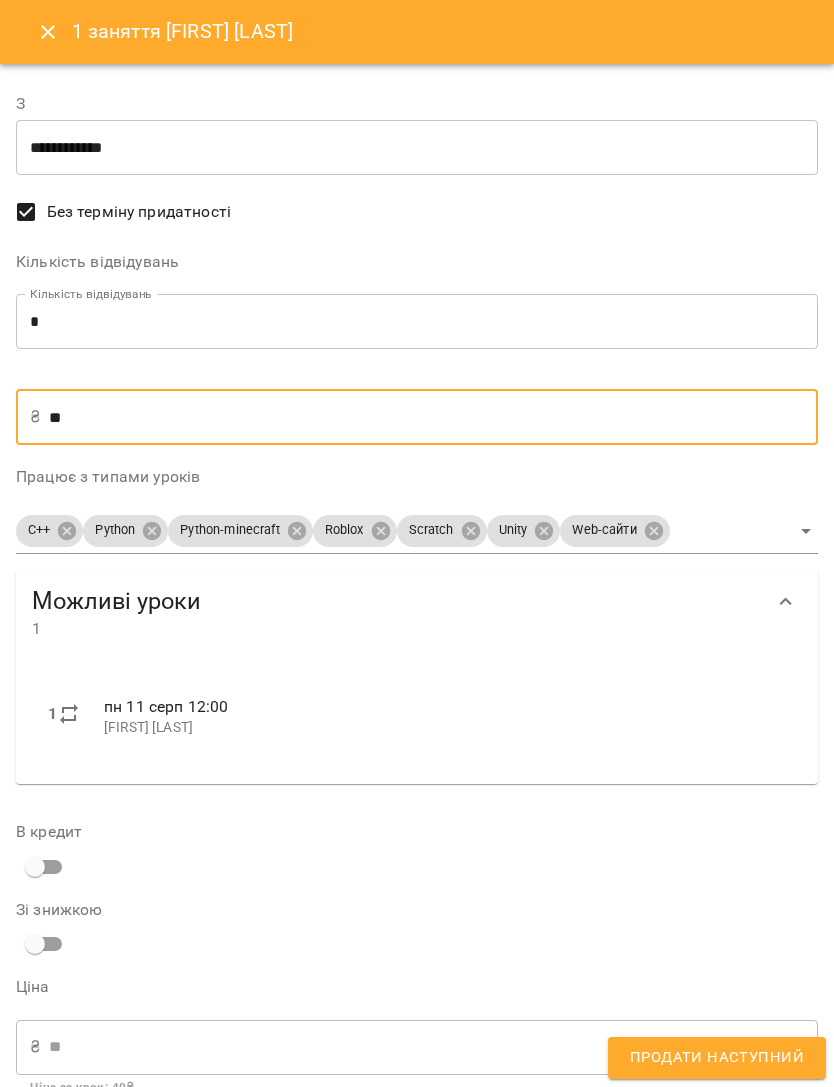 type on "*" 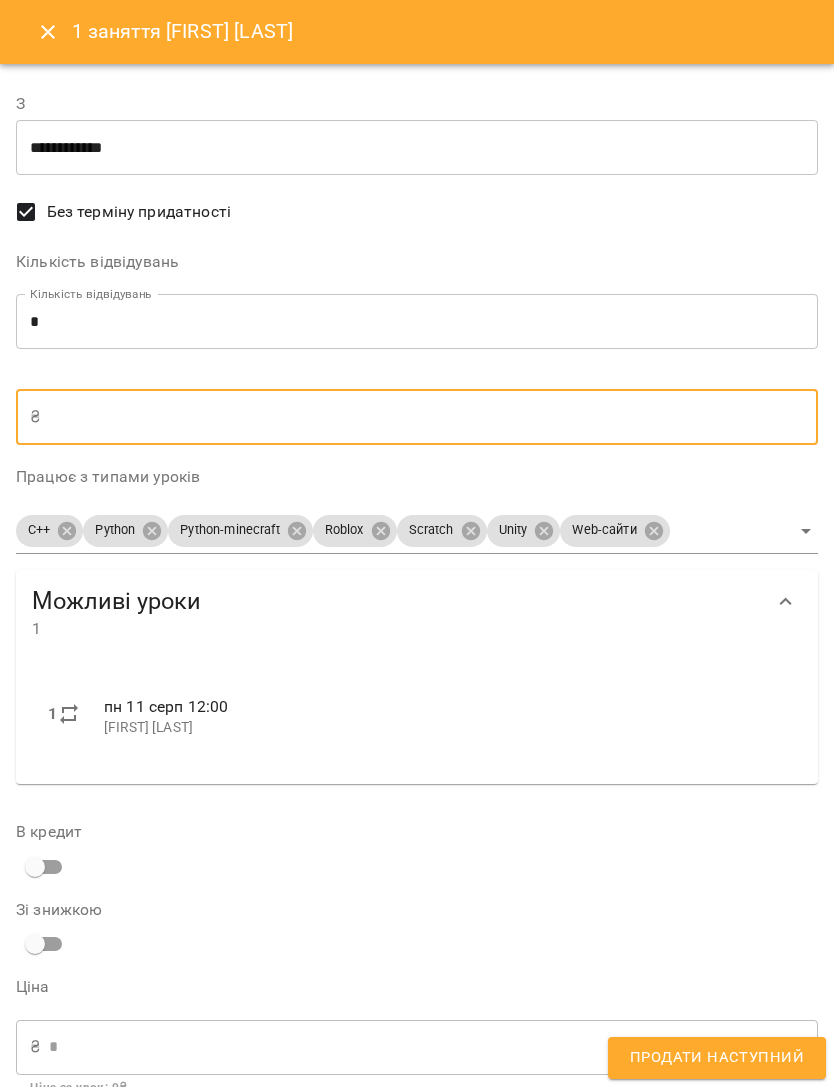 type on "*" 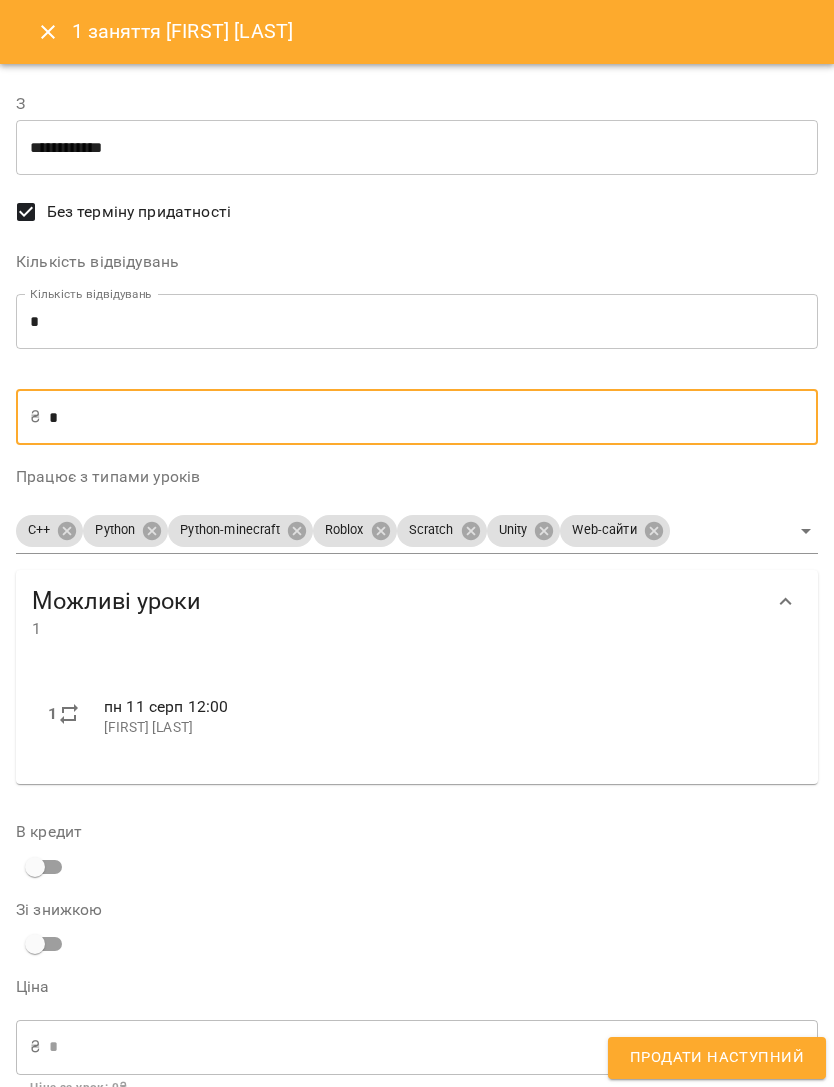 type on "*" 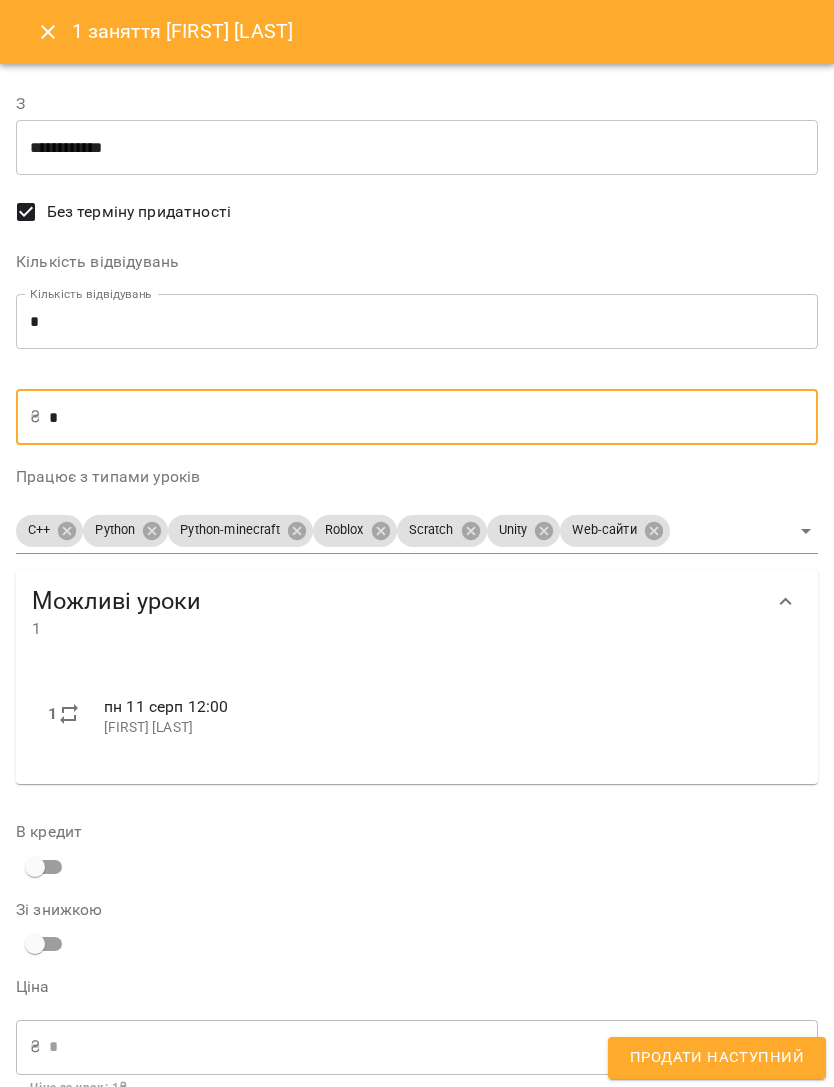 scroll, scrollTop: 0, scrollLeft: 0, axis: both 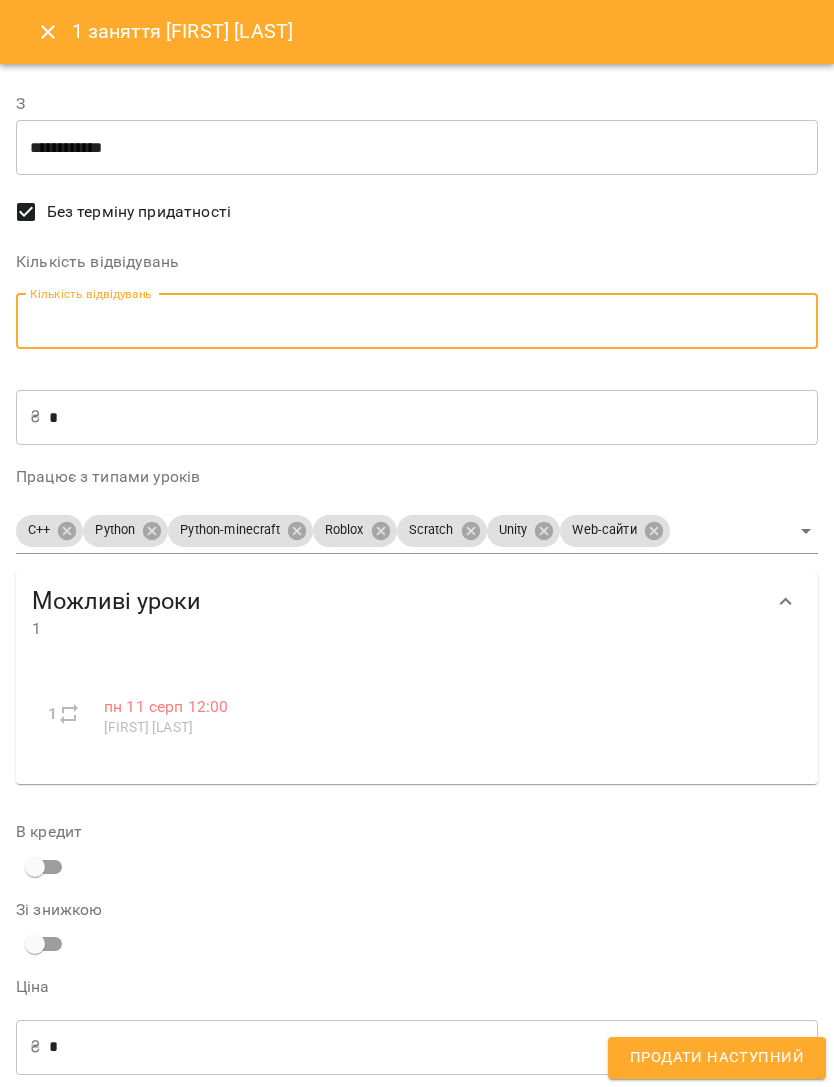 type on "*" 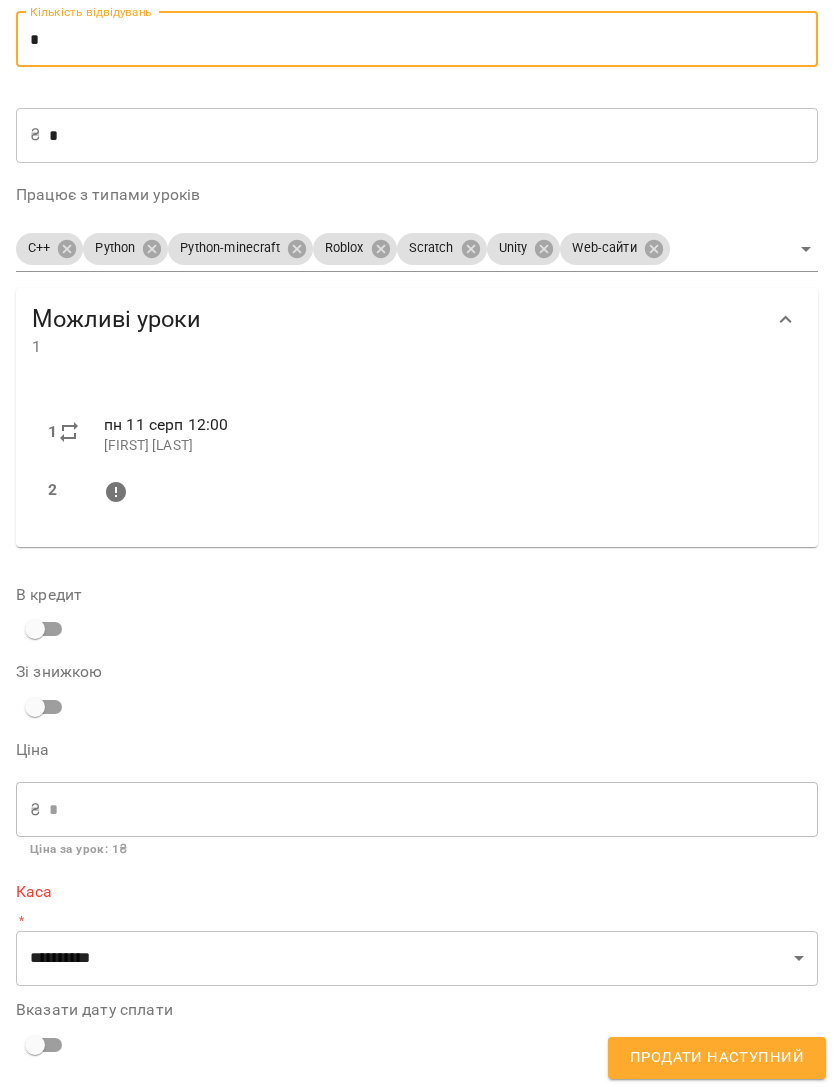 scroll, scrollTop: 281, scrollLeft: 0, axis: vertical 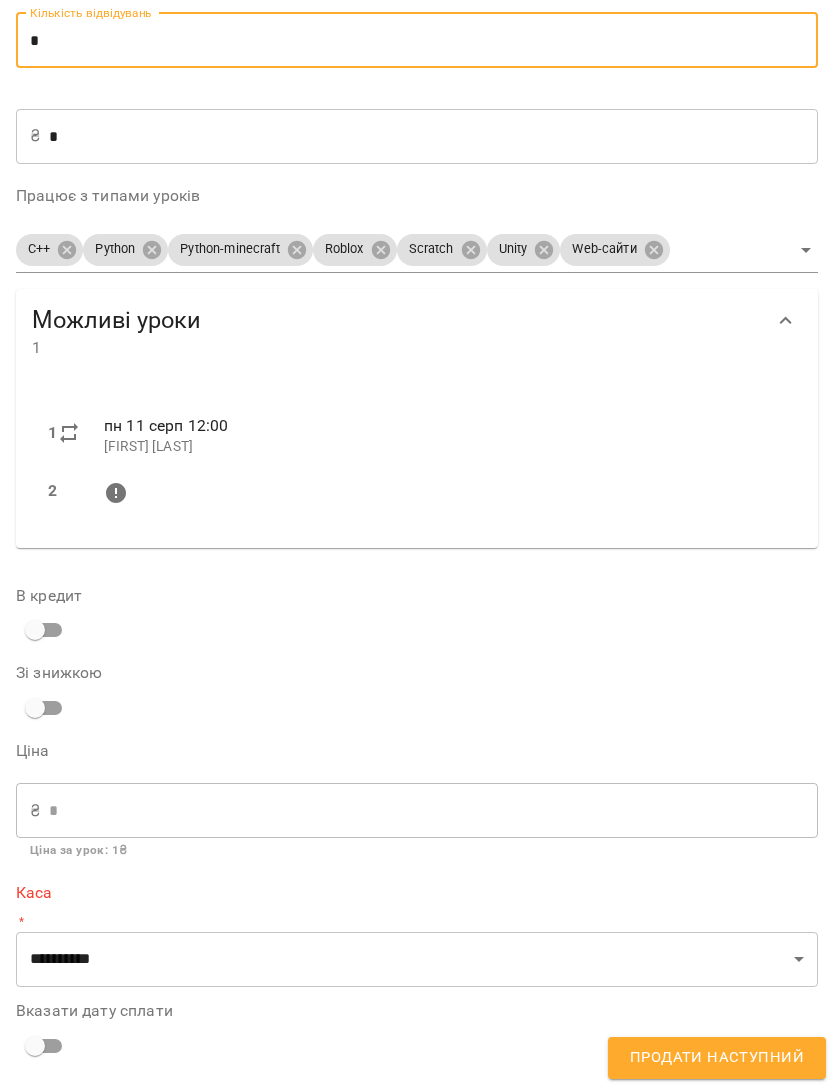 type on "*" 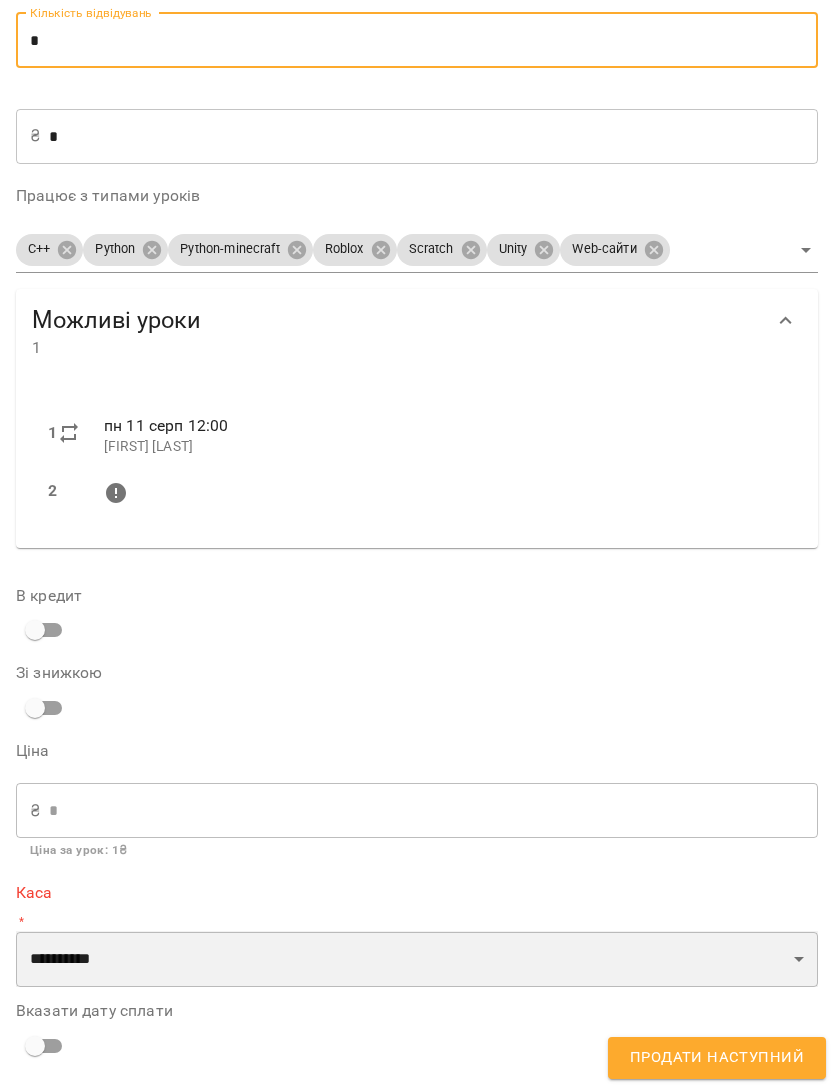 click on "**********" at bounding box center (417, 959) 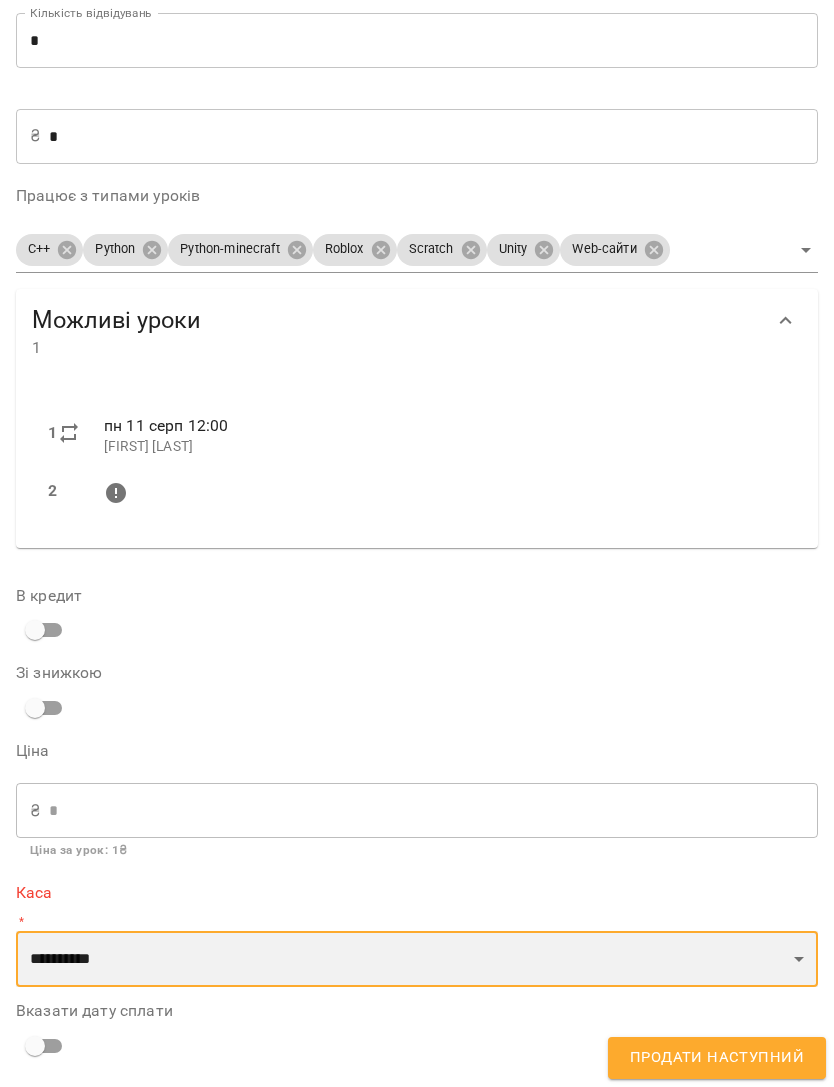 select on "****" 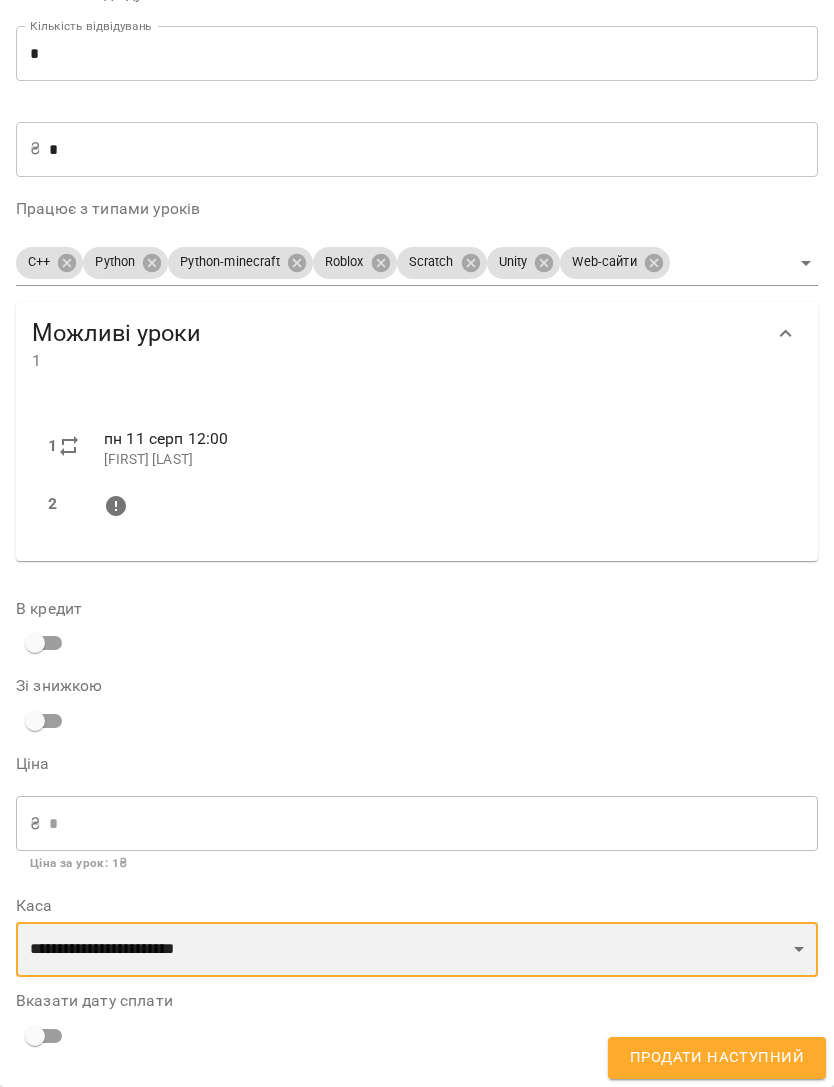 scroll, scrollTop: 259, scrollLeft: 0, axis: vertical 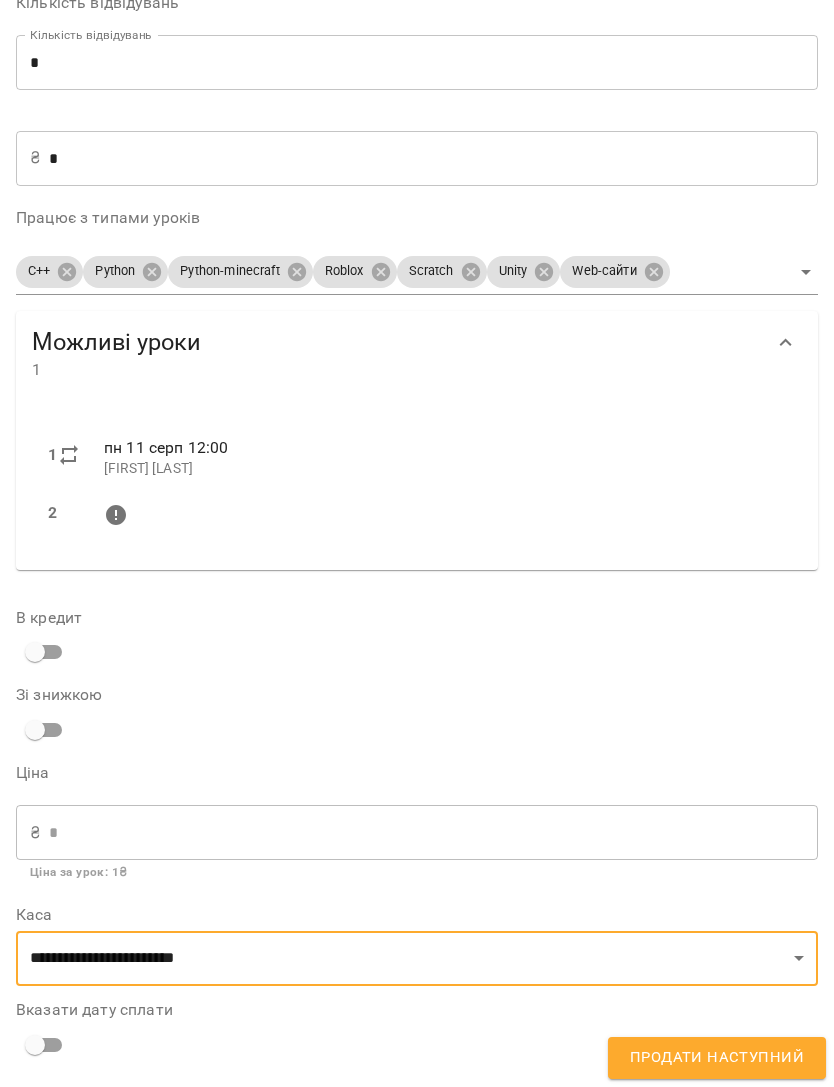 click on "Продати наступний" at bounding box center (717, 1058) 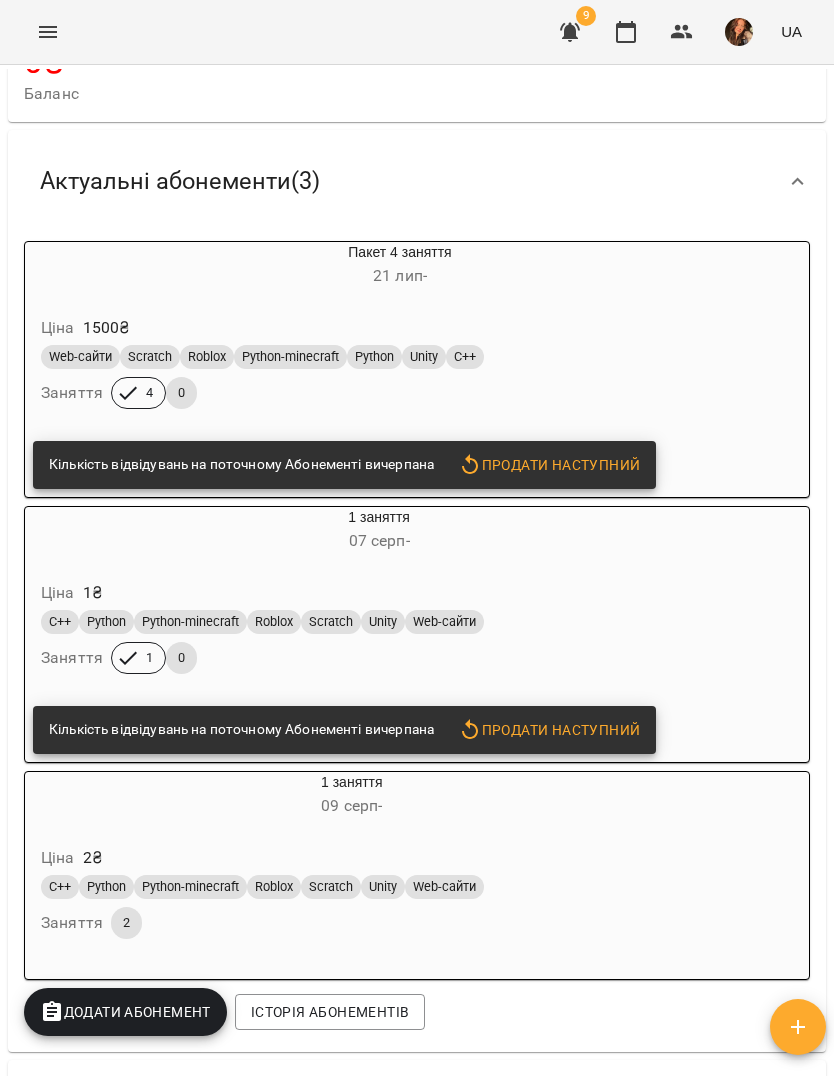 scroll, scrollTop: 165, scrollLeft: 0, axis: vertical 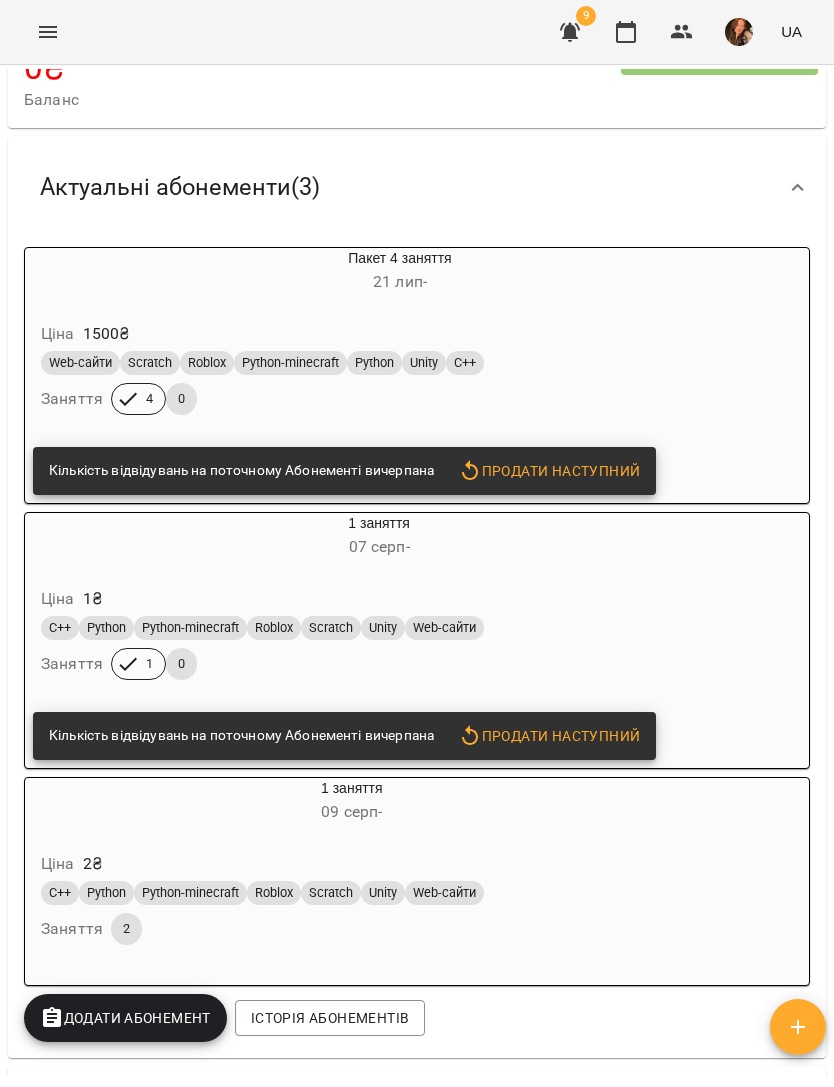 click 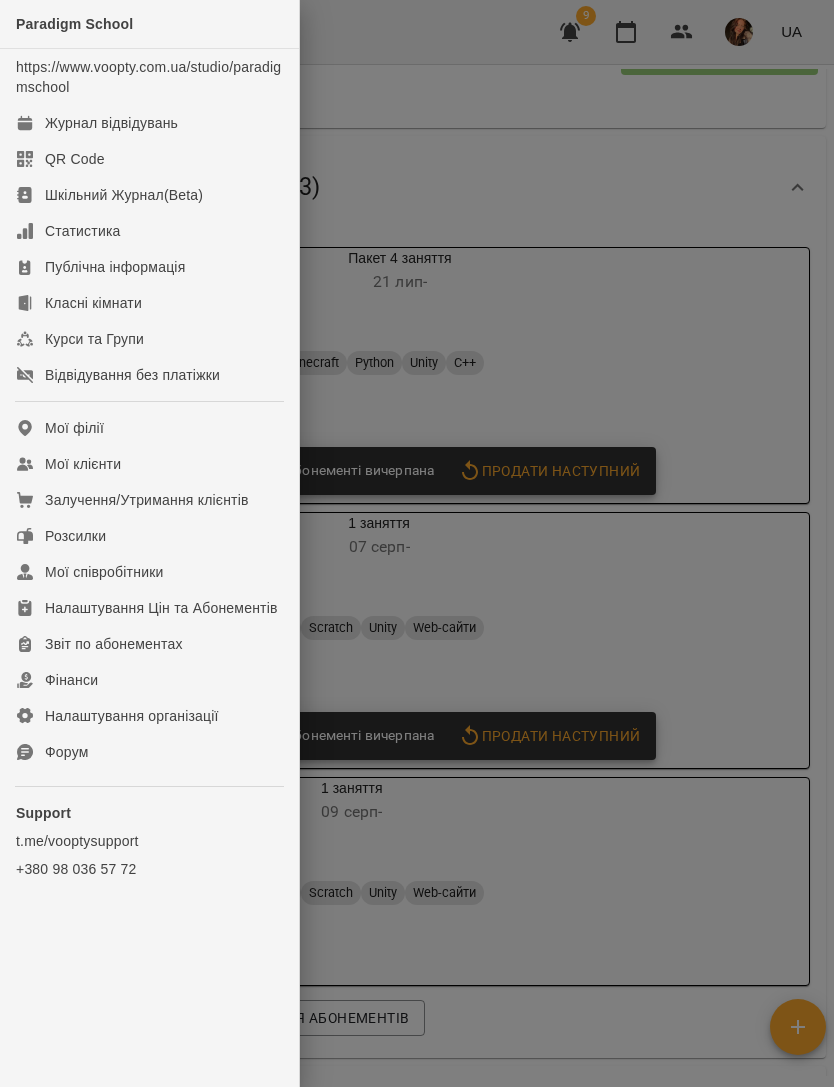 click on "Журнал відвідувань" at bounding box center [111, 123] 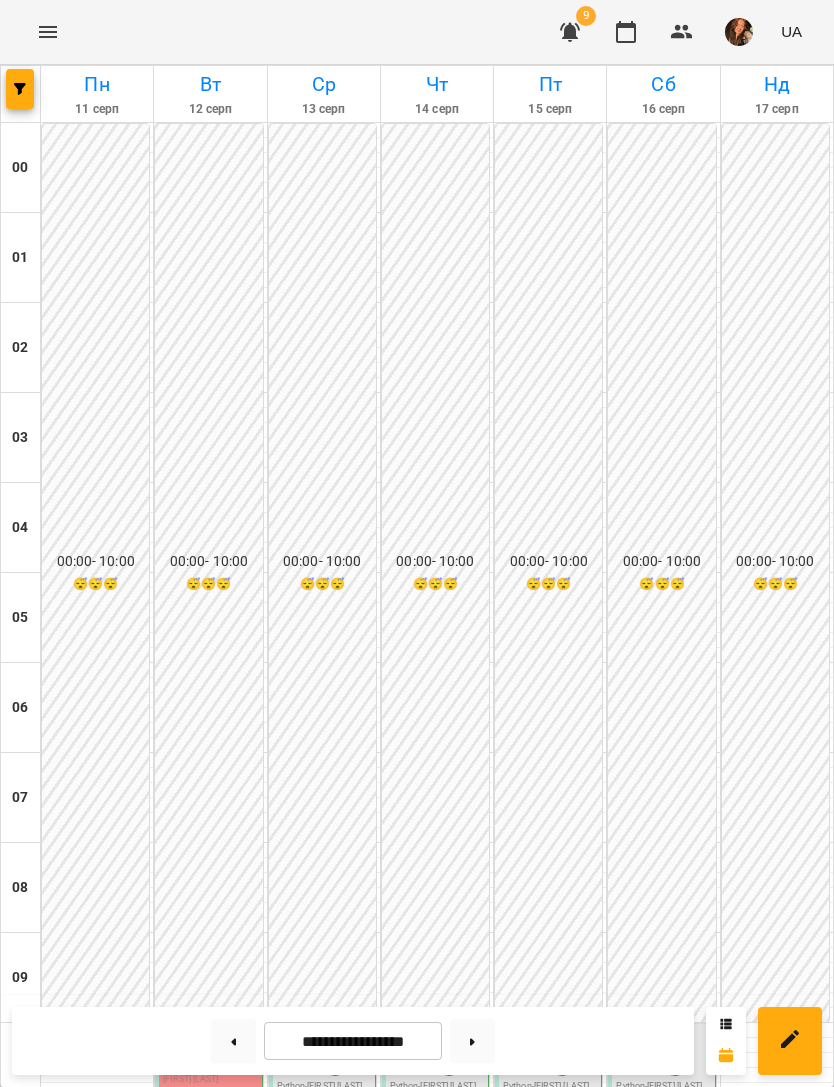 scroll, scrollTop: 803, scrollLeft: 0, axis: vertical 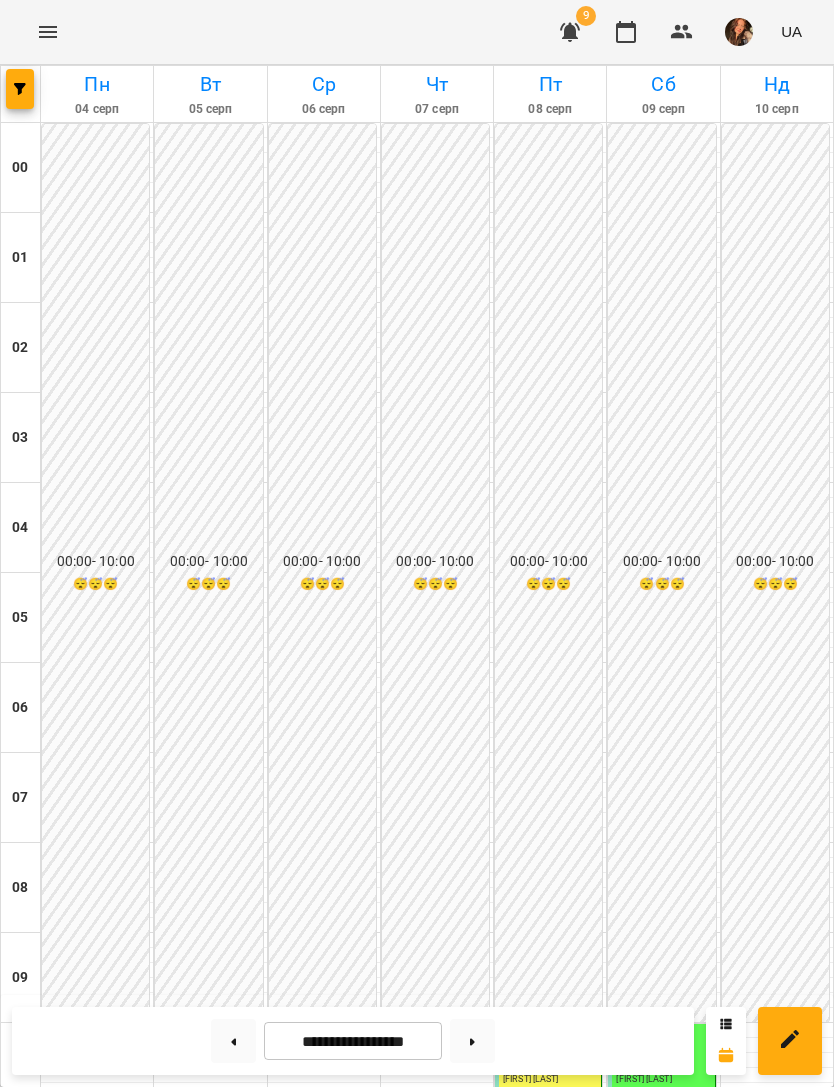 click on "11:00" at bounding box center [645, 1144] 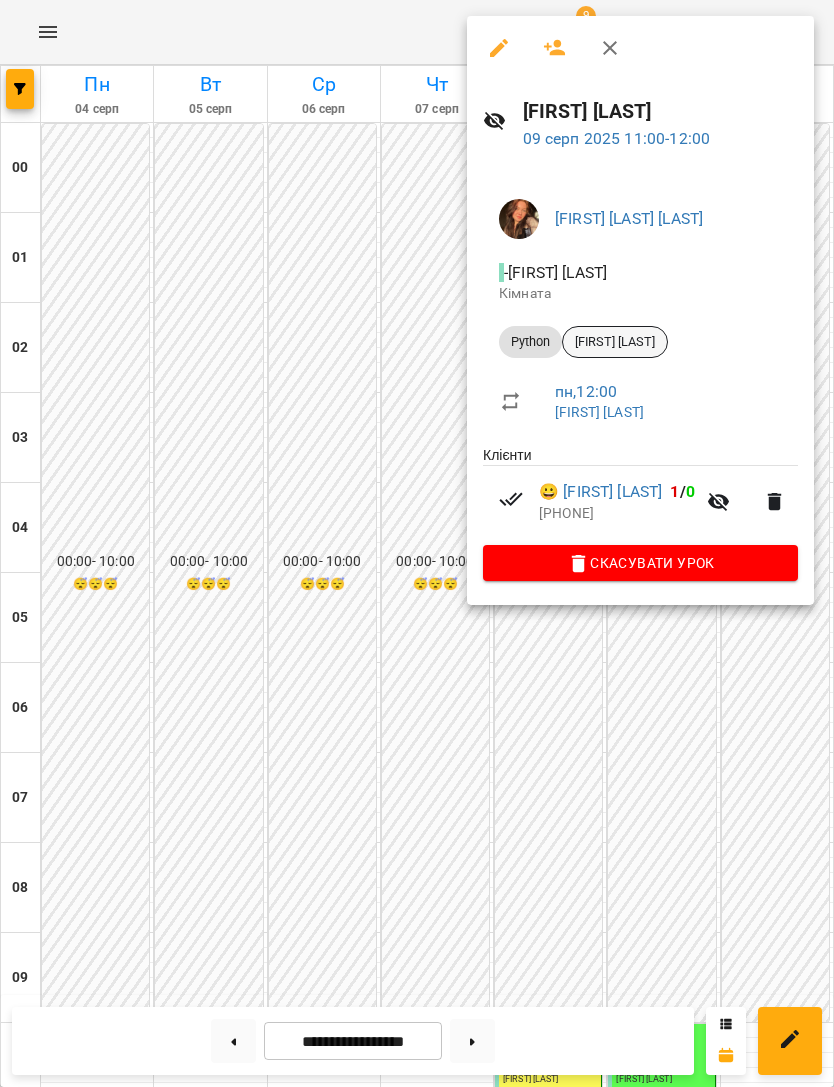 click on "[FIRST] [LAST]" at bounding box center [615, 342] 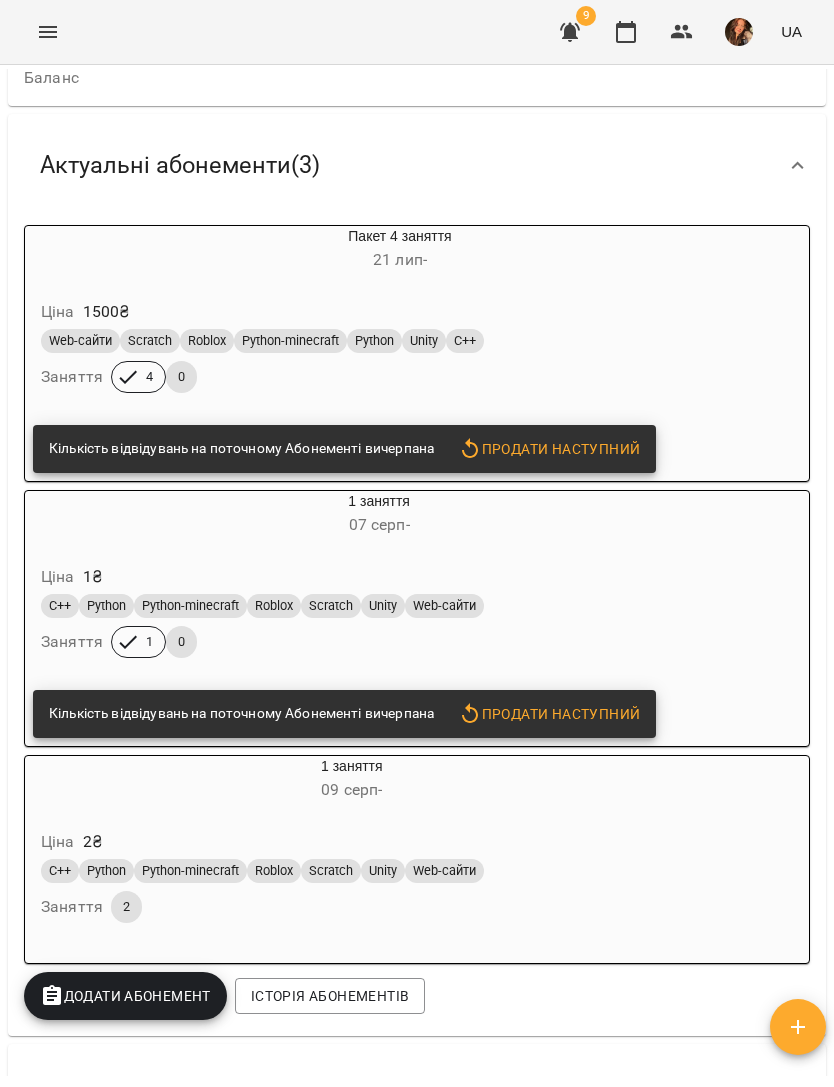 scroll, scrollTop: 186, scrollLeft: 0, axis: vertical 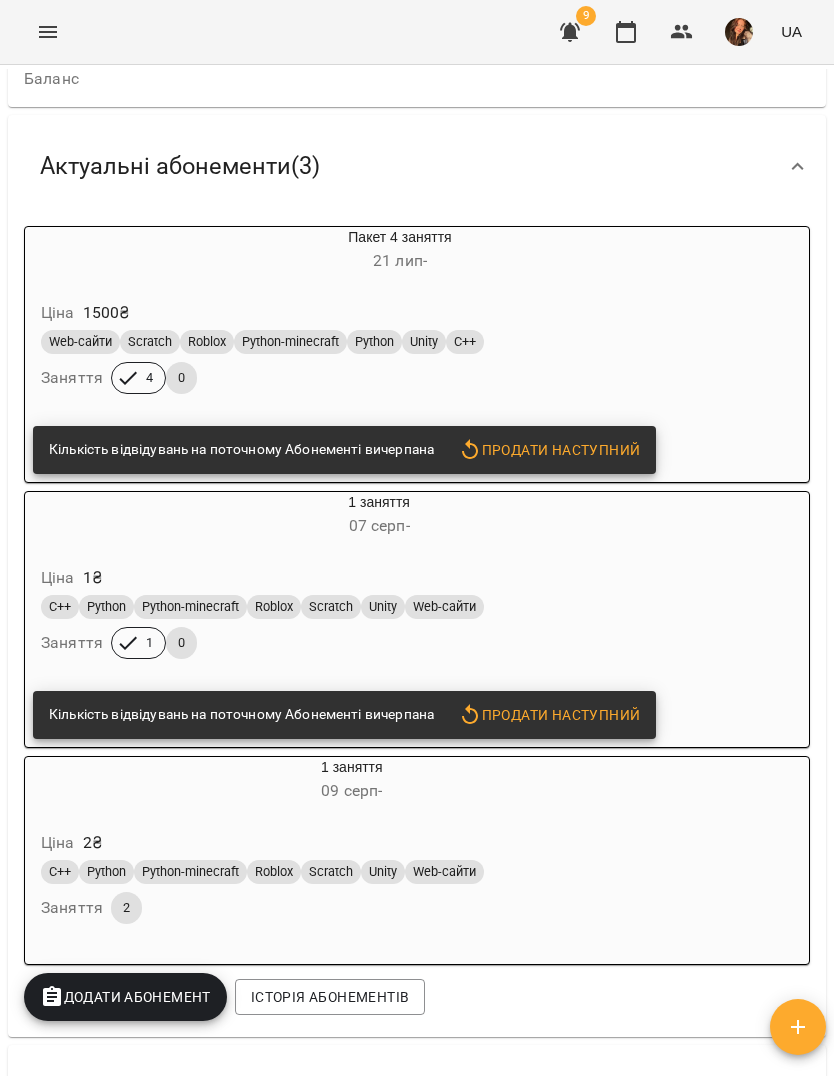click on "Ціна 1 ₴" at bounding box center [379, 578] 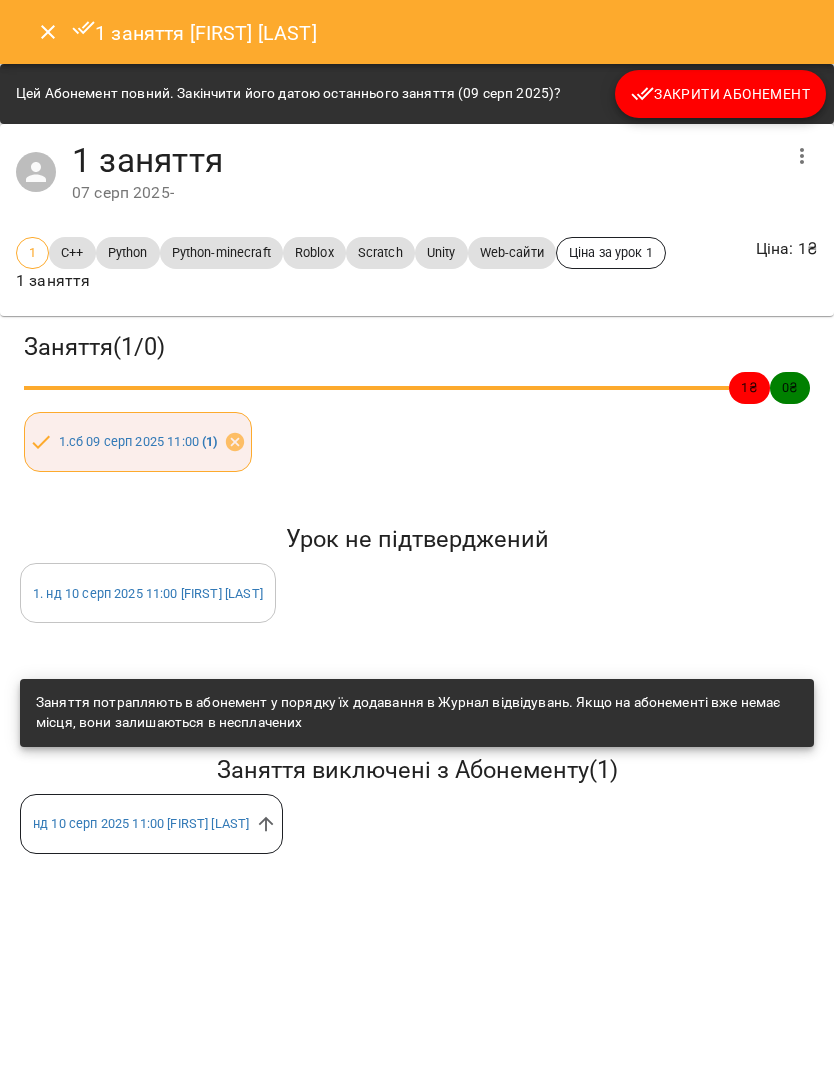 click 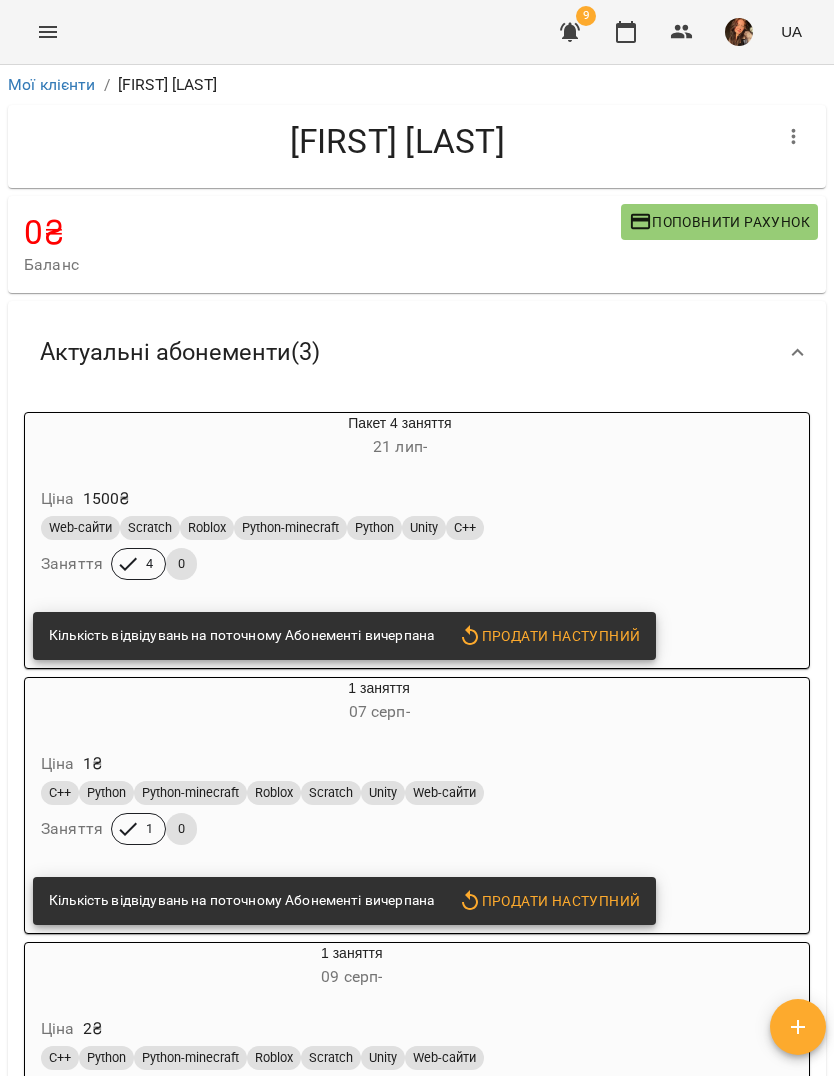 scroll, scrollTop: 0, scrollLeft: 0, axis: both 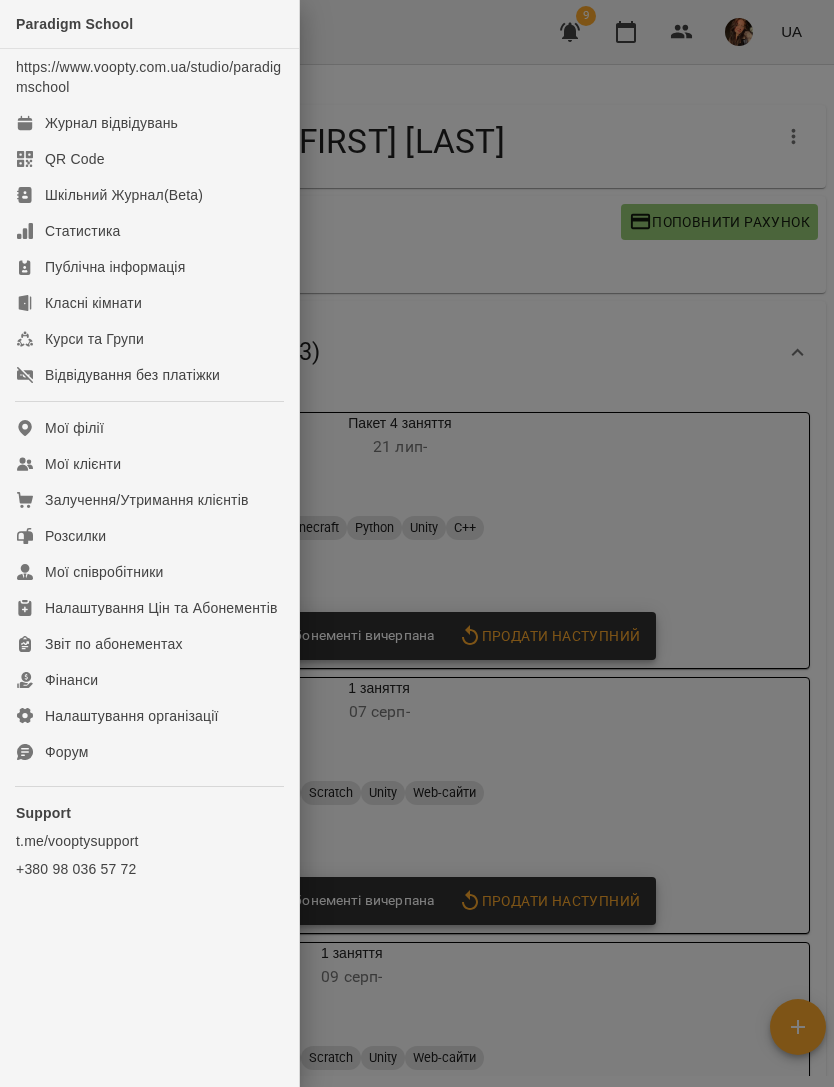 click on "Журнал відвідувань" at bounding box center [111, 123] 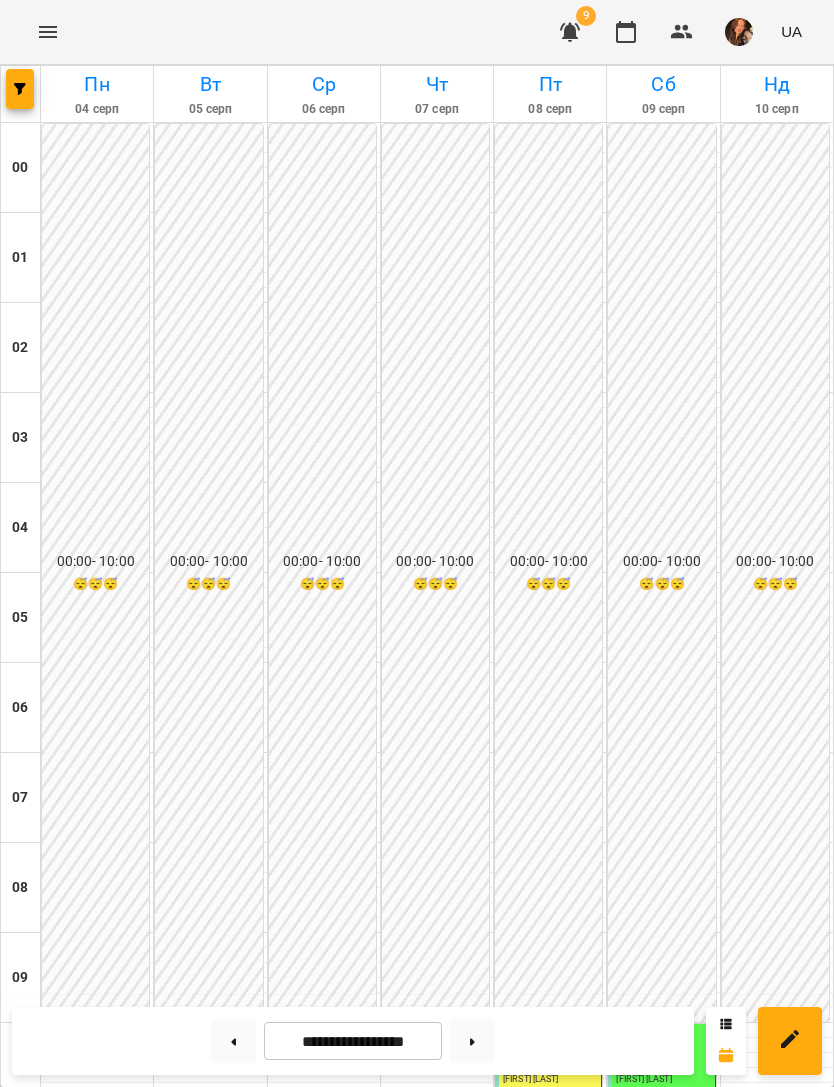 scroll, scrollTop: 943, scrollLeft: 0, axis: vertical 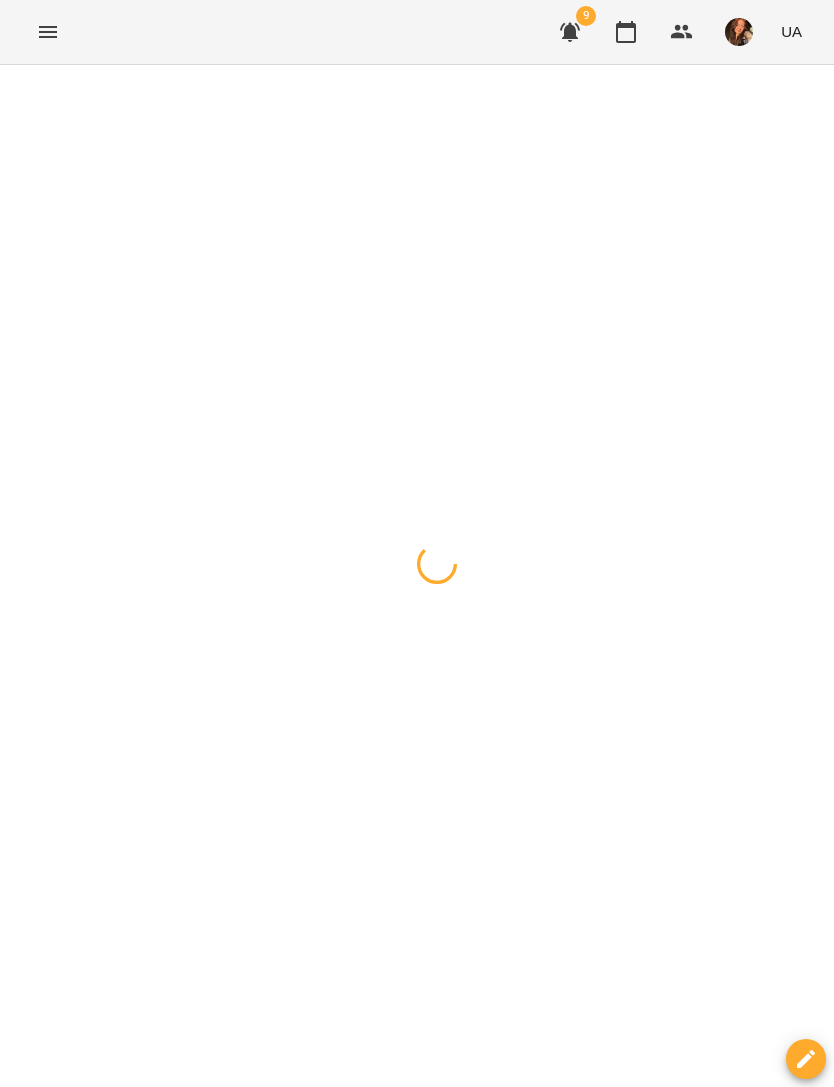 click at bounding box center (20, 89) 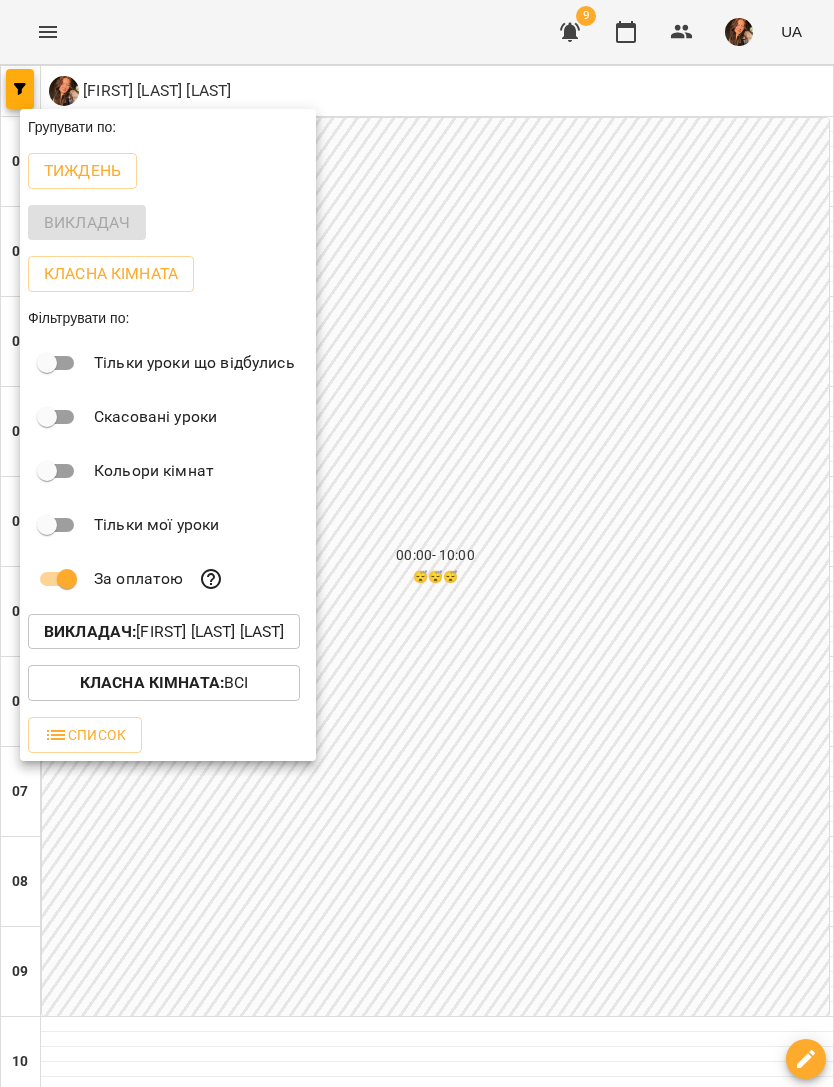 click on "Викладач :  [LAST] [FIRST] [MIDDLE]" at bounding box center (164, 632) 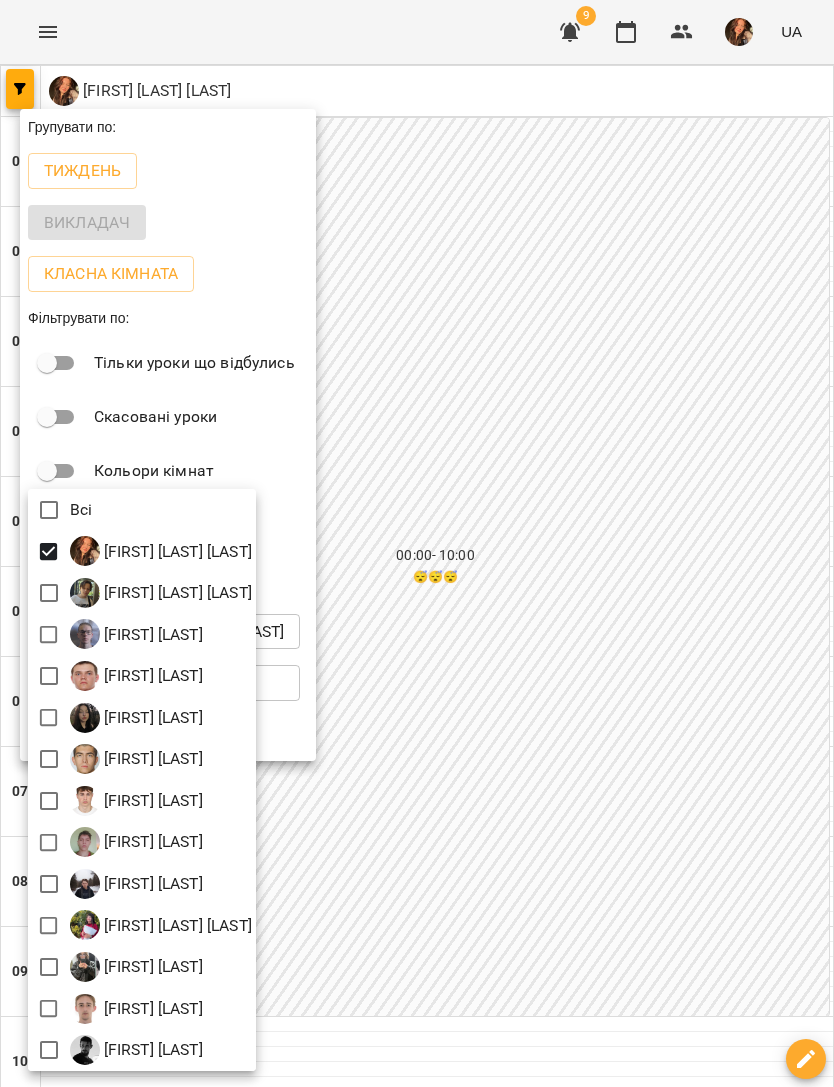 click at bounding box center [417, 543] 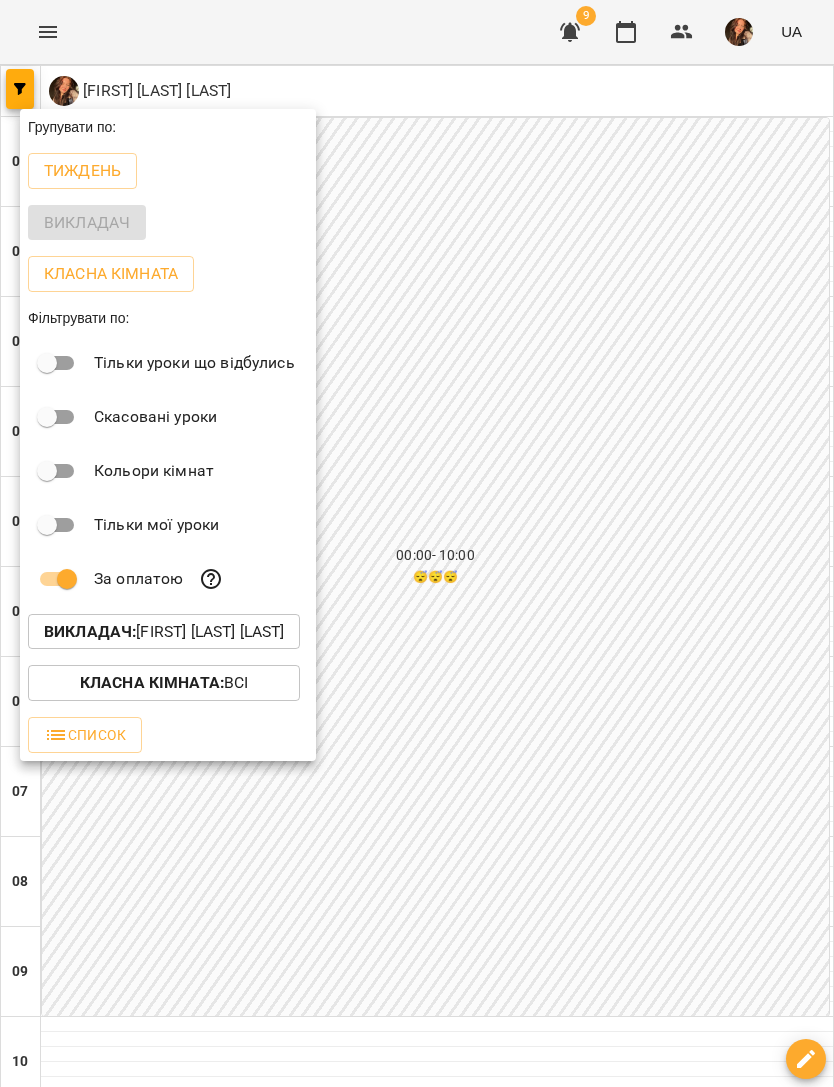 click on "Тиждень" at bounding box center [82, 171] 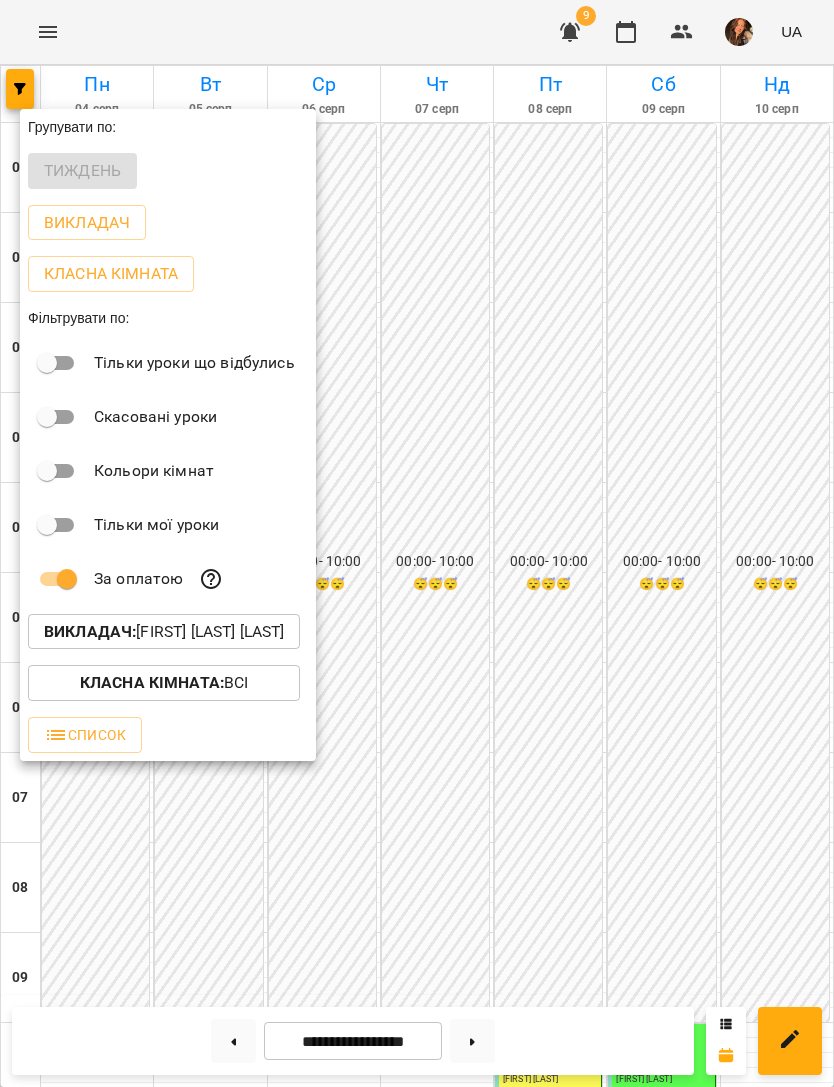 click on "Викладач :  [LAST] [FIRST] [MIDDLE]" at bounding box center (164, 632) 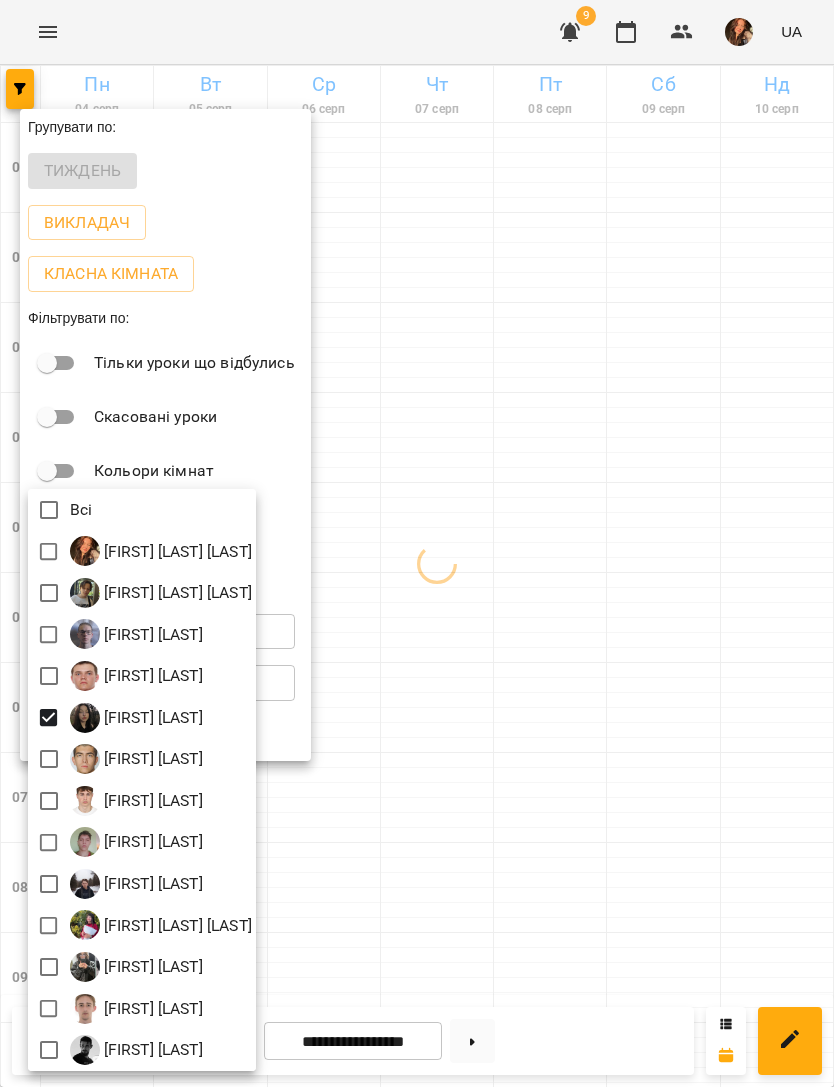 click at bounding box center [417, 543] 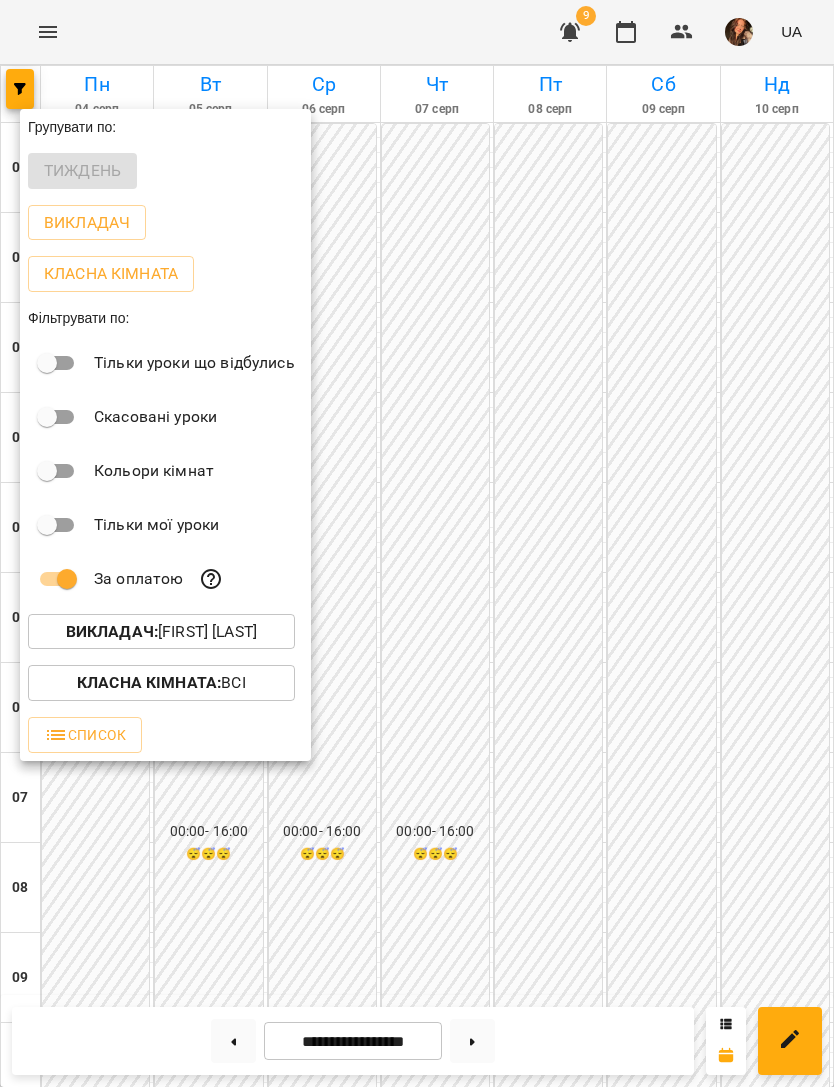 click at bounding box center (417, 543) 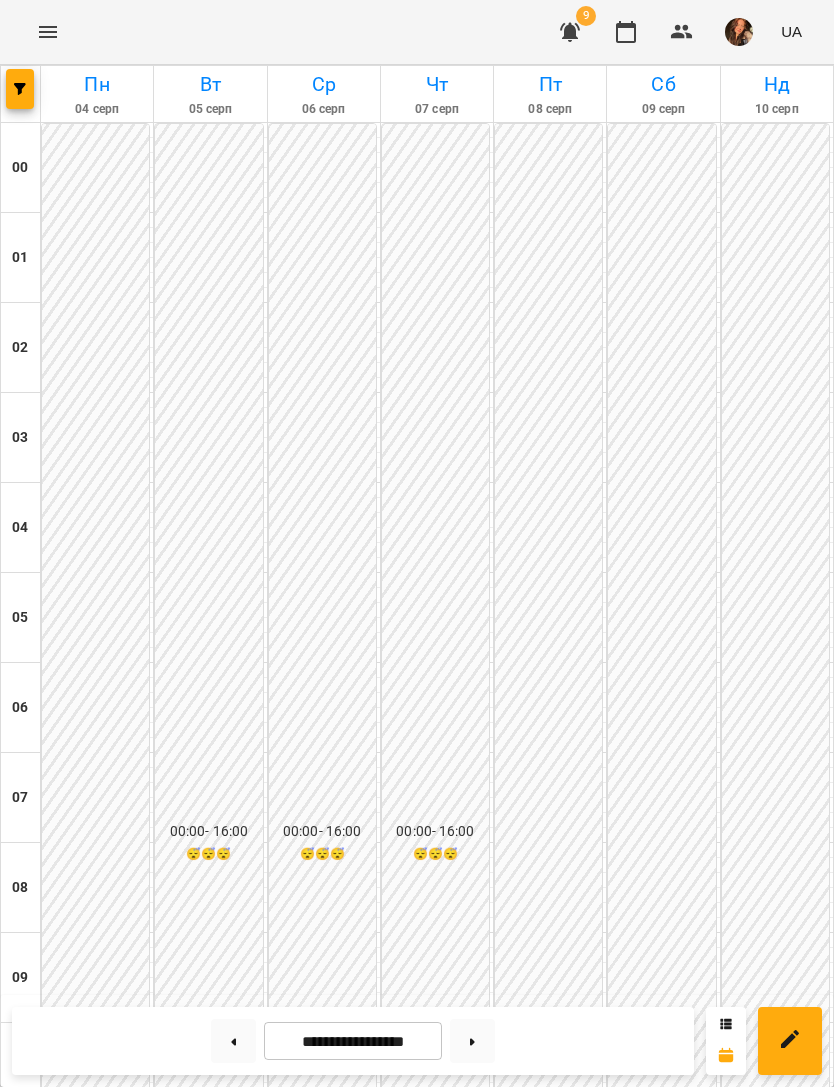 scroll, scrollTop: 1284, scrollLeft: 0, axis: vertical 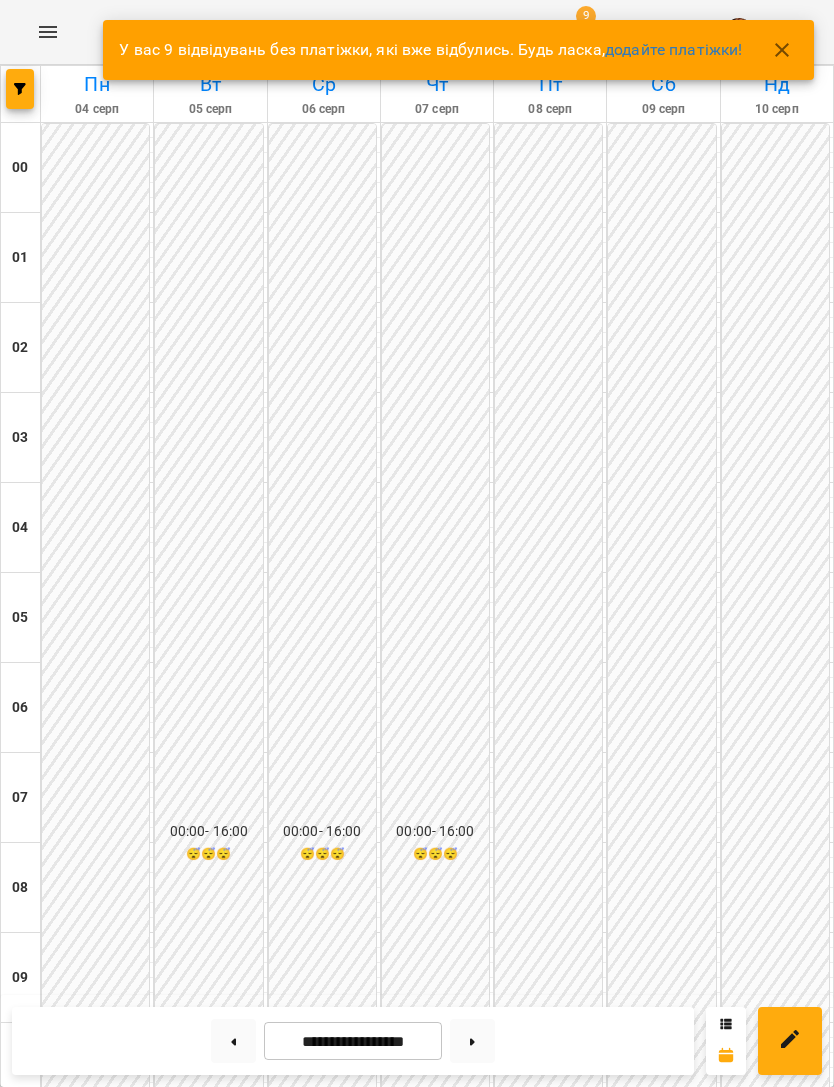 click at bounding box center (782, 50) 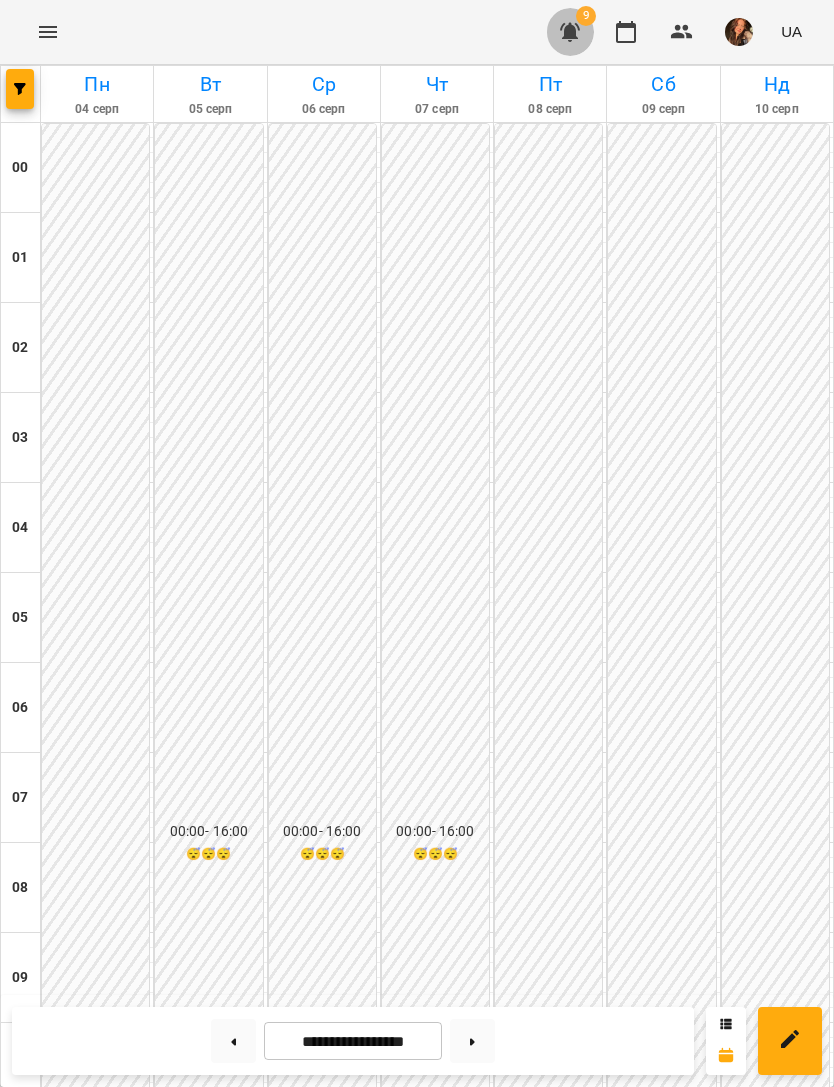 click 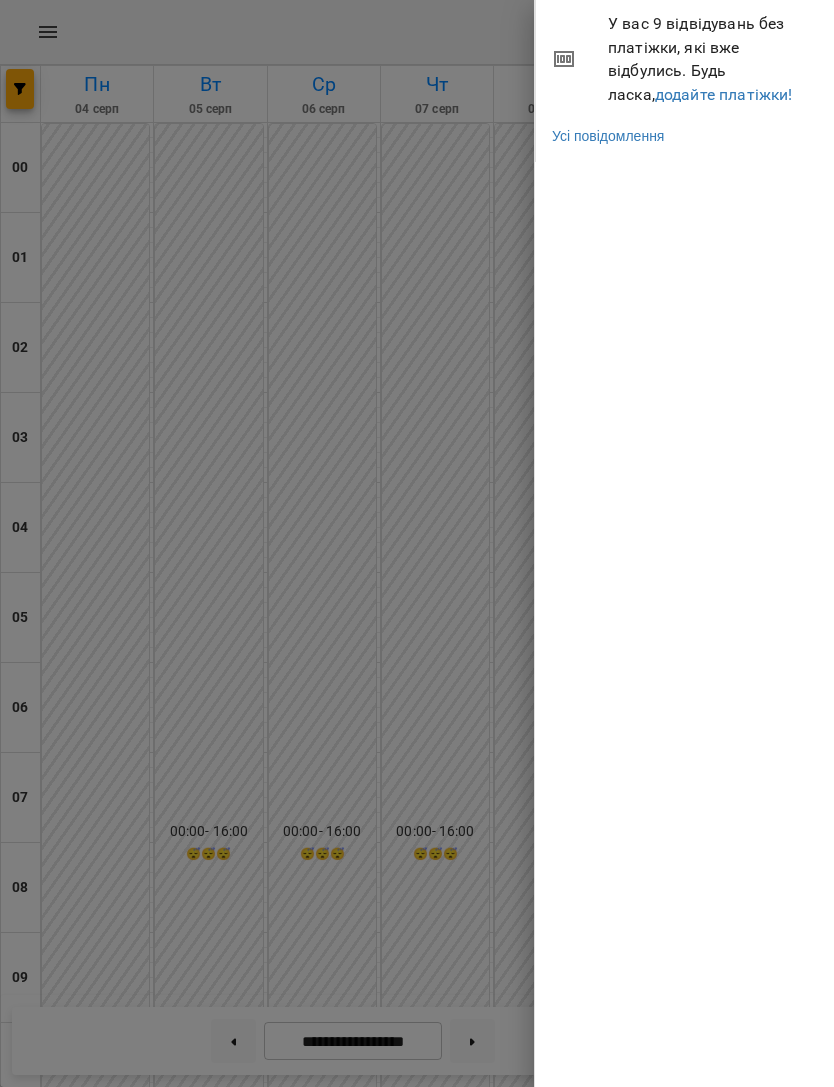 click on "додайте платіжки!" at bounding box center (724, 94) 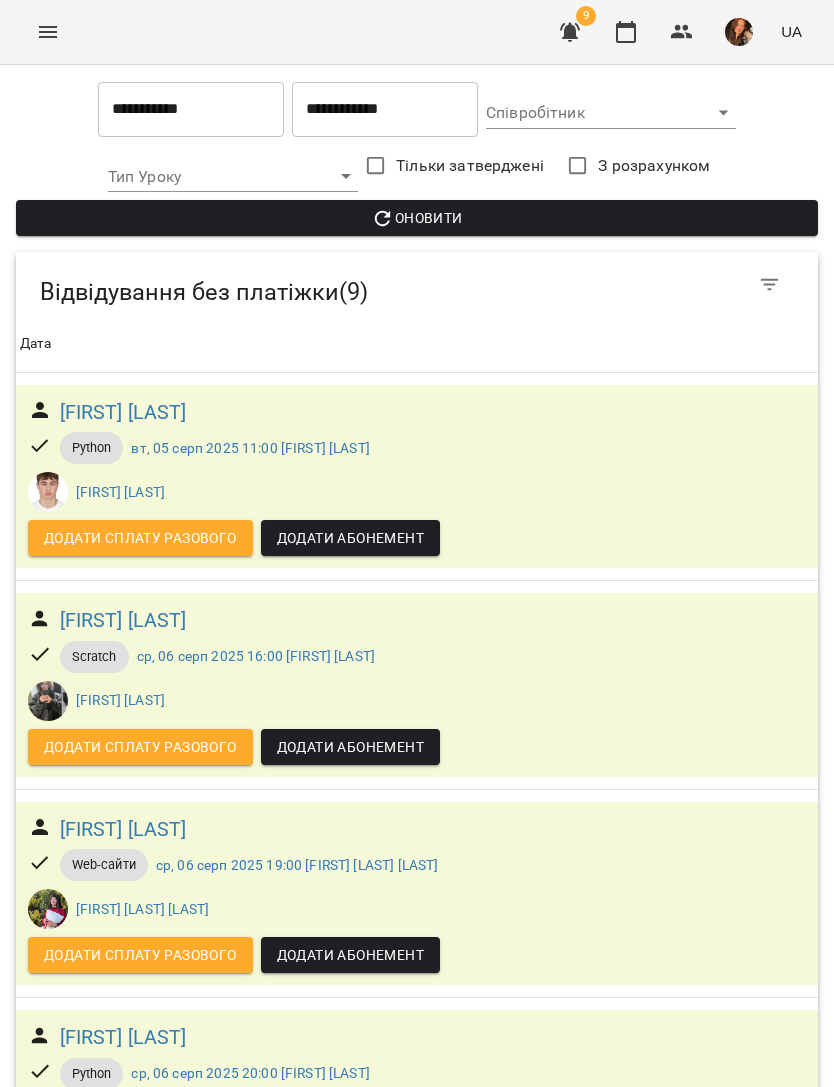 scroll, scrollTop: 999, scrollLeft: 0, axis: vertical 